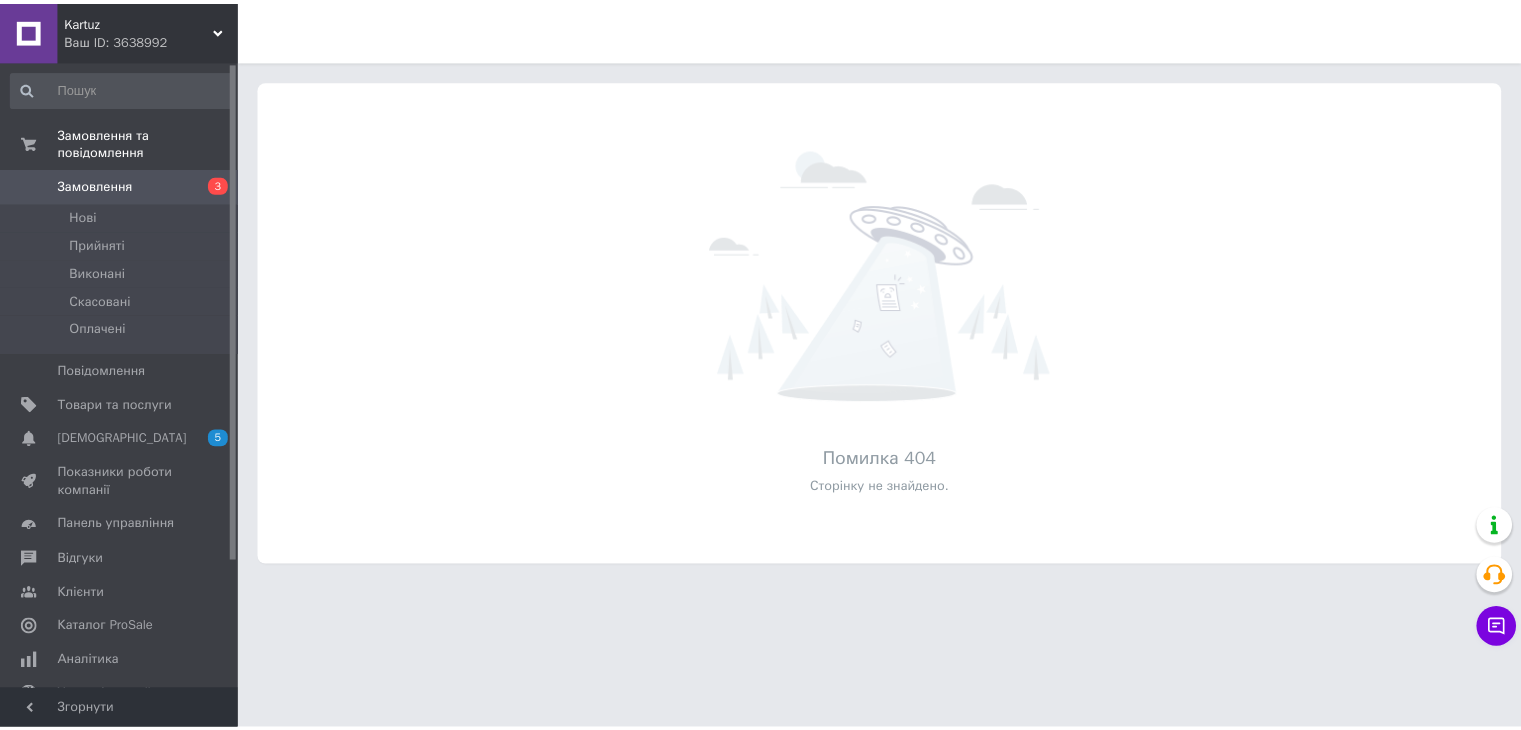 scroll, scrollTop: 0, scrollLeft: 0, axis: both 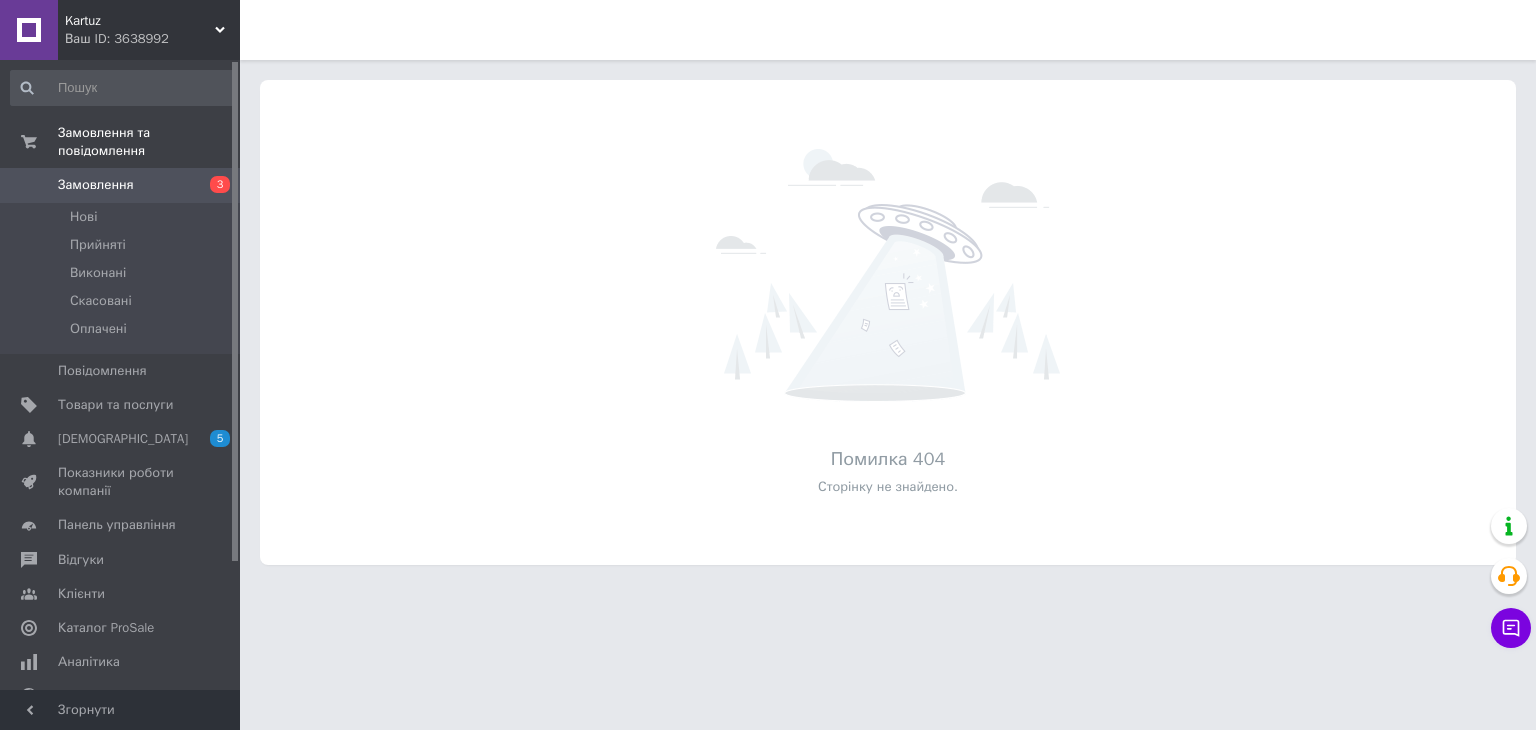 click on "Замовлення" at bounding box center (96, 185) 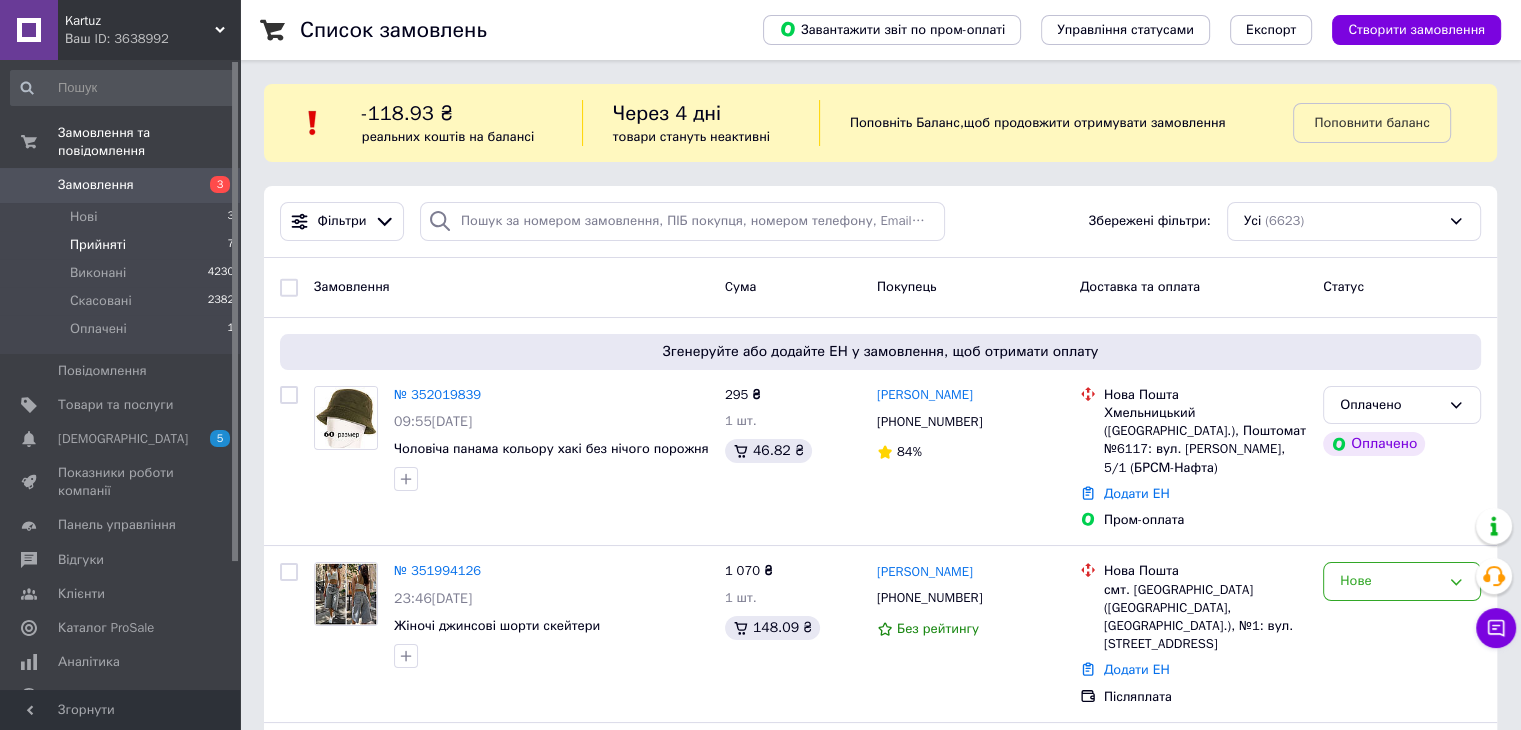 click on "Прийняті" at bounding box center (98, 245) 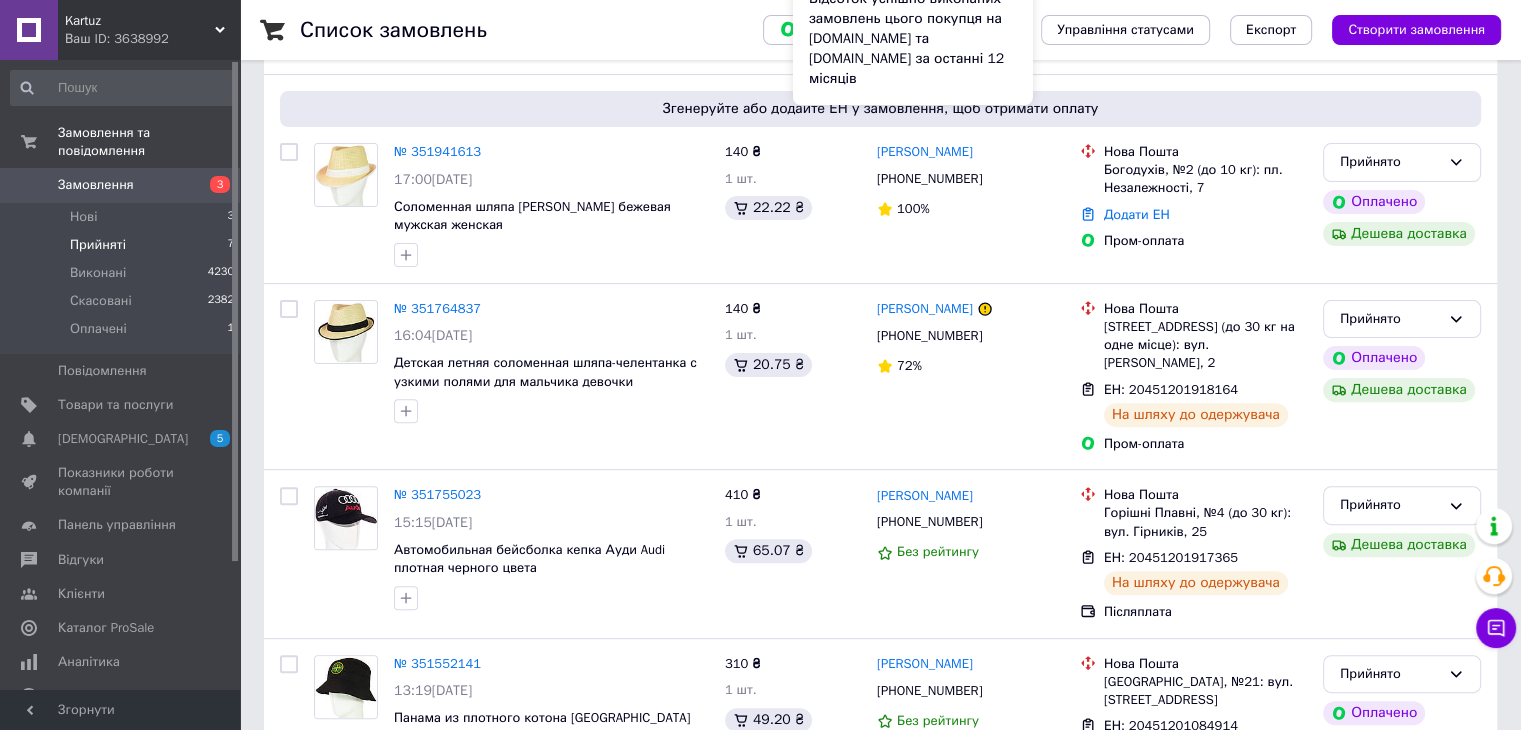 scroll, scrollTop: 1028, scrollLeft: 0, axis: vertical 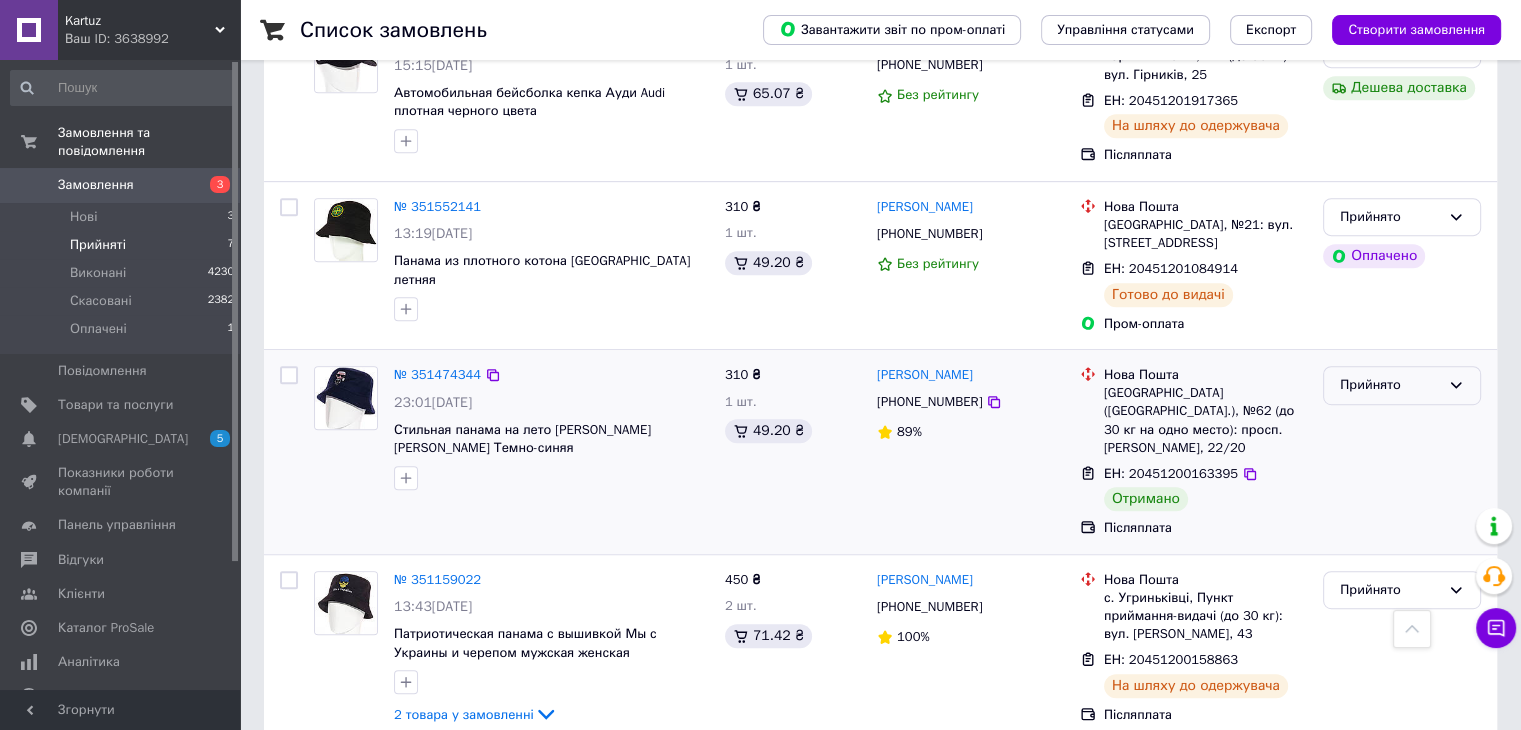 click on "Прийнято" at bounding box center (1390, 385) 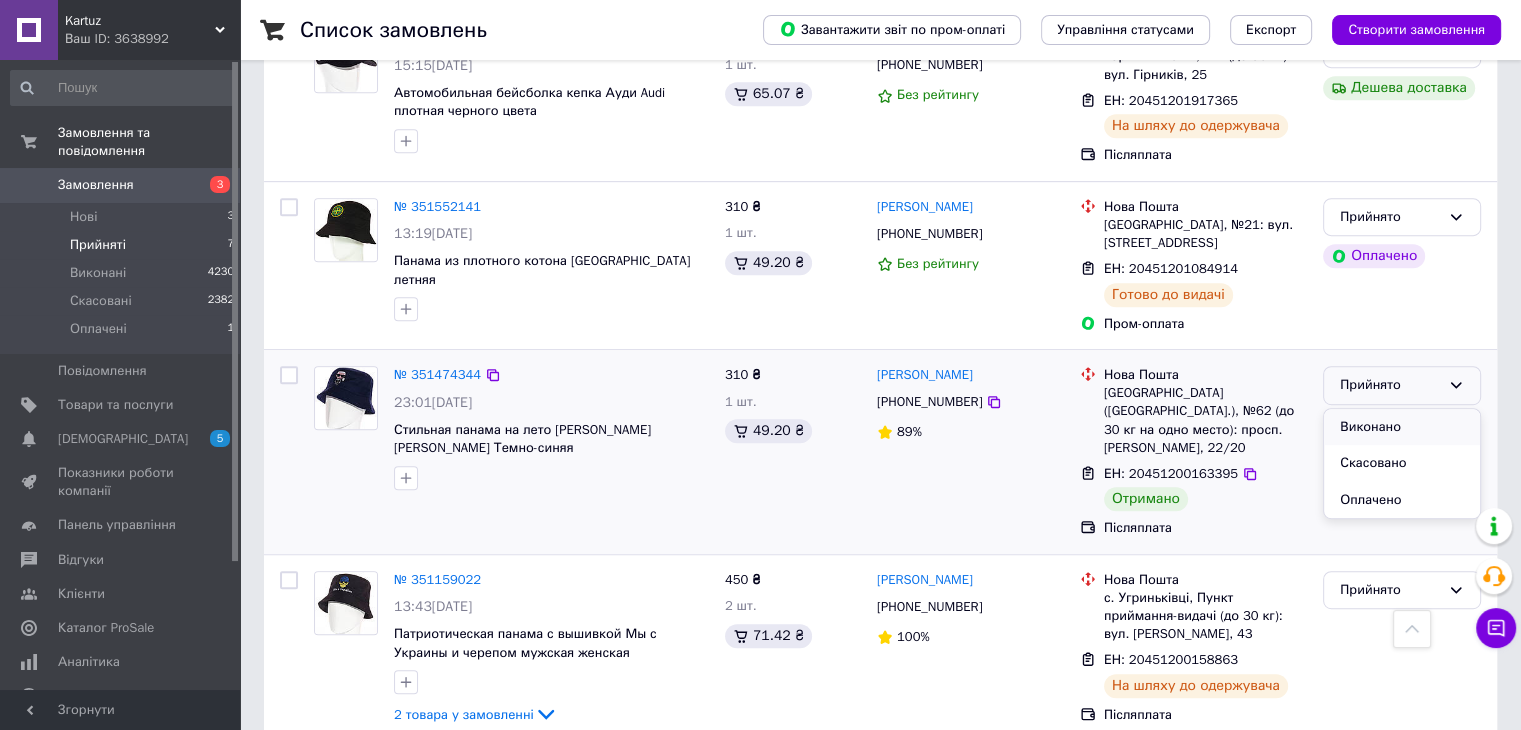 click on "Виконано" at bounding box center [1402, 427] 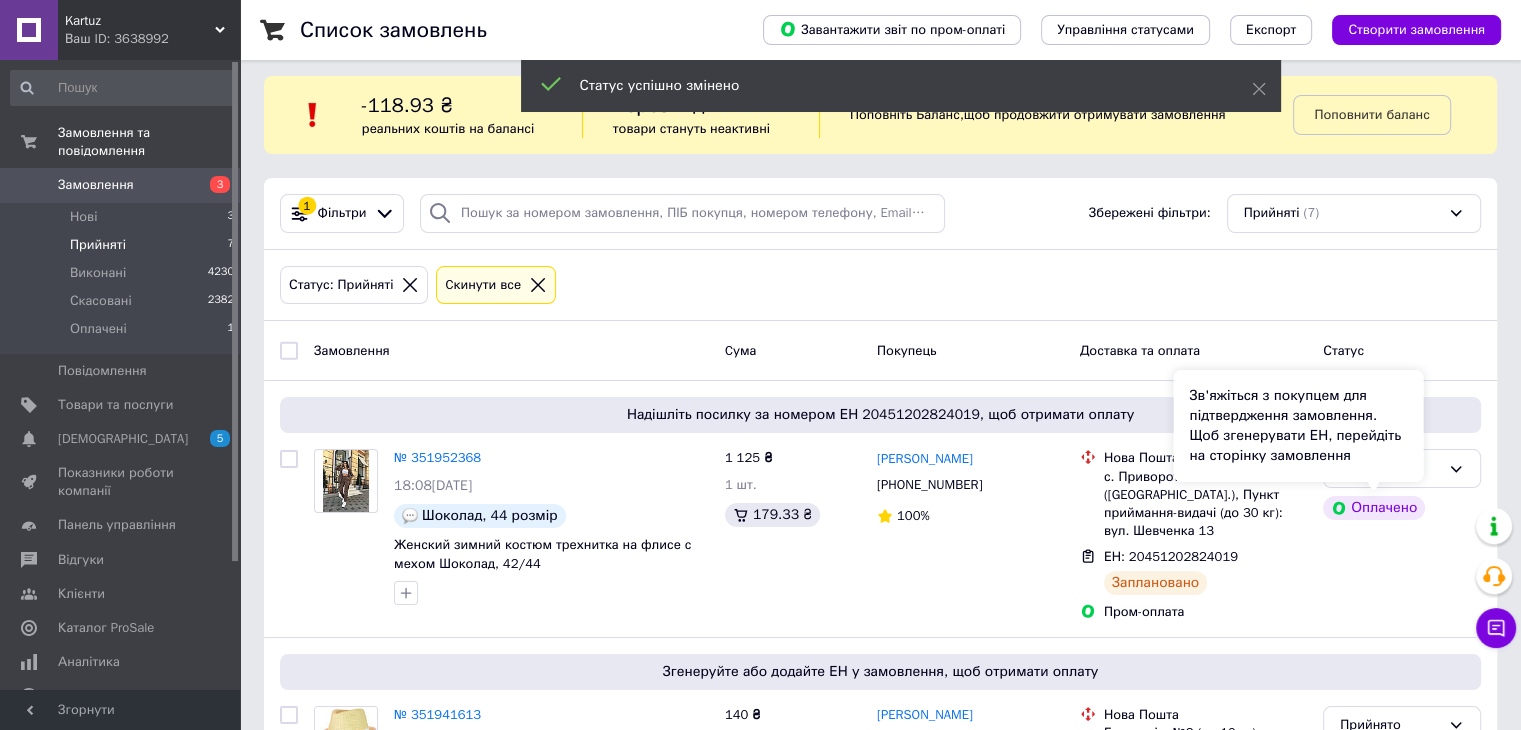 scroll, scrollTop: 0, scrollLeft: 0, axis: both 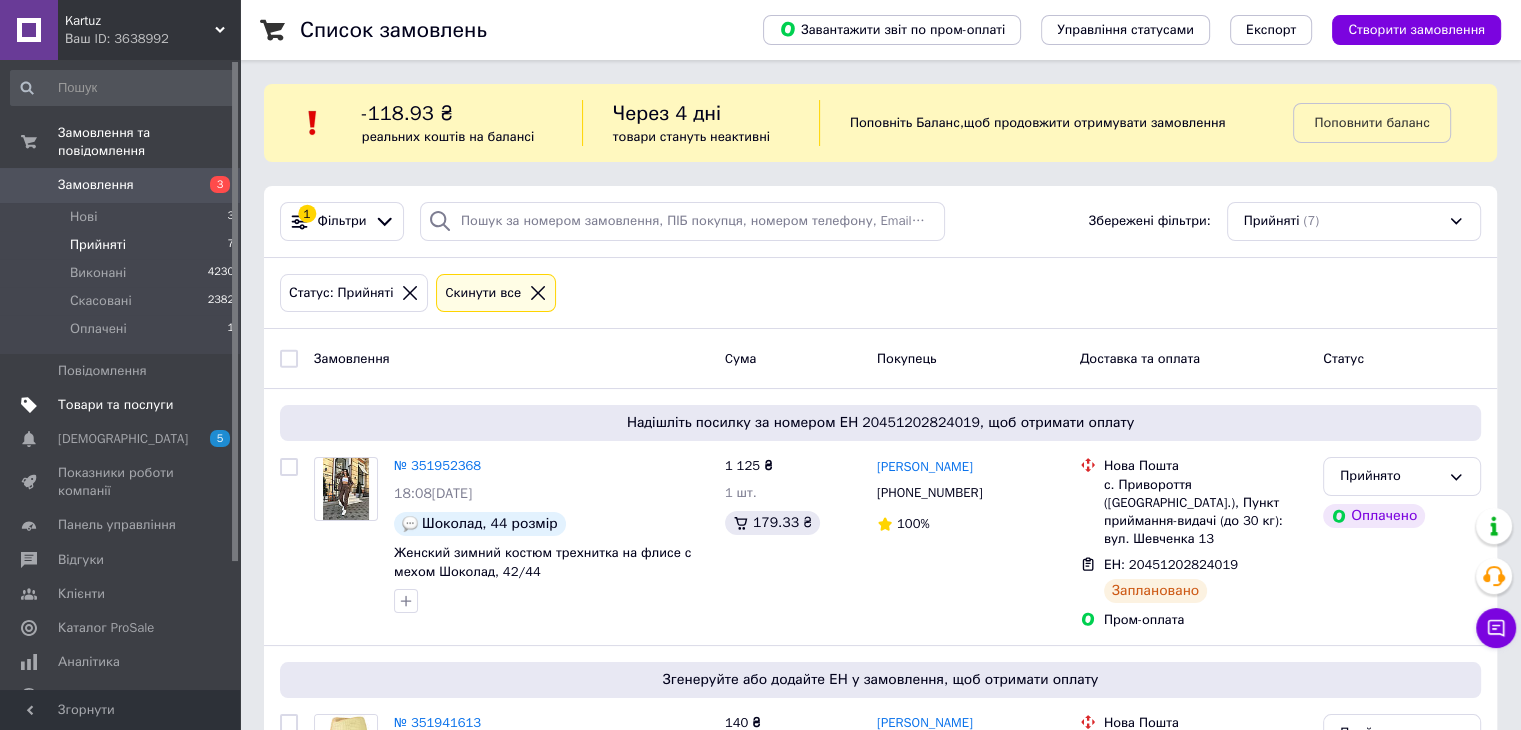 click on "Товари та послуги" at bounding box center (115, 405) 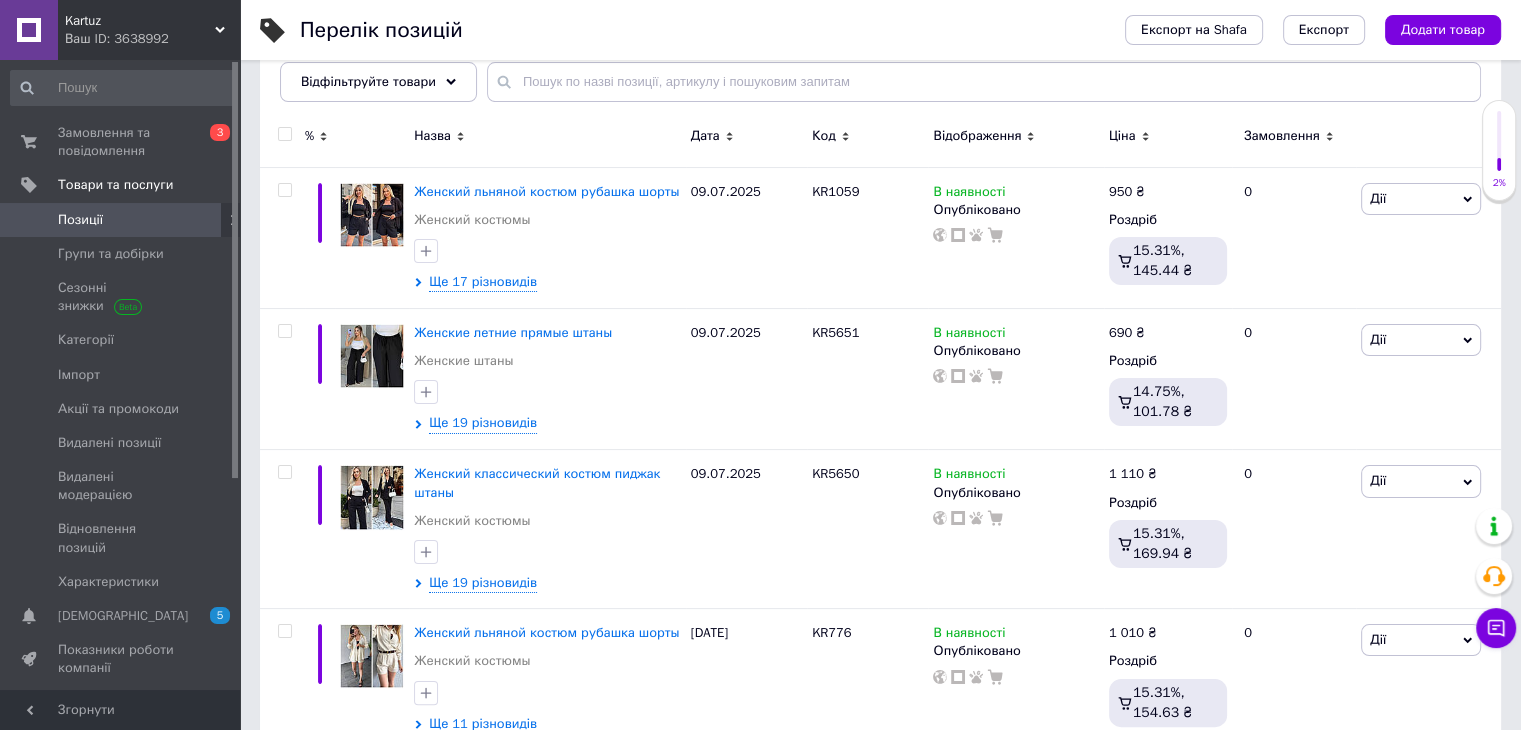 scroll, scrollTop: 300, scrollLeft: 0, axis: vertical 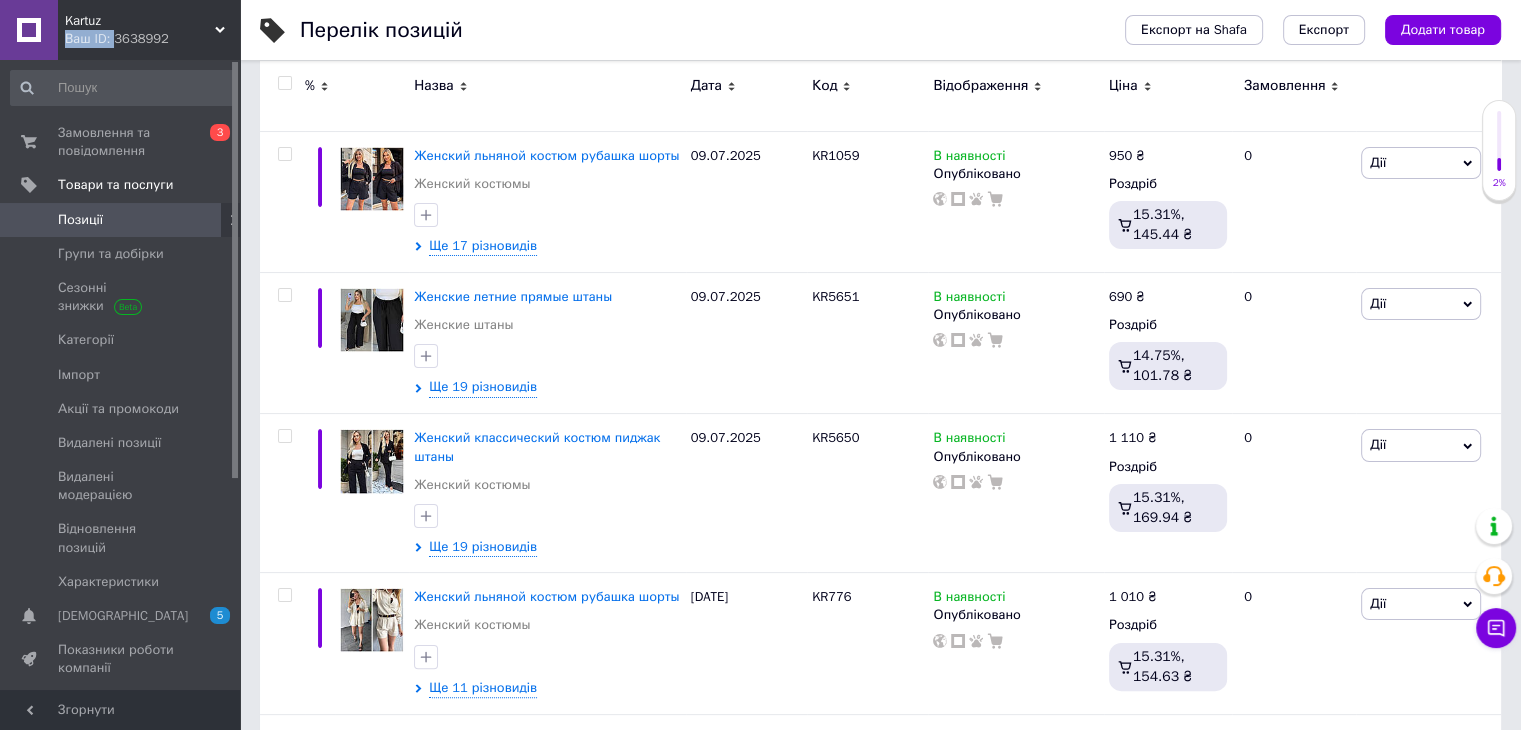 click on "Kartuz Ваш ID: 3638992" at bounding box center (149, 30) 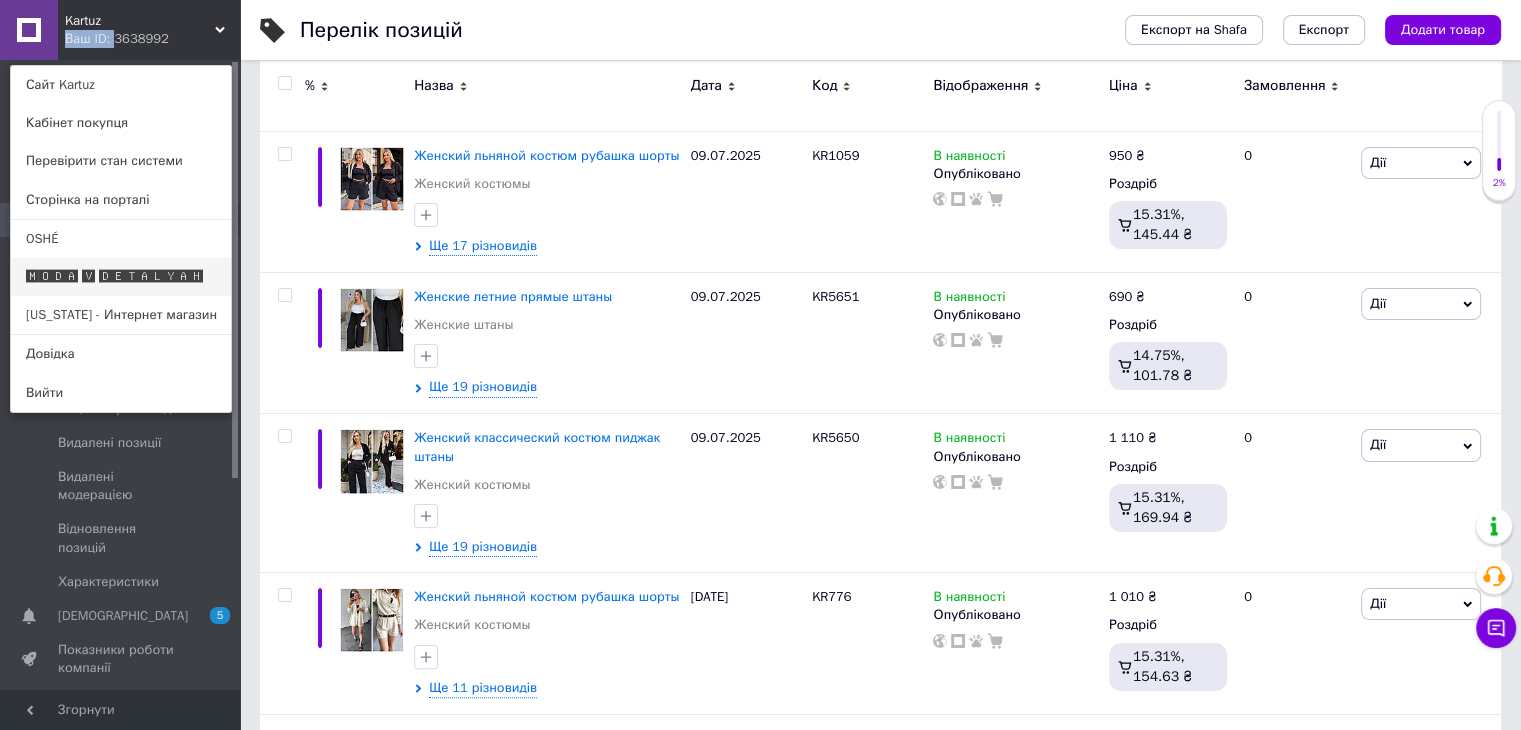 click on "🅼🅾🅳🅰 🆅 🅳🅴🆃🅰🅻🆈🅰🅷" at bounding box center [121, 277] 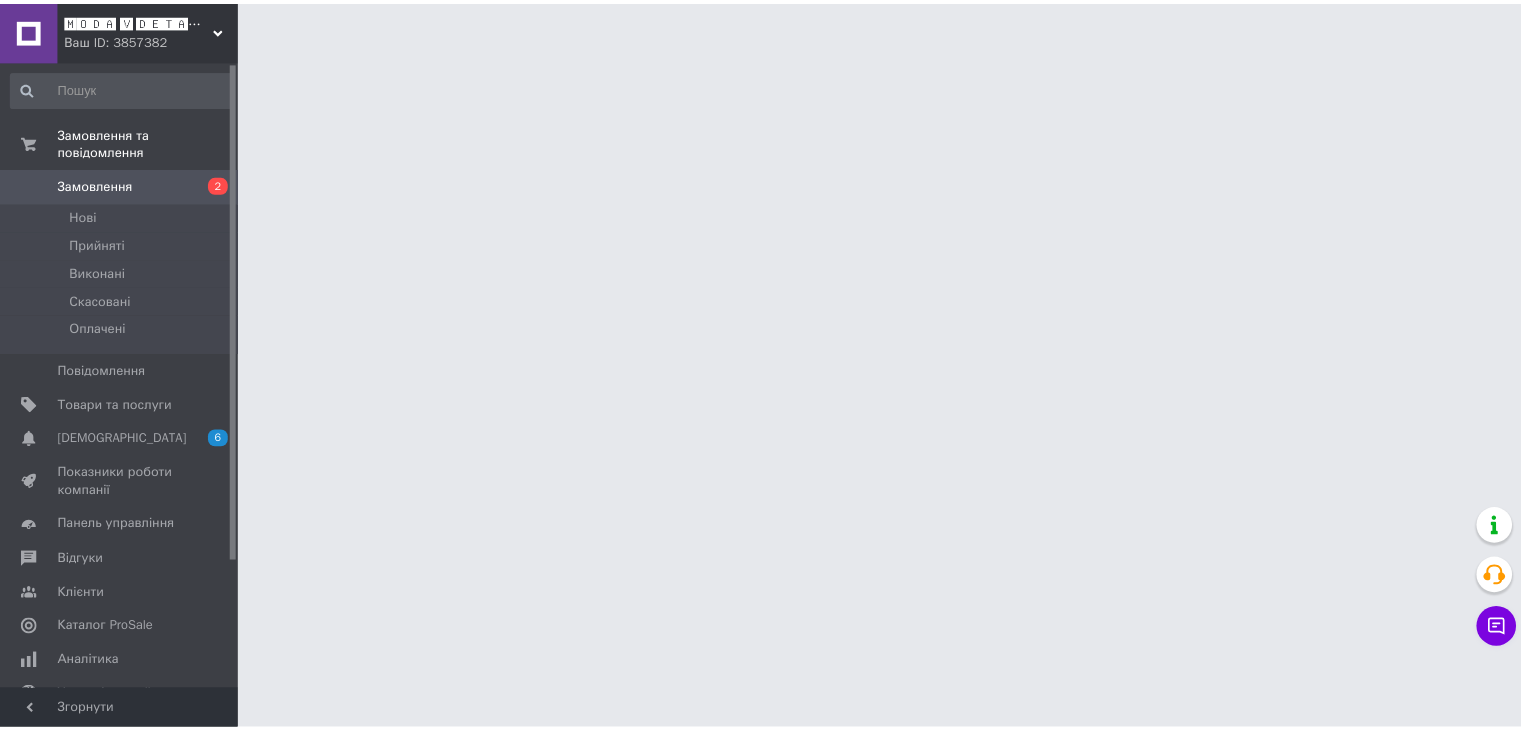 scroll, scrollTop: 0, scrollLeft: 0, axis: both 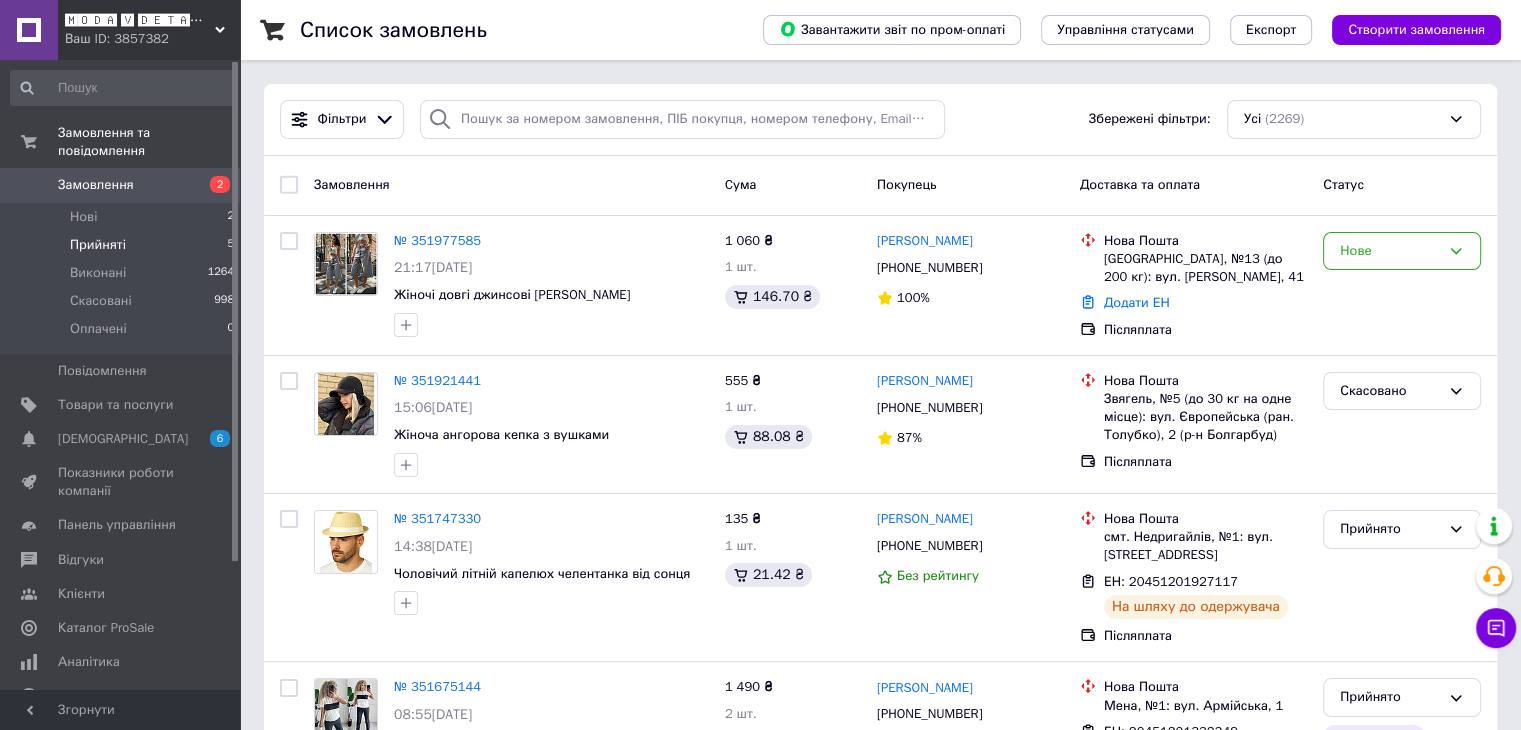 click on "Прийняті" at bounding box center [98, 245] 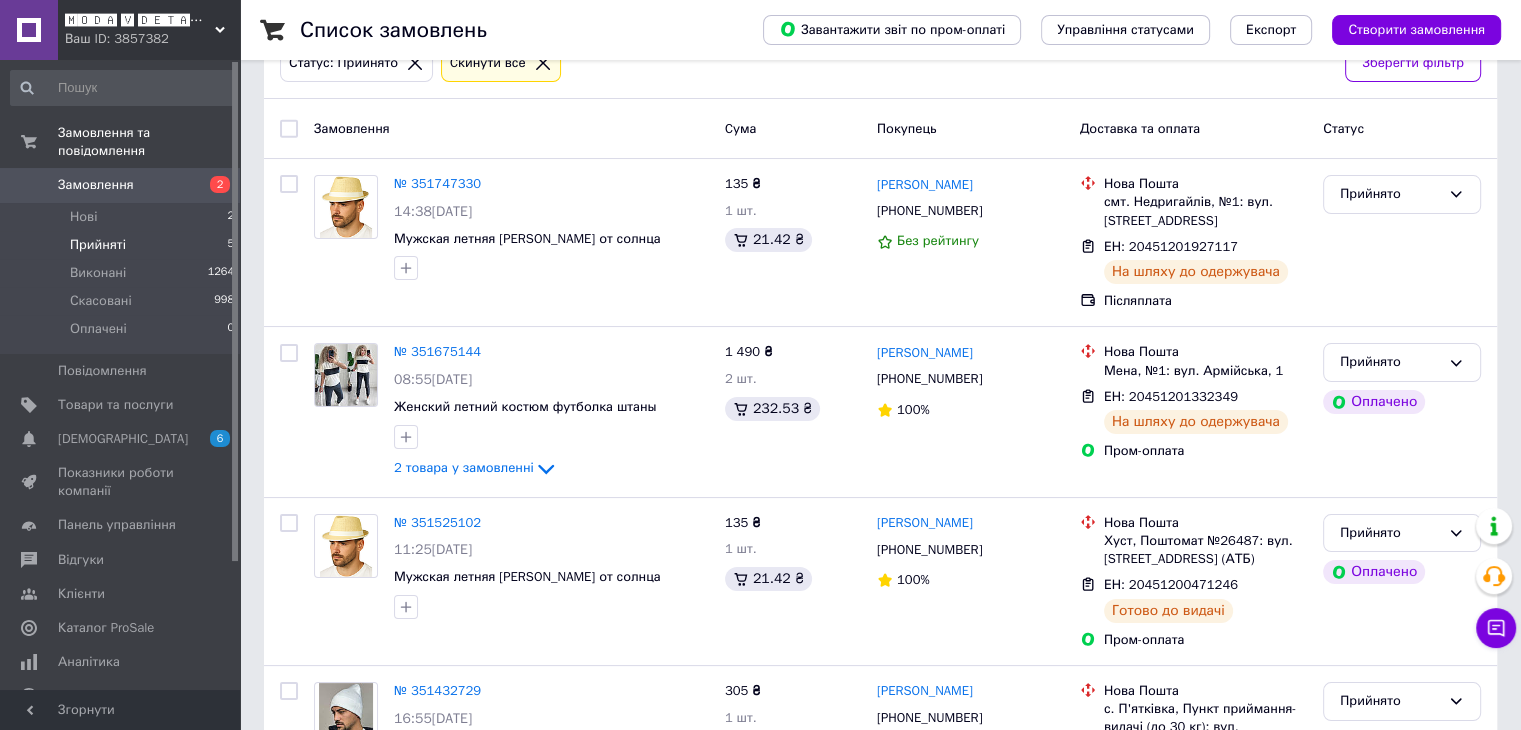 scroll, scrollTop: 440, scrollLeft: 0, axis: vertical 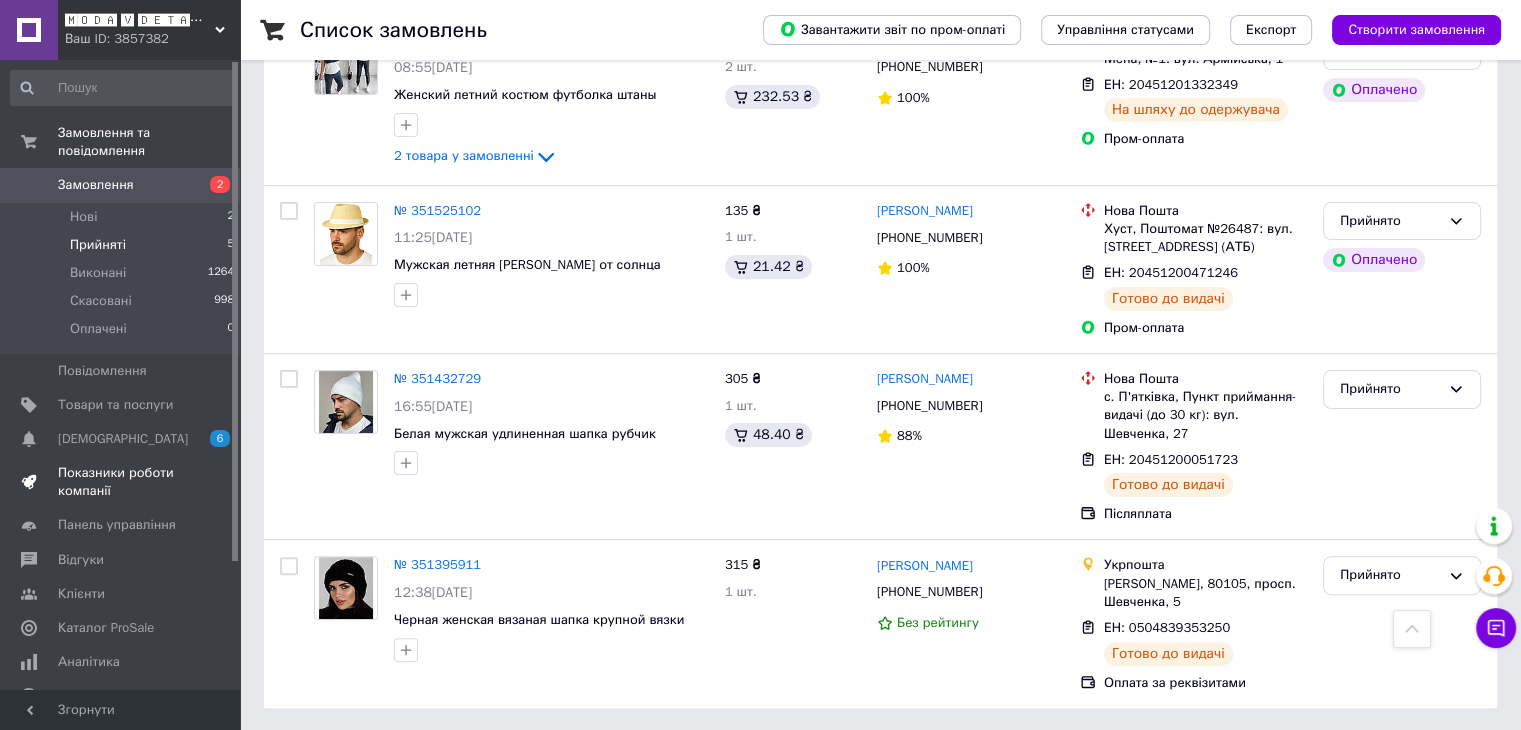 click on "Показники роботи компанії" at bounding box center [121, 482] 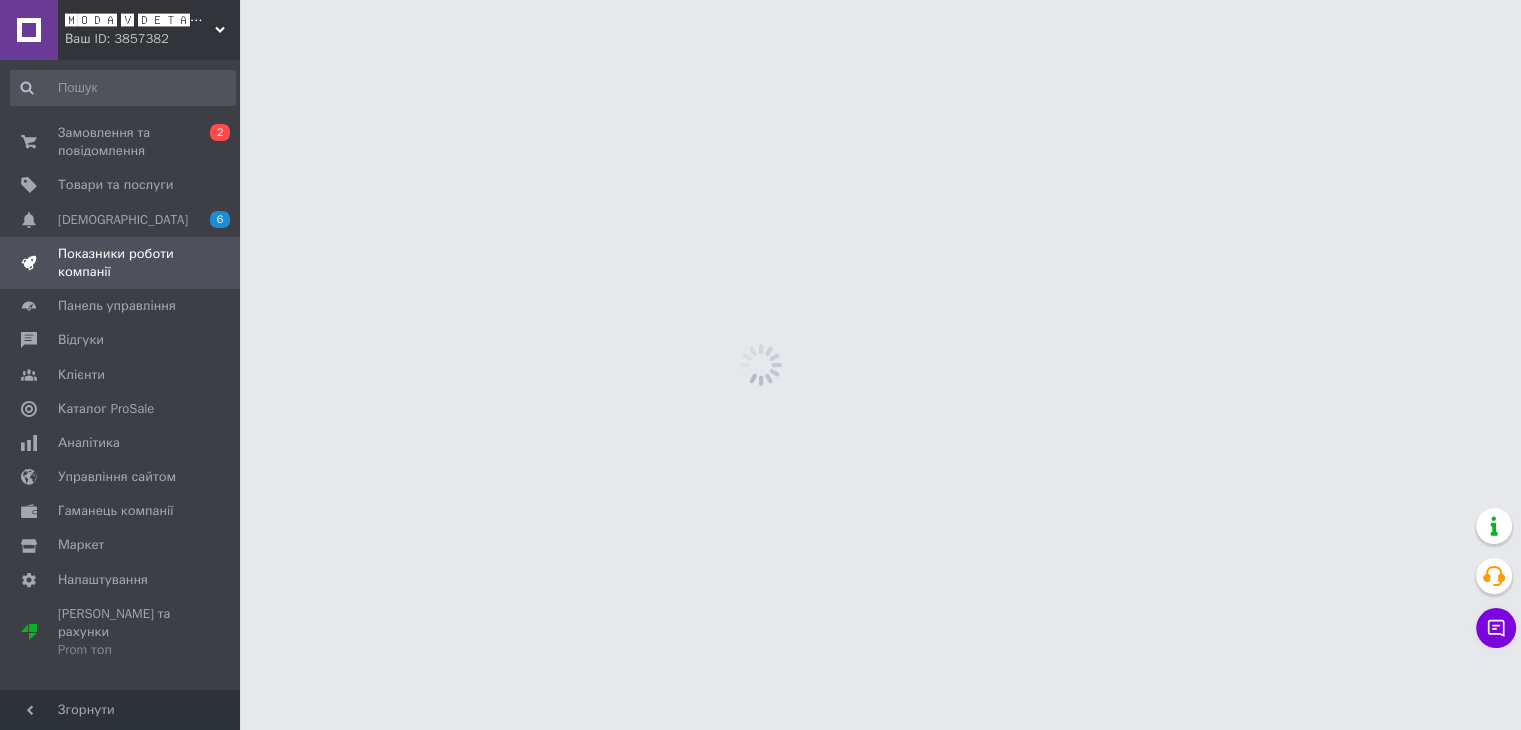 scroll, scrollTop: 0, scrollLeft: 0, axis: both 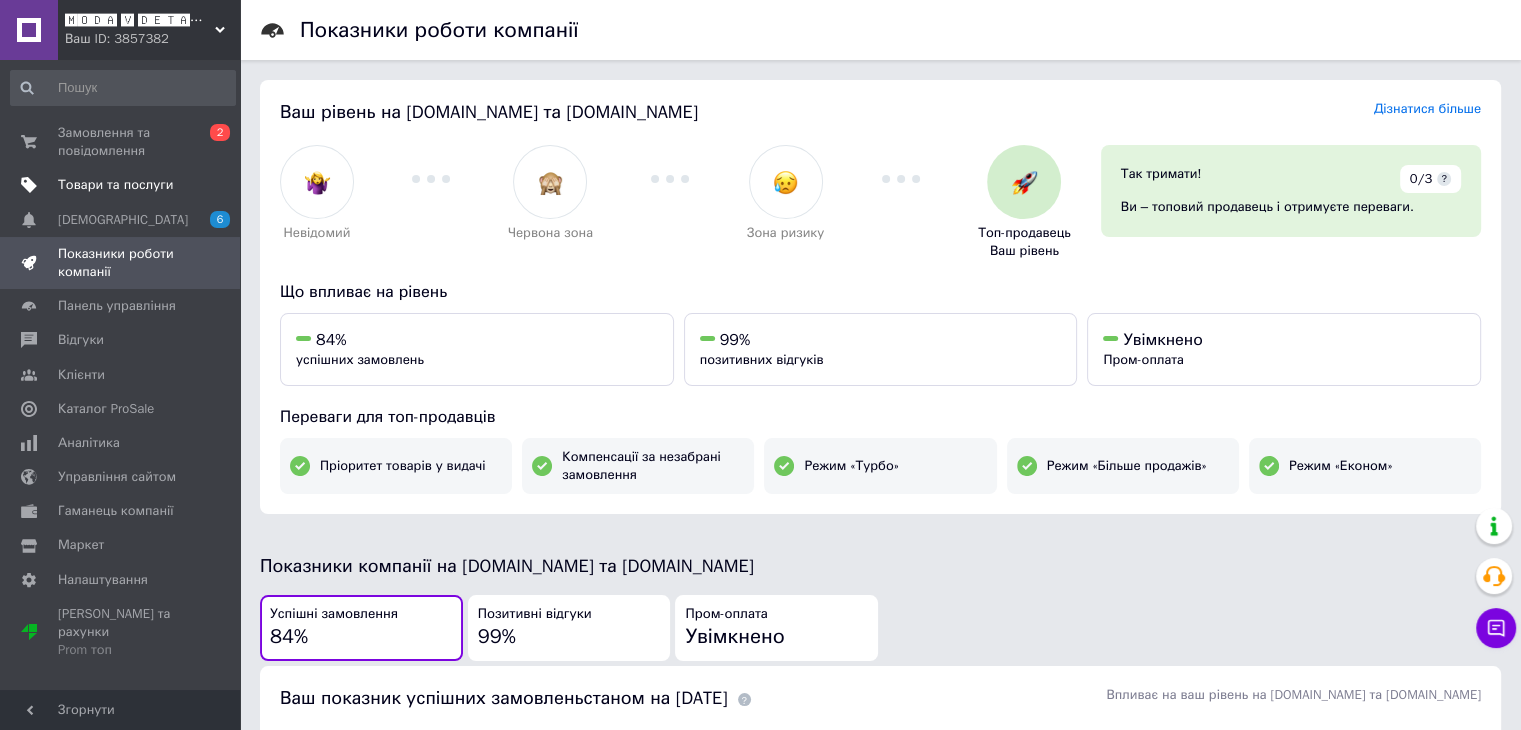 click on "Товари та послуги" at bounding box center (123, 185) 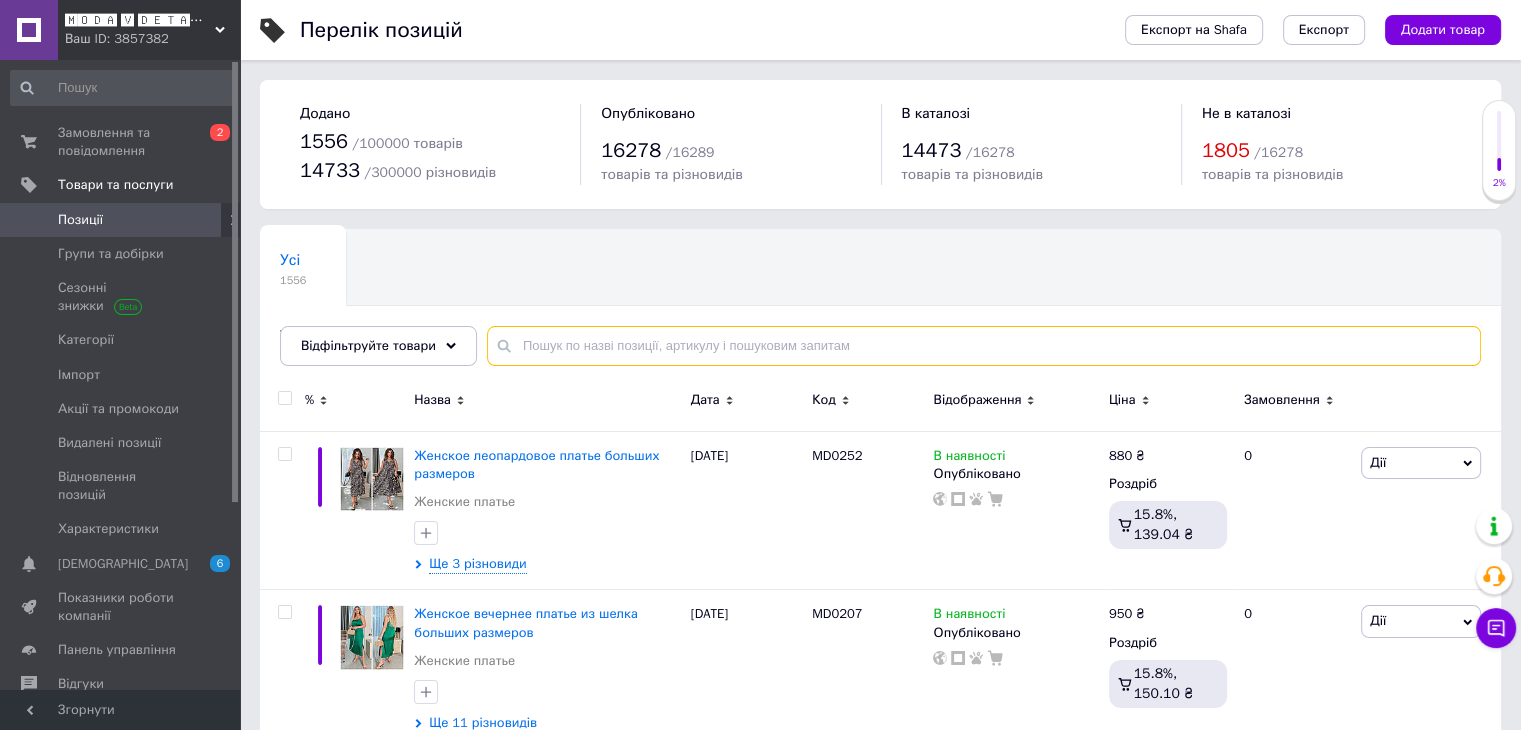 click at bounding box center (984, 346) 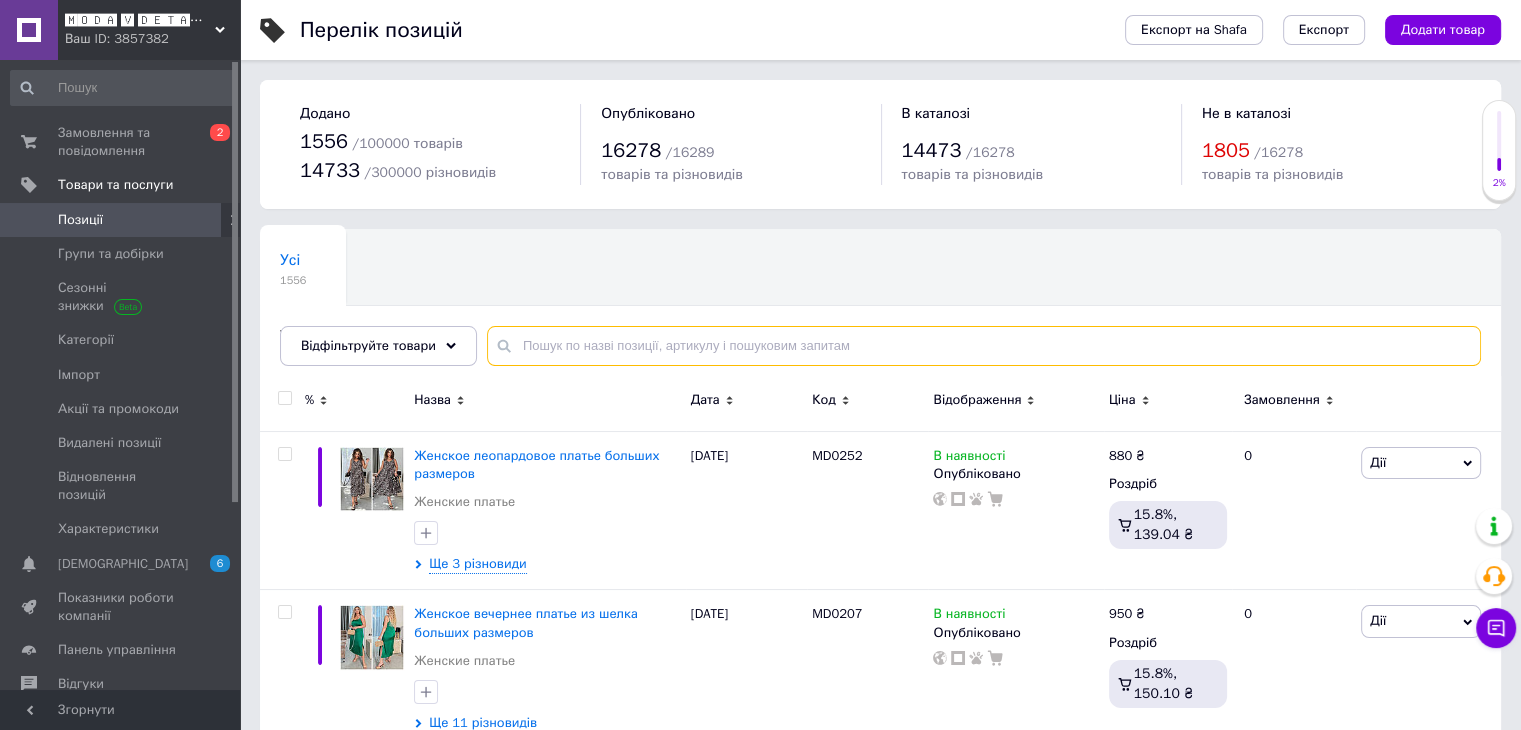 paste on "5650" 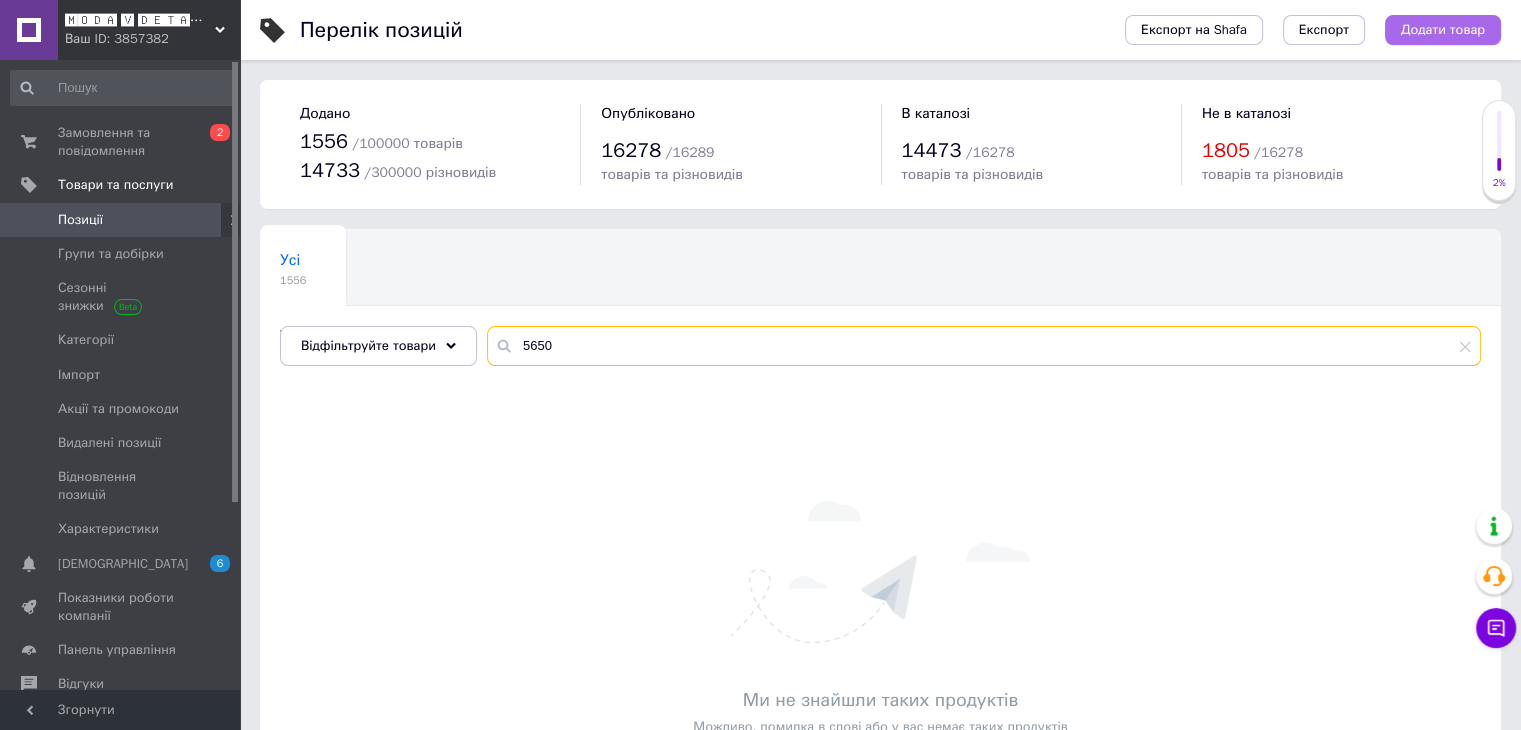 type on "5650" 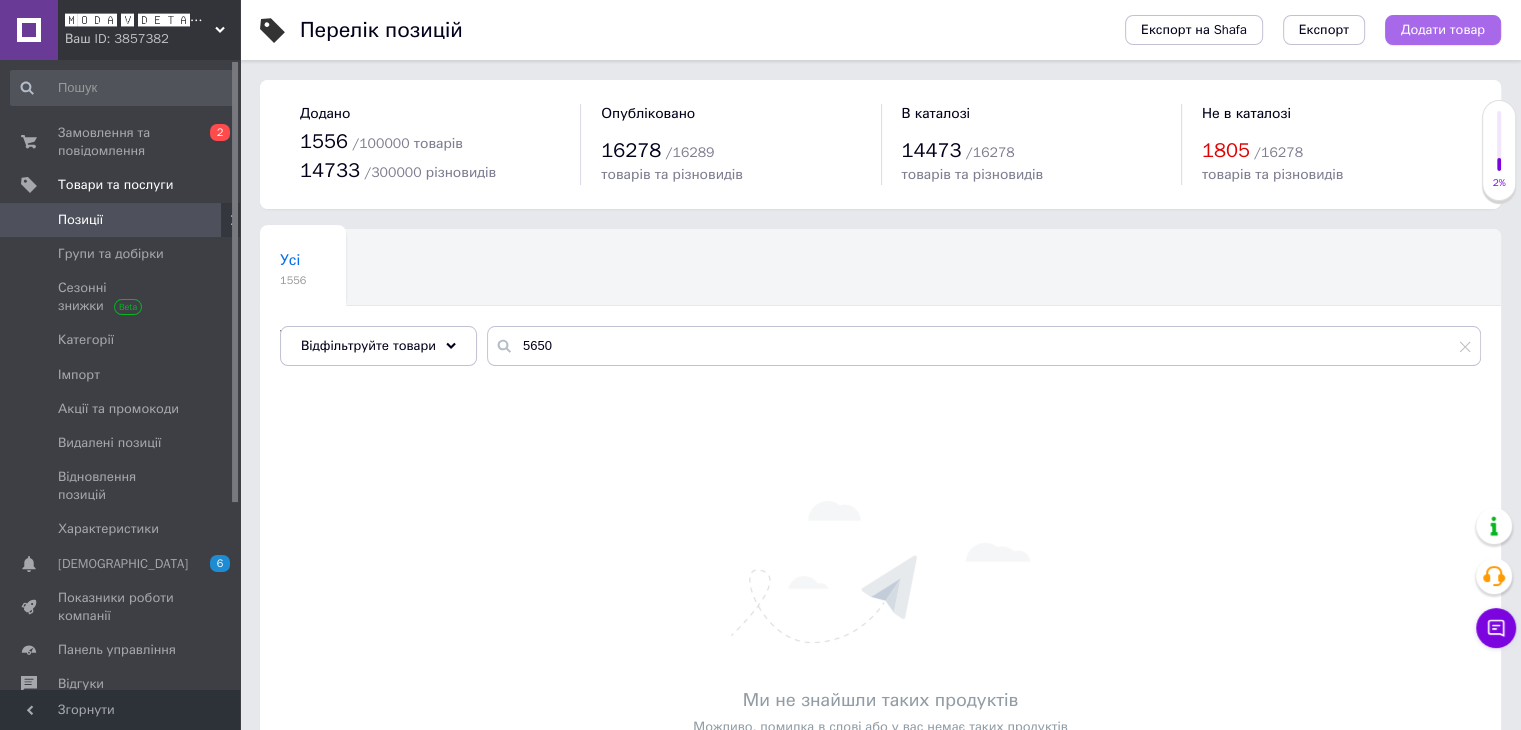 click on "Додати товар" at bounding box center [1443, 30] 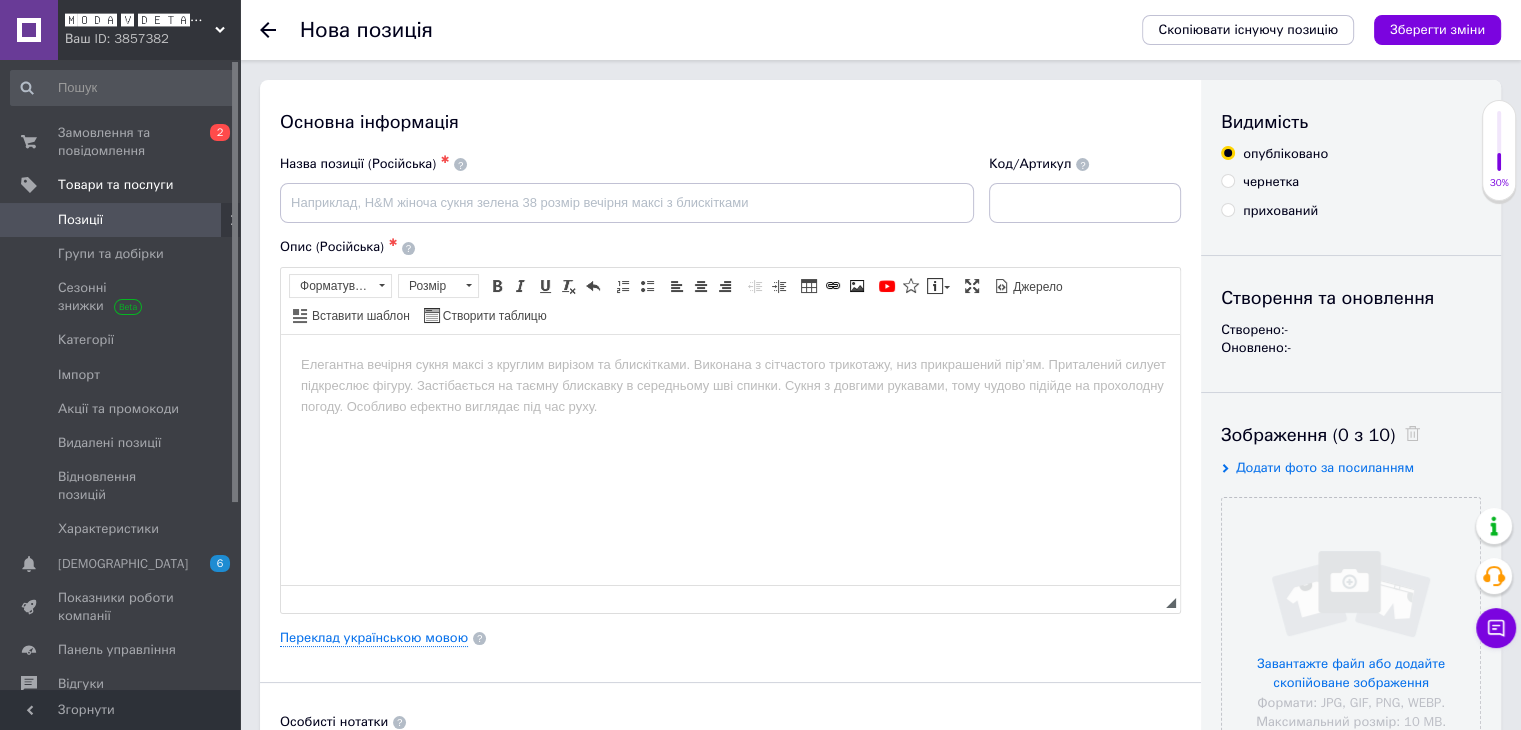 scroll, scrollTop: 0, scrollLeft: 0, axis: both 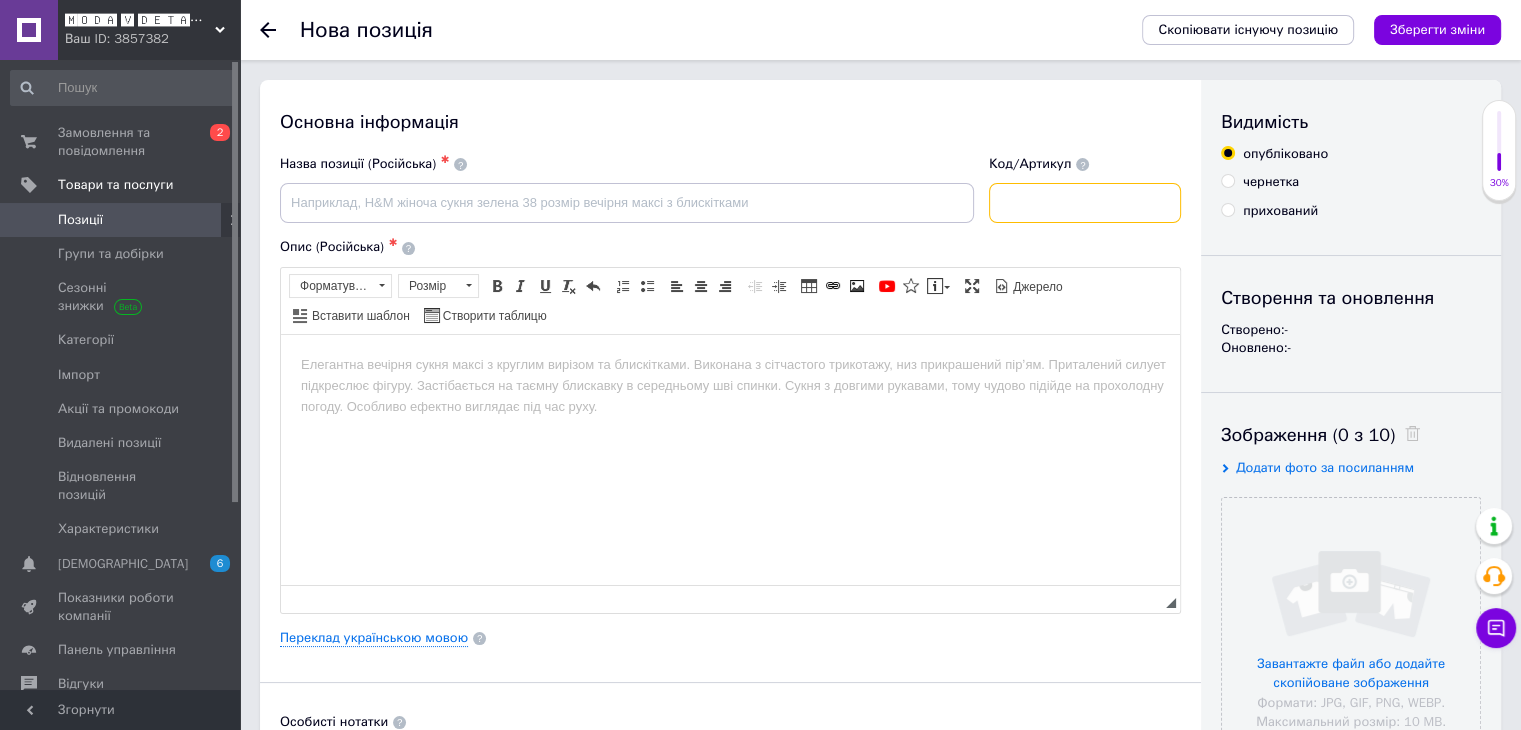 click at bounding box center [1085, 203] 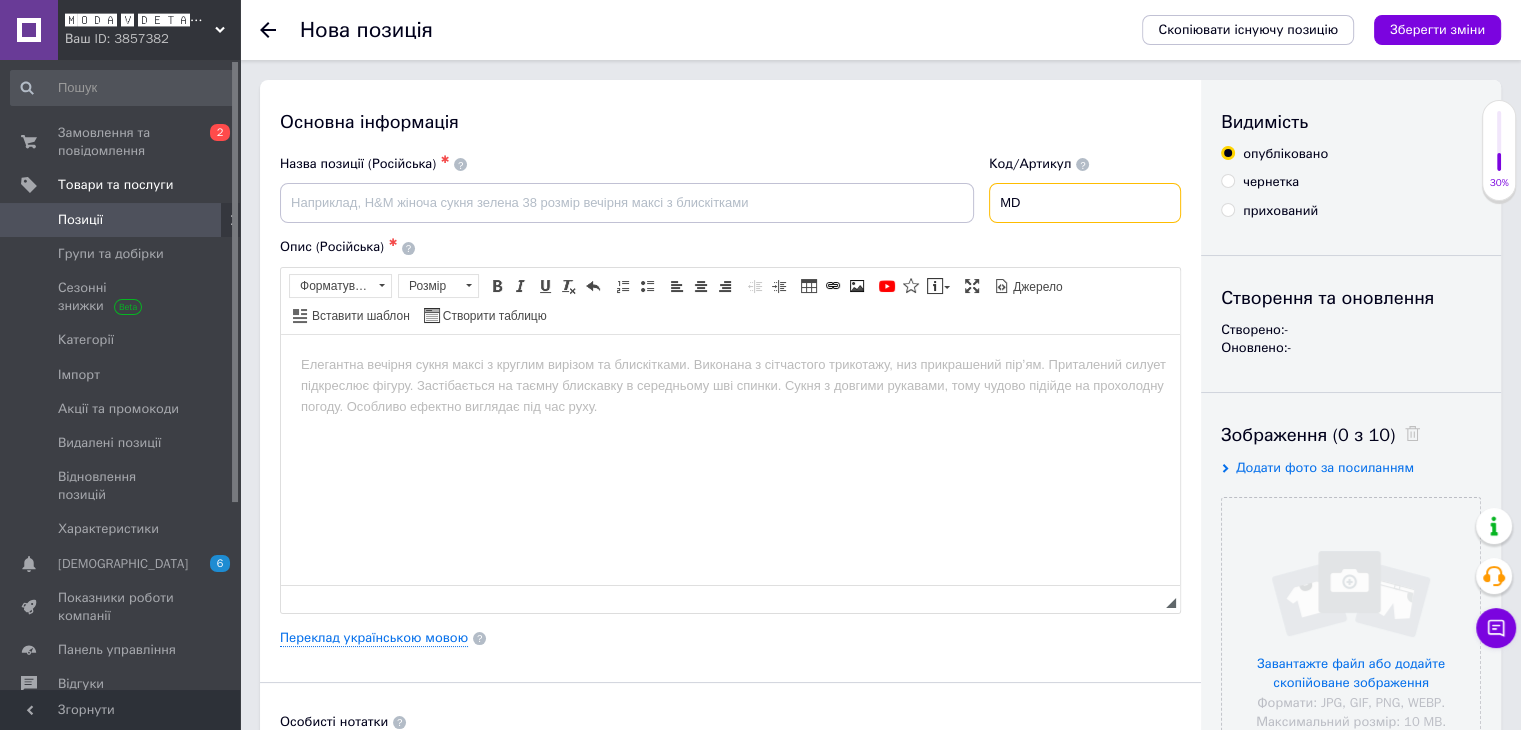 paste on "5650" 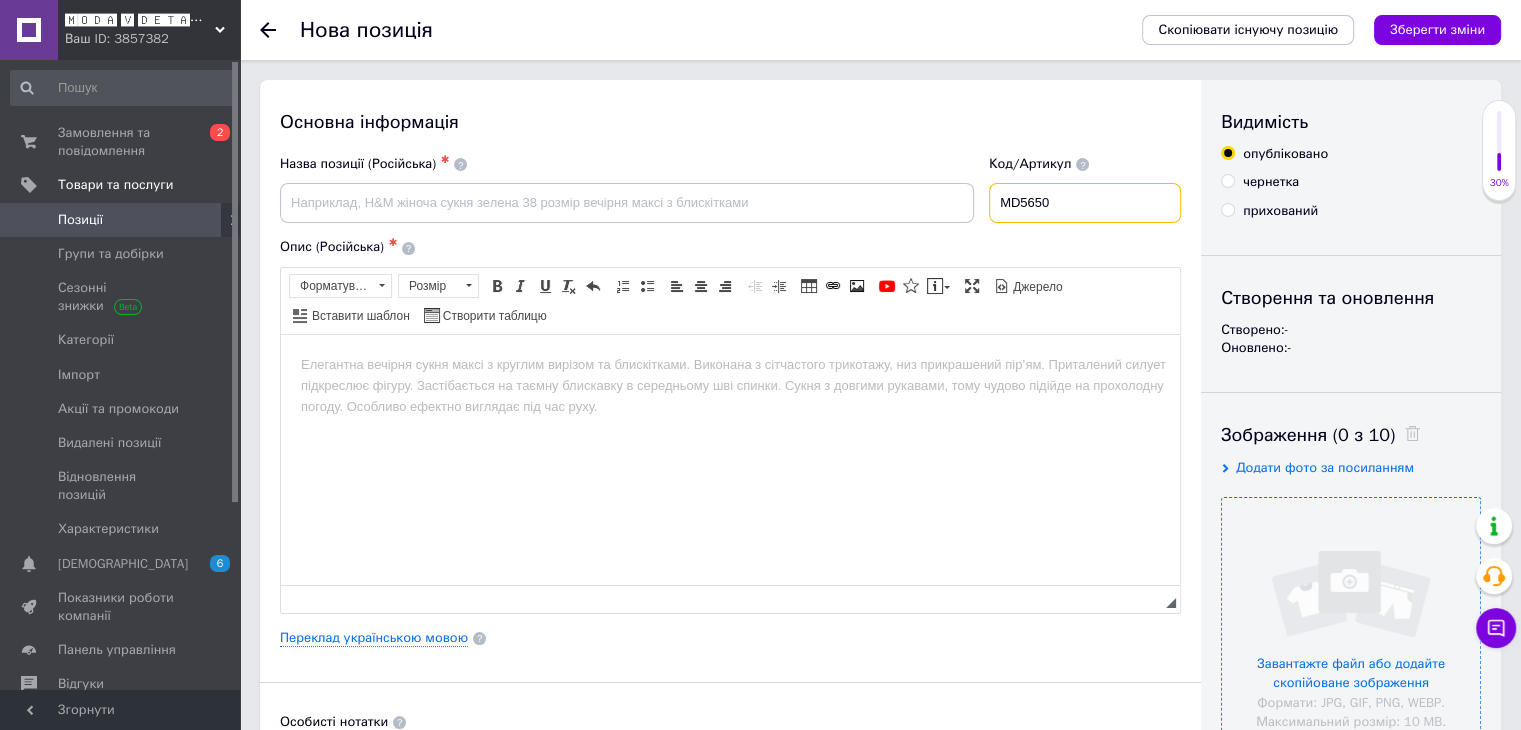 type on "MD5650" 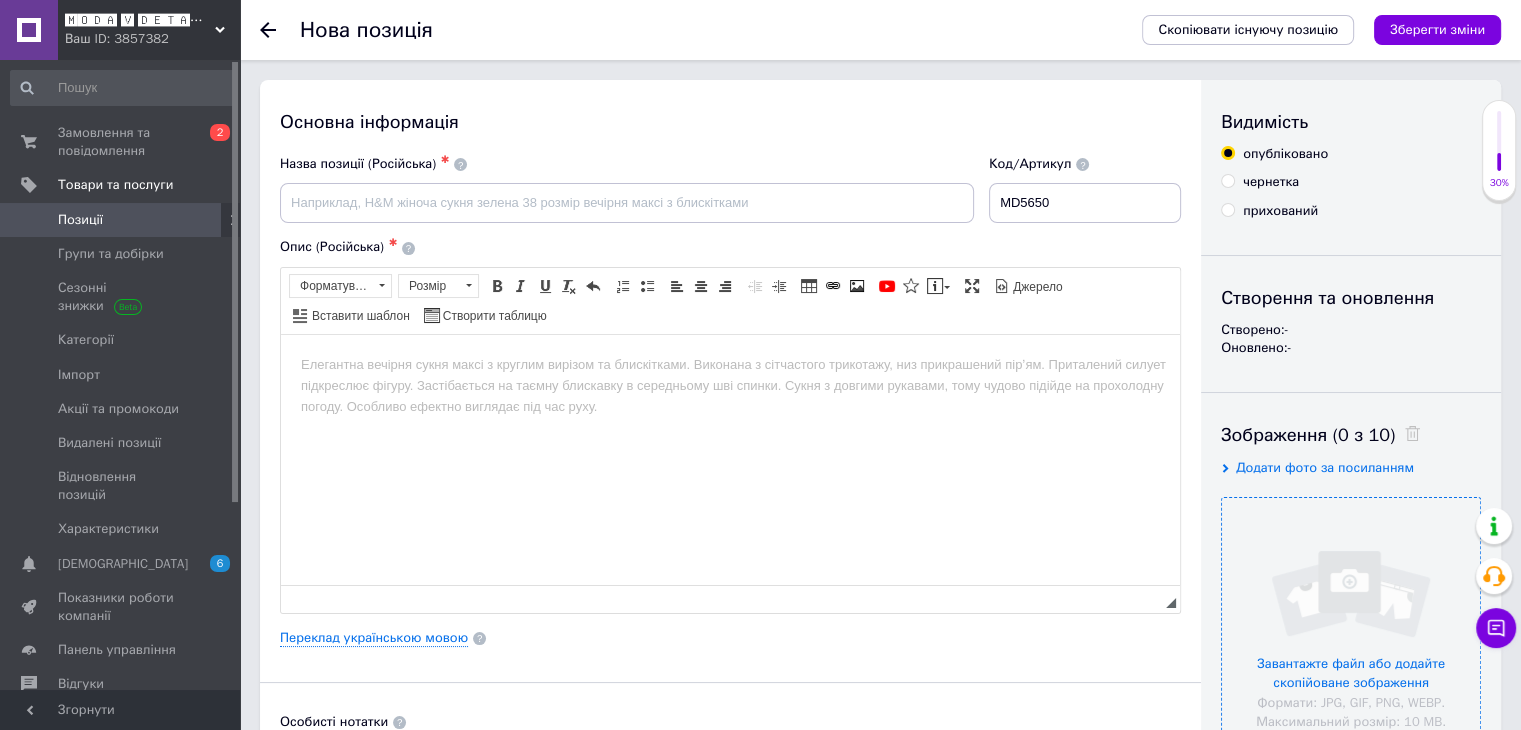 click at bounding box center (1351, 627) 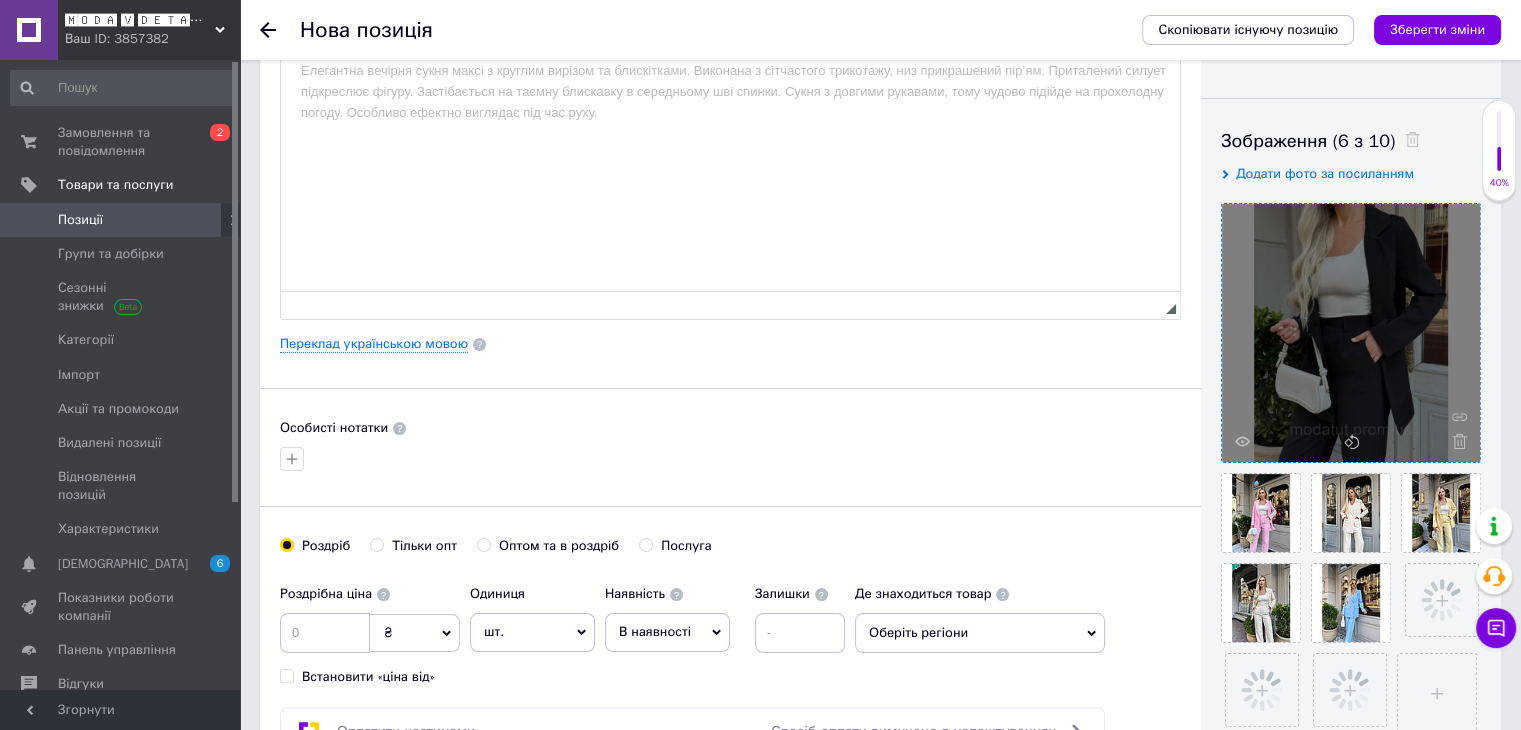 scroll, scrollTop: 300, scrollLeft: 0, axis: vertical 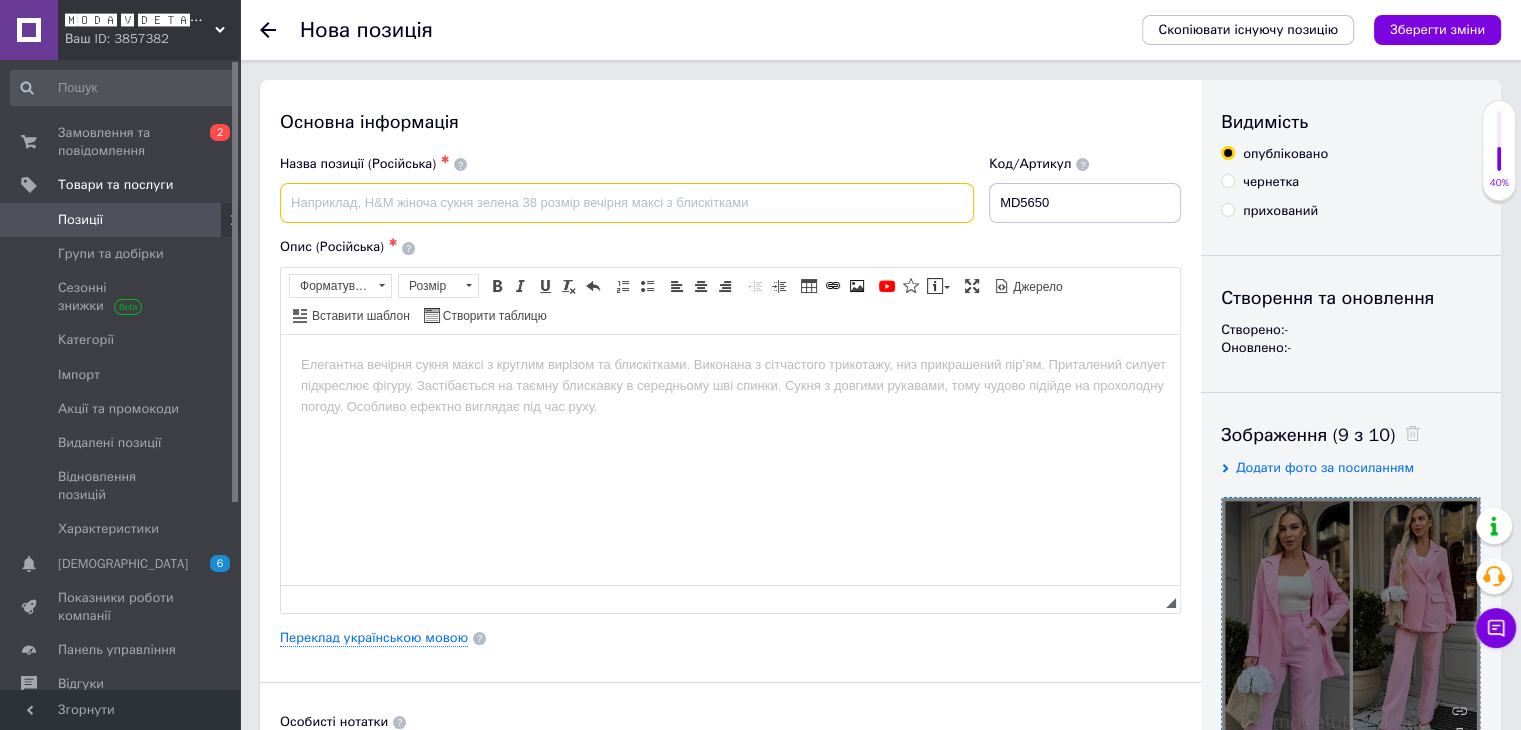 click at bounding box center (627, 203) 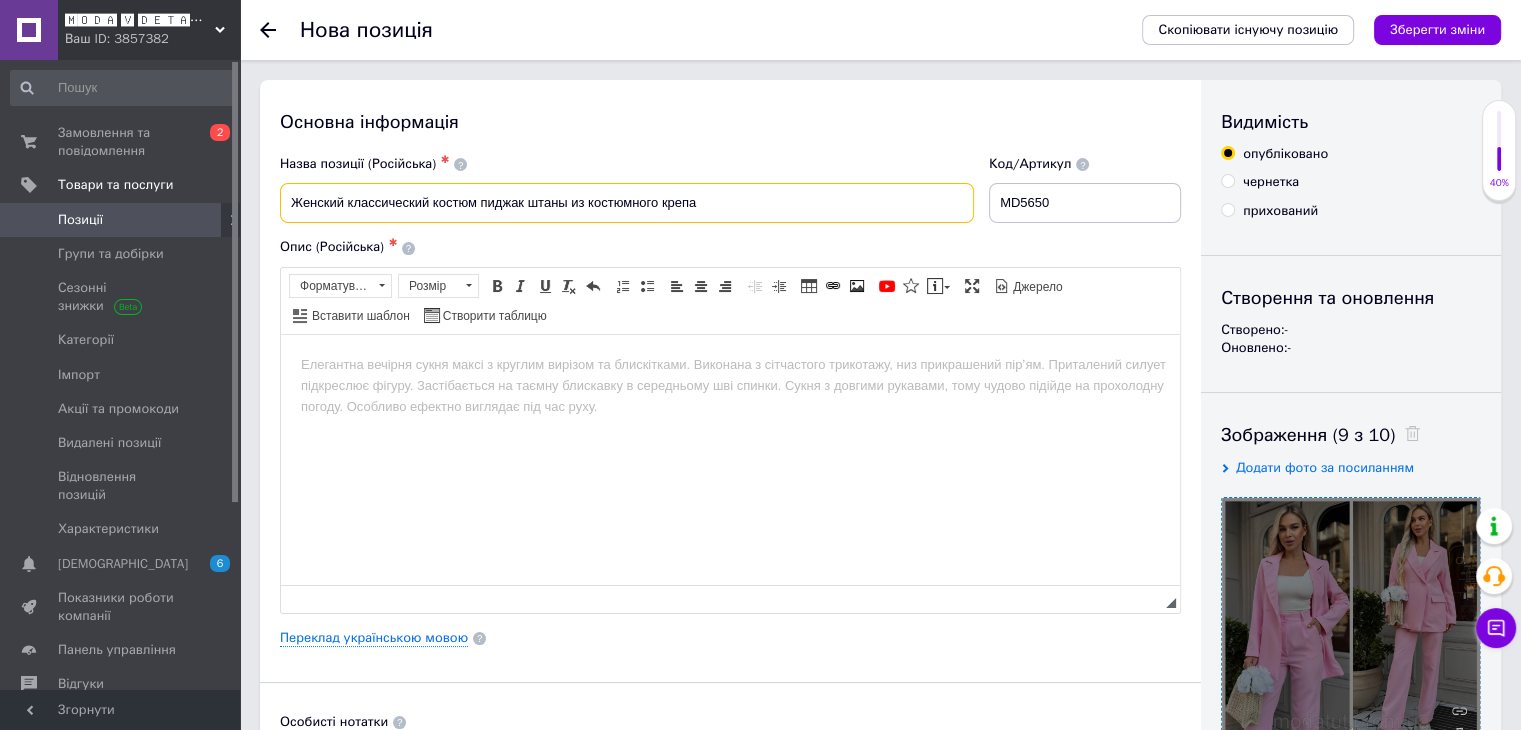 click on "Женский классический костюм пиджак штаны из костюмного крепа" at bounding box center (627, 203) 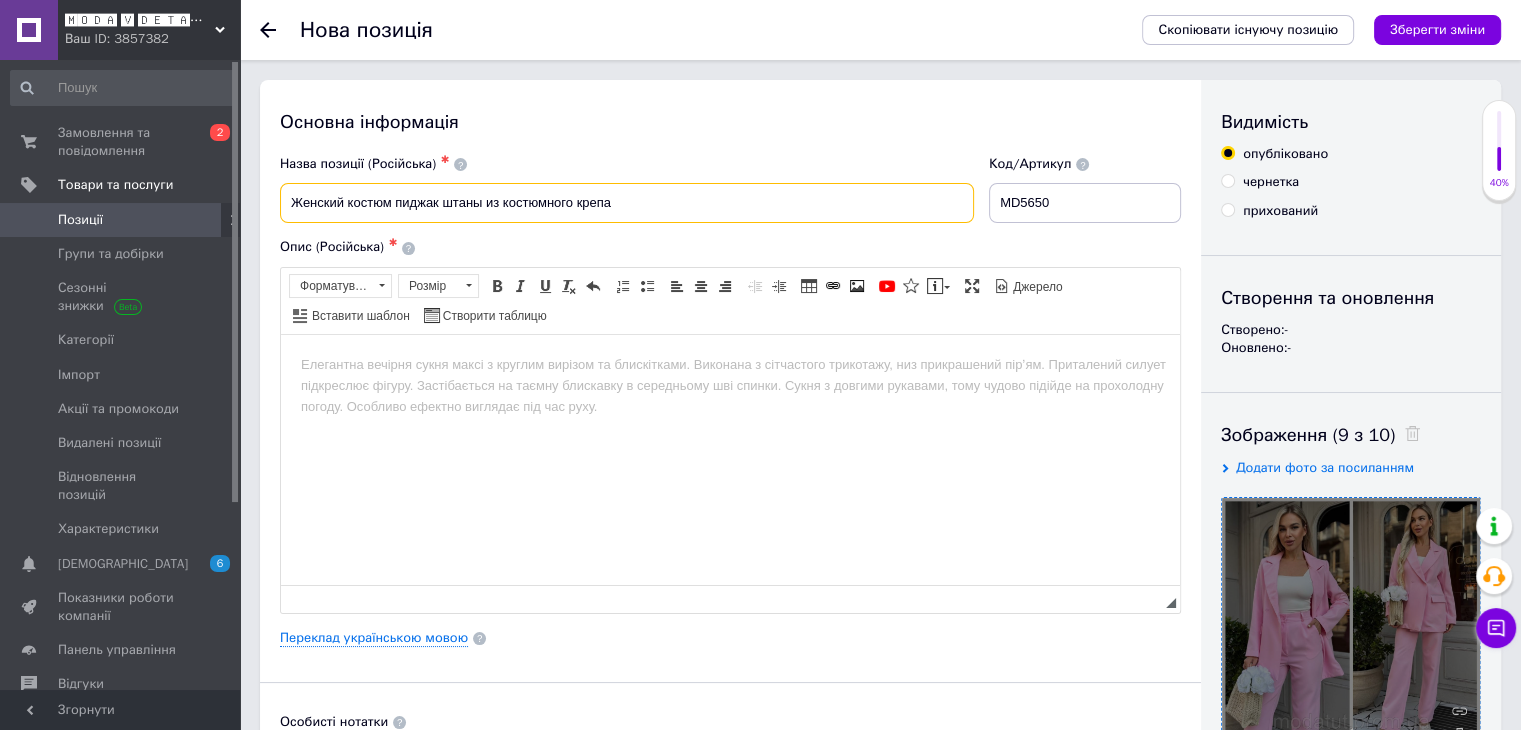 click on "Женский костюм пиджак штаны из костюмного крепа" at bounding box center (627, 203) 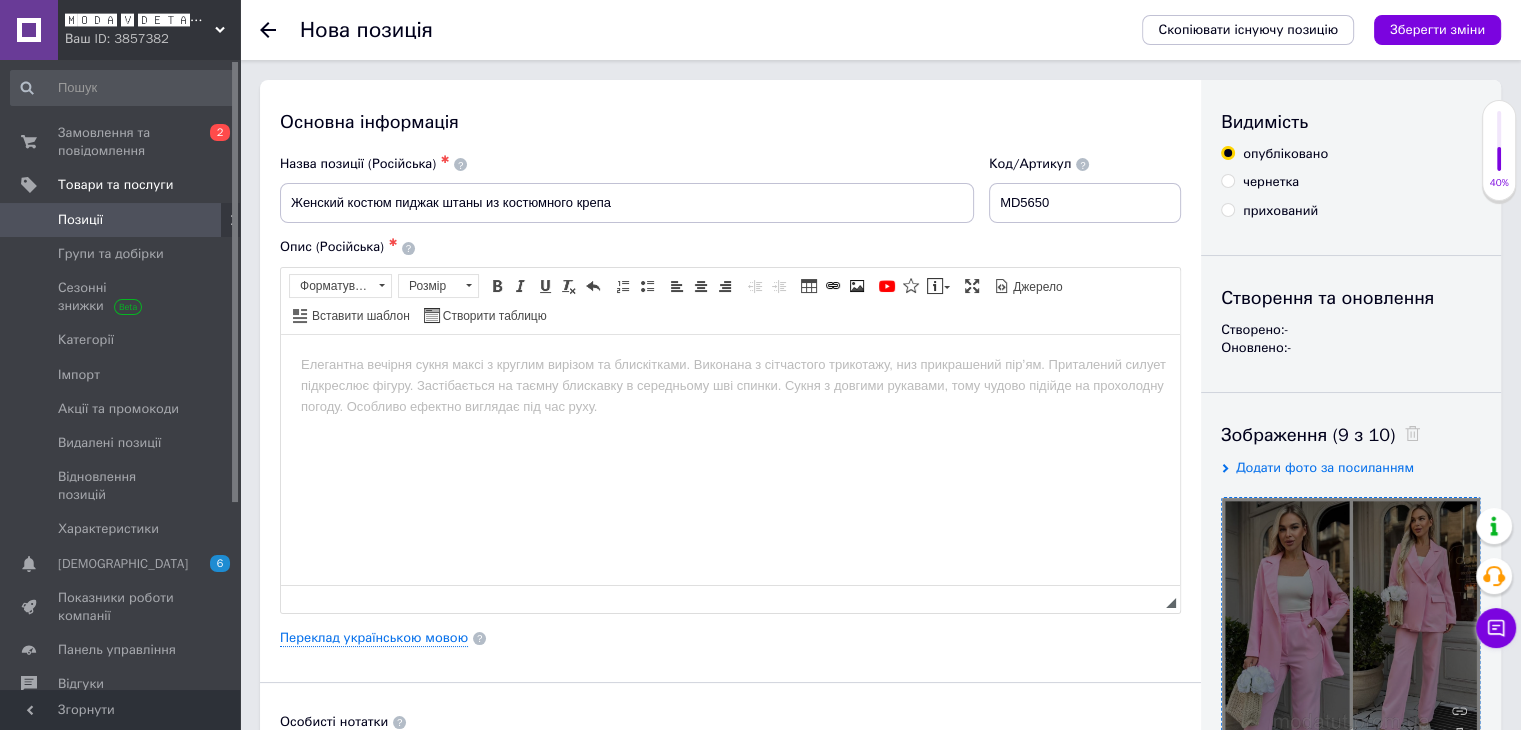 click at bounding box center (730, 364) 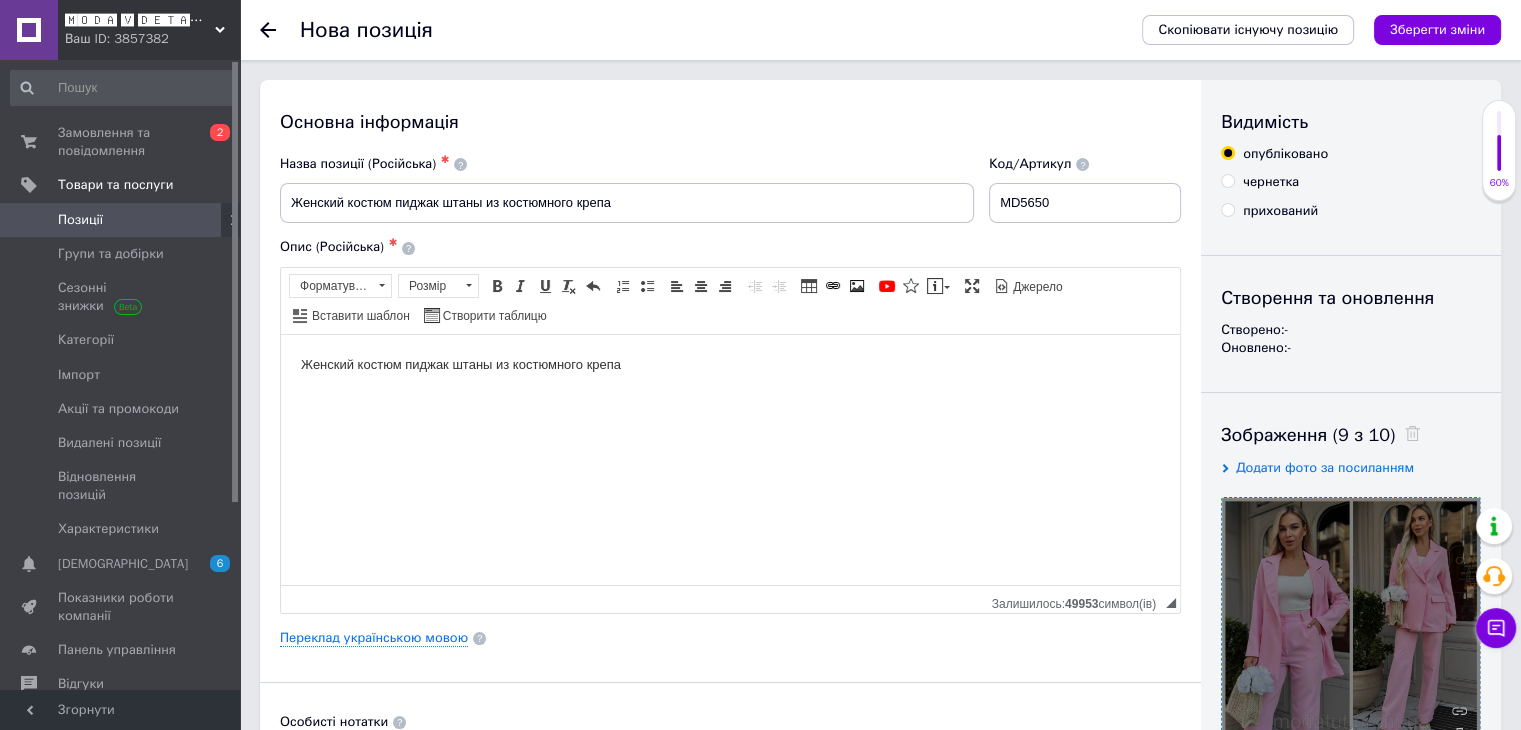 type 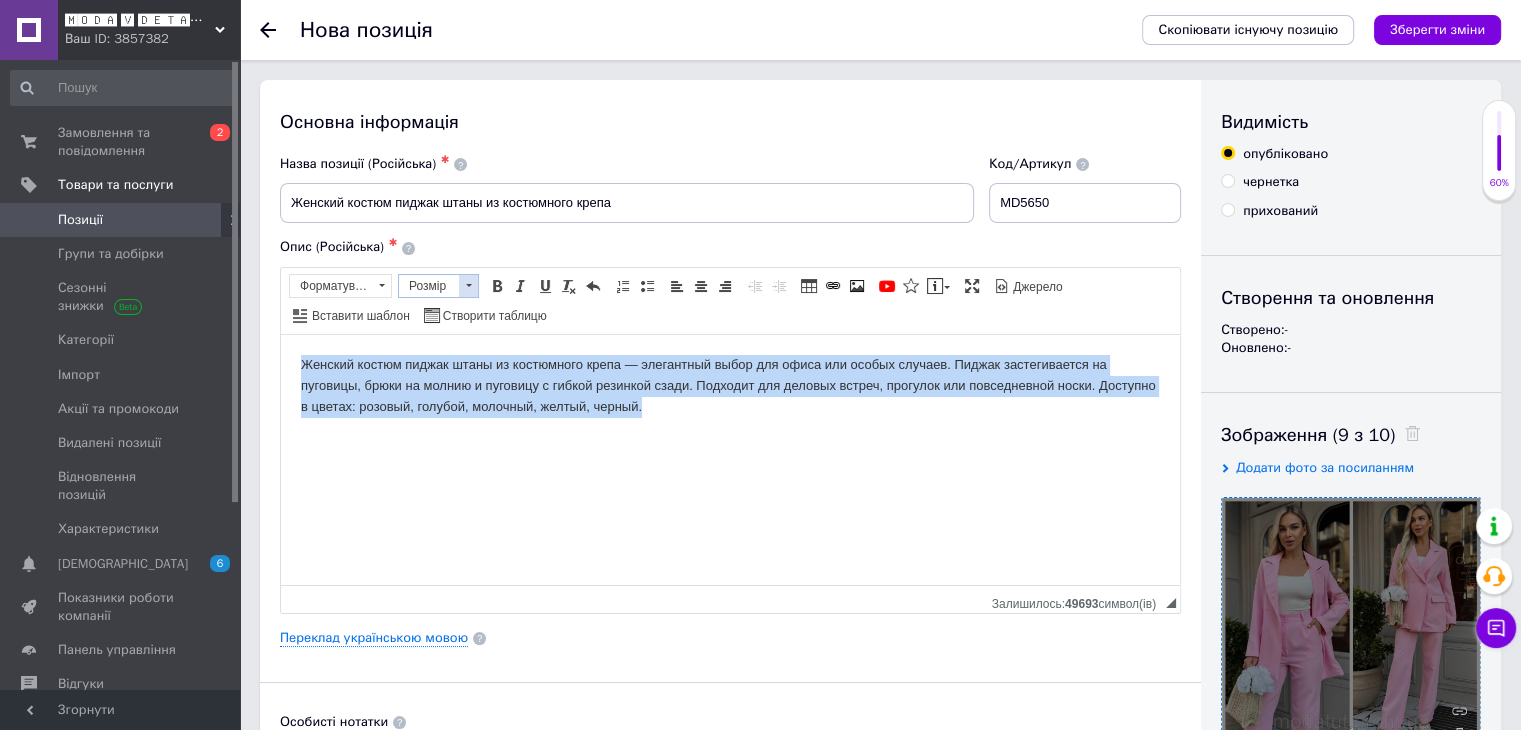 click at bounding box center [468, 286] 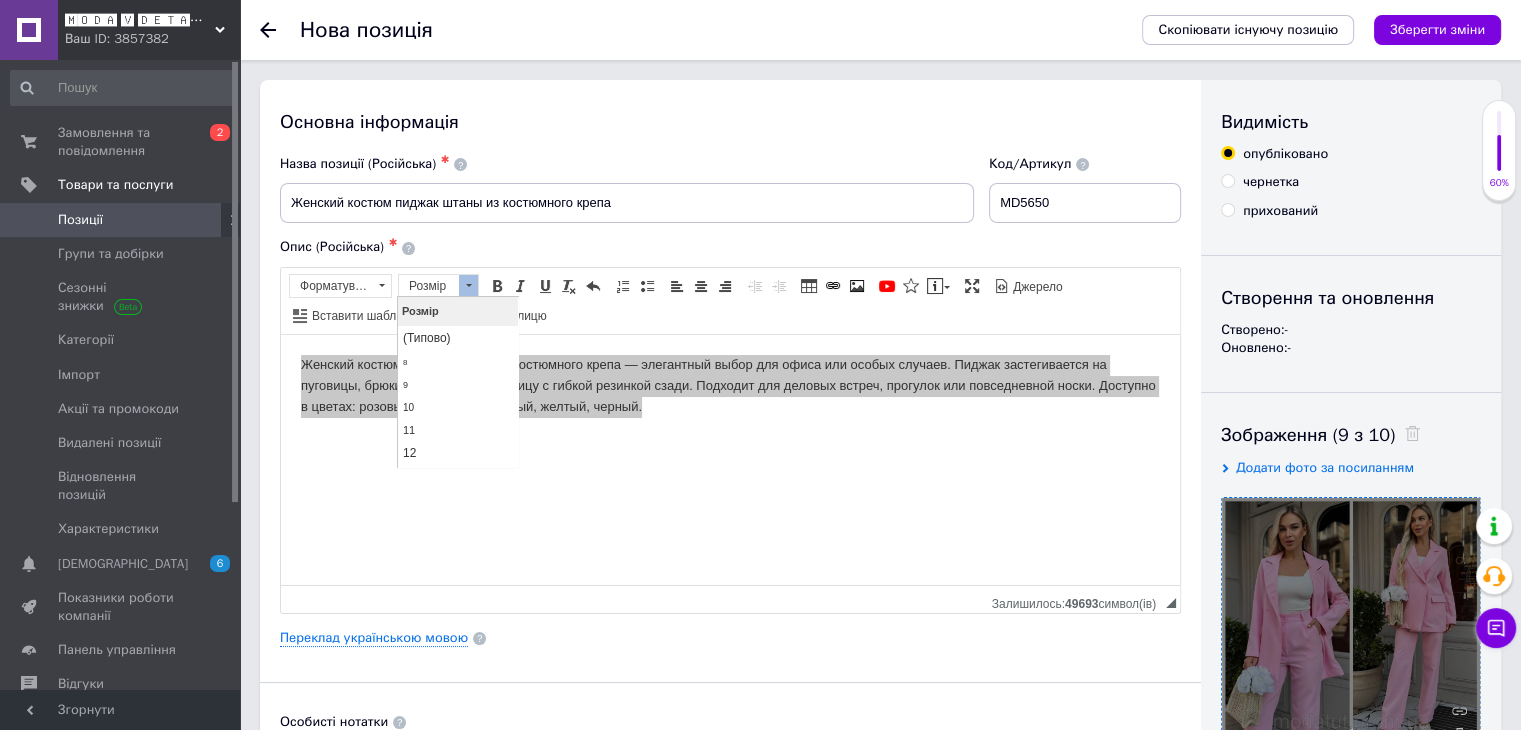 scroll, scrollTop: 0, scrollLeft: 0, axis: both 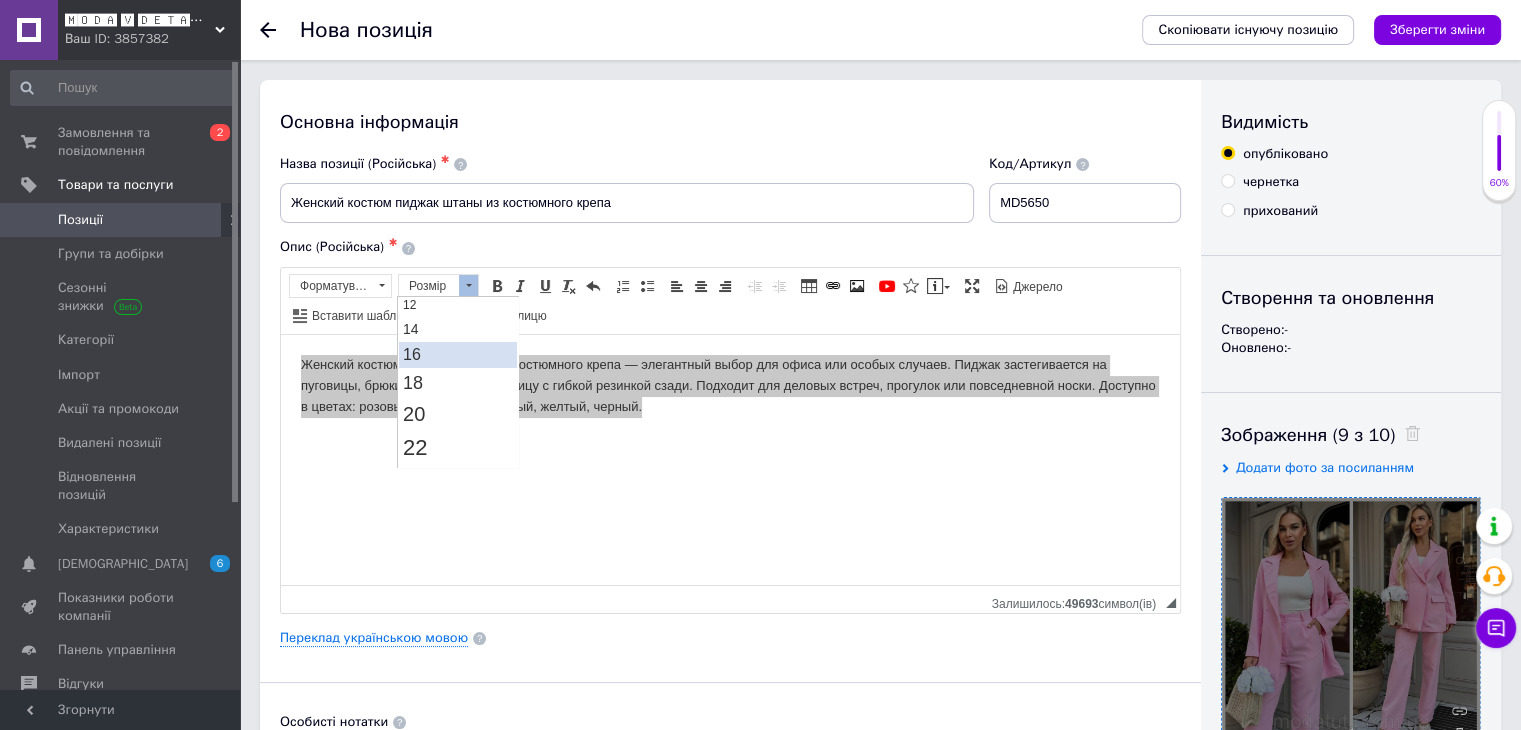 click on "16" at bounding box center (458, 355) 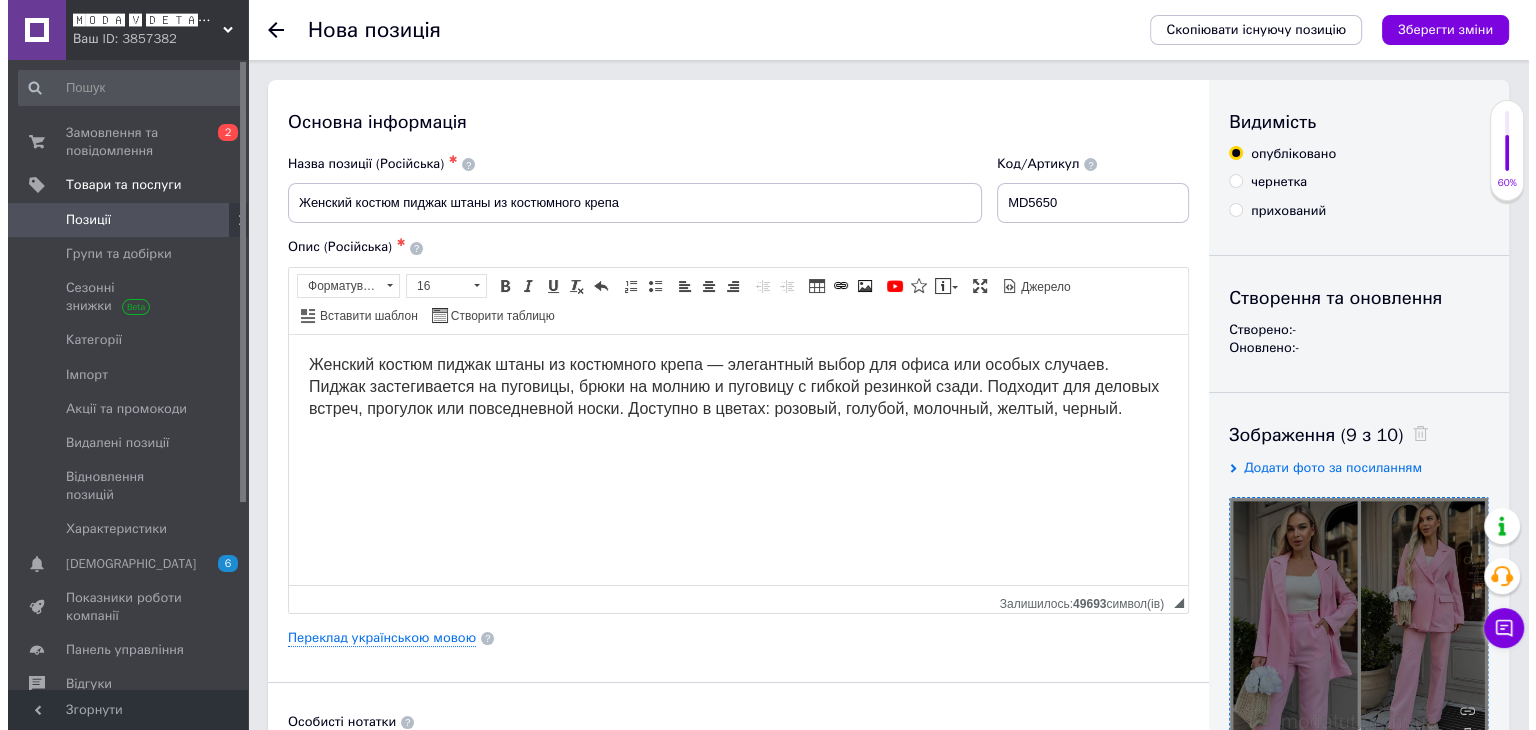 scroll, scrollTop: 0, scrollLeft: 0, axis: both 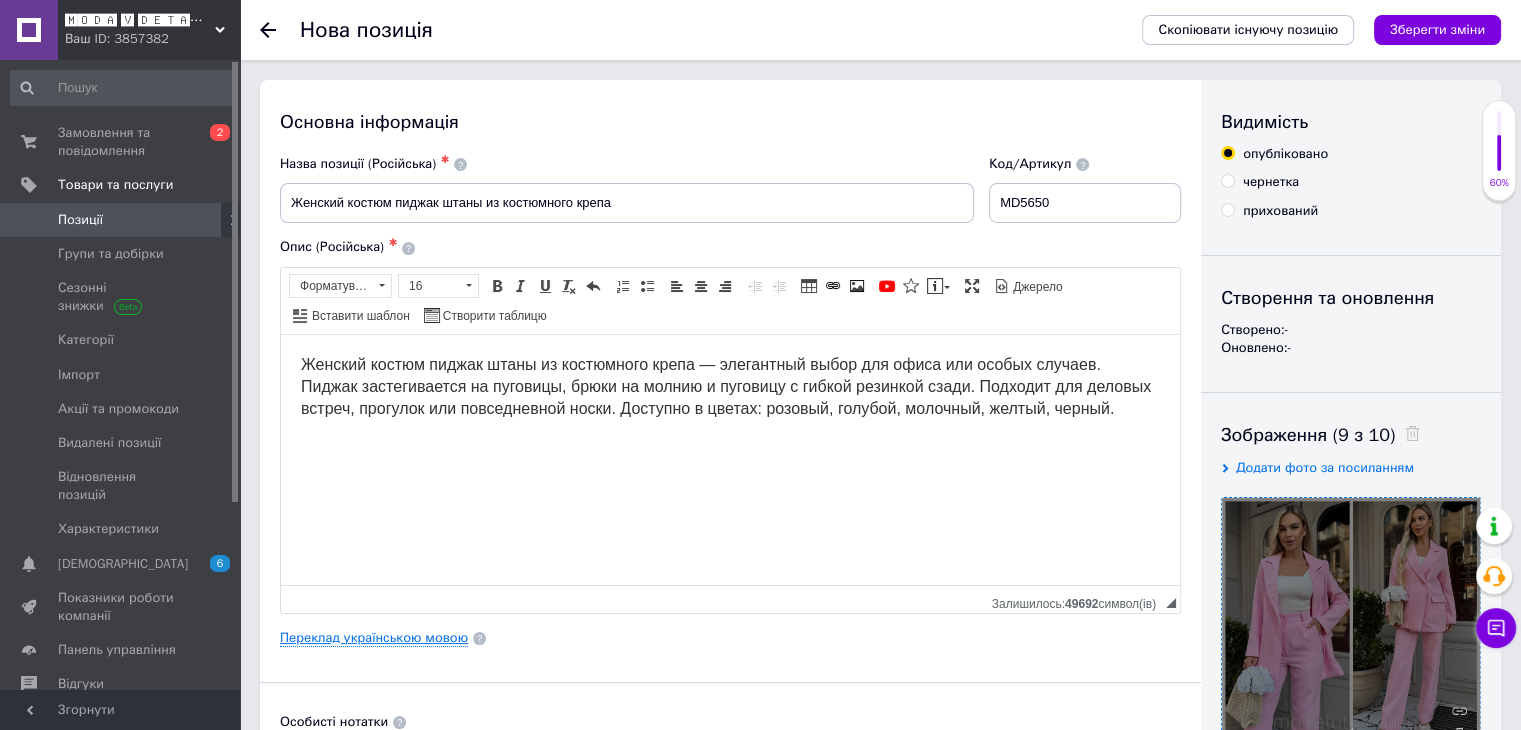 click on "Переклад українською мовою" at bounding box center [374, 638] 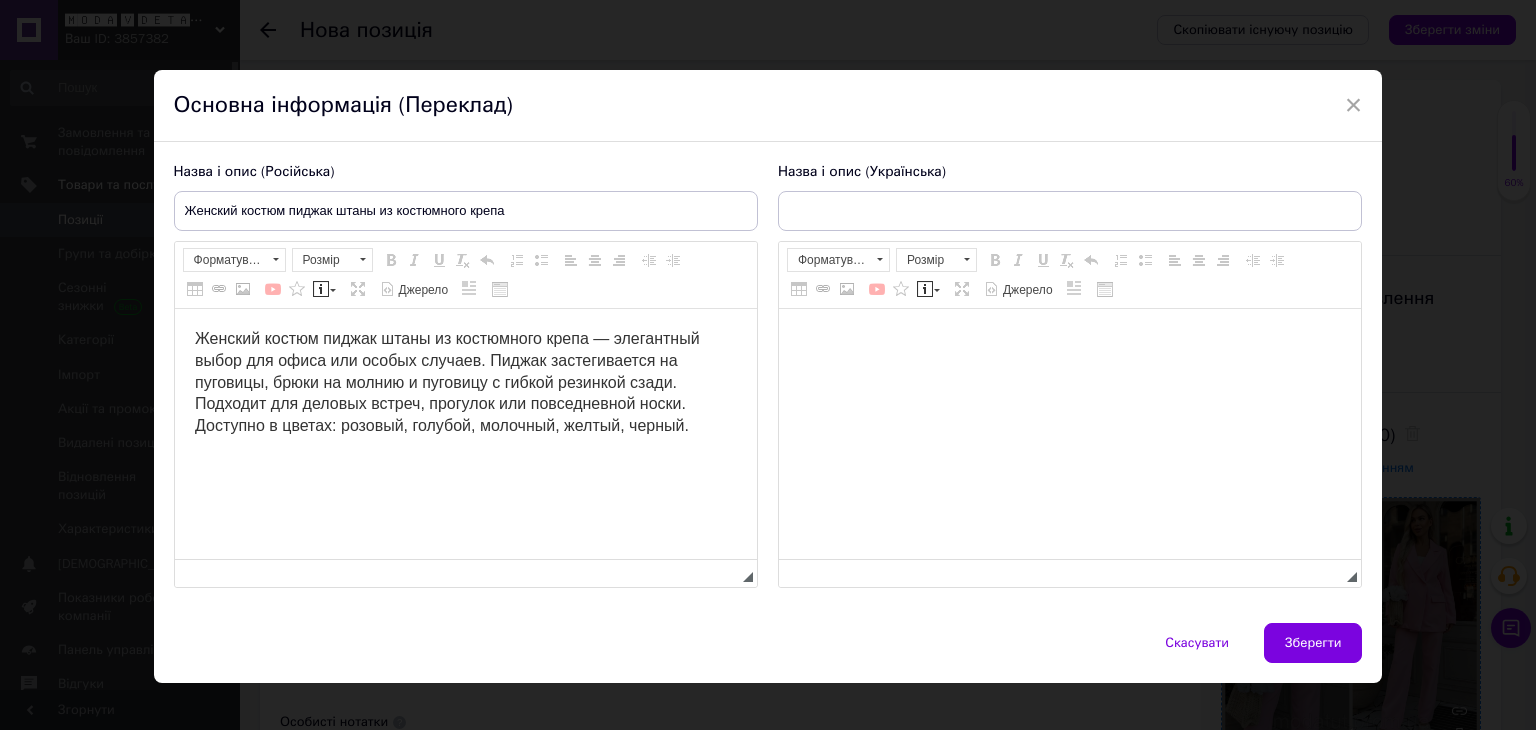 scroll, scrollTop: 0, scrollLeft: 0, axis: both 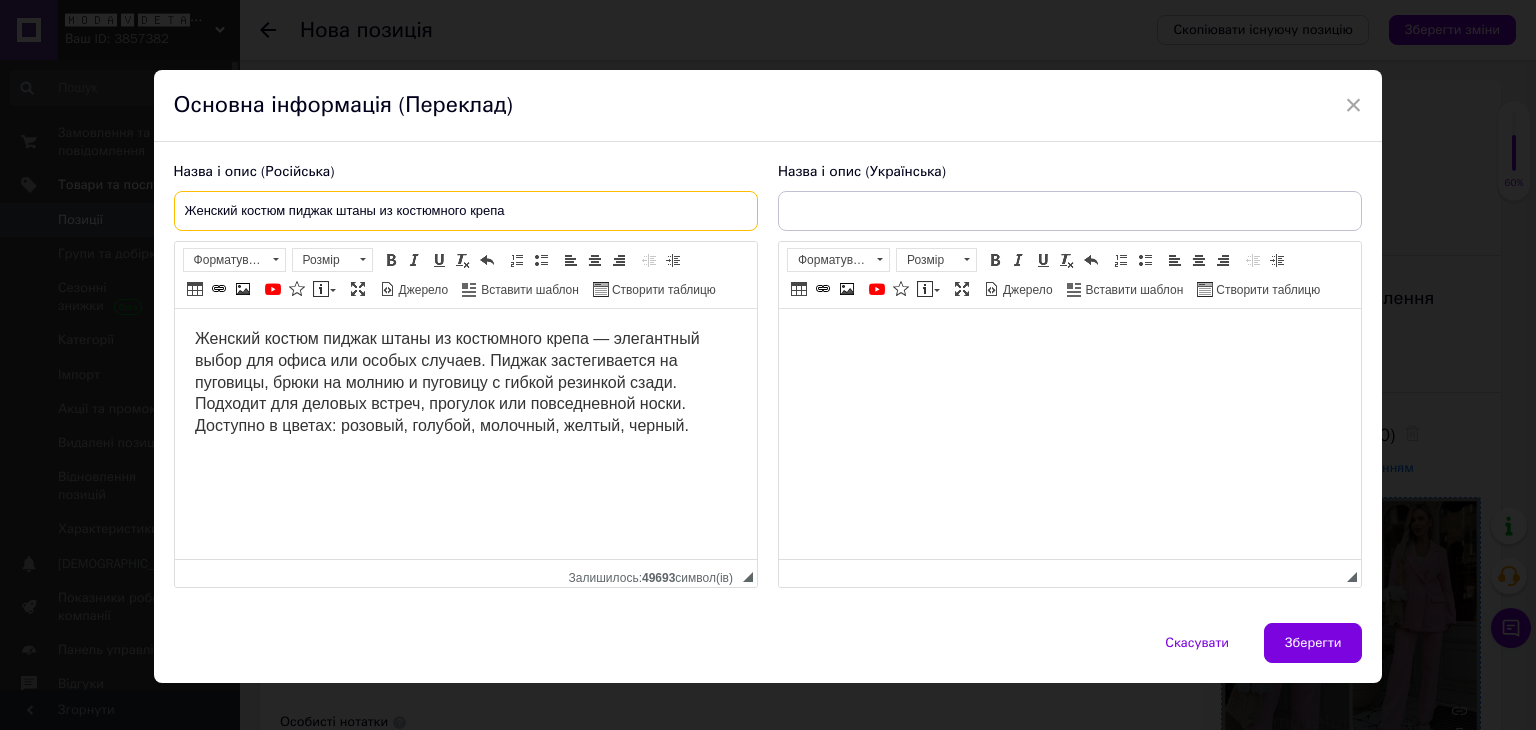click on "Женский костюм пиджак штаны из костюмного крепа" at bounding box center [466, 211] 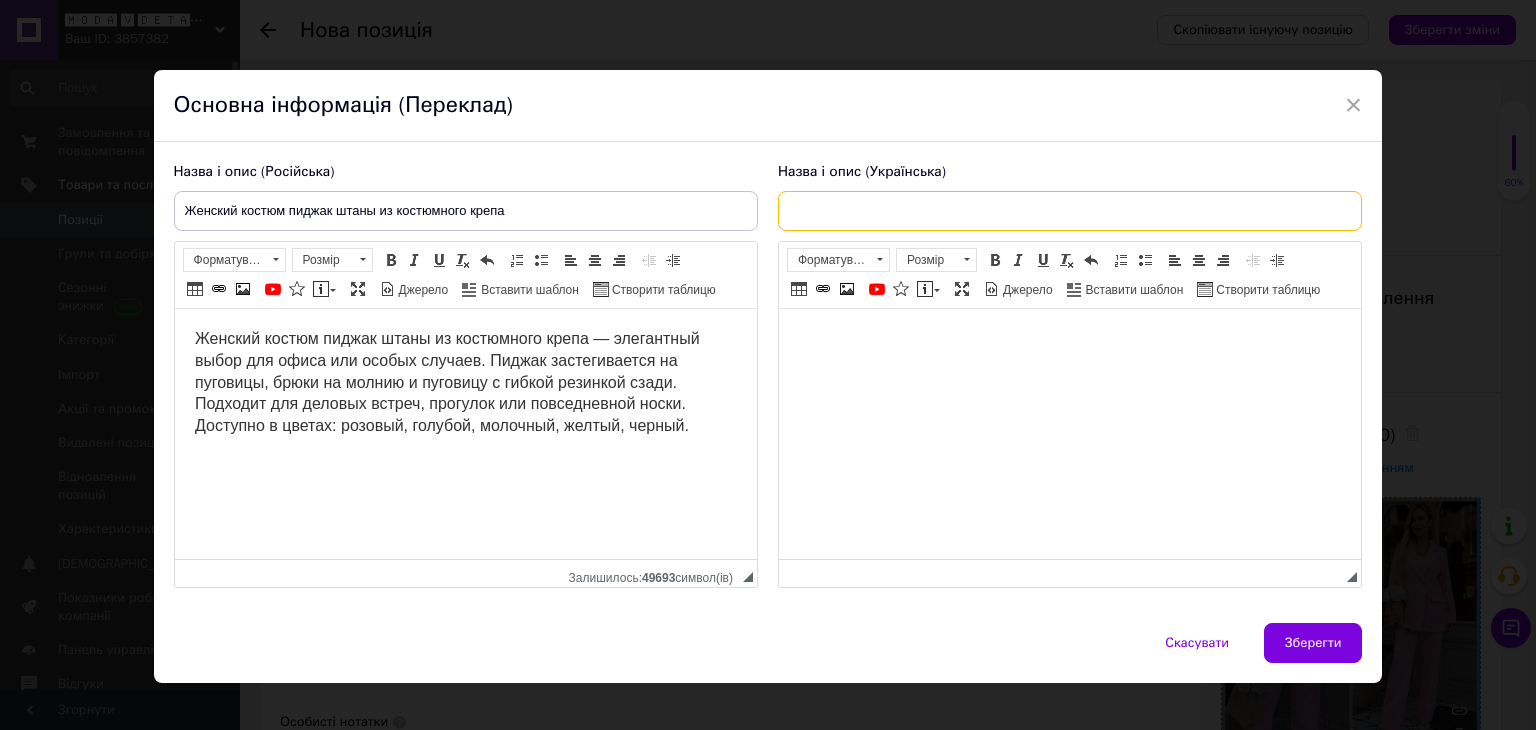 click at bounding box center (1070, 211) 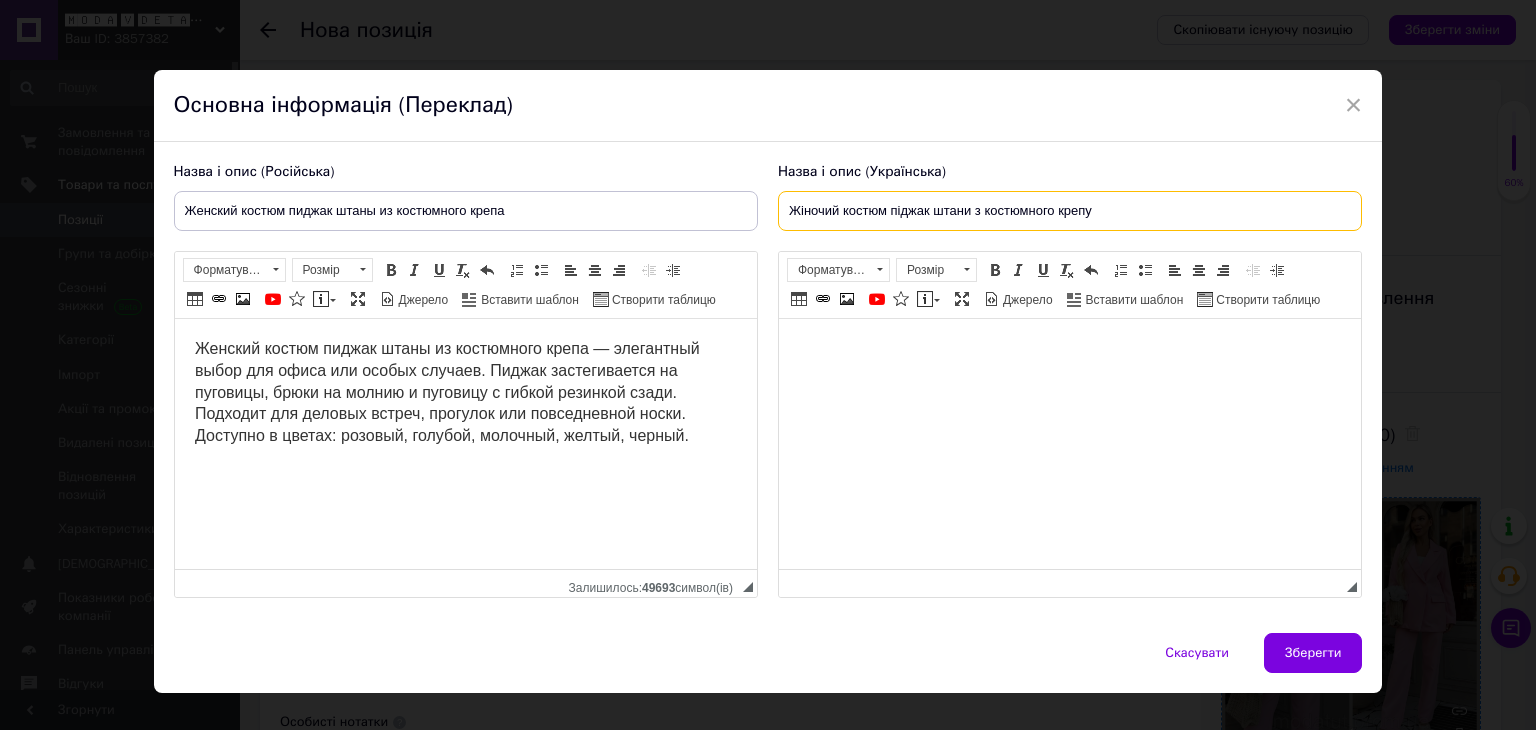 type on "Жіночий костюм піджак штани з костюмного крепу" 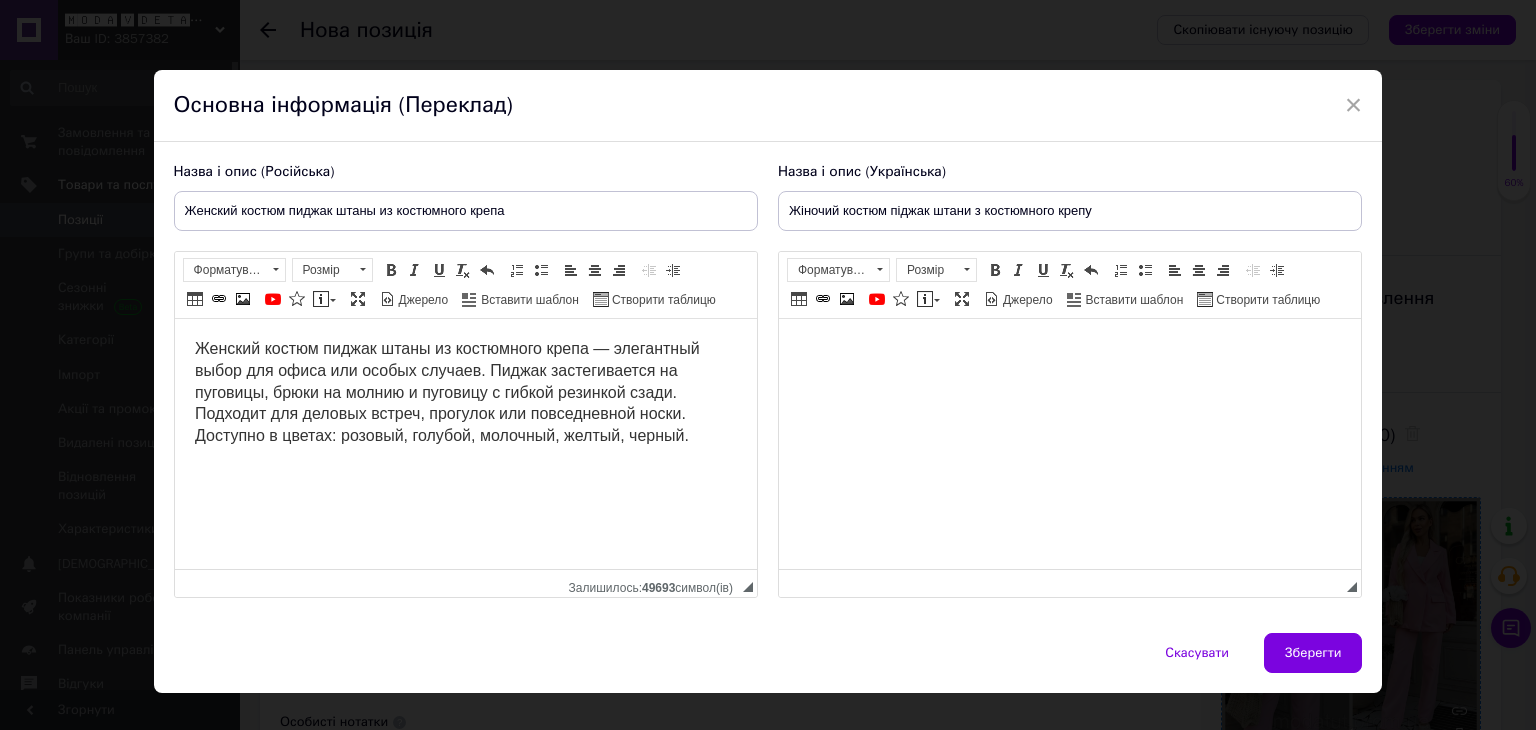 click on "Женский костюм пиджак штаны из костюмного крепа — элегантный выбор для офиса или особых случаев. Пиджак застегивается на пуговицы, брюки на молнию и пуговицу с гибкой резинкой сзади. Подходит для деловых встреч, прогулок или повседневной носки. Доступно в цветах: розовый, голубой, молочный, желтый, черный." at bounding box center [446, 392] 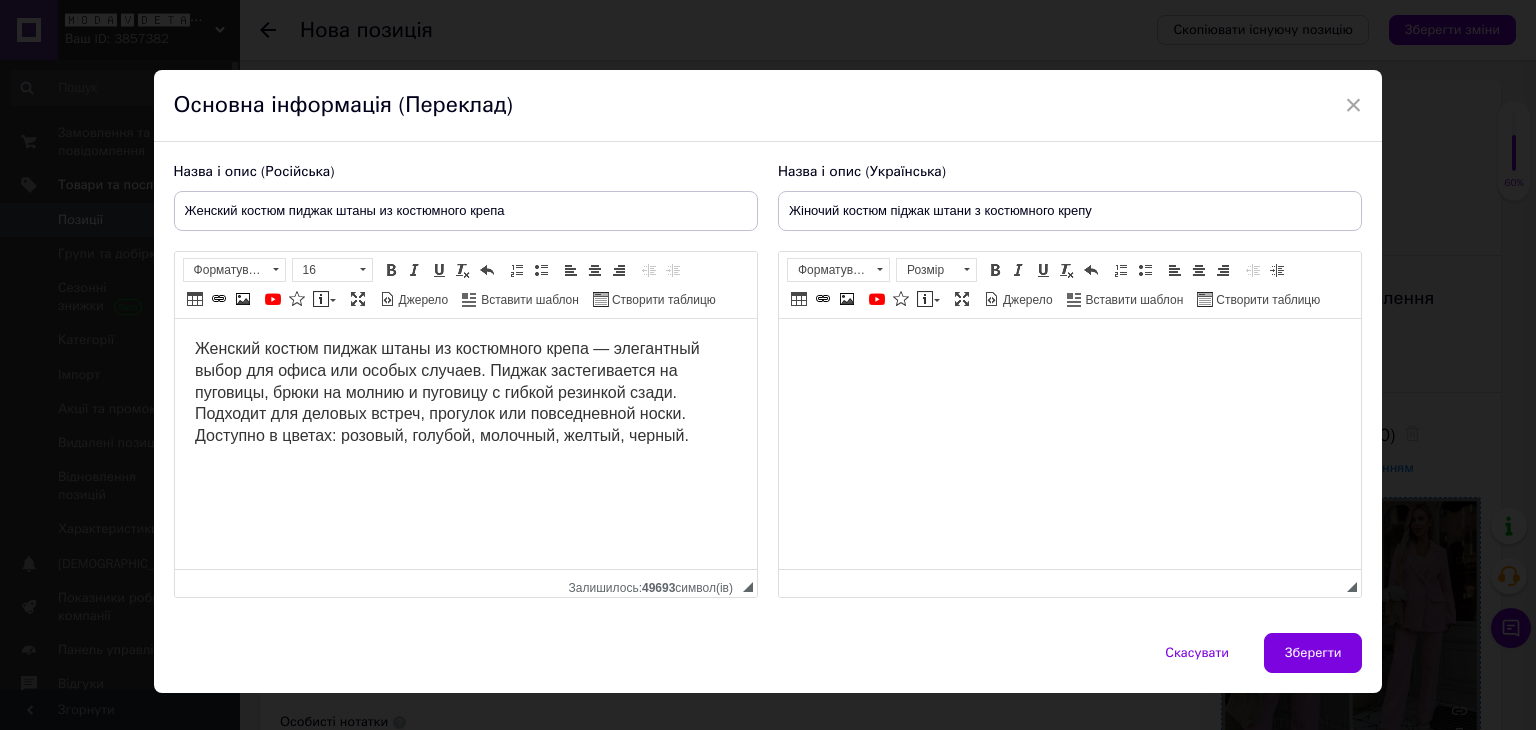 click on "Женский костюм пиджак штаны из костюмного крепа — элегантный выбор для офиса или особых случаев. Пиджак застегивается на пуговицы, брюки на молнию и пуговицу с гибкой резинкой сзади. Подходит для деловых встреч, прогулок или повседневной носки. Доступно в цветах: розовый, голубой, молочный, желтый, черный." at bounding box center [446, 392] 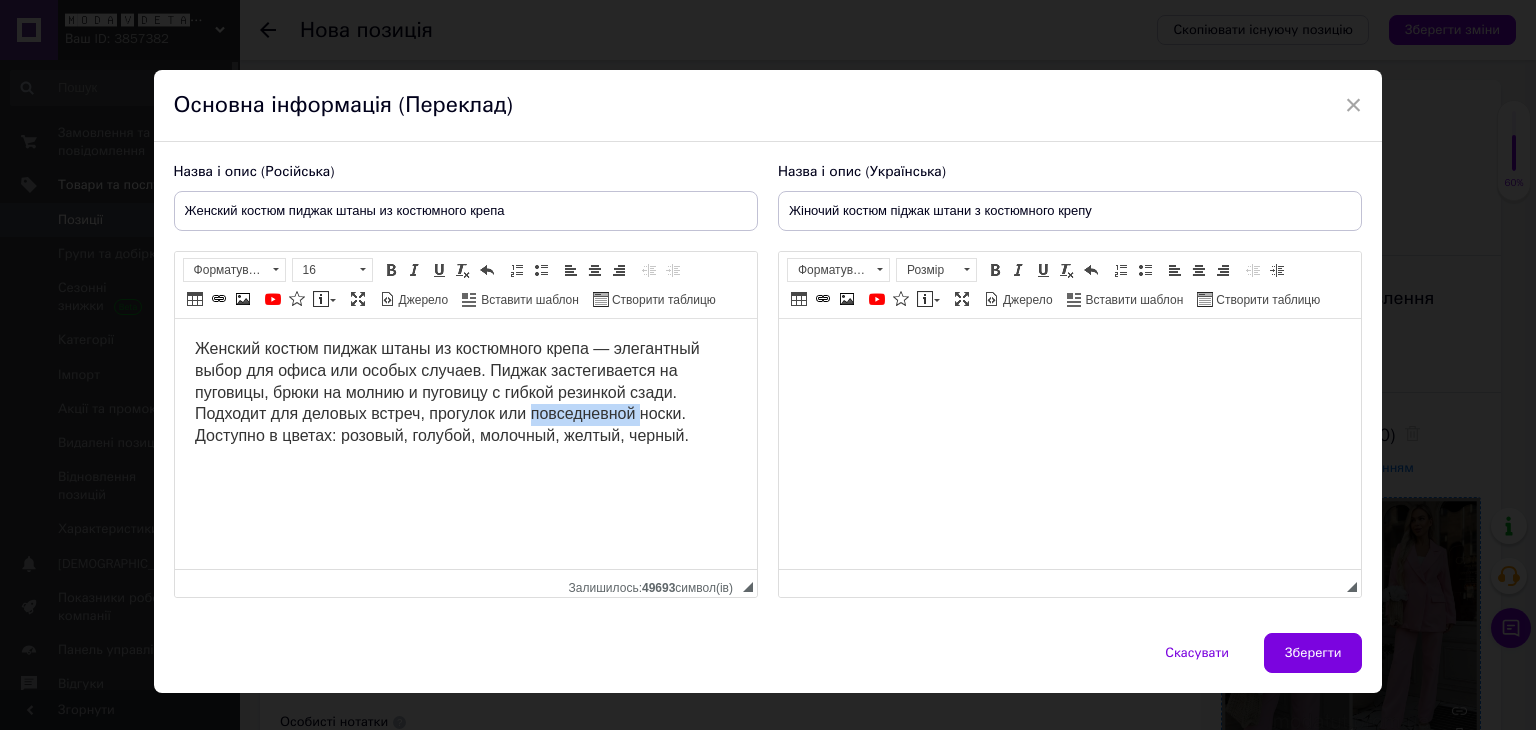 click on "Женский костюм пиджак штаны из костюмного крепа — элегантный выбор для офиса или особых случаев. Пиджак застегивается на пуговицы, брюки на молнию и пуговицу с гибкой резинкой сзади. Подходит для деловых встреч, прогулок или повседневной носки. Доступно в цветах: розовый, голубой, молочный, желтый, черный." at bounding box center (446, 392) 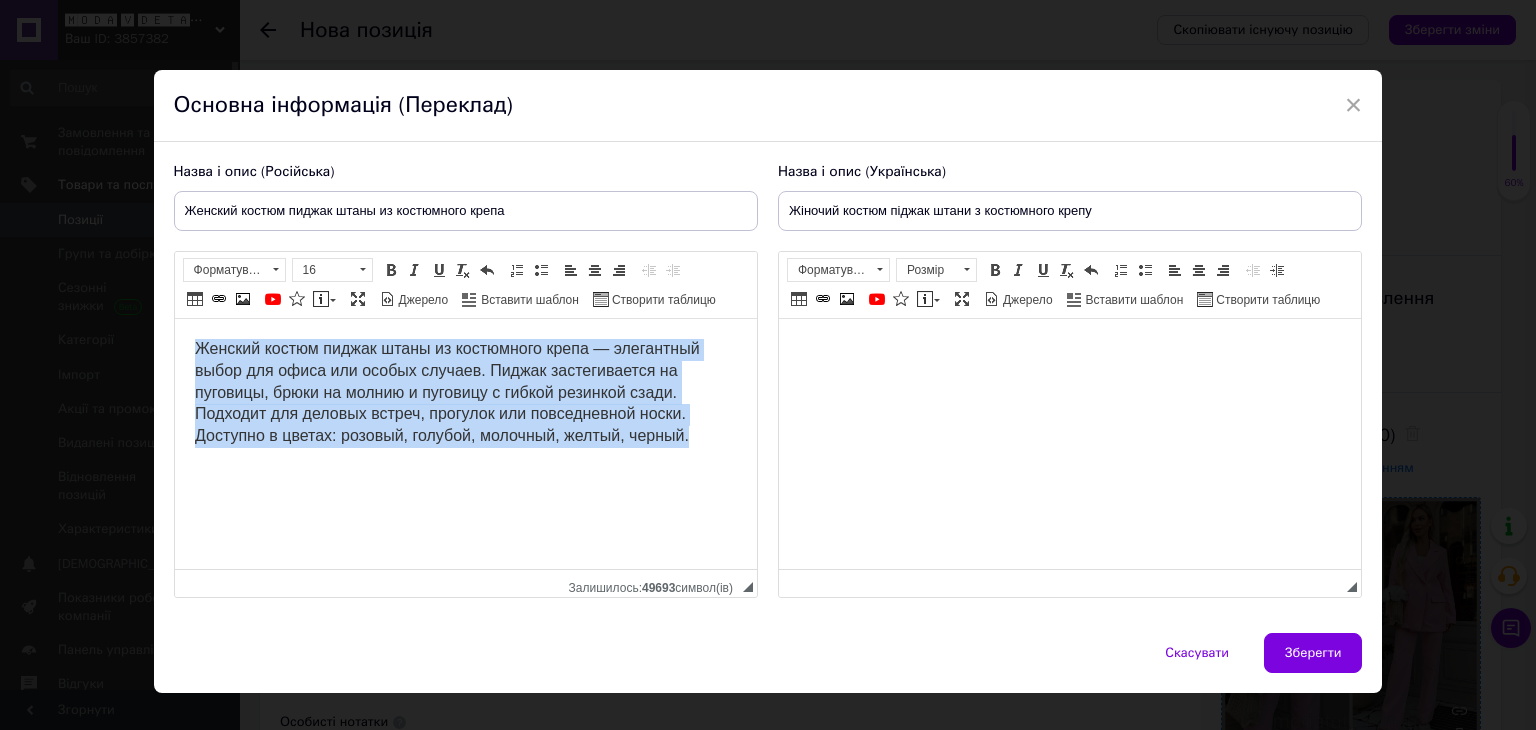 copy on "Женский костюм пиджак штаны из костюмного крепа — элегантный выбор для офиса или особых случаев. Пиджак застегивается на пуговицы, брюки на молнию и пуговицу с гибкой резинкой сзади. Подходит для деловых встреч, прогулок или повседневной носки. Доступно в цветах: розовый, голубой, молочный, желтый, черный." 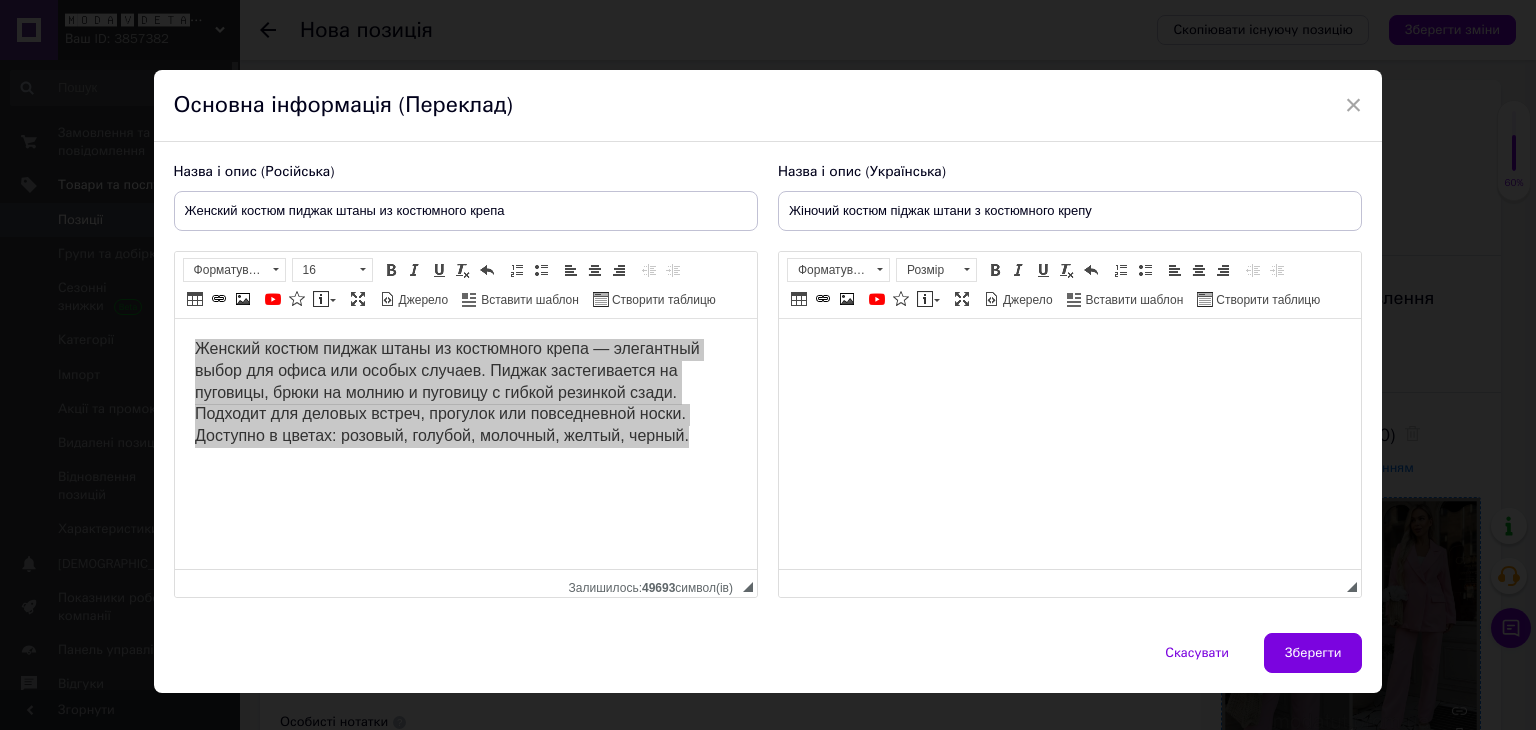 click at bounding box center [1069, 349] 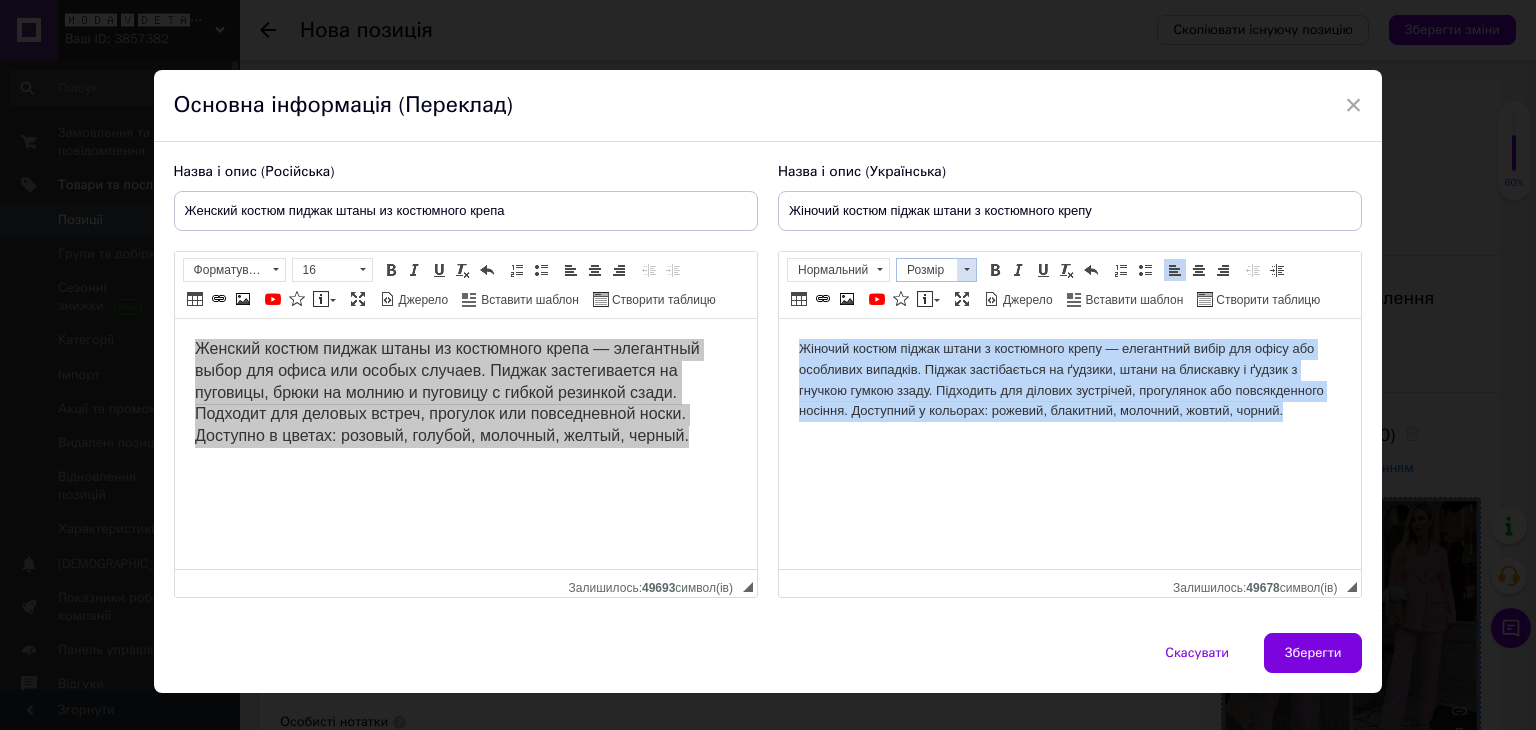 click on "Розмір" at bounding box center (927, 270) 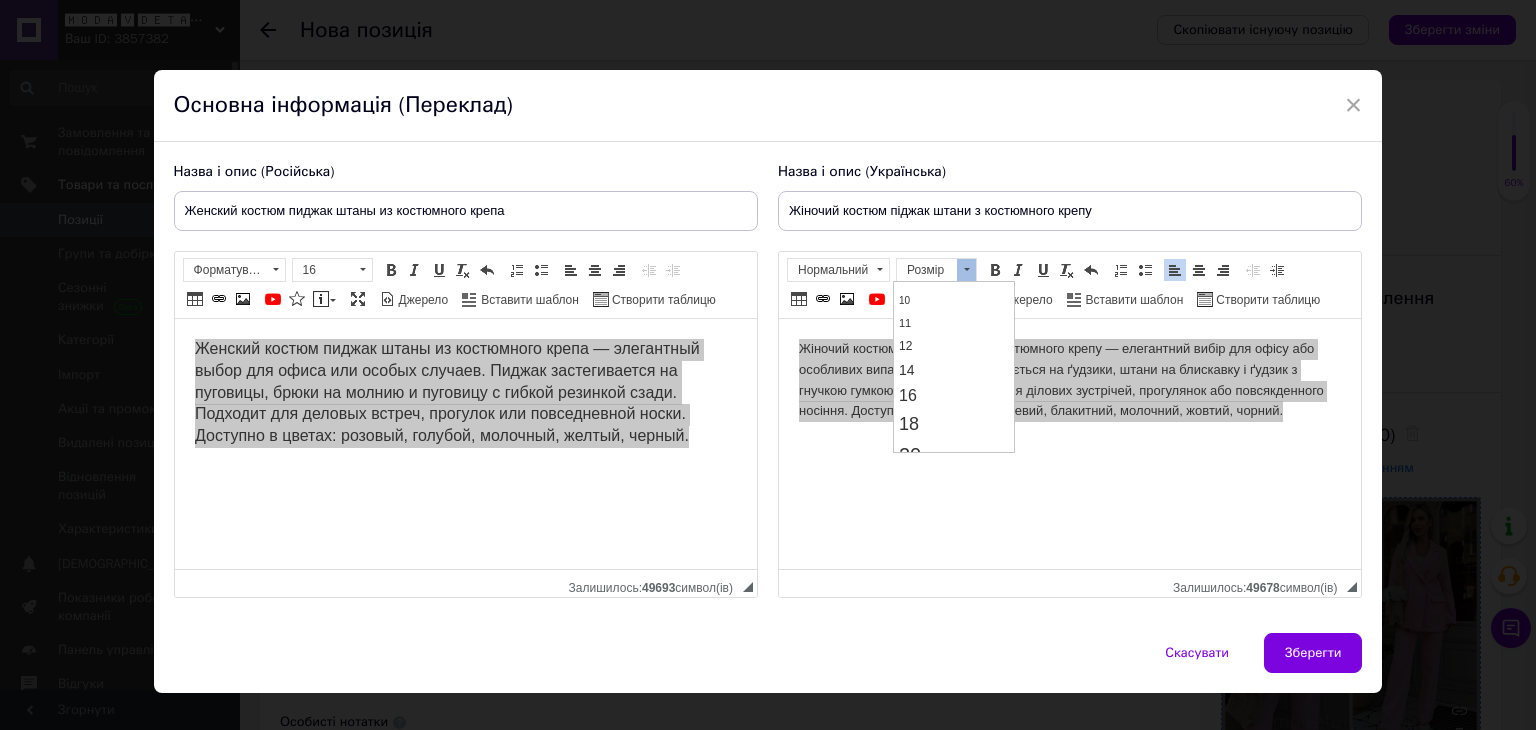 scroll, scrollTop: 148, scrollLeft: 0, axis: vertical 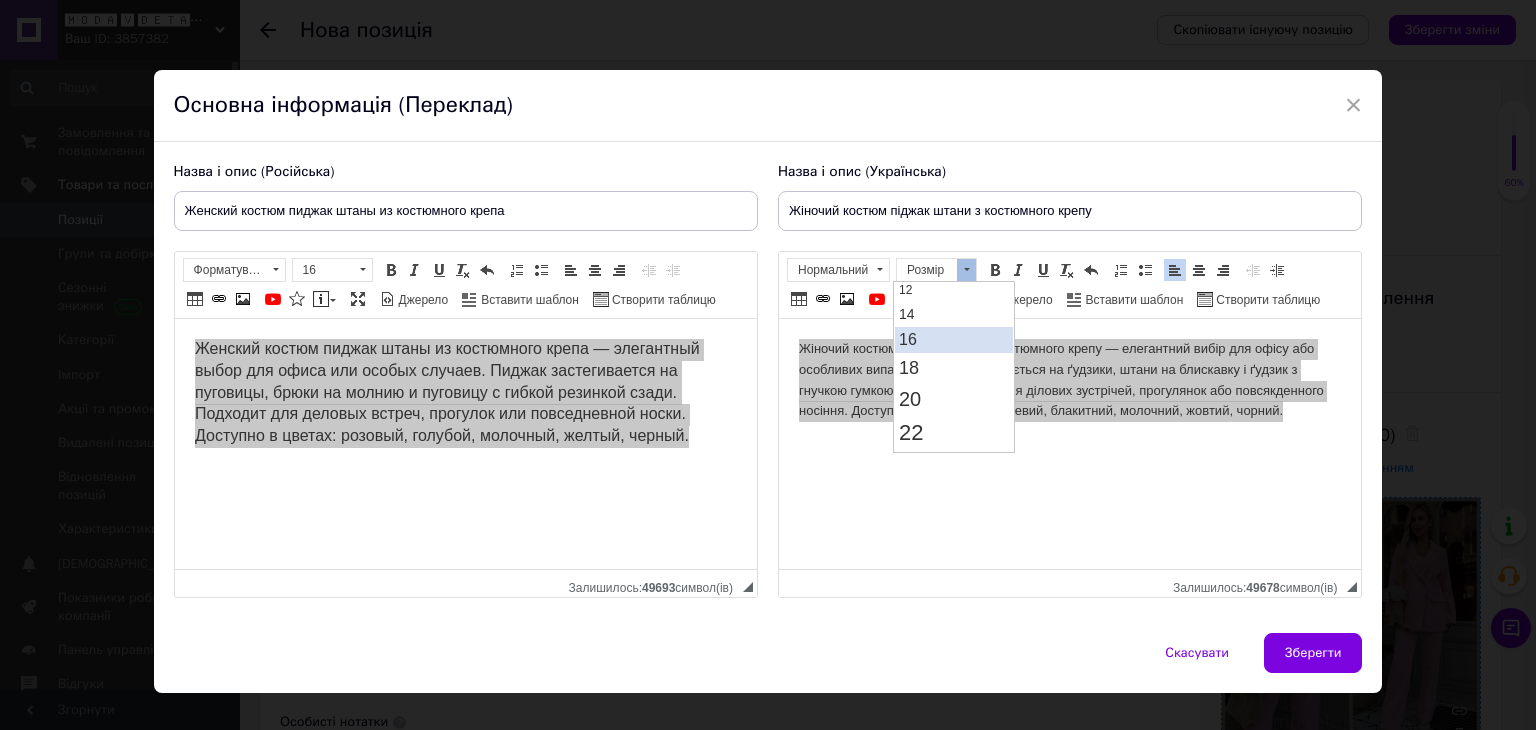 click on "16" at bounding box center [953, 339] 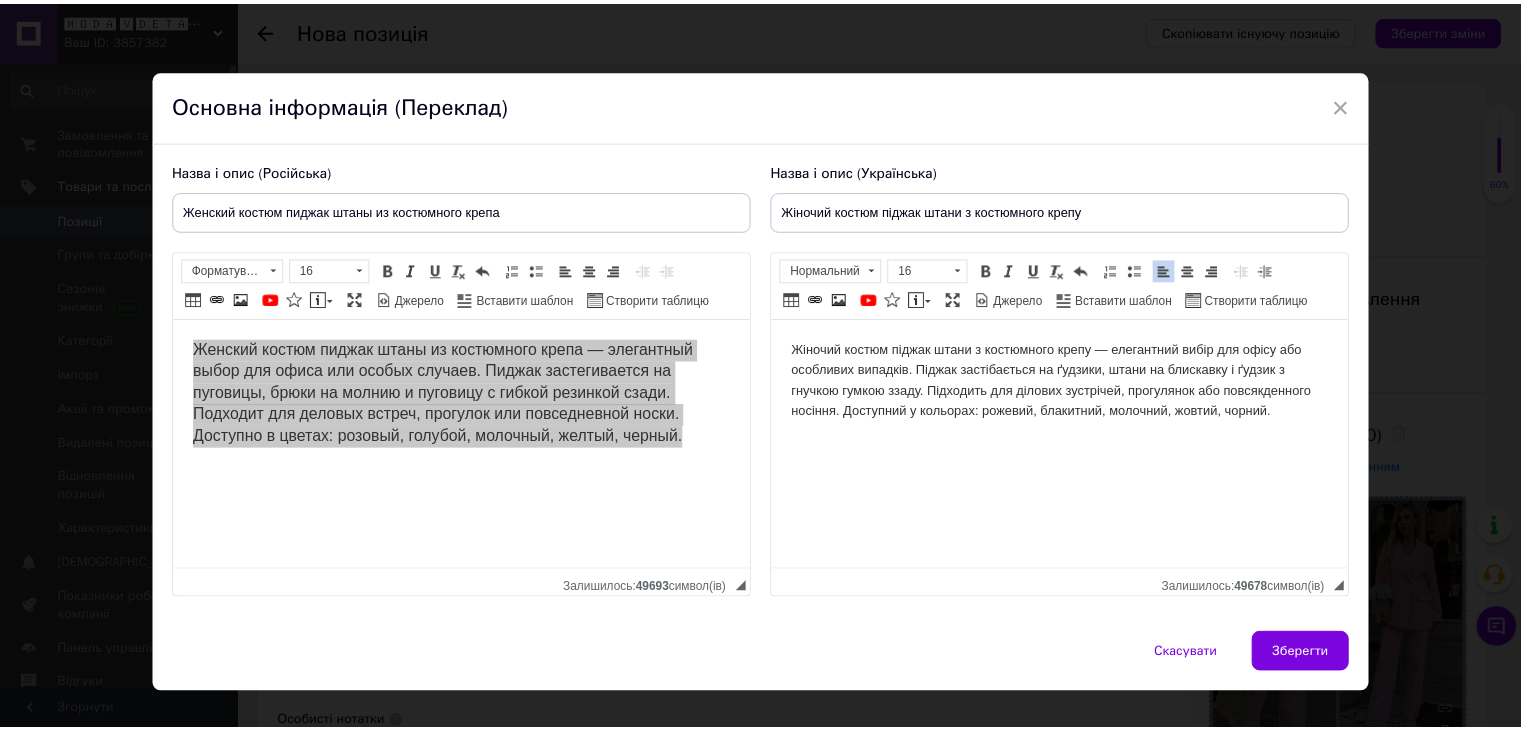 scroll, scrollTop: 0, scrollLeft: 0, axis: both 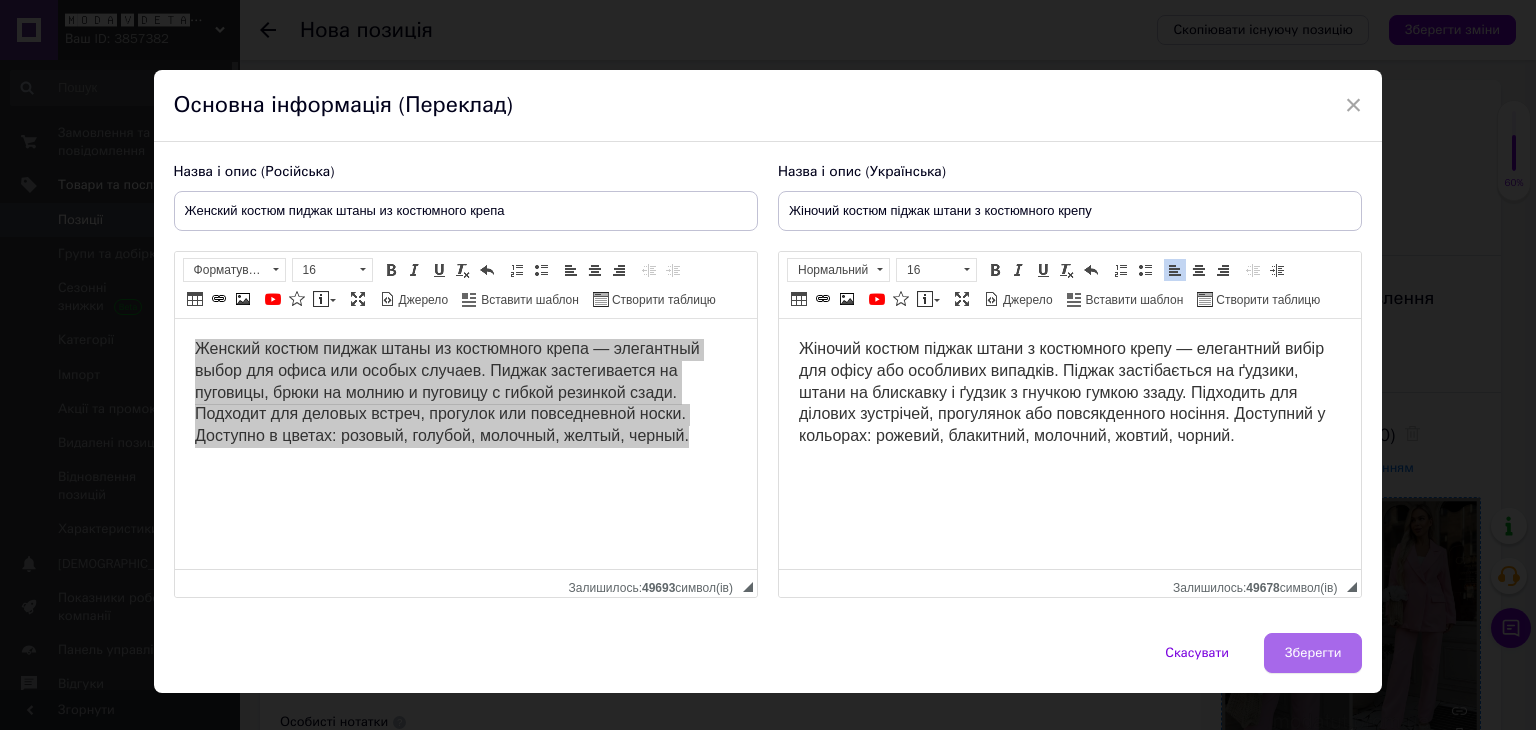 click on "Зберегти" at bounding box center [1313, 653] 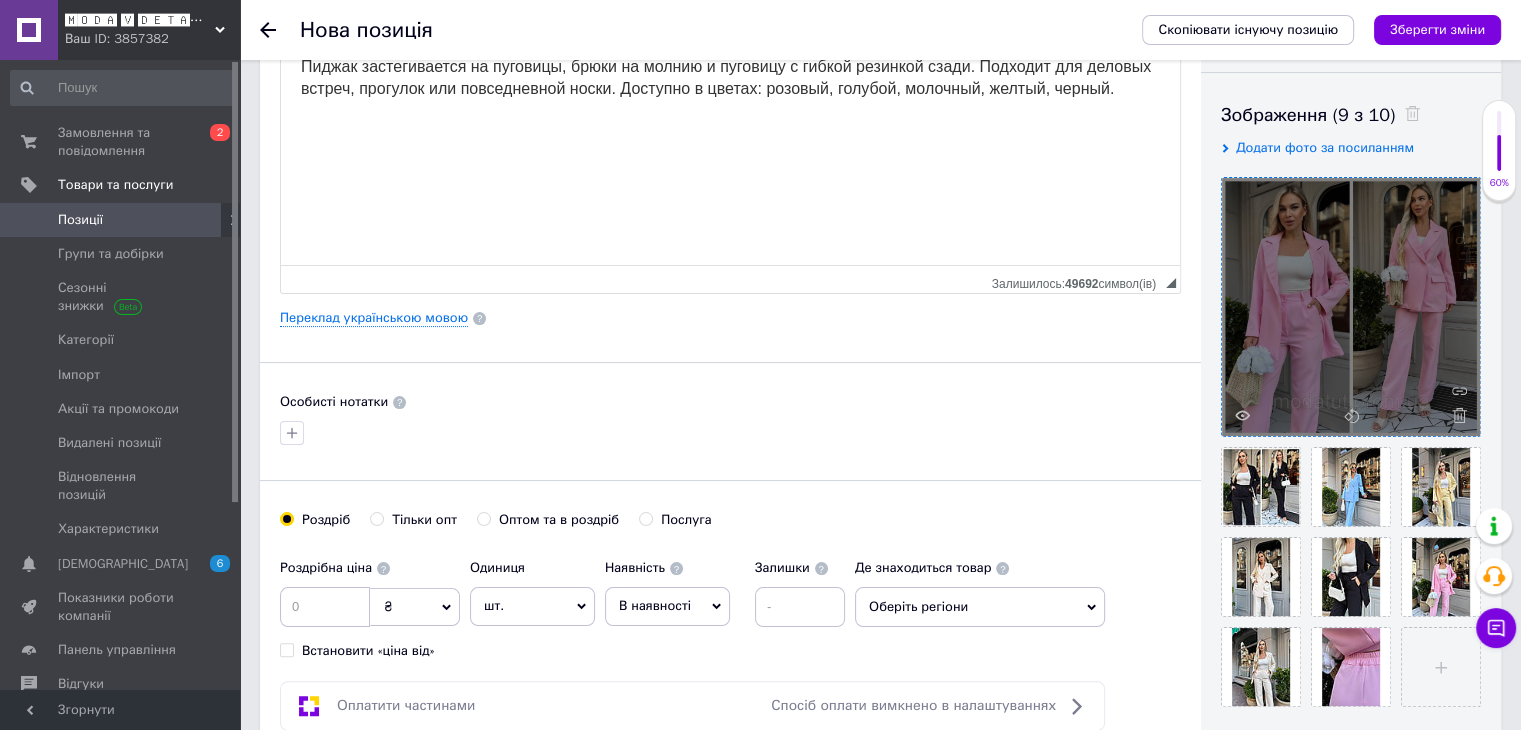 scroll, scrollTop: 400, scrollLeft: 0, axis: vertical 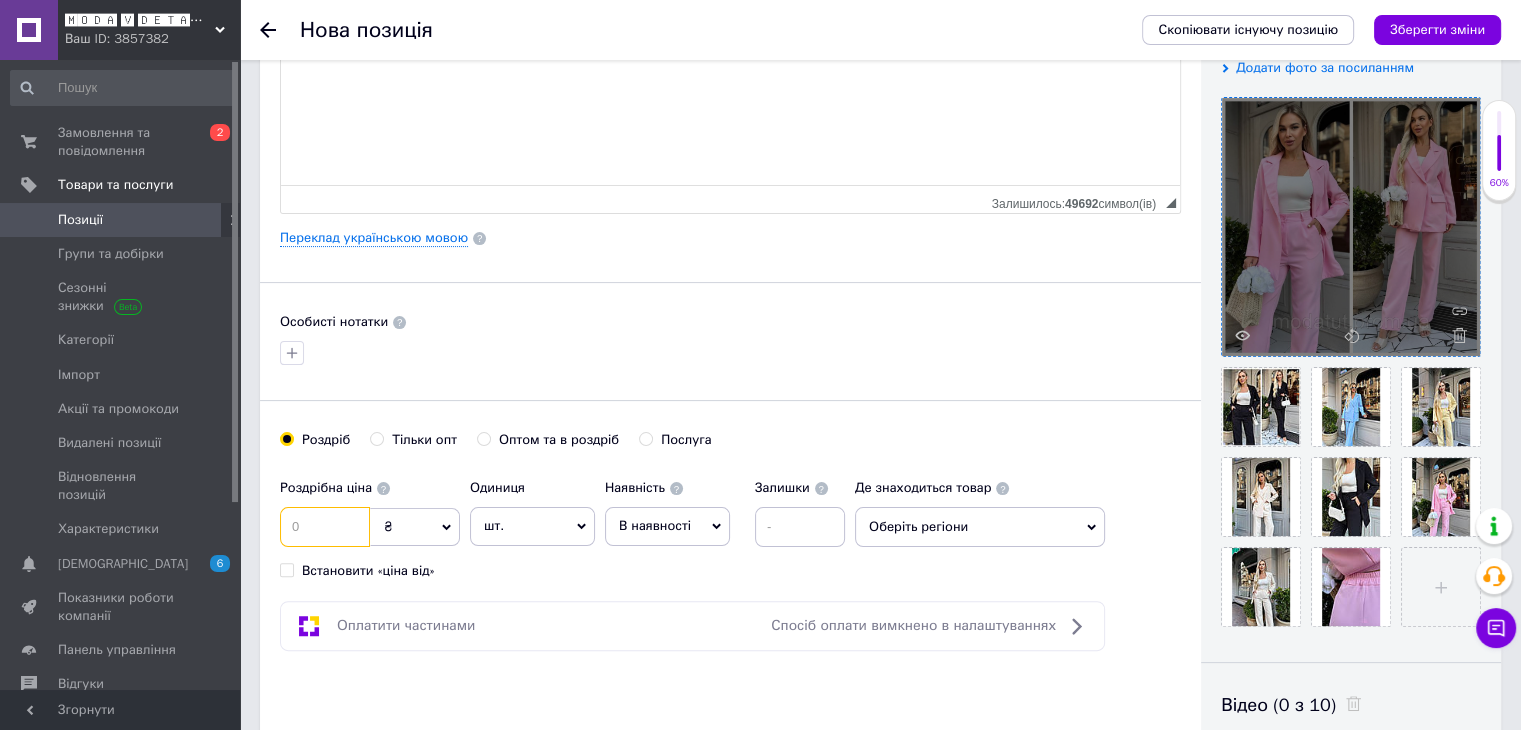 click at bounding box center (325, 527) 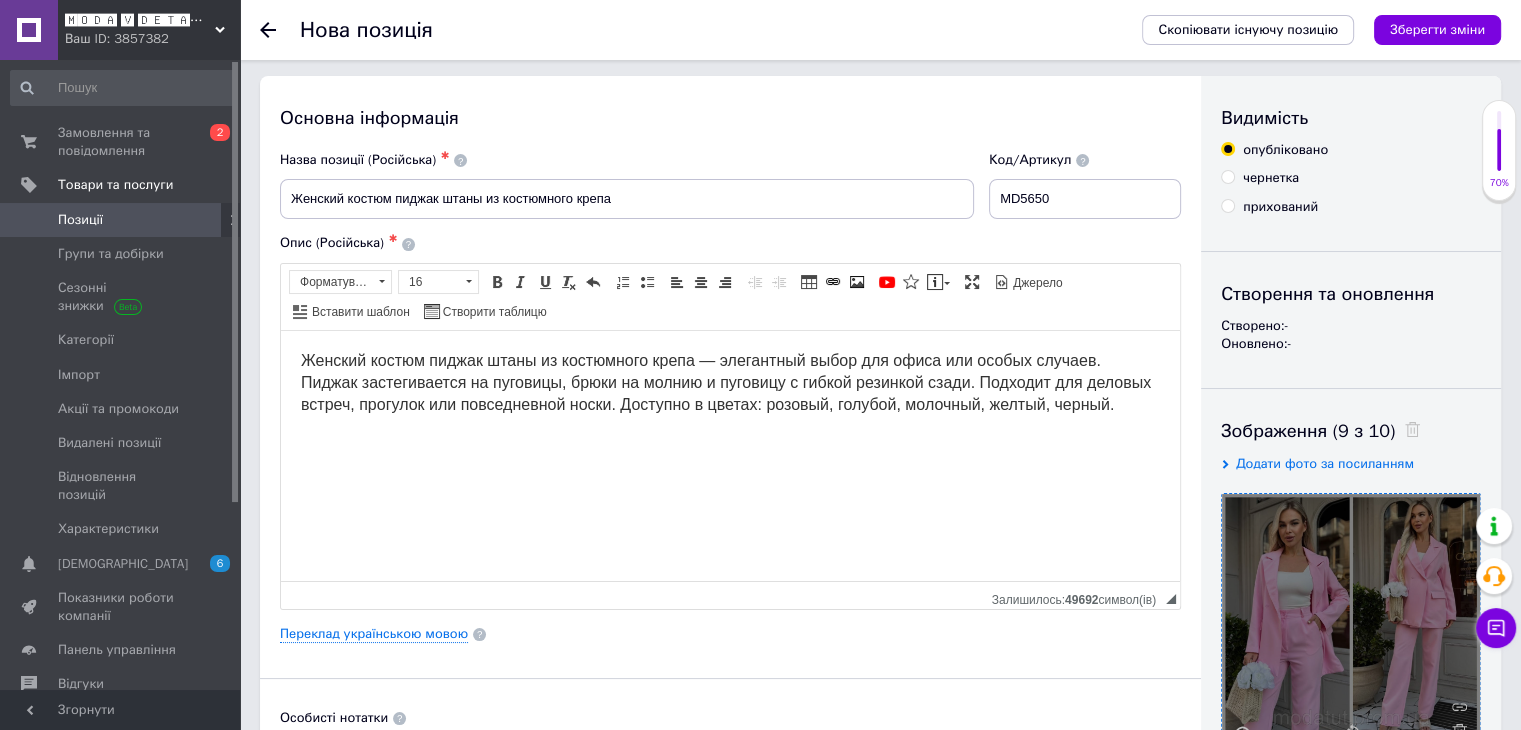 scroll, scrollTop: 0, scrollLeft: 0, axis: both 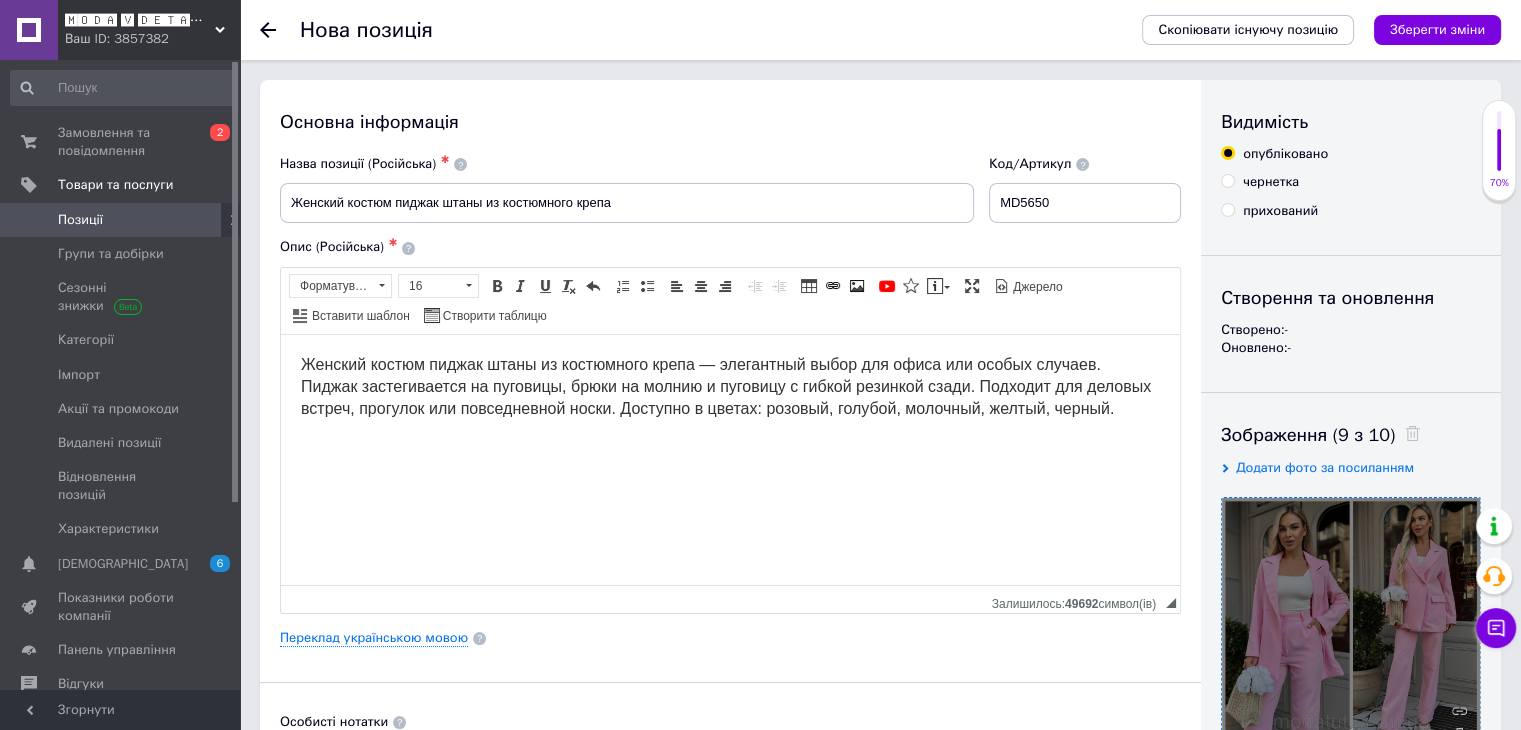 type on "1100" 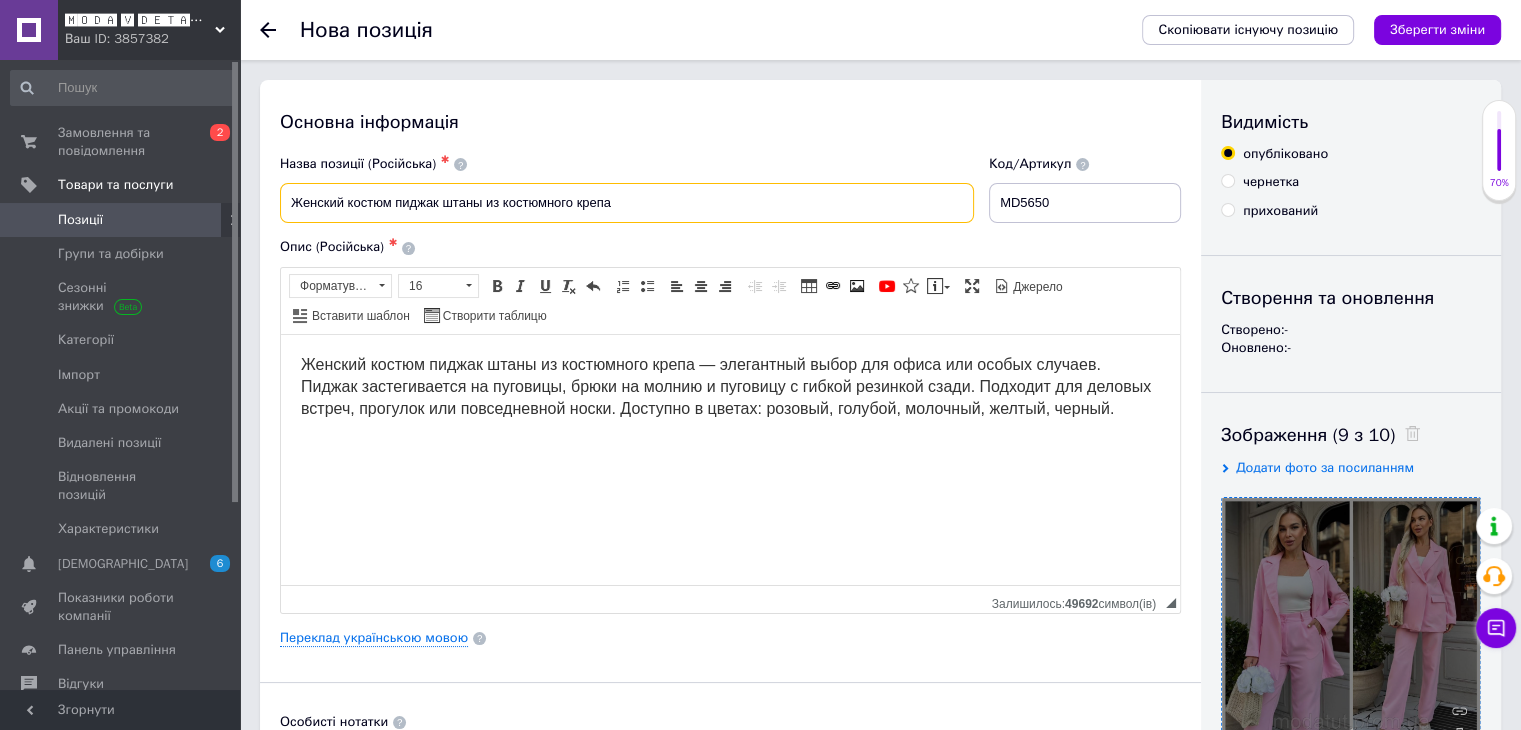 click on "Женский костюм пиджак штаны из костюмного крепа" at bounding box center (627, 203) 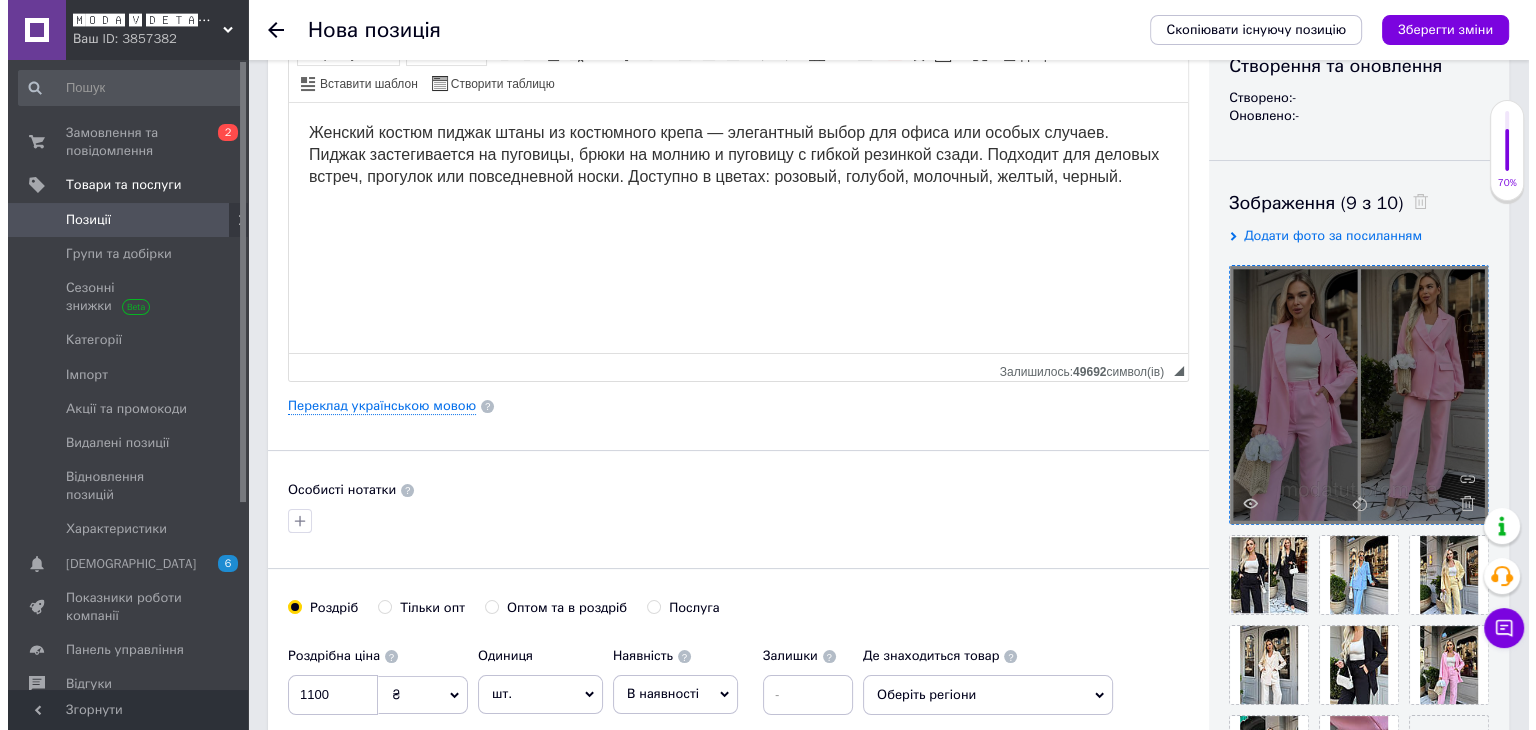 scroll, scrollTop: 0, scrollLeft: 0, axis: both 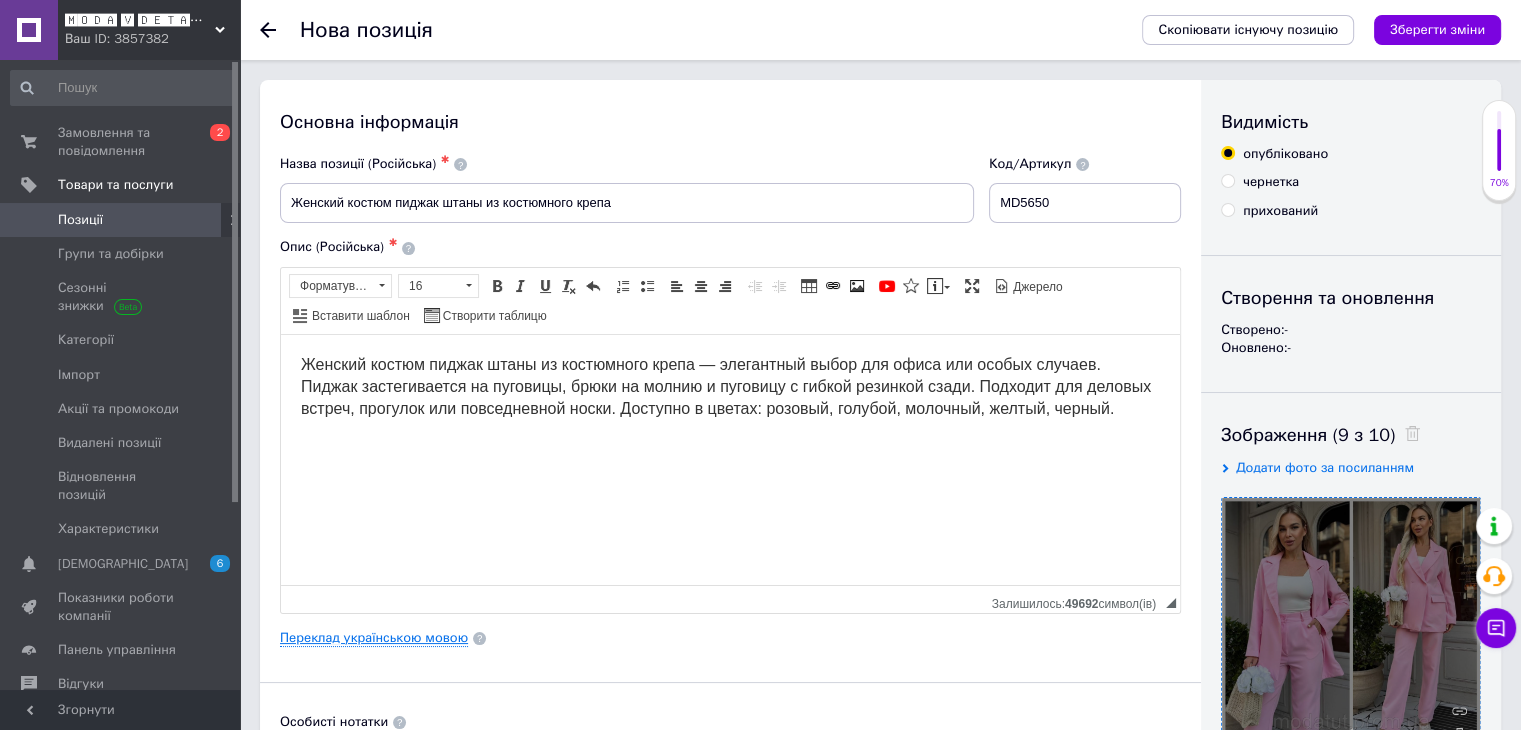 click on "Переклад українською мовою" at bounding box center [374, 638] 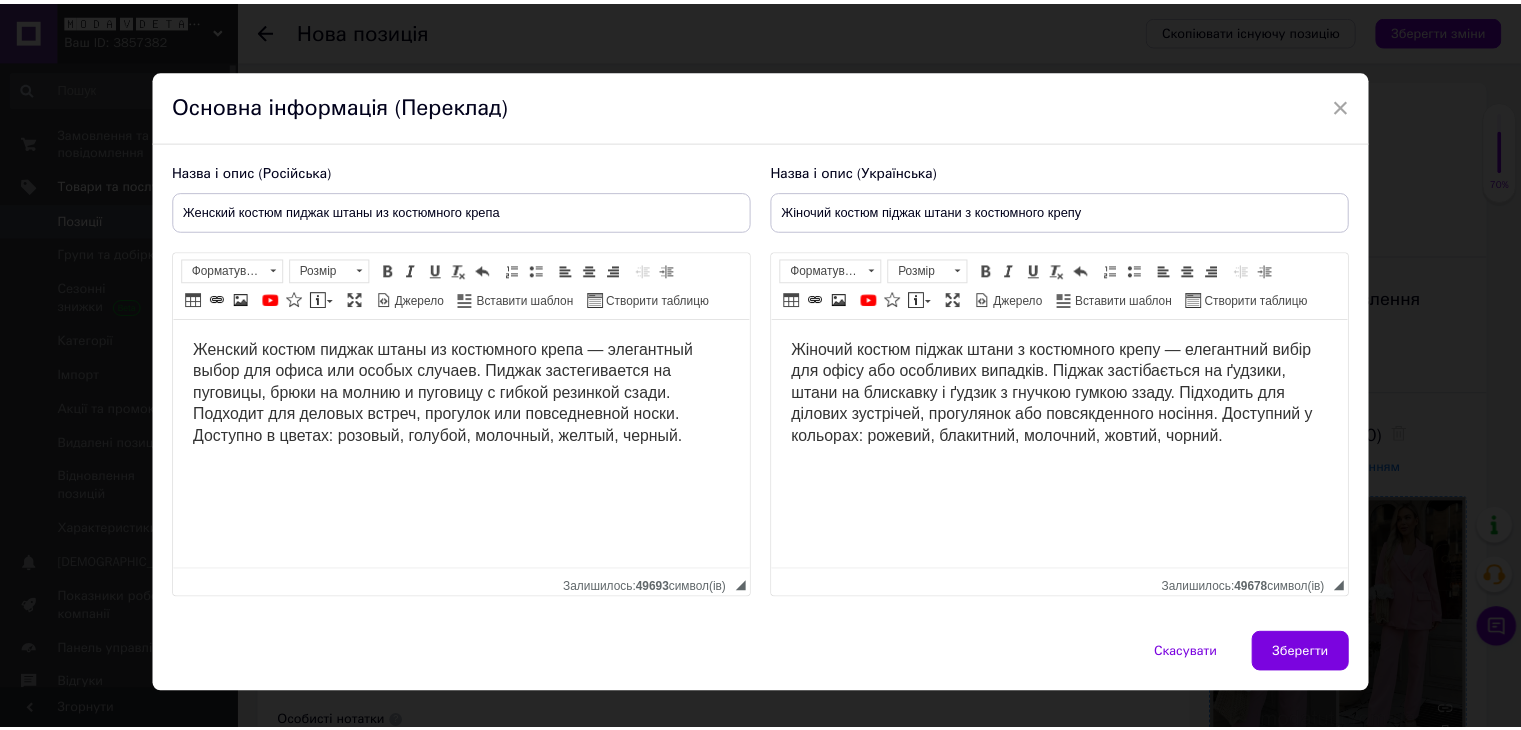 scroll, scrollTop: 0, scrollLeft: 0, axis: both 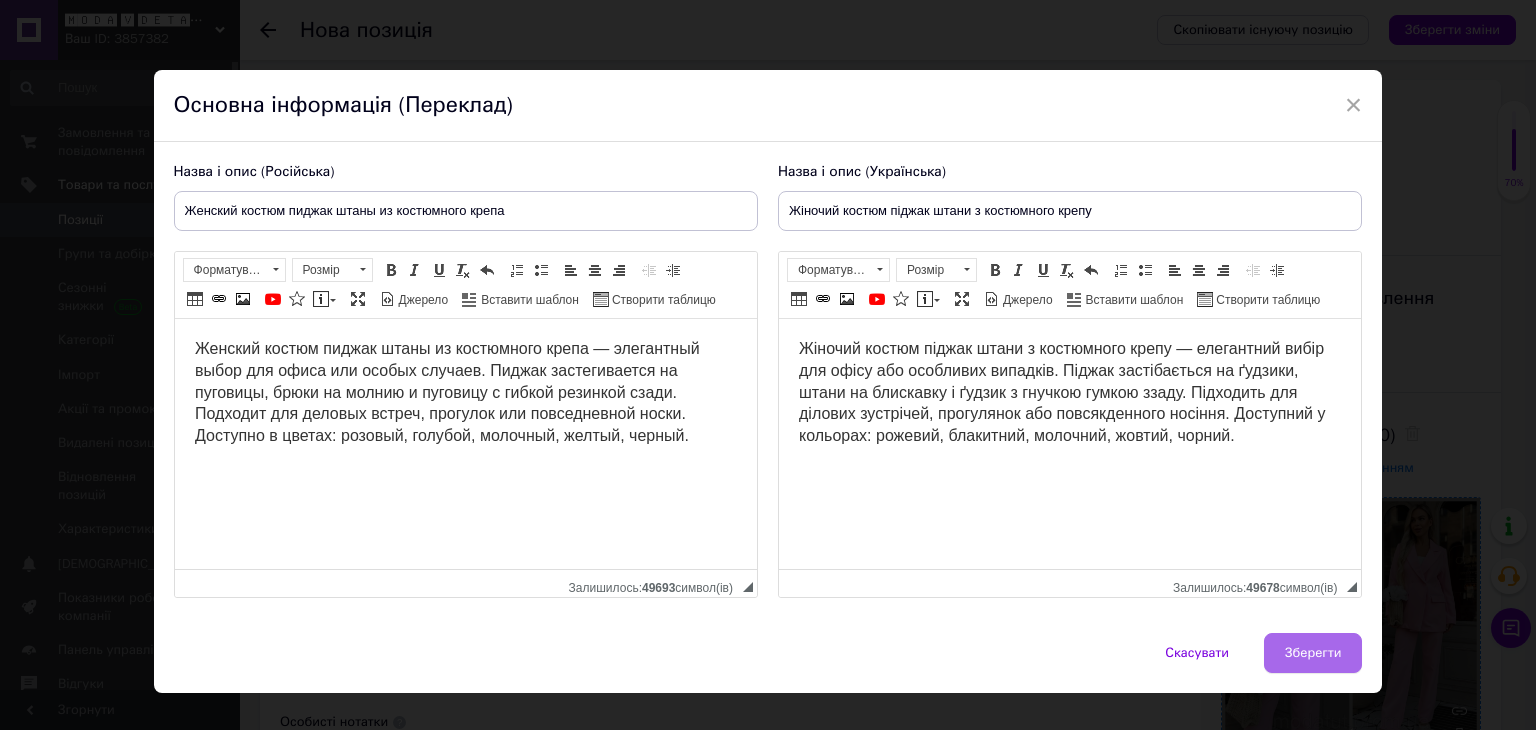 click on "Зберегти" at bounding box center (1313, 653) 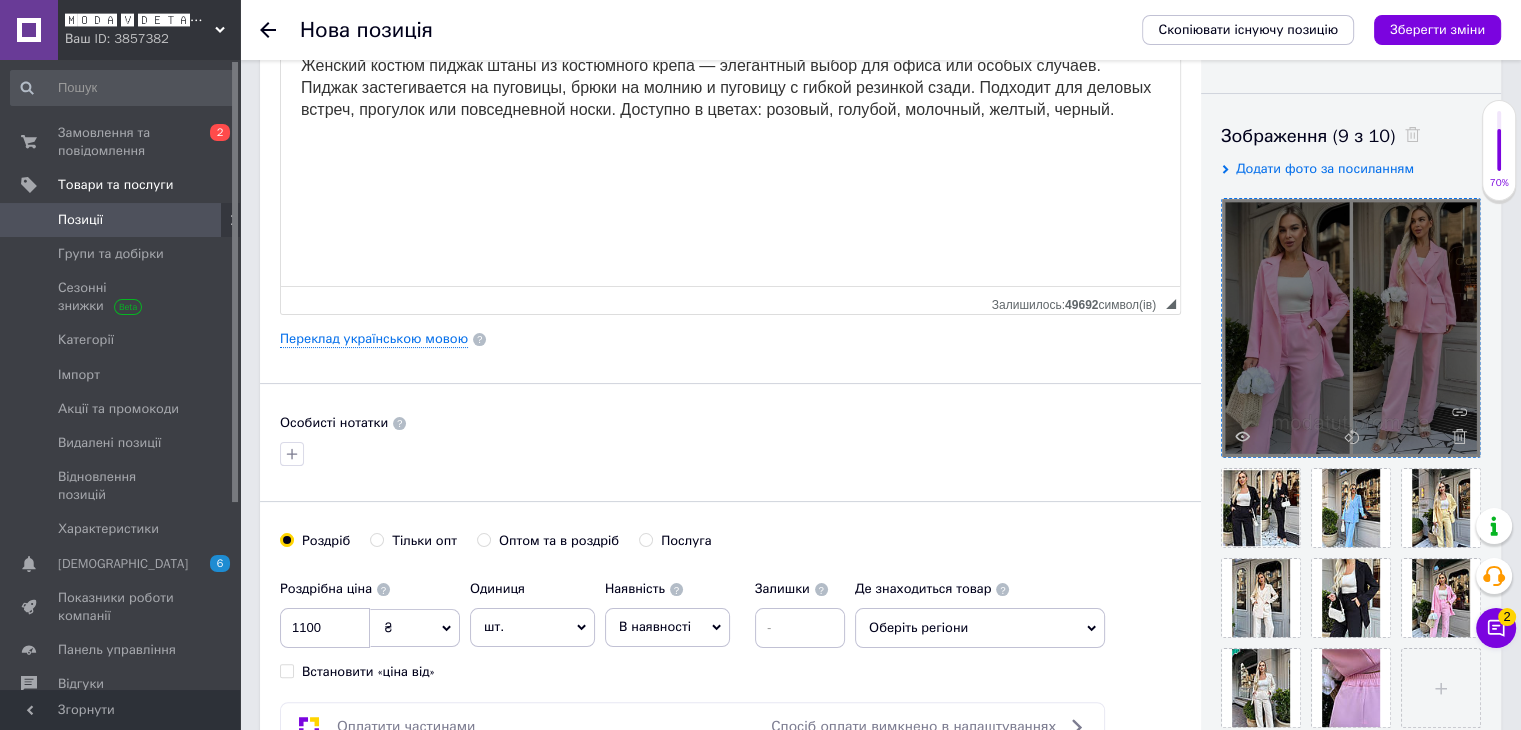 scroll, scrollTop: 300, scrollLeft: 0, axis: vertical 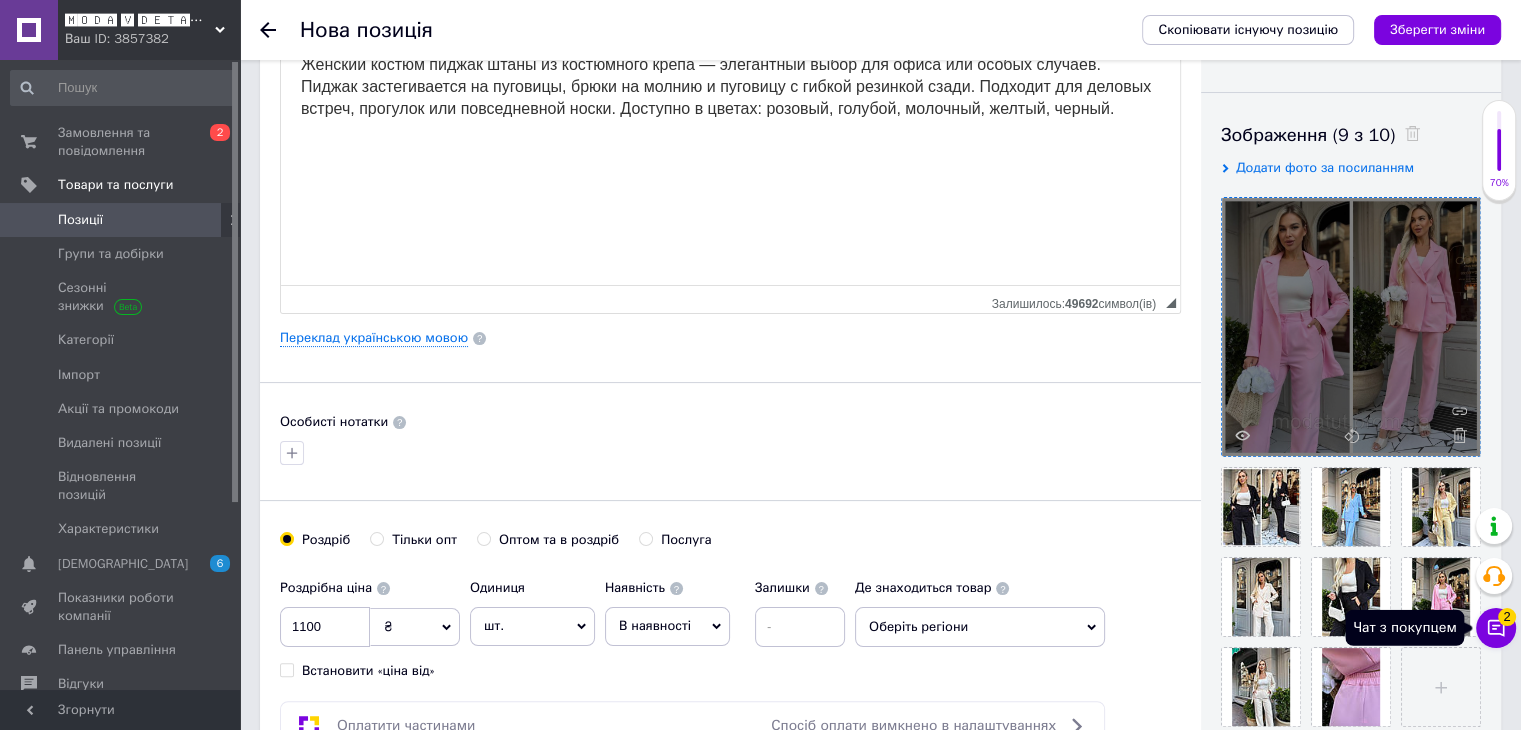 click on "Чат з покупцем 2" at bounding box center [1496, 628] 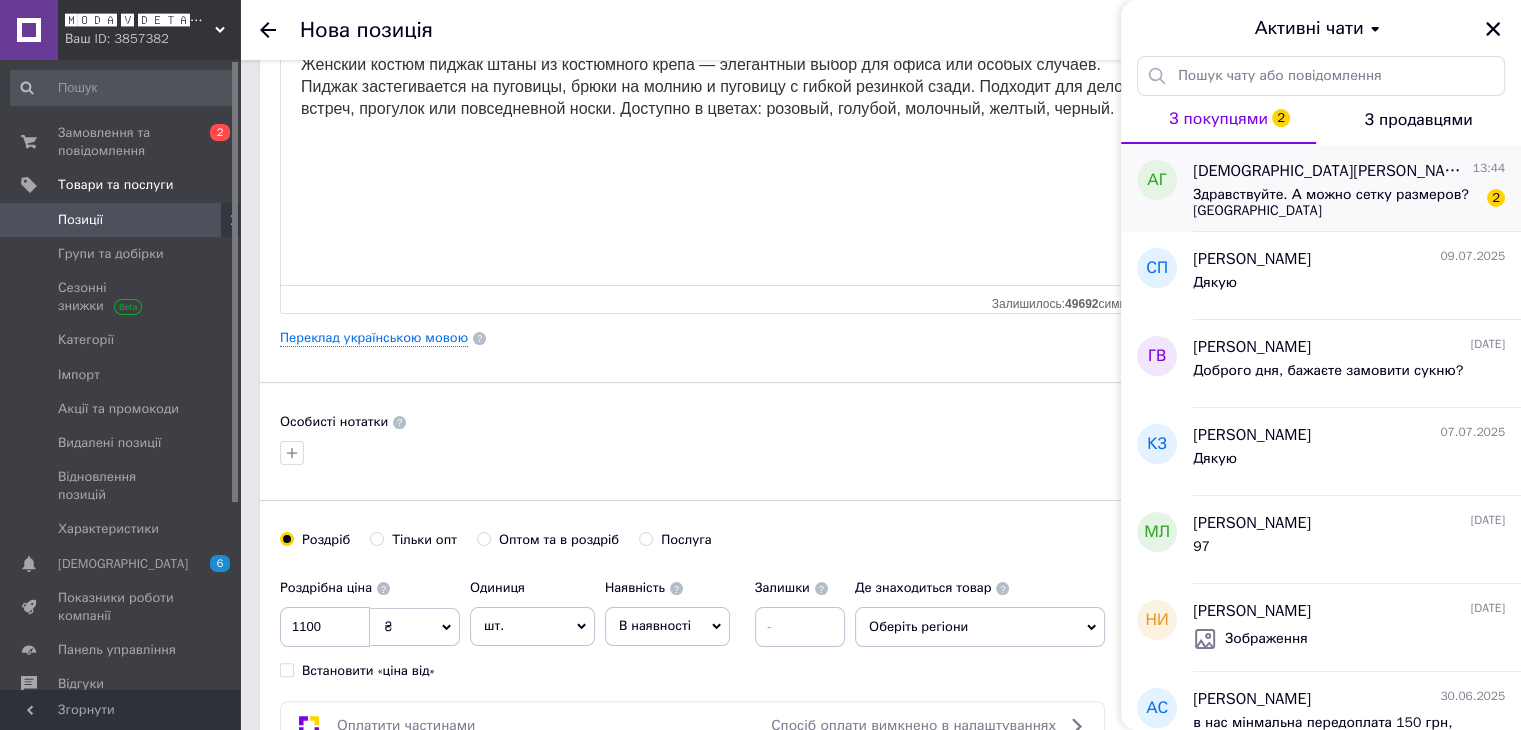 click on "Здравствуйте. А можно сетку размеров?
Спасибо" at bounding box center (1335, 203) 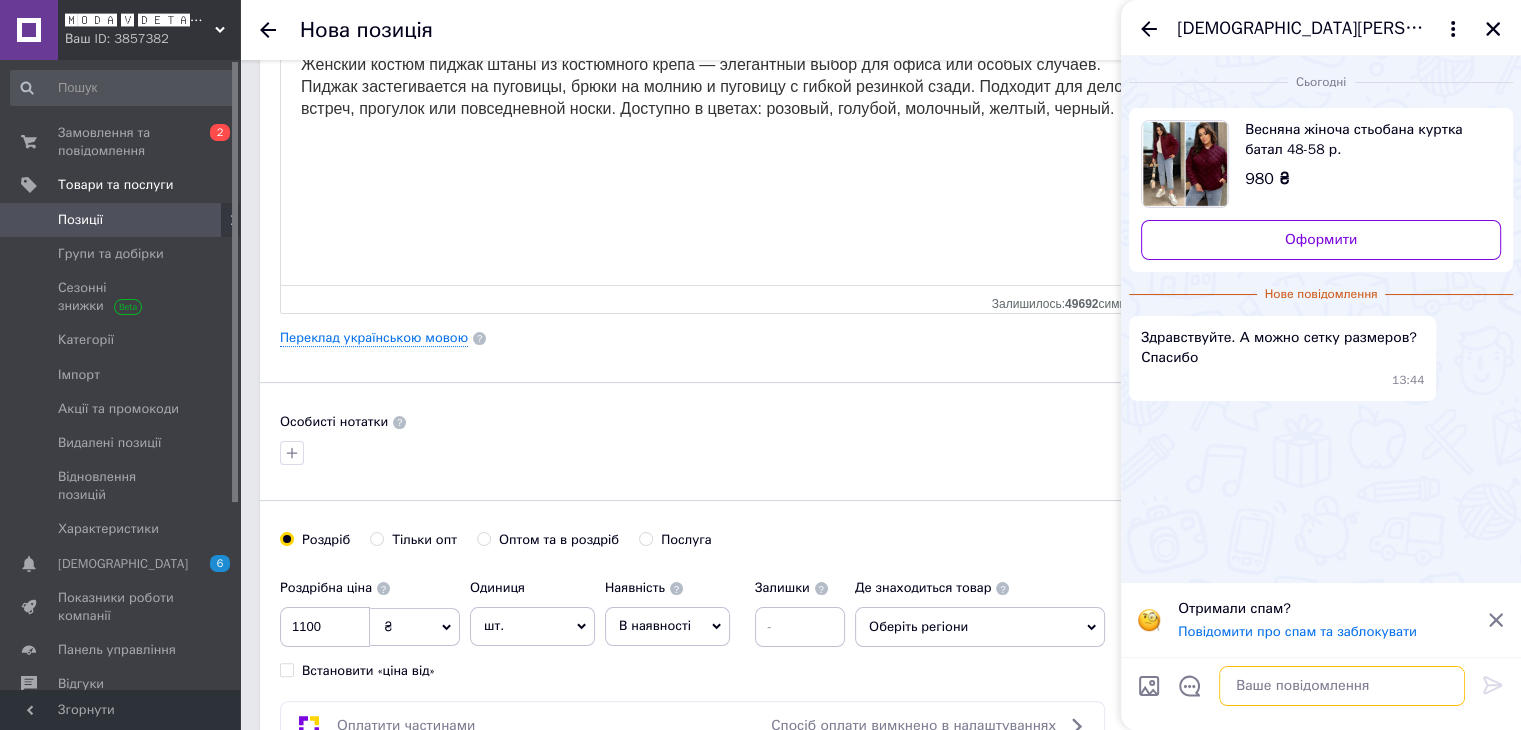 click at bounding box center [1342, 686] 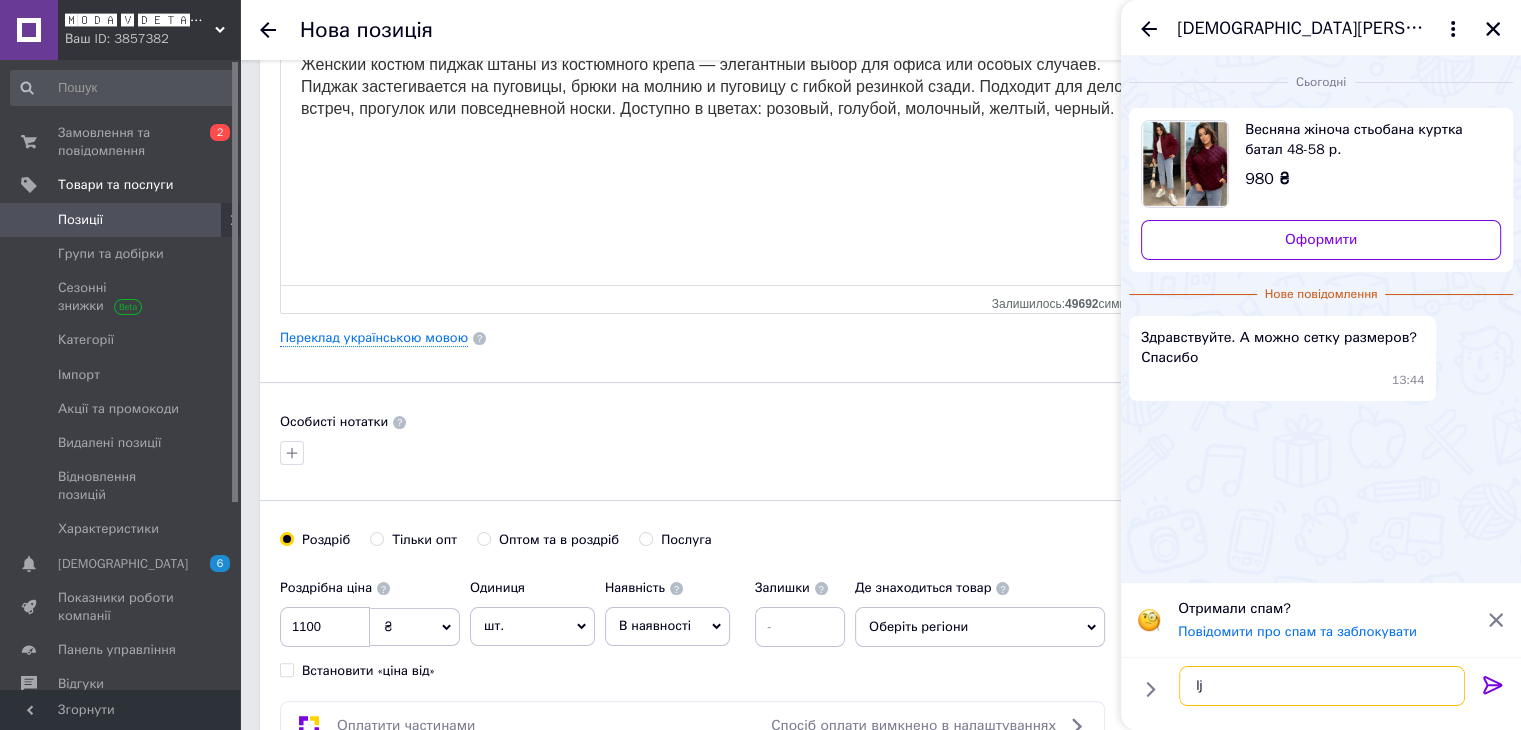type on "l" 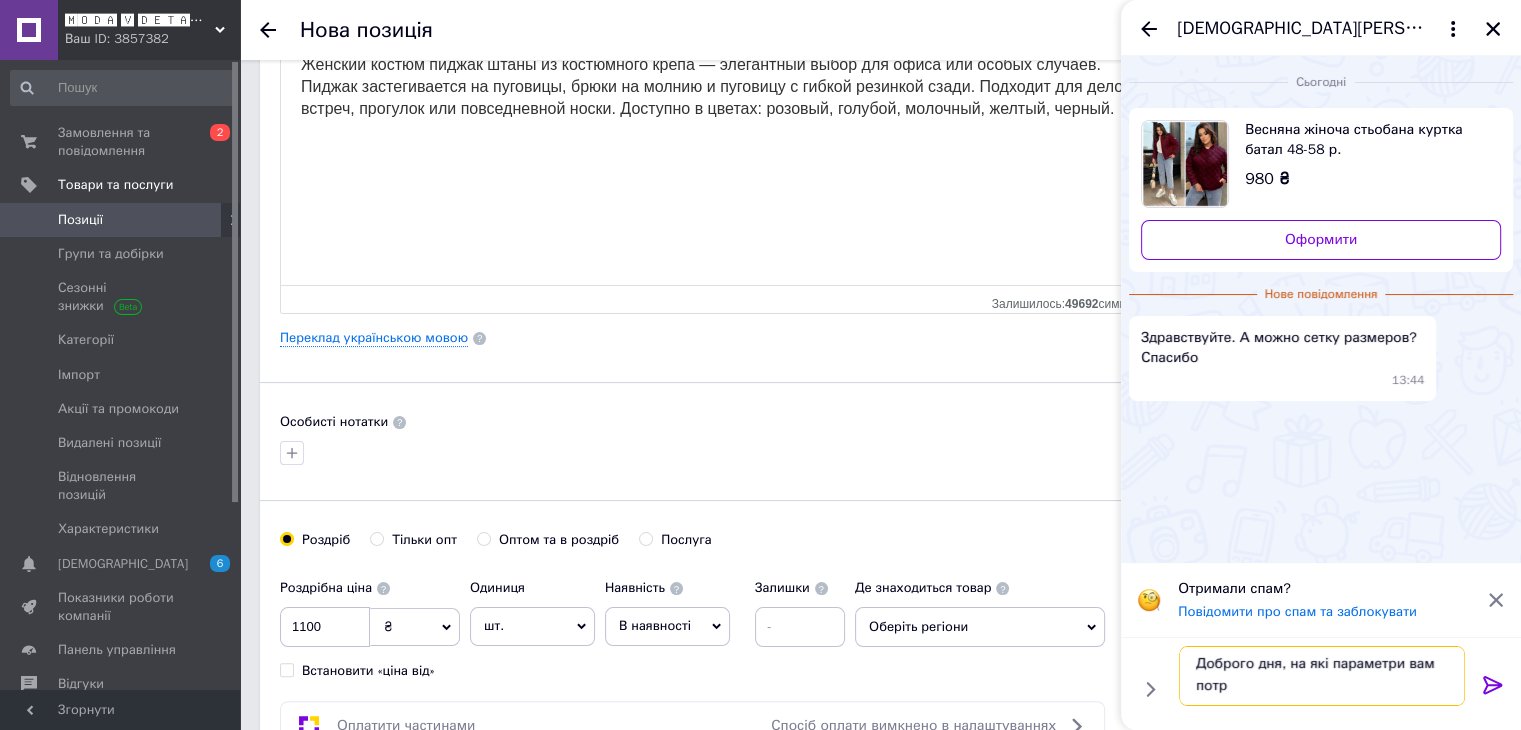 scroll, scrollTop: 1, scrollLeft: 0, axis: vertical 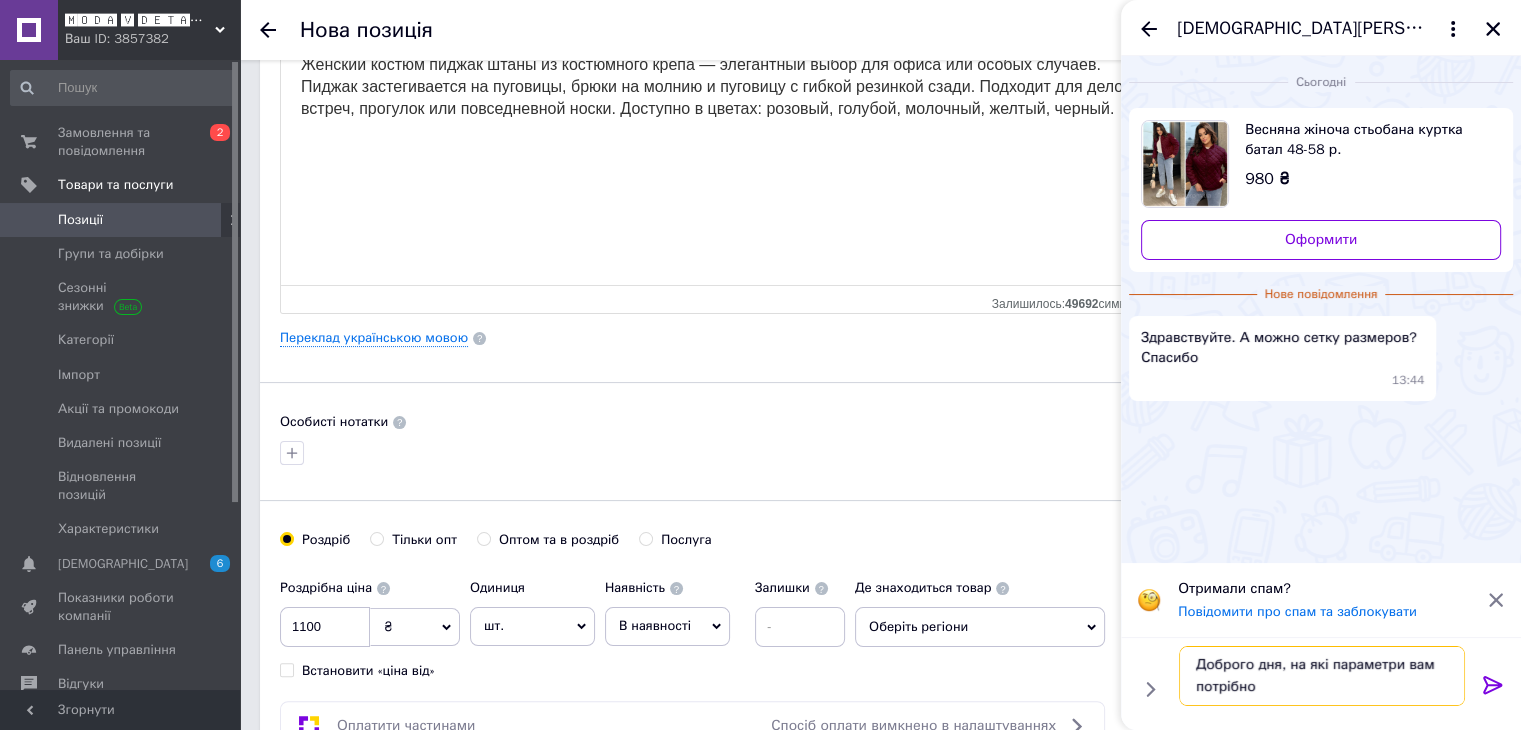 type on "Доброго дня, на які параметри вам потрібно?" 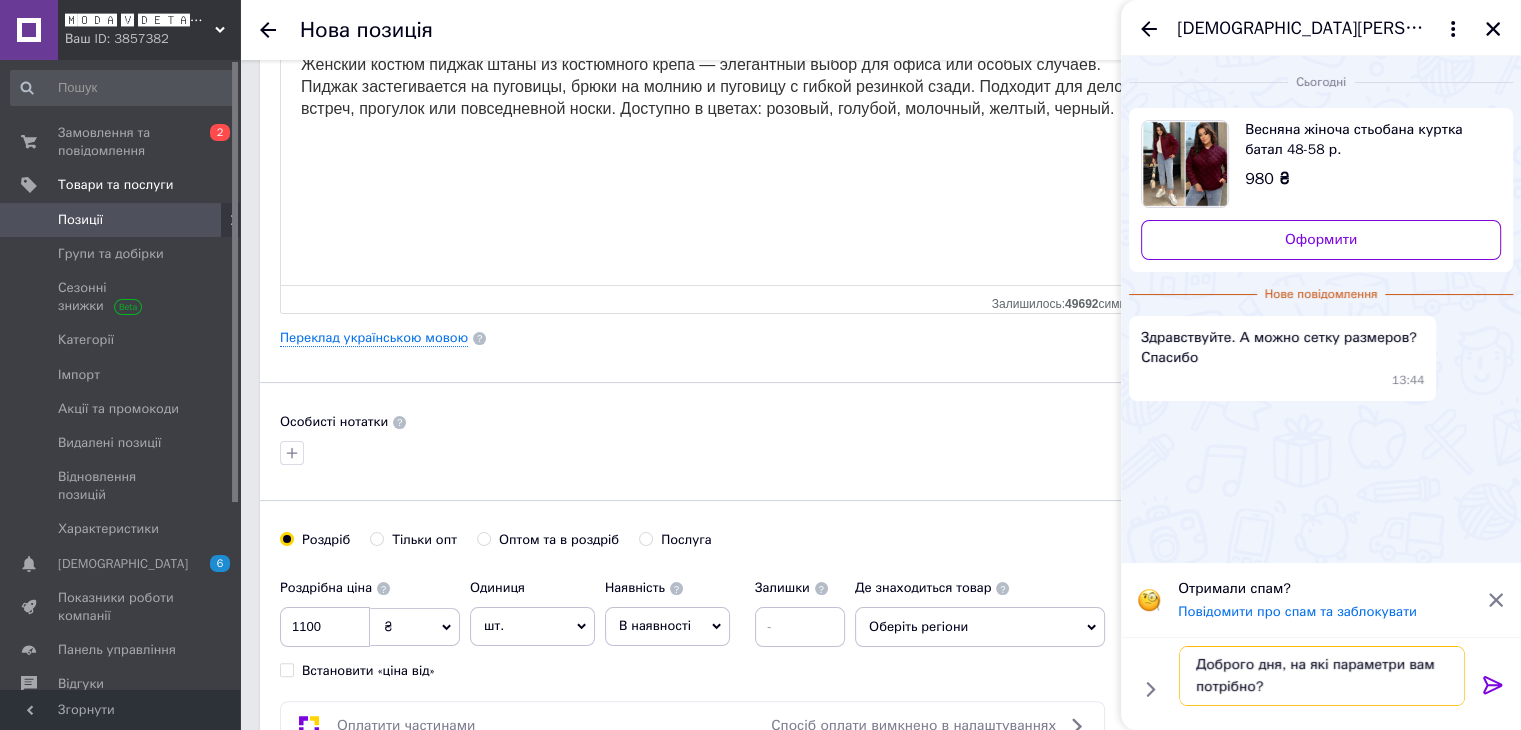 type 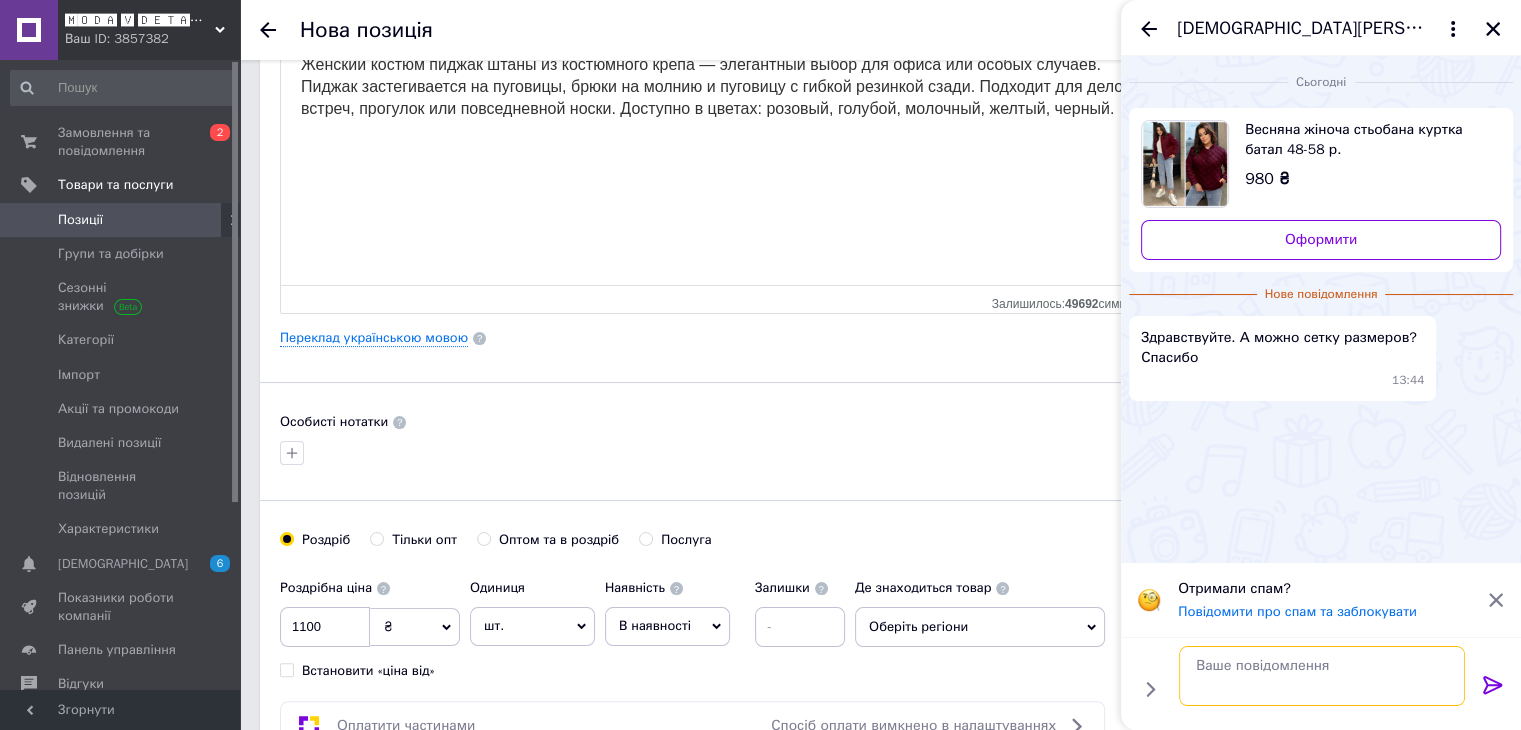scroll, scrollTop: 0, scrollLeft: 0, axis: both 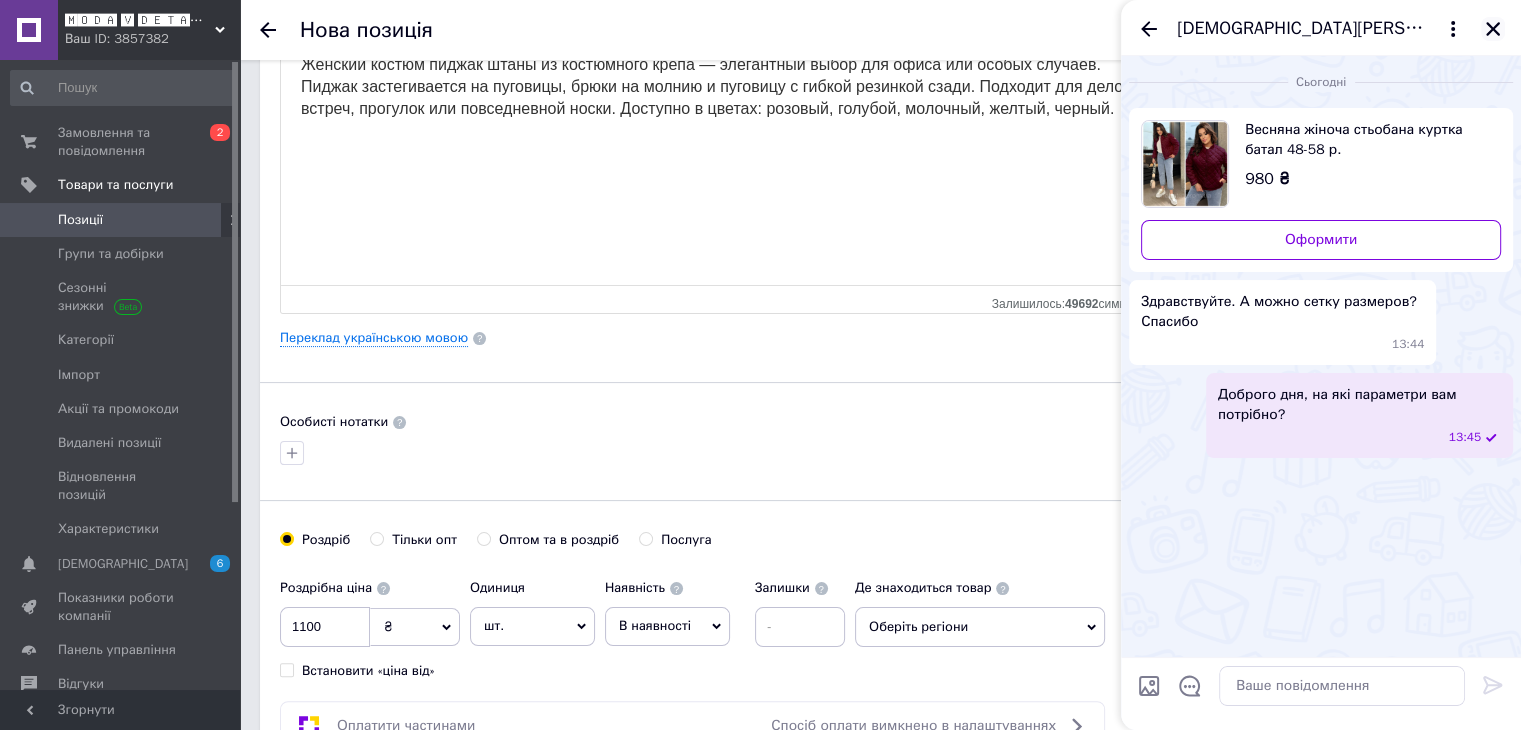 click 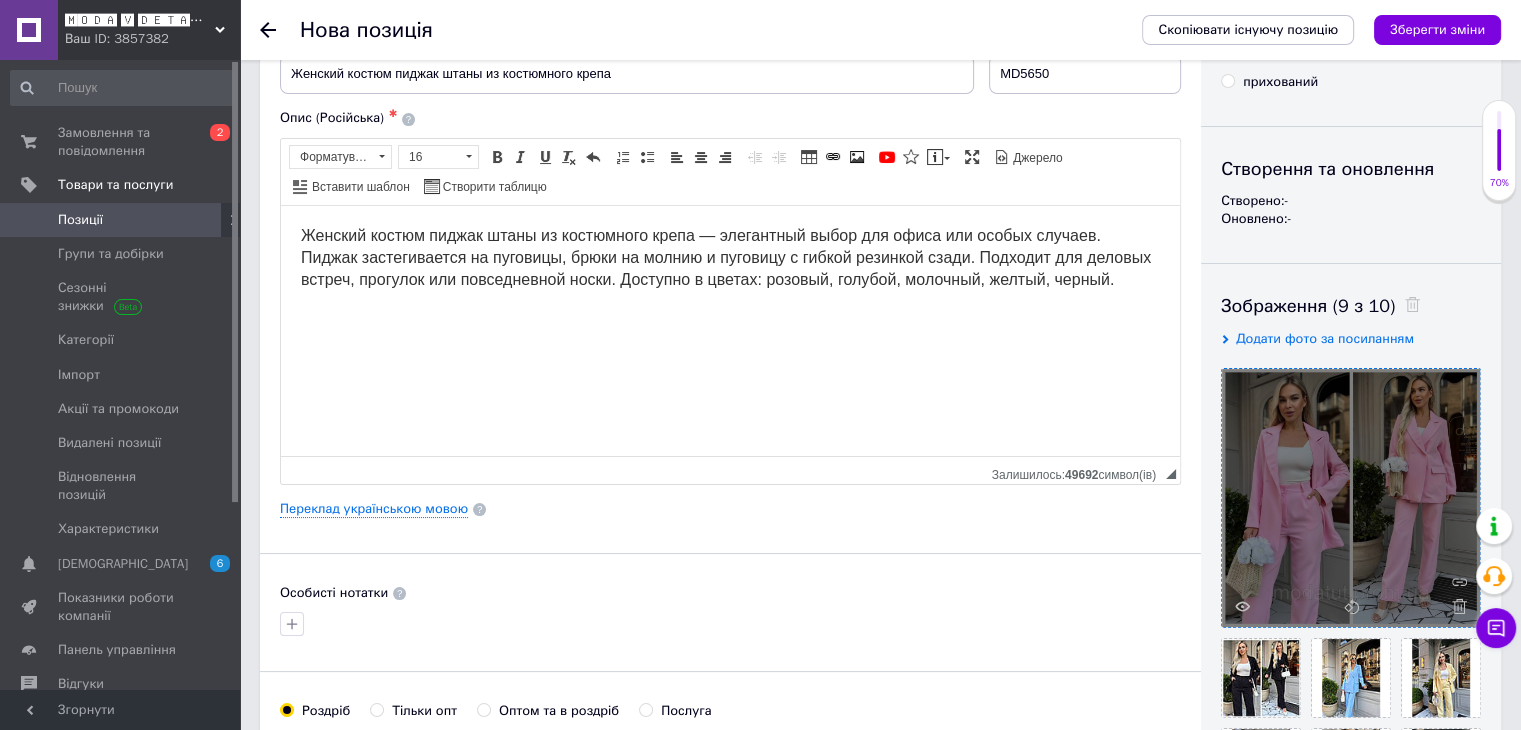 scroll, scrollTop: 0, scrollLeft: 0, axis: both 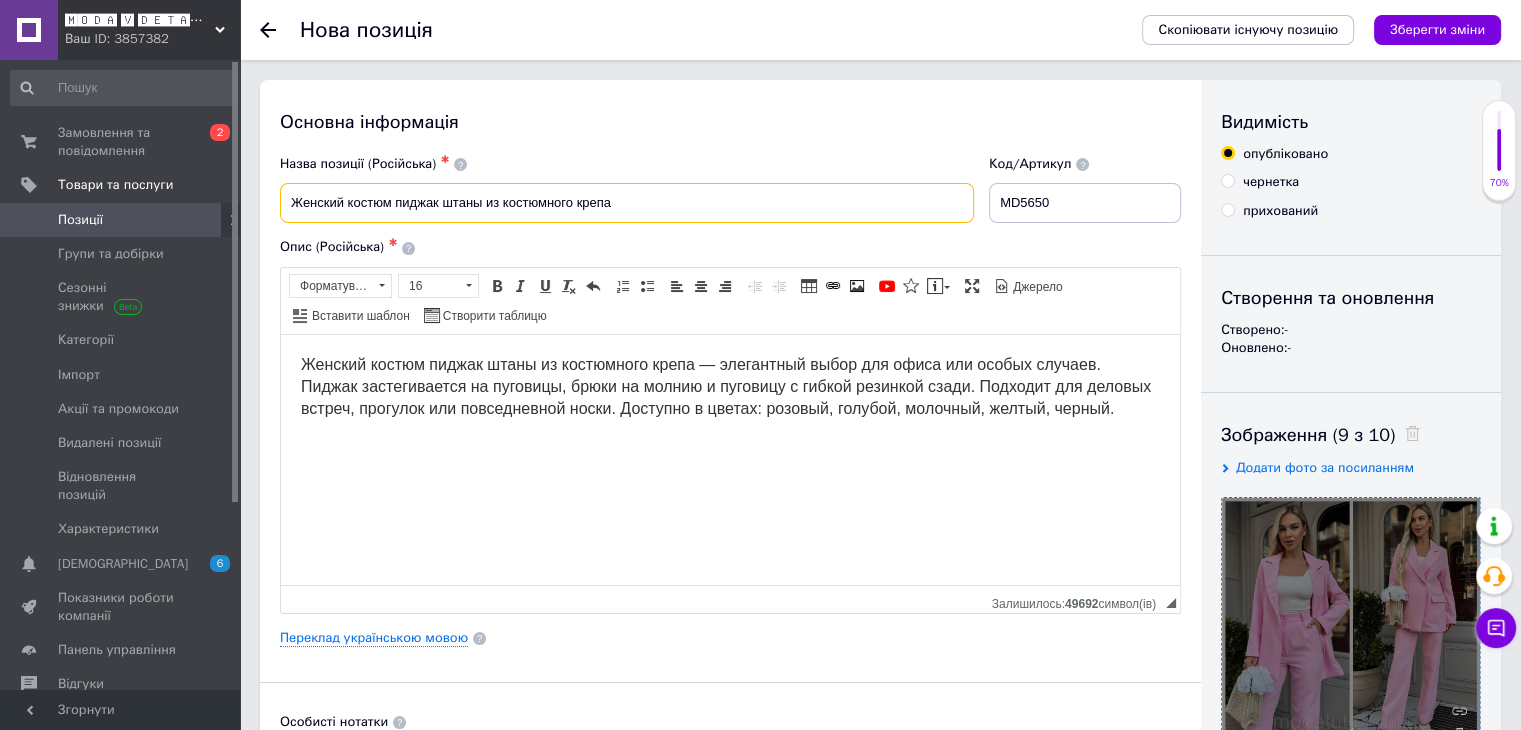 click on "Женский костюм пиджак штаны из костюмного крепа" at bounding box center [627, 203] 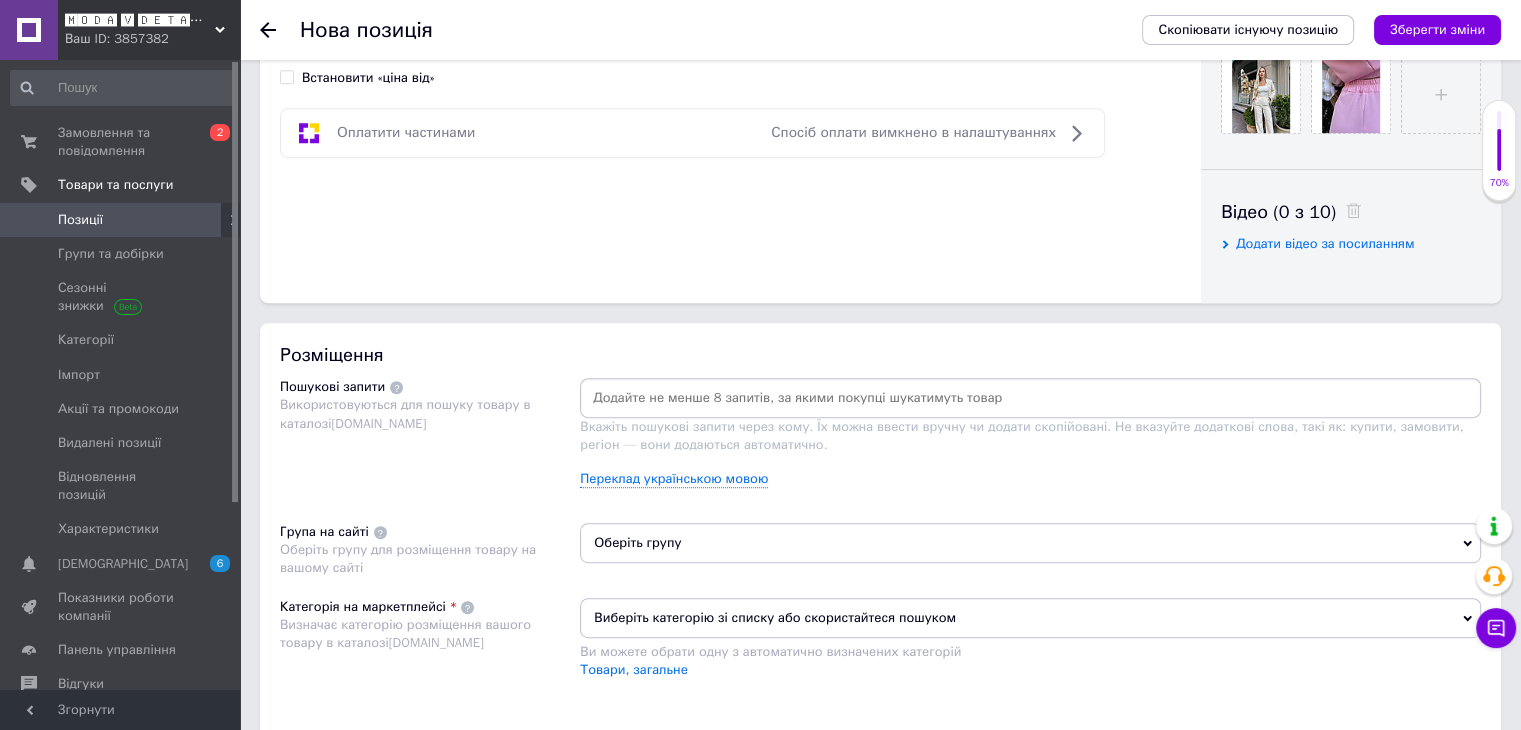 scroll, scrollTop: 900, scrollLeft: 0, axis: vertical 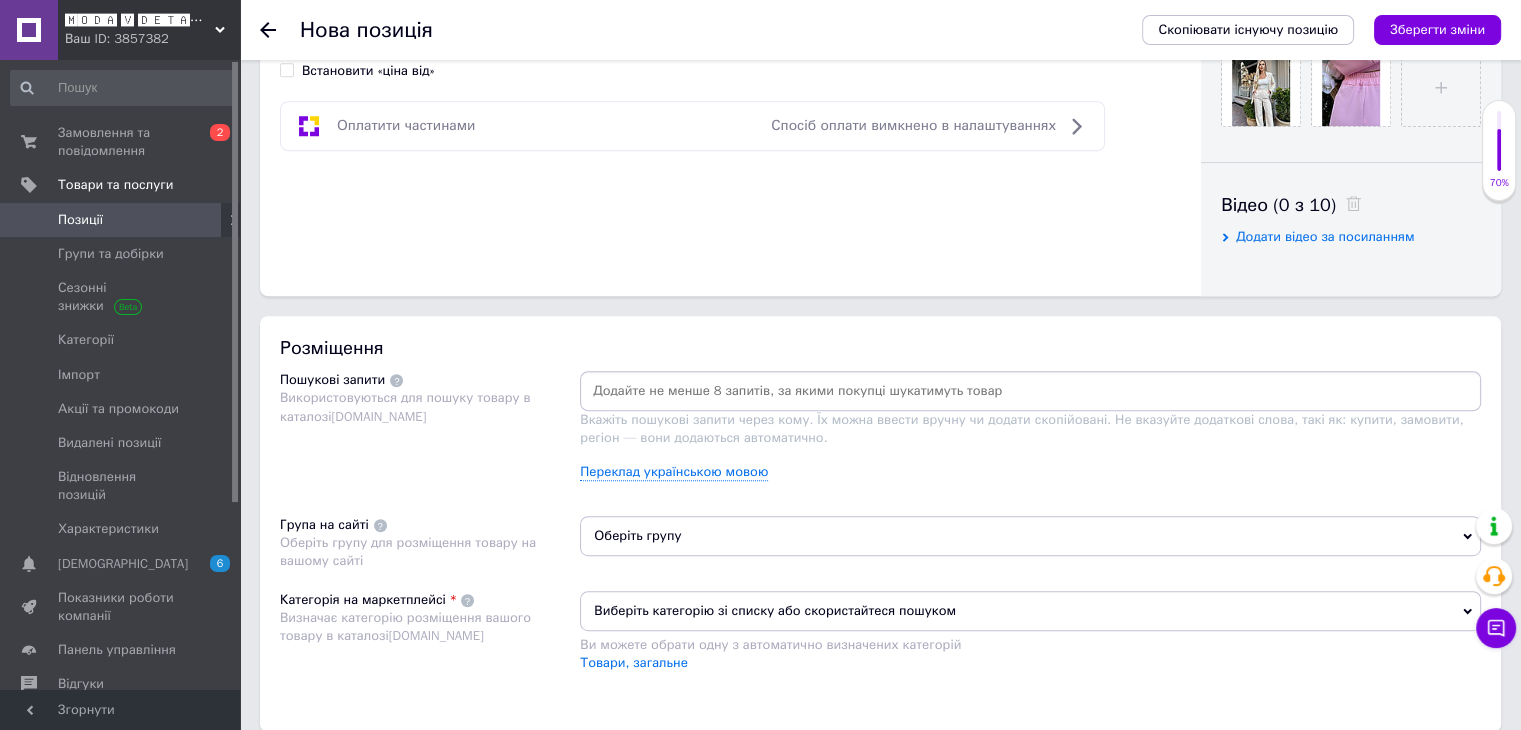click at bounding box center (1030, 391) 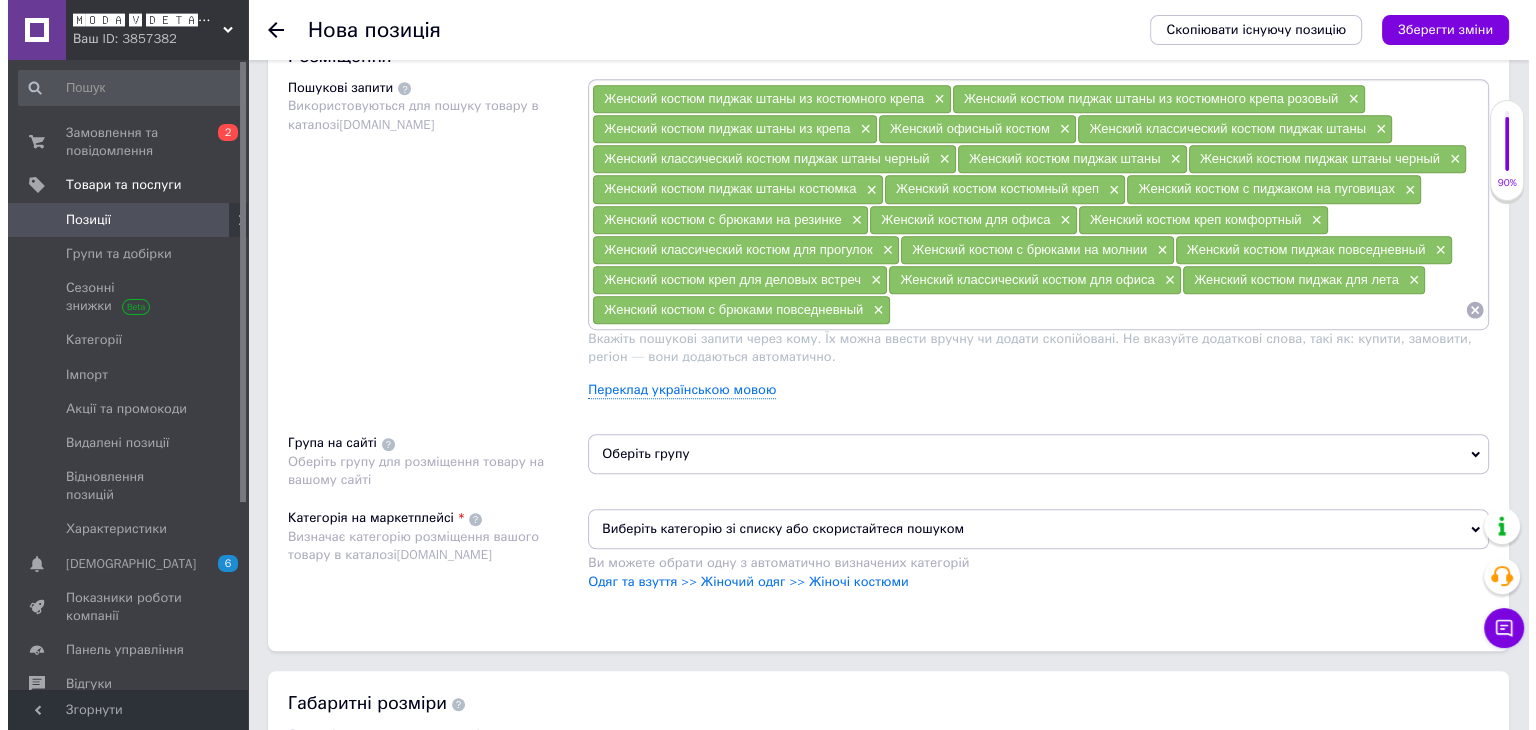 scroll, scrollTop: 1200, scrollLeft: 0, axis: vertical 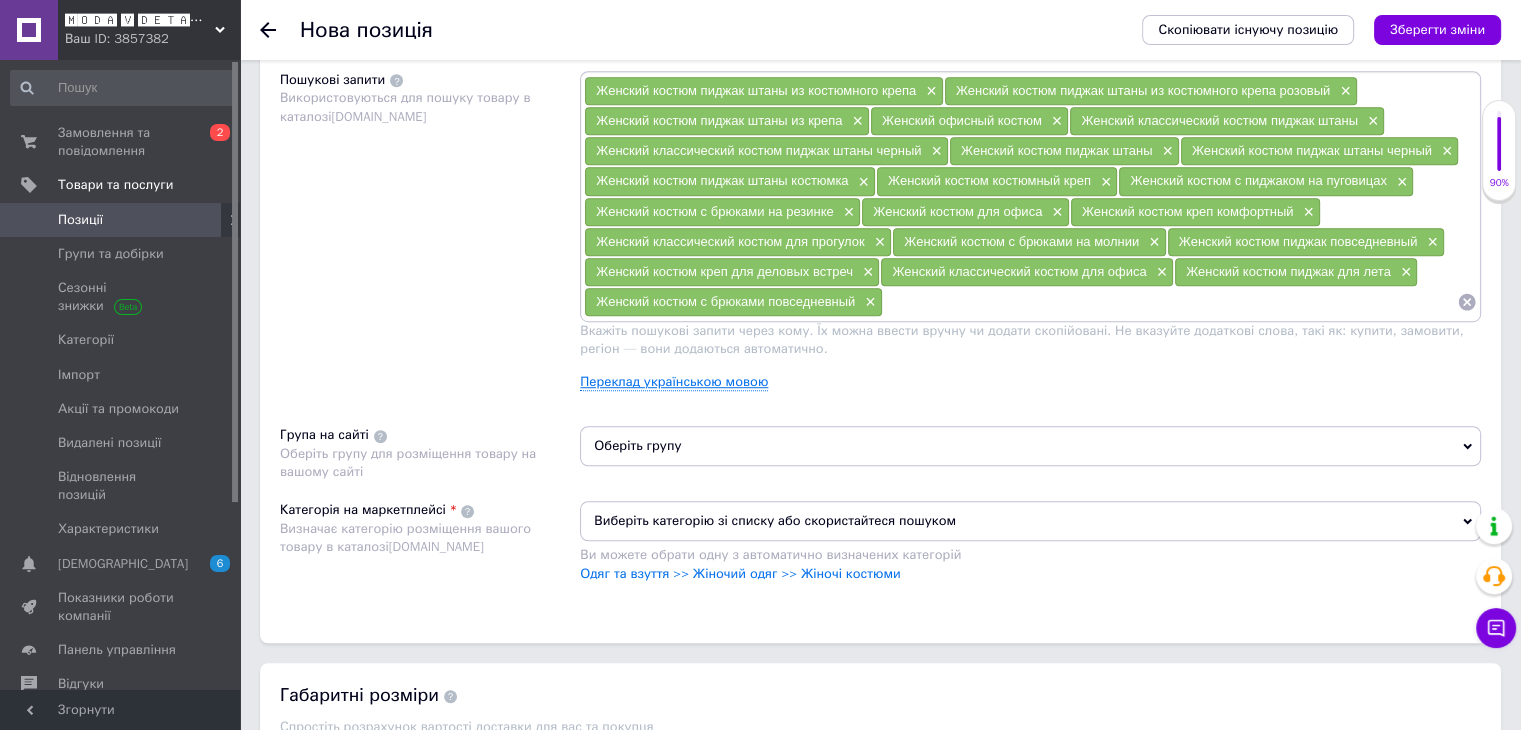 click on "Переклад українською мовою" at bounding box center [674, 382] 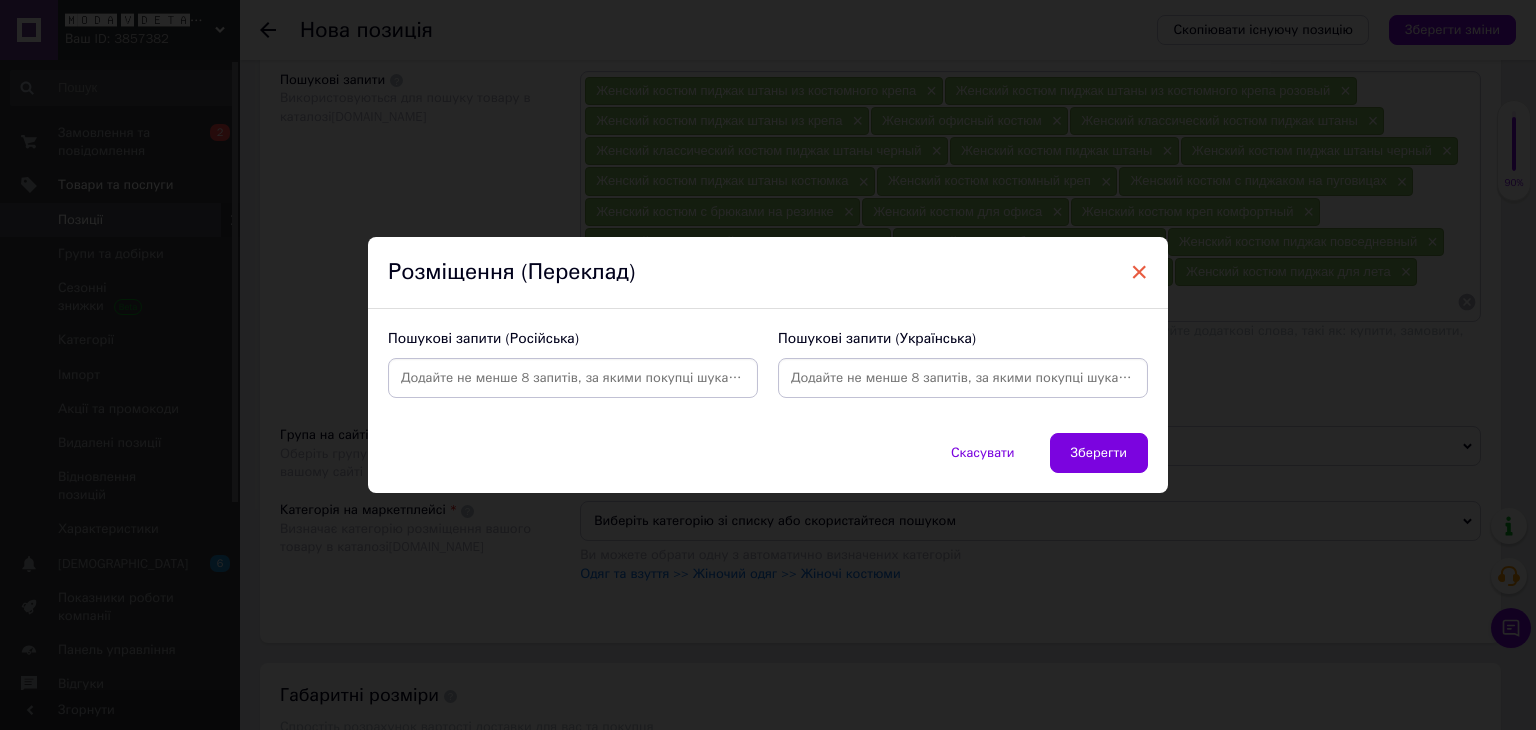click on "×" at bounding box center (1139, 272) 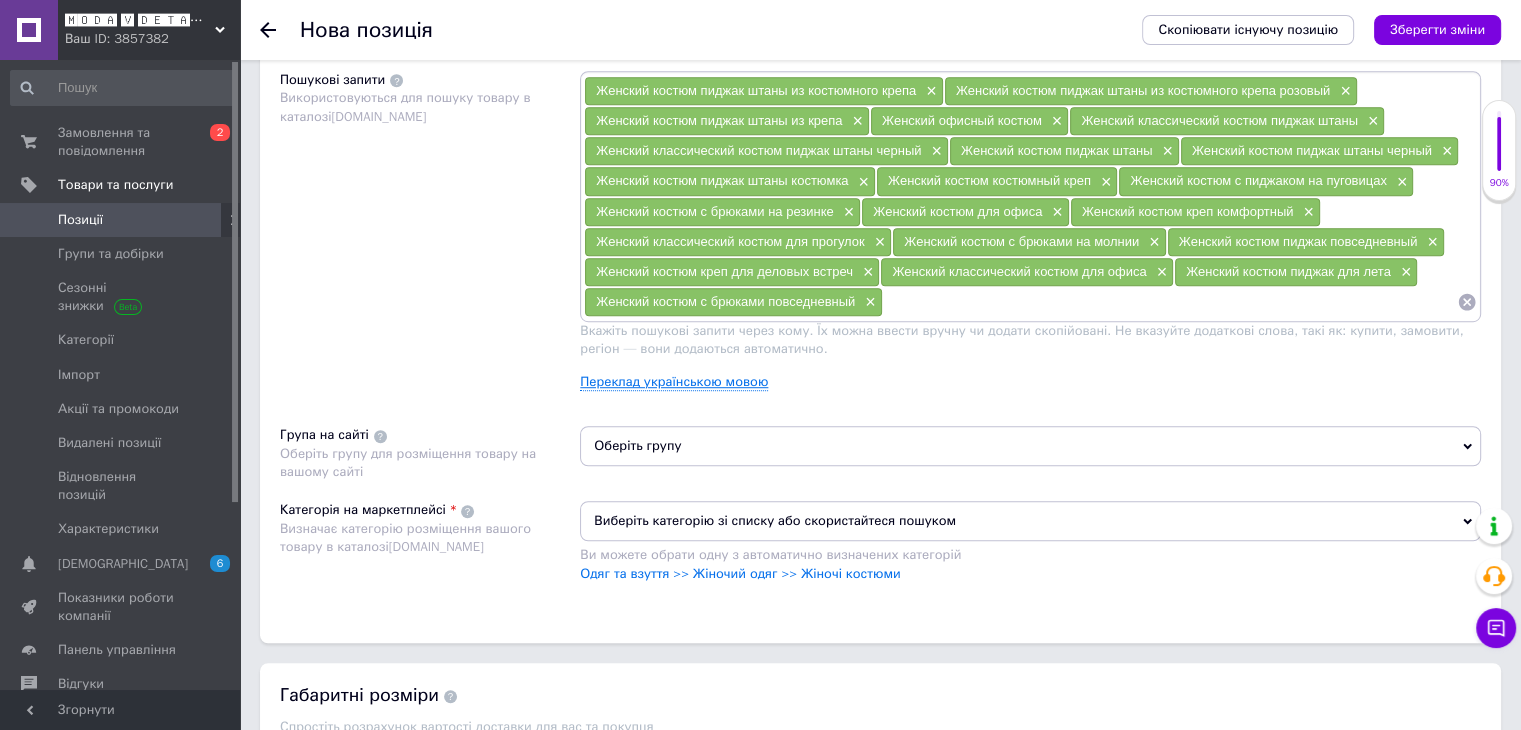 click on "Переклад українською мовою" at bounding box center (674, 382) 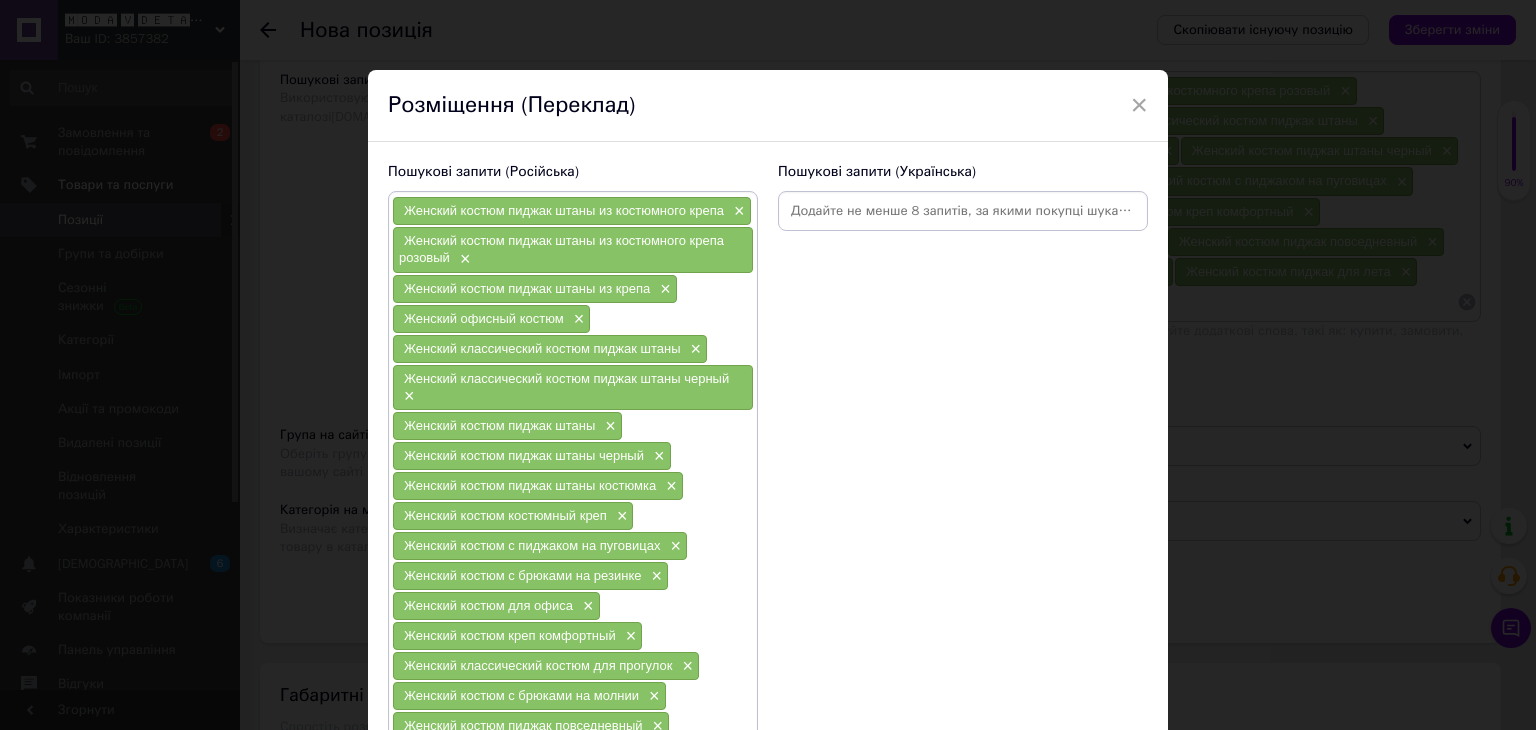 click at bounding box center [963, 211] 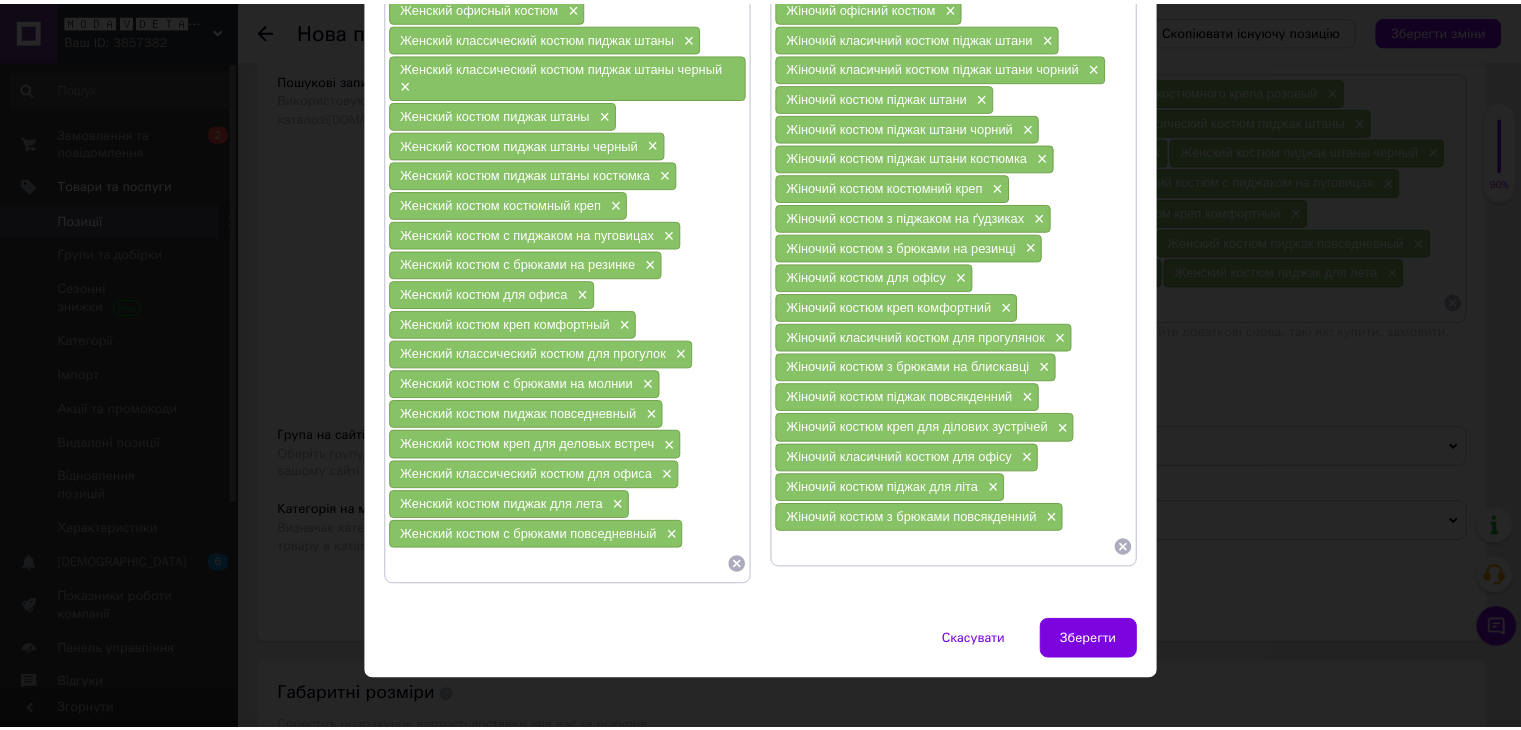scroll, scrollTop: 320, scrollLeft: 0, axis: vertical 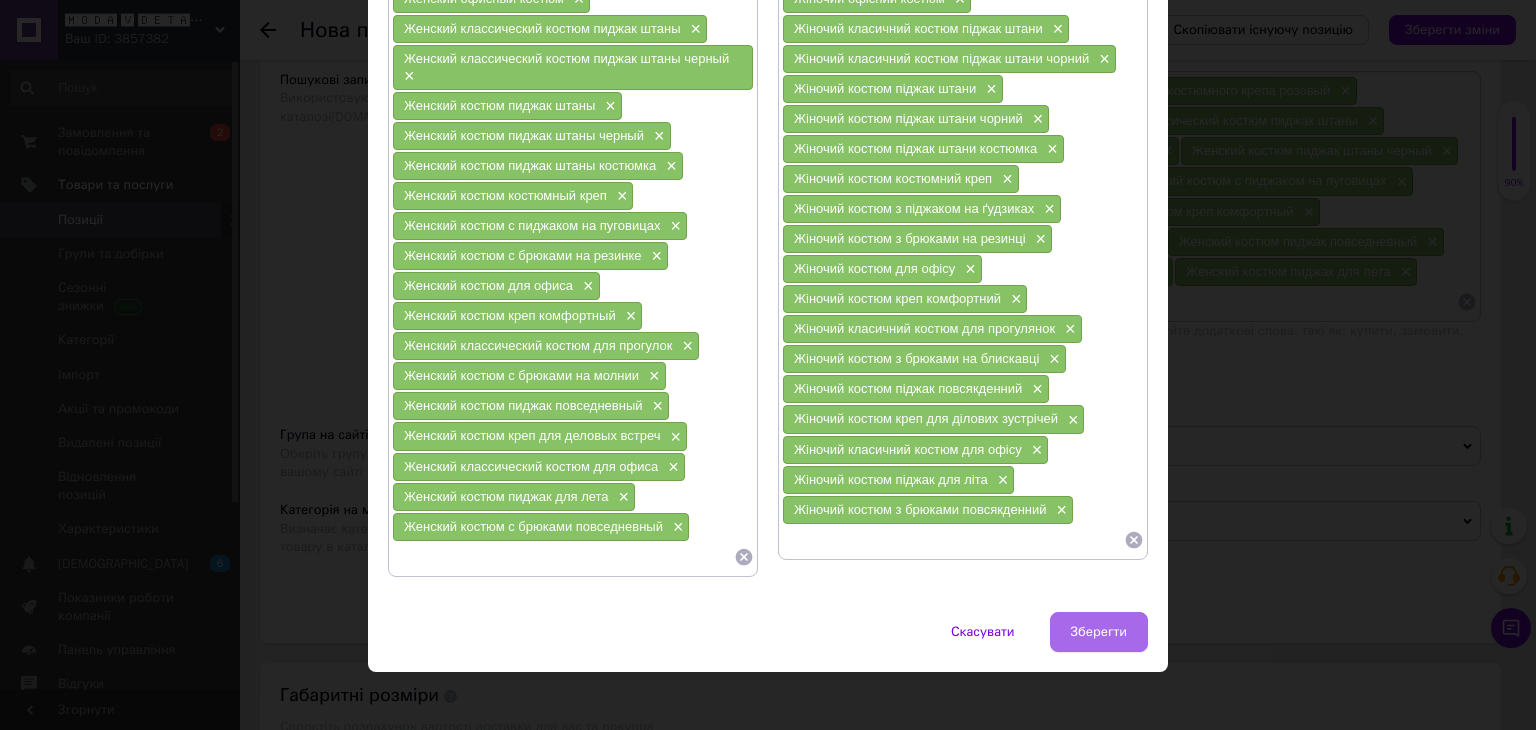 click on "Зберегти" at bounding box center [1099, 632] 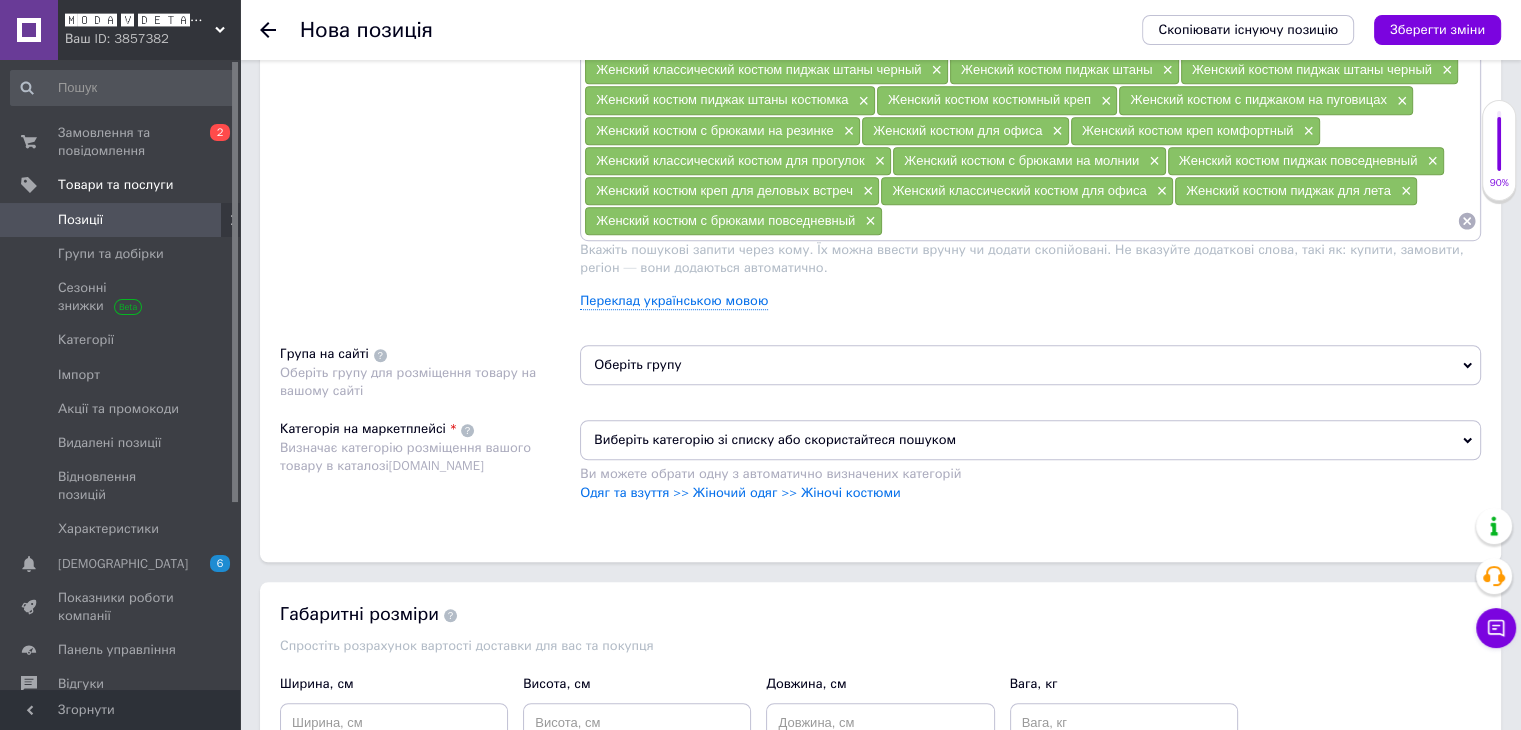 scroll, scrollTop: 1400, scrollLeft: 0, axis: vertical 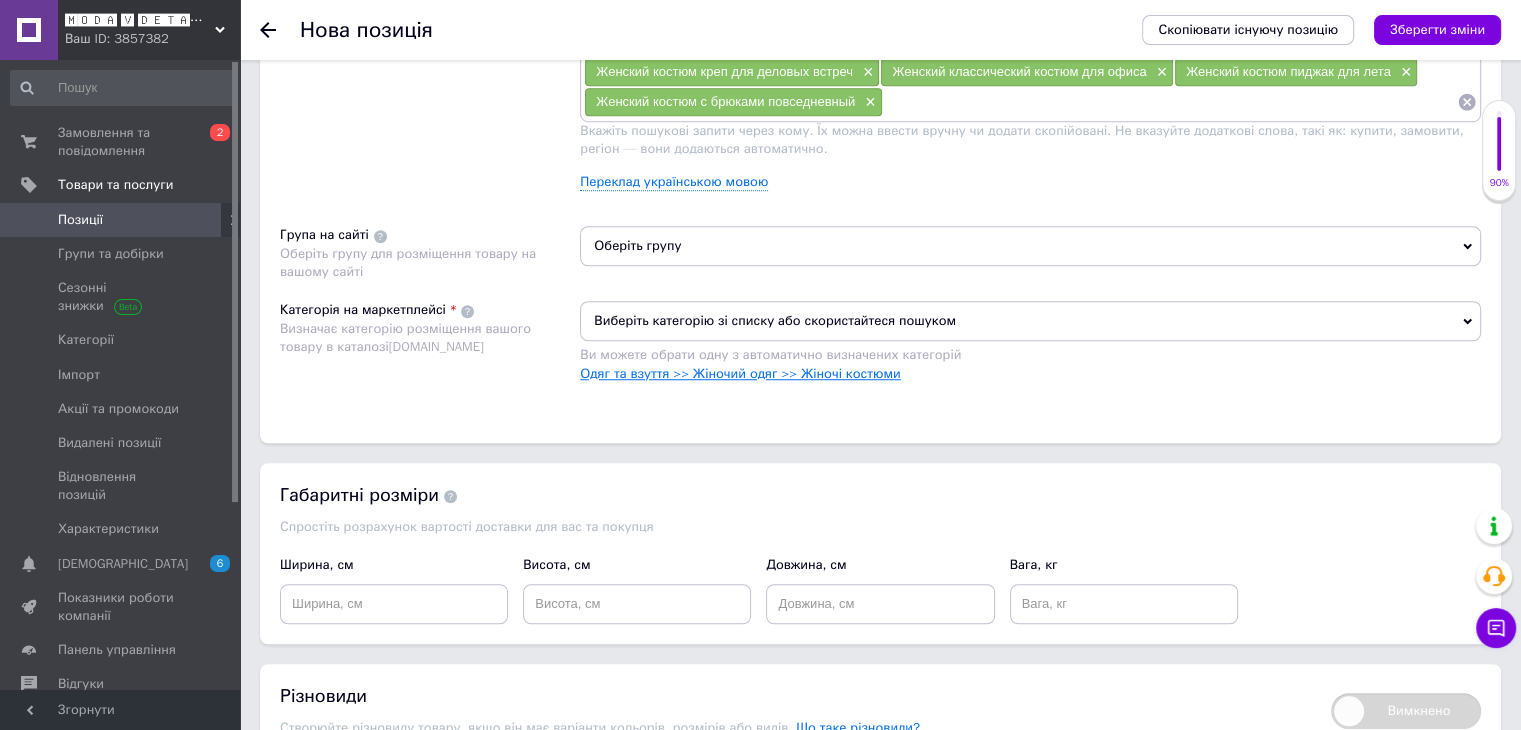 click on "Одяг та взуття >> Жіночий одяг >> Жіночі костюми" at bounding box center (740, 373) 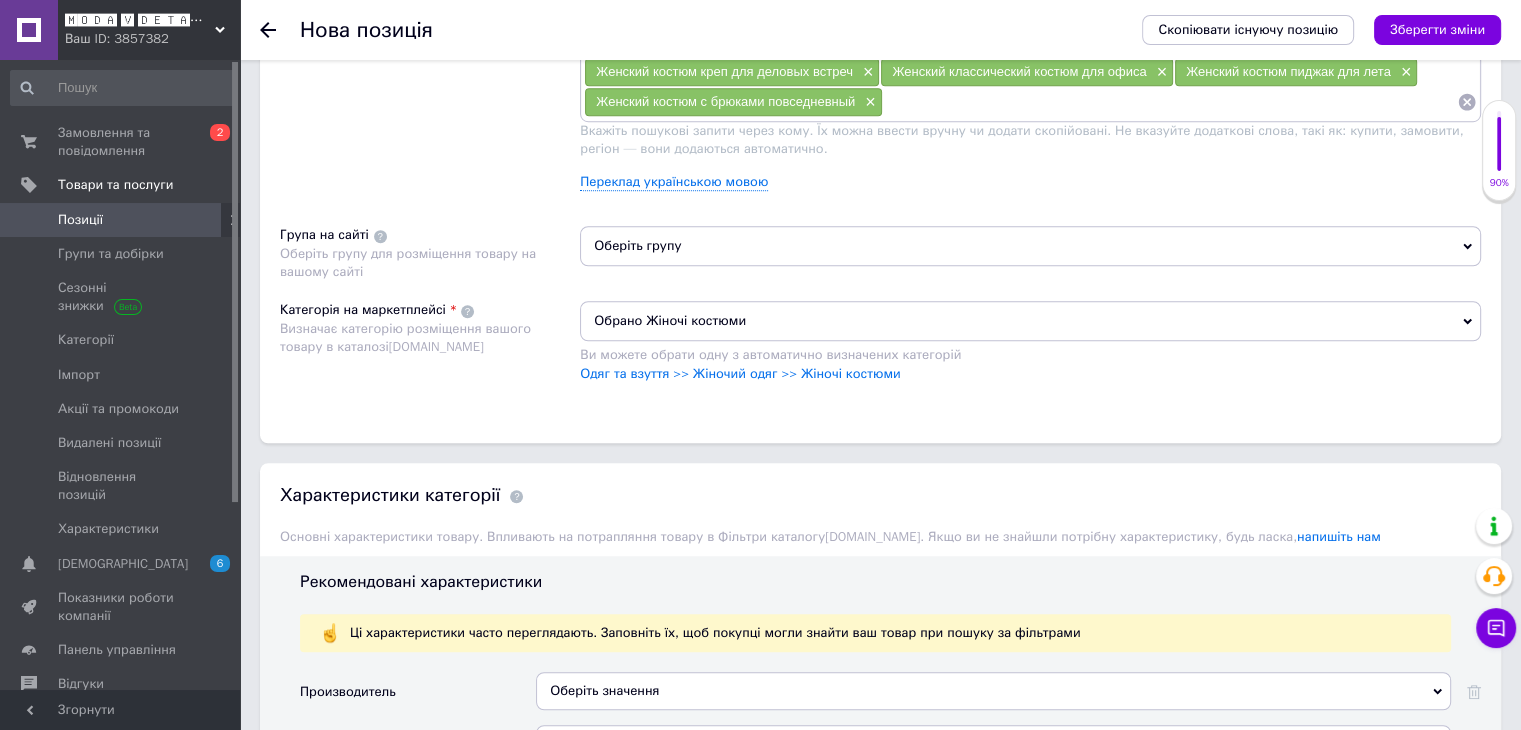 click on "Оберіть групу" at bounding box center [1030, 246] 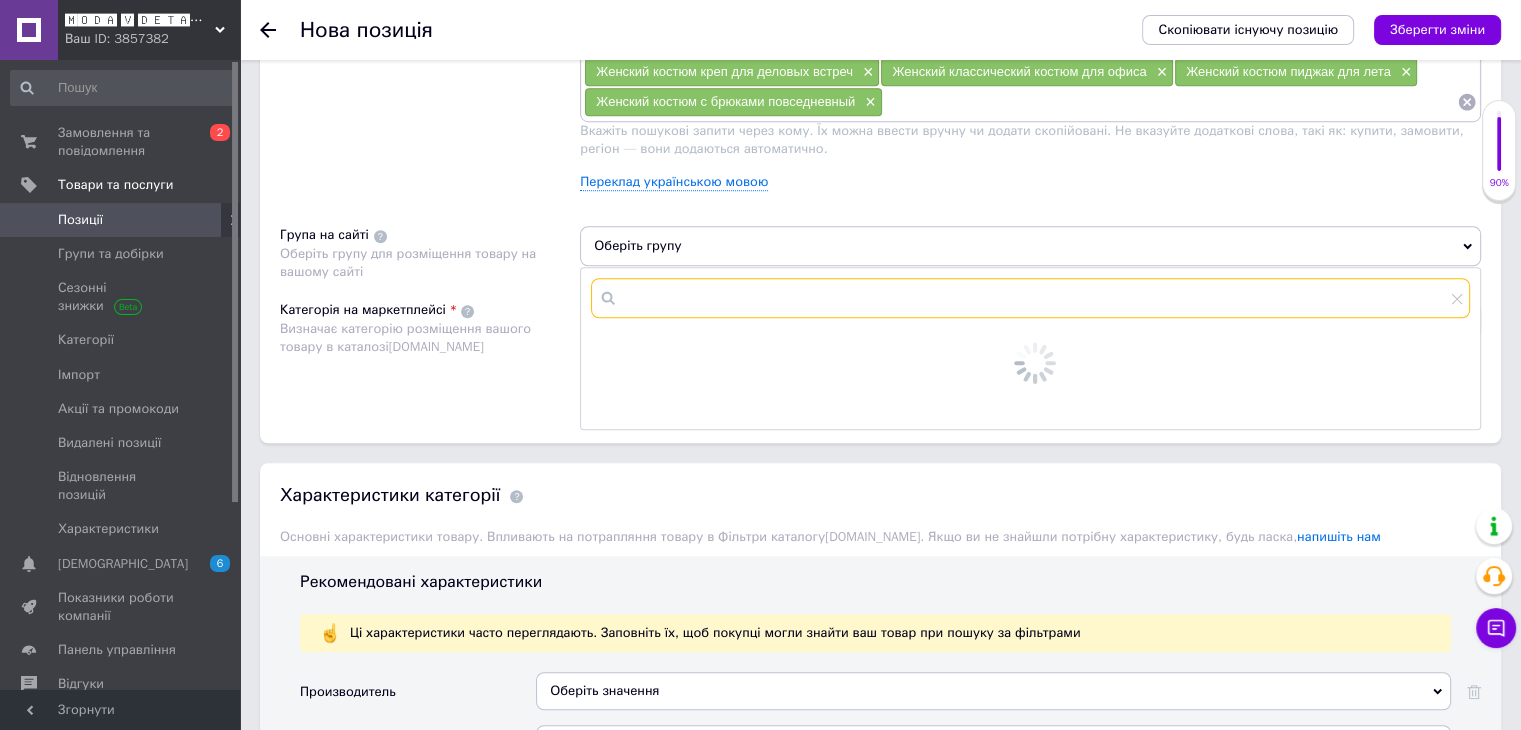 click at bounding box center [1030, 298] 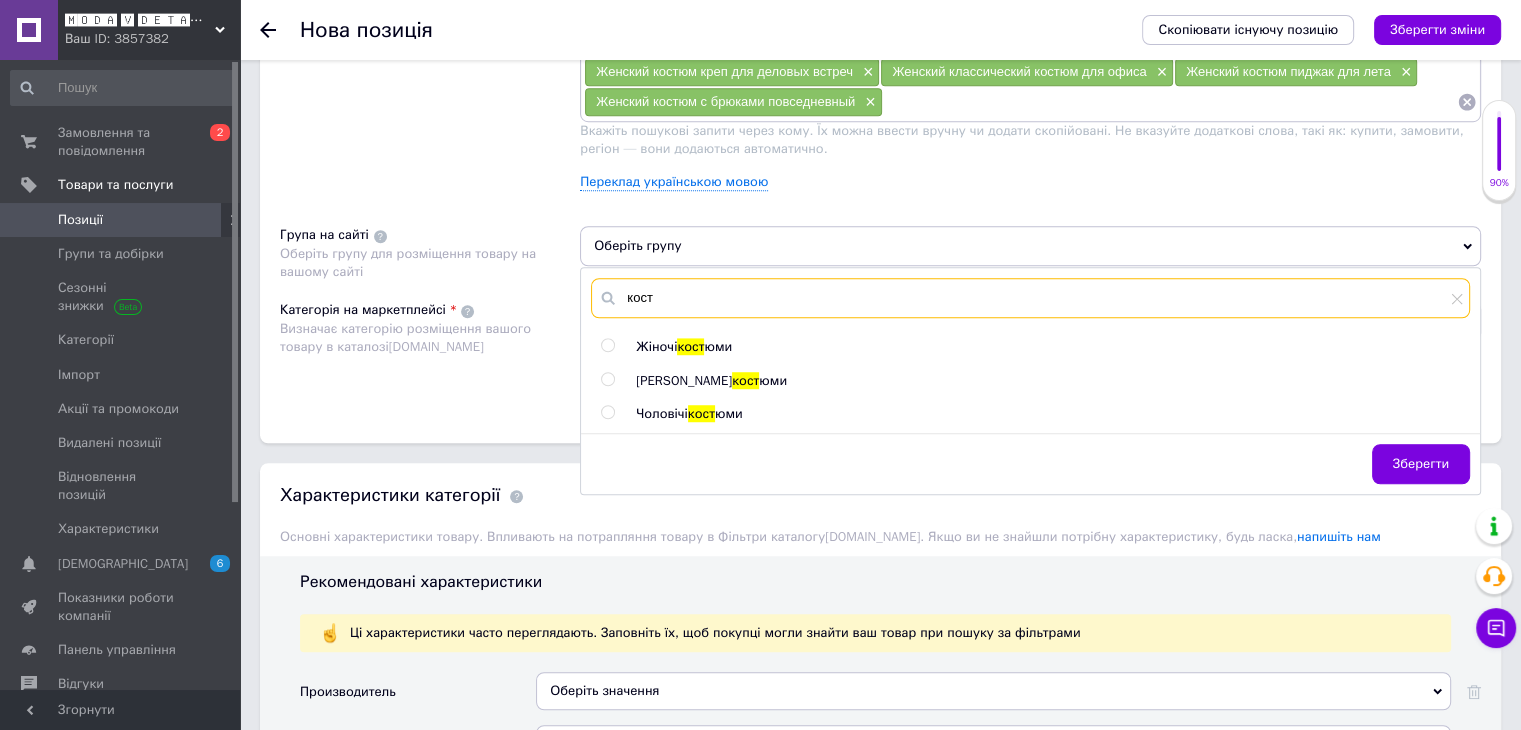 type on "кост" 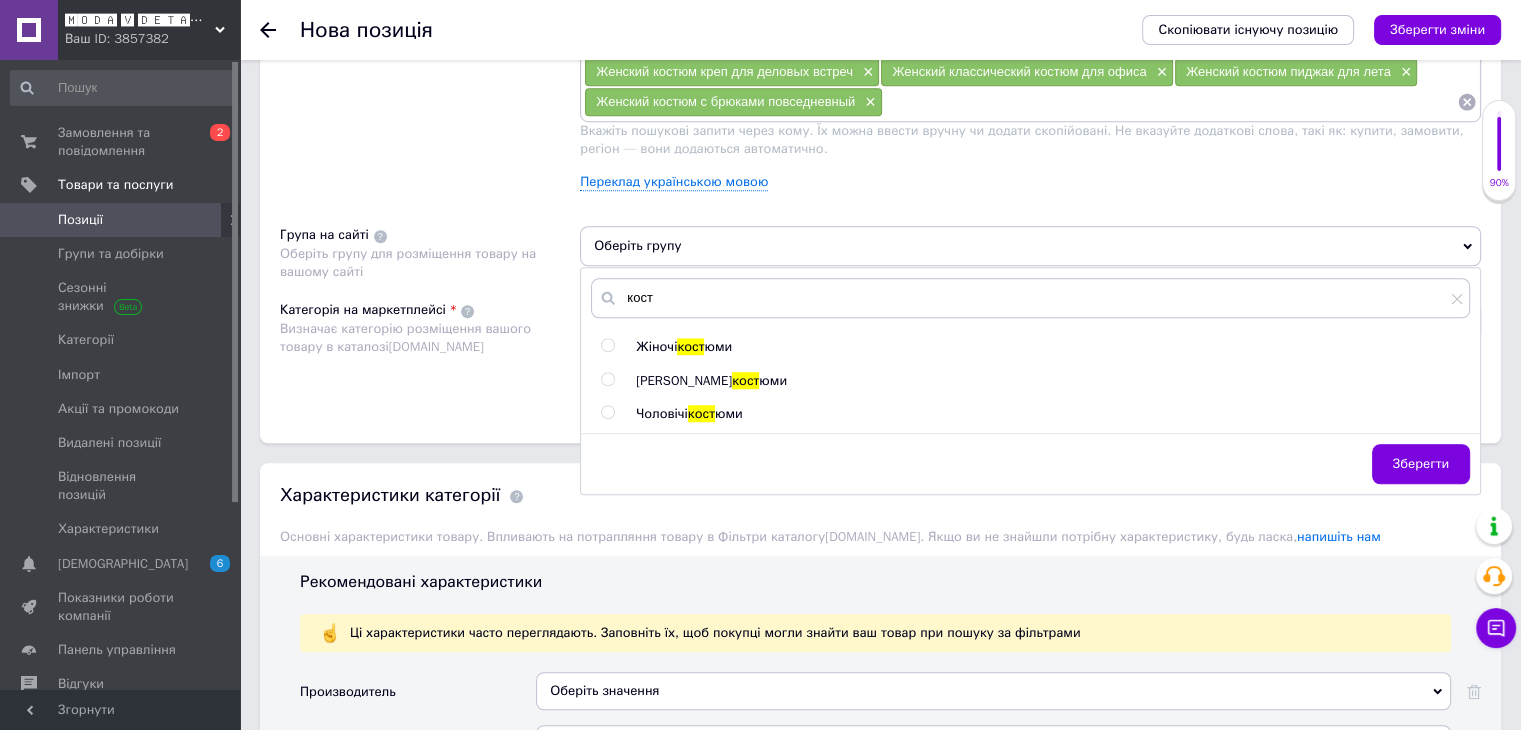 click on "кост" at bounding box center (690, 346) 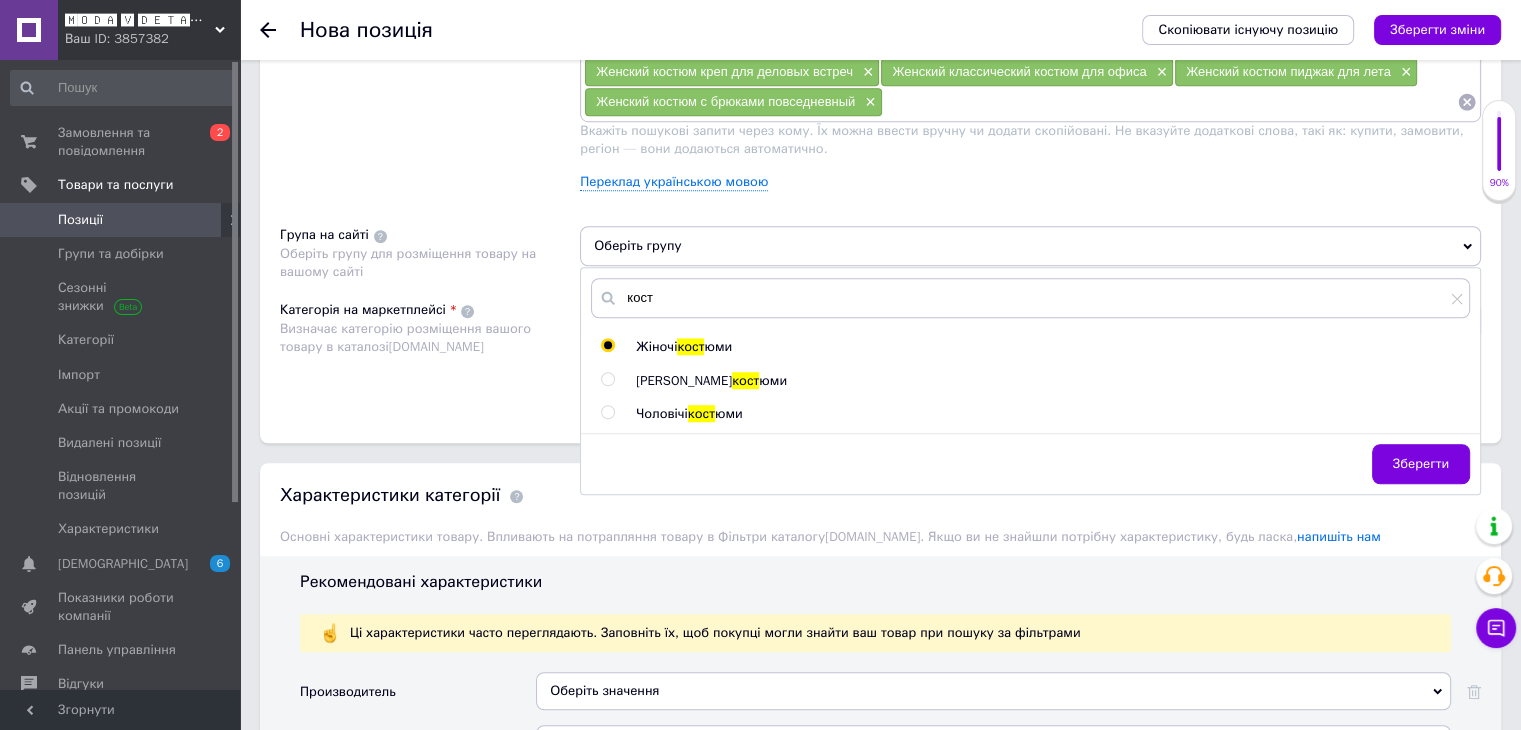 radio on "true" 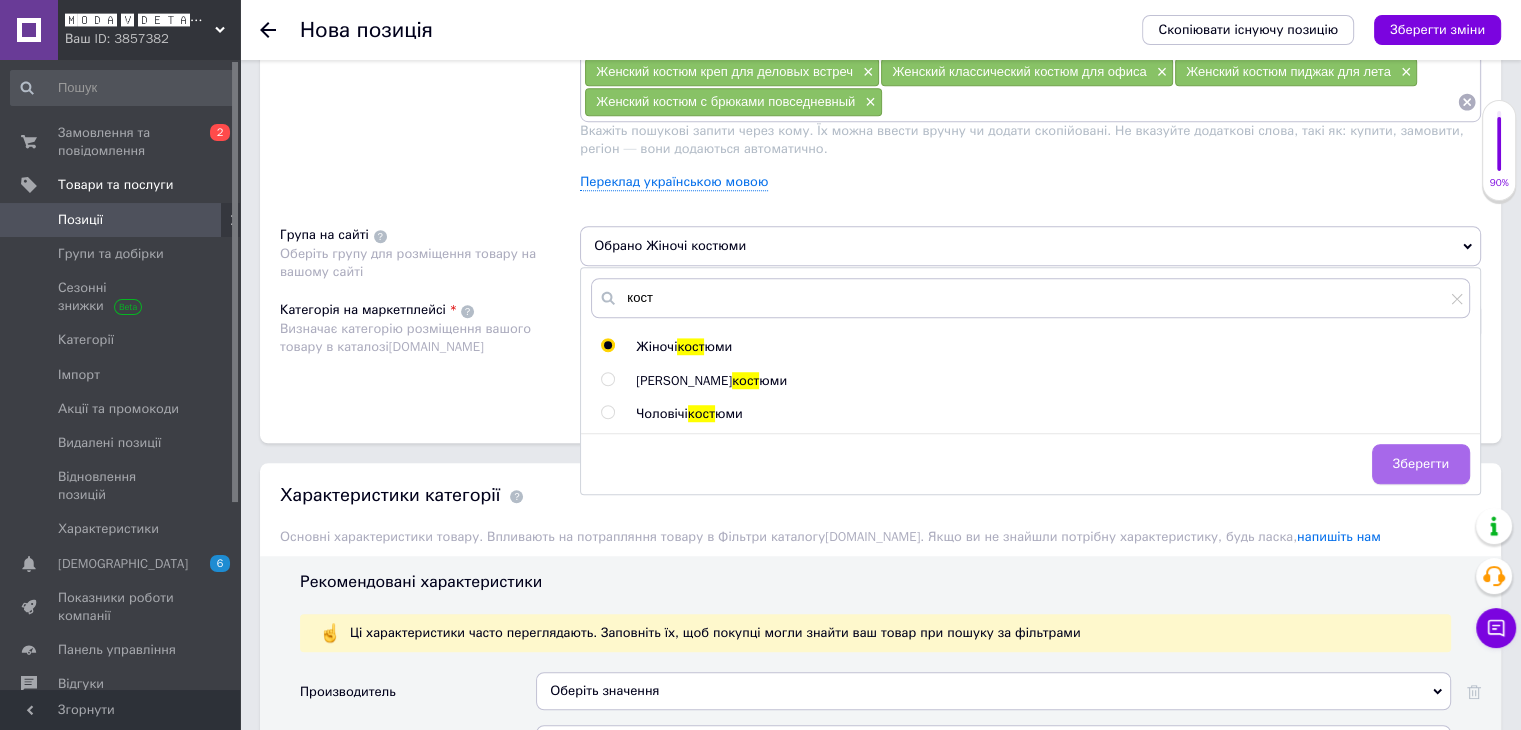 click on "Зберегти" at bounding box center (1421, 464) 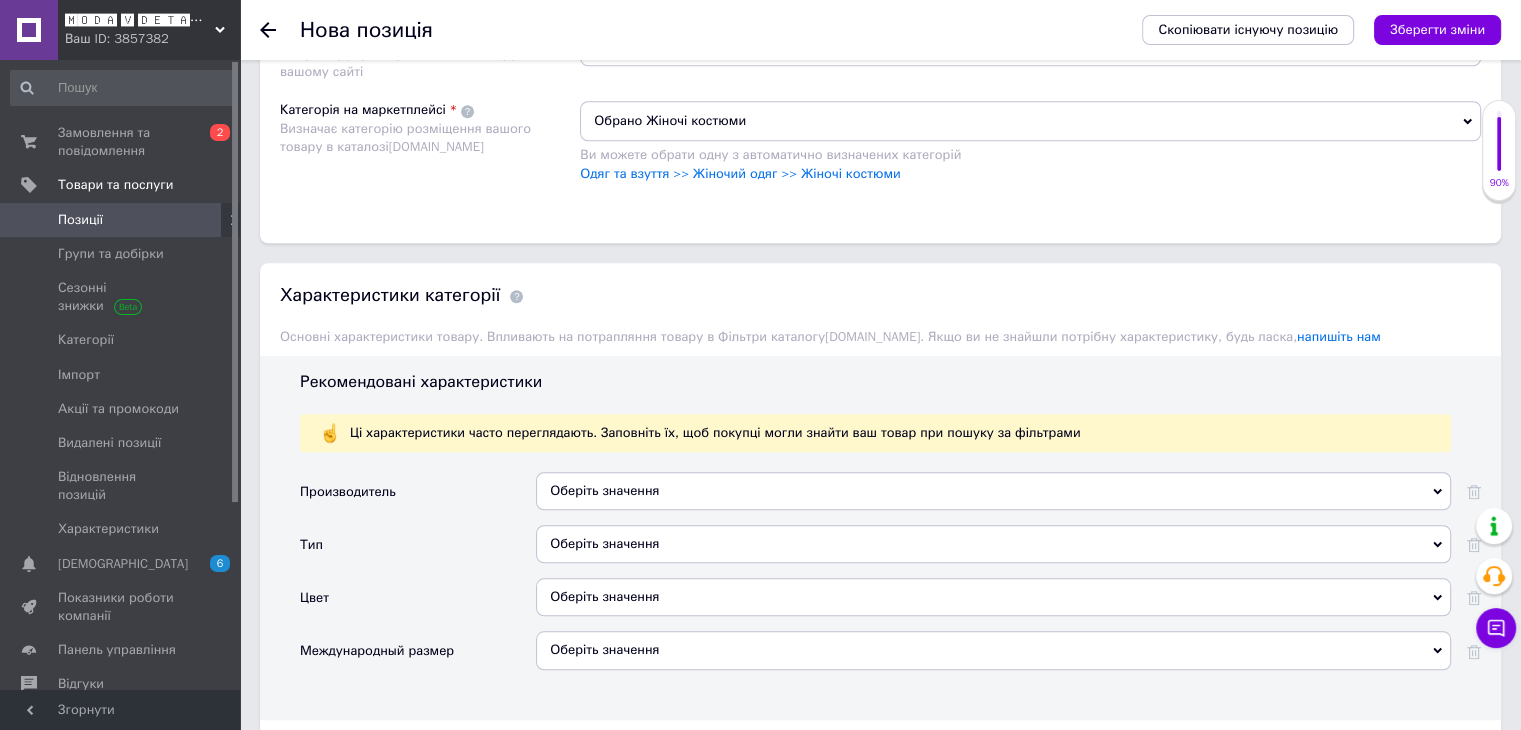 scroll, scrollTop: 1700, scrollLeft: 0, axis: vertical 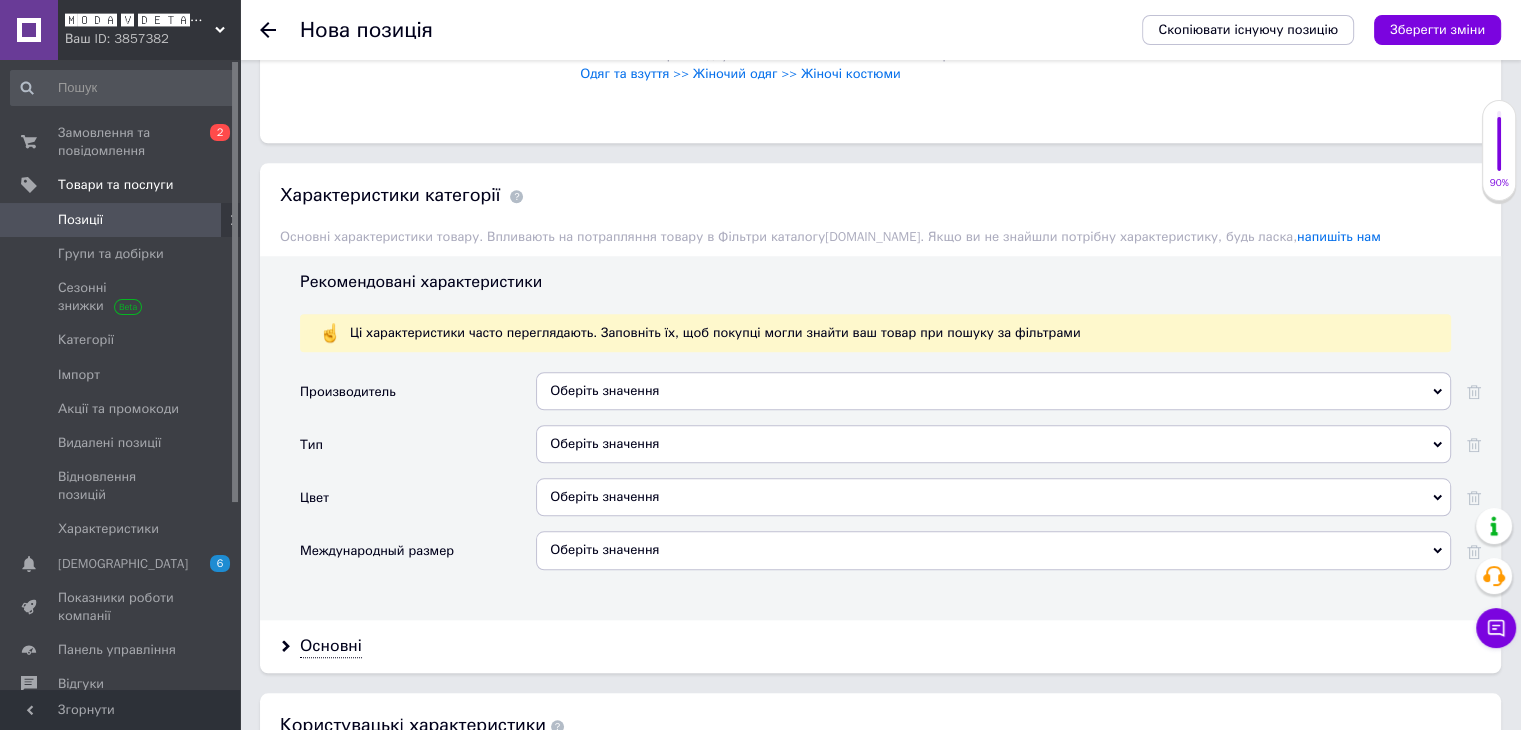 click on "Оберіть значення" at bounding box center [993, 444] 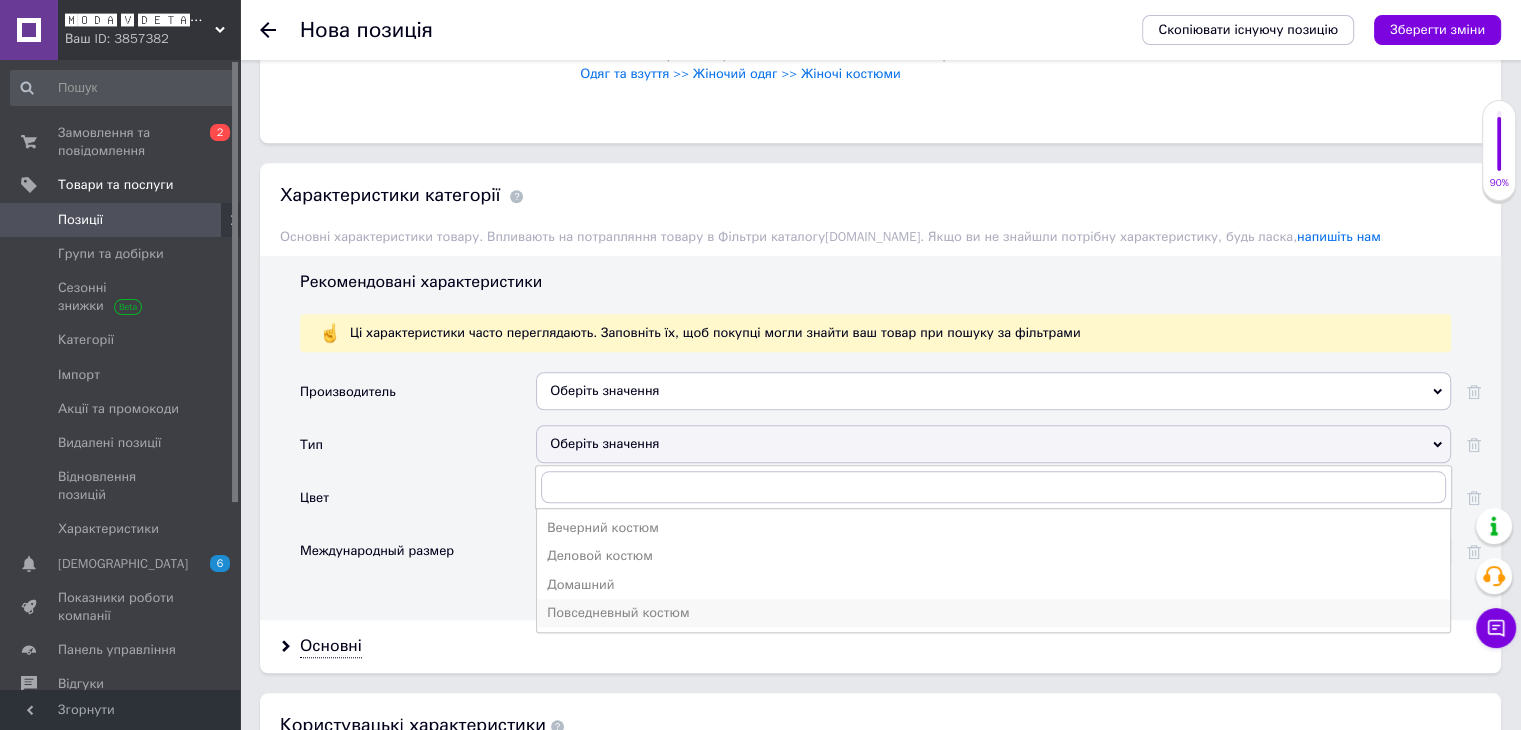 click on "Повседневный костюм" at bounding box center (993, 613) 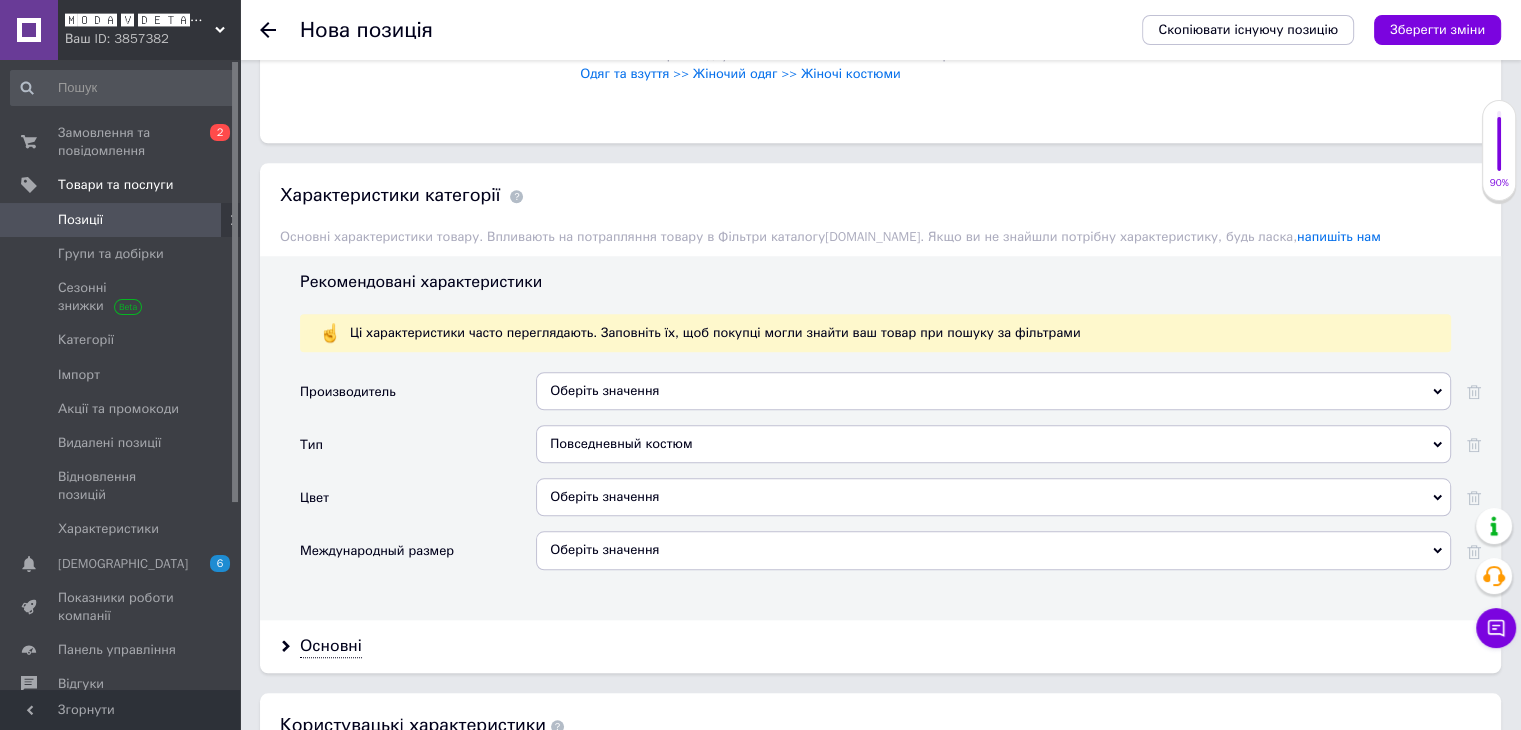 click on "Оберіть значення" at bounding box center (993, 497) 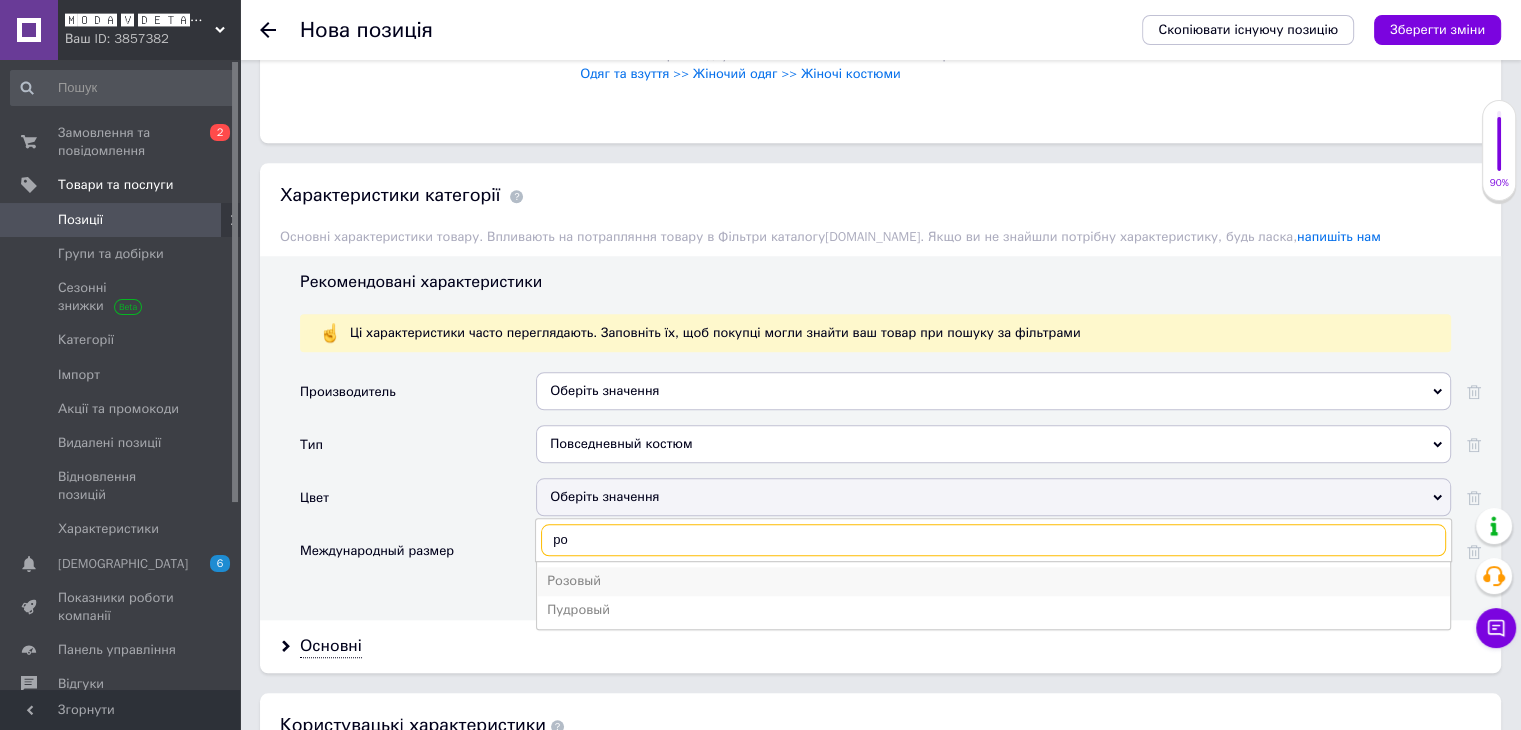 type on "ро" 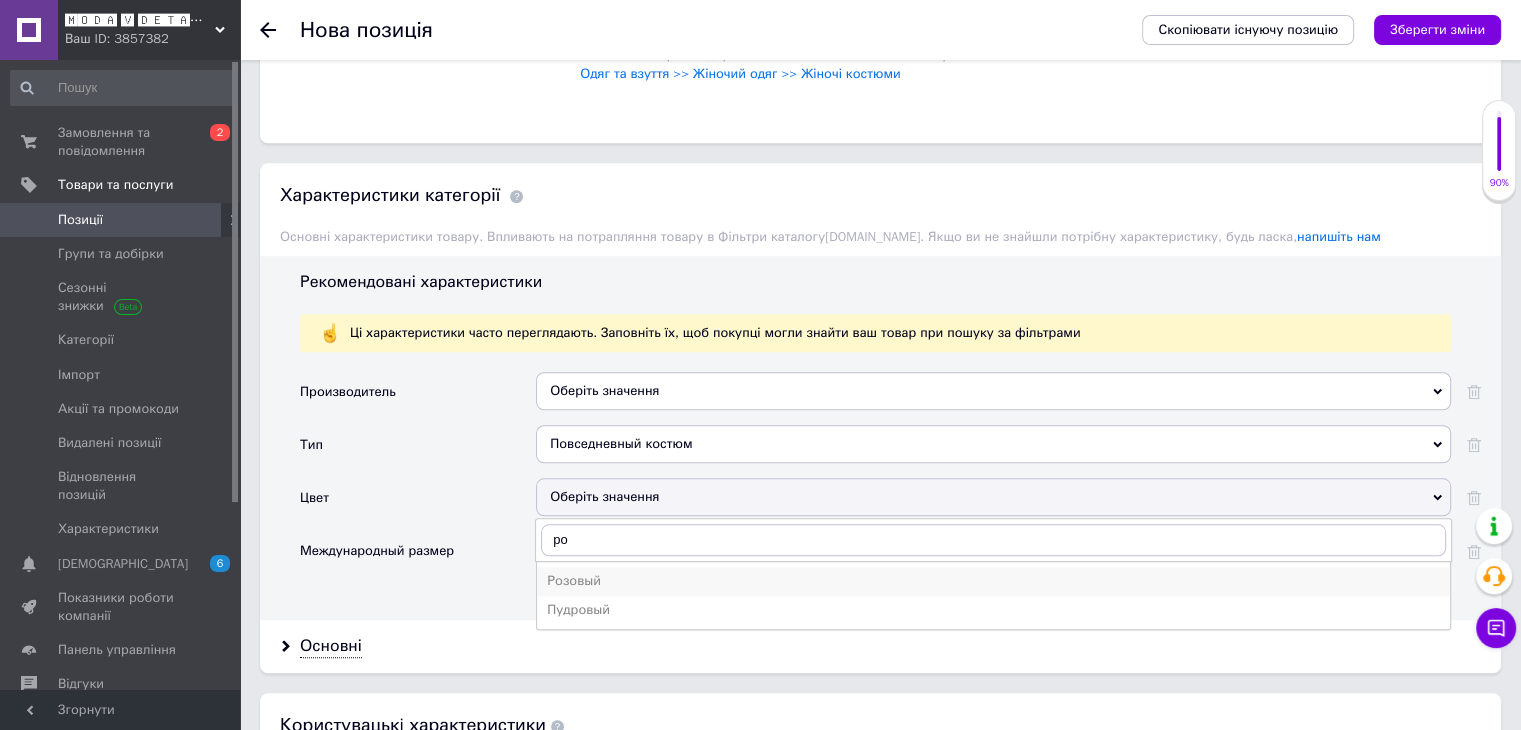 click on "Розовый" at bounding box center (993, 581) 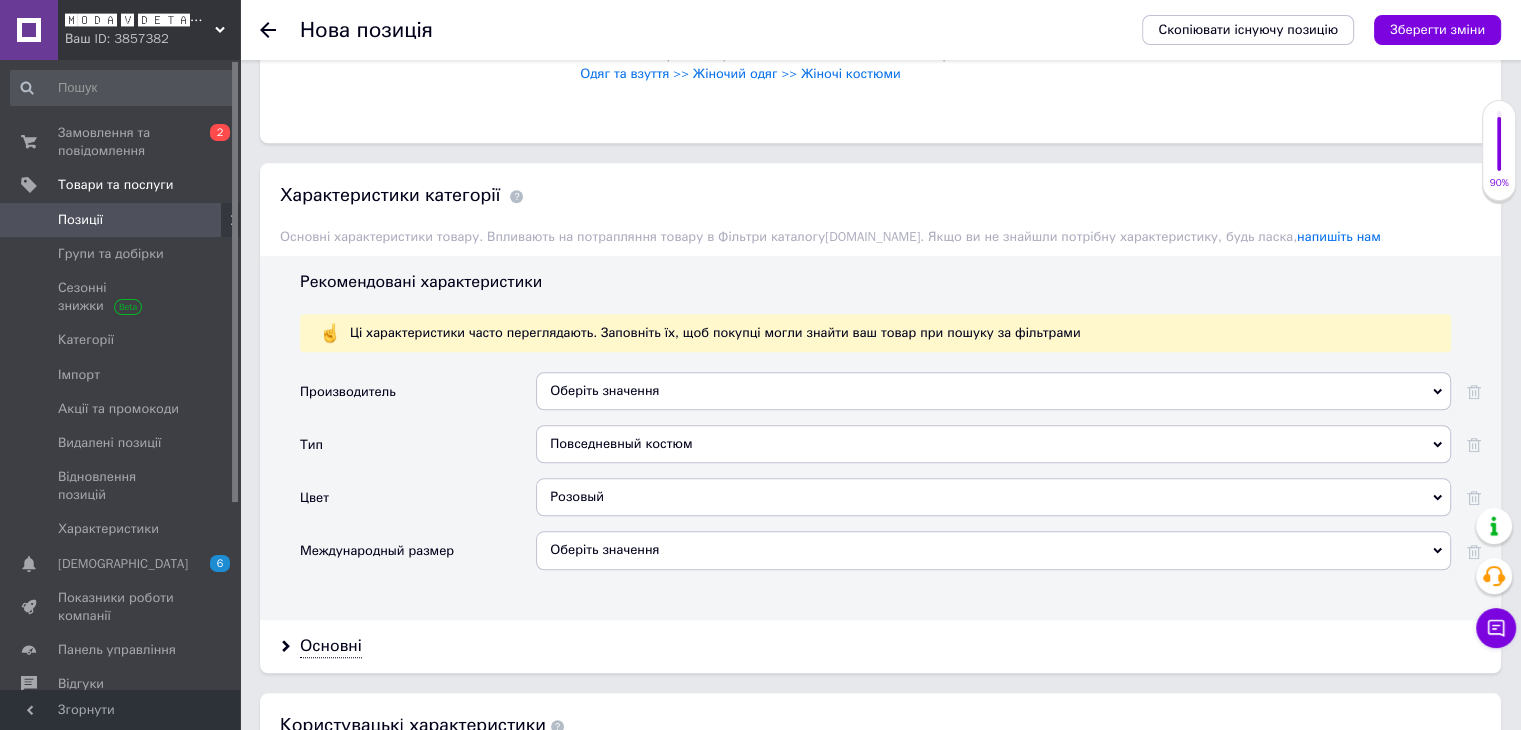 click on "Оберіть значення" at bounding box center [993, 550] 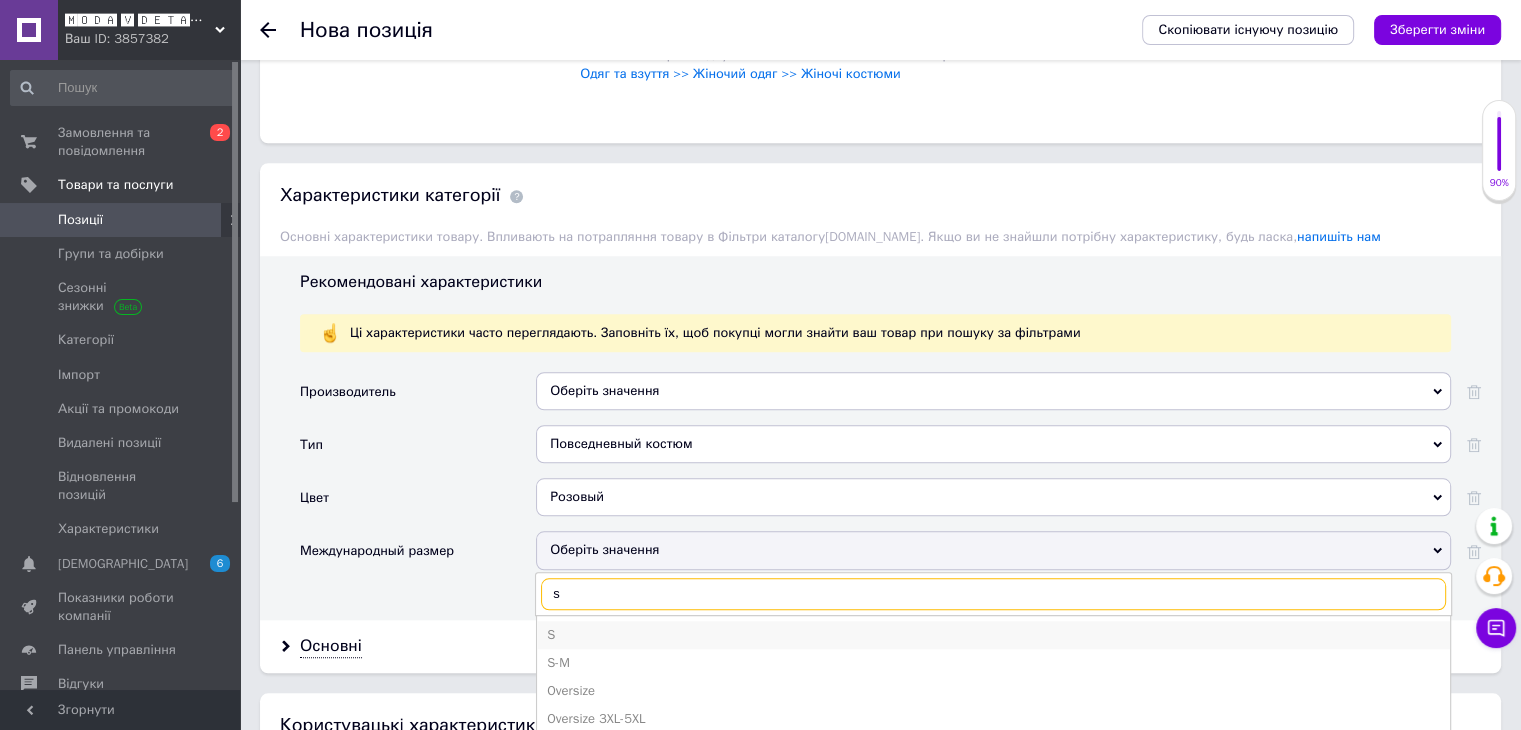 type on "s" 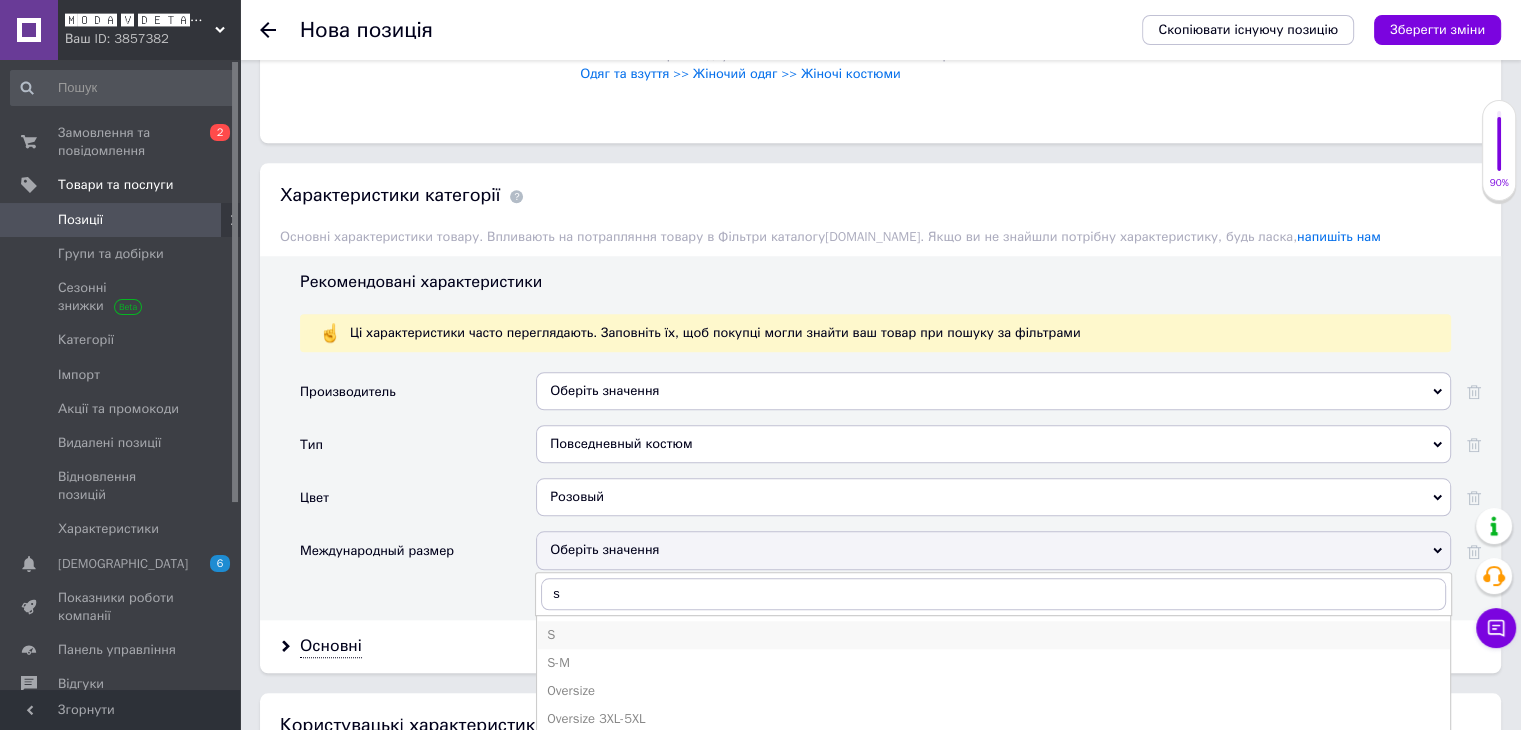 click on "S" at bounding box center (993, 635) 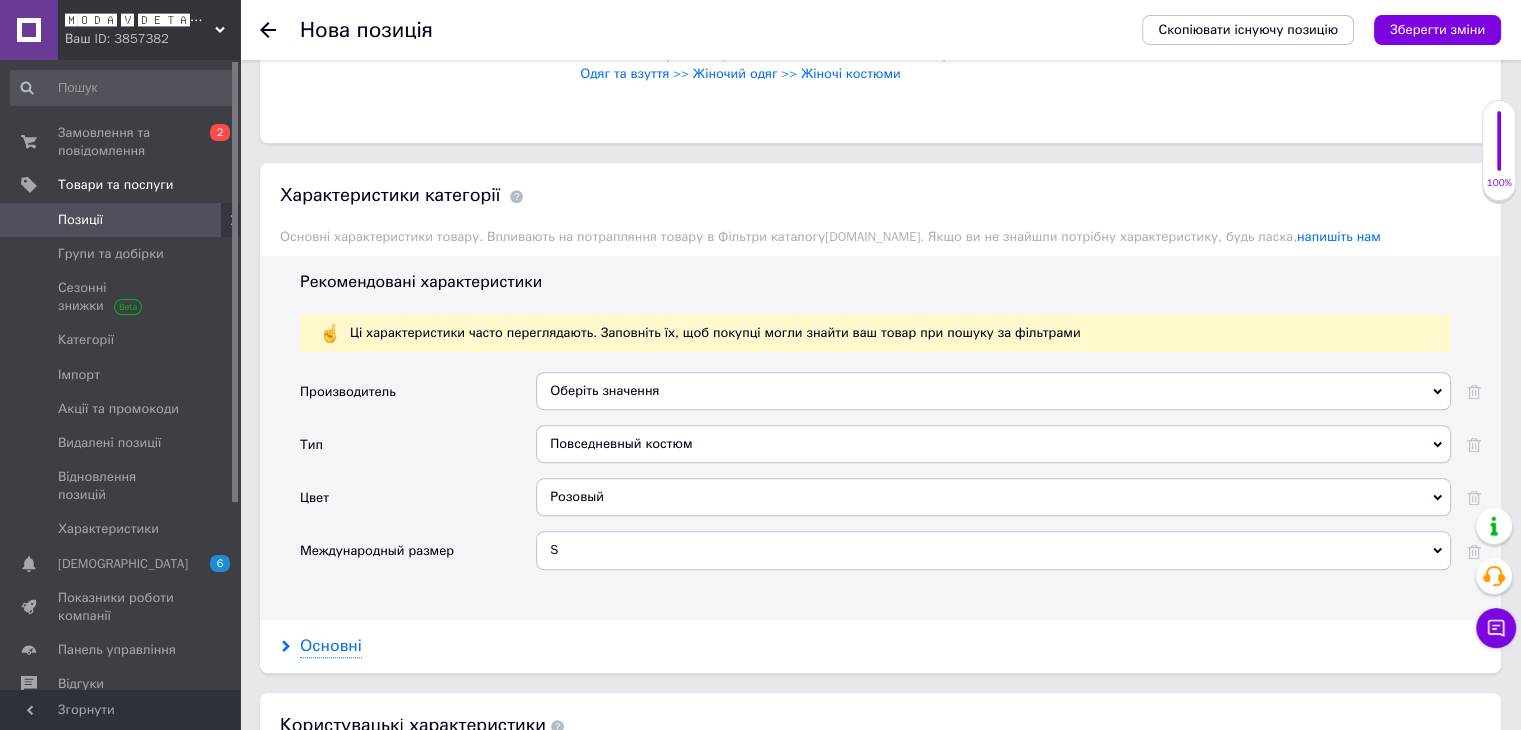 click on "Основні" at bounding box center [331, 646] 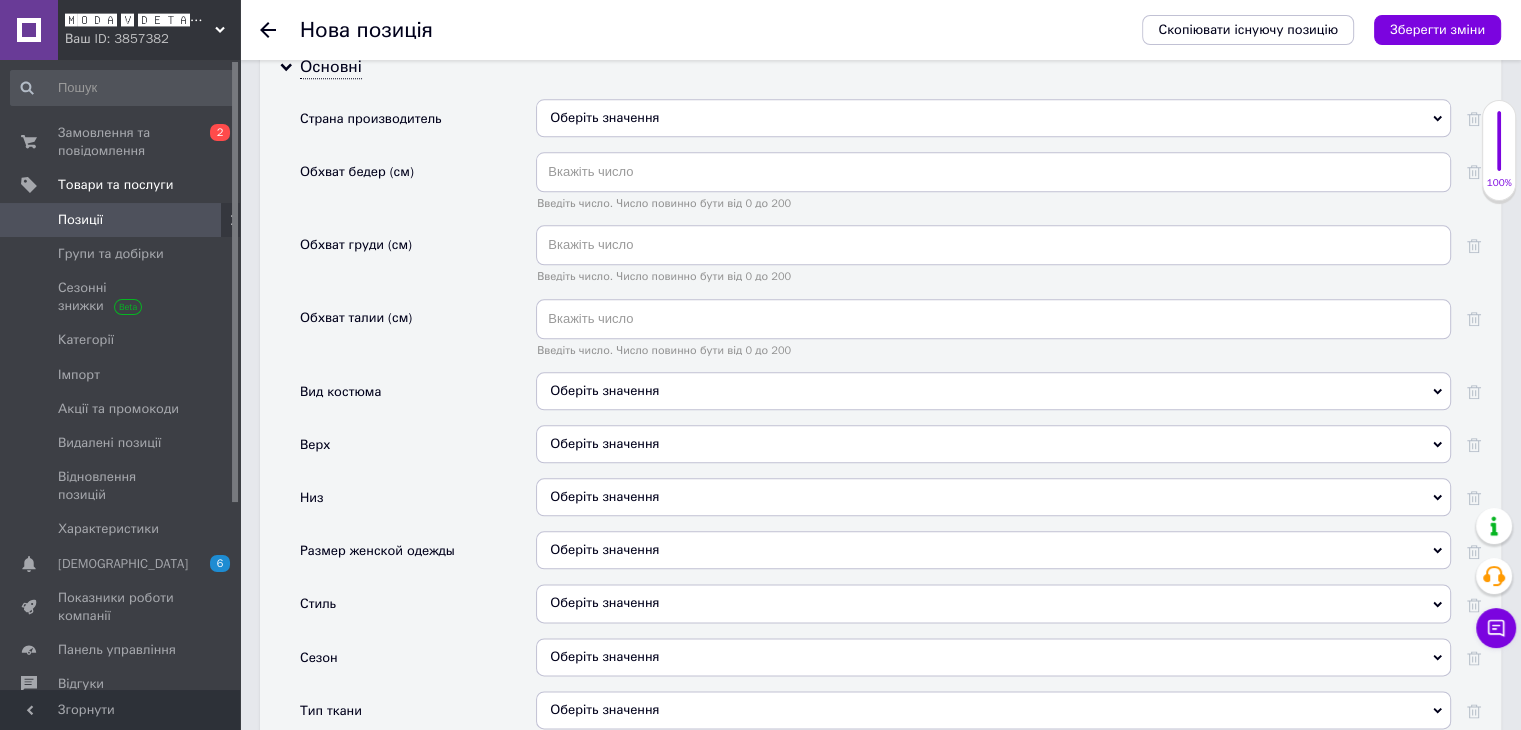 scroll, scrollTop: 2300, scrollLeft: 0, axis: vertical 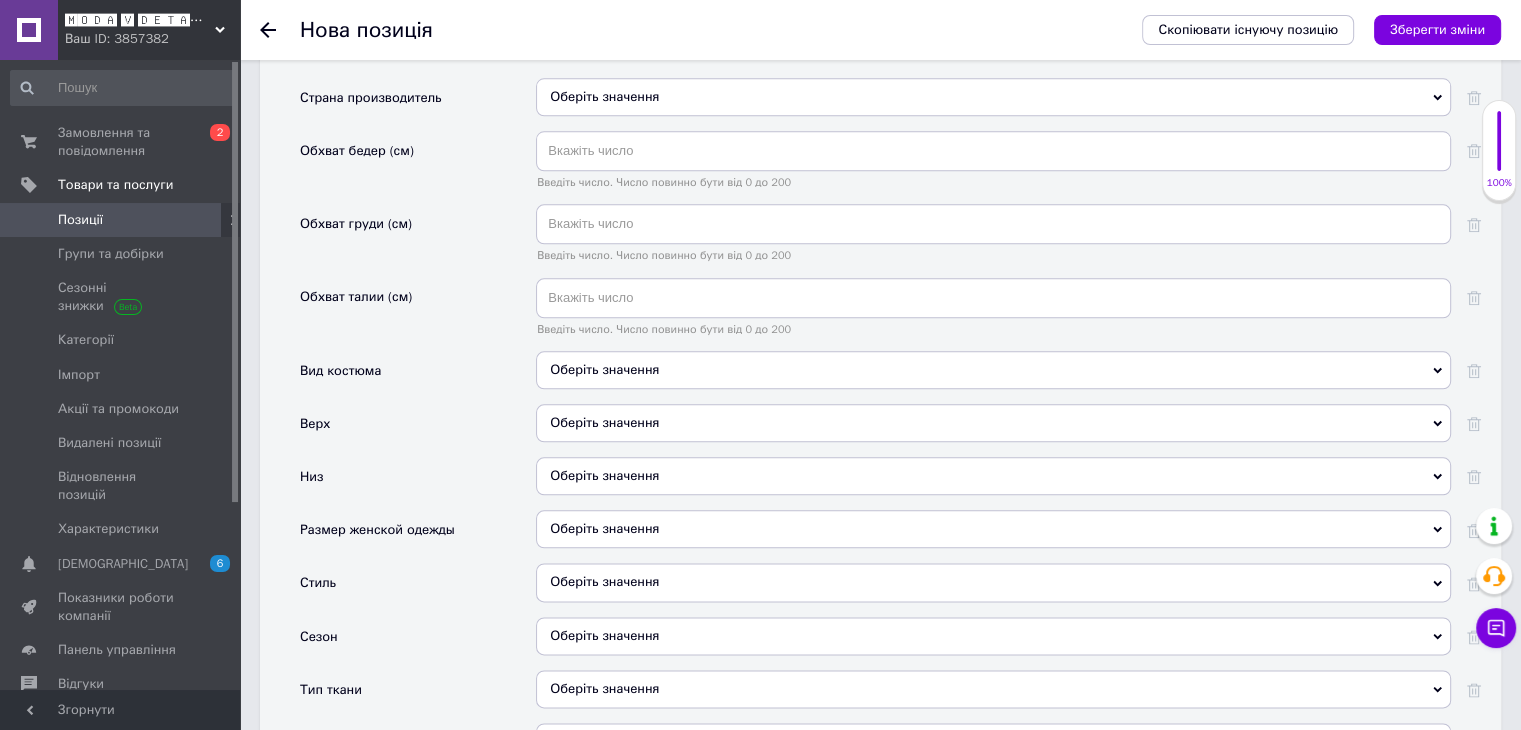 click on "Оберіть значення" at bounding box center (993, 370) 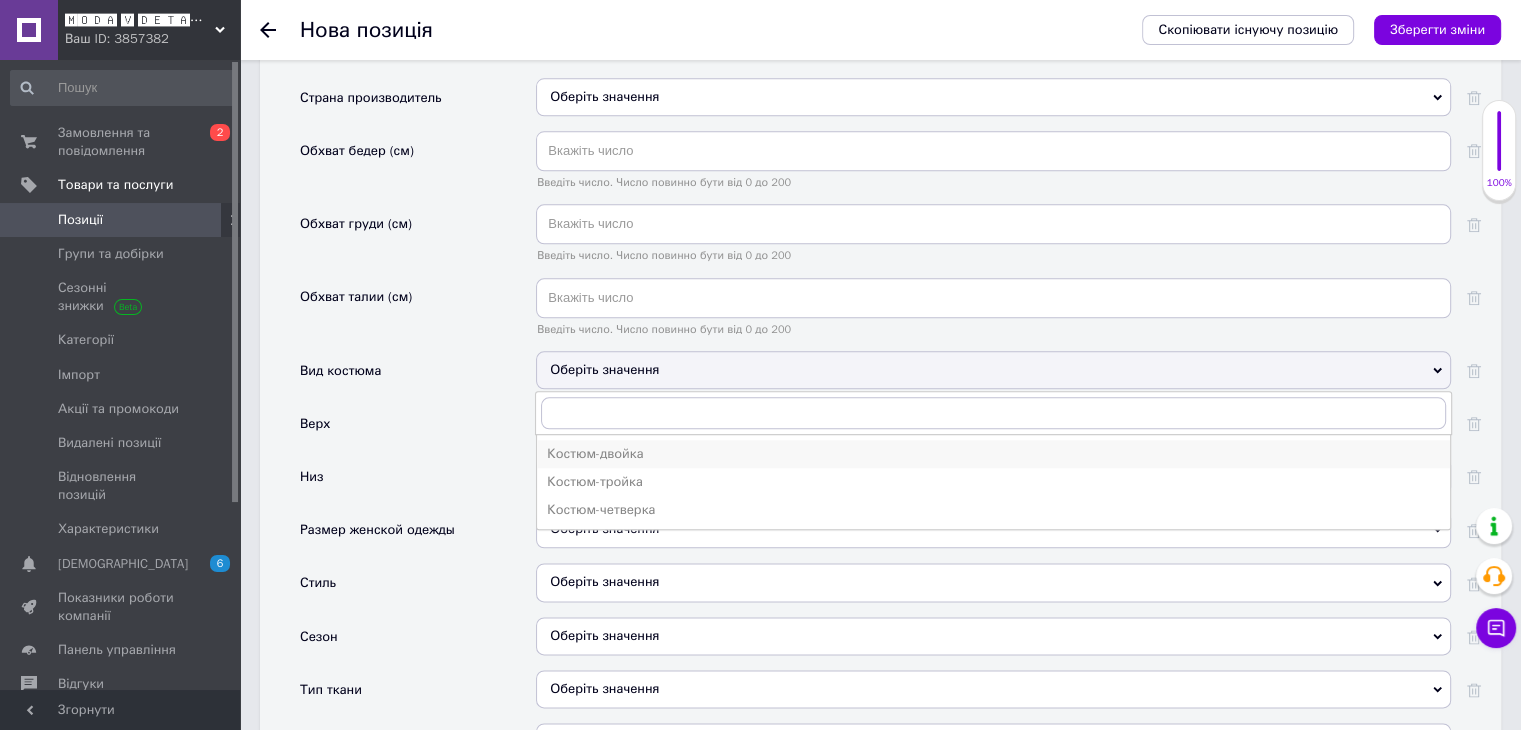 click on "Костюм-двойка" at bounding box center [993, 454] 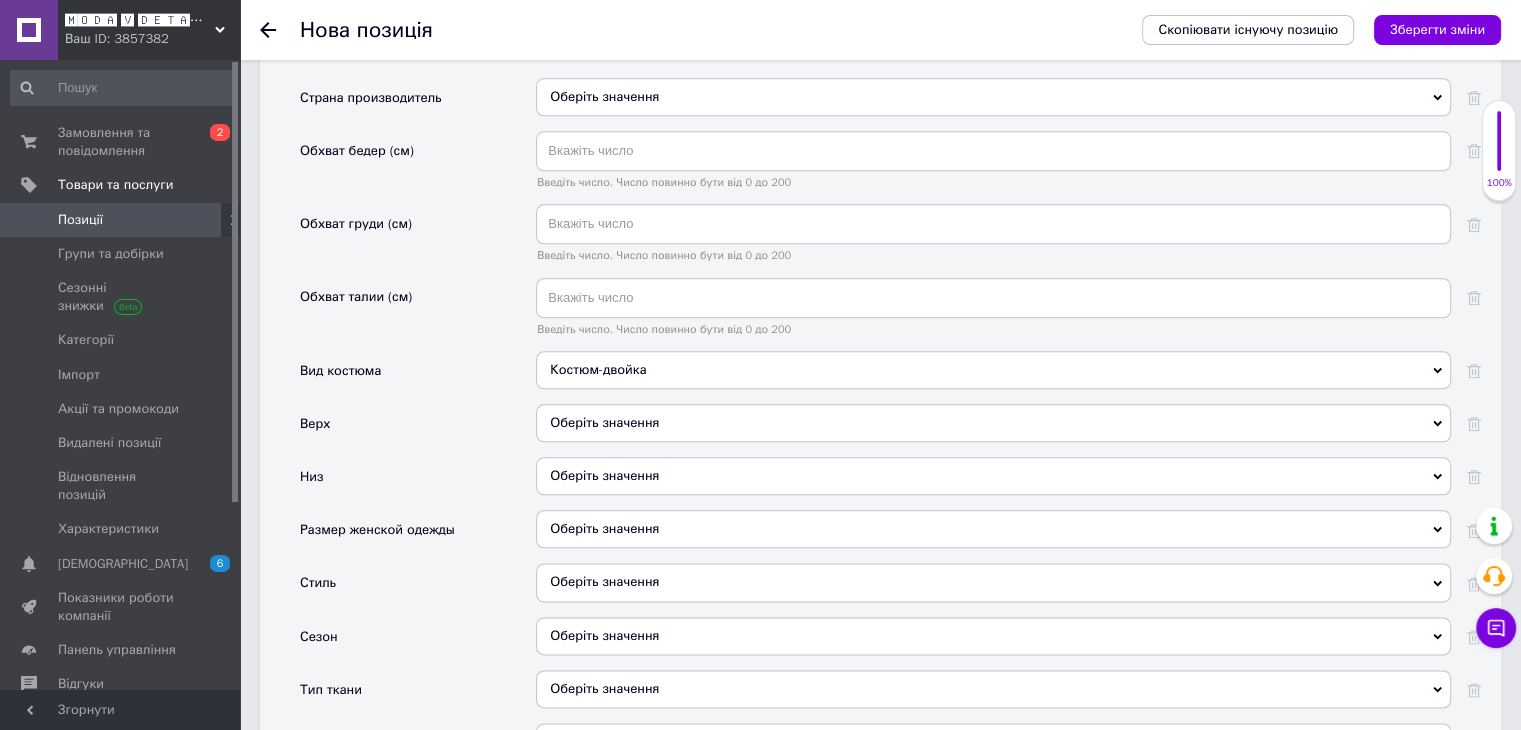 click on "Оберіть значення" at bounding box center (993, 423) 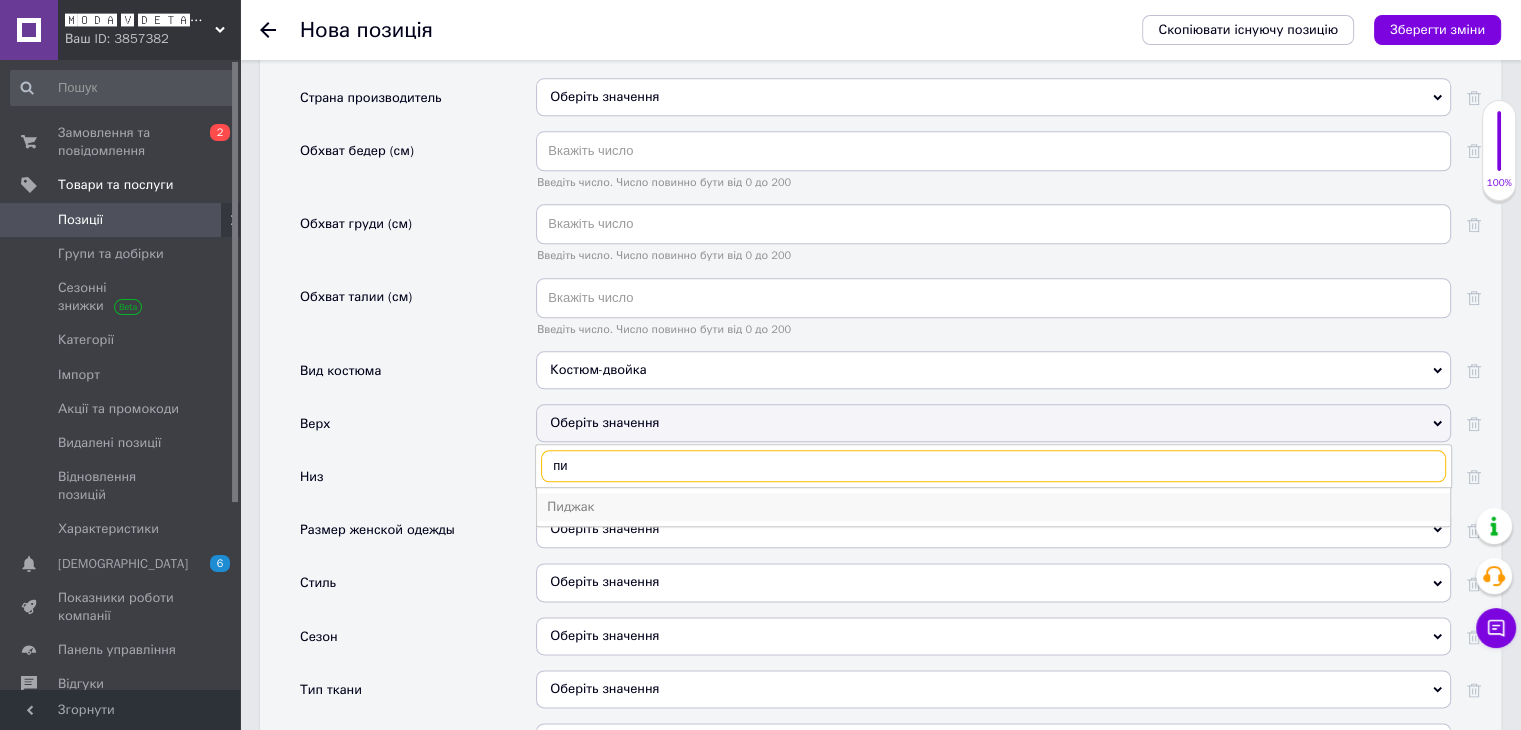 type on "пи" 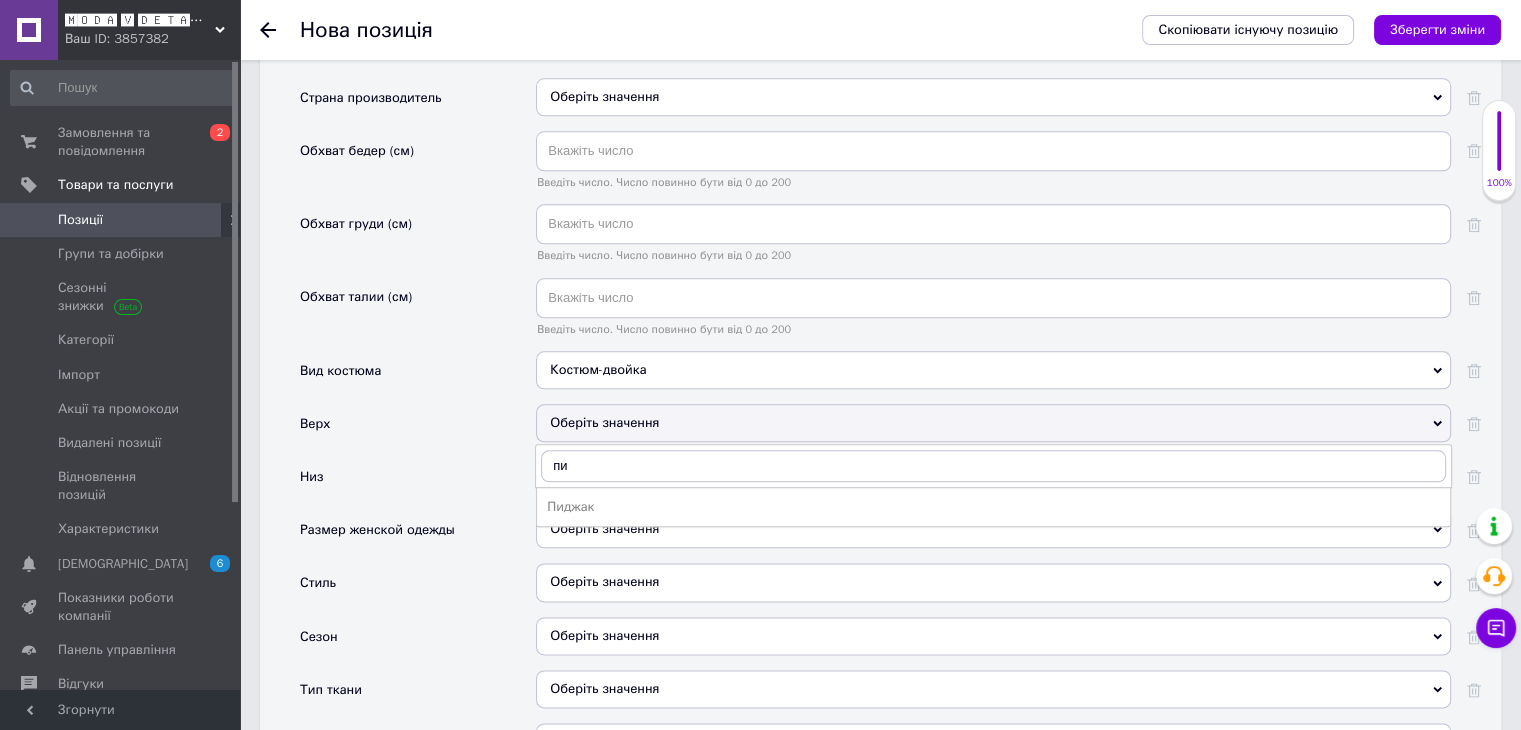 click on "Пиджак" at bounding box center (993, 507) 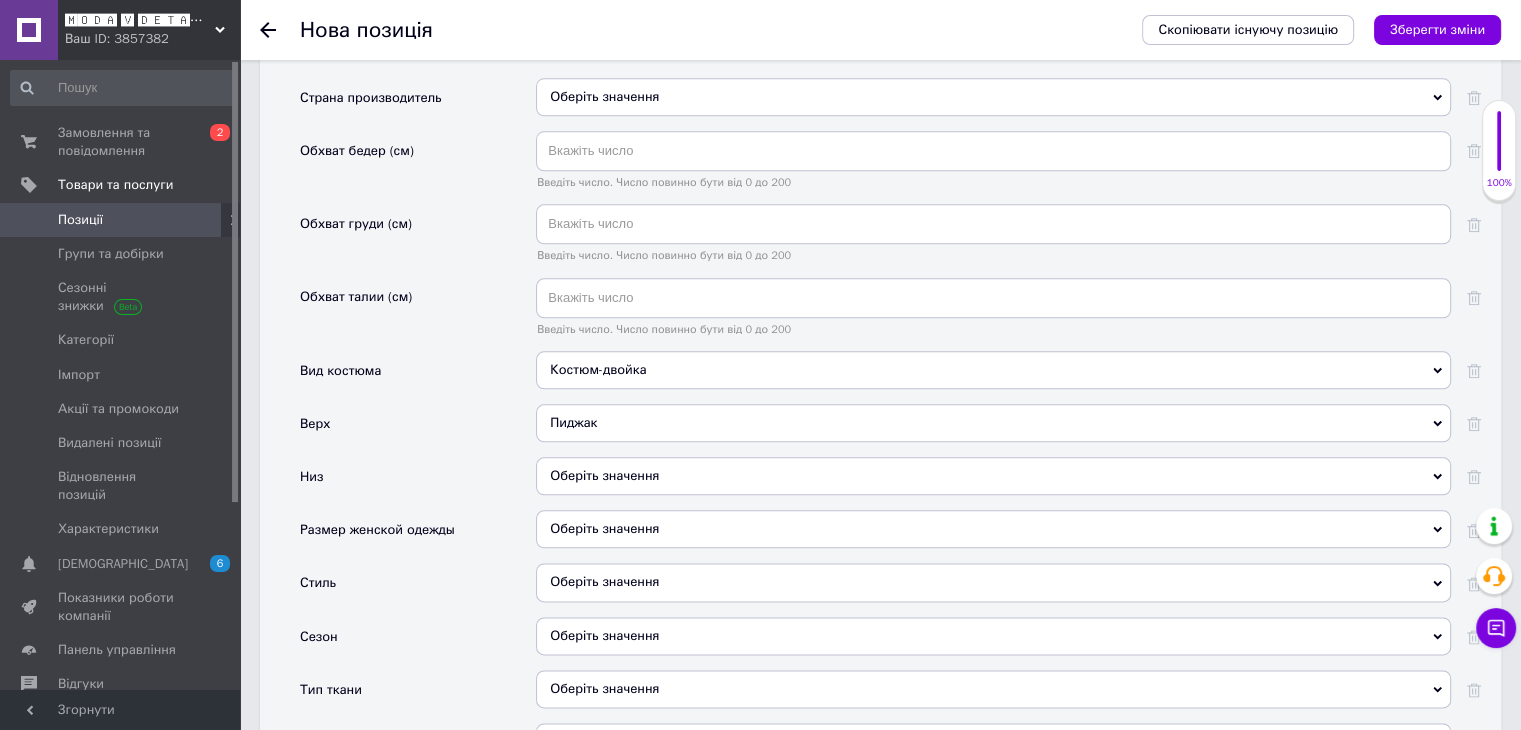click on "Оберіть значення" at bounding box center [993, 476] 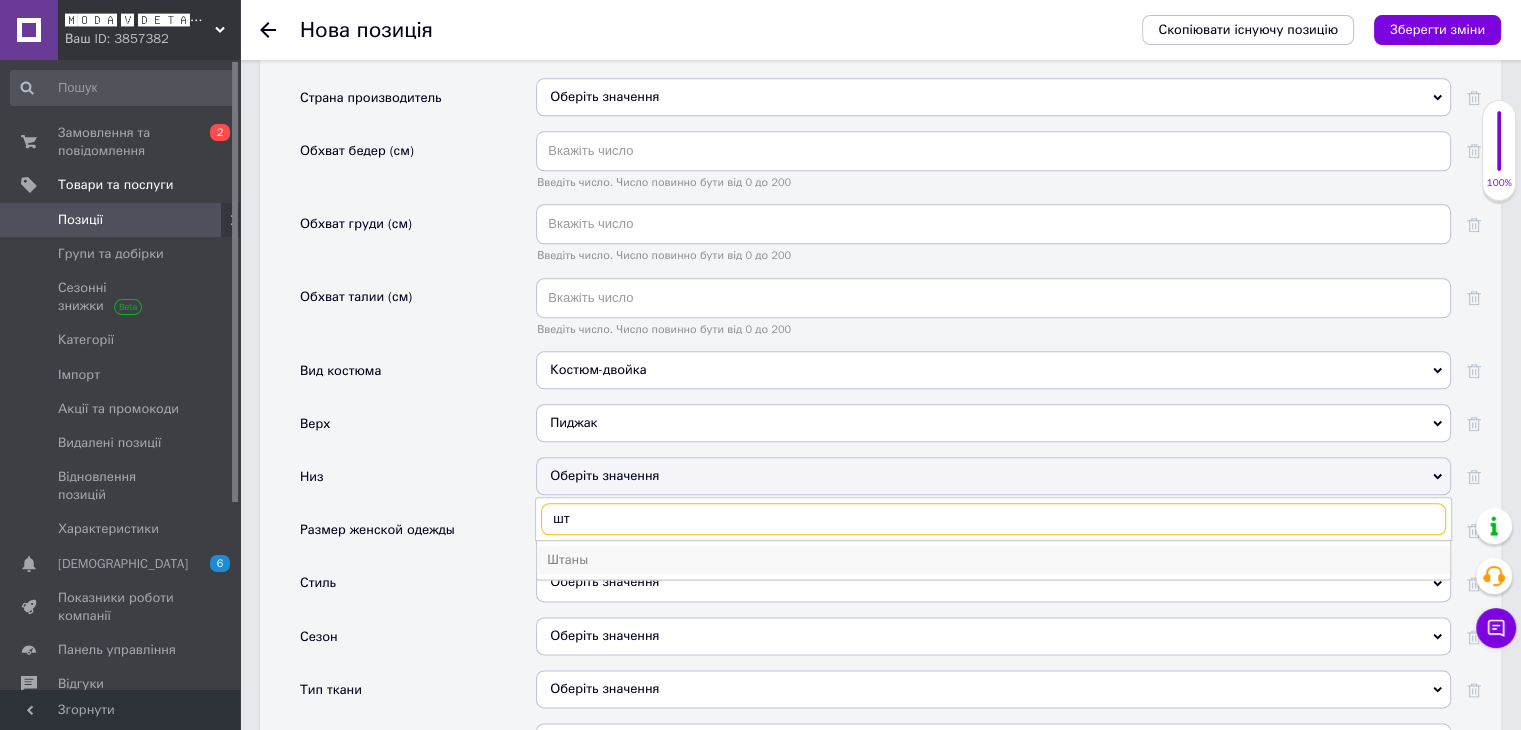 type on "шт" 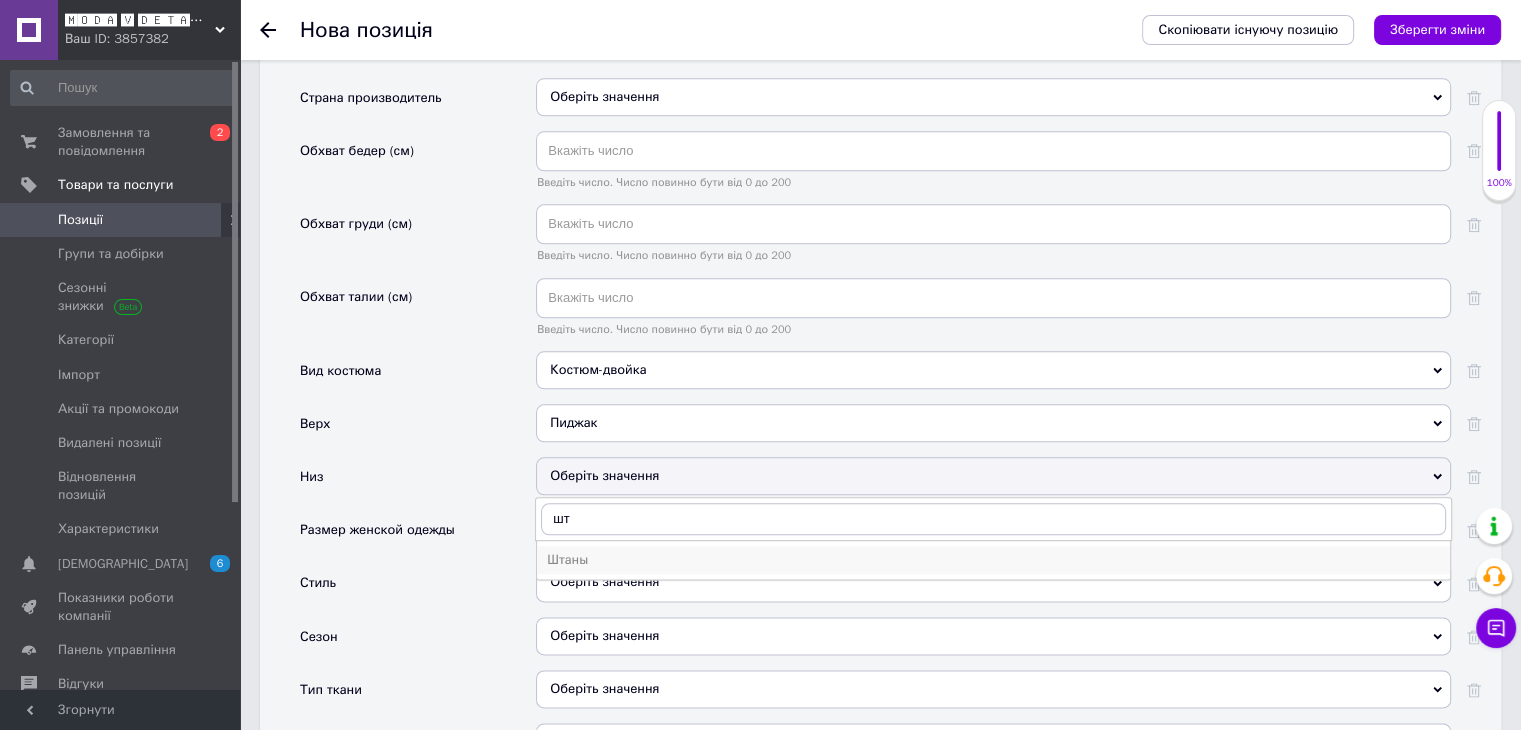 click on "Штаны" at bounding box center [993, 560] 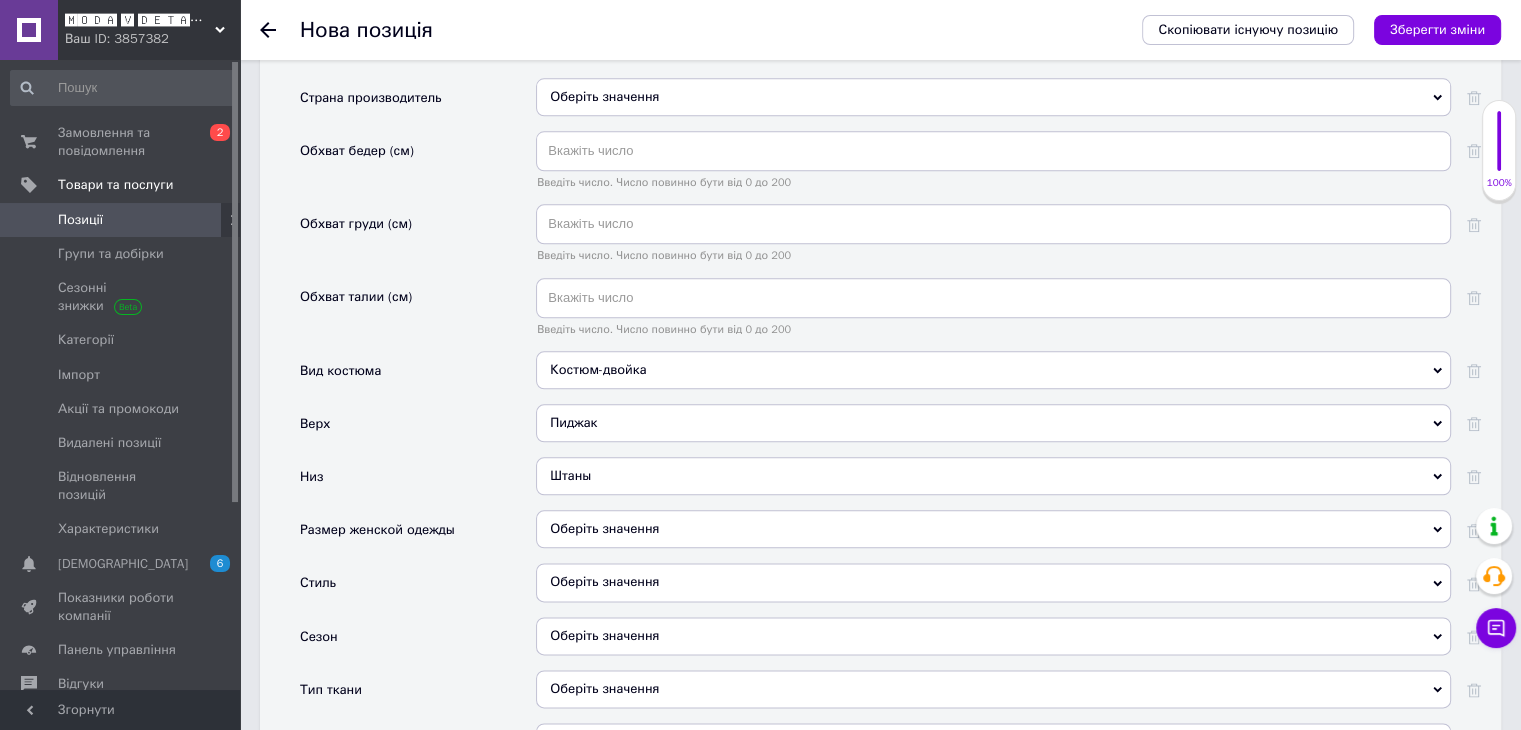 click on "Оберіть значення" at bounding box center (993, 529) 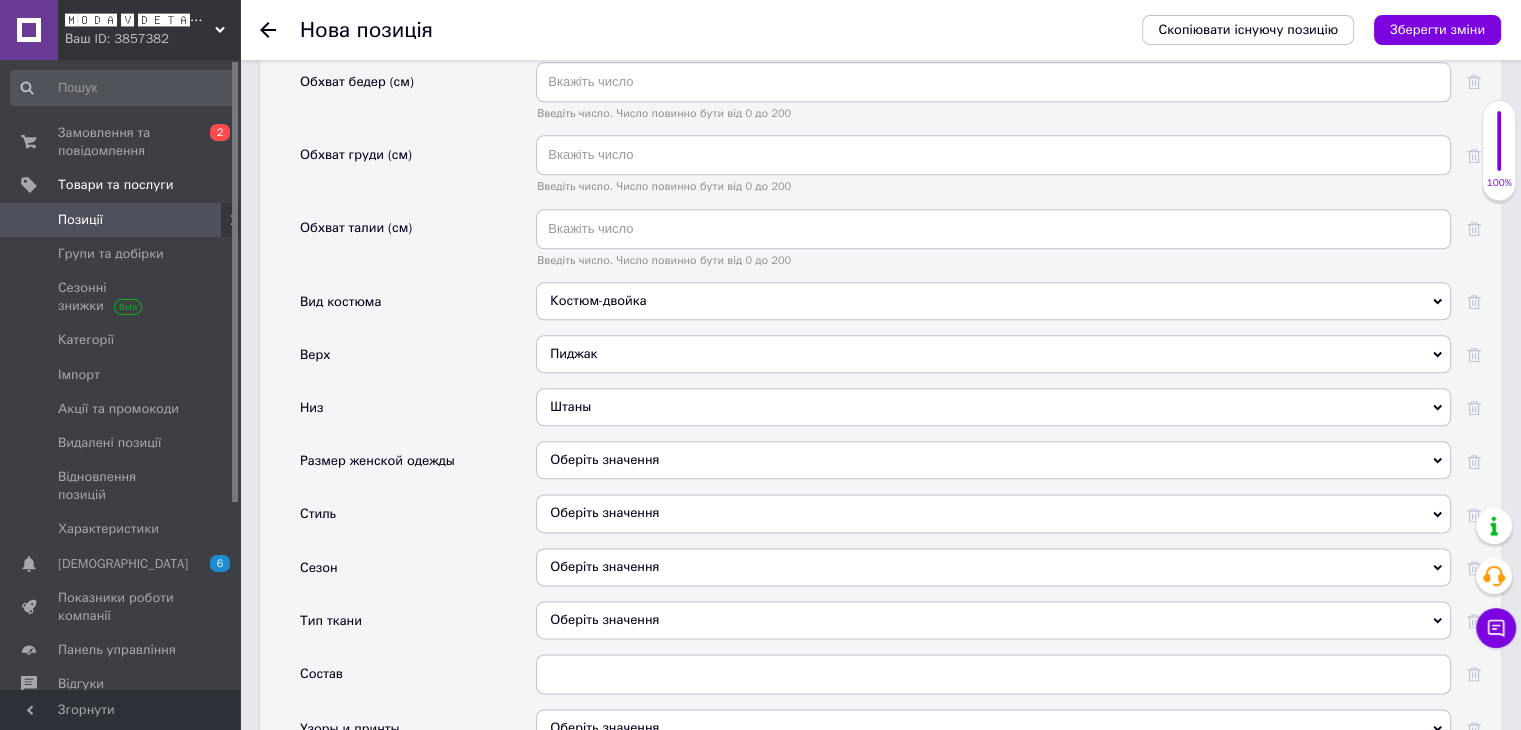 scroll, scrollTop: 2400, scrollLeft: 0, axis: vertical 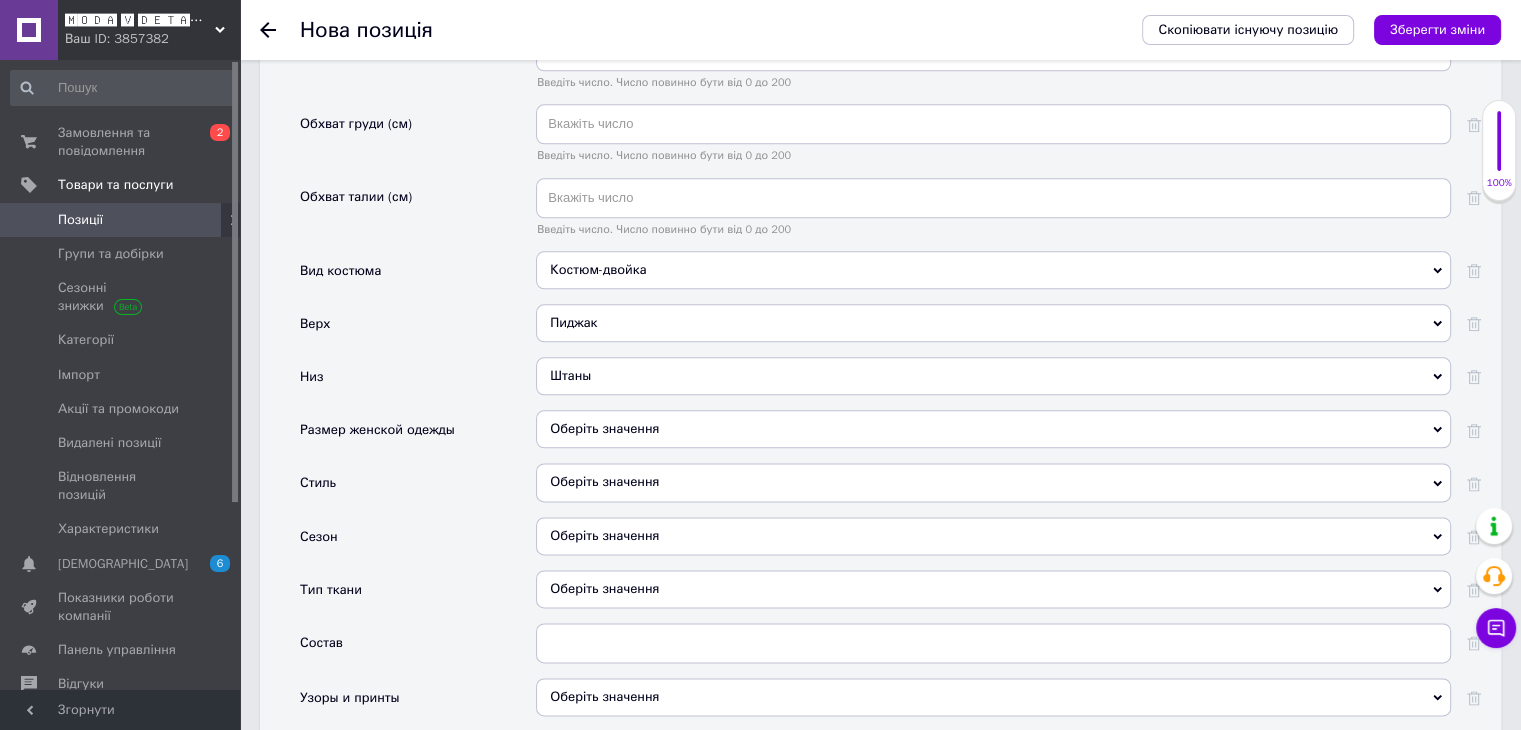 click on "Оберіть значення" at bounding box center [993, 482] 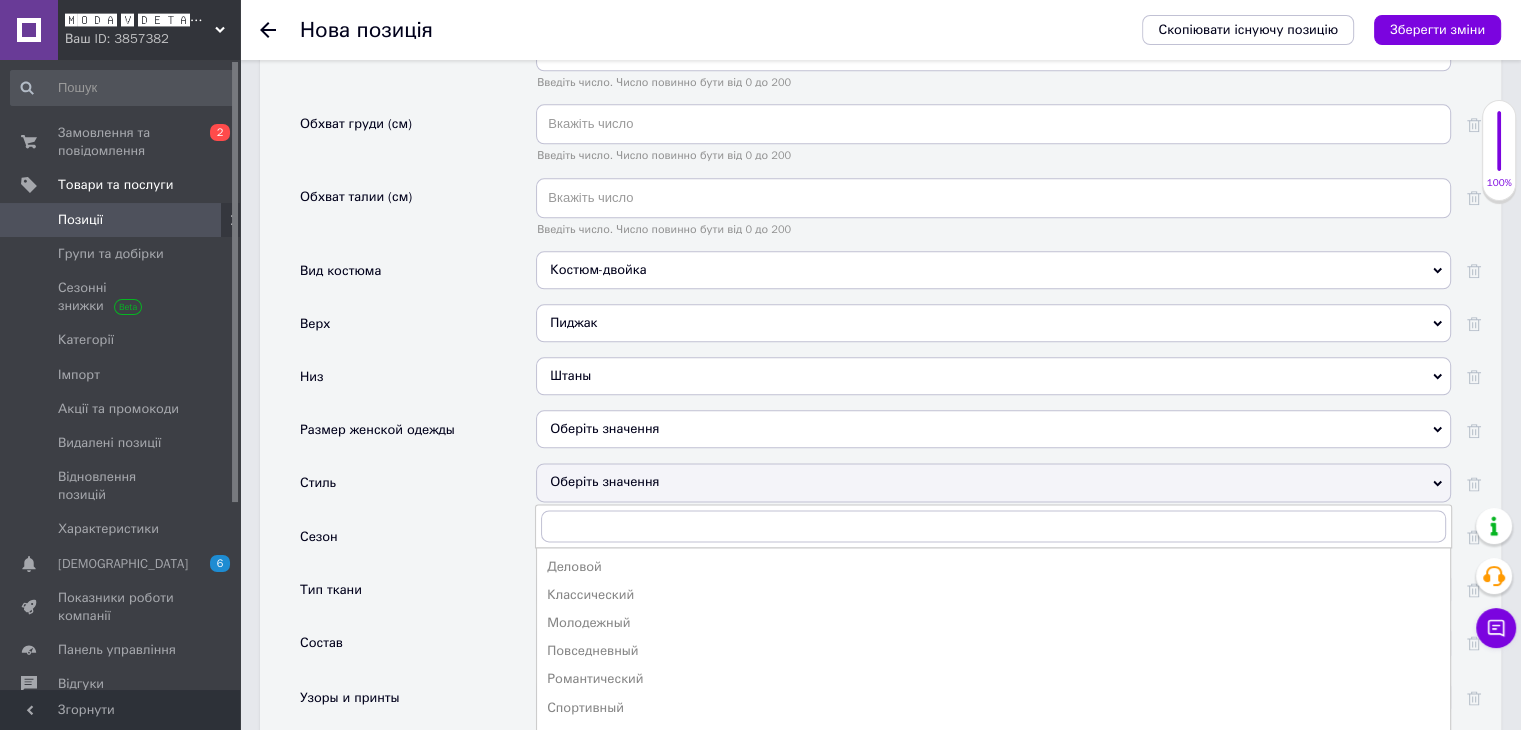 click on "Повседневный" at bounding box center [993, 651] 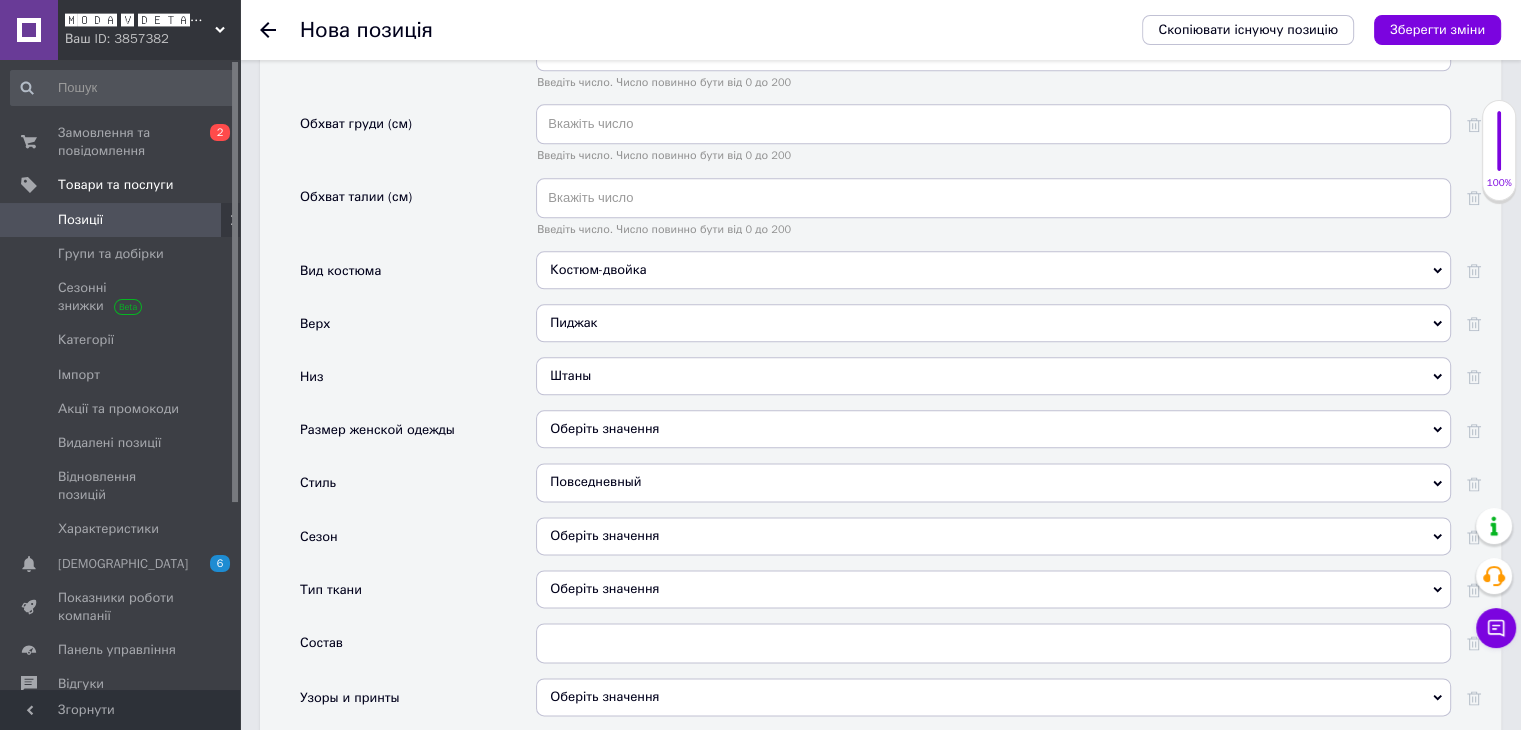 click on "Повседневный" at bounding box center [993, 482] 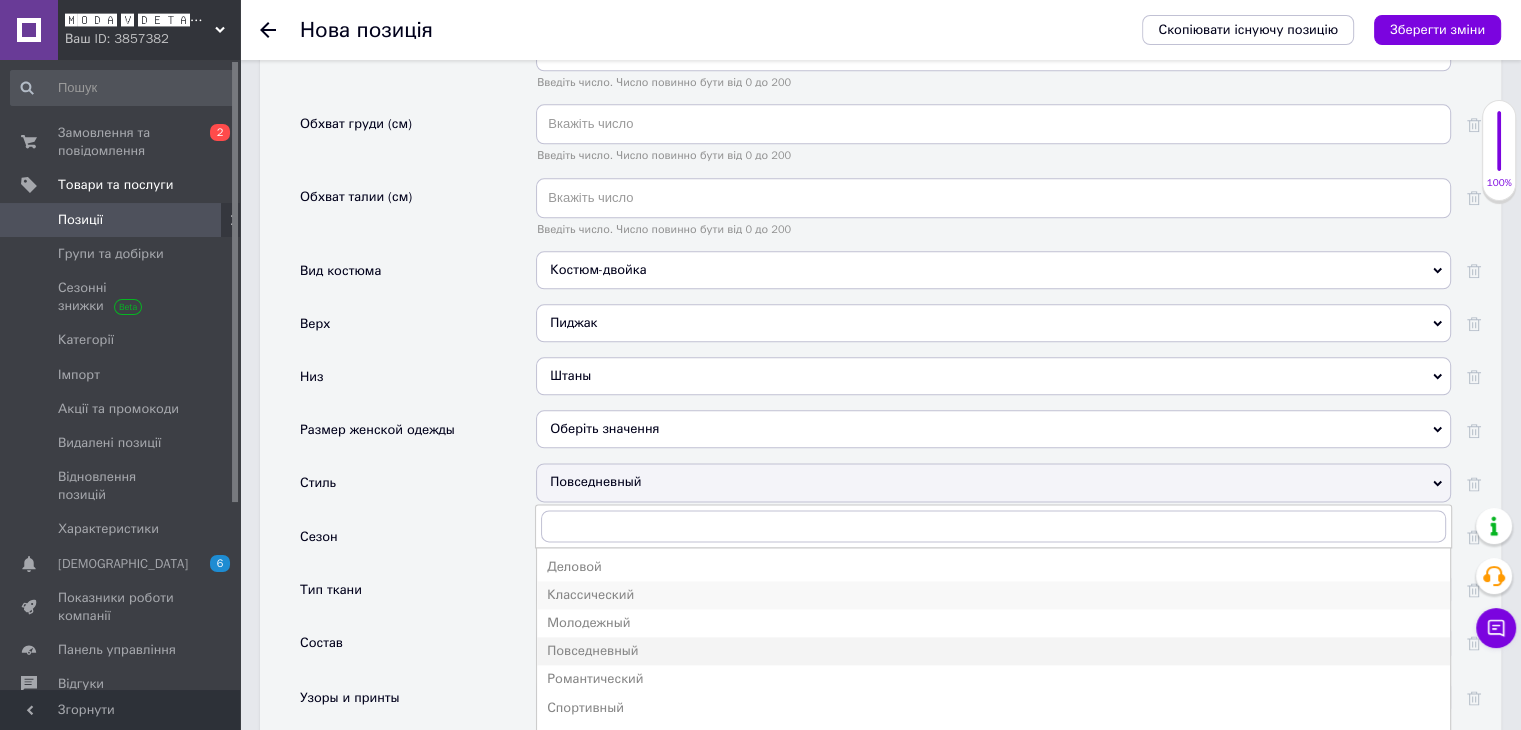 click on "Классический" at bounding box center (993, 595) 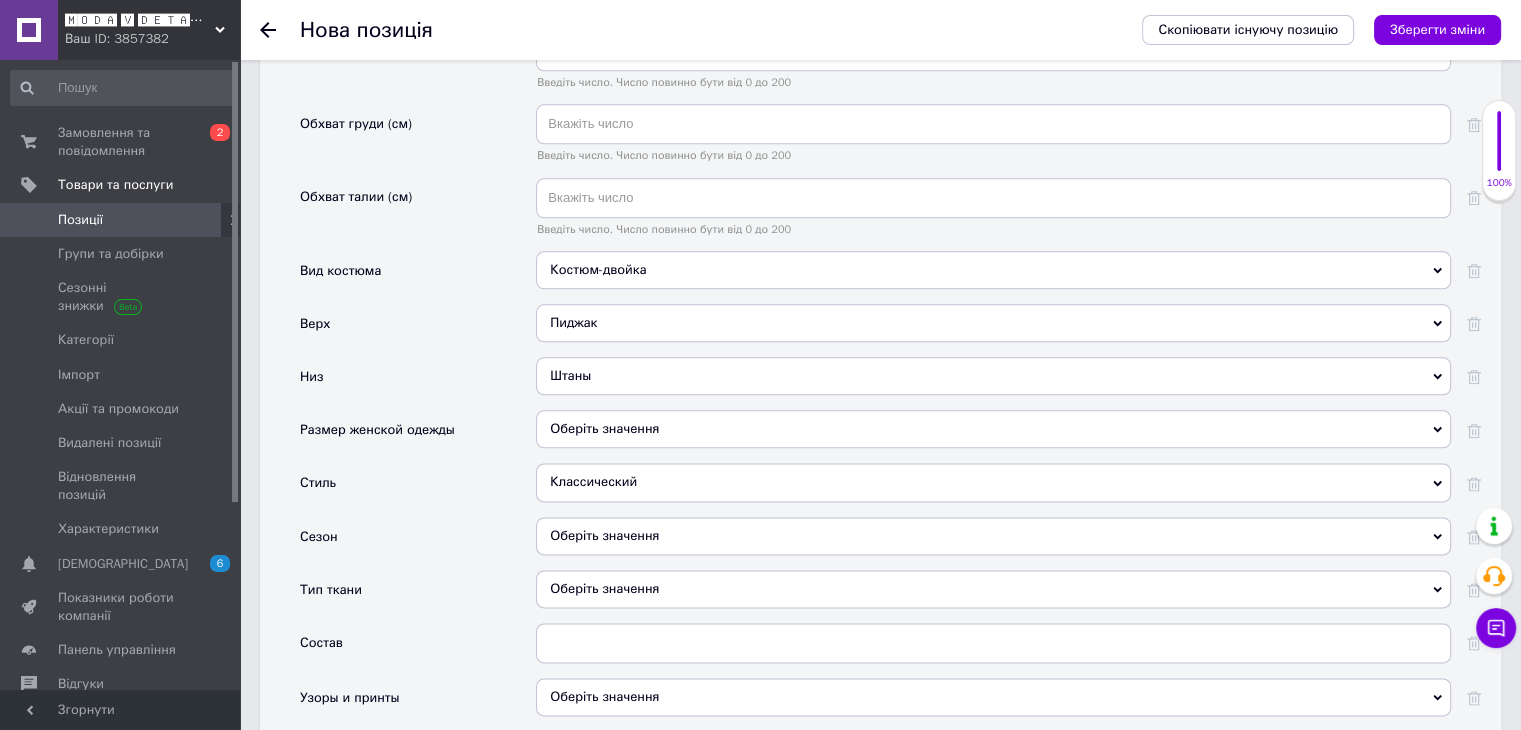 click on "Оберіть значення" at bounding box center (993, 536) 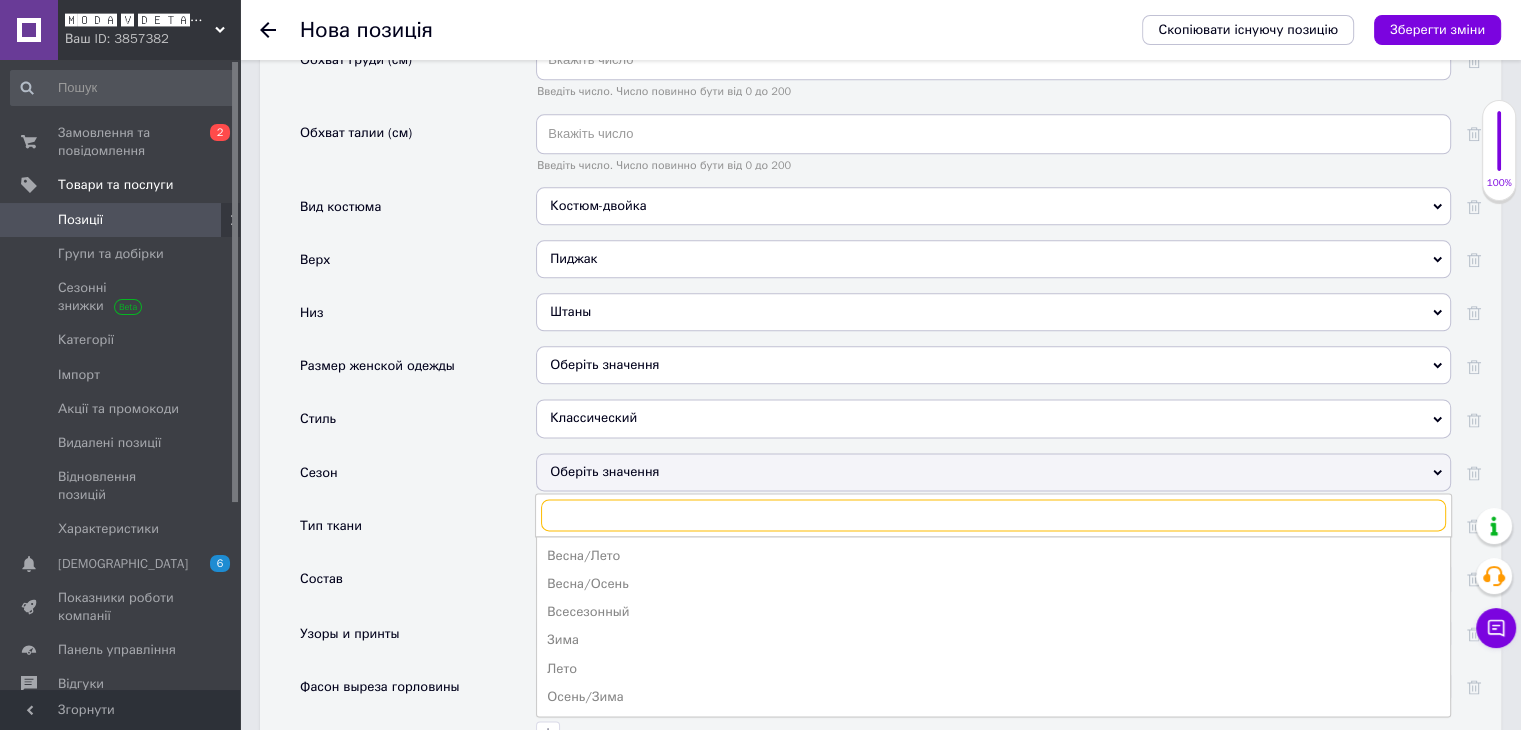 scroll, scrollTop: 2500, scrollLeft: 0, axis: vertical 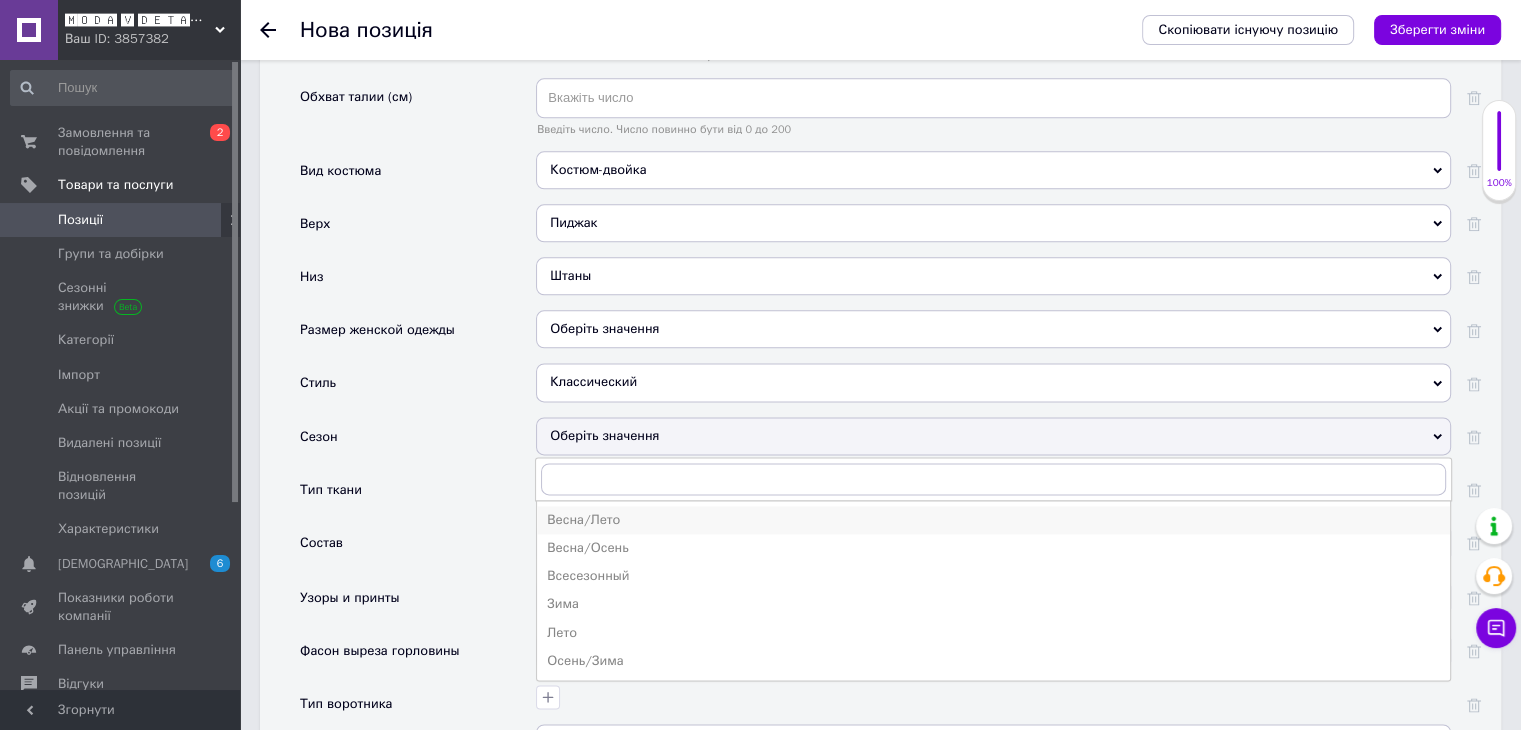 click on "Весна/Лето" at bounding box center [993, 520] 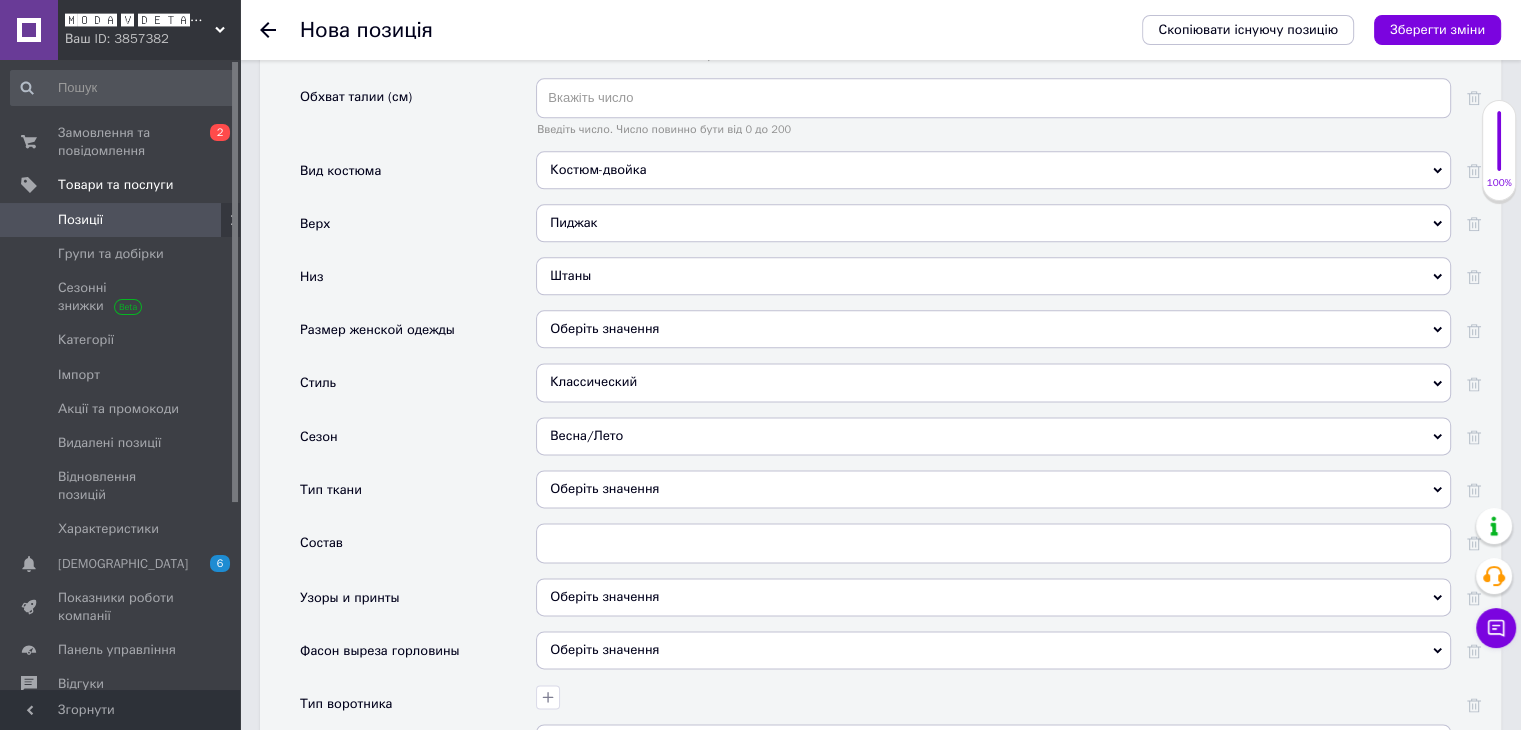 click on "Оберіть значення" at bounding box center [993, 489] 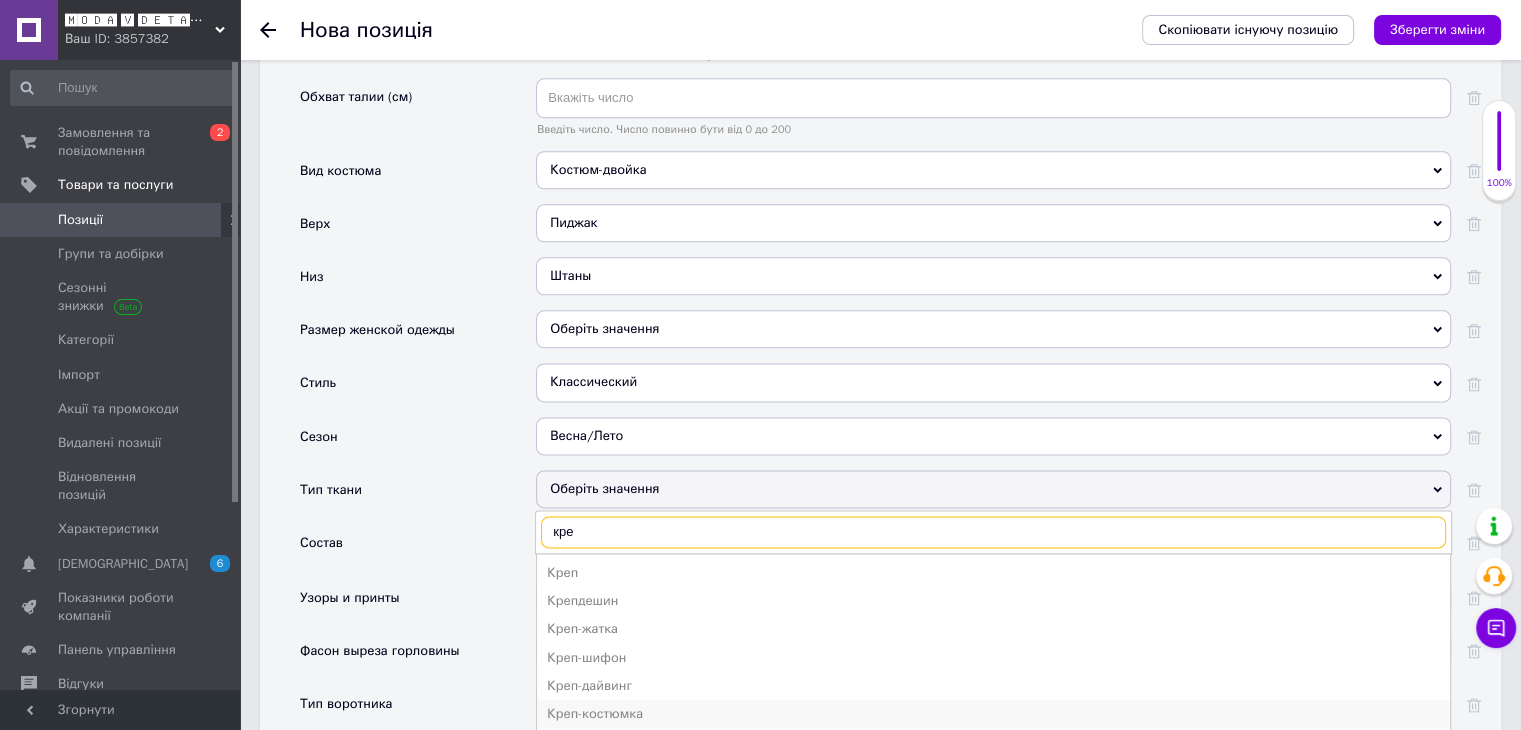 type on "кре" 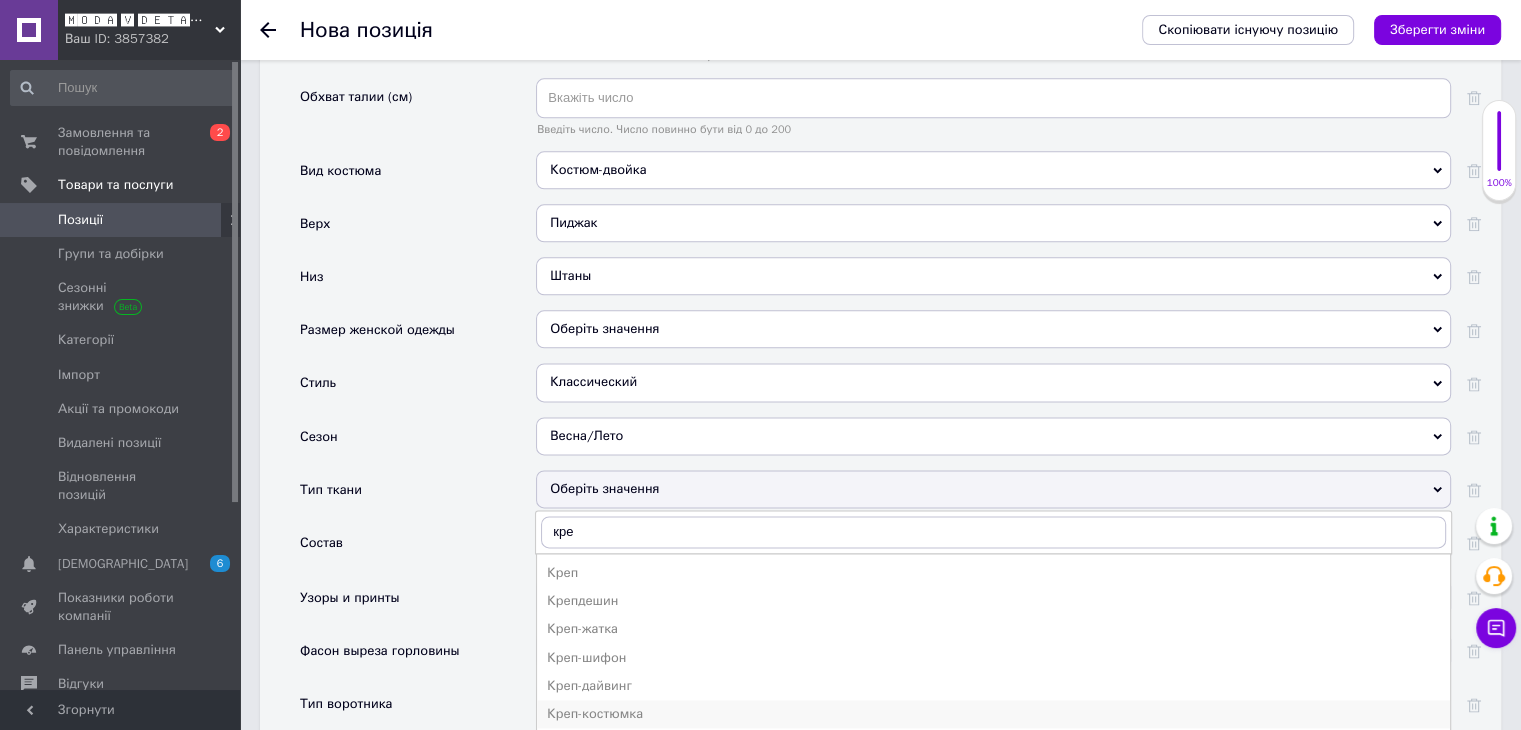 click on "Креп-костюмка" at bounding box center (993, 714) 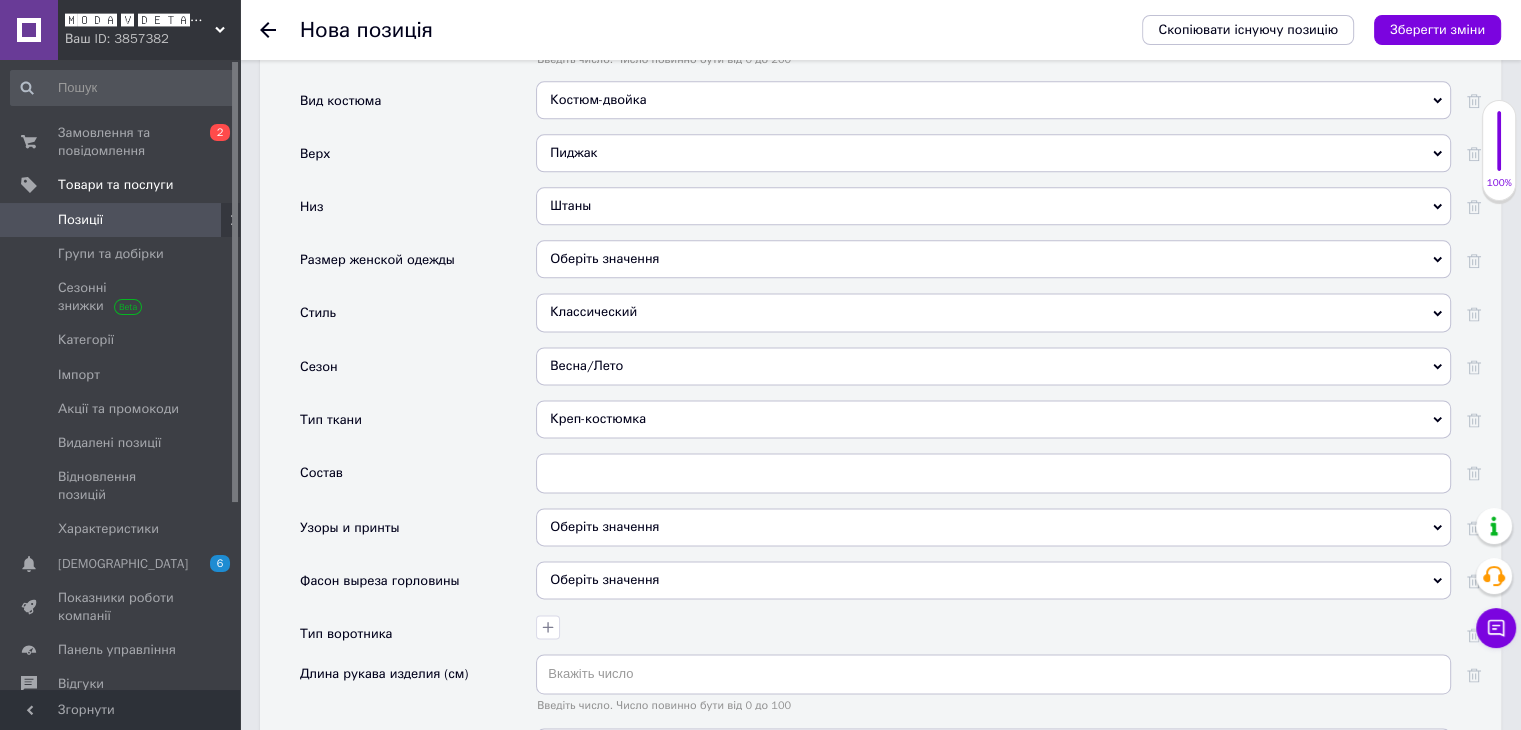 scroll, scrollTop: 2600, scrollLeft: 0, axis: vertical 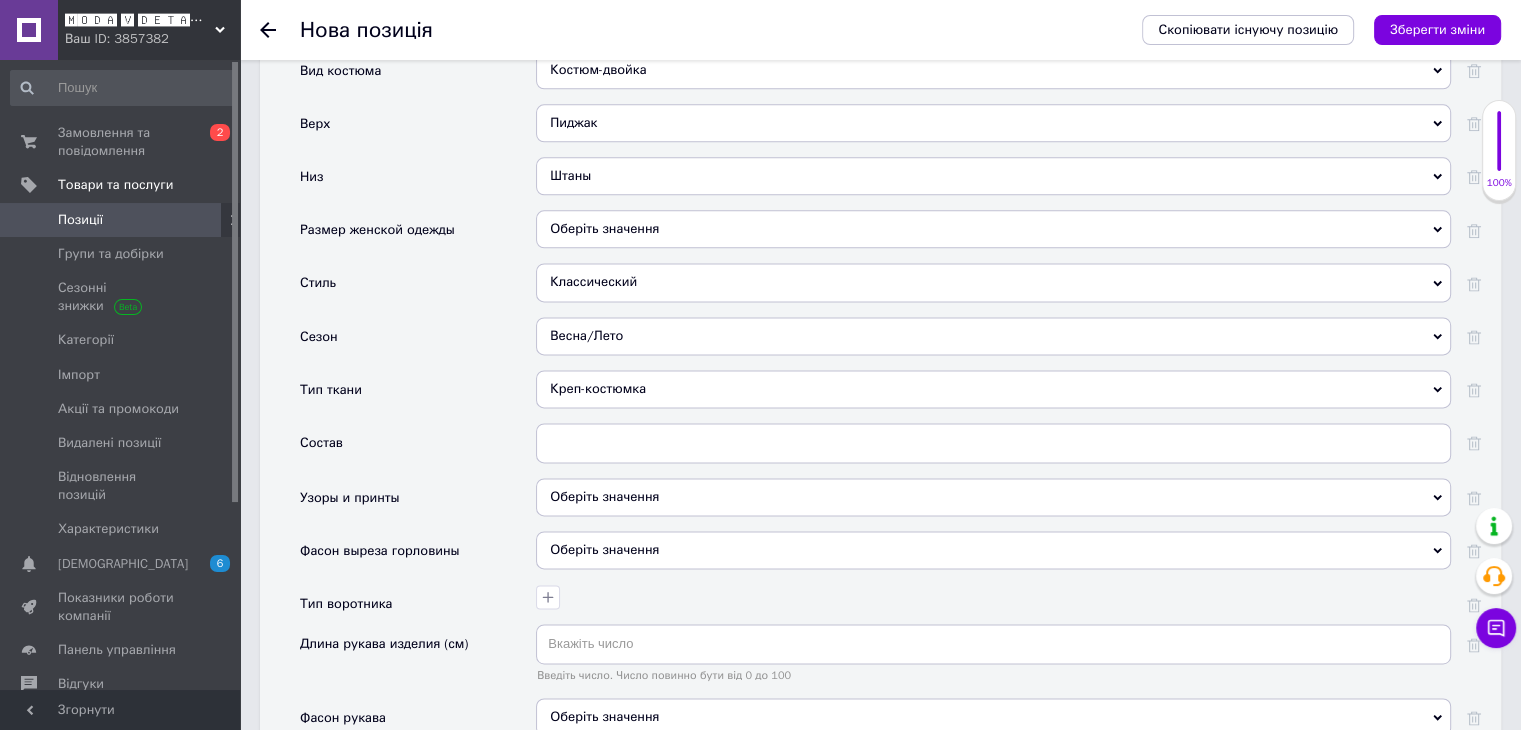 click on "Оберіть значення" at bounding box center [993, 497] 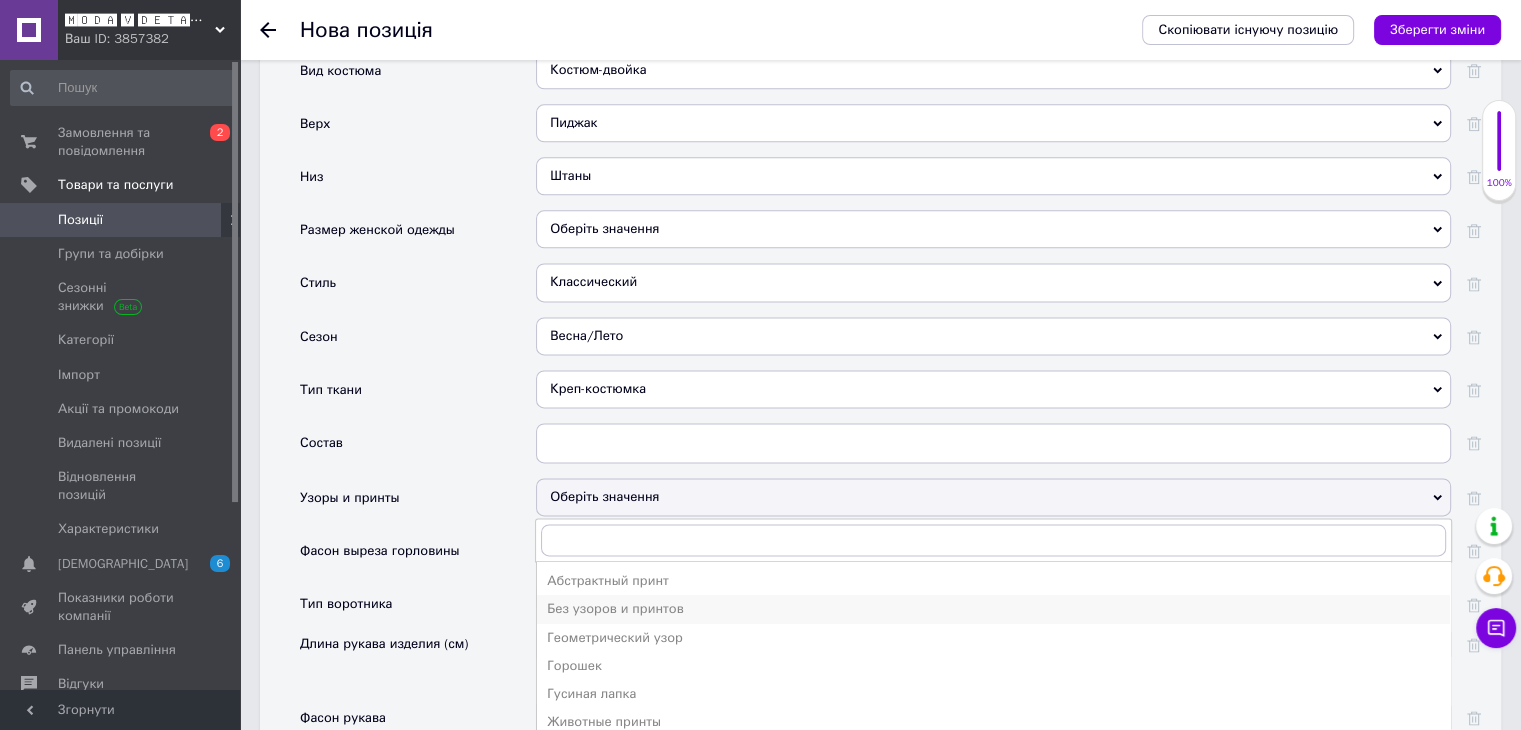 click on "Без узоров и принтов" at bounding box center (993, 609) 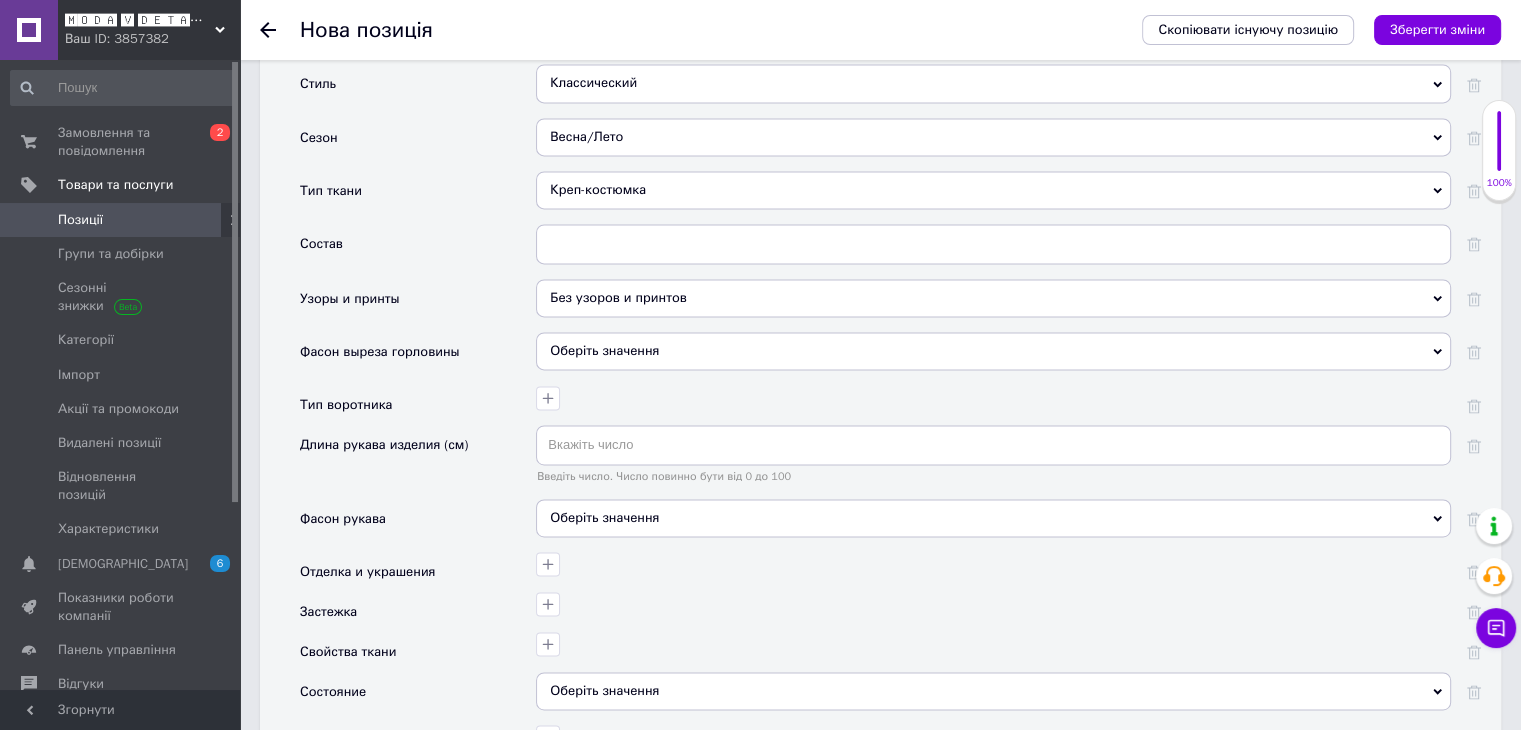 scroll, scrollTop: 2800, scrollLeft: 0, axis: vertical 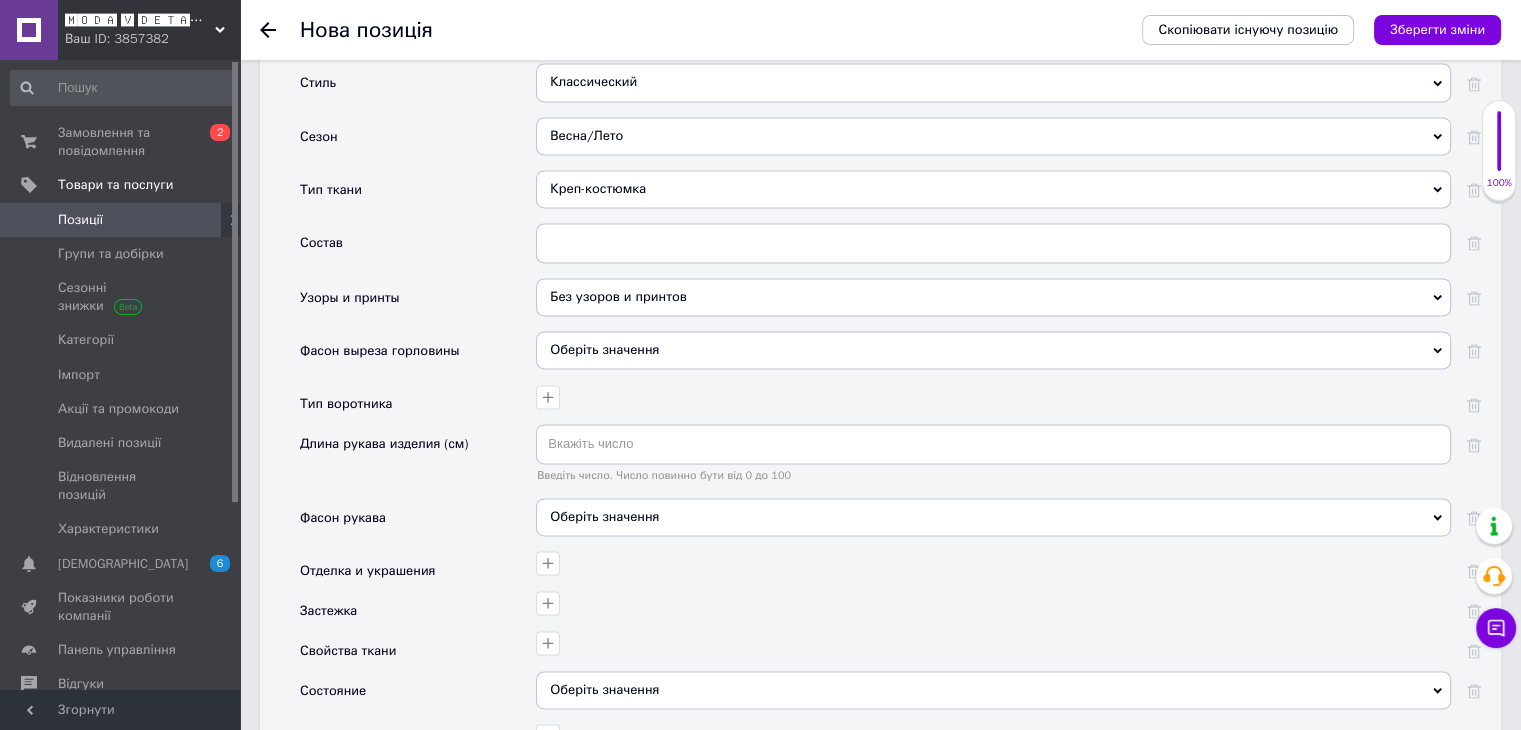 click on "Оберіть значення" at bounding box center [993, 517] 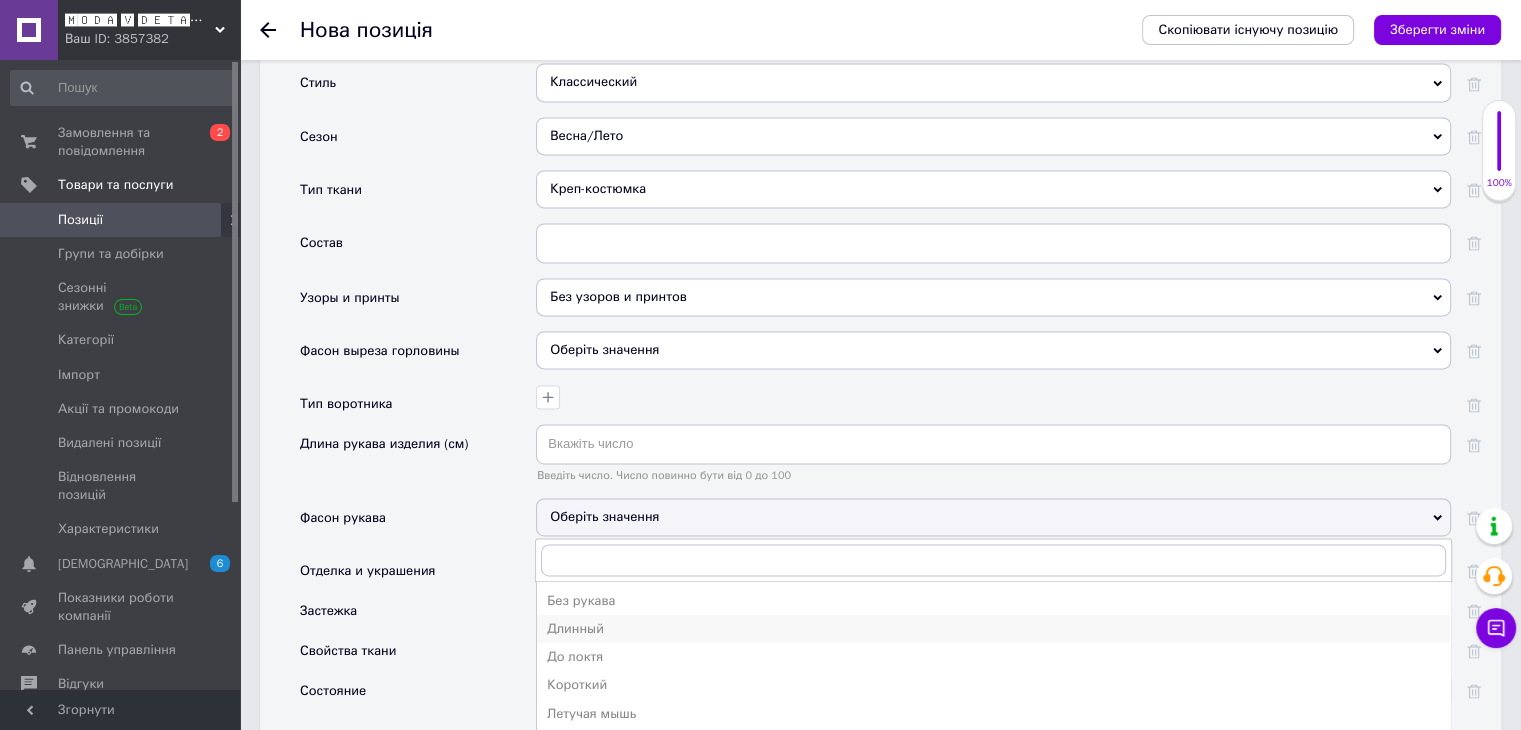 click on "Длинный" at bounding box center (993, 629) 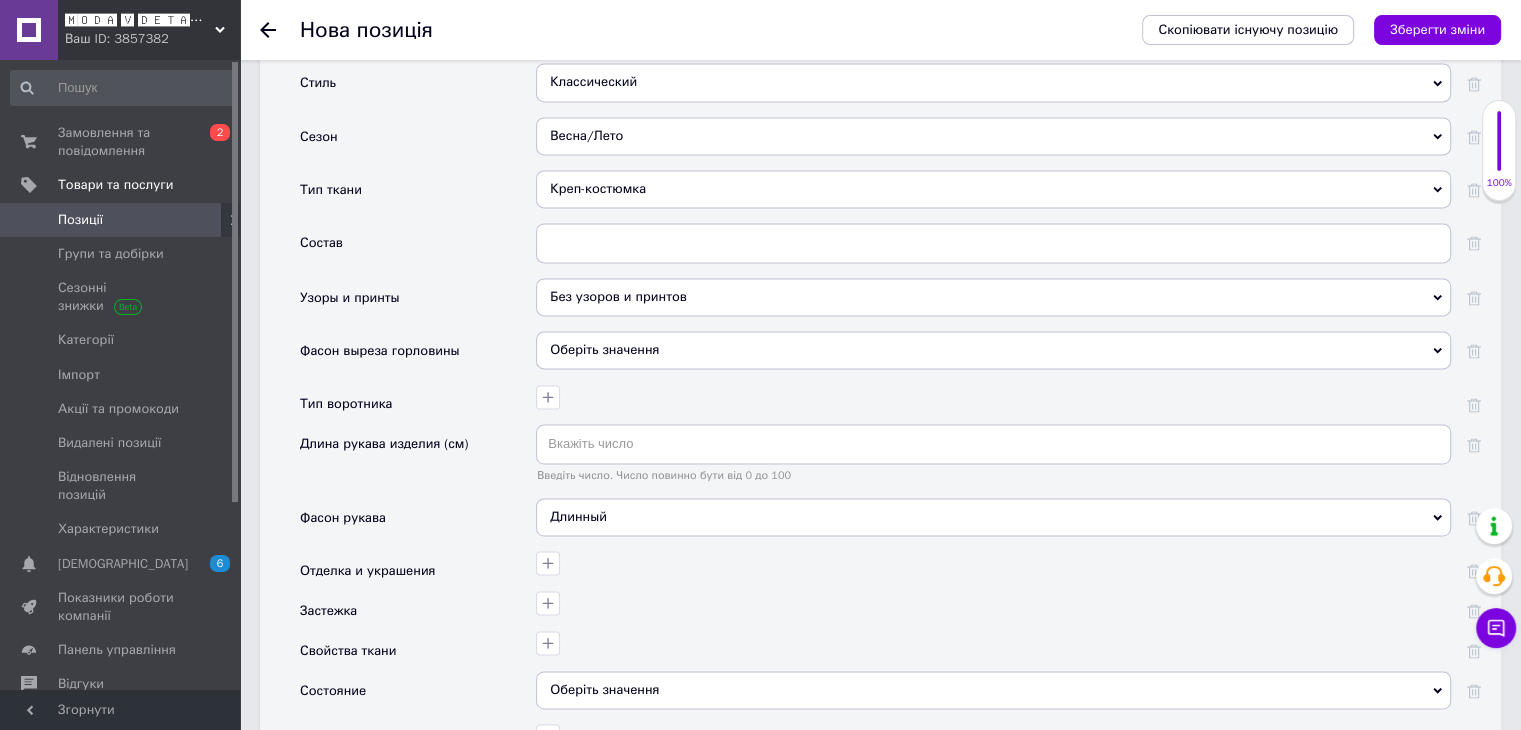 scroll, scrollTop: 2900, scrollLeft: 0, axis: vertical 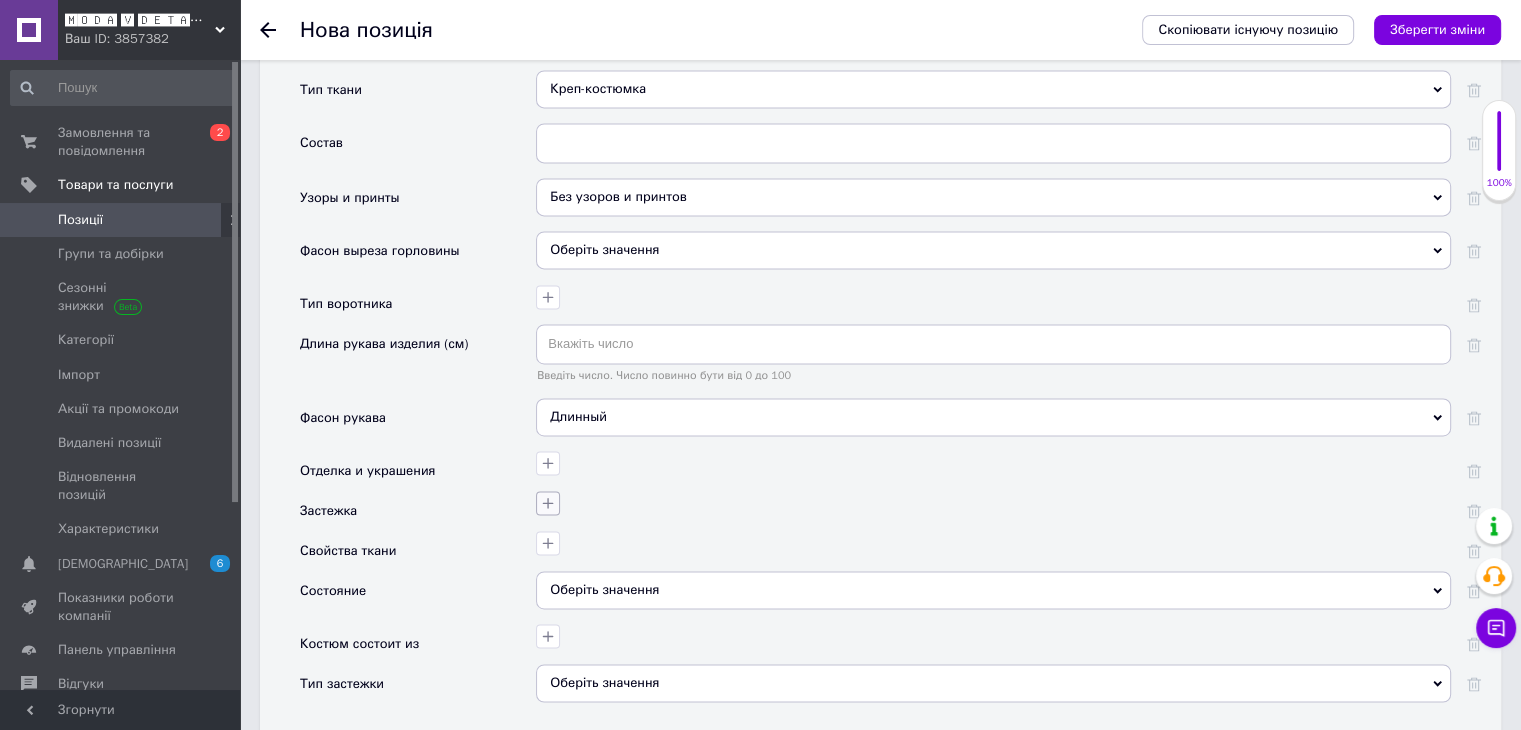 click 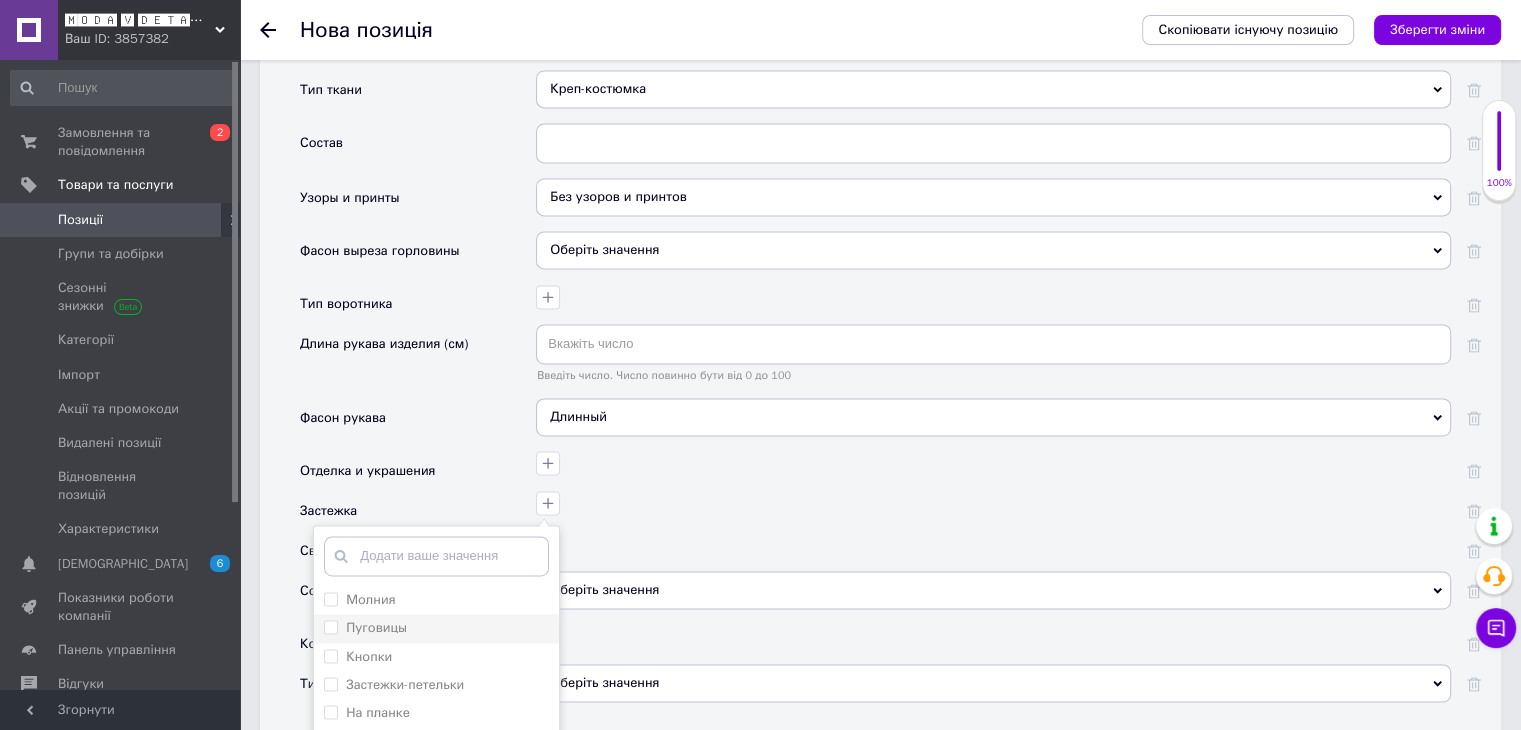click on "Пуговицы" at bounding box center [376, 627] 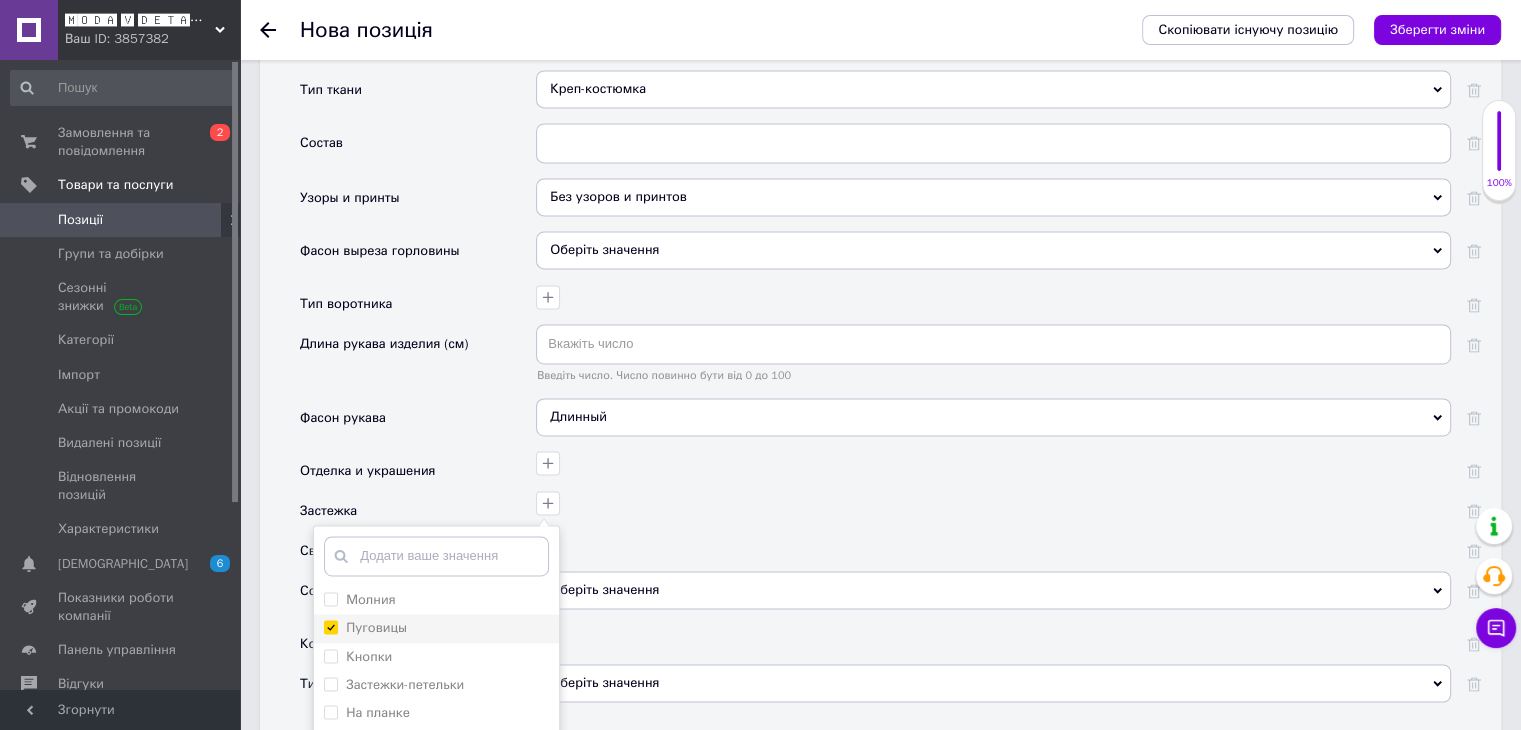 checkbox on "true" 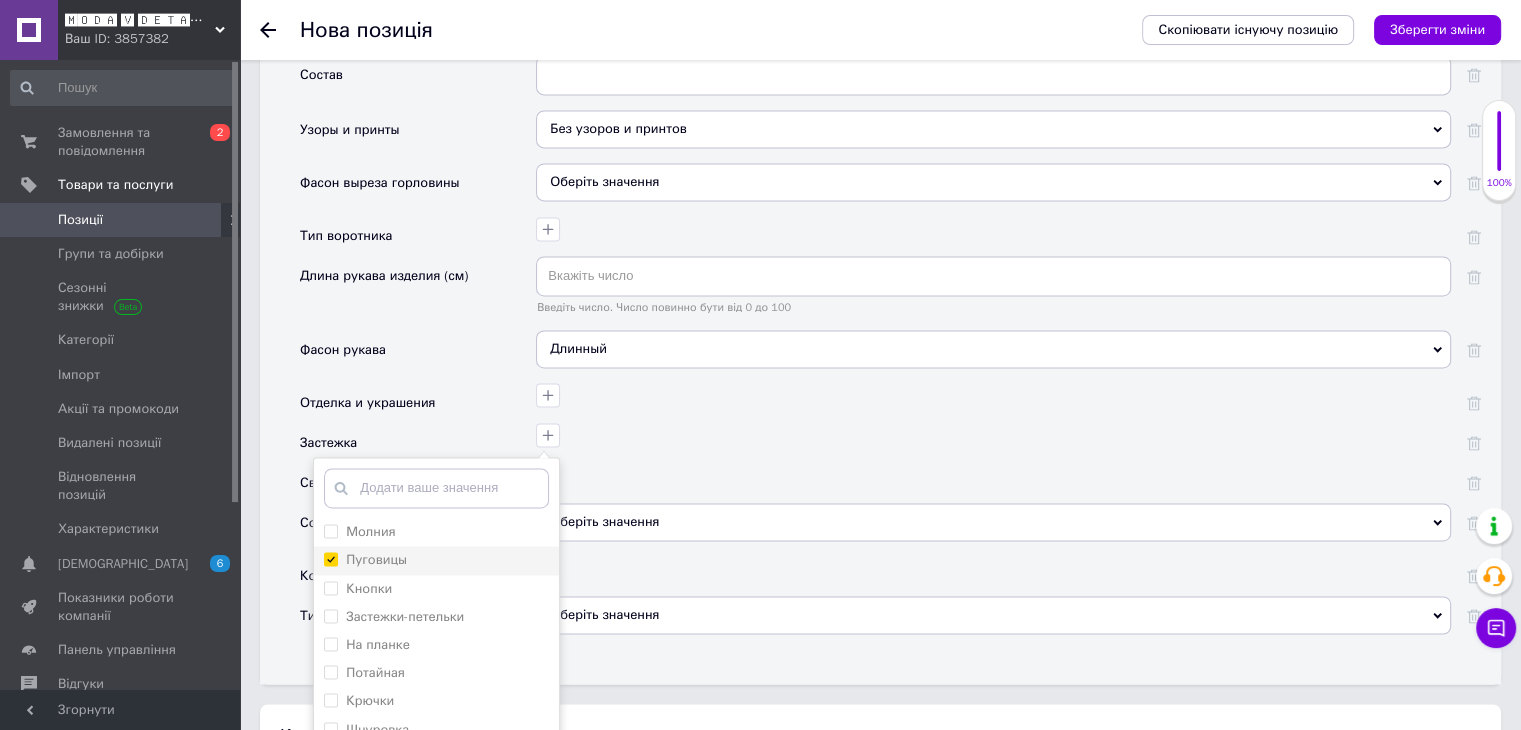 scroll, scrollTop: 3100, scrollLeft: 0, axis: vertical 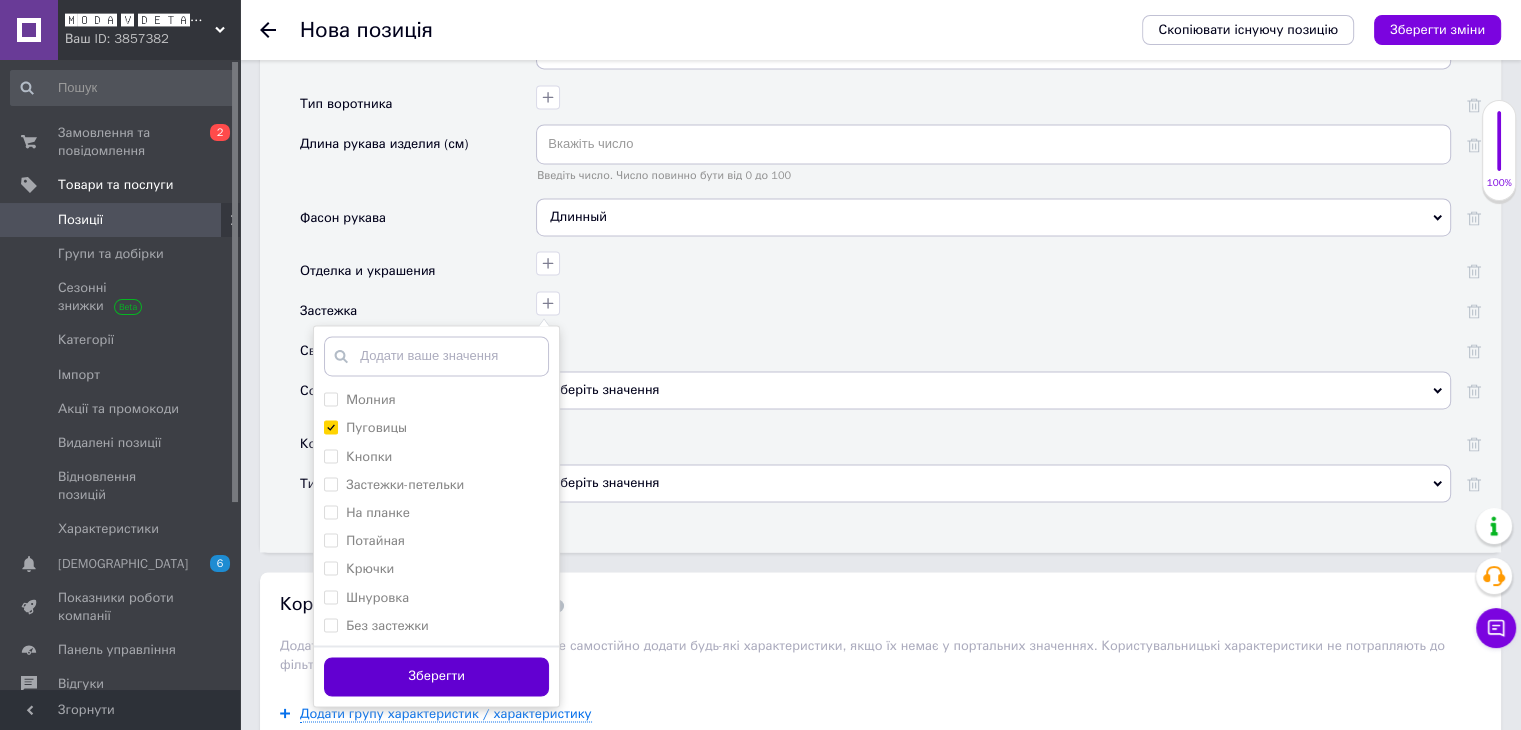 click on "Зберегти" at bounding box center (436, 676) 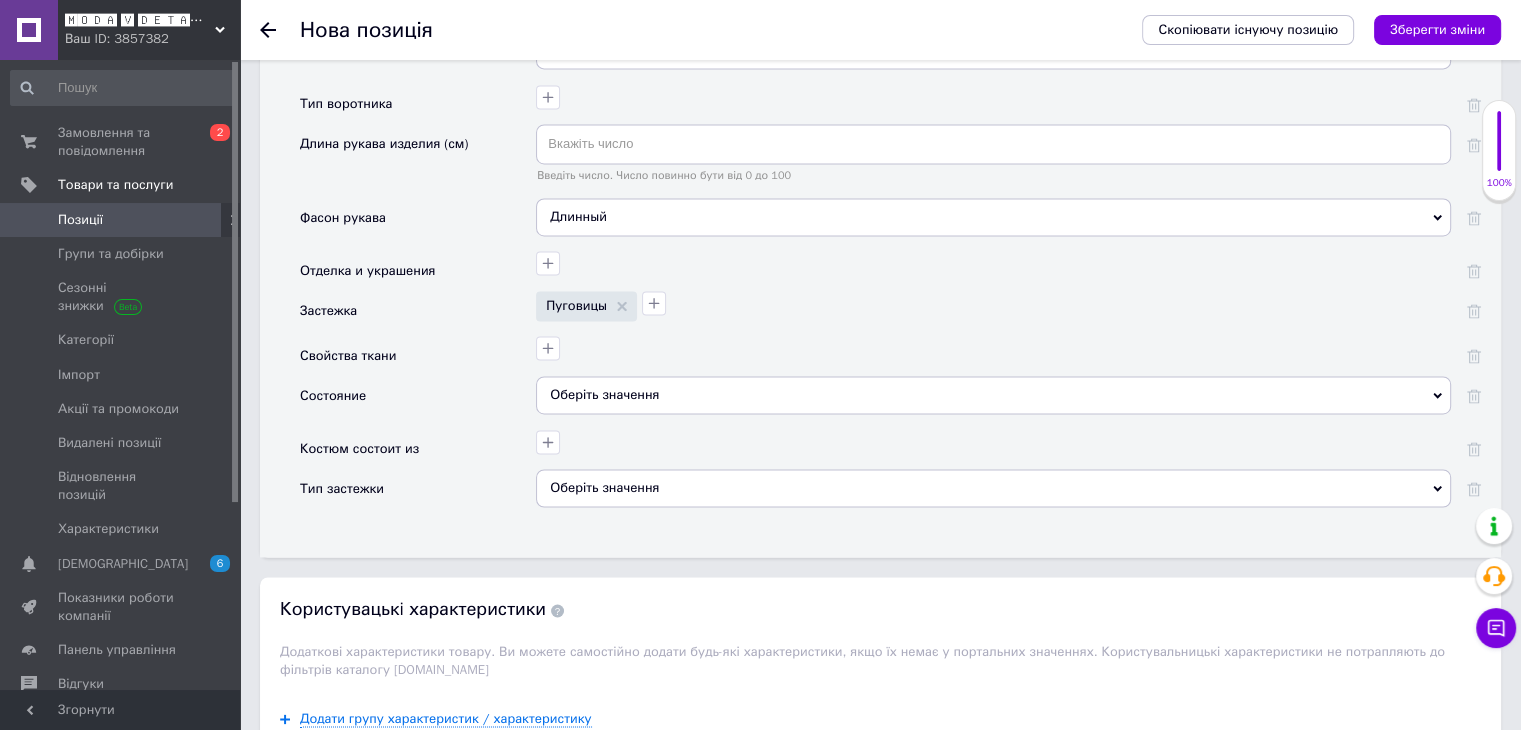 click on "Оберіть значення" at bounding box center [993, 395] 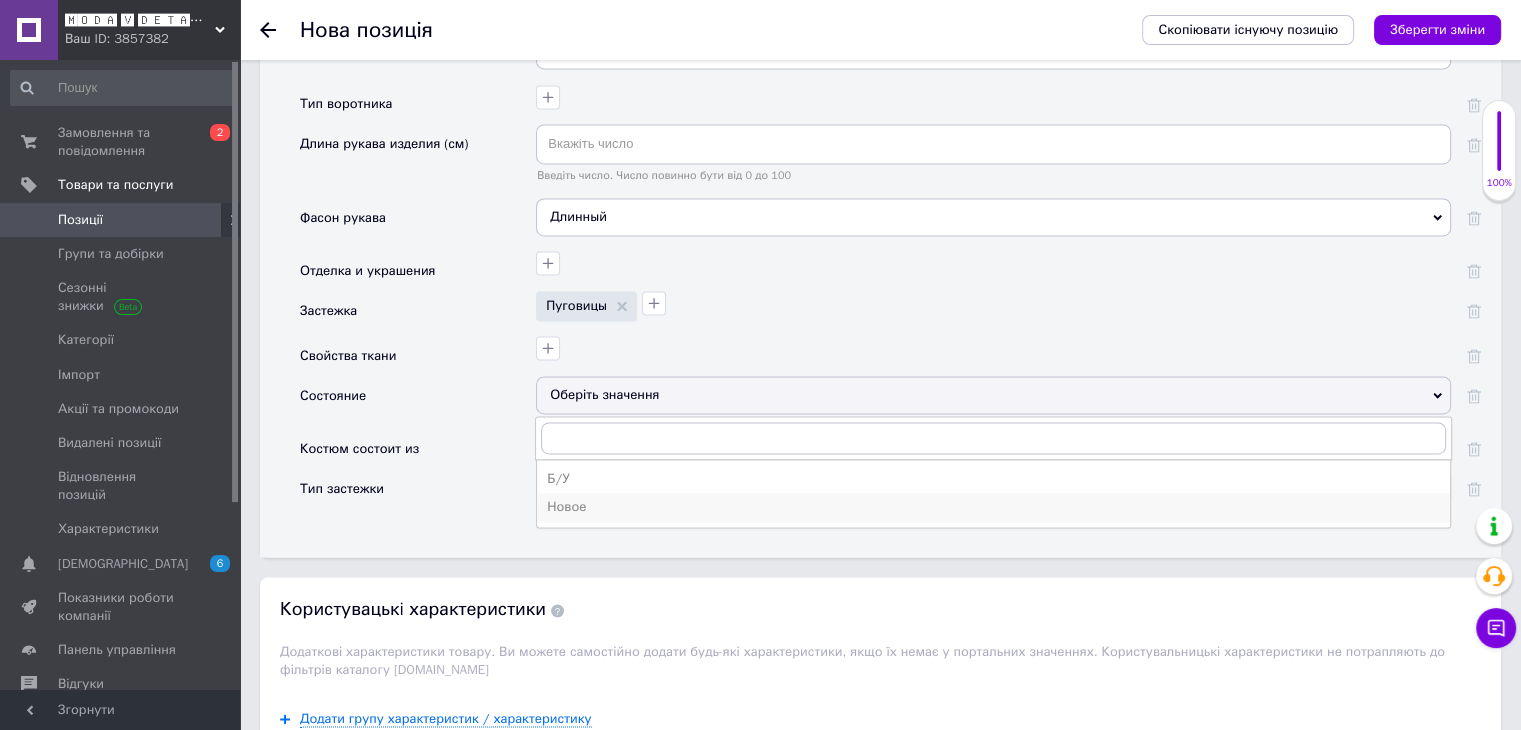 click on "Новое" at bounding box center (993, 507) 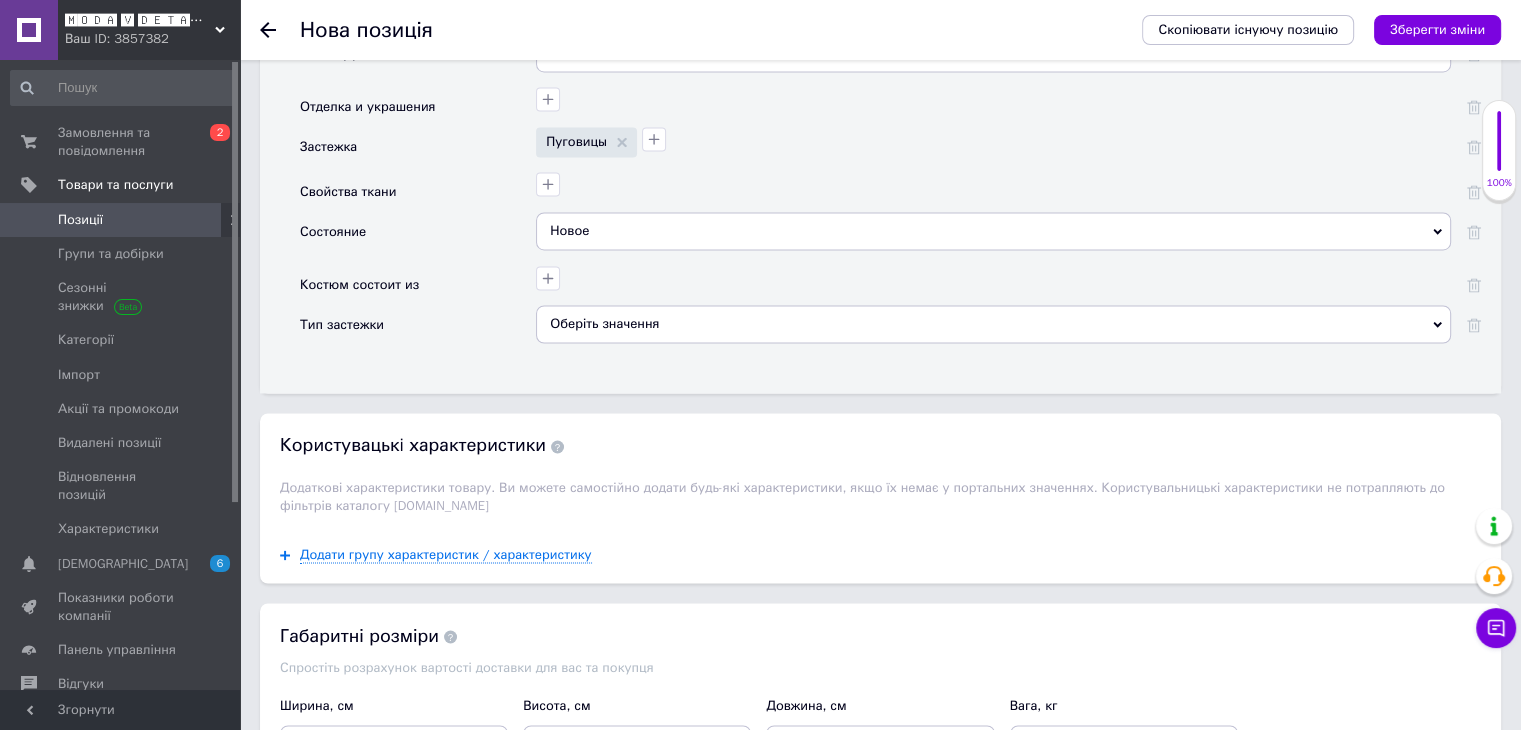 scroll, scrollTop: 3300, scrollLeft: 0, axis: vertical 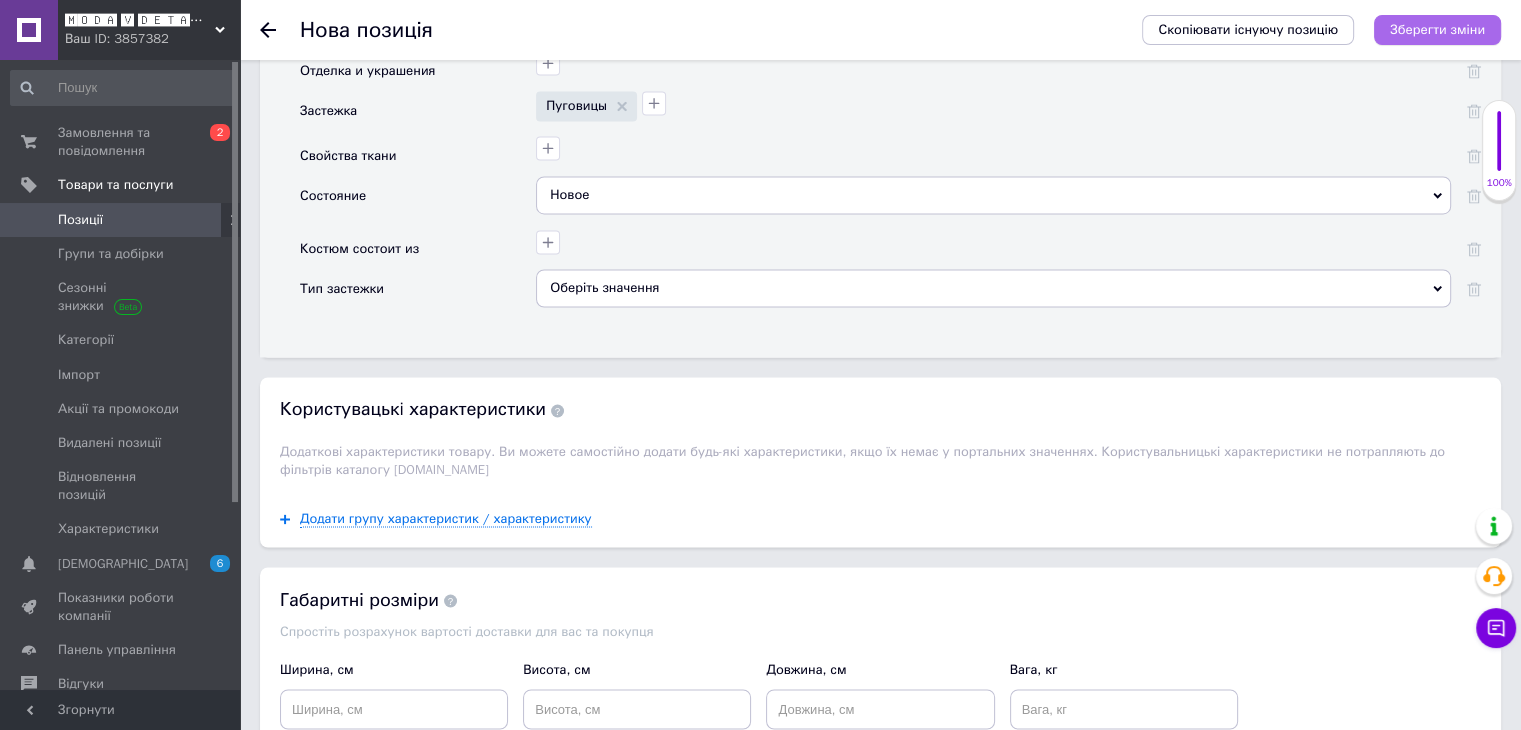 click on "Зберегти зміни" at bounding box center [1437, 29] 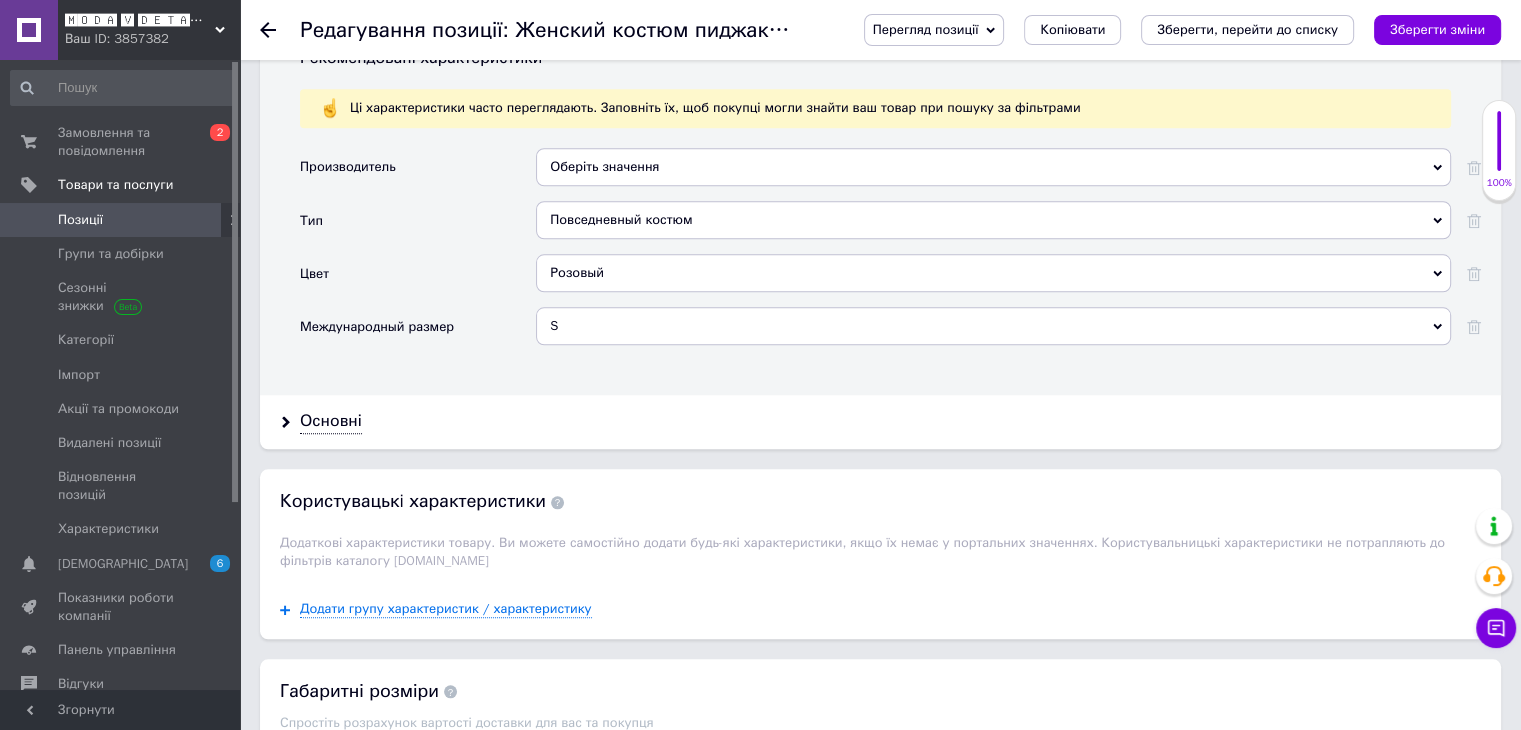 scroll, scrollTop: 2100, scrollLeft: 0, axis: vertical 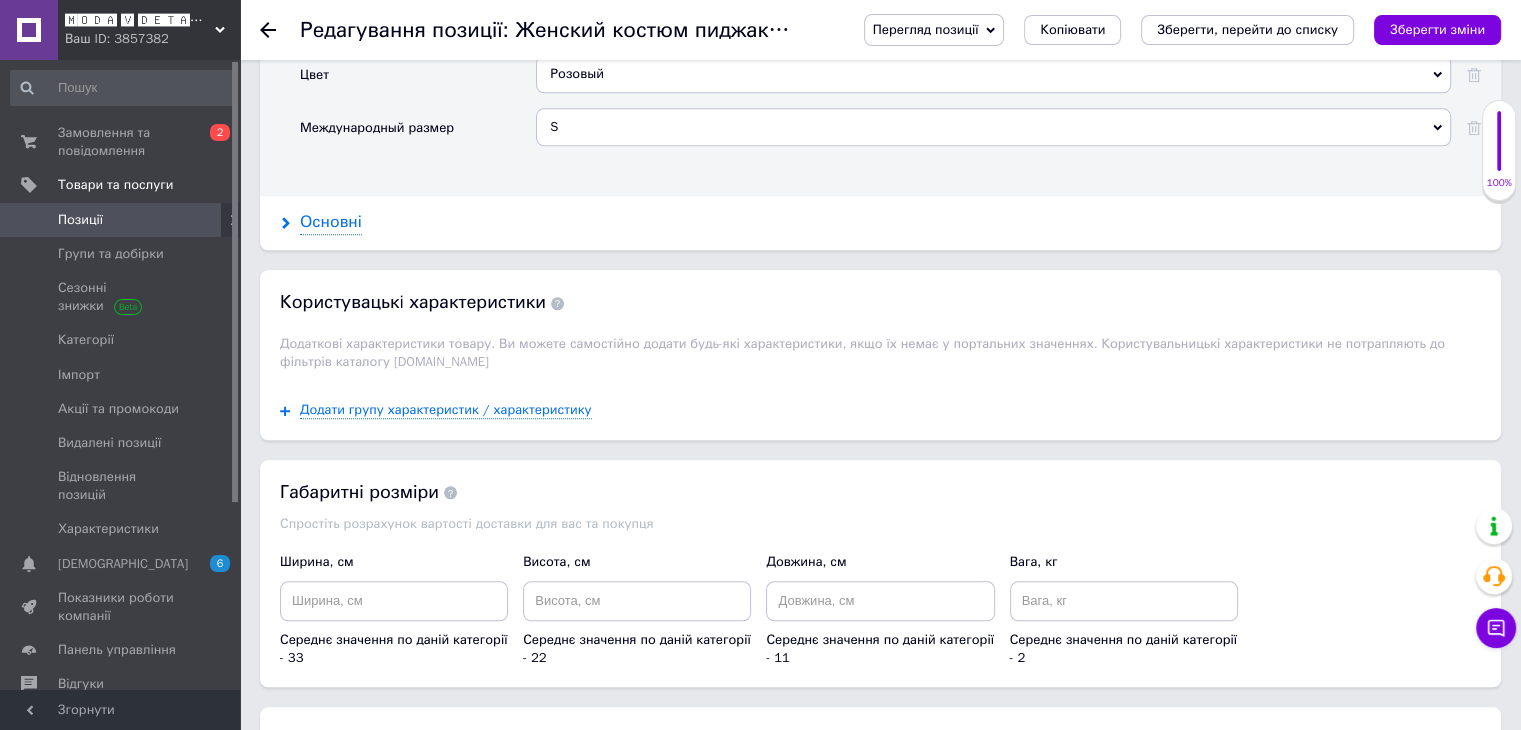 click on "Основні" at bounding box center [331, 222] 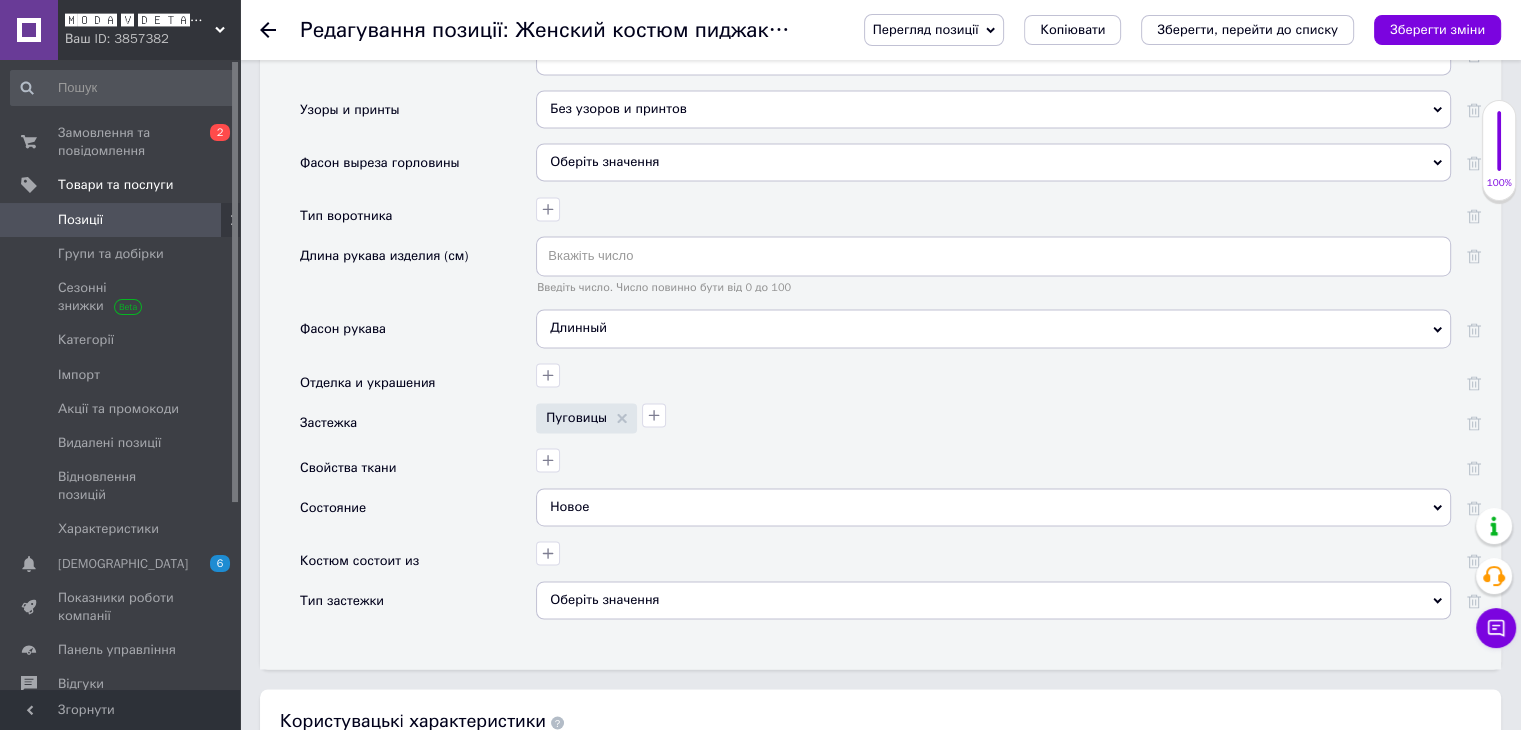 scroll, scrollTop: 3000, scrollLeft: 0, axis: vertical 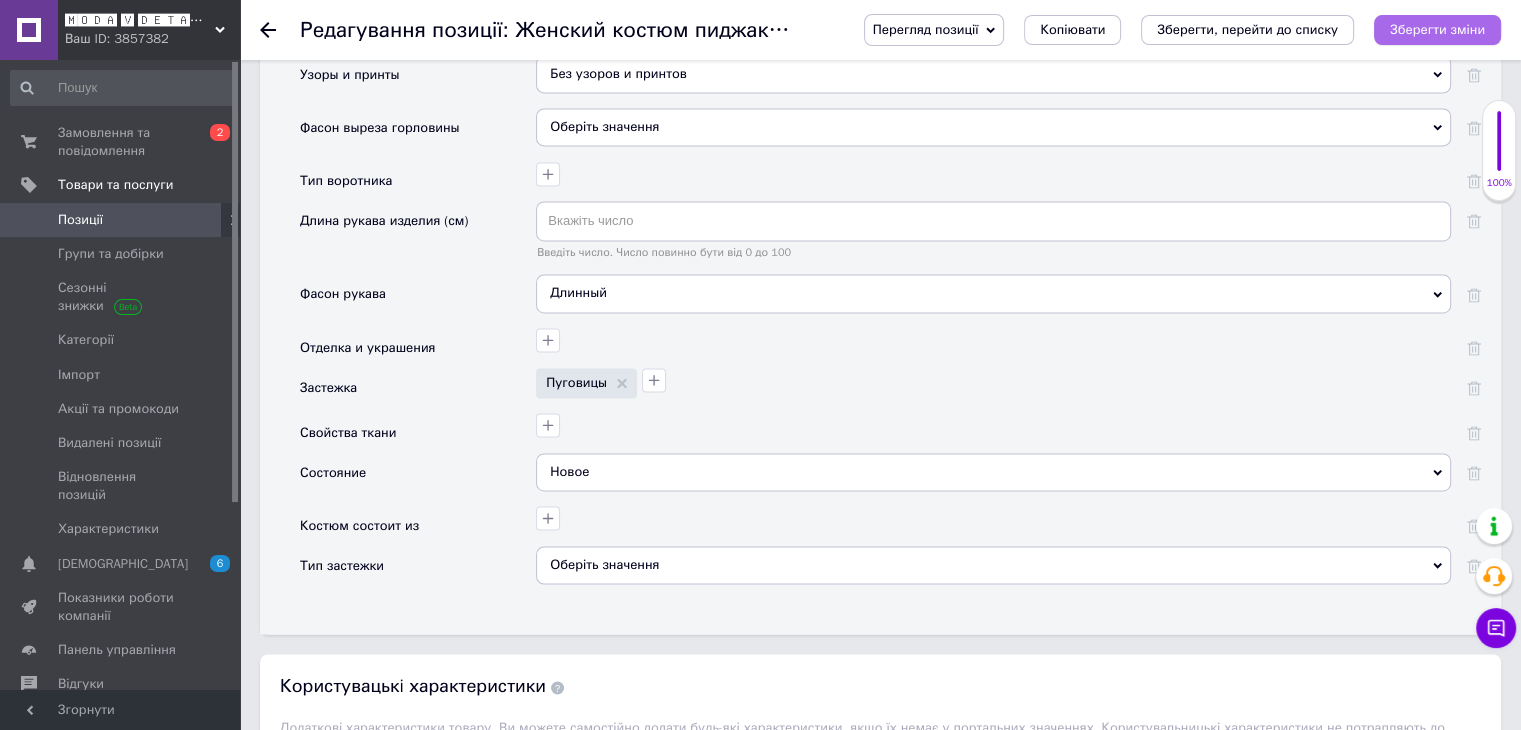 click on "Зберегти зміни" at bounding box center (1437, 29) 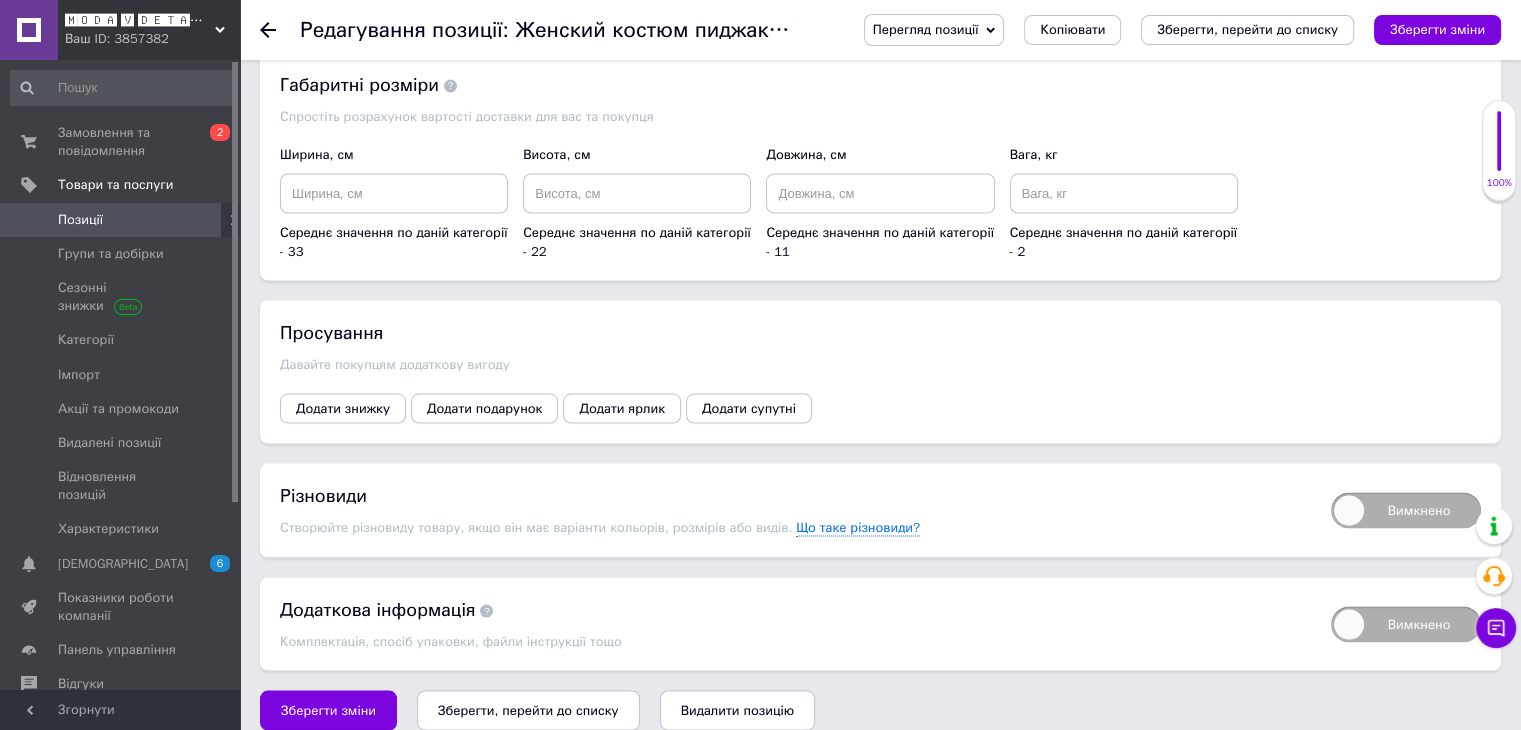 scroll, scrollTop: 3795, scrollLeft: 0, axis: vertical 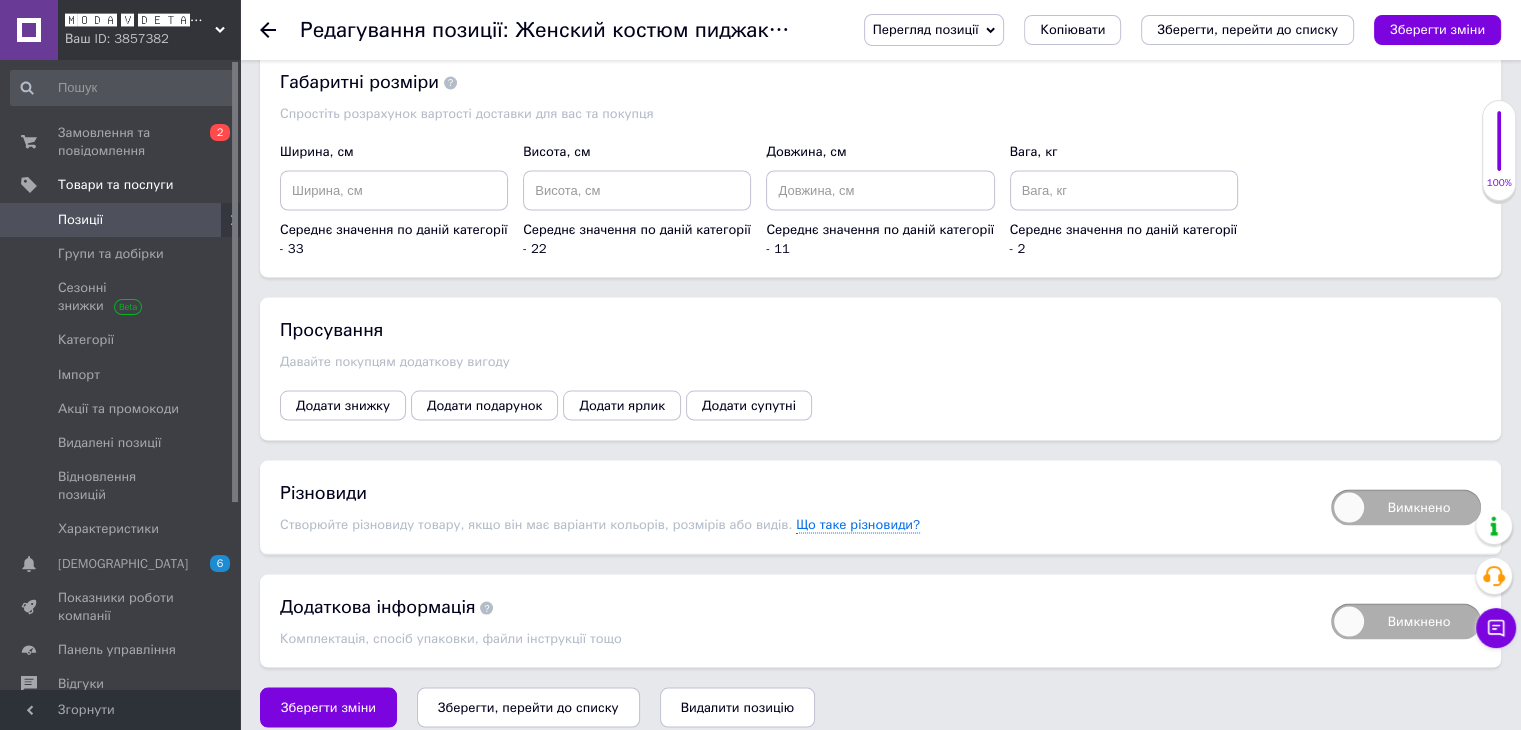 click on "Вимкнено" at bounding box center (1406, 507) 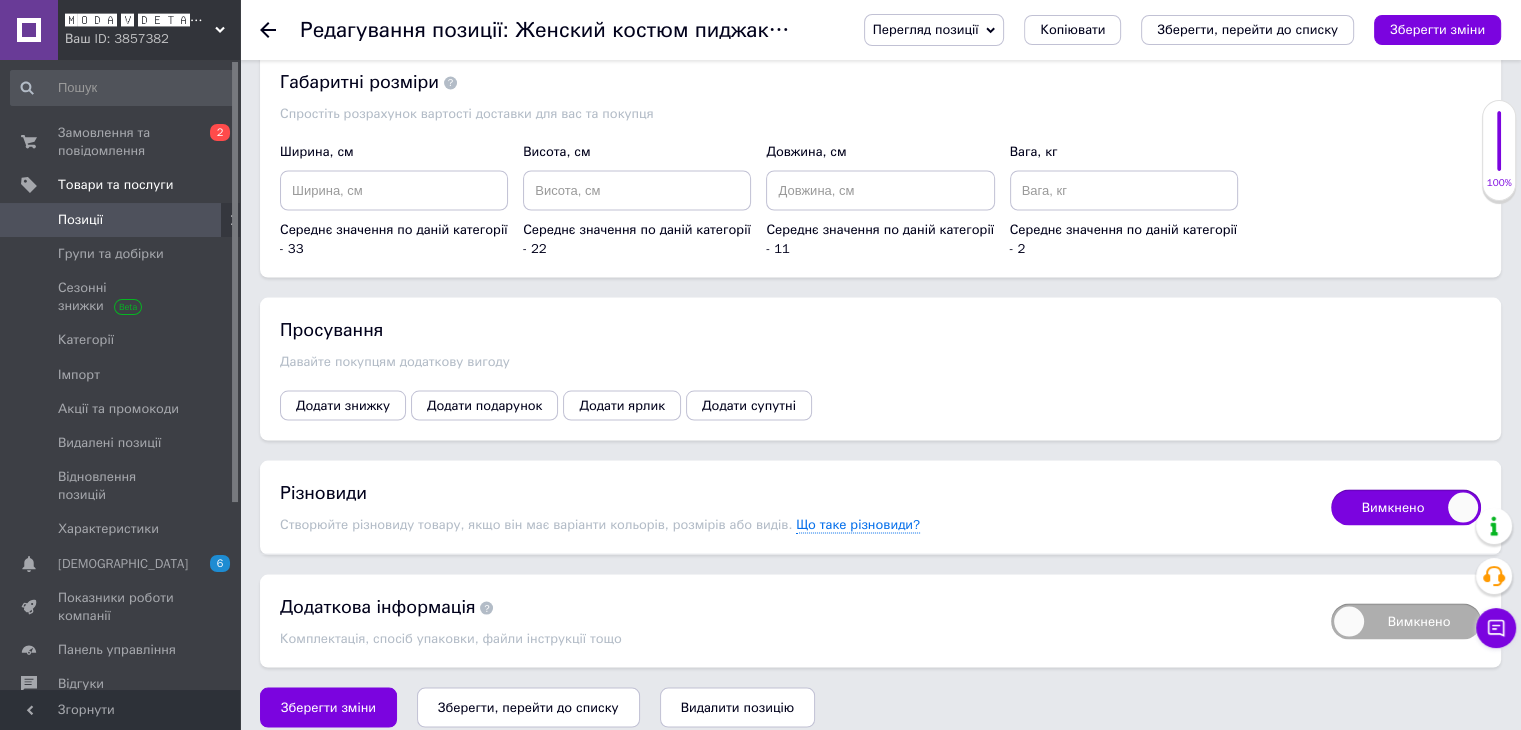 checkbox on "true" 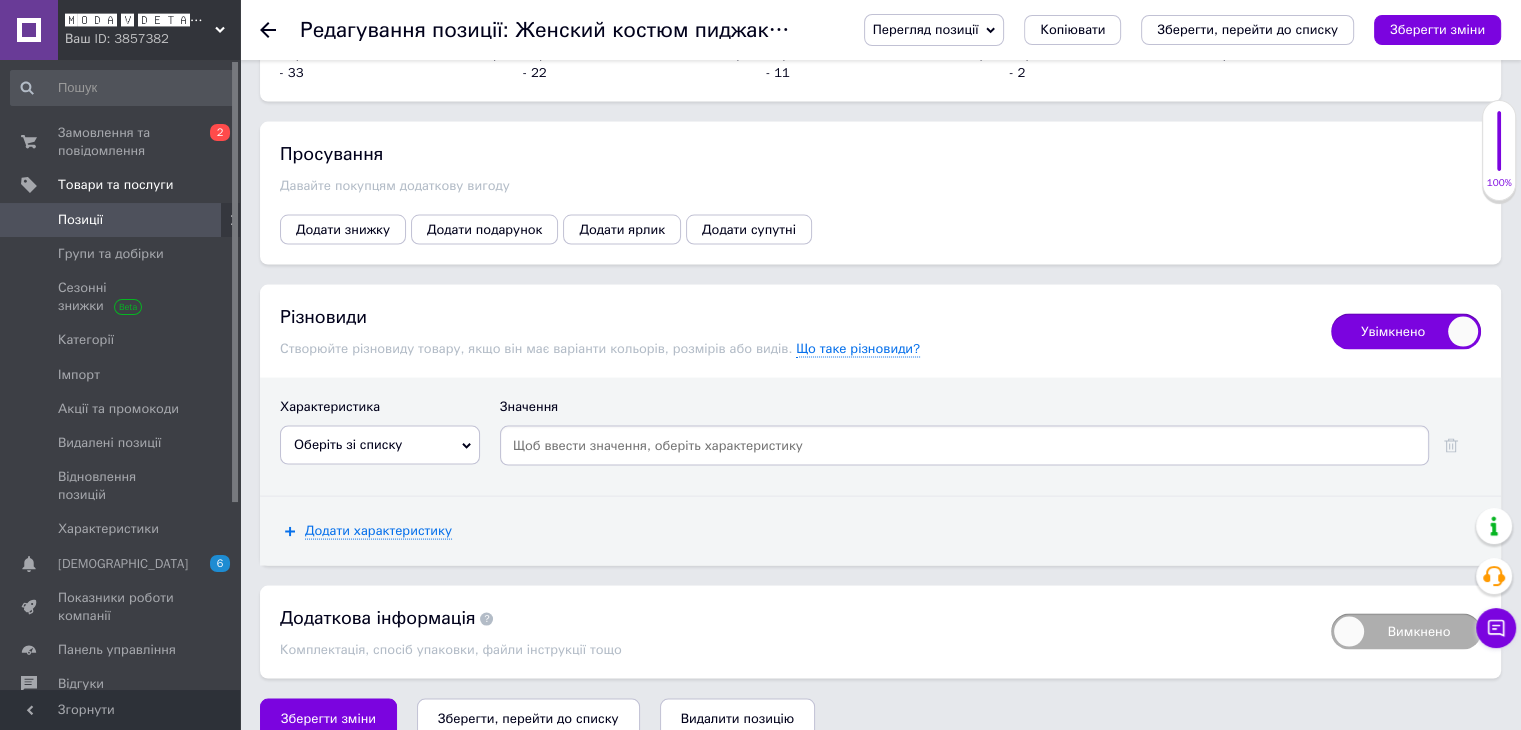 scroll, scrollTop: 3981, scrollLeft: 0, axis: vertical 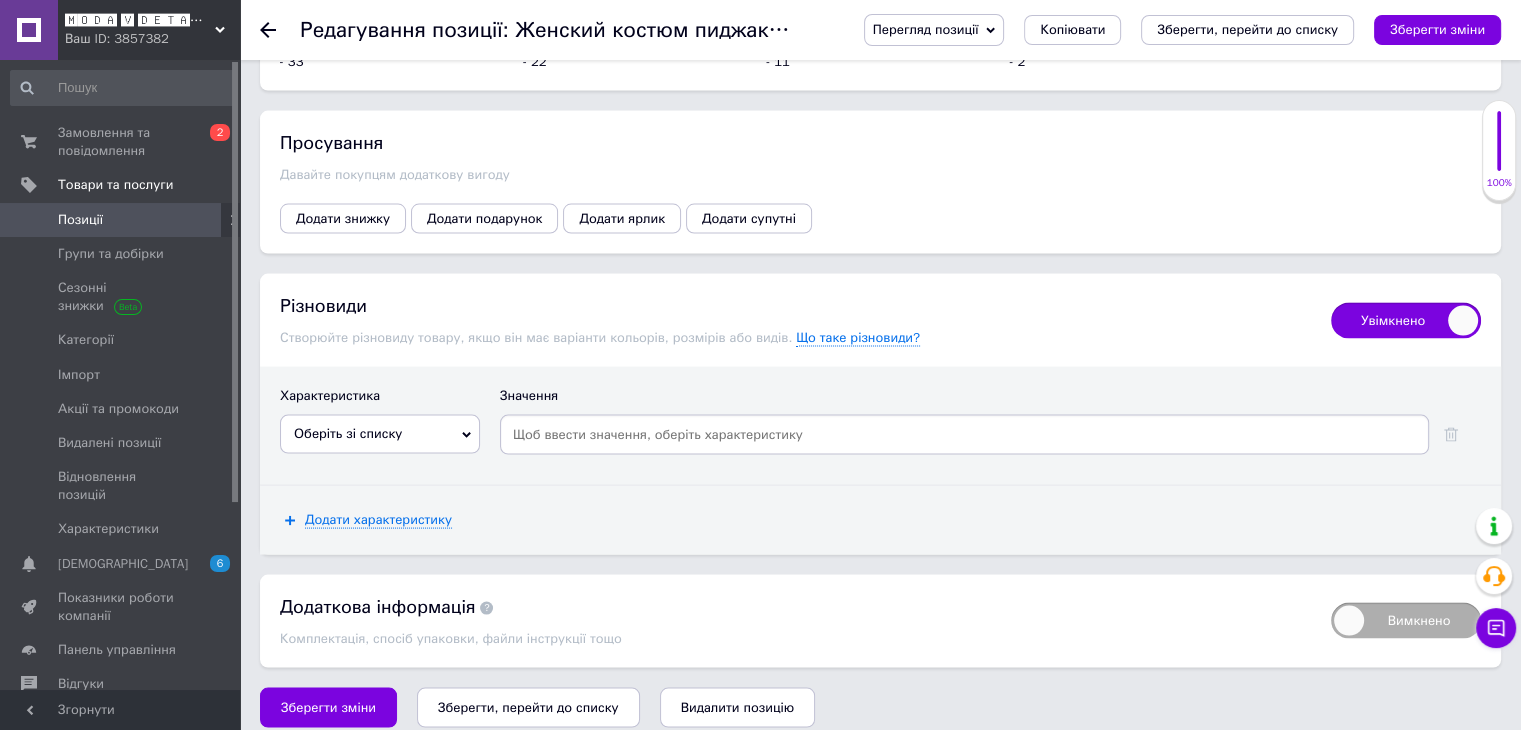 click on "Оберіть зі списку" at bounding box center (348, 433) 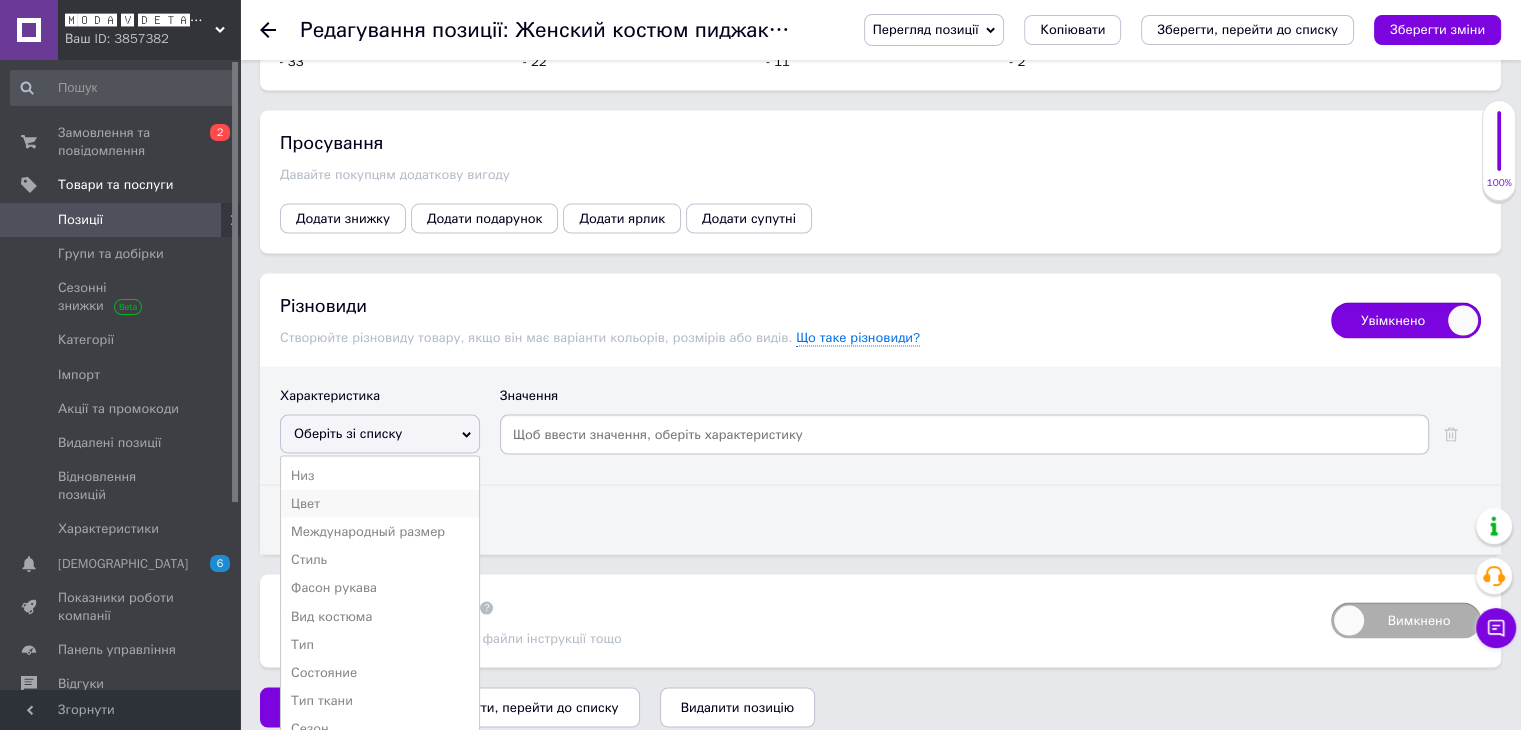 click on "Цвет" at bounding box center [380, 504] 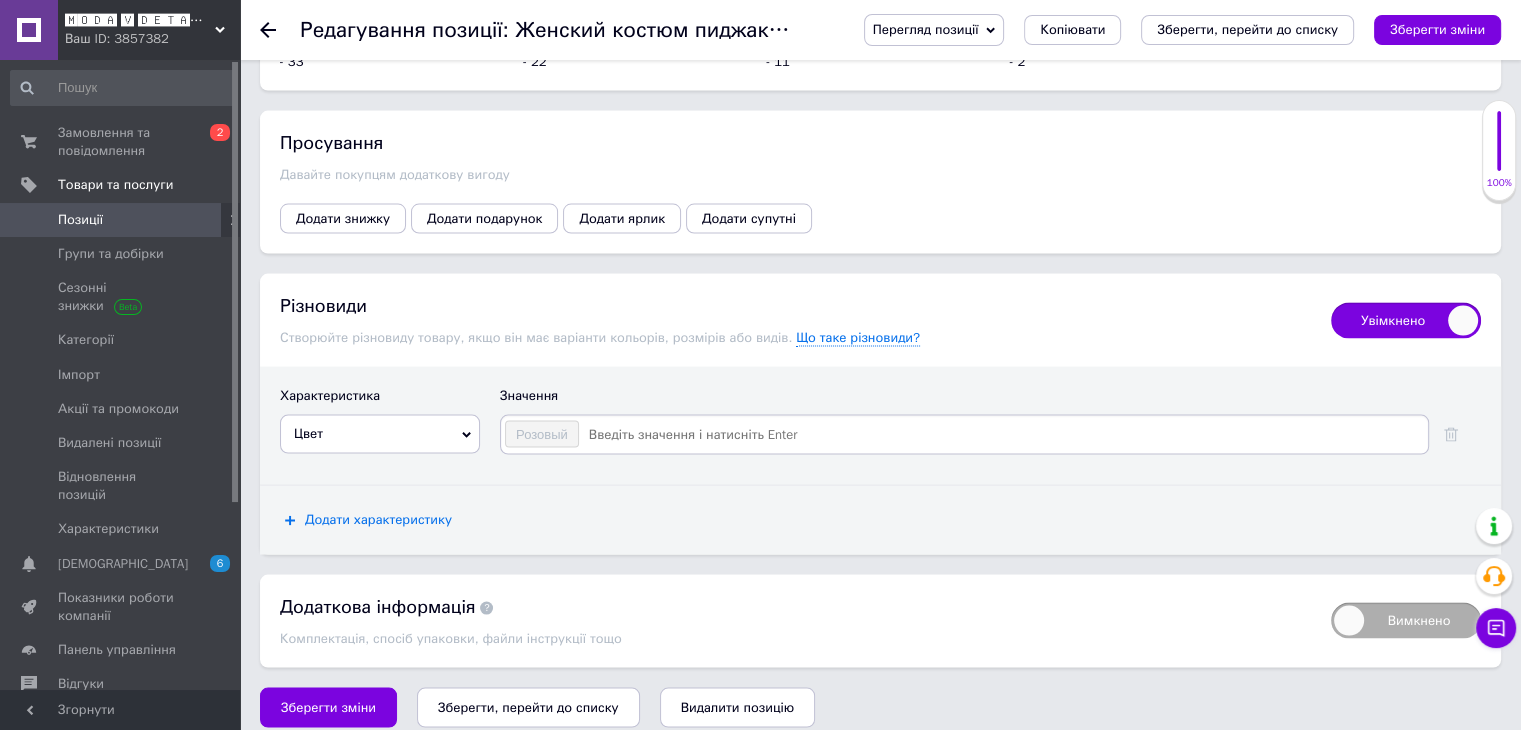 click on "Додати характеристику" at bounding box center (378, 520) 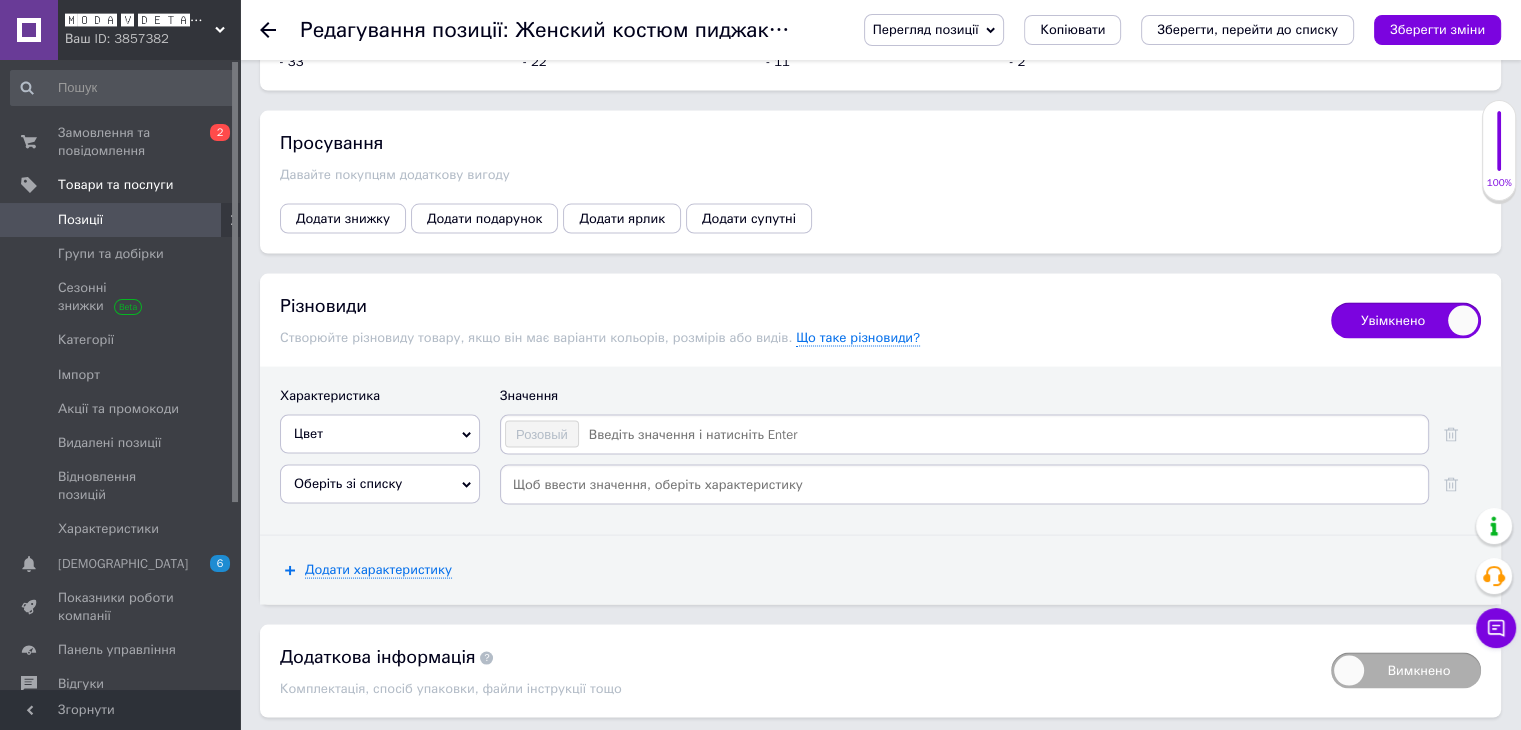 click on "Оберіть зі списку" at bounding box center (380, 484) 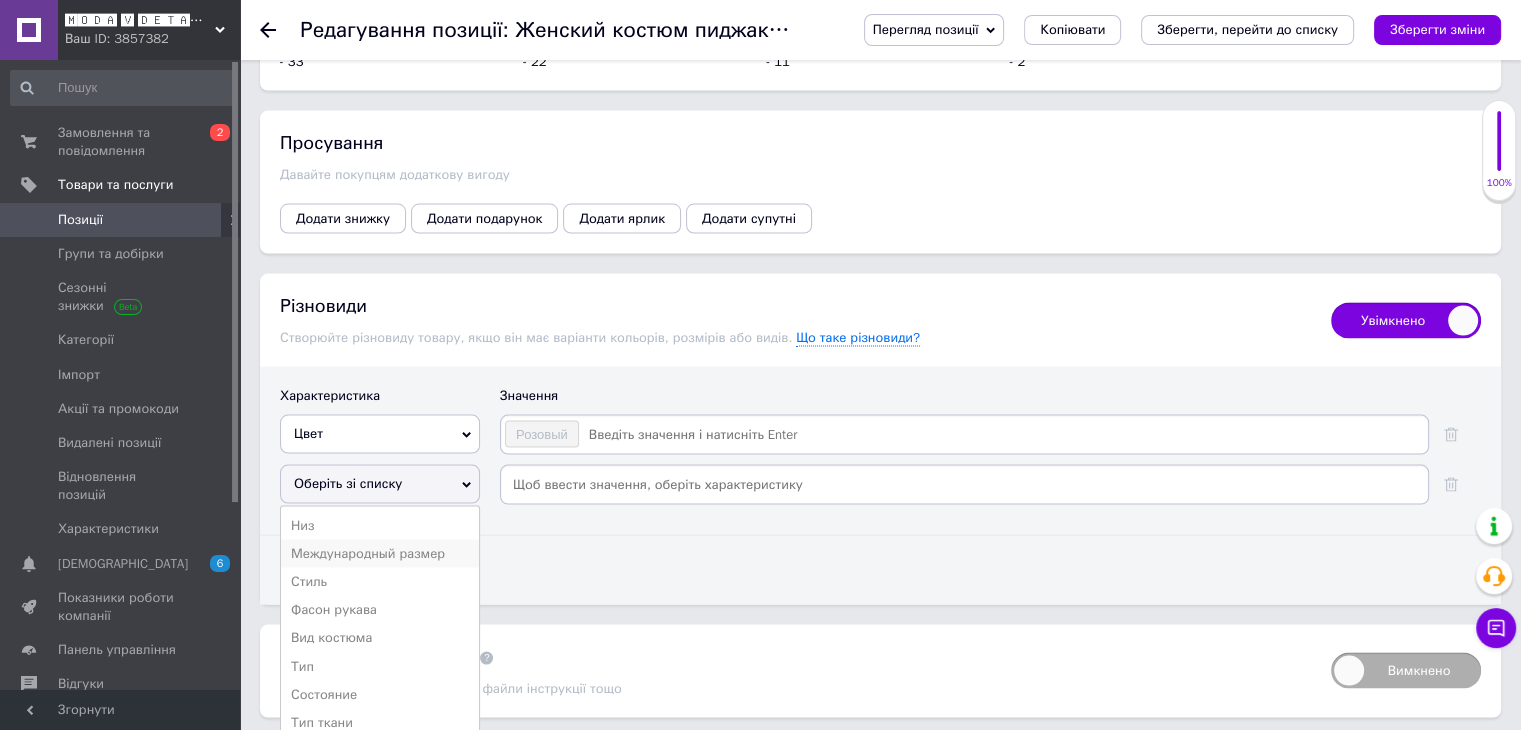 click on "Международный размер" at bounding box center (380, 554) 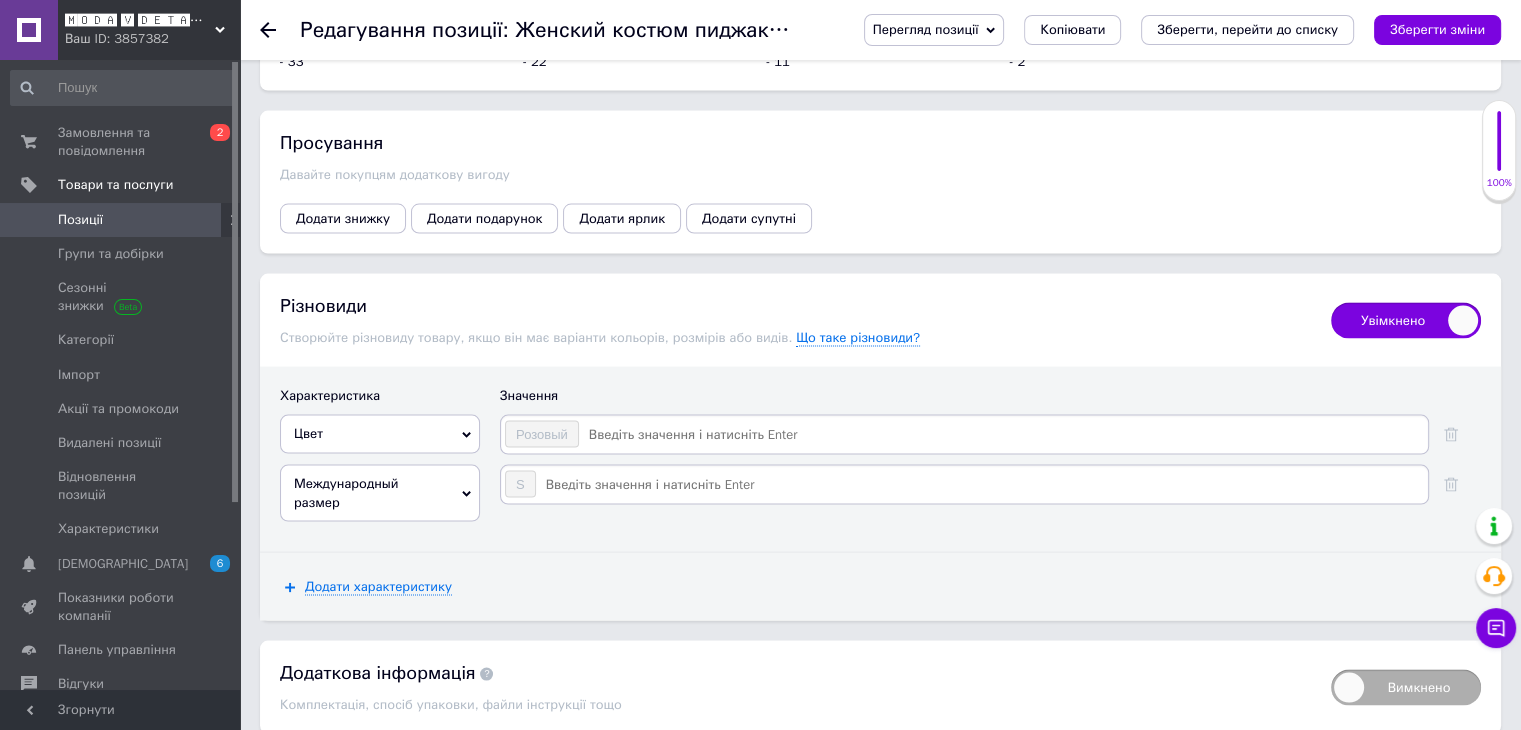 click at bounding box center (1002, 435) 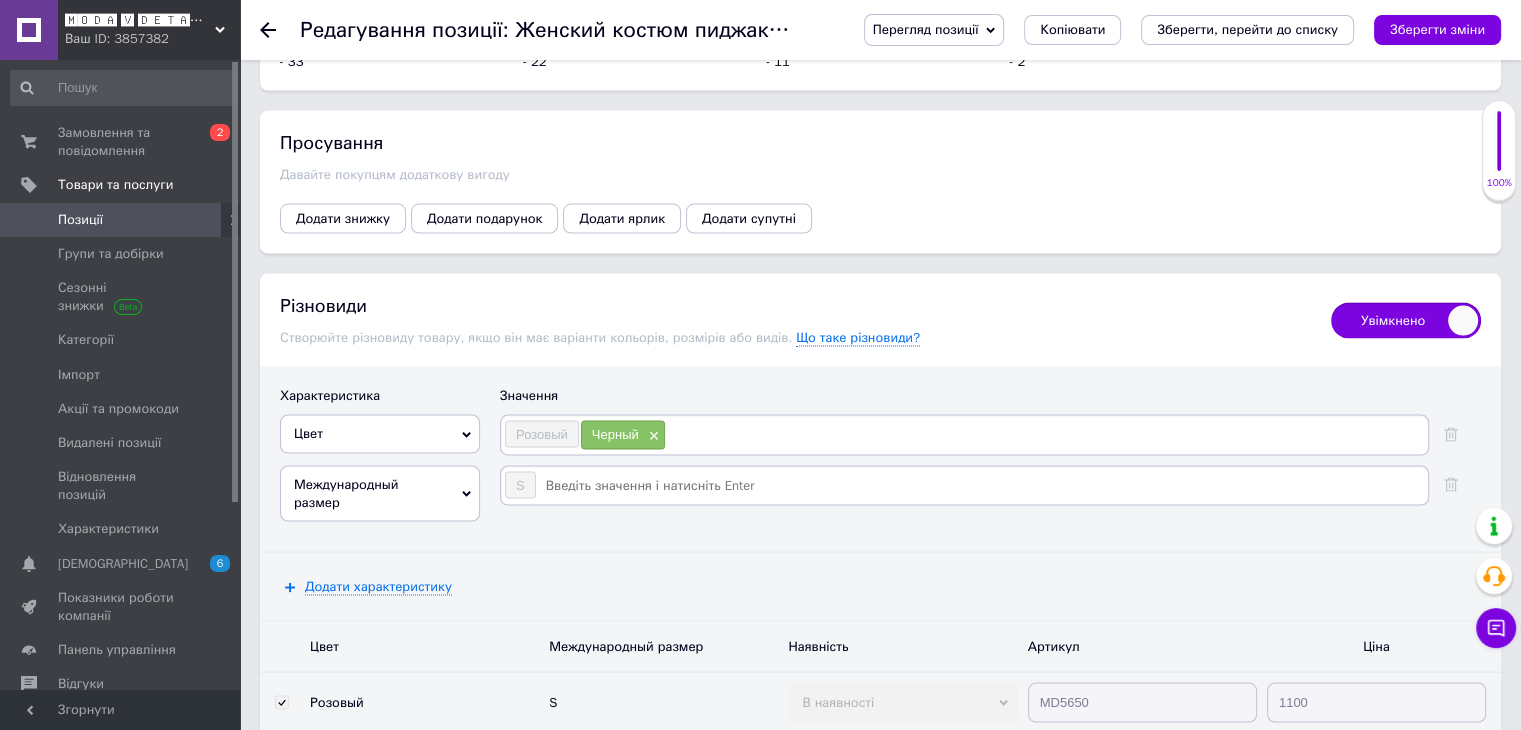 paste on "Молочный" 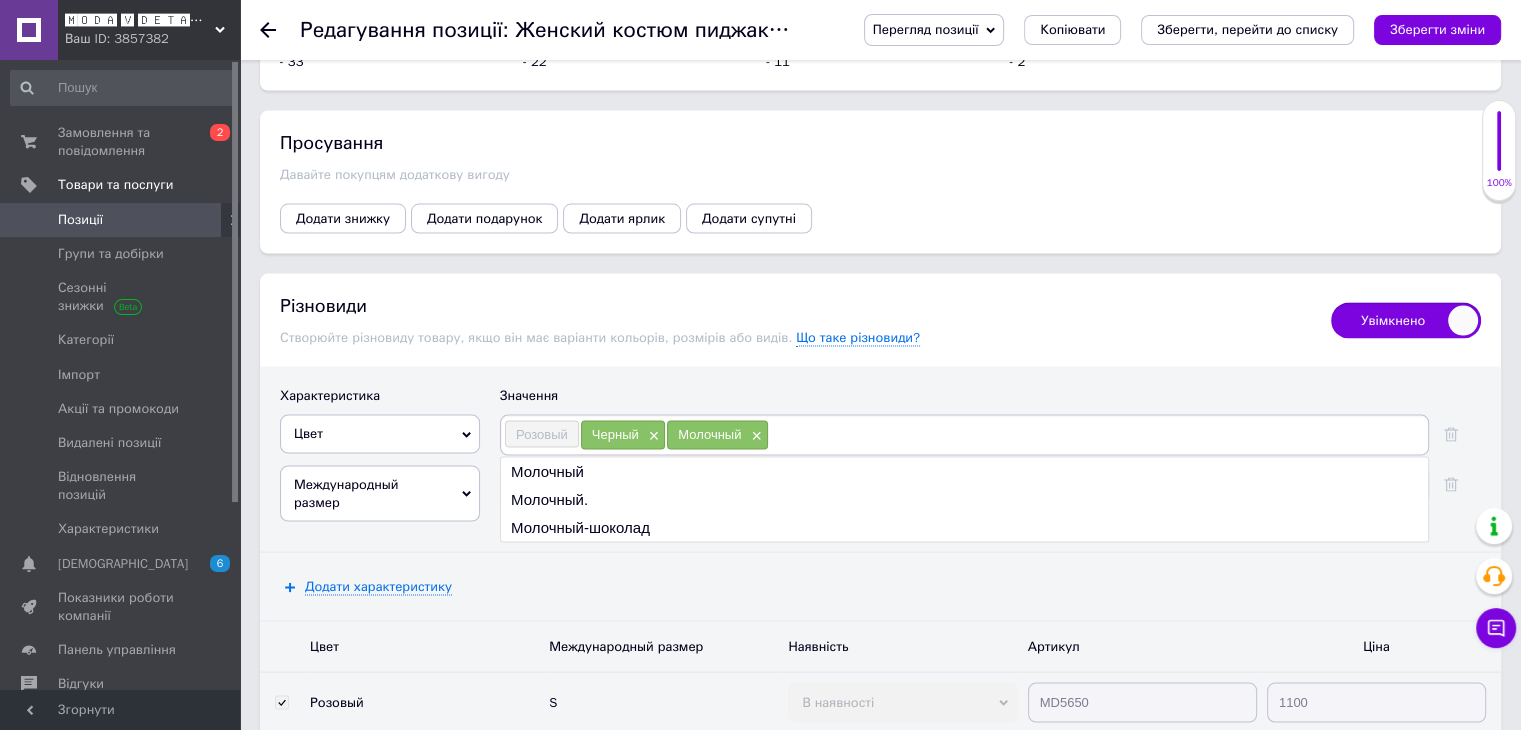 paste on "Голубой" 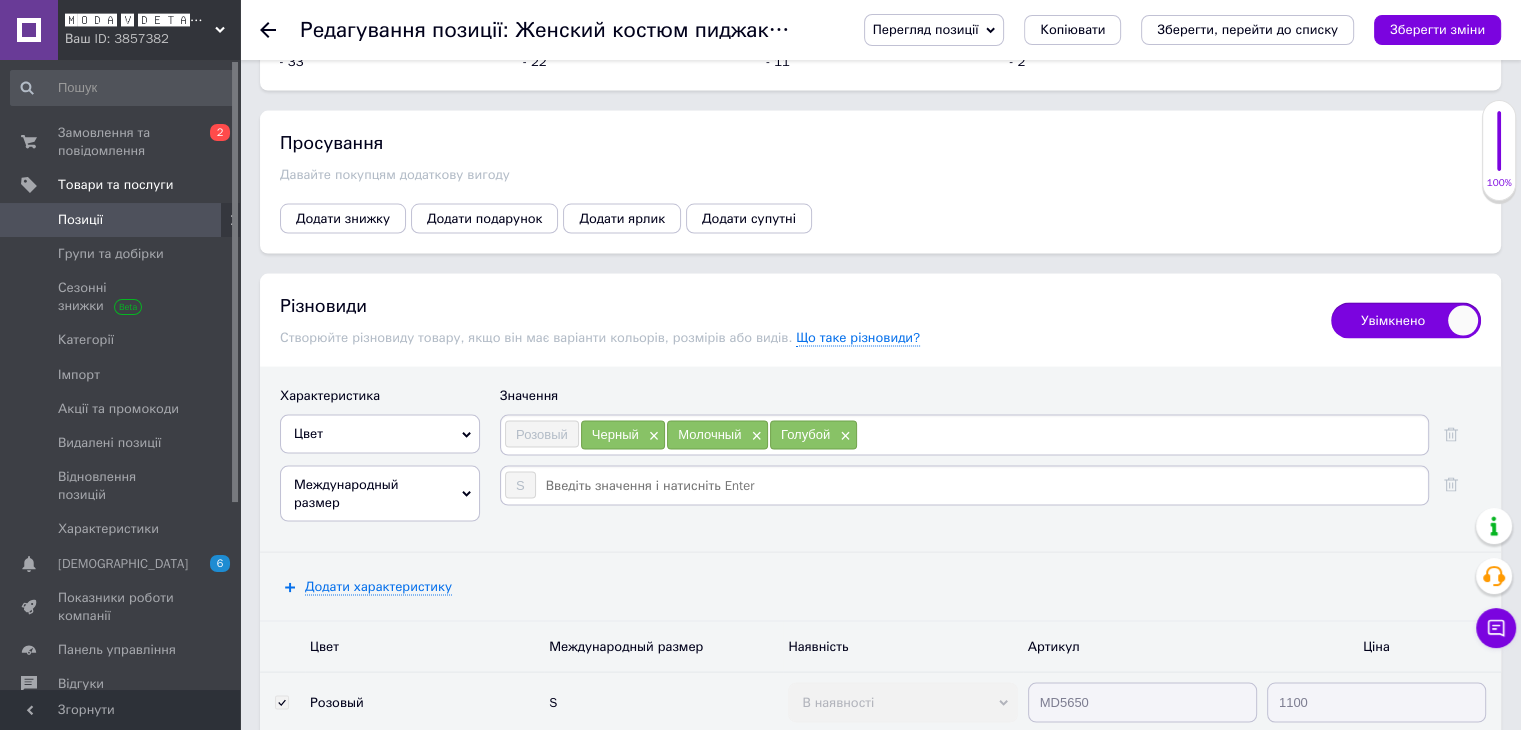 paste on "Желтый" 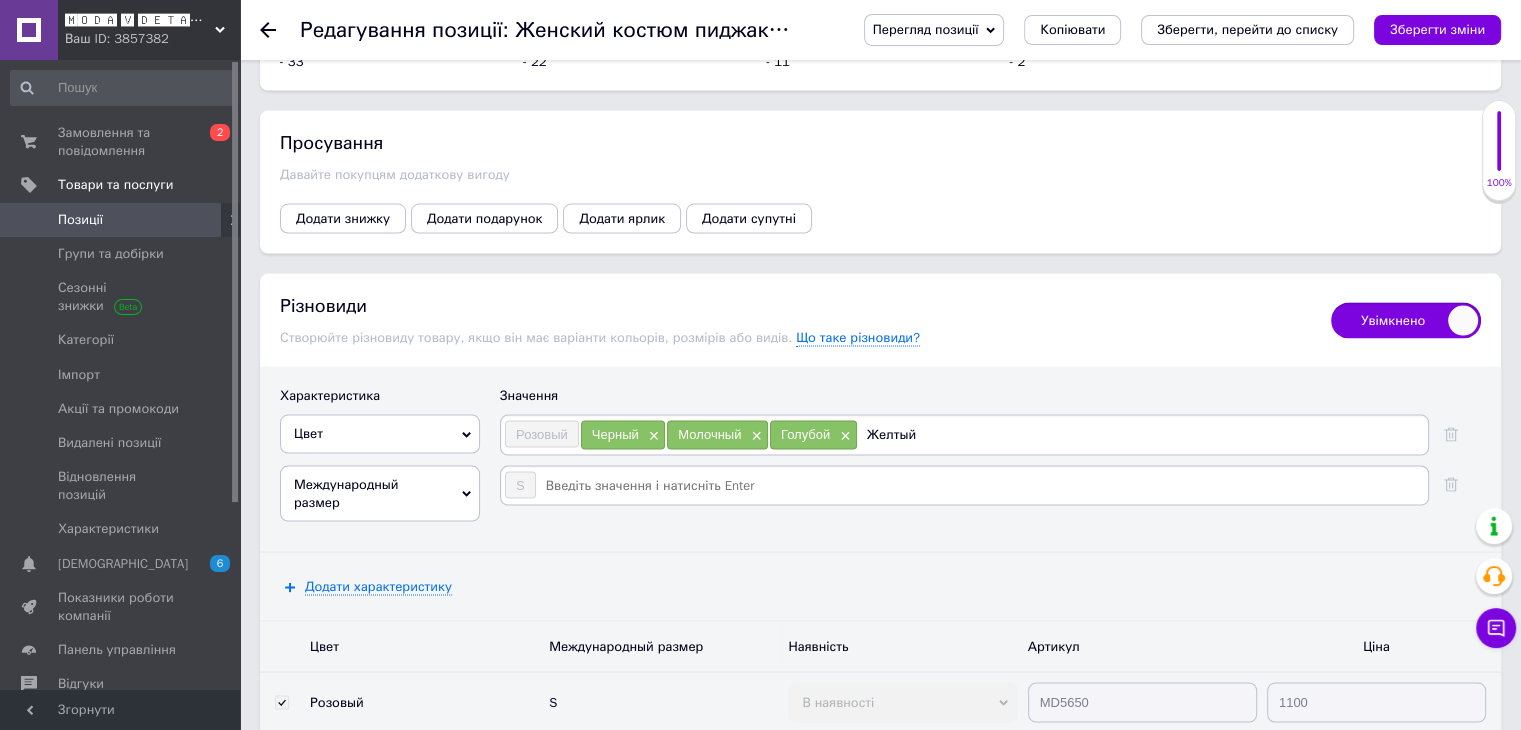 type 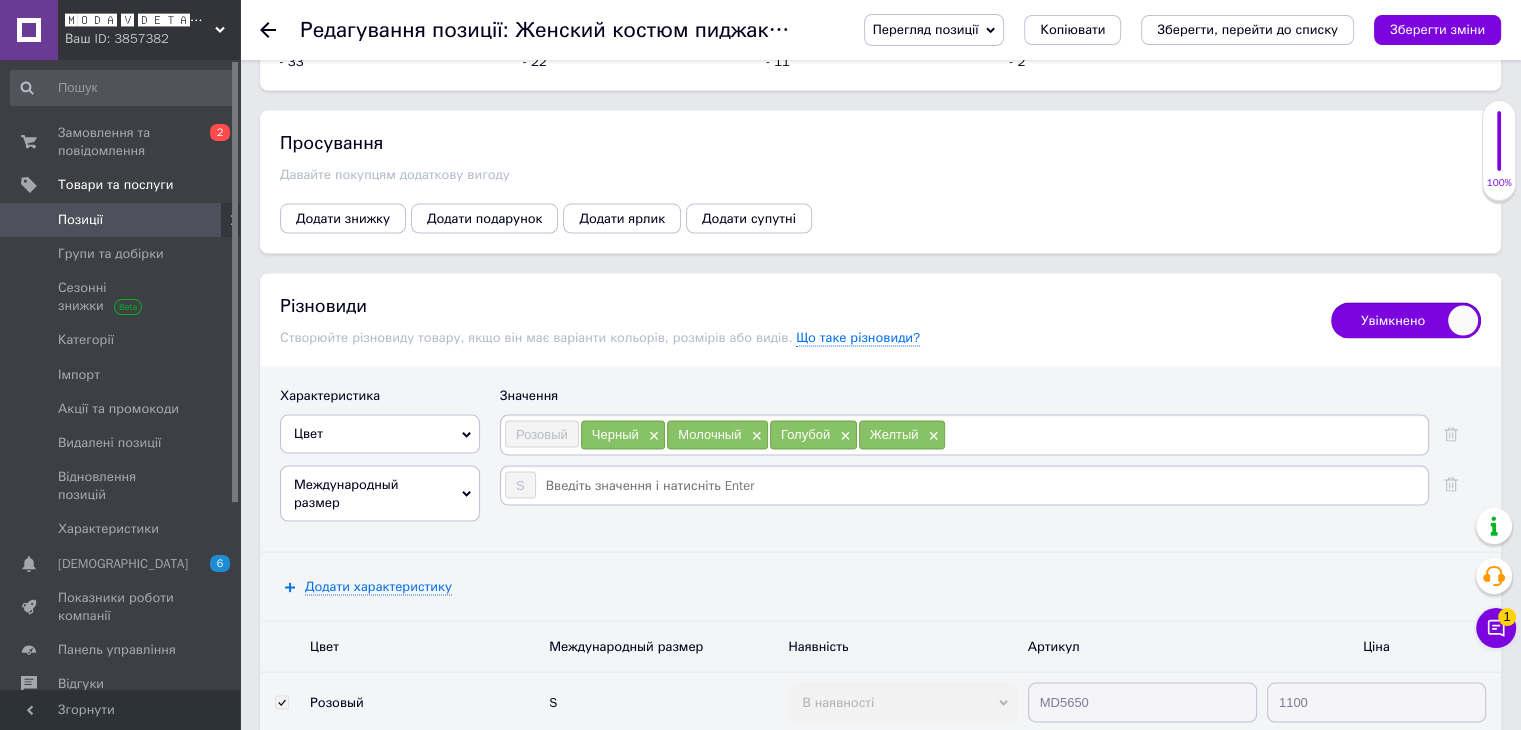 click at bounding box center (981, 486) 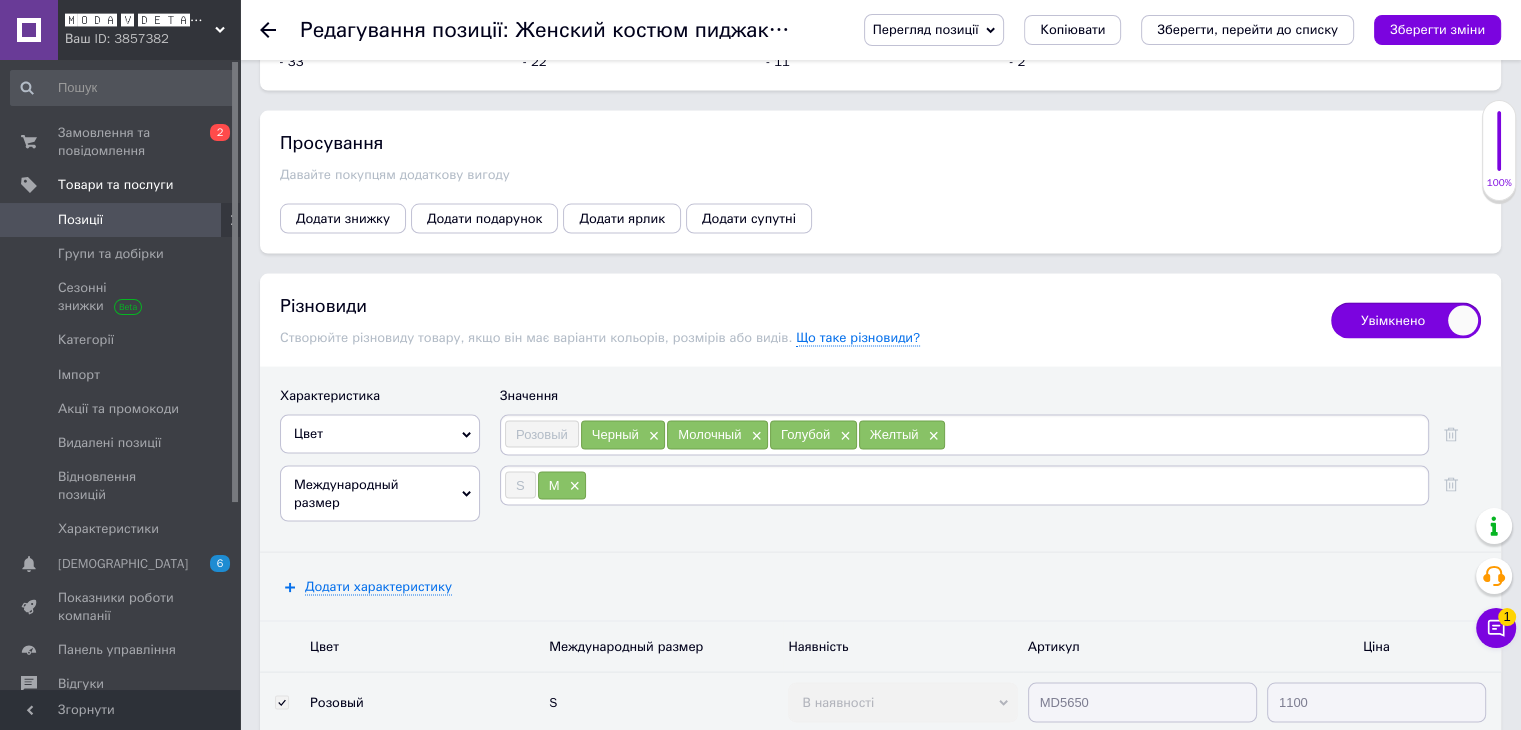 paste on "L" 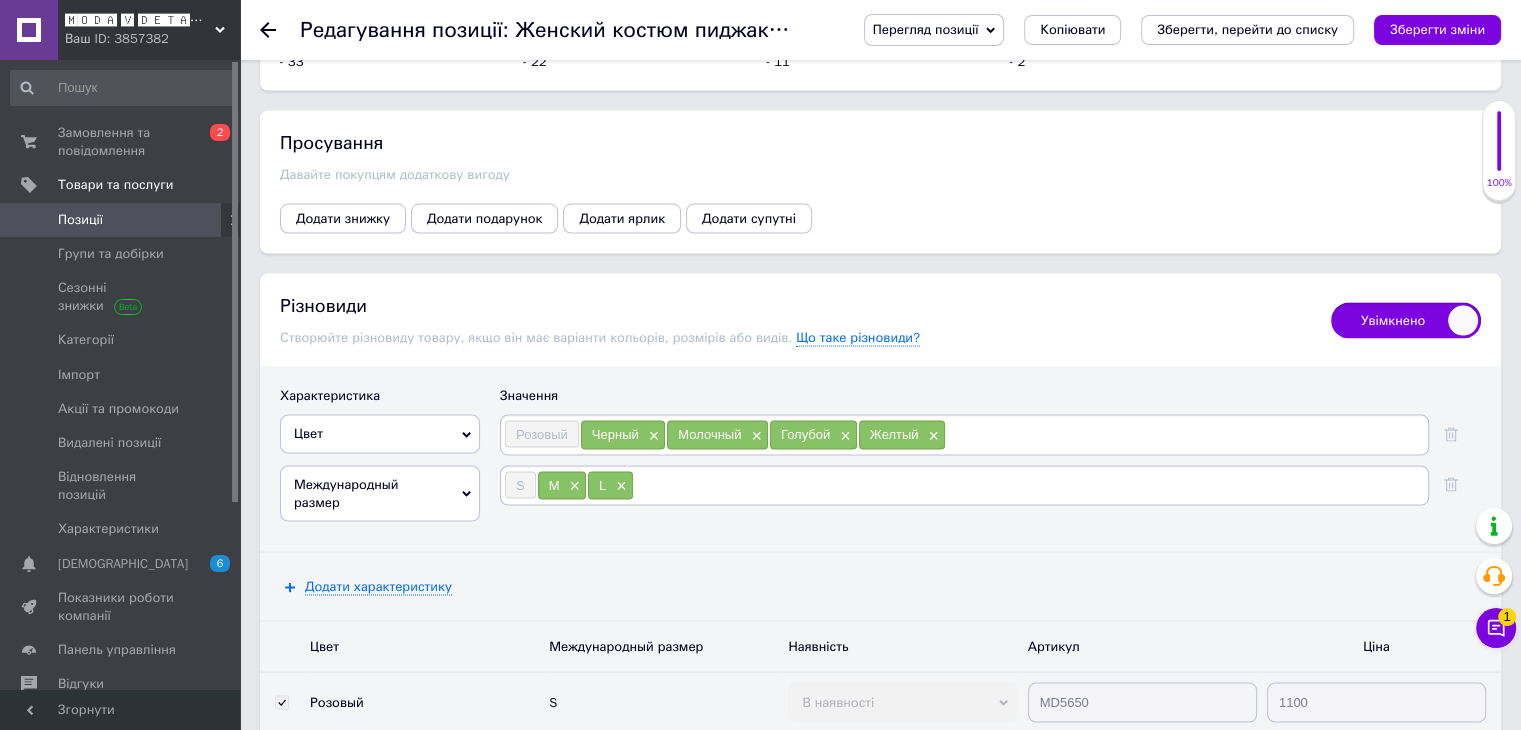 paste on "XL" 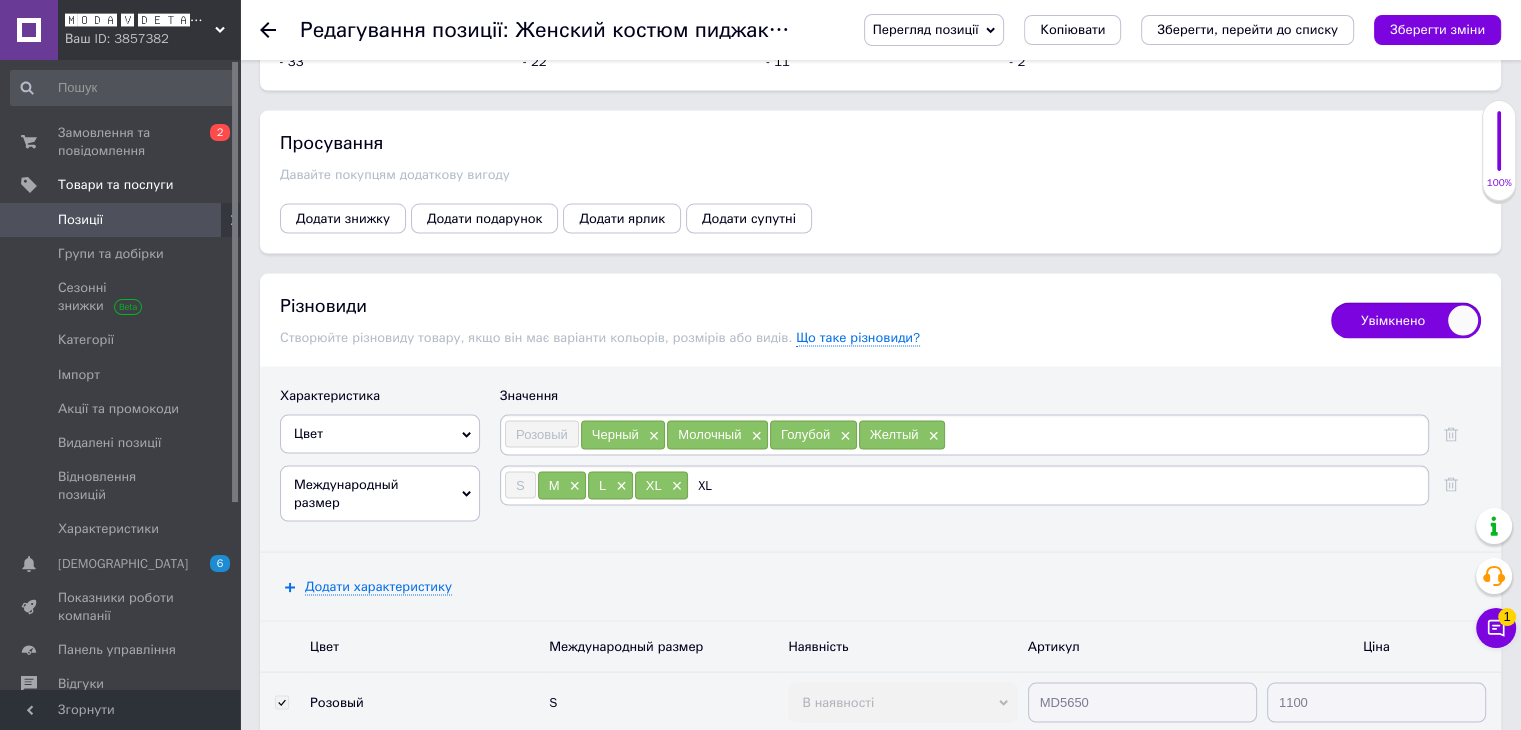 type 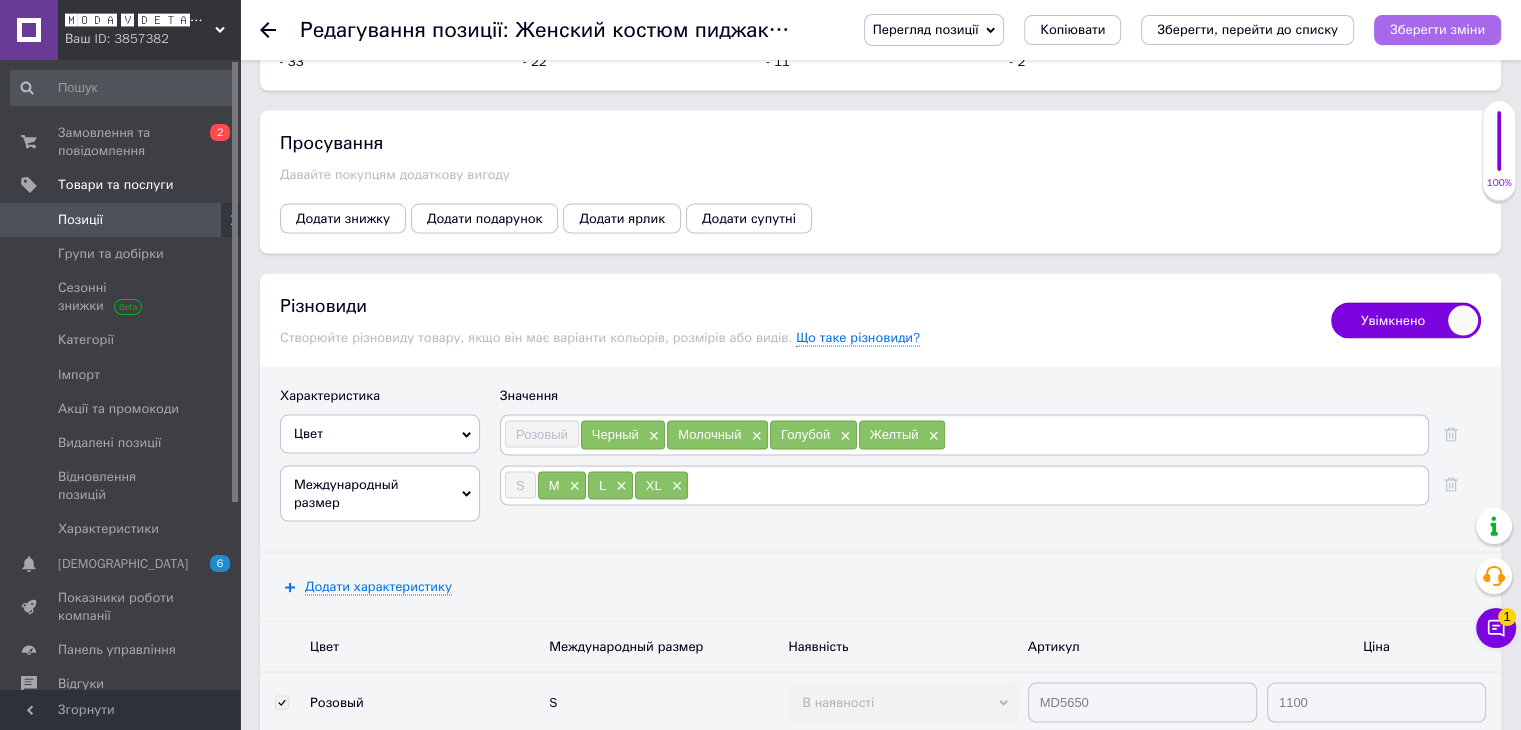 click on "Зберегти зміни" at bounding box center (1437, 29) 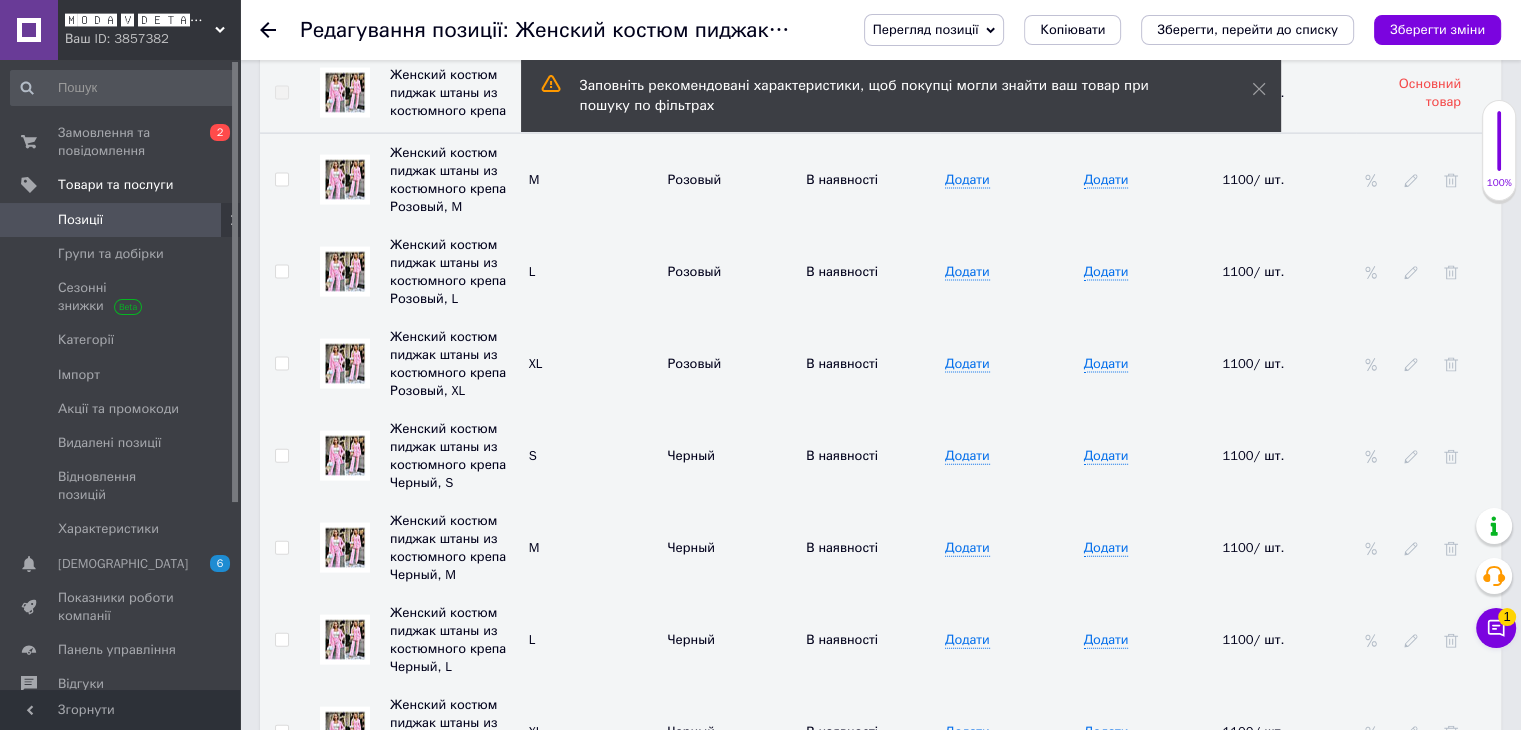 scroll, scrollTop: 4381, scrollLeft: 0, axis: vertical 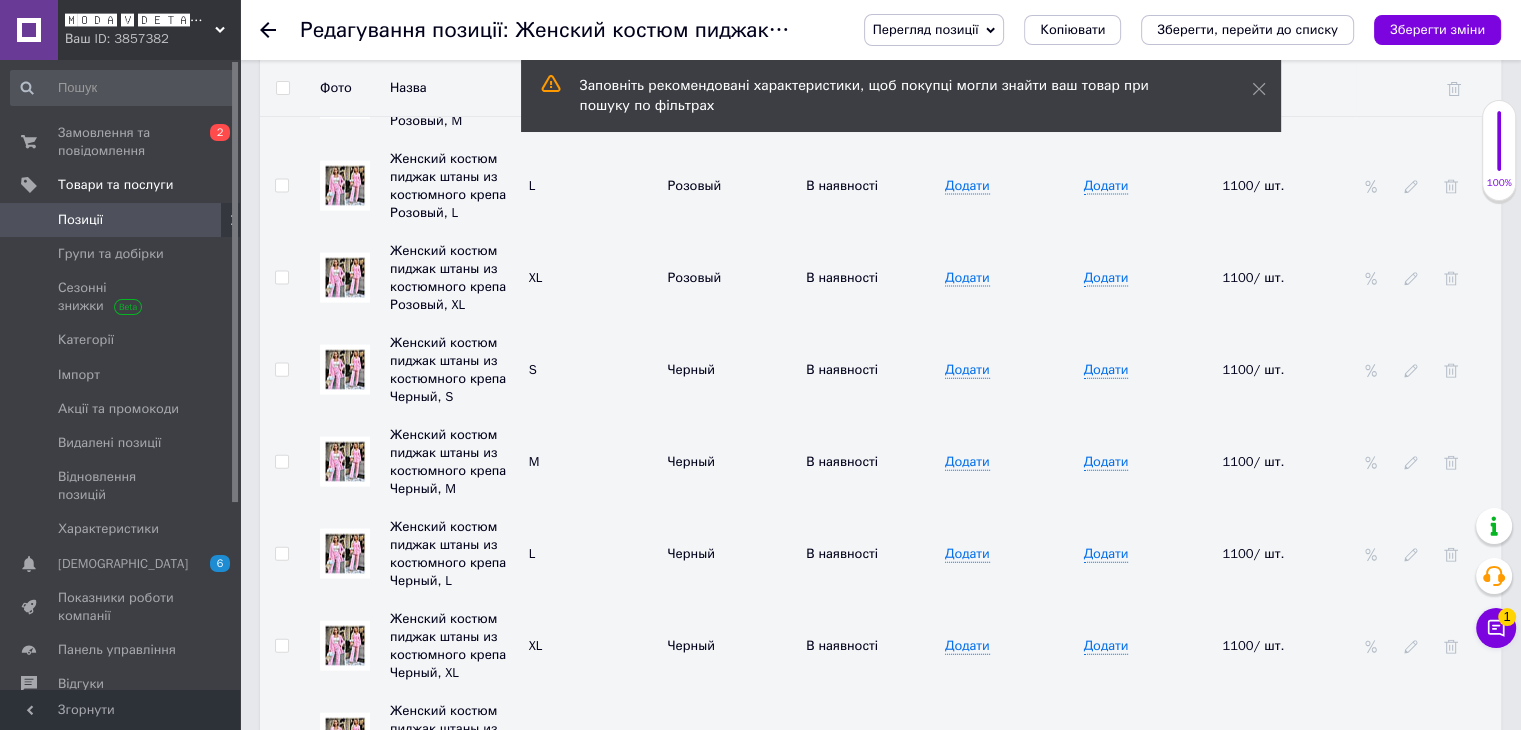 click at bounding box center (281, 370) 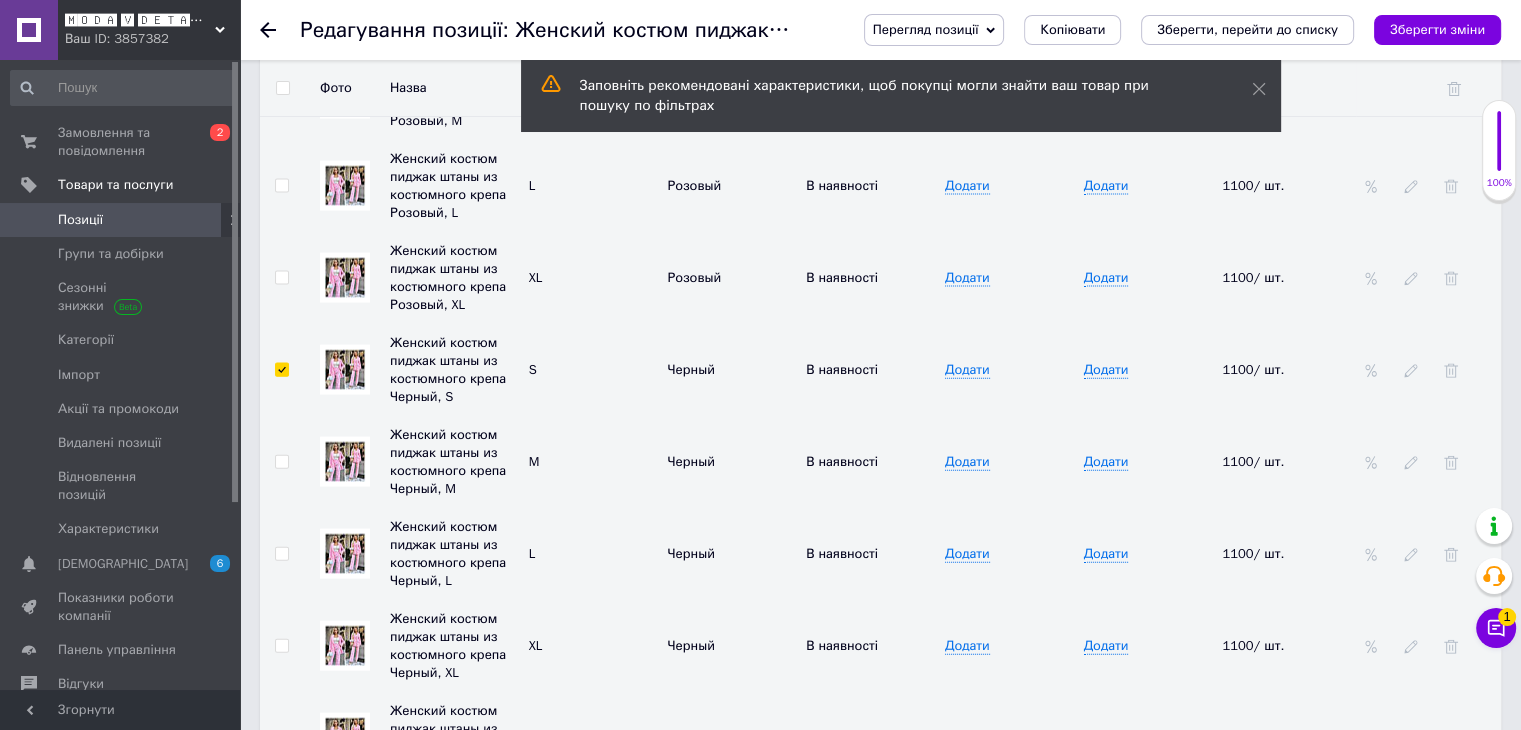 checkbox on "true" 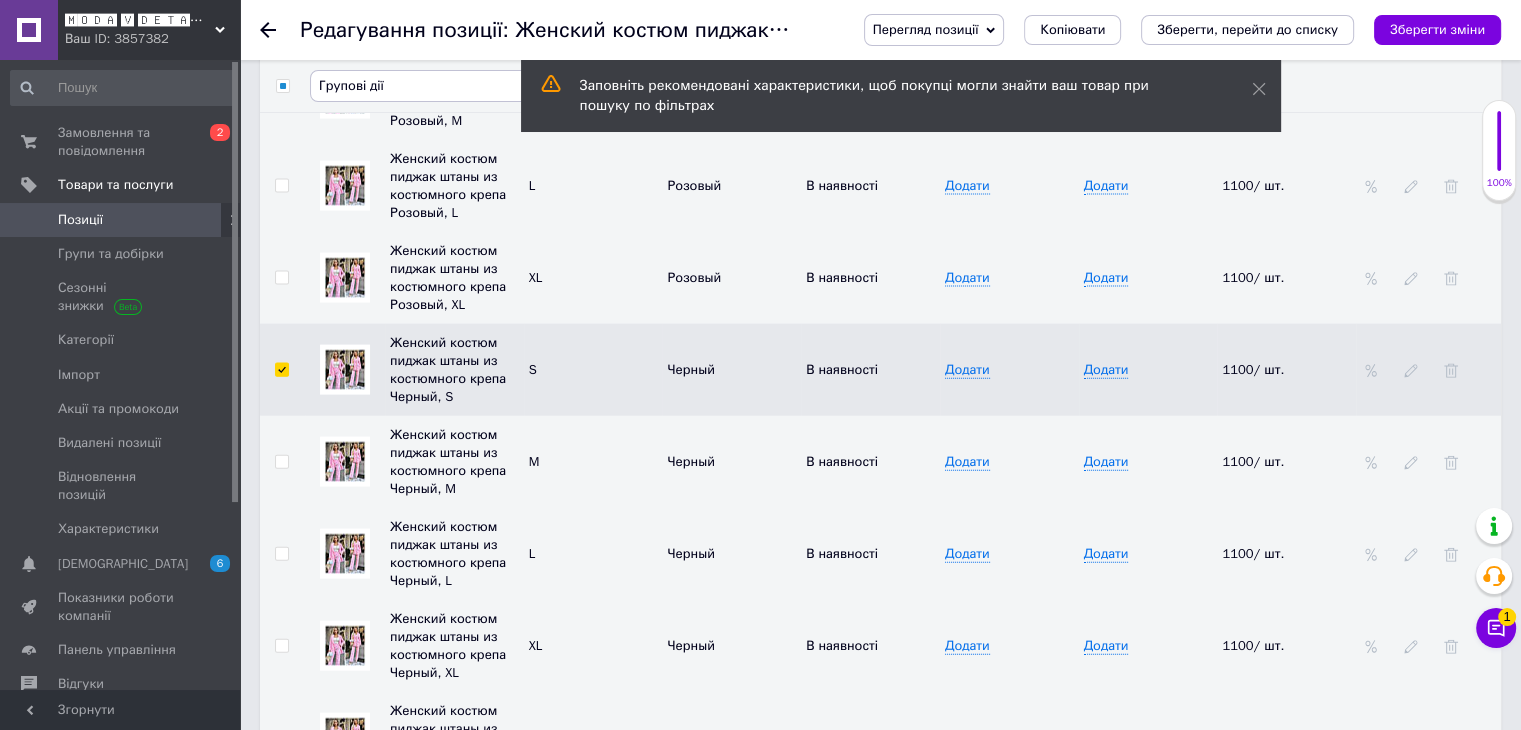 click at bounding box center (281, 462) 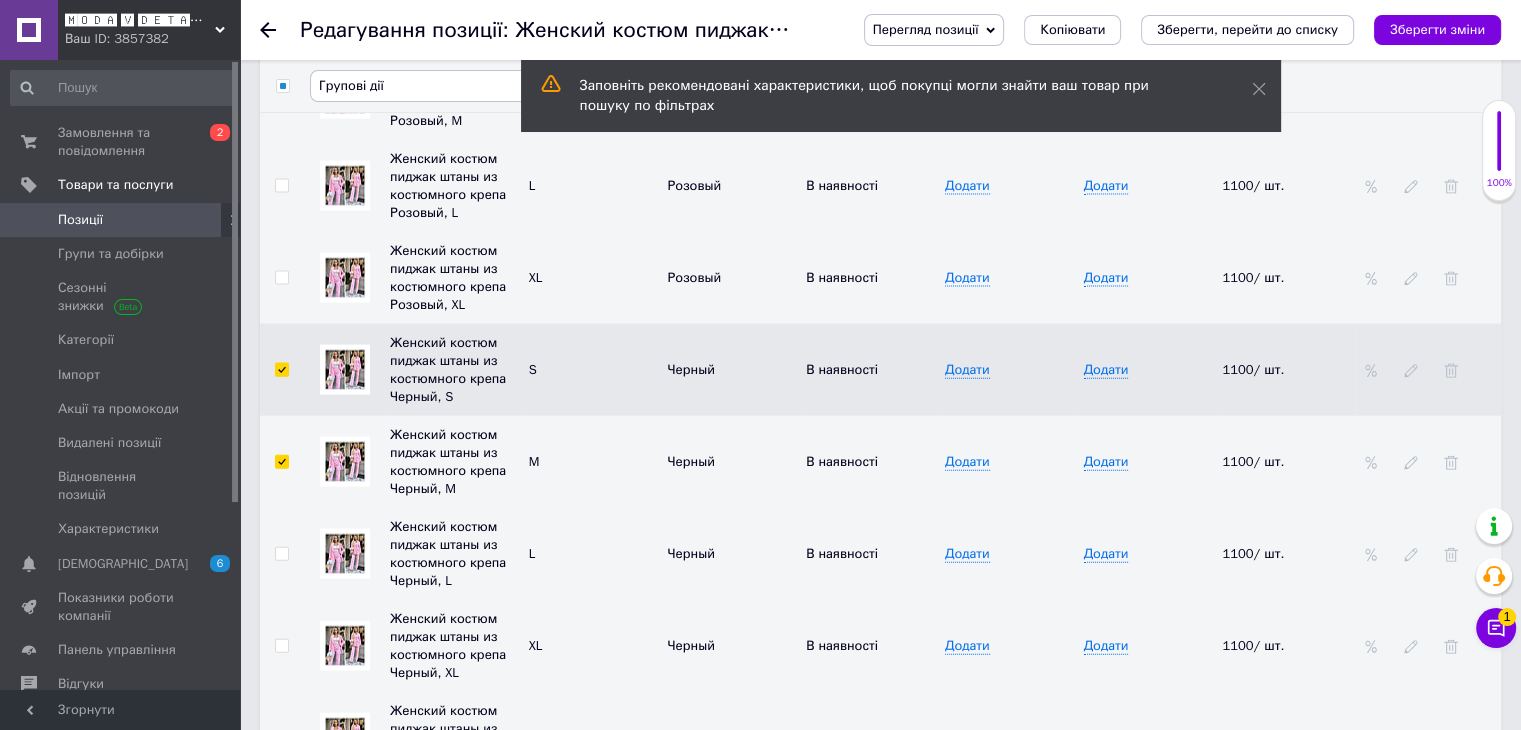 checkbox on "true" 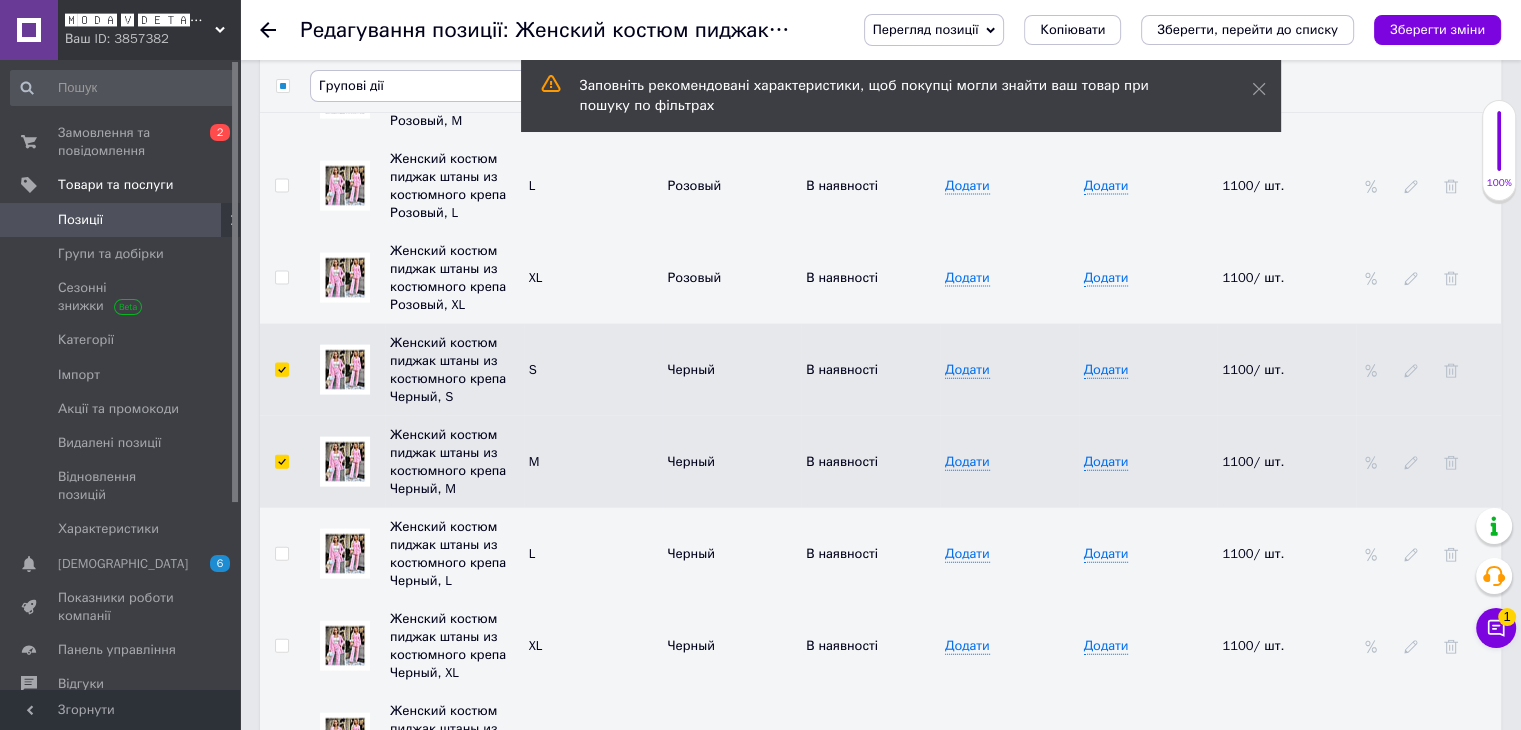 click at bounding box center (281, 554) 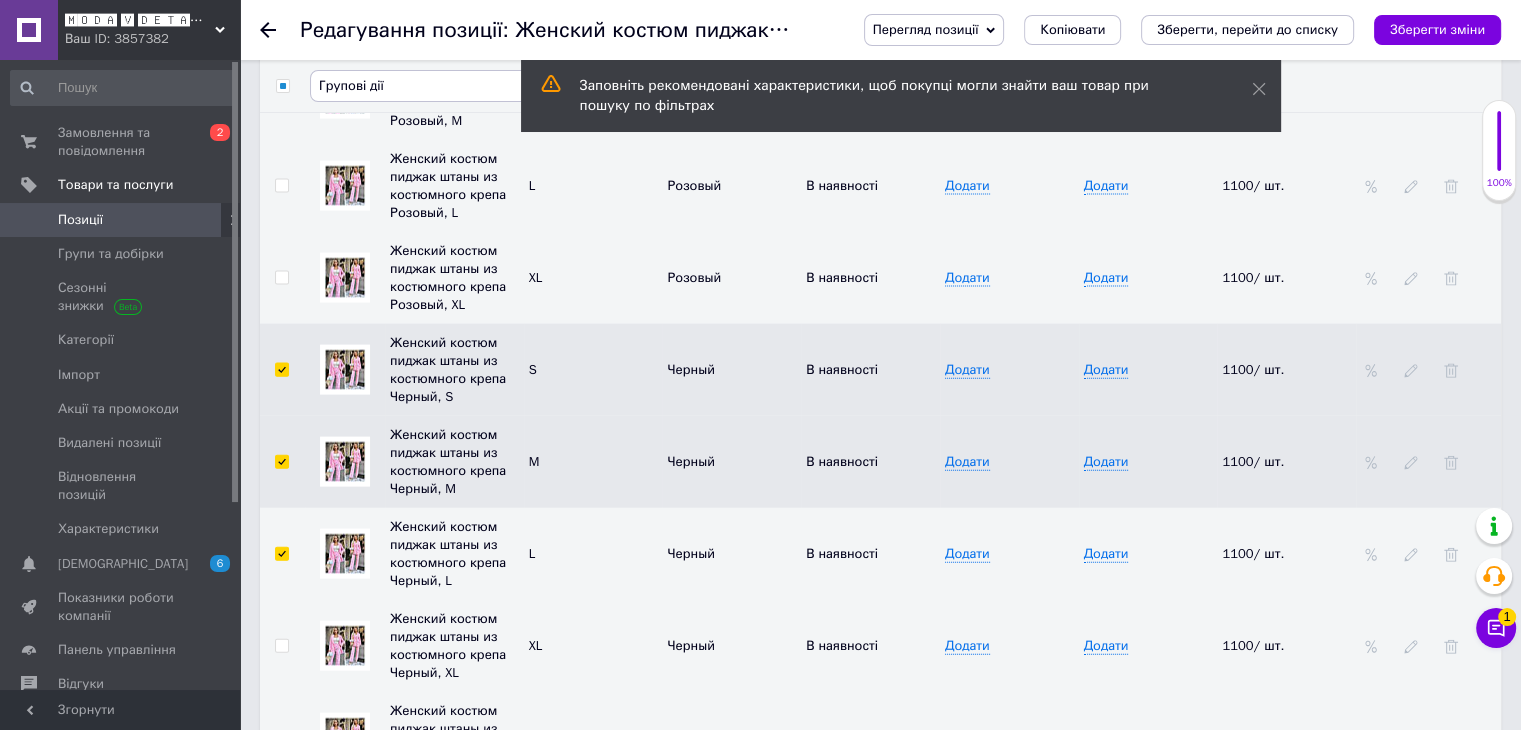 checkbox on "true" 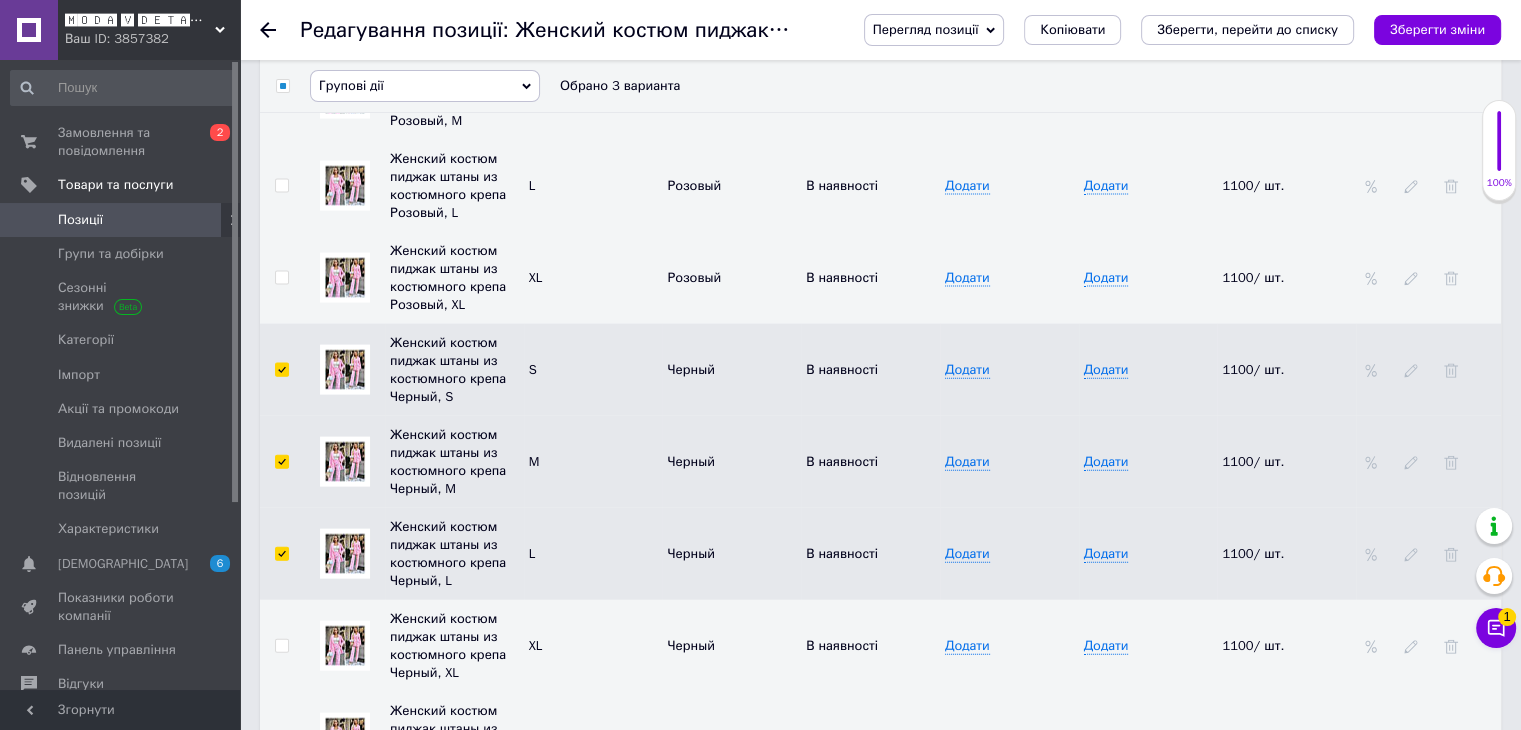 click at bounding box center [281, 646] 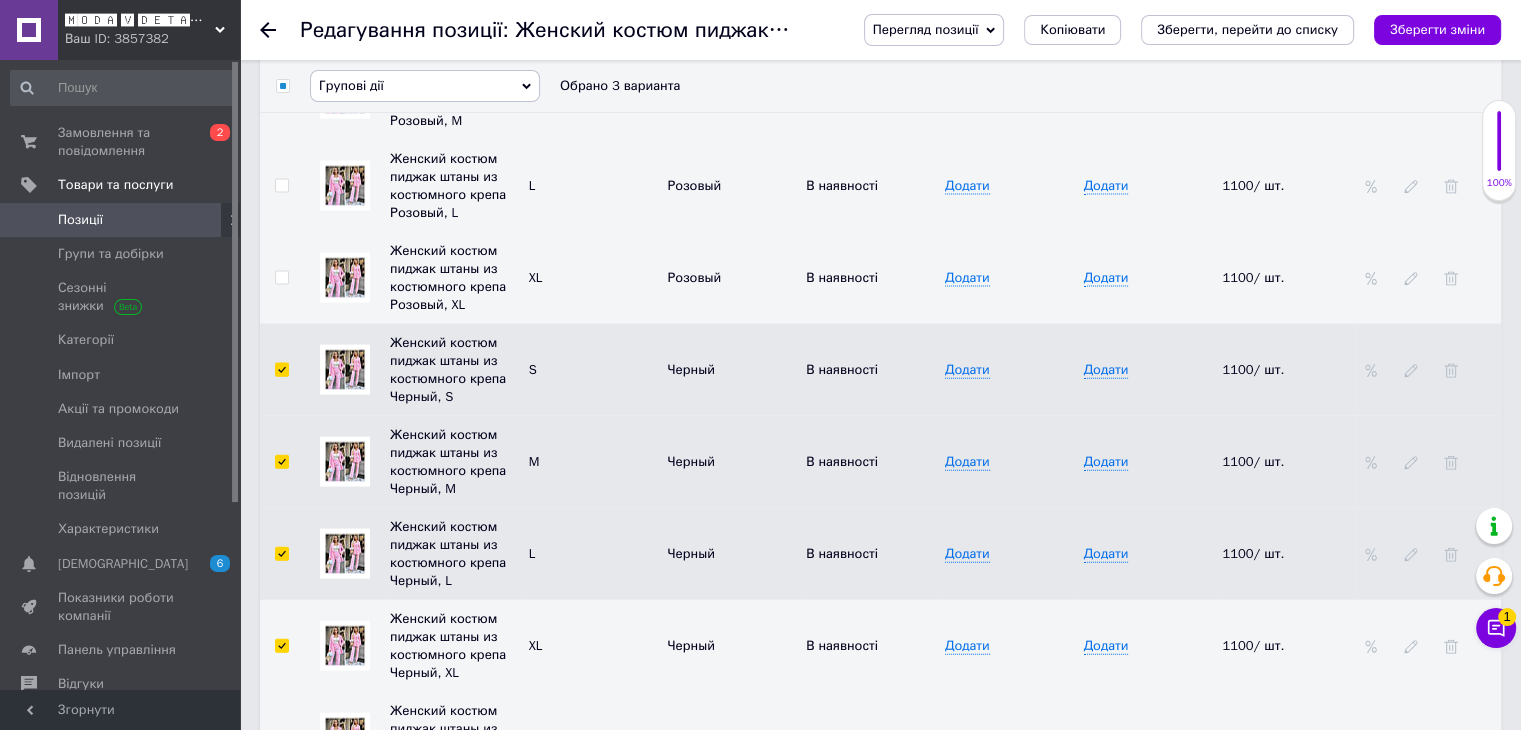 checkbox on "true" 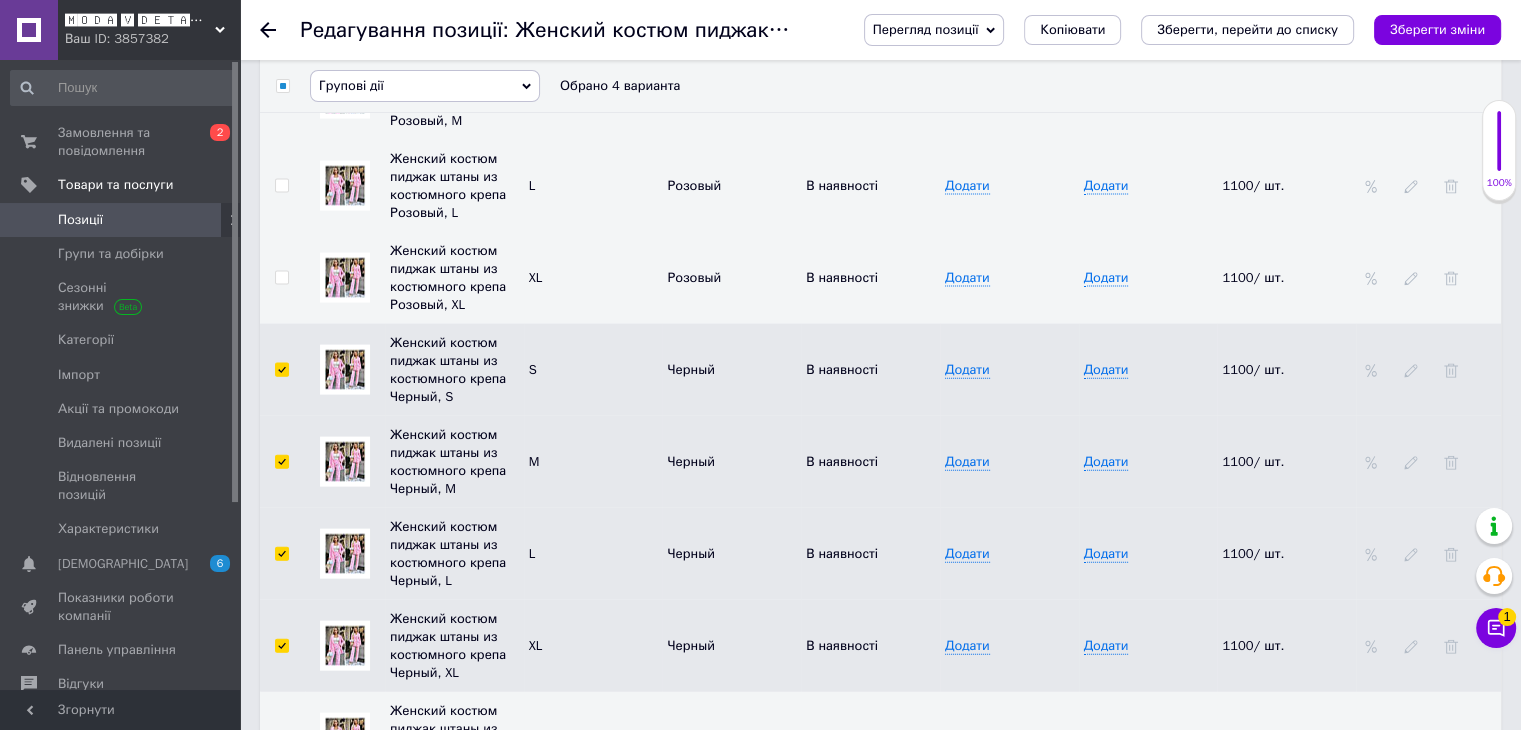 click on "Групові дії" at bounding box center [425, 86] 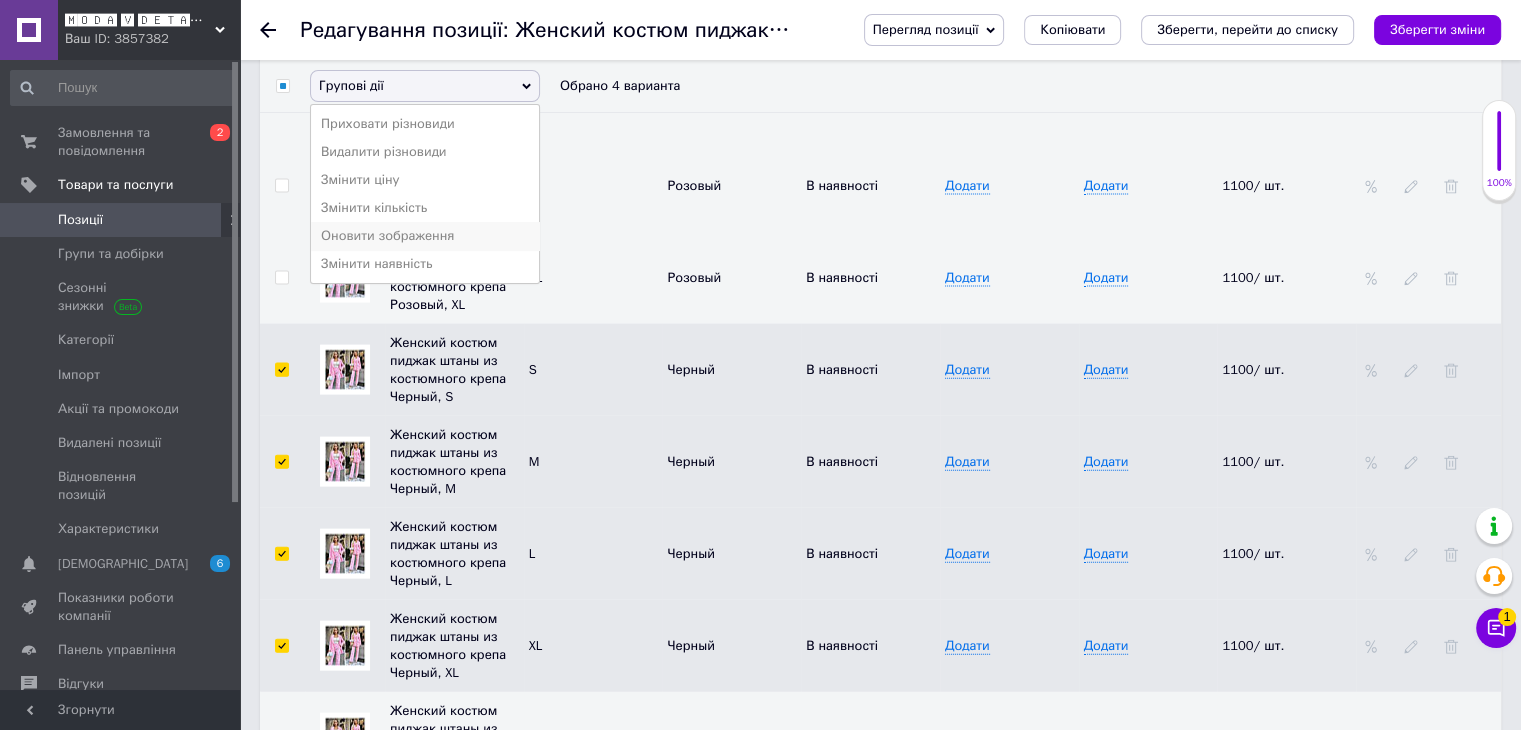 click on "Оновити зображення" at bounding box center (425, 236) 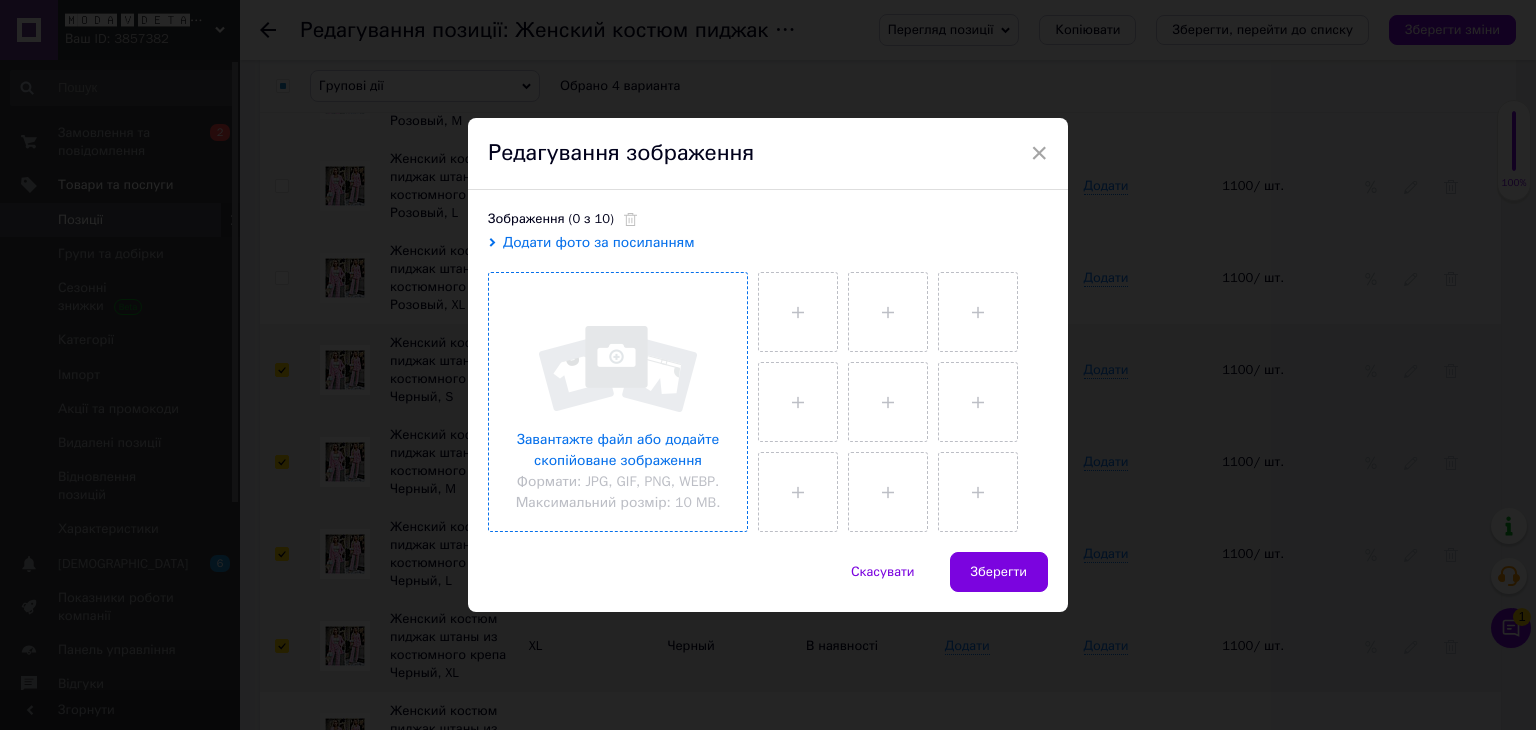 click at bounding box center (618, 402) 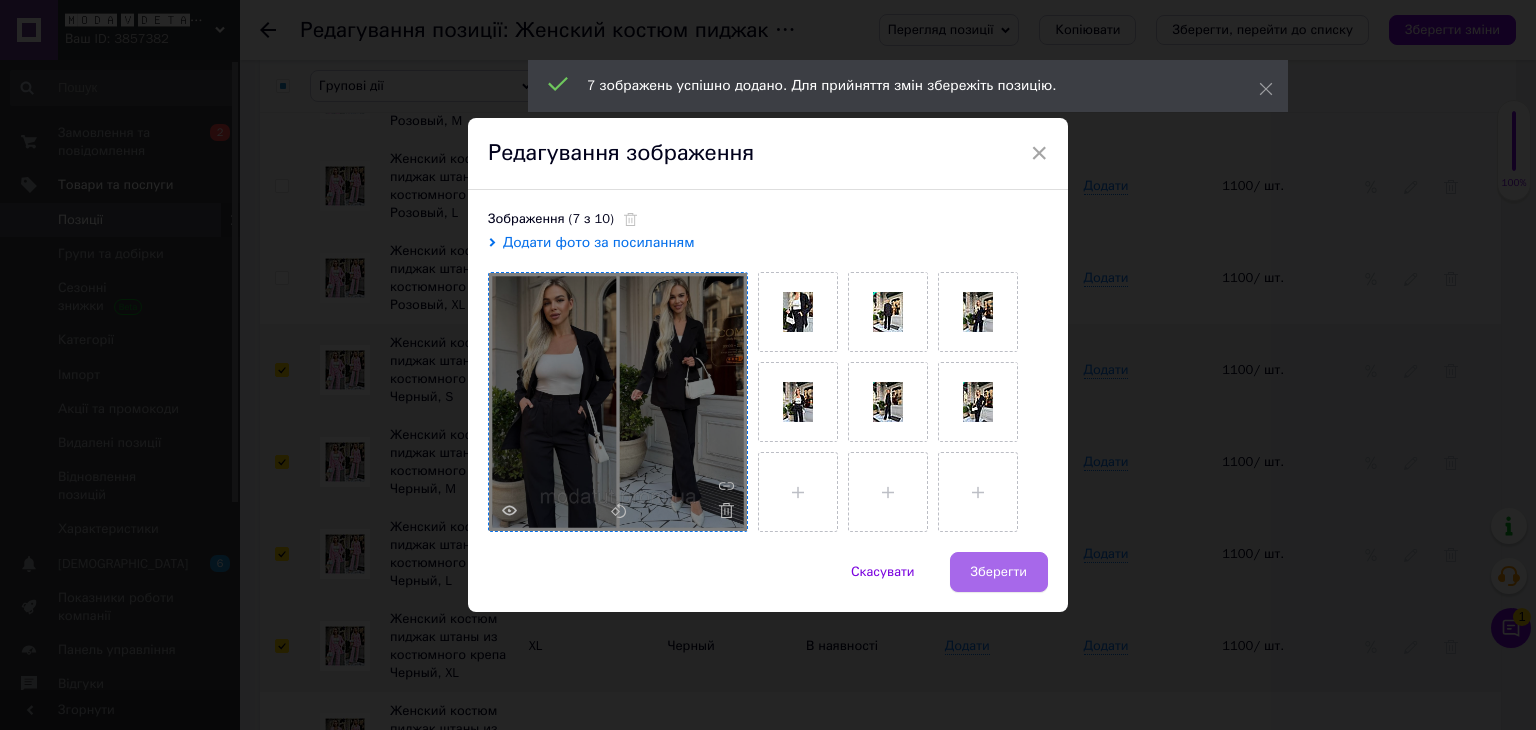 click on "Зберегти" at bounding box center [999, 572] 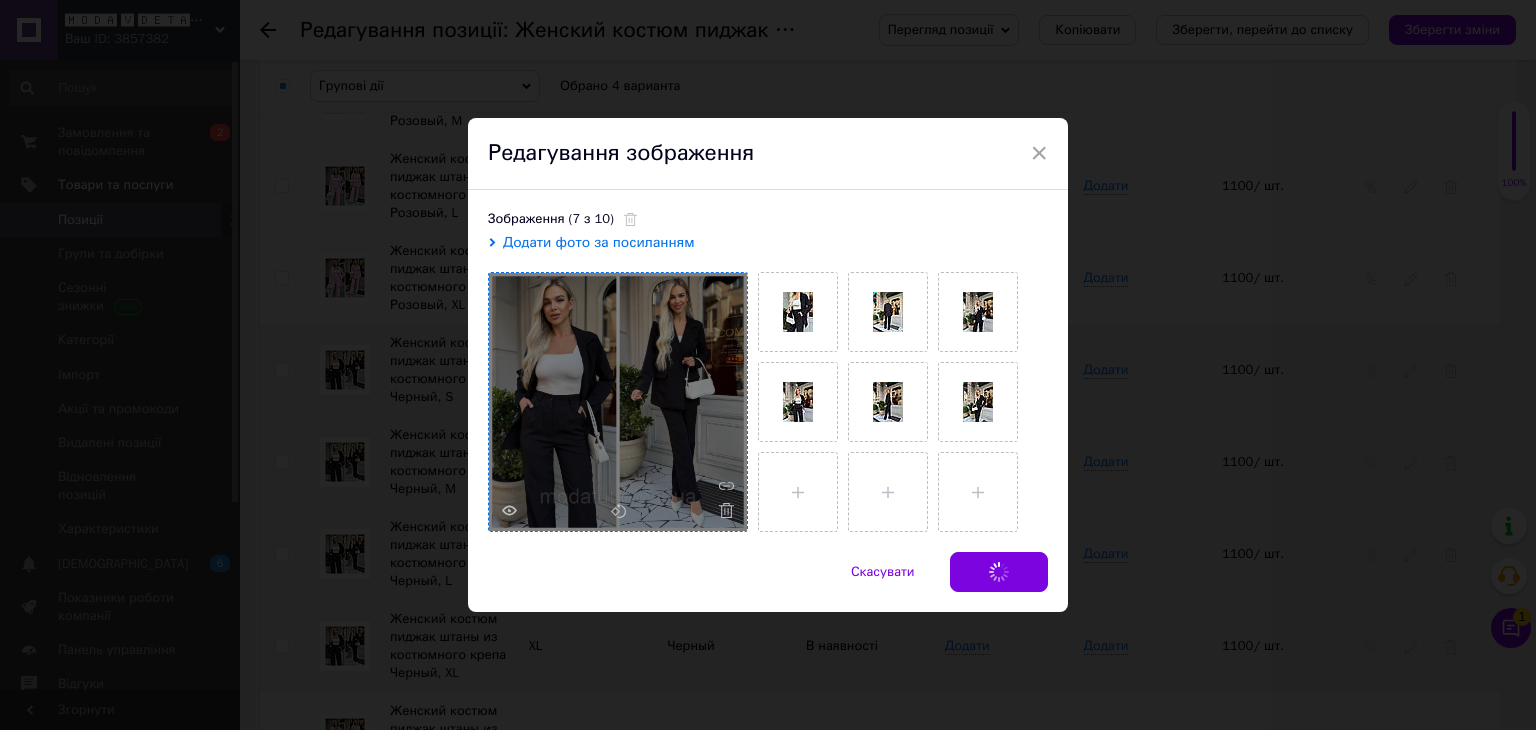 checkbox on "false" 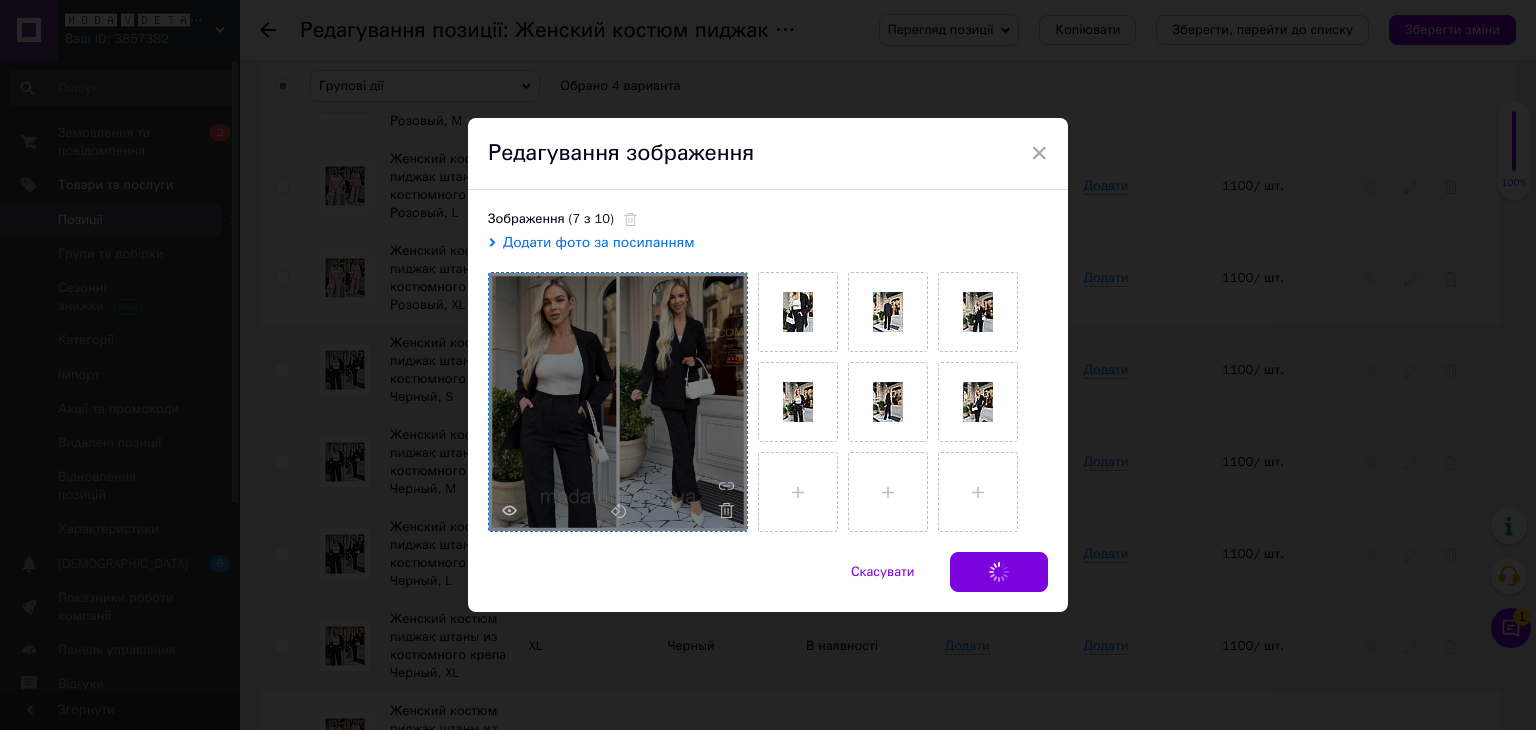checkbox on "false" 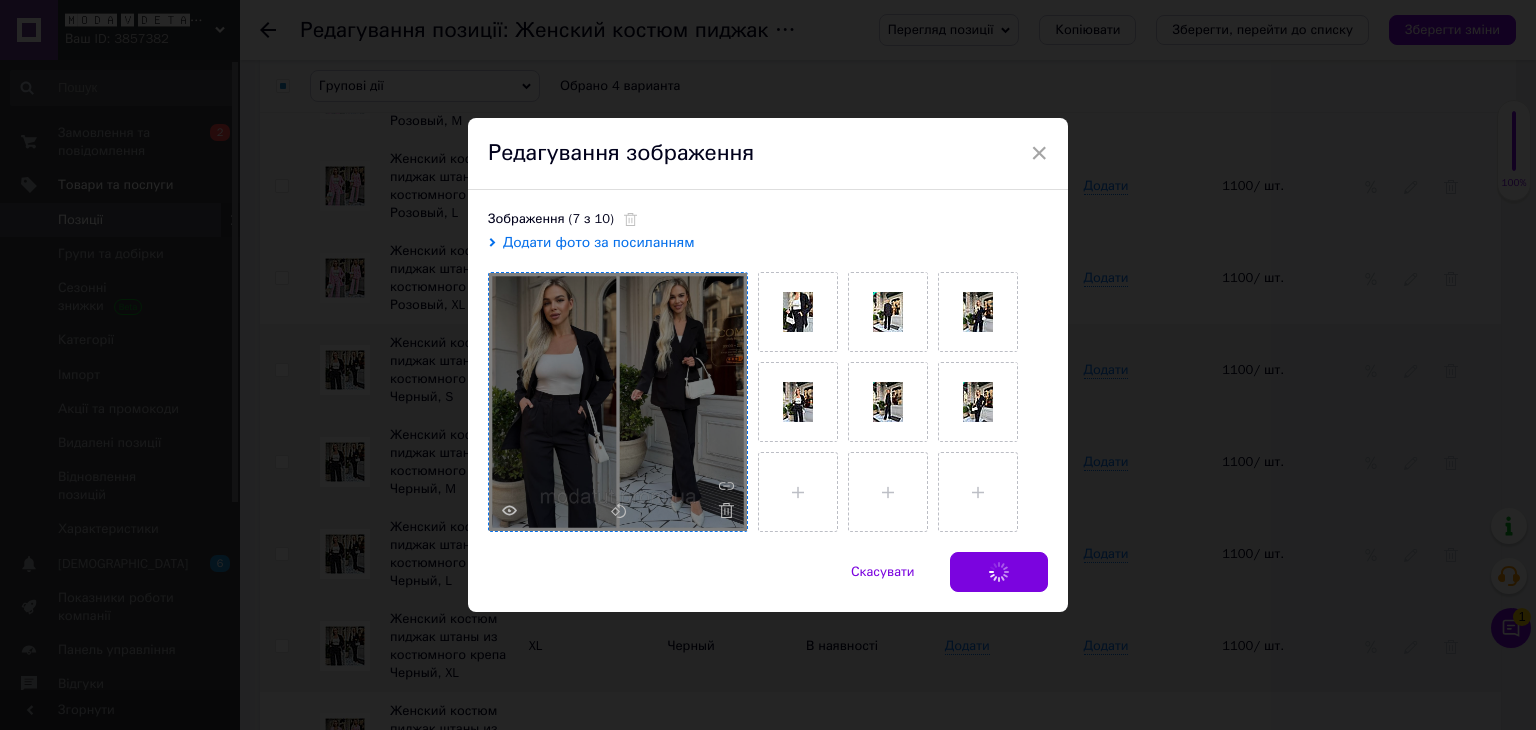 checkbox on "false" 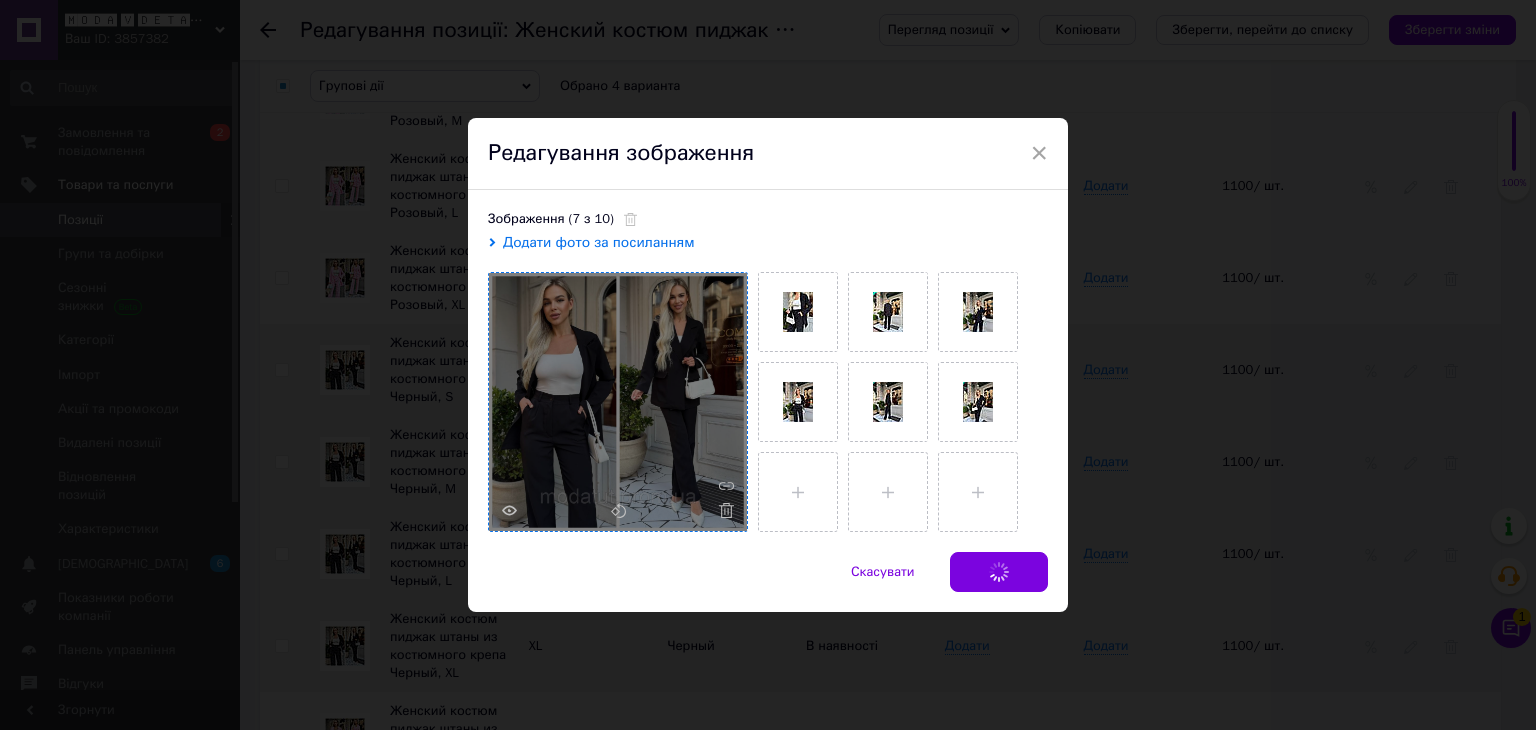 checkbox on "false" 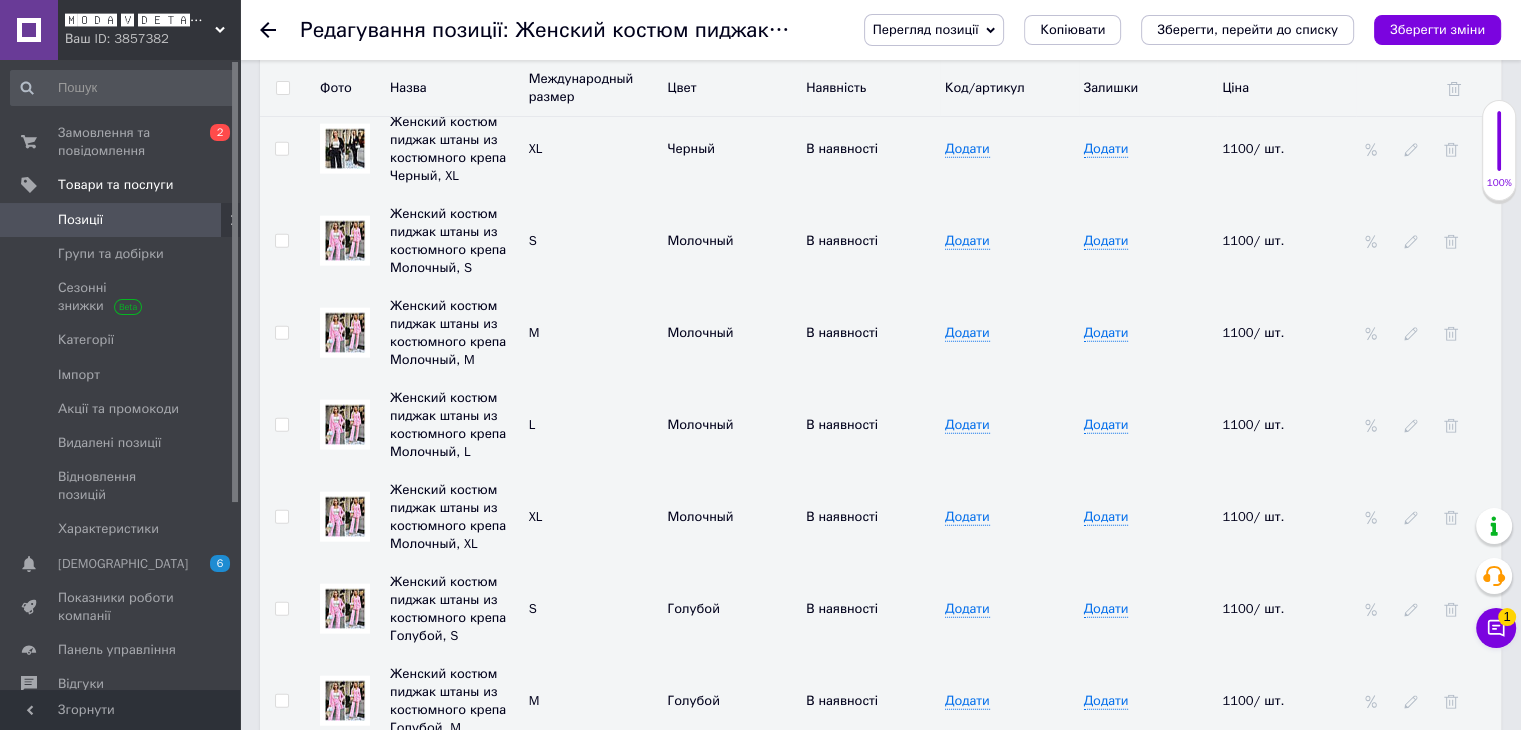 scroll, scrollTop: 4881, scrollLeft: 0, axis: vertical 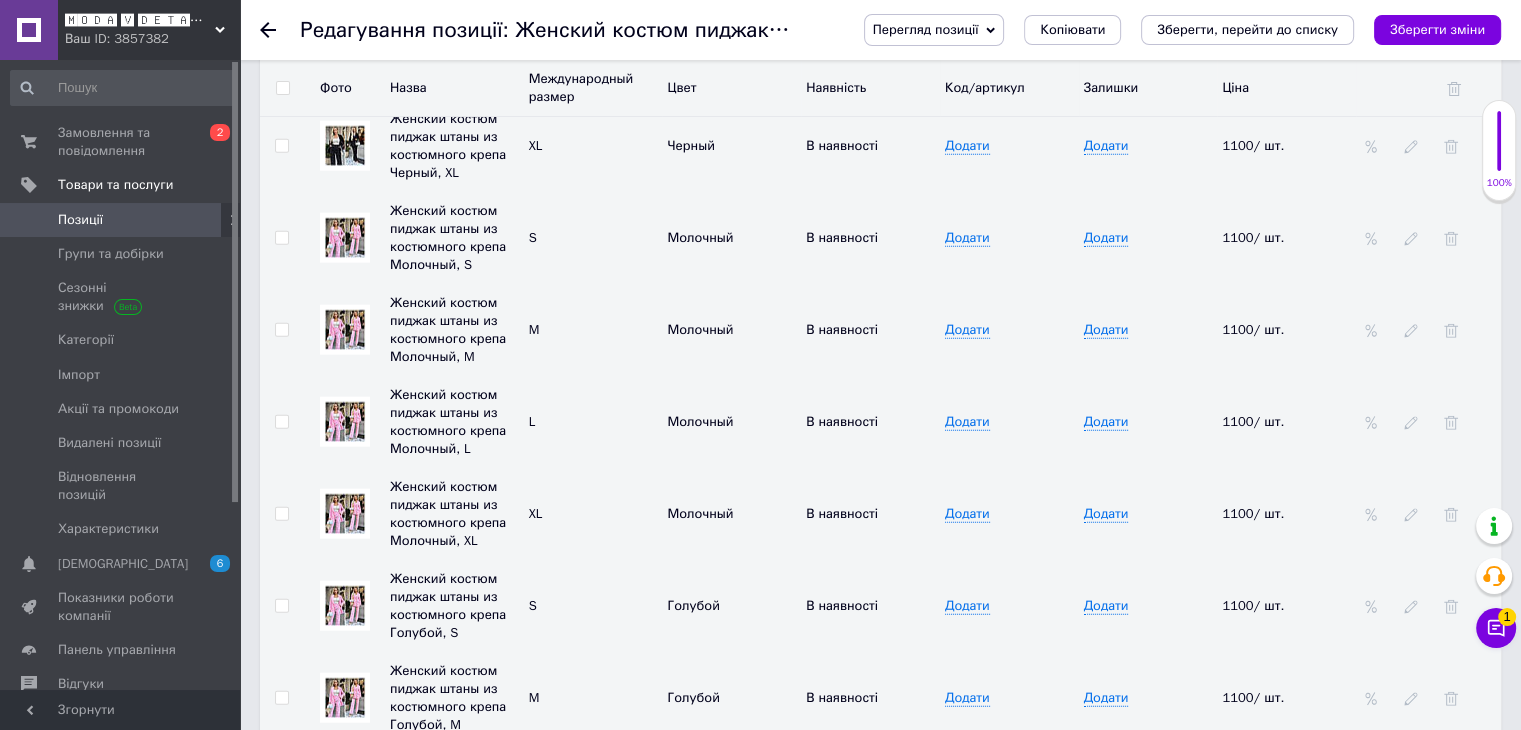 click at bounding box center (281, 238) 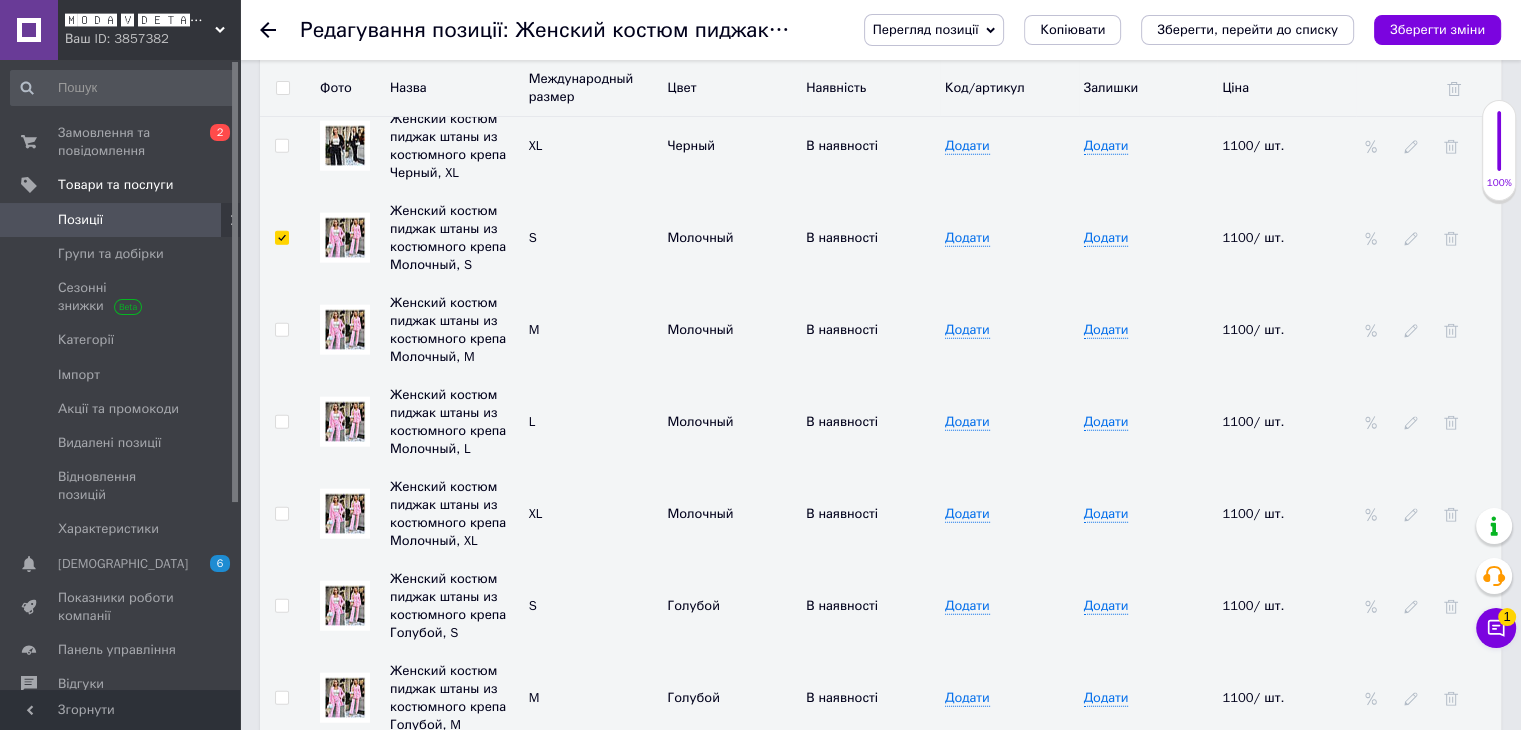 checkbox on "true" 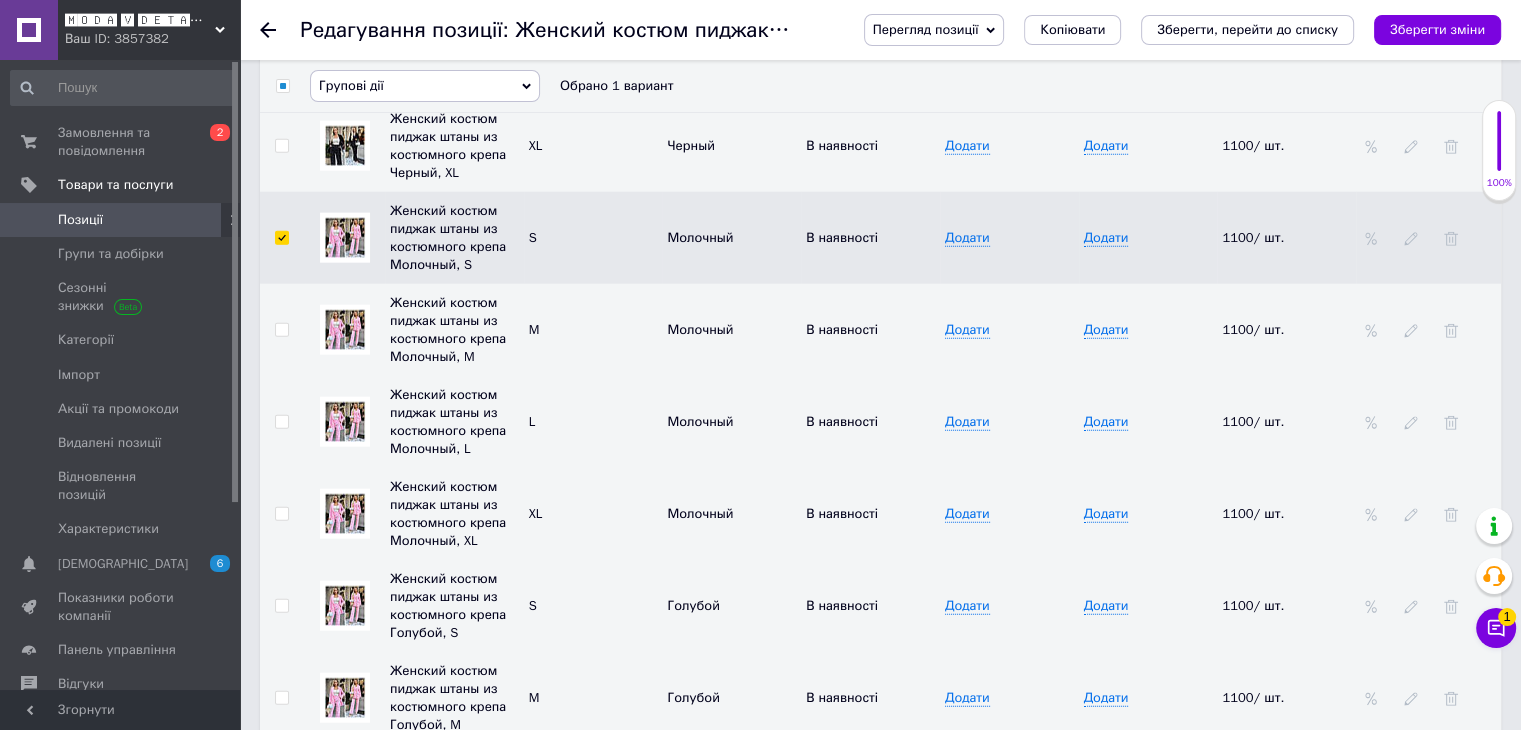 click at bounding box center (281, 330) 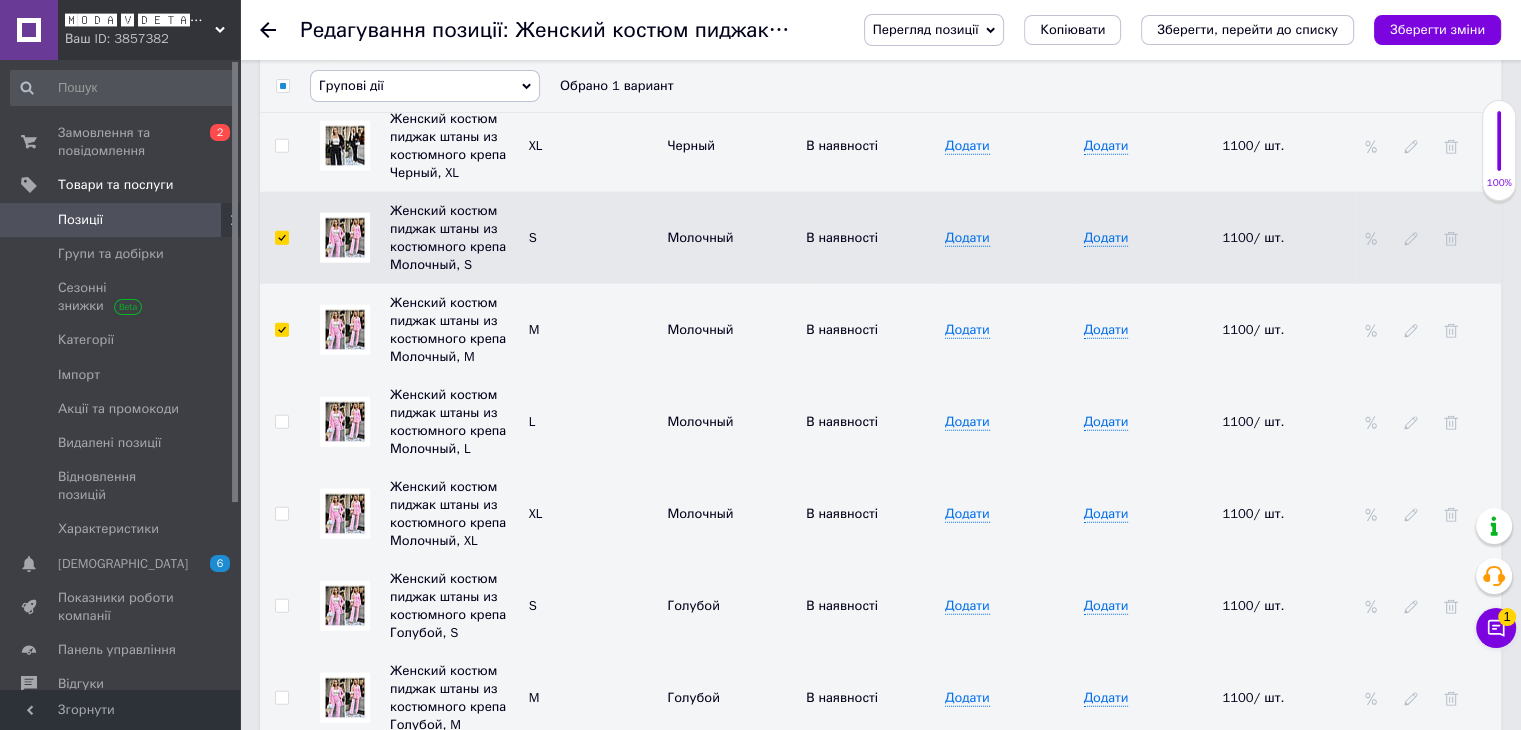 checkbox on "true" 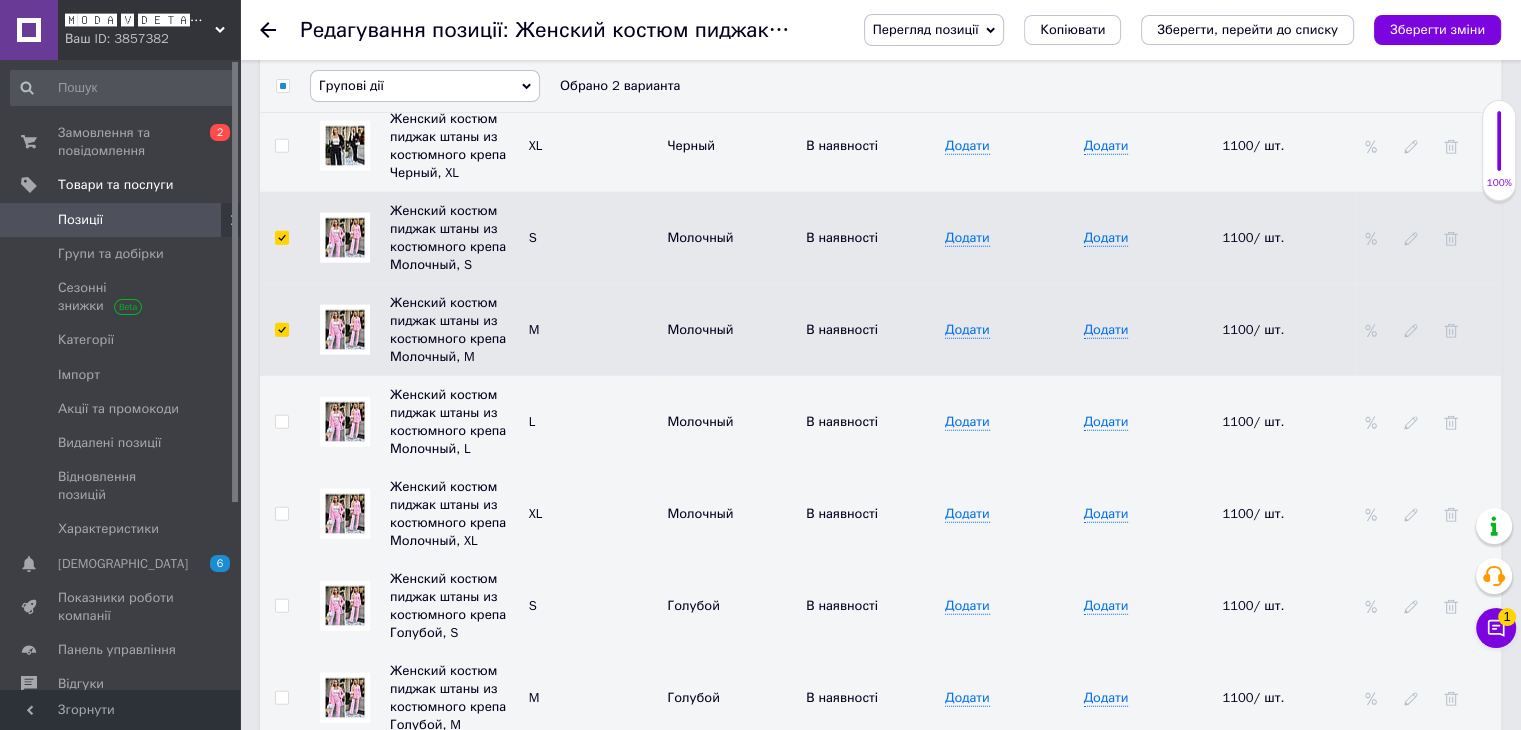 click at bounding box center (281, 422) 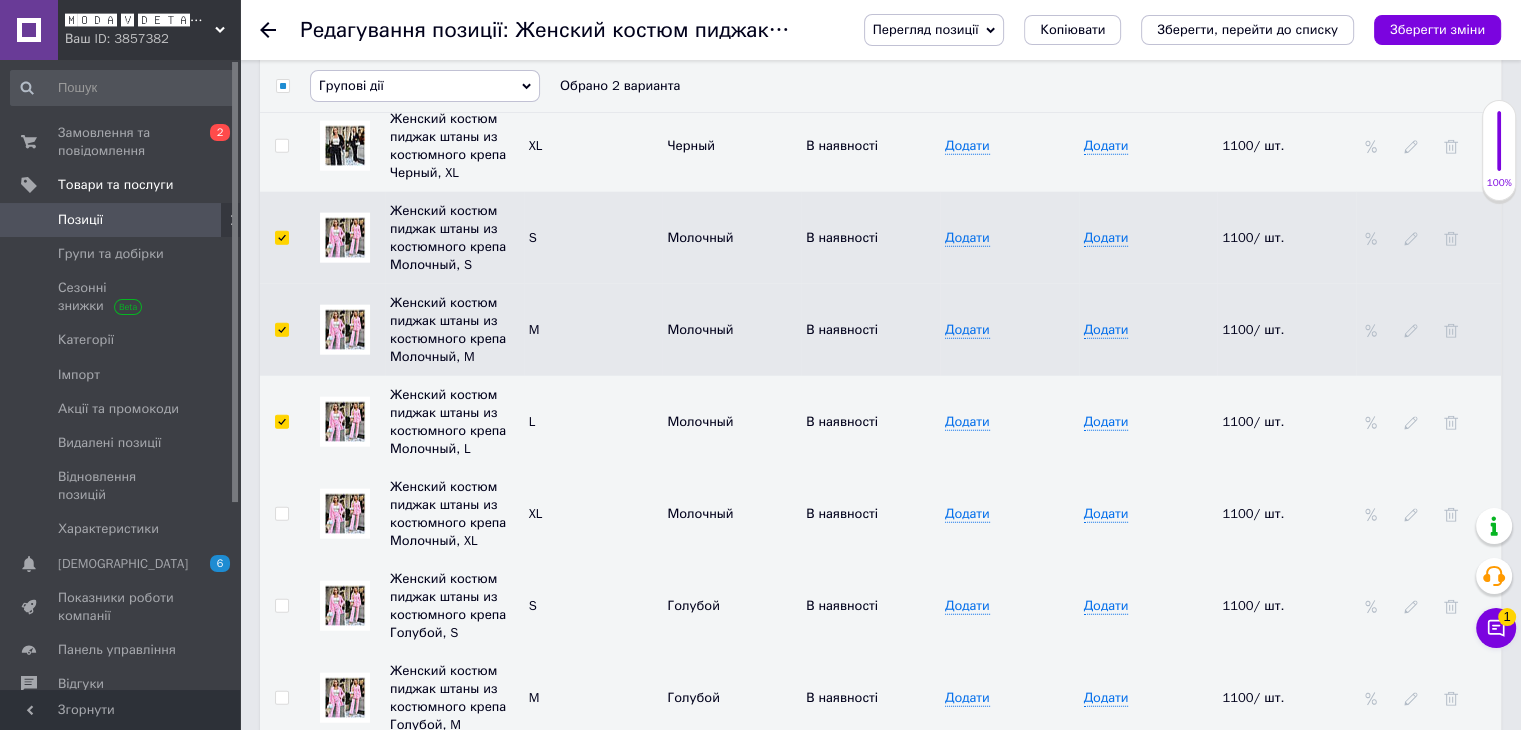 checkbox on "true" 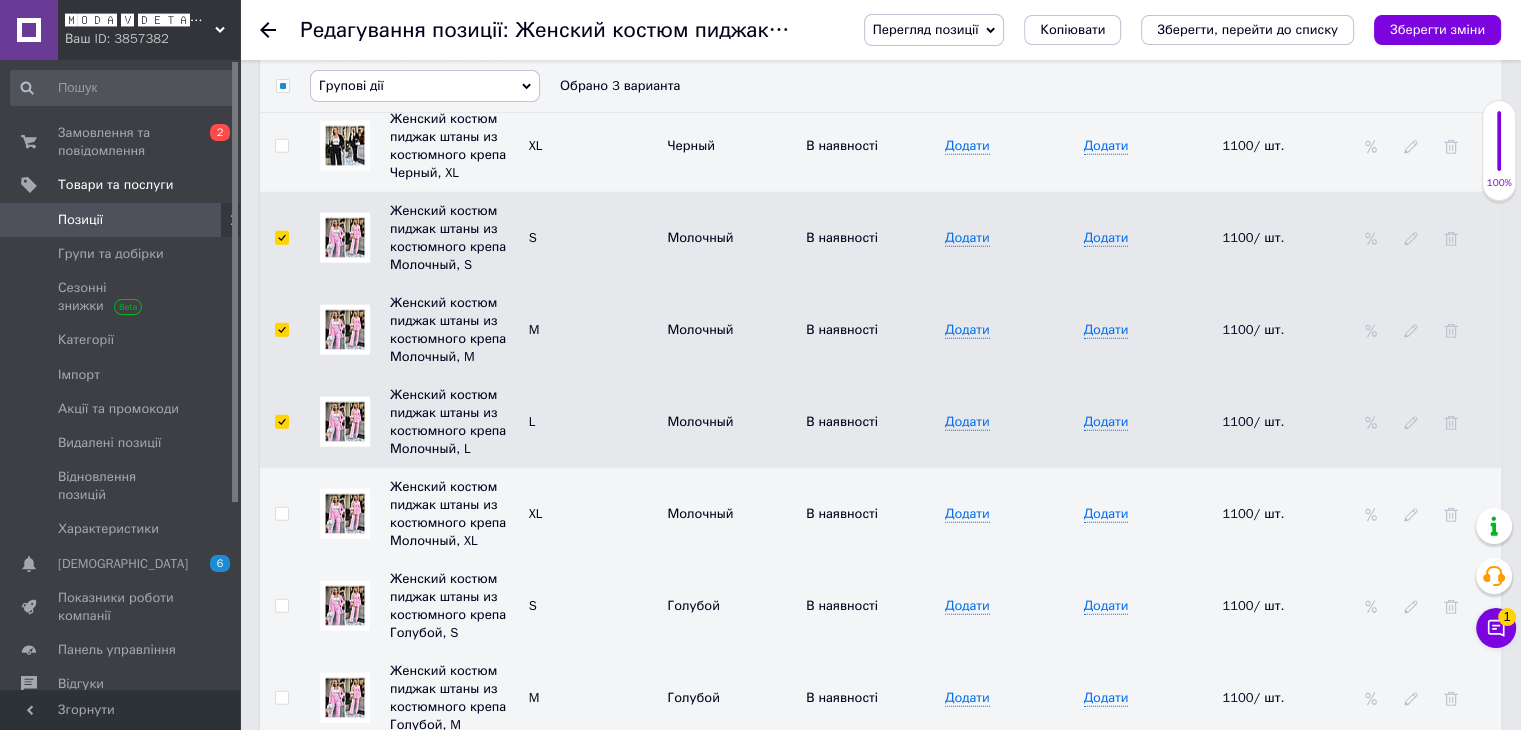click at bounding box center (281, 514) 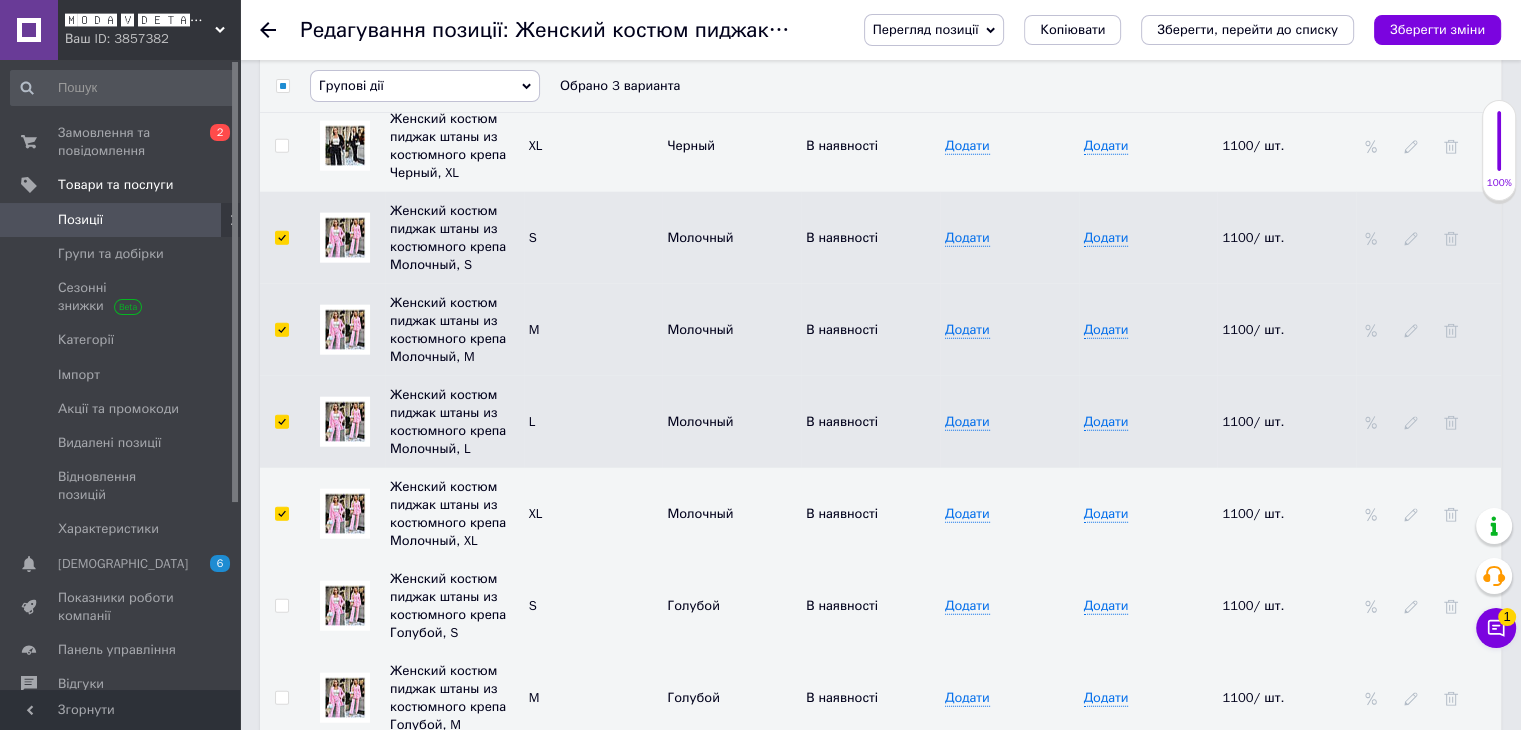 checkbox on "true" 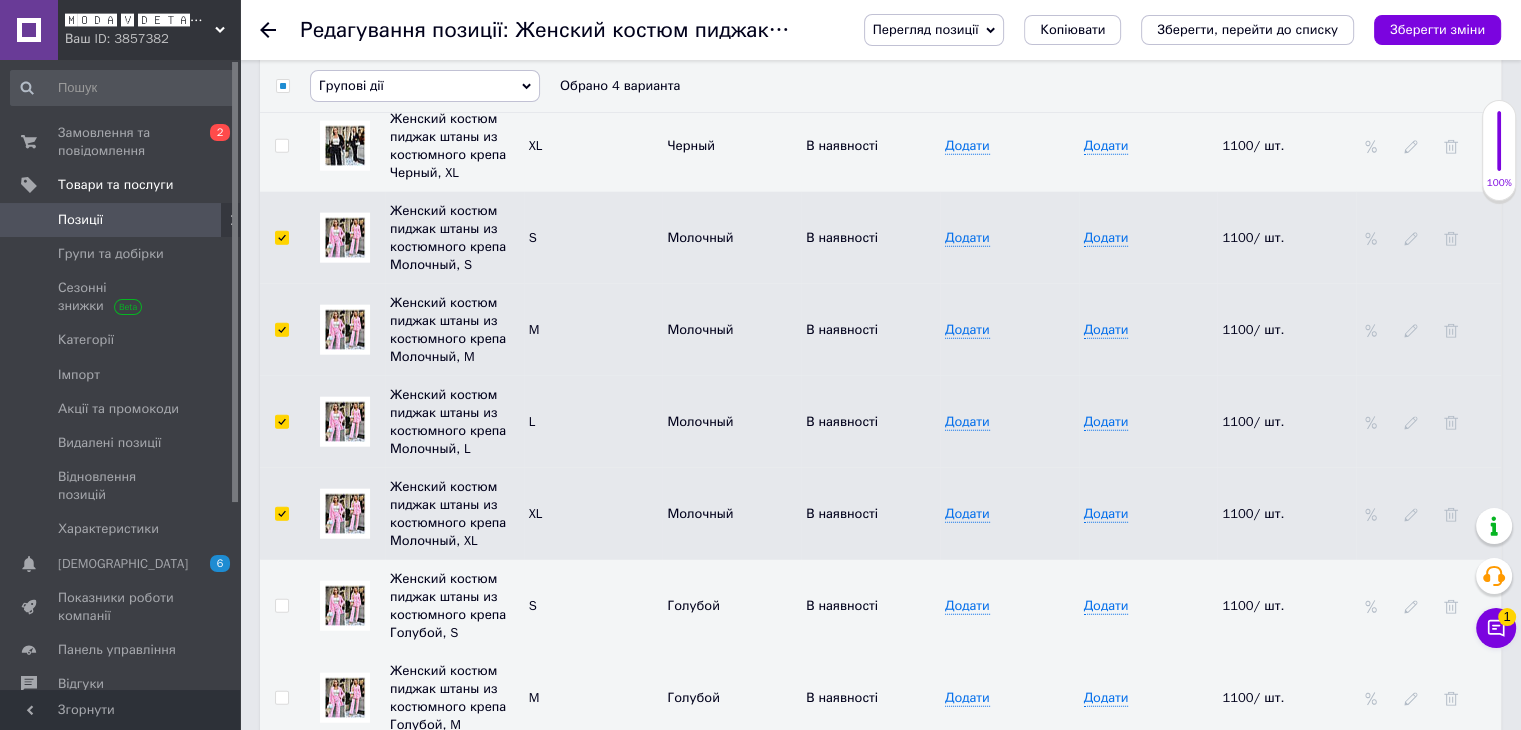 click on "Групові дії" at bounding box center [425, 86] 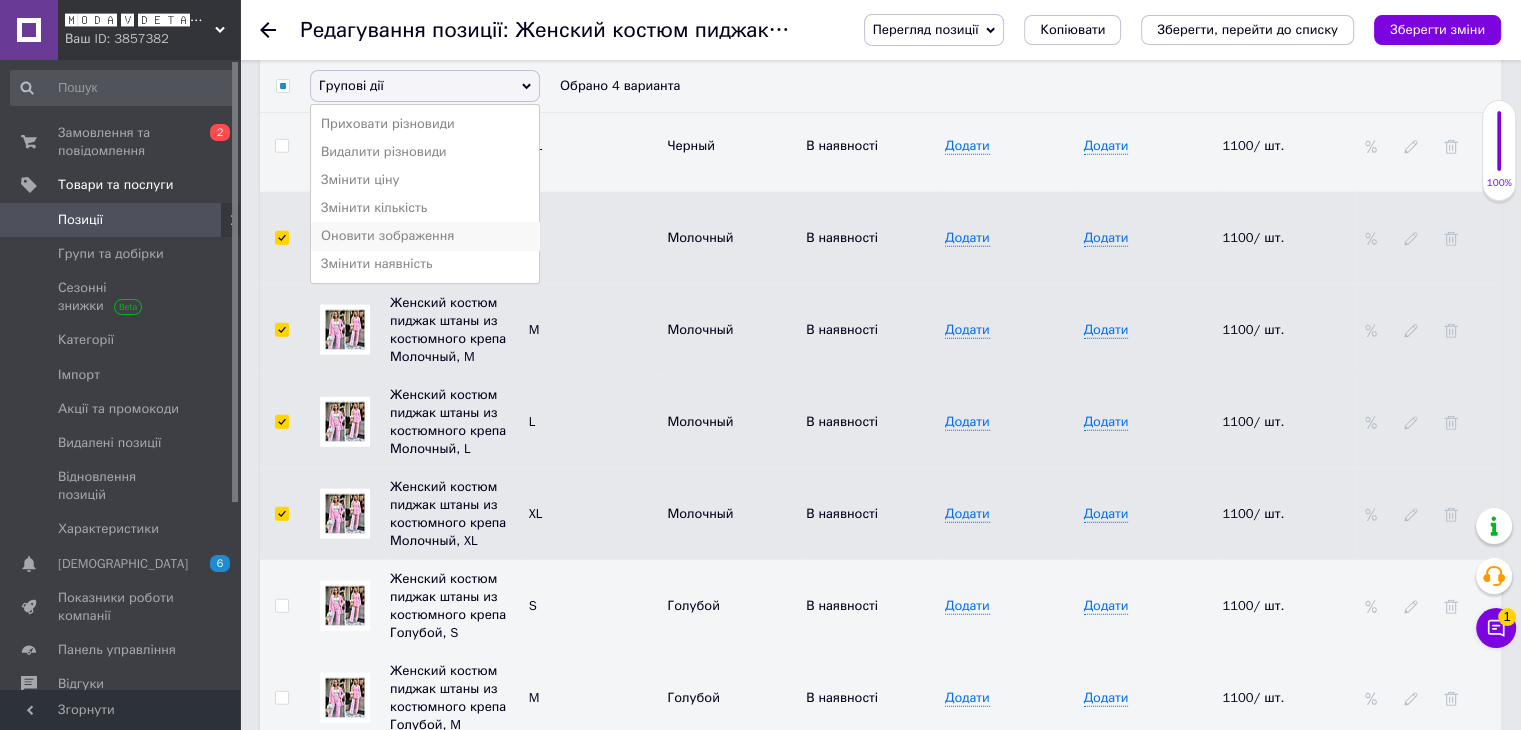 click on "Оновити зображення" at bounding box center (425, 236) 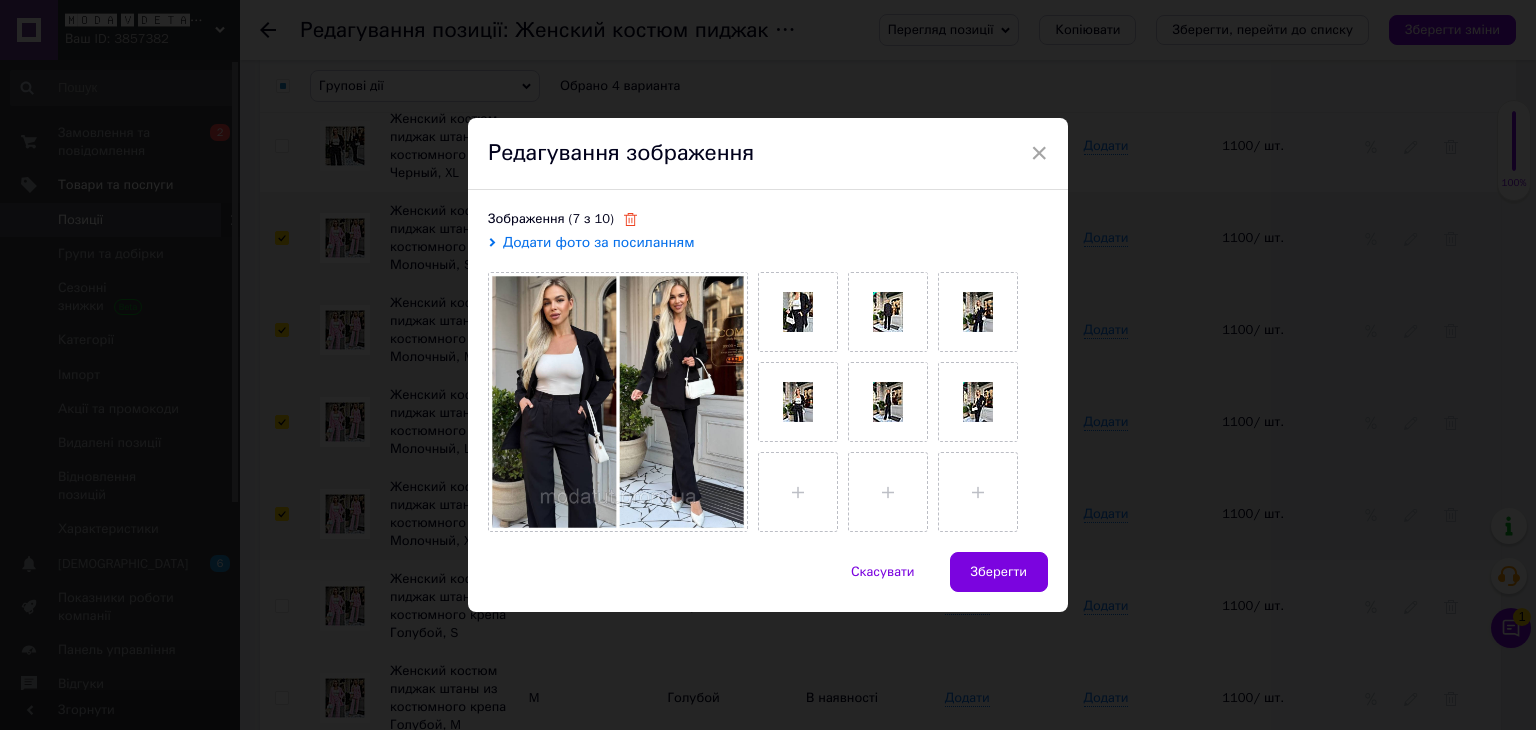 click 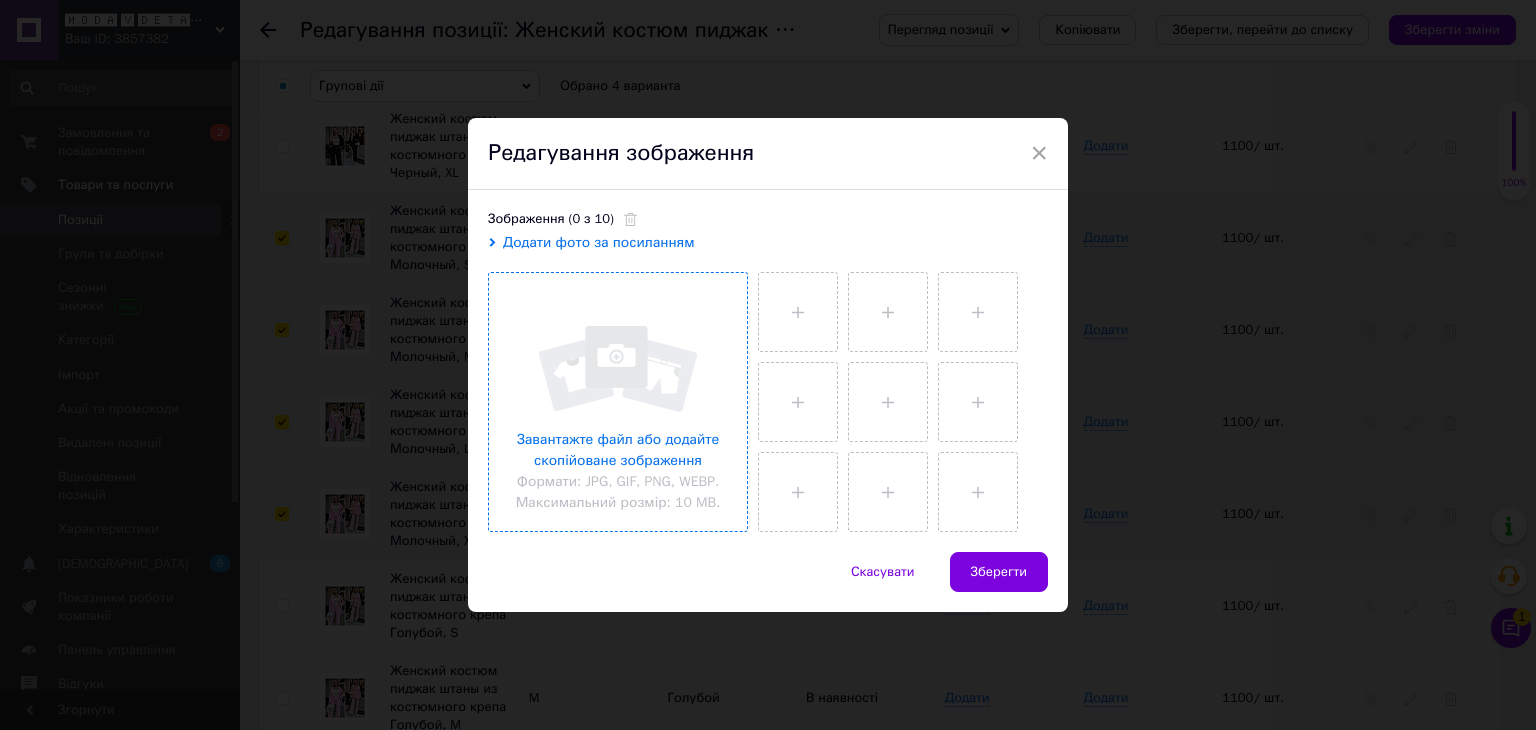 click at bounding box center (618, 402) 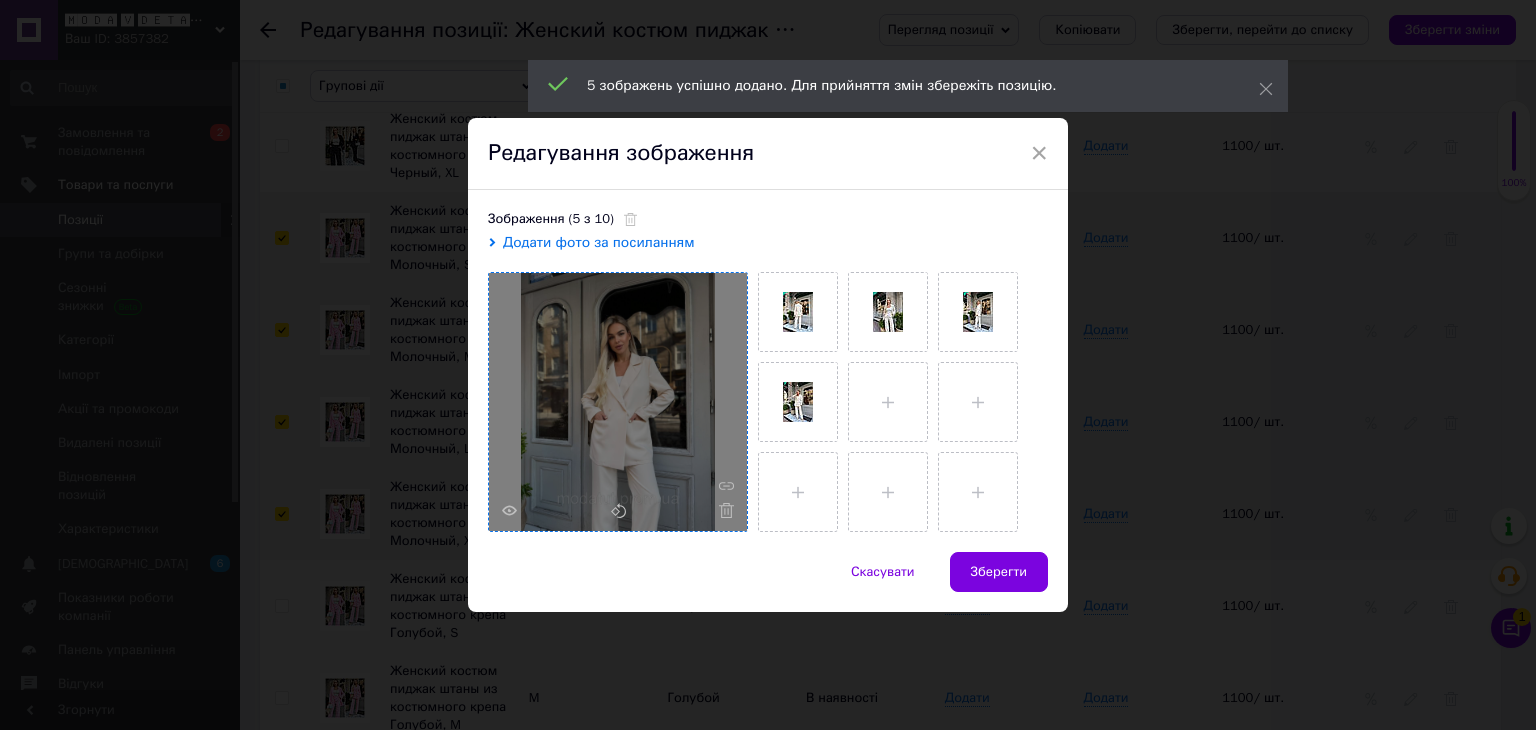 click on "Зберегти" at bounding box center (999, 572) 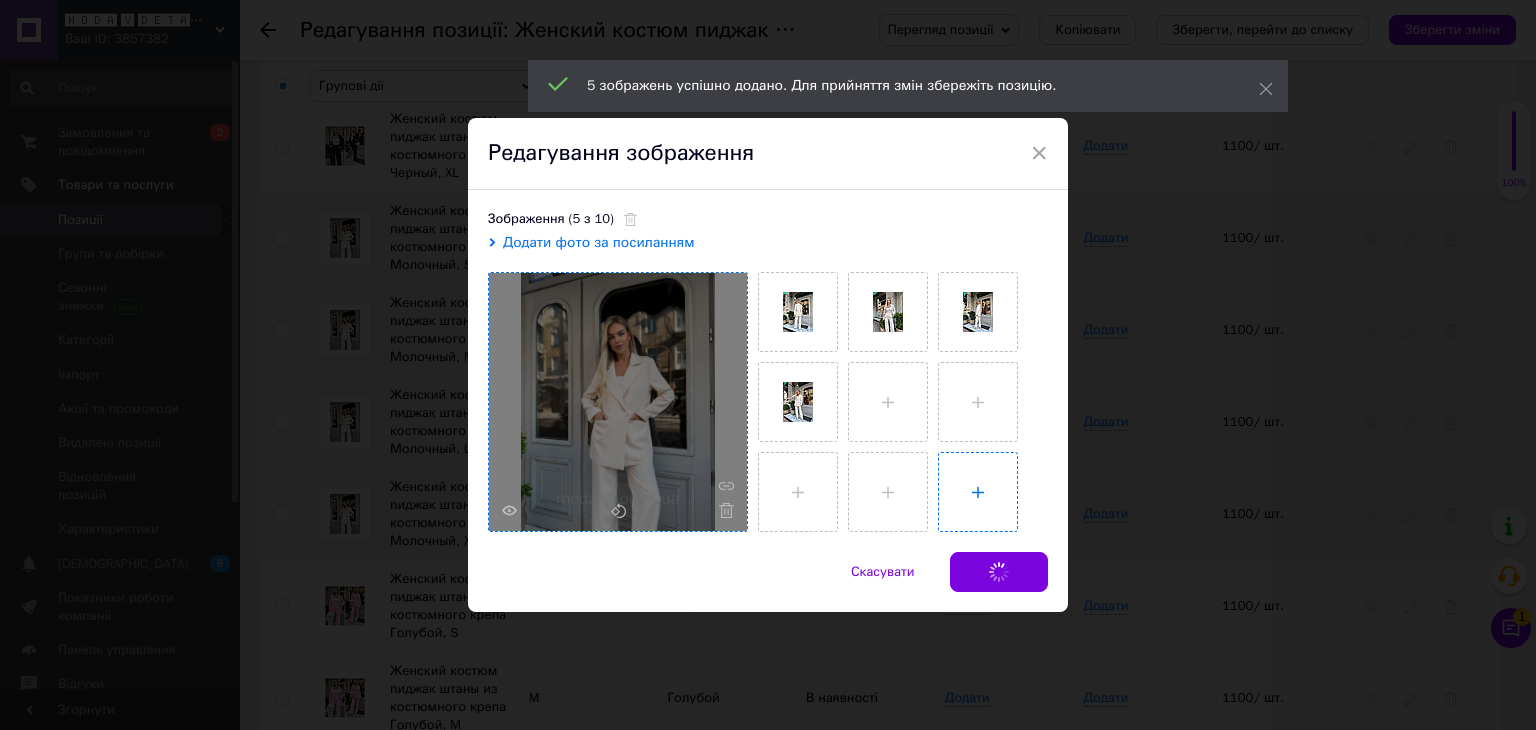 checkbox on "false" 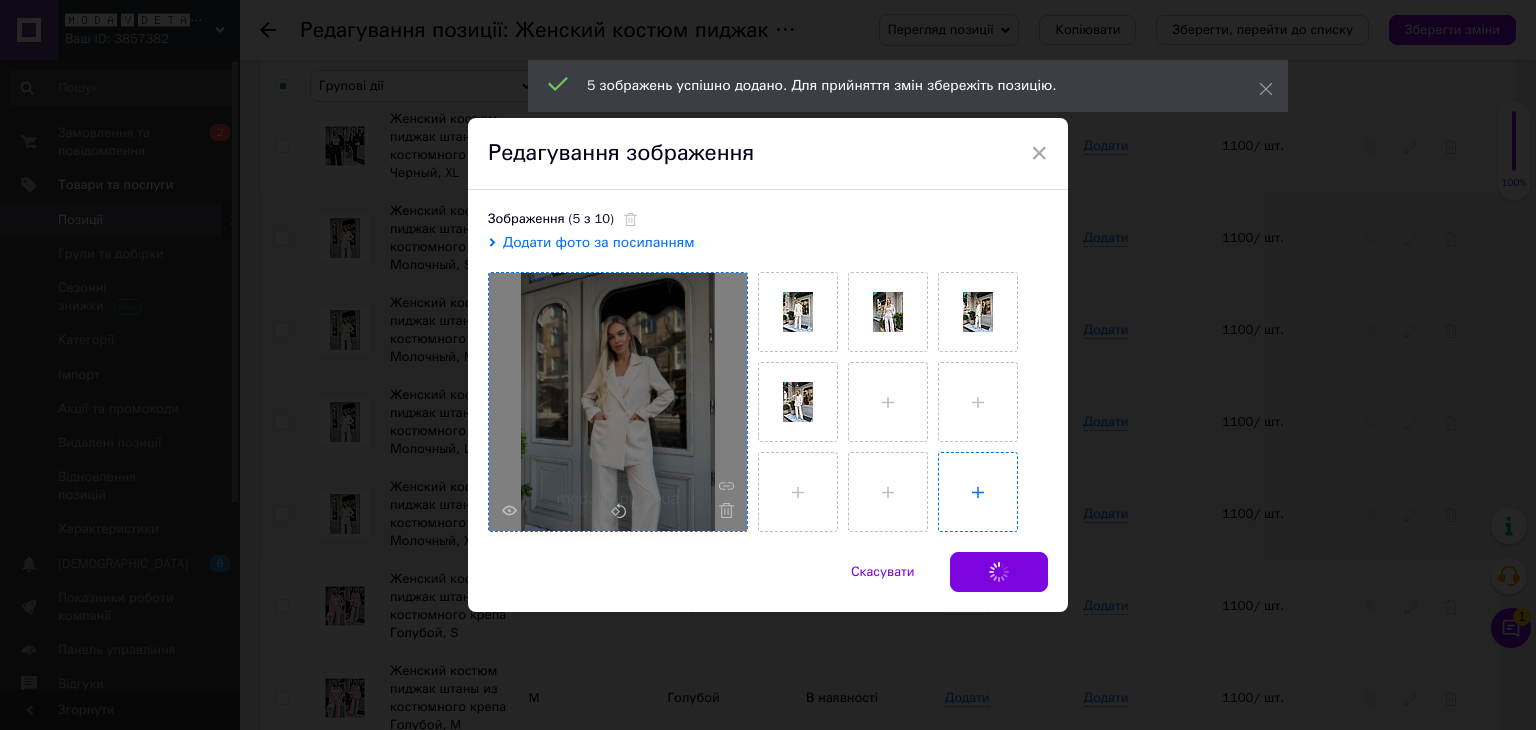 checkbox on "false" 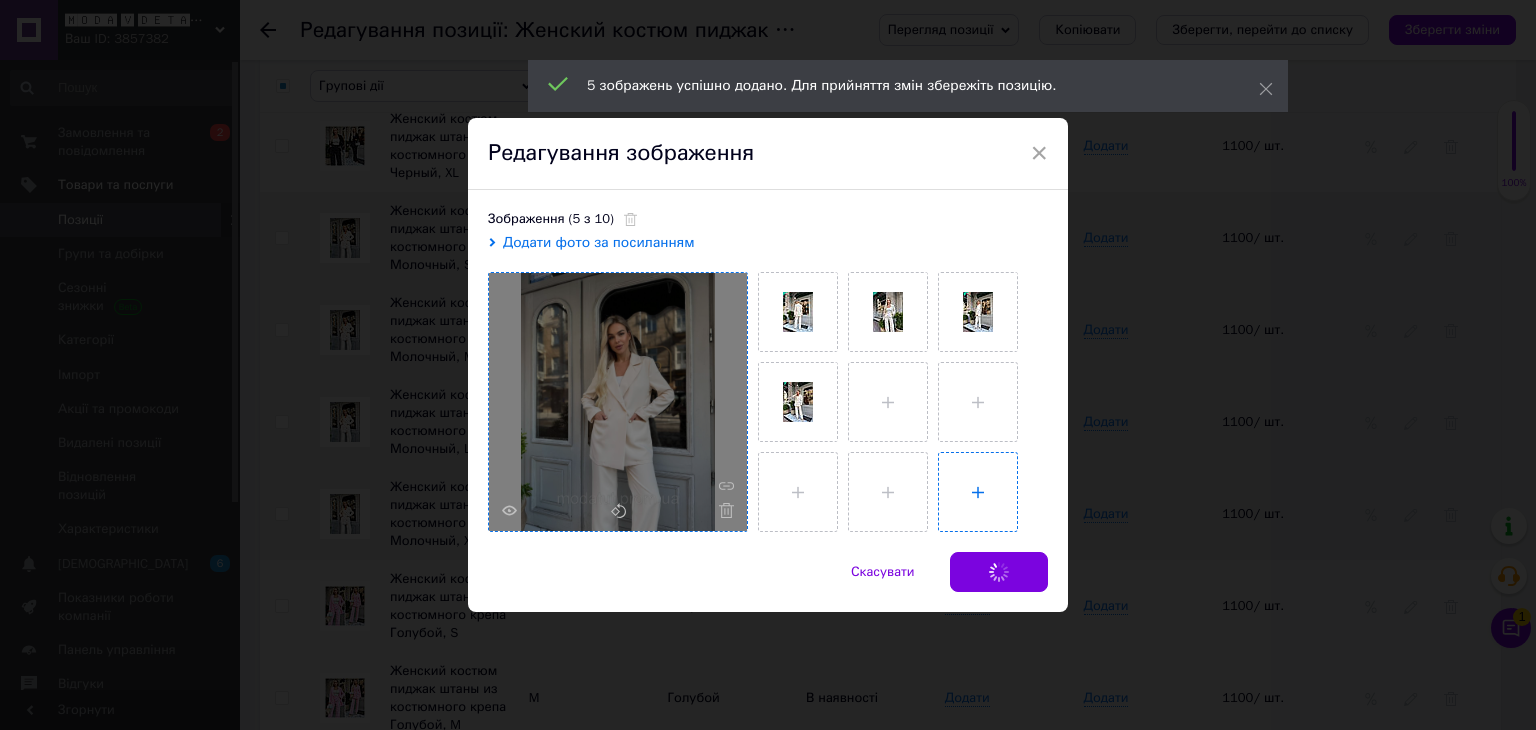 checkbox on "false" 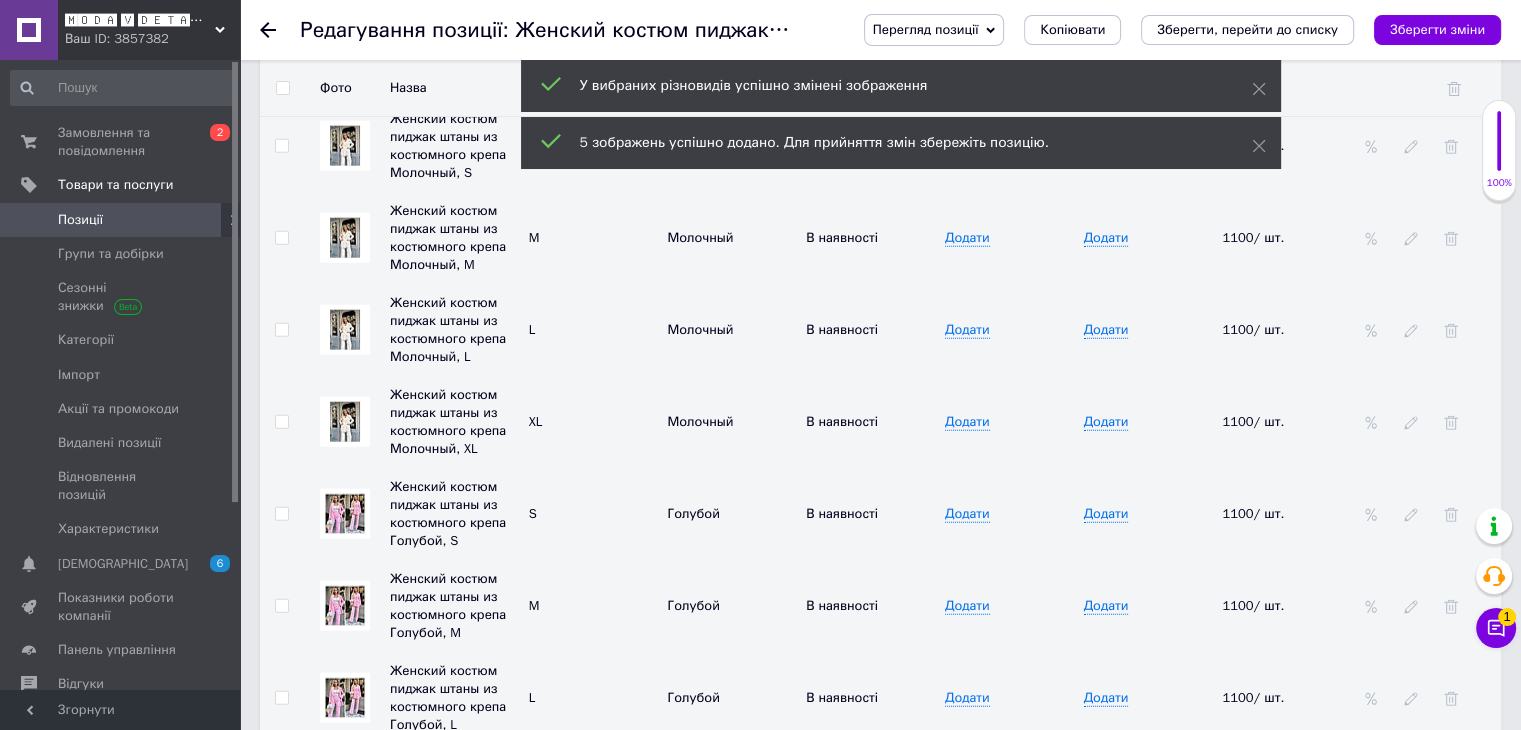 scroll, scrollTop: 5081, scrollLeft: 0, axis: vertical 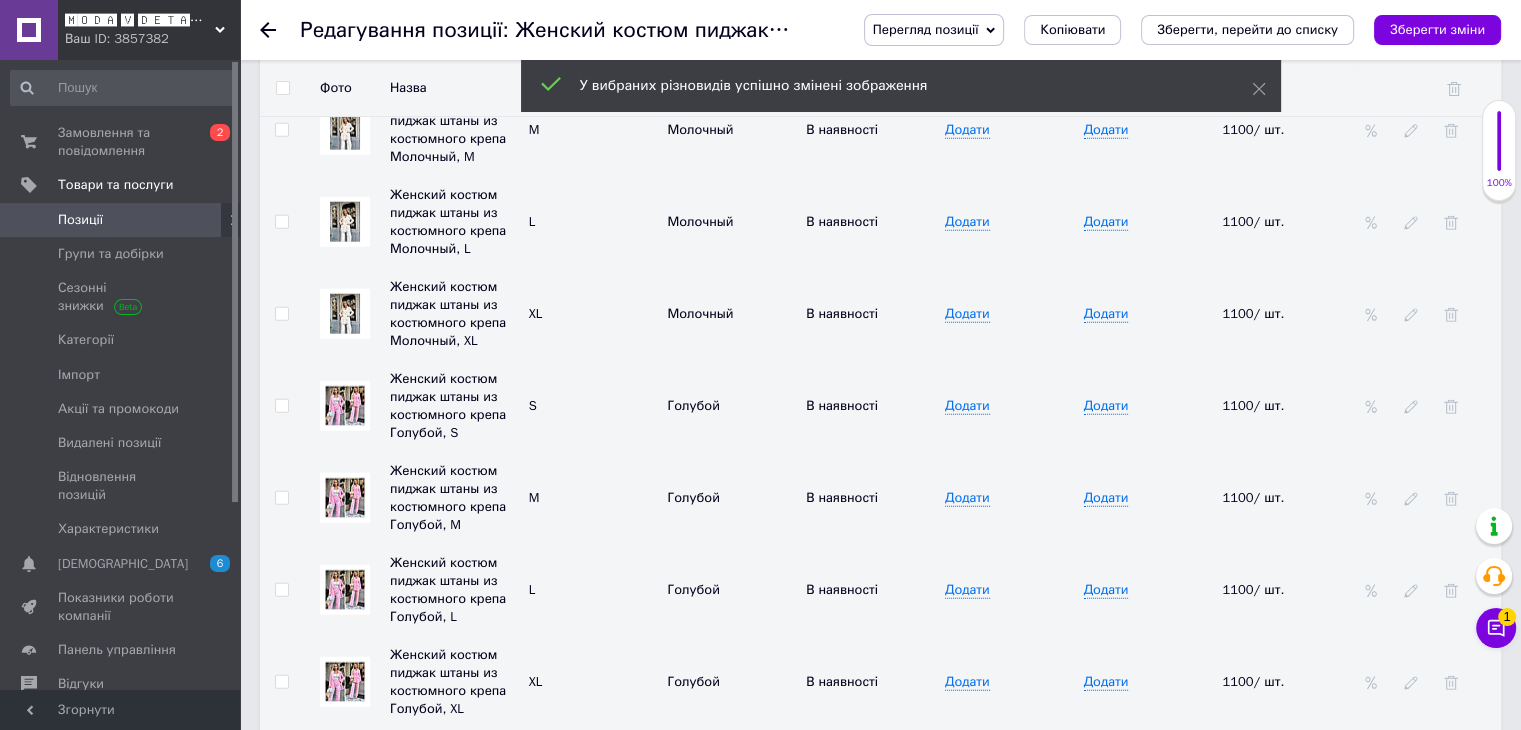 click at bounding box center (281, 406) 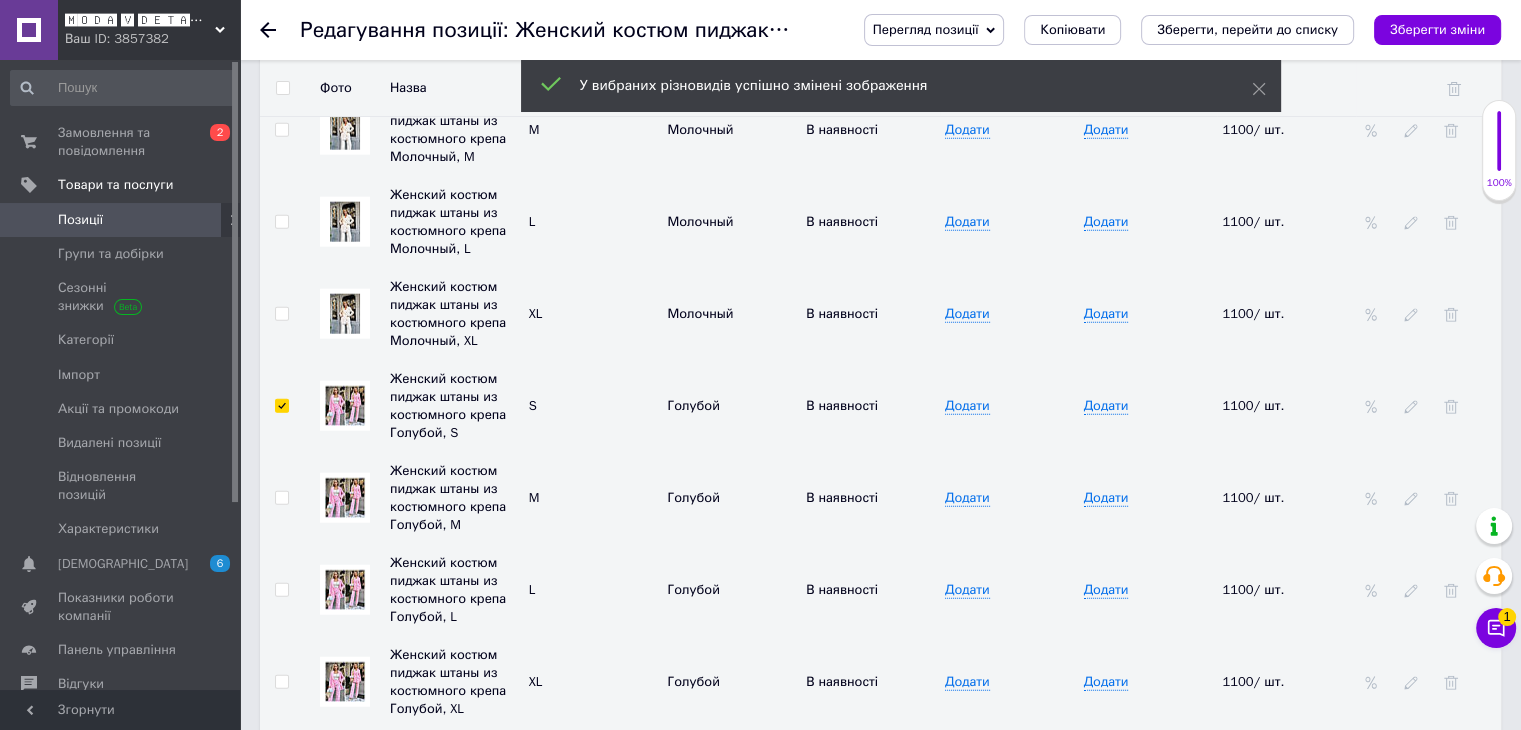 checkbox on "true" 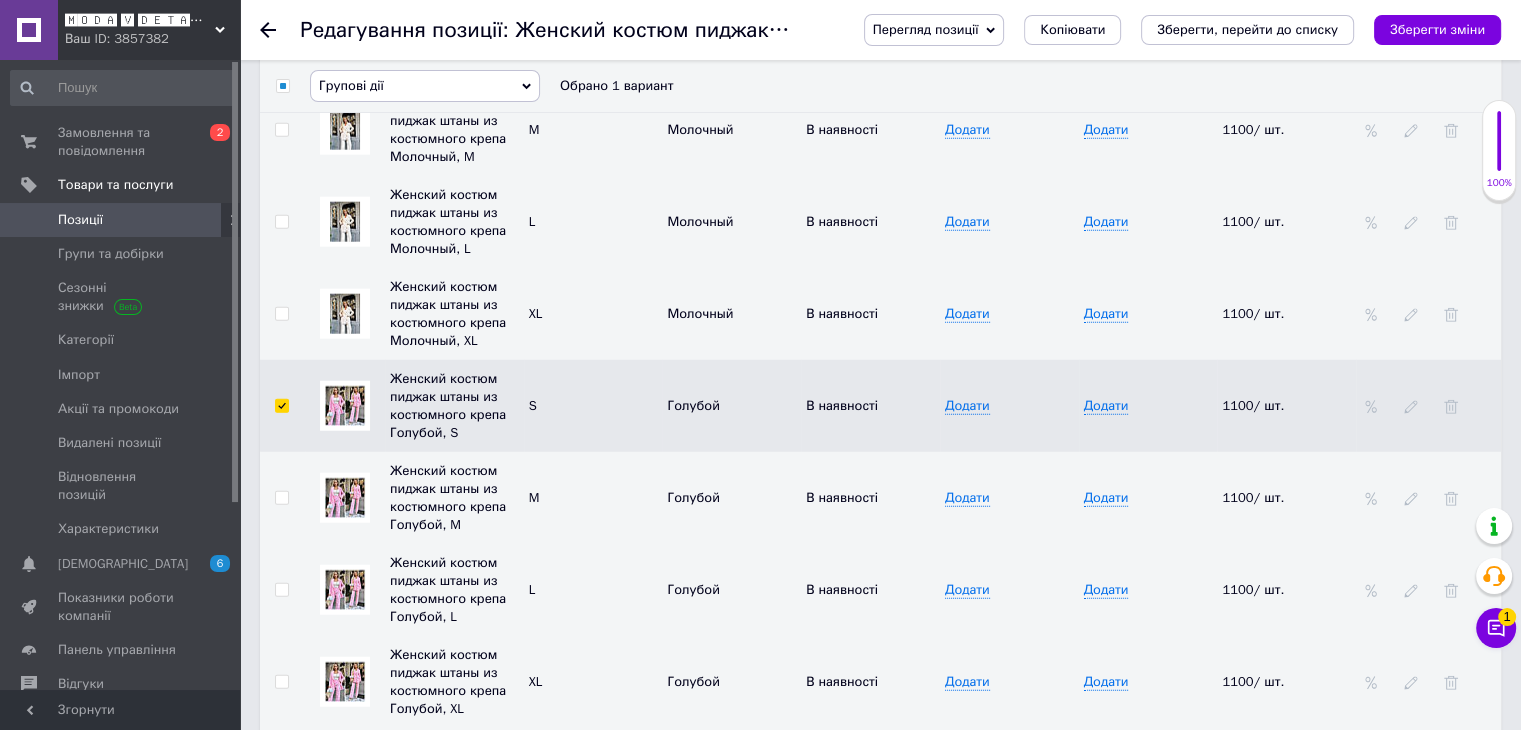 click at bounding box center [281, 498] 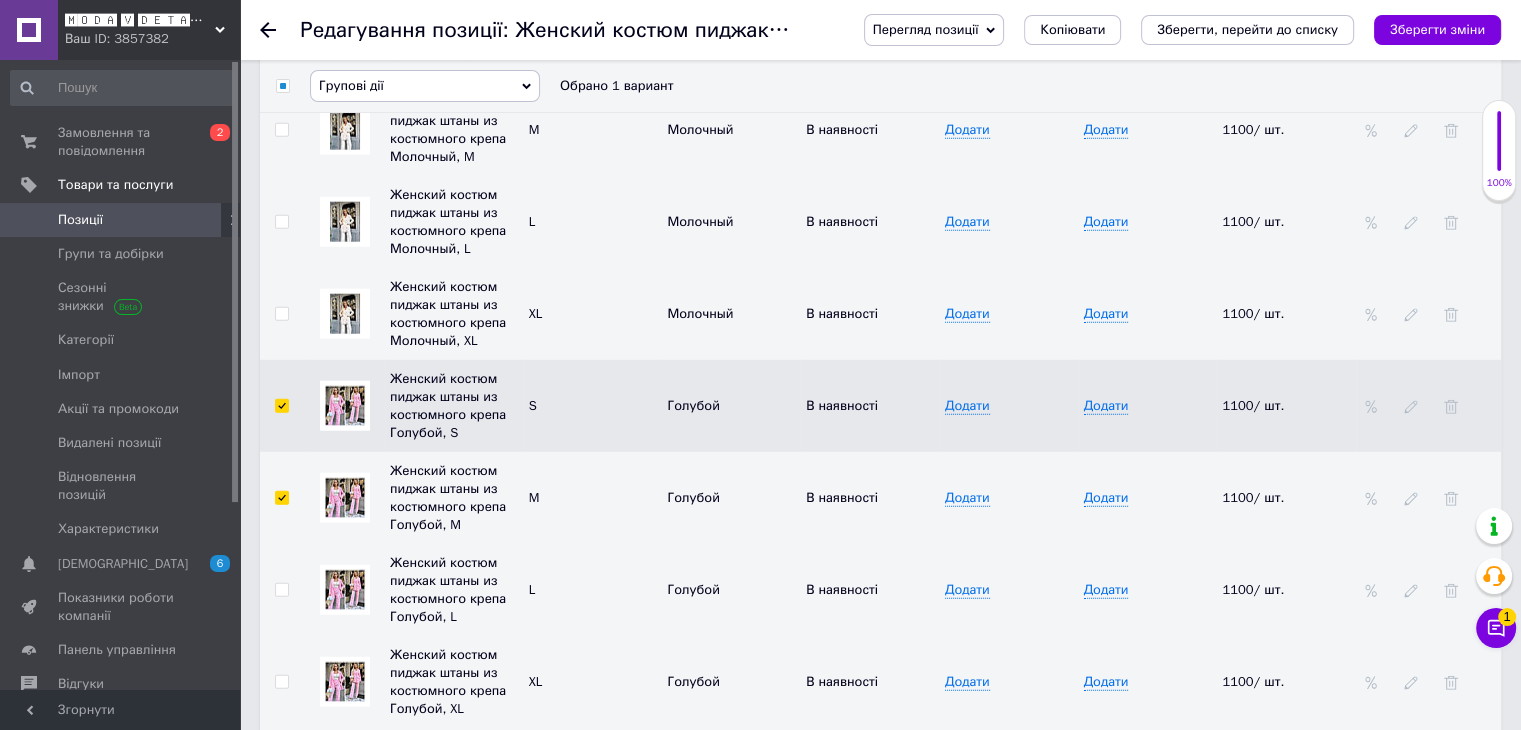 checkbox on "true" 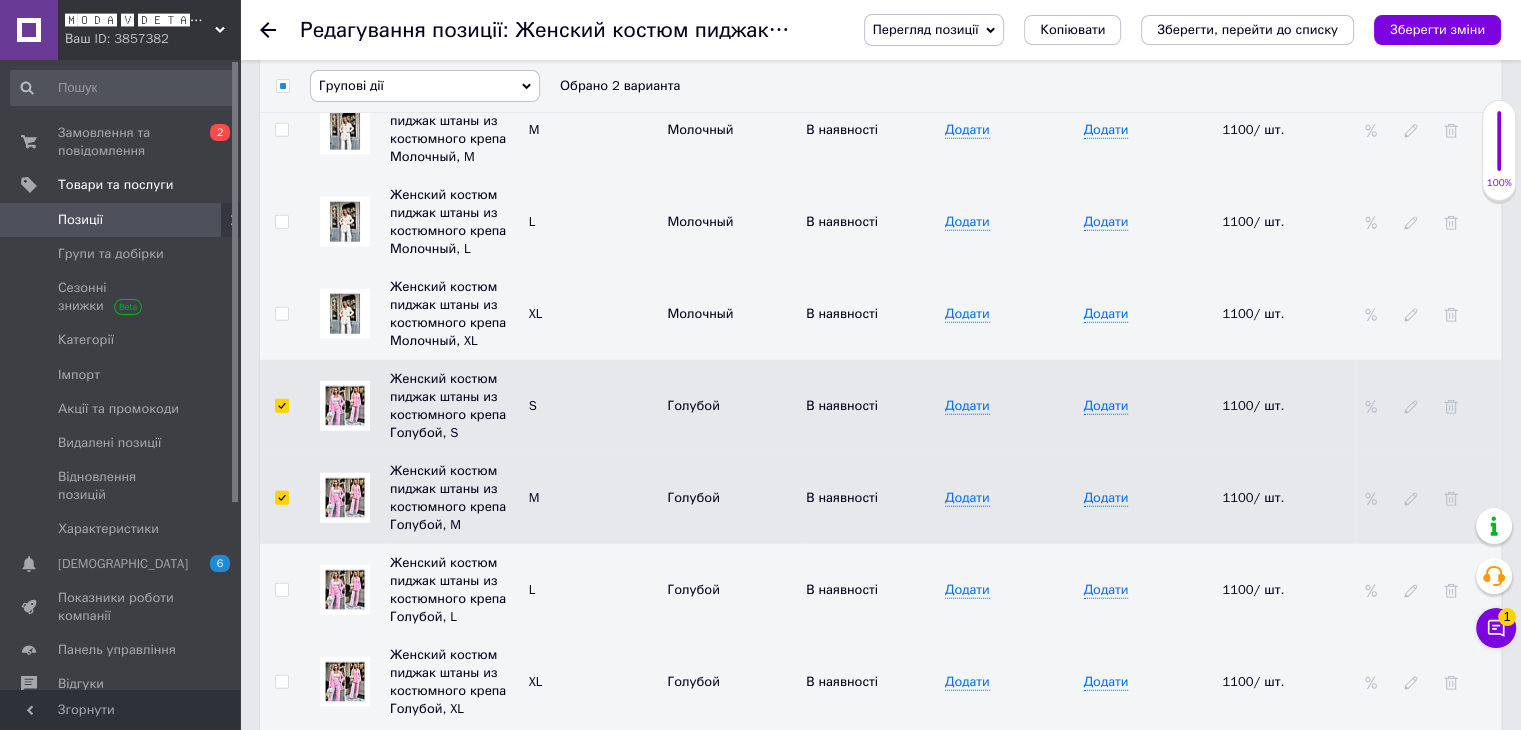 click at bounding box center (282, 590) 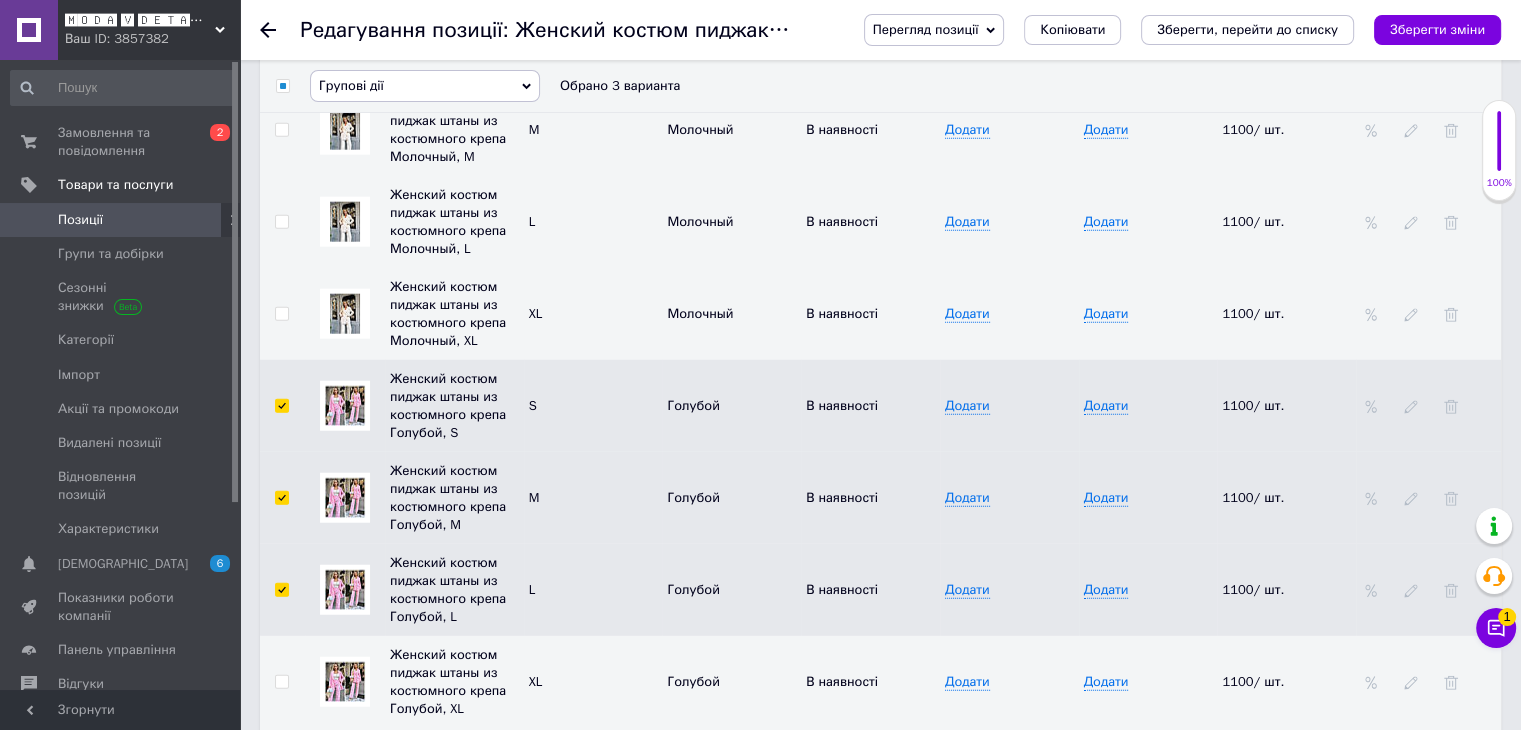 click at bounding box center [281, 590] 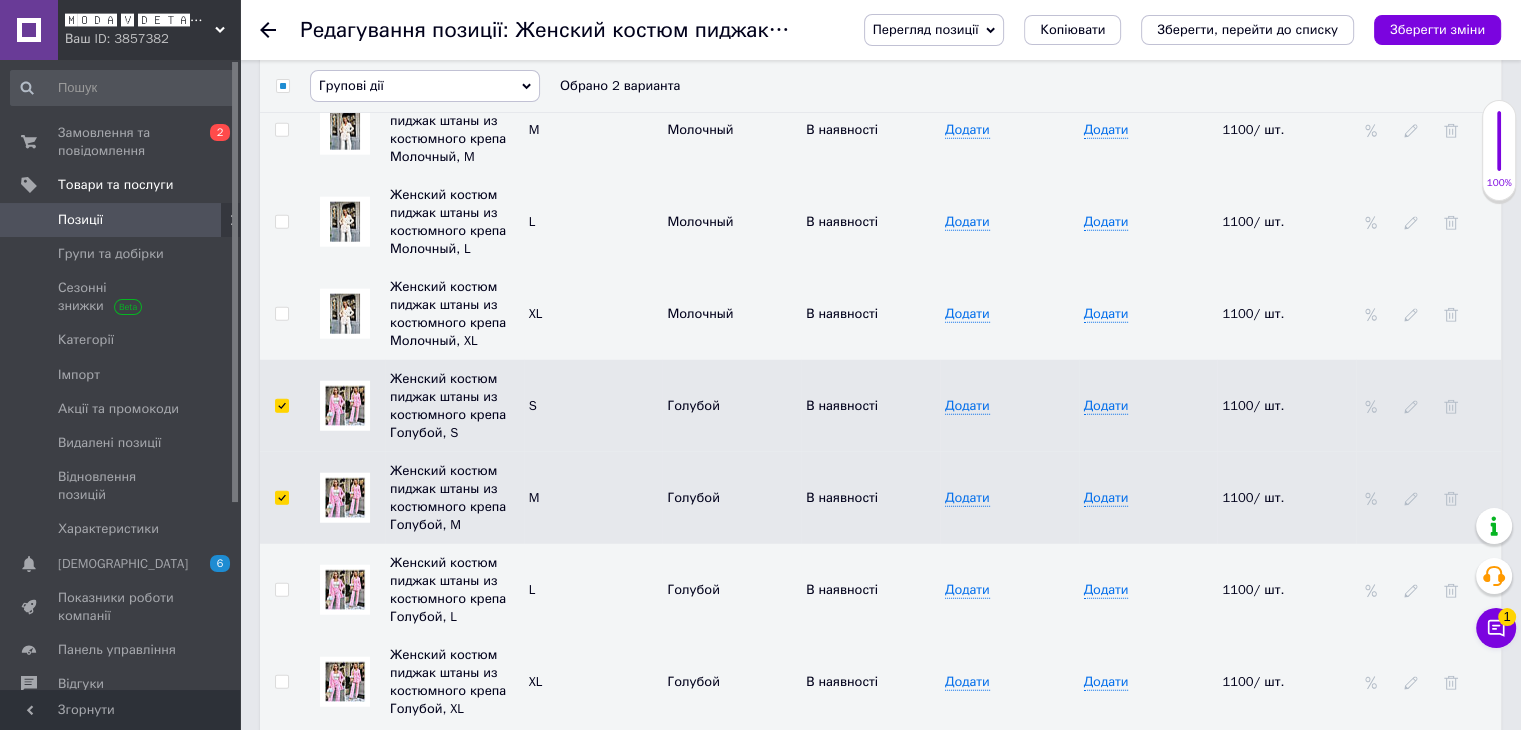 click at bounding box center [281, 590] 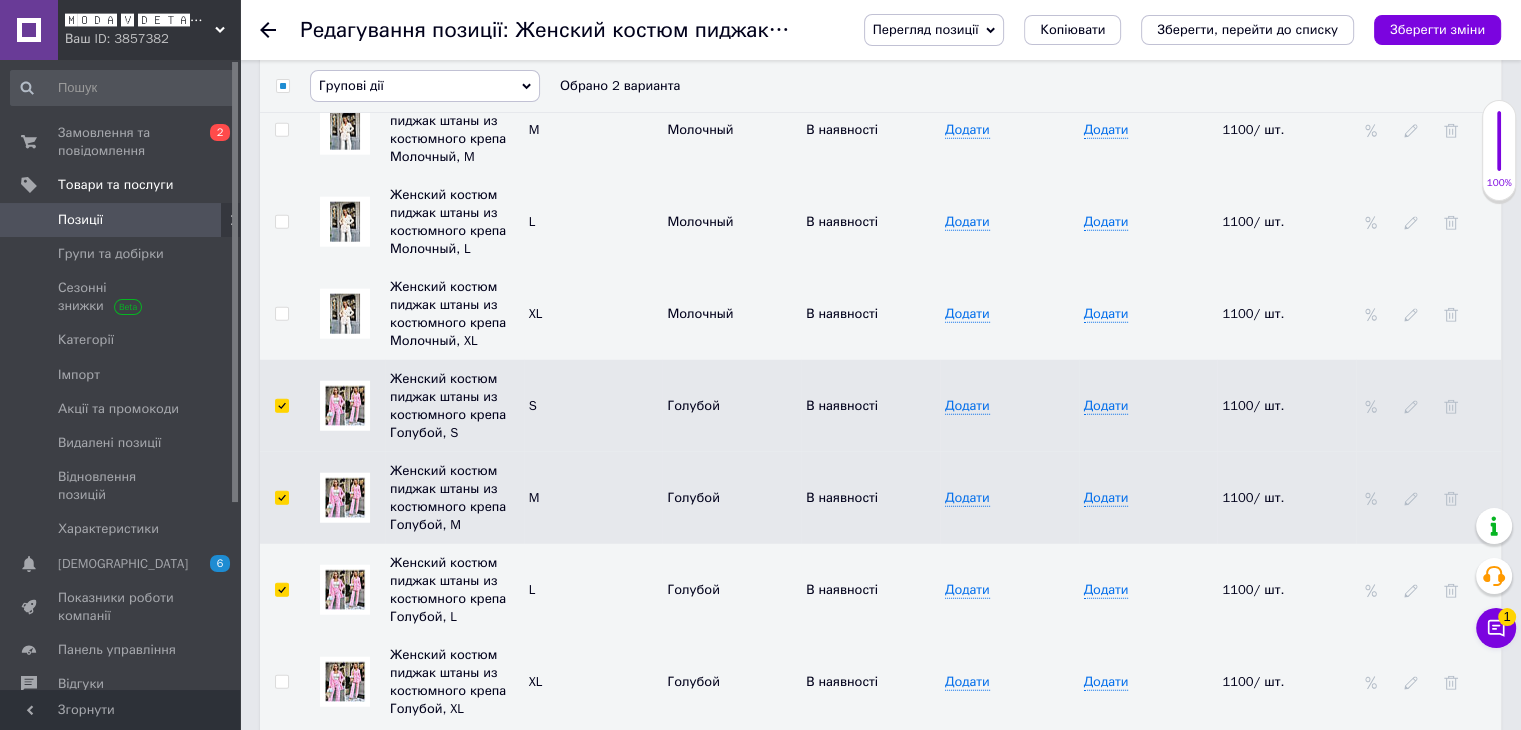 checkbox on "true" 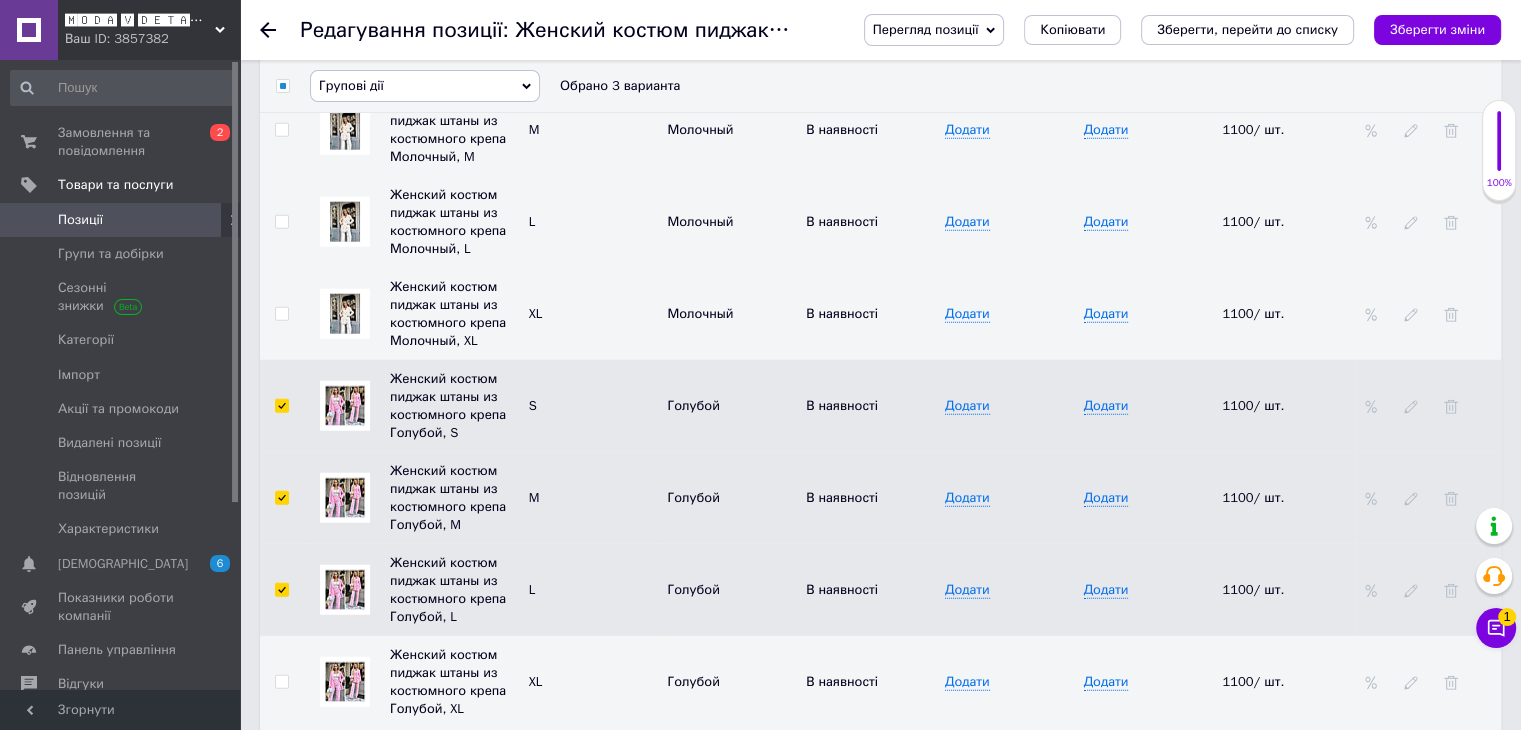 click at bounding box center [281, 682] 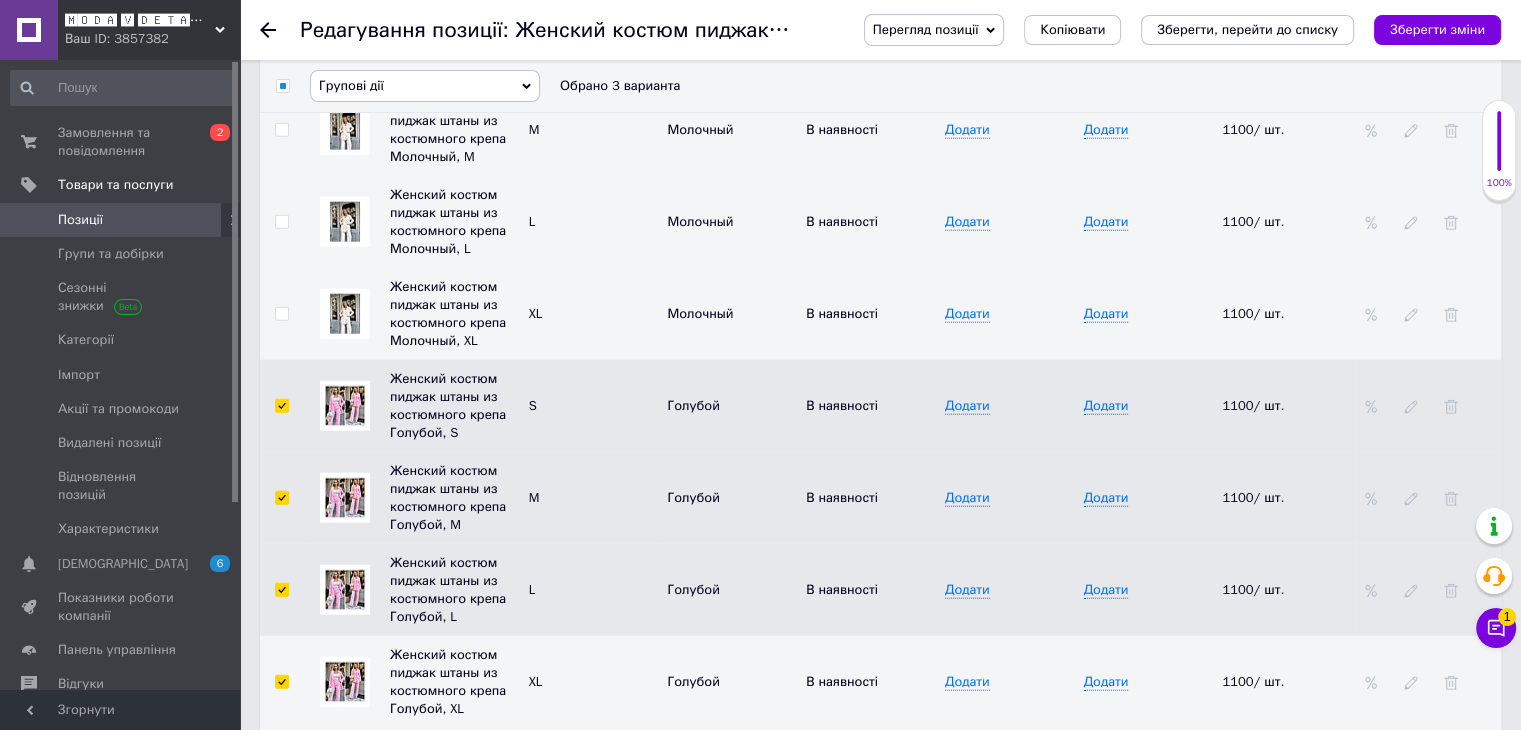 checkbox on "true" 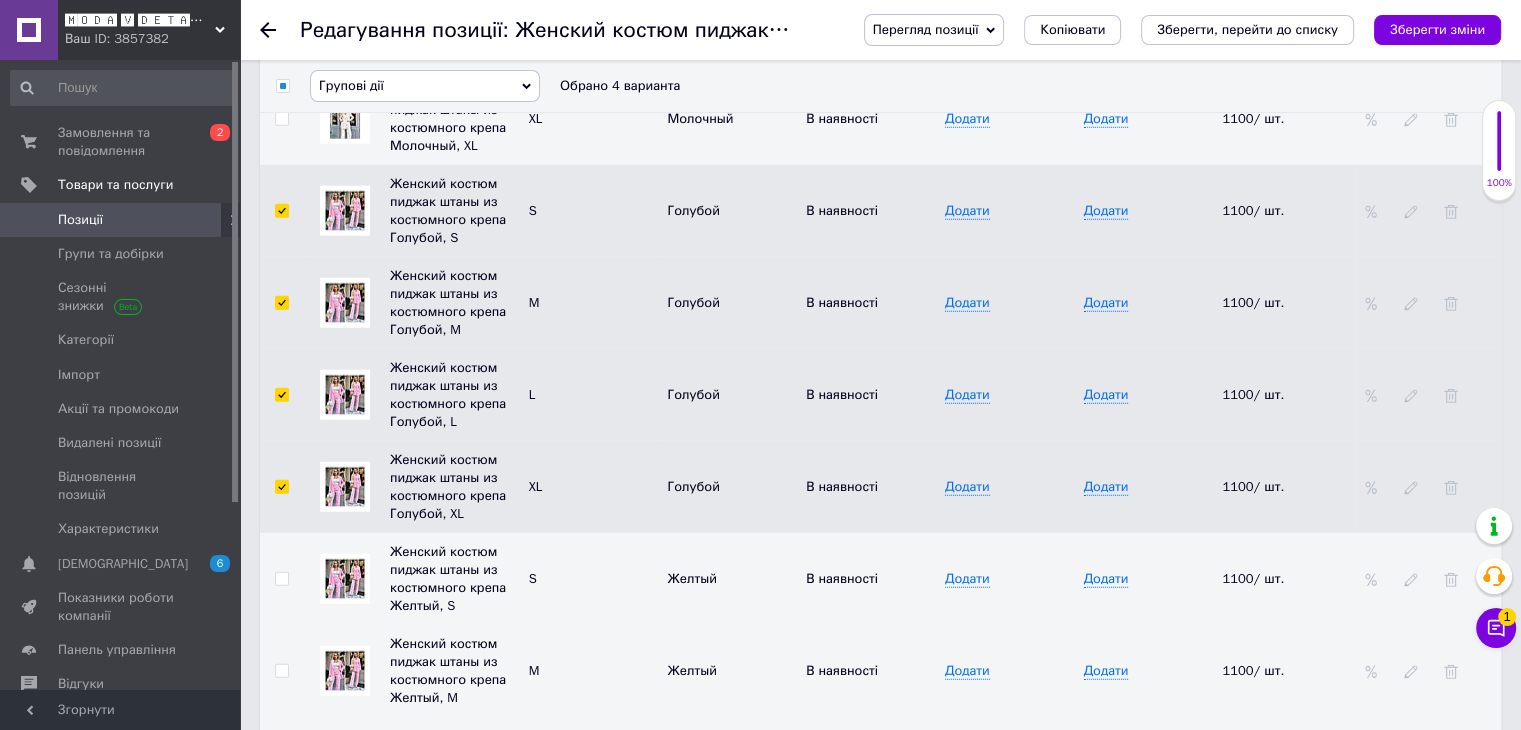 scroll, scrollTop: 5281, scrollLeft: 0, axis: vertical 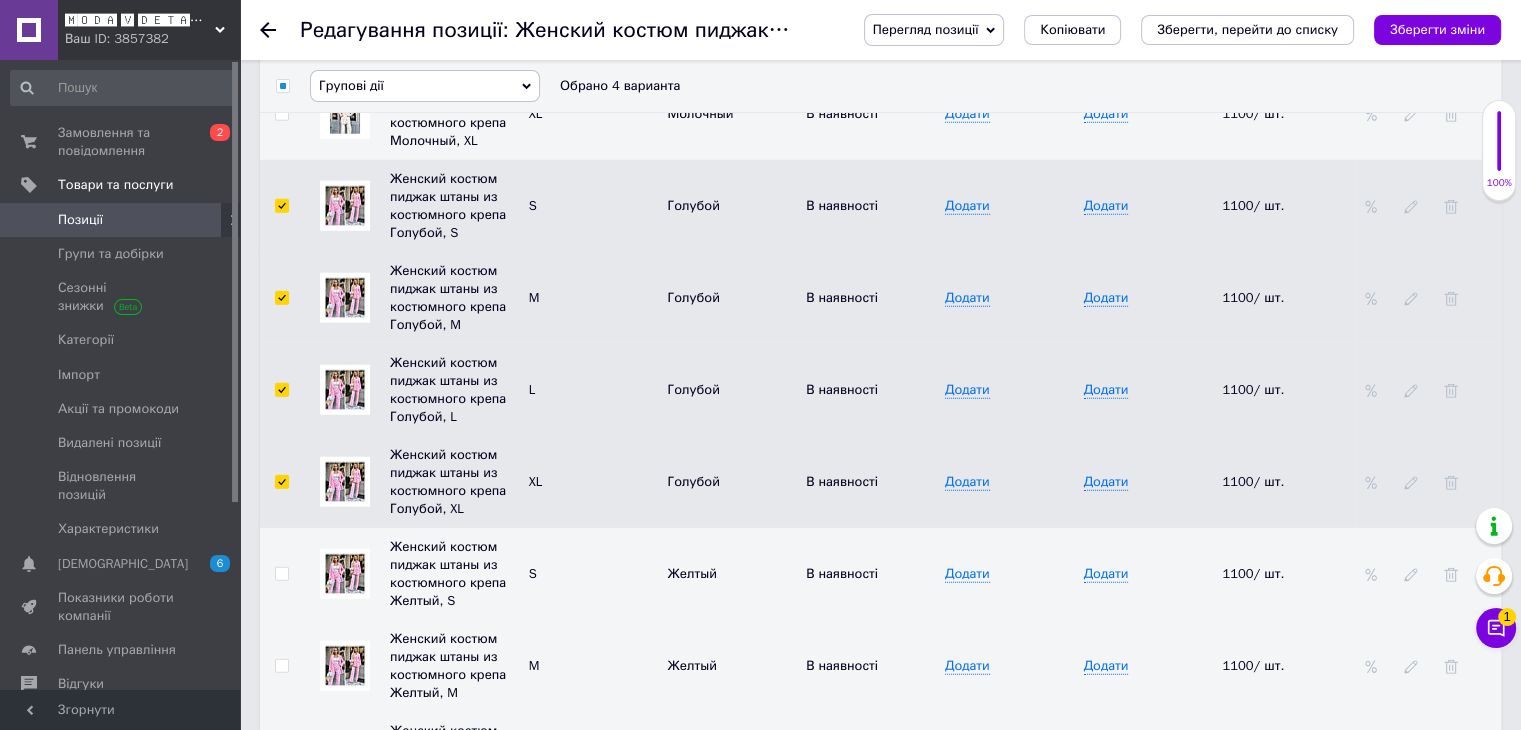 click on "Групові дії" at bounding box center (425, 86) 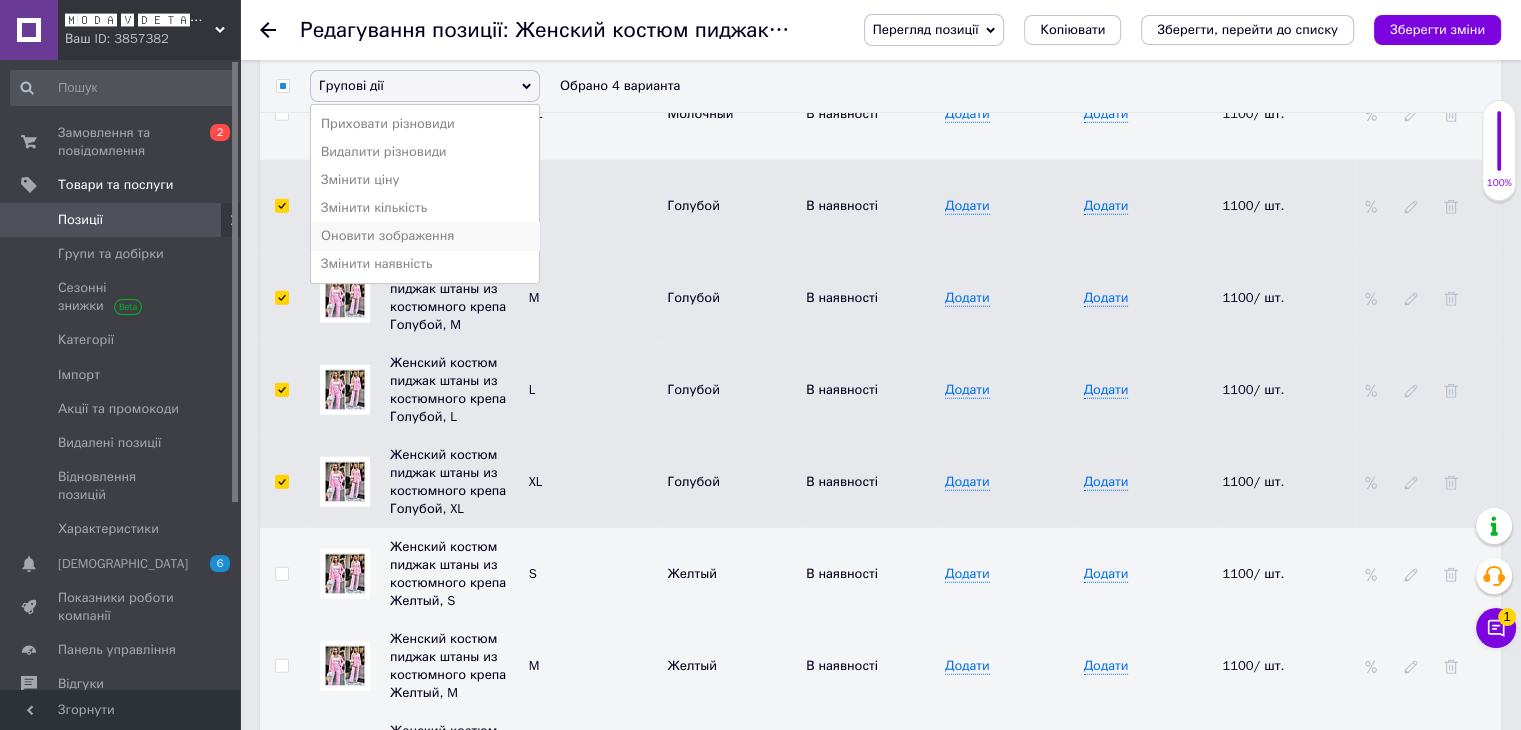 click on "Оновити зображення" at bounding box center [425, 236] 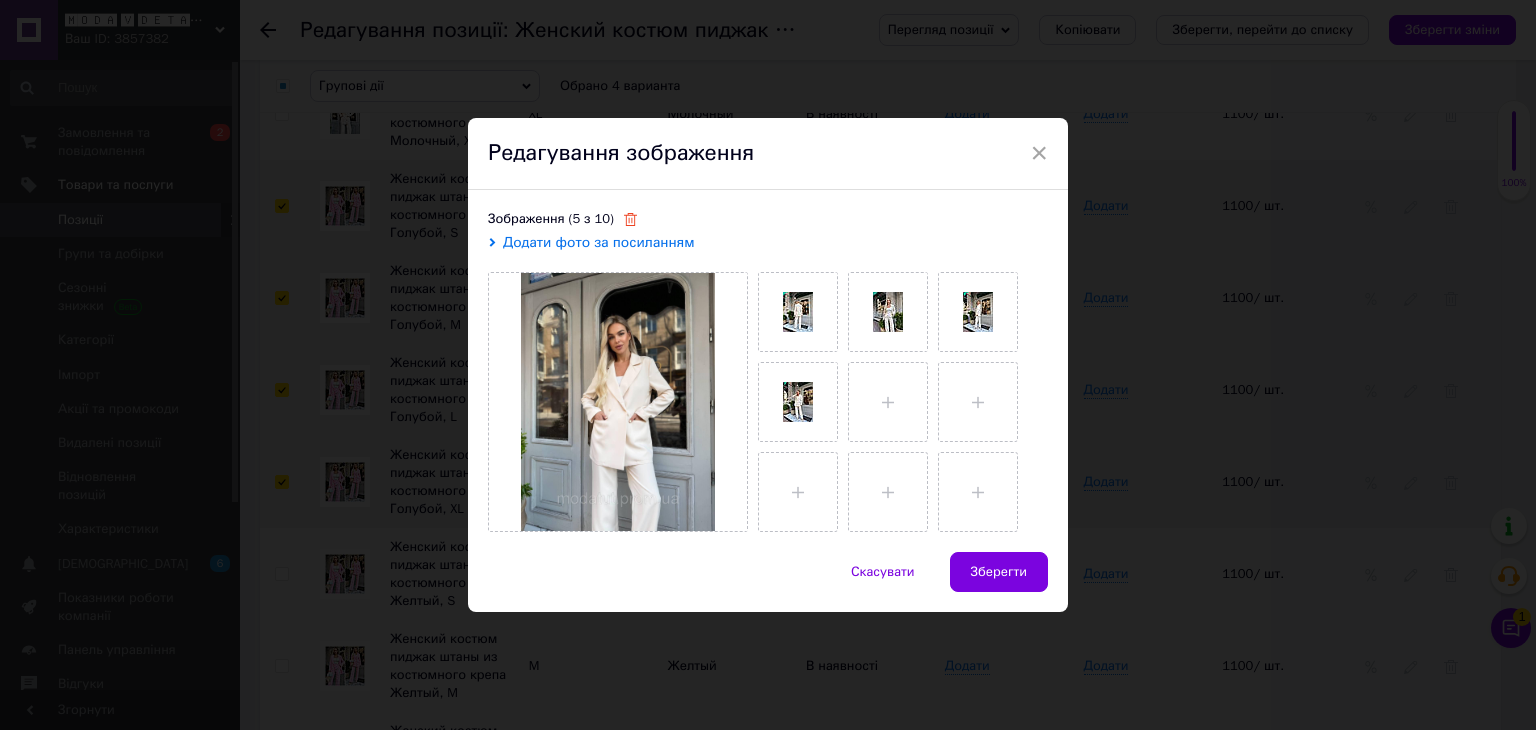 click 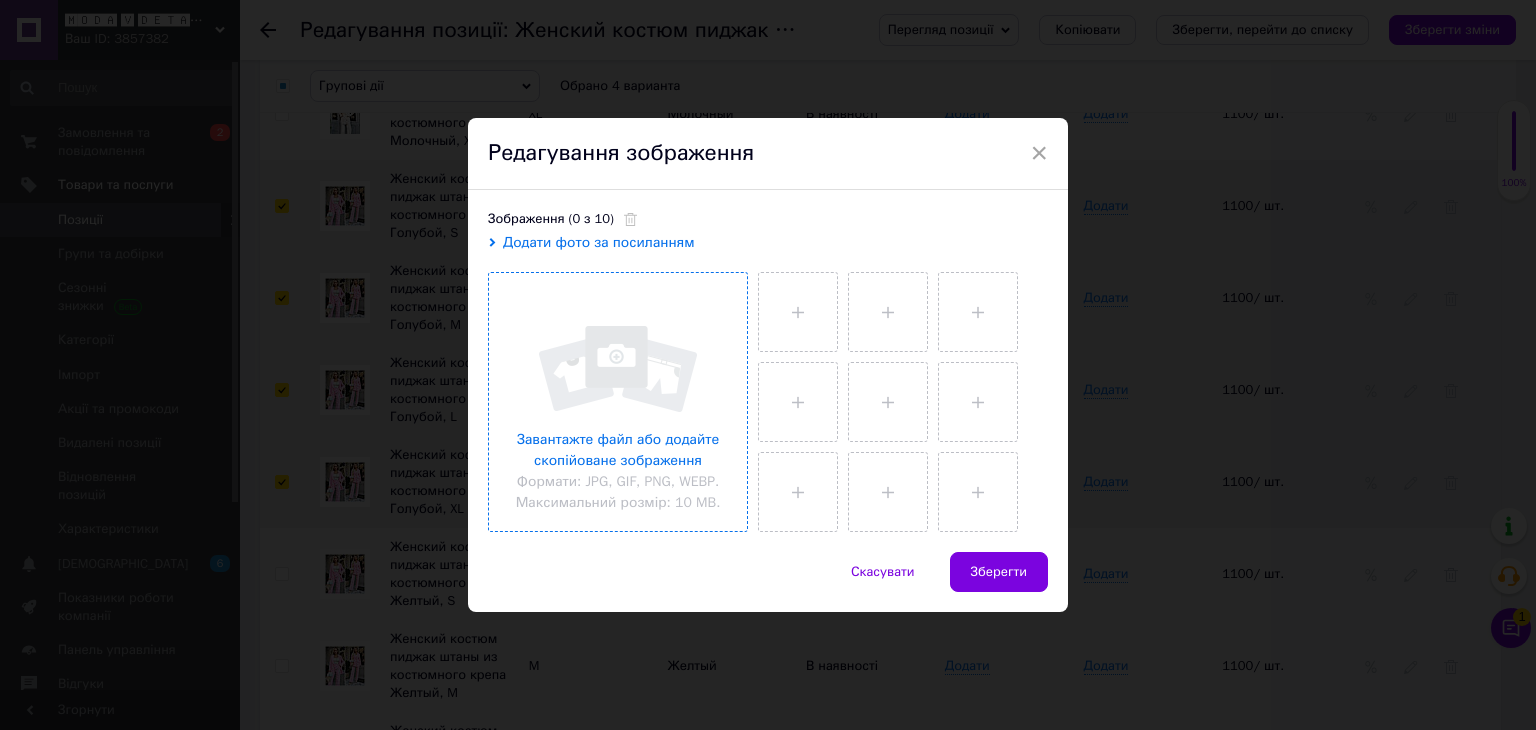 click at bounding box center [618, 402] 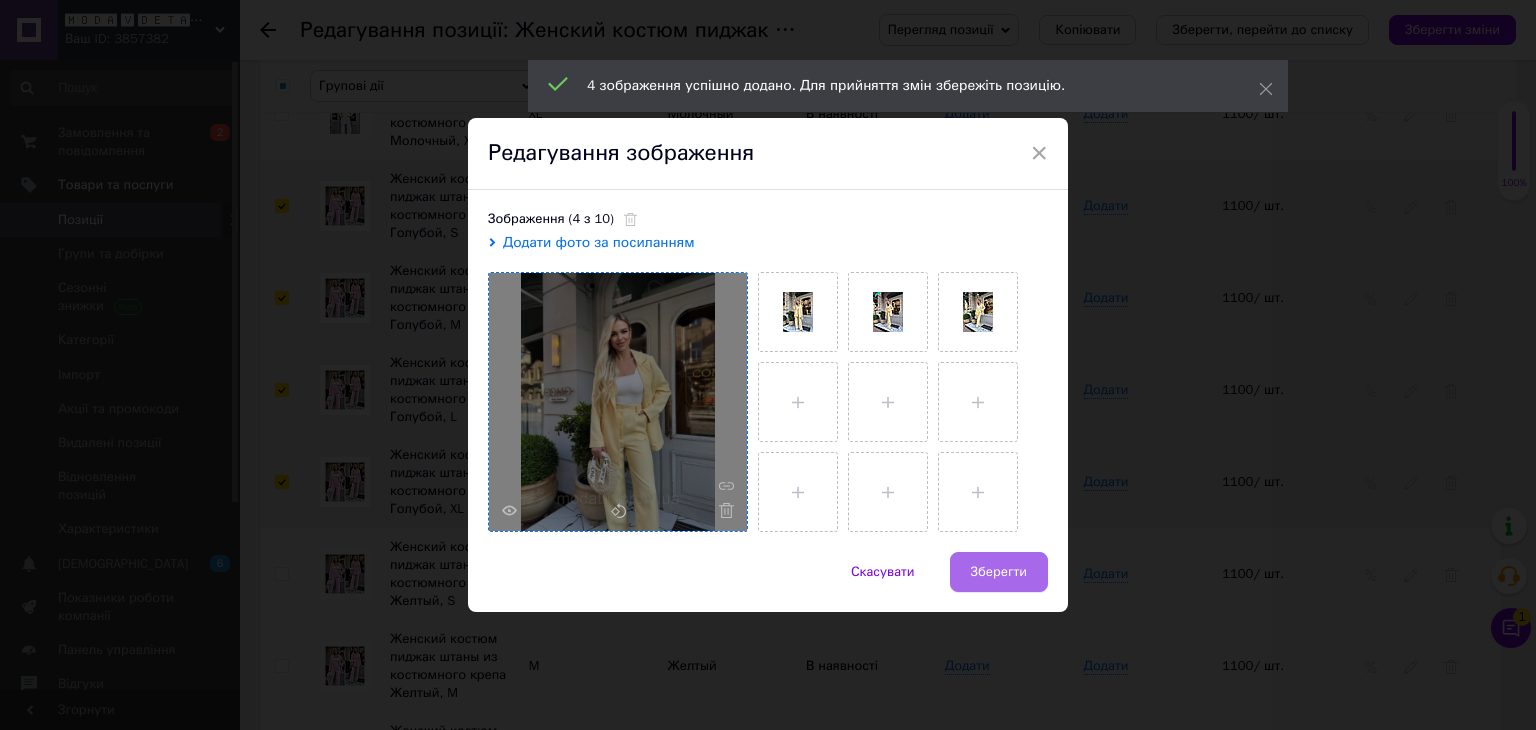 click on "Зберегти" at bounding box center [999, 572] 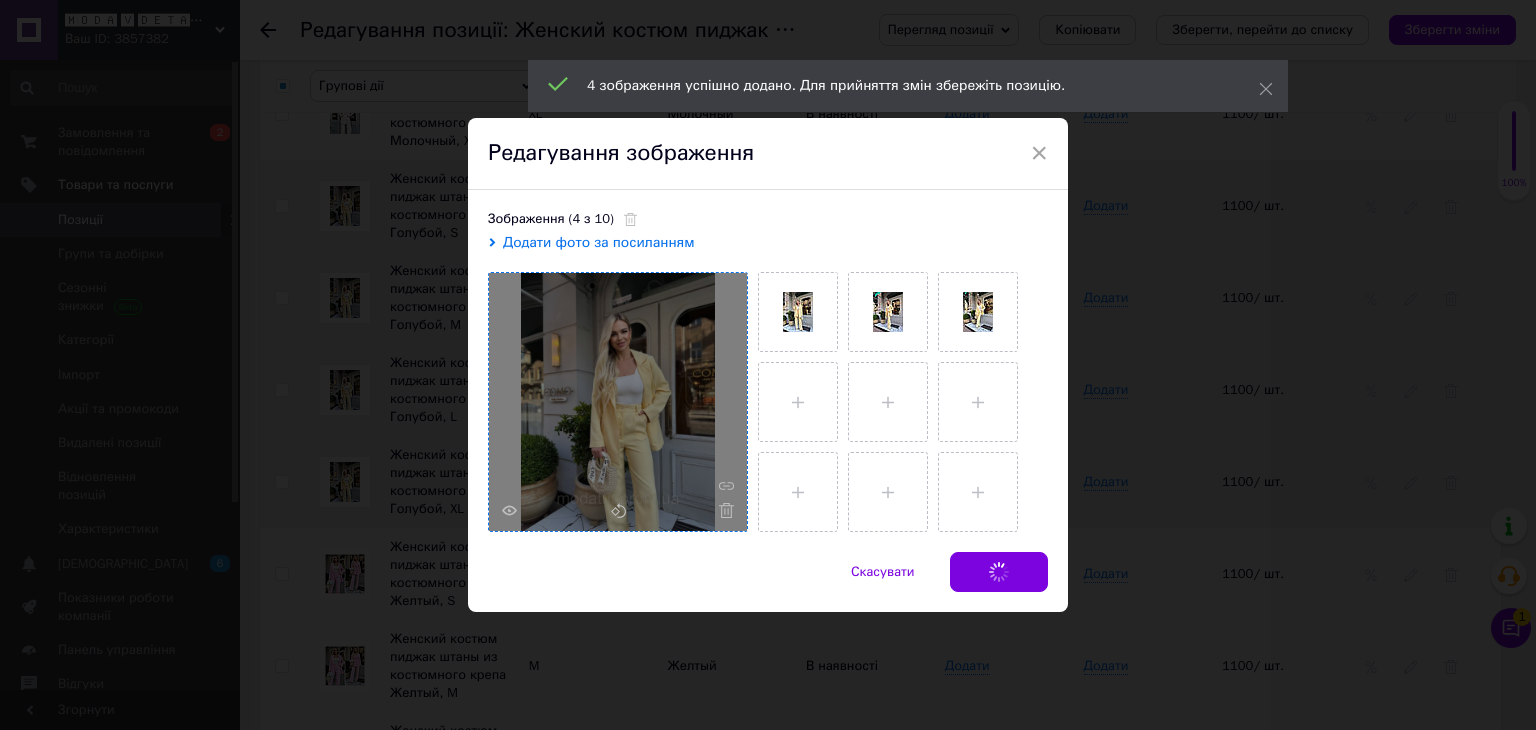 checkbox on "false" 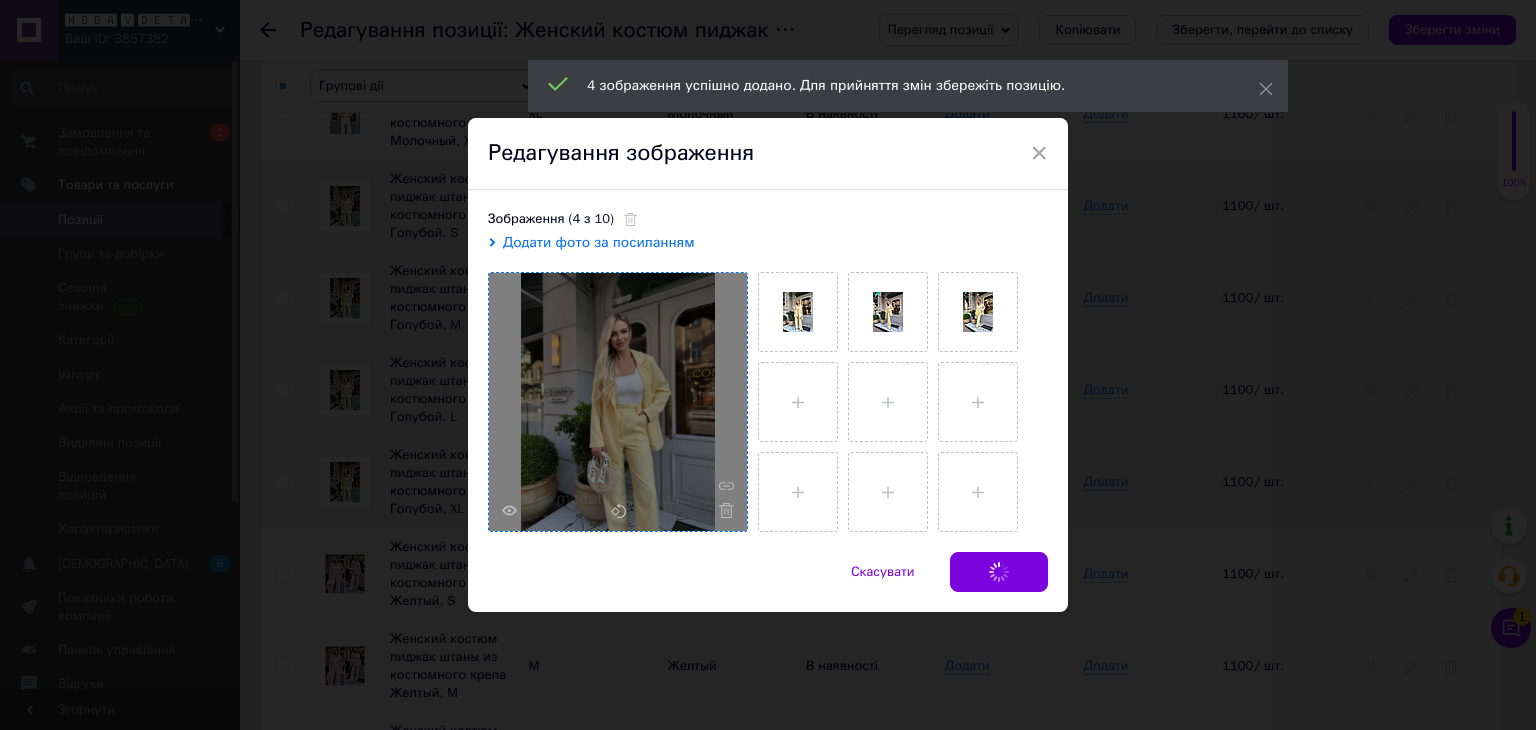 checkbox on "false" 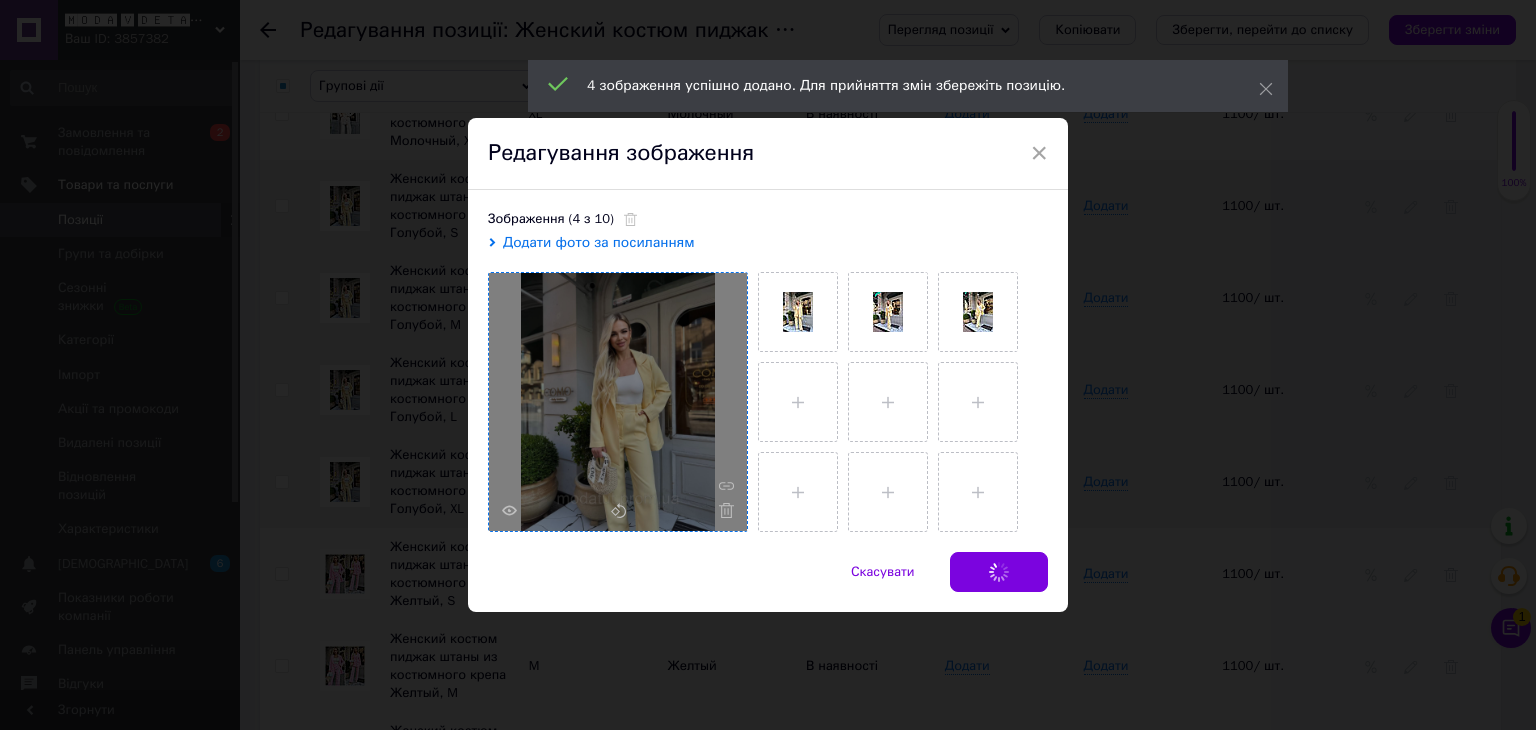 checkbox on "false" 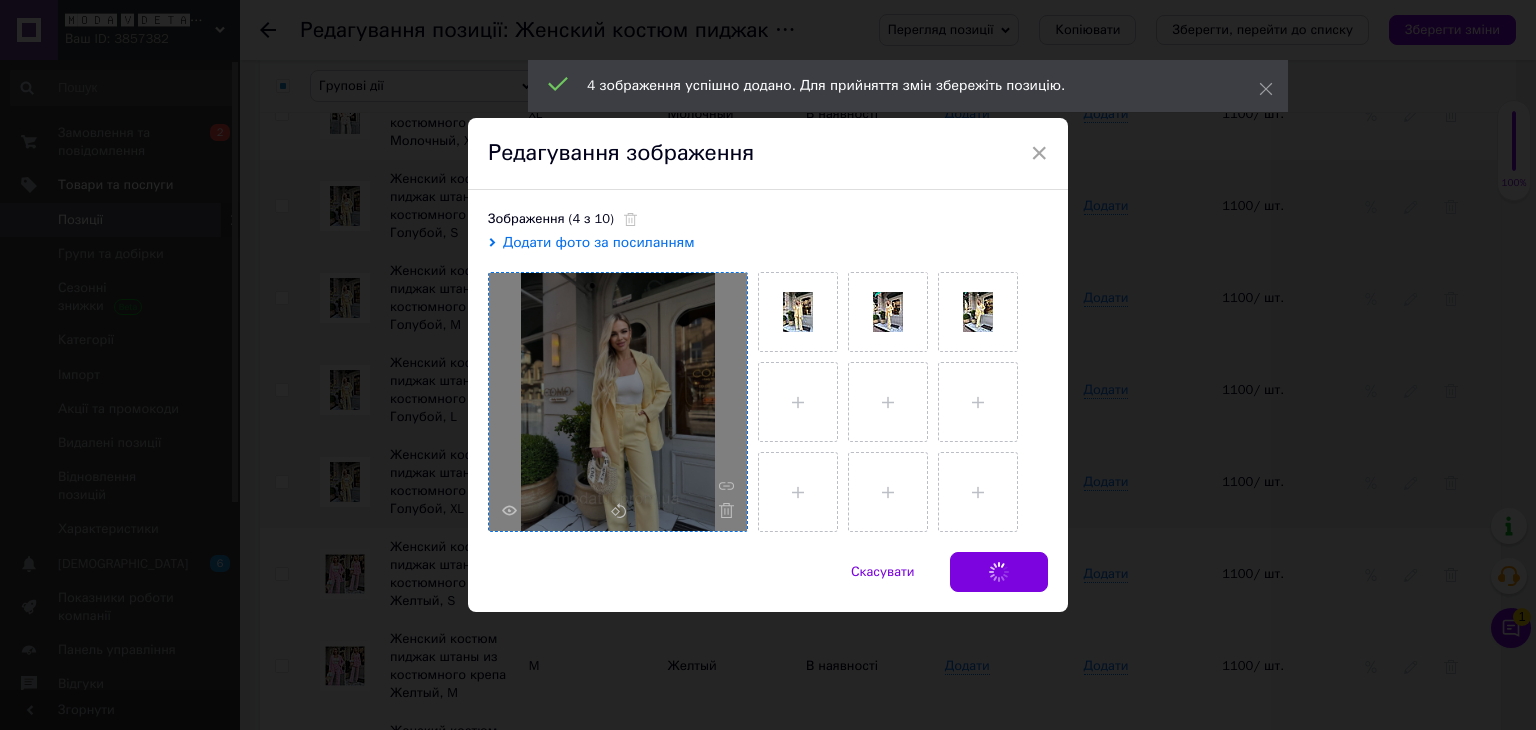 checkbox on "false" 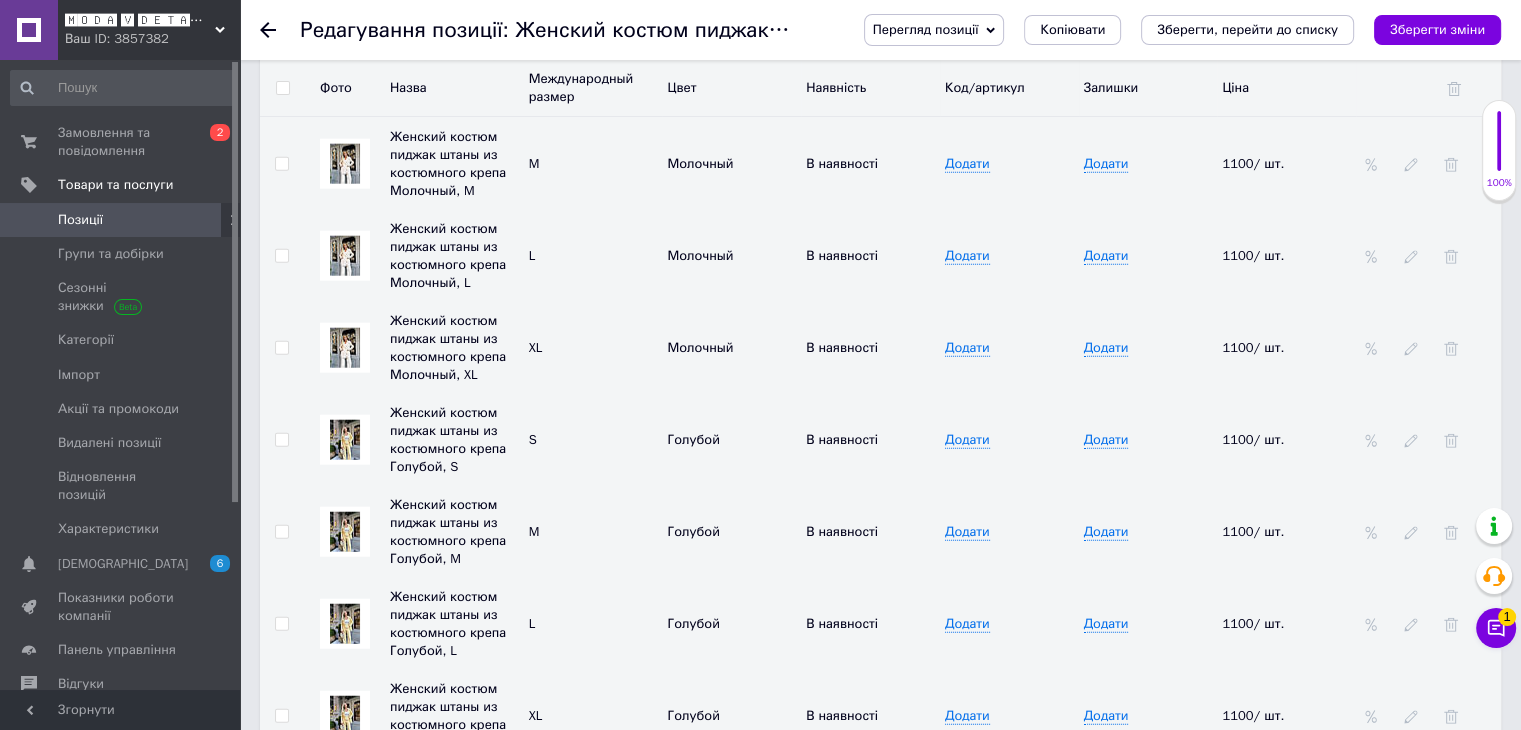 scroll, scrollTop: 5181, scrollLeft: 0, axis: vertical 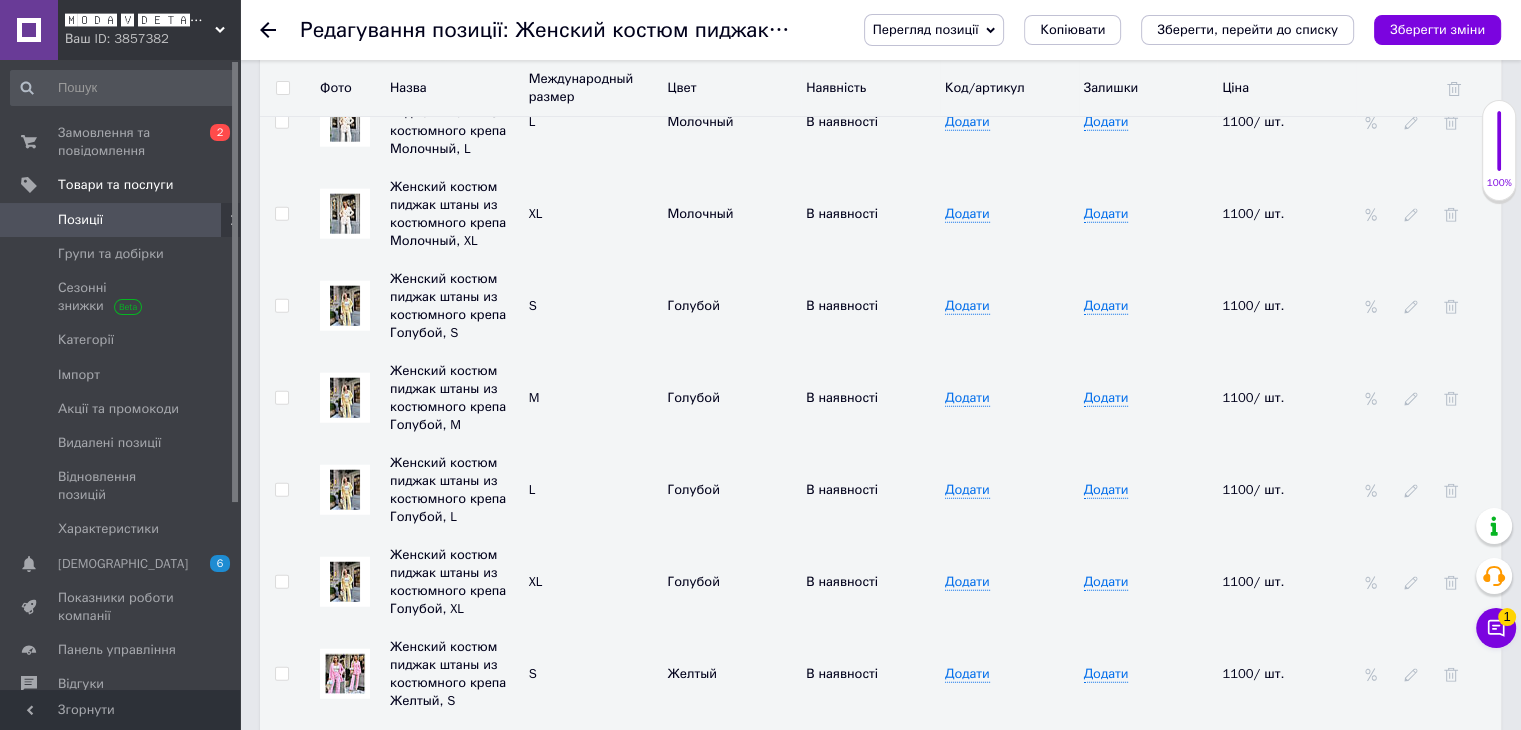click at bounding box center (281, 306) 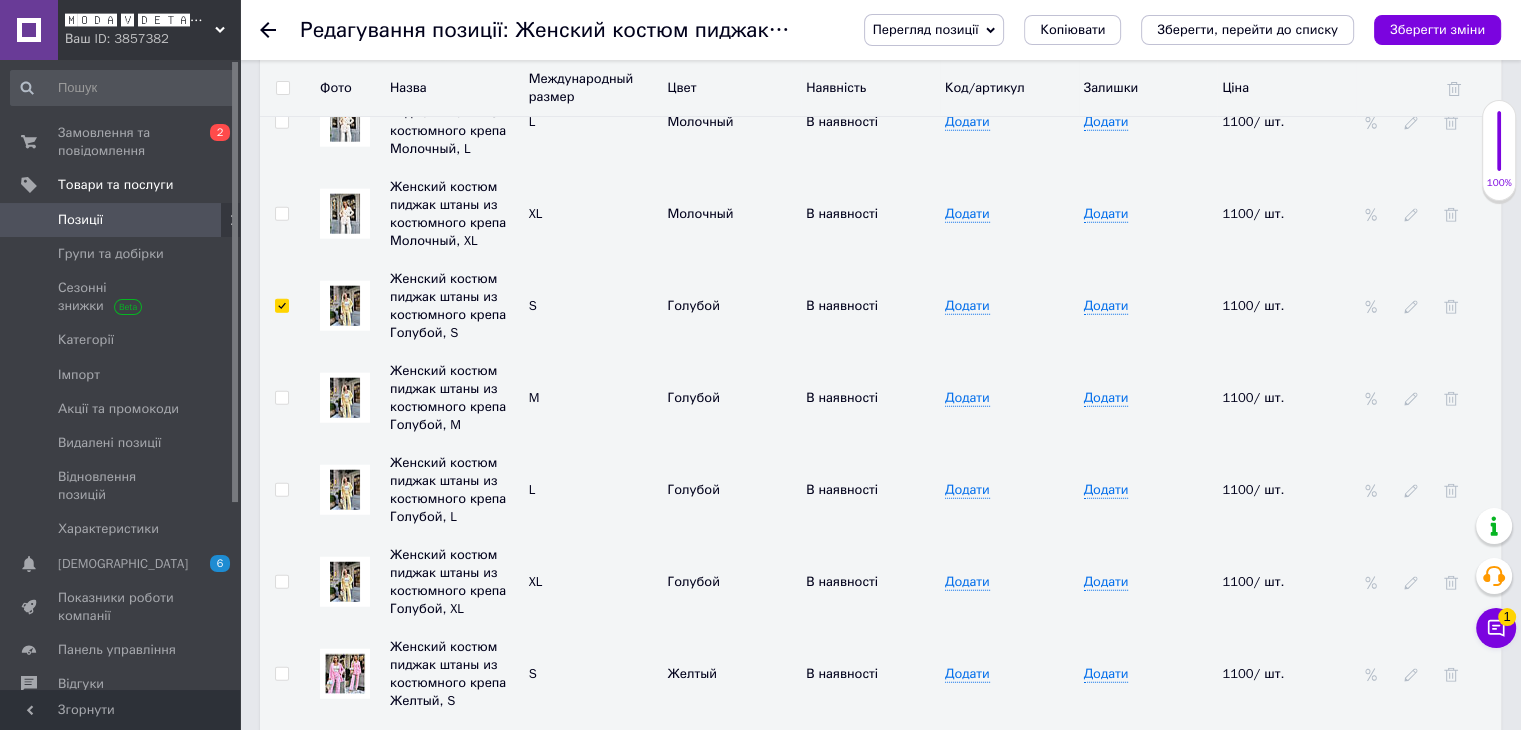 checkbox on "true" 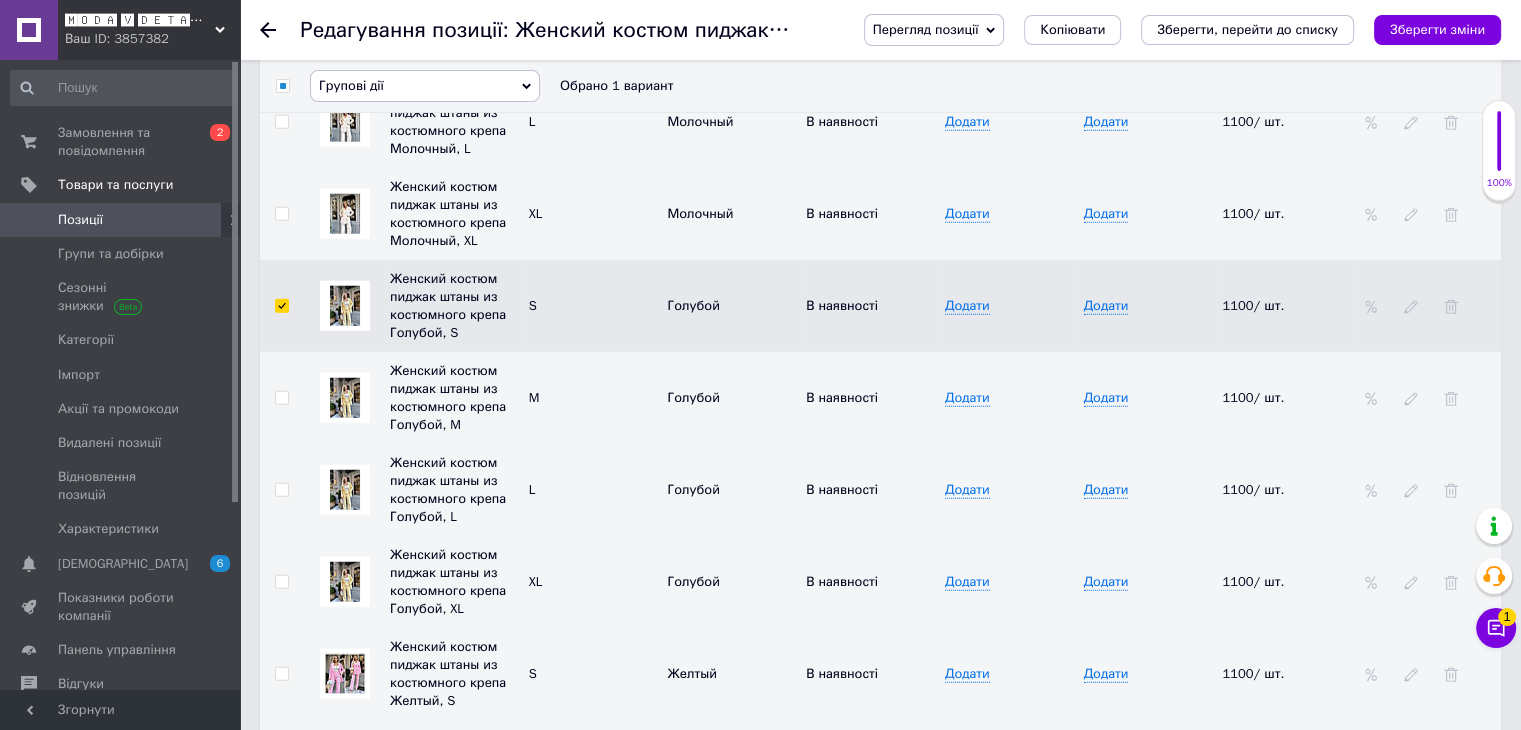 click at bounding box center (281, 398) 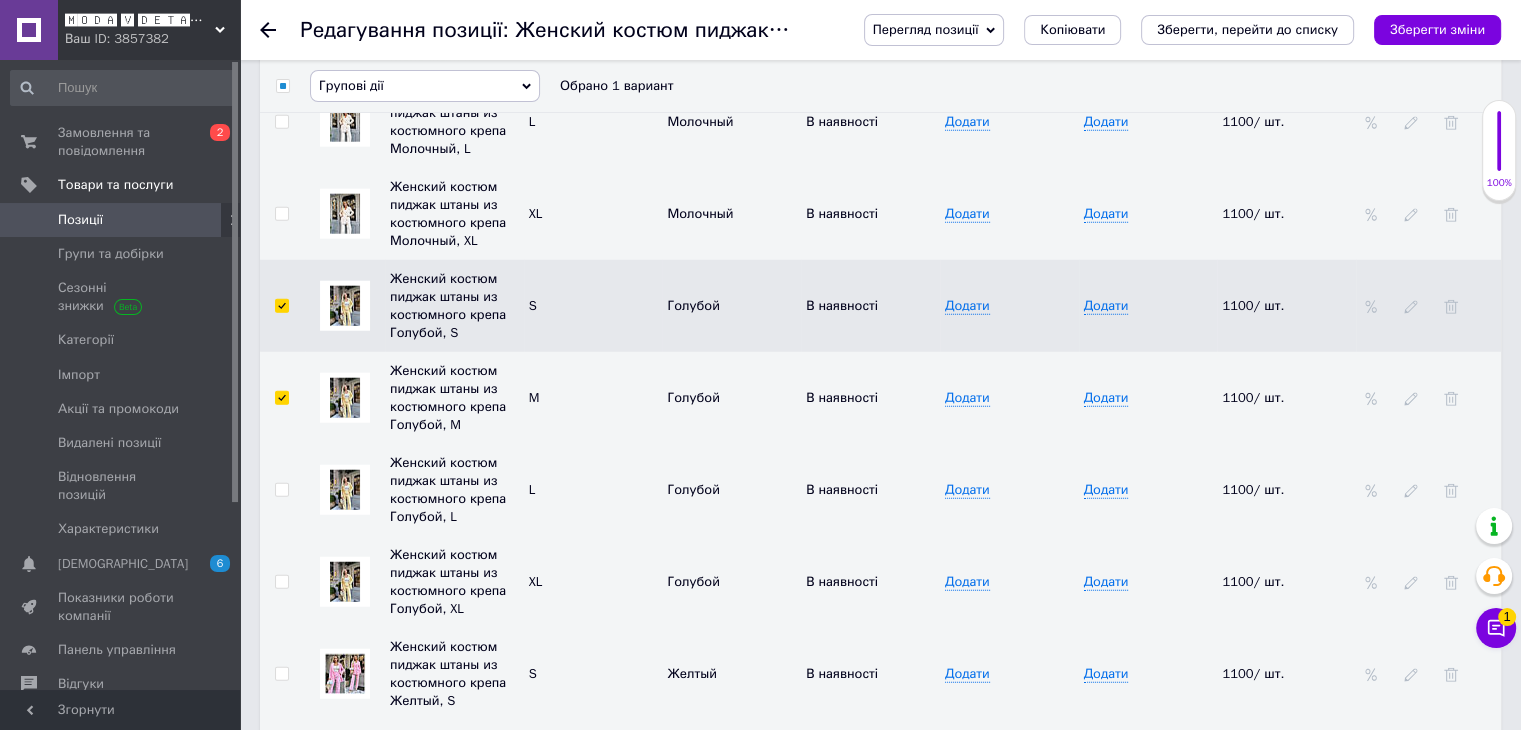 checkbox on "true" 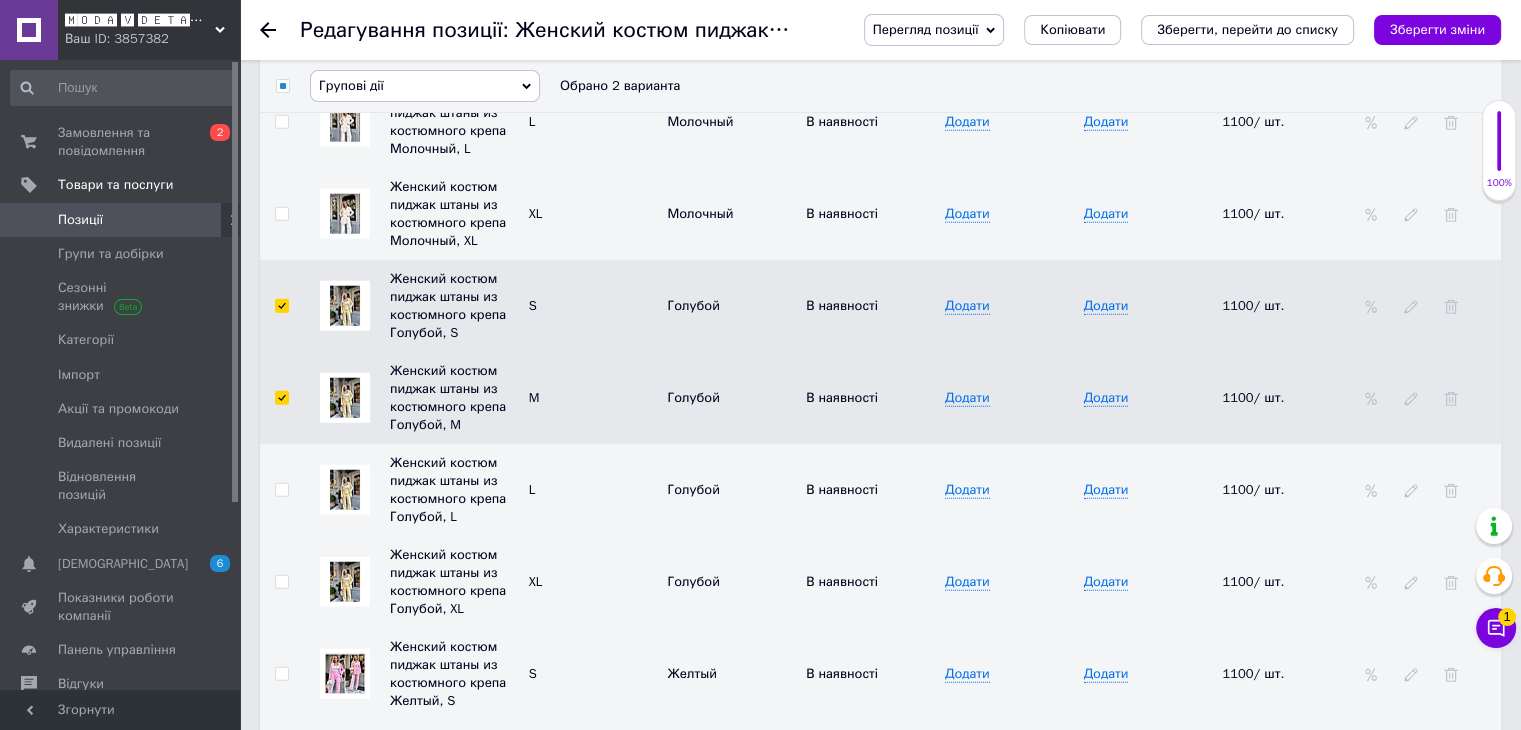 click at bounding box center (281, 490) 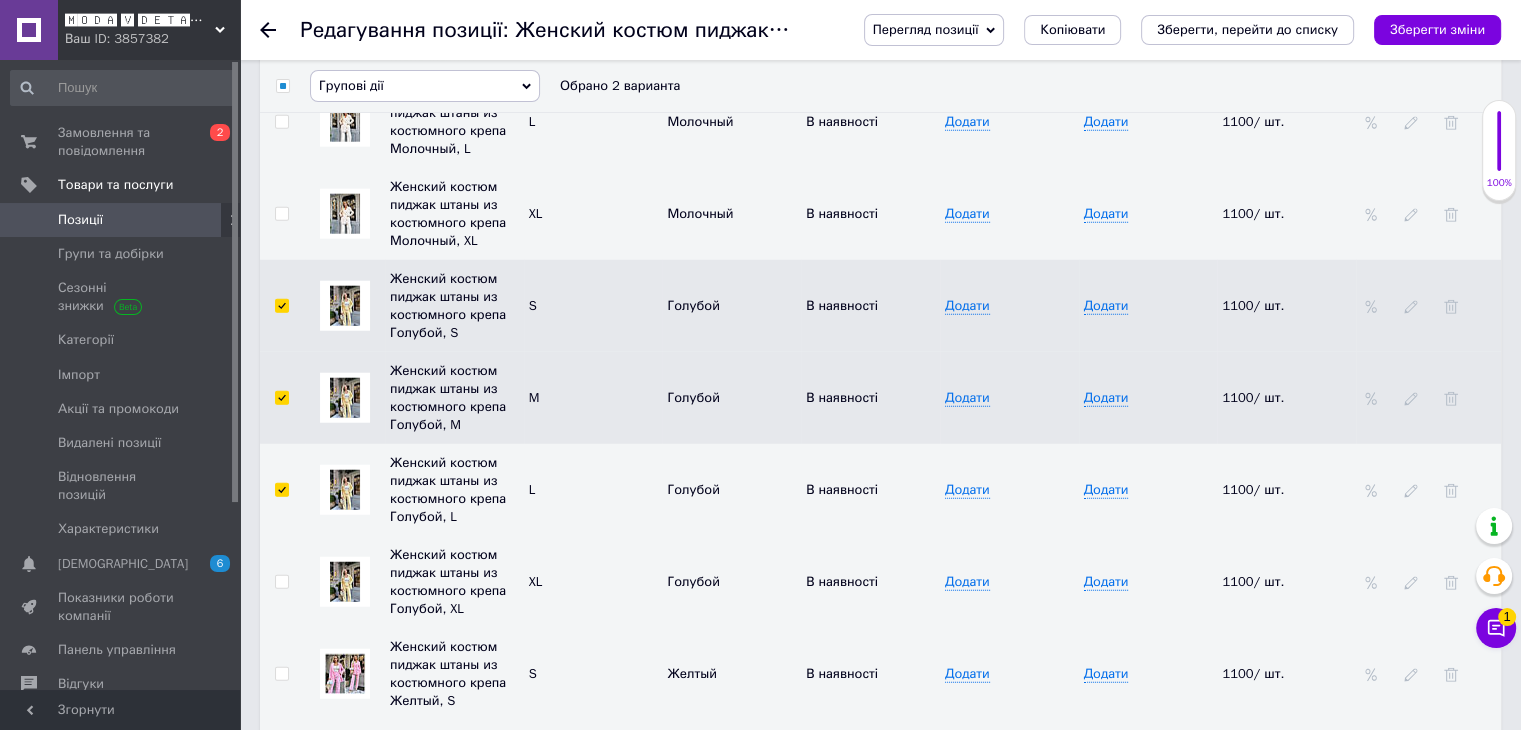 checkbox on "true" 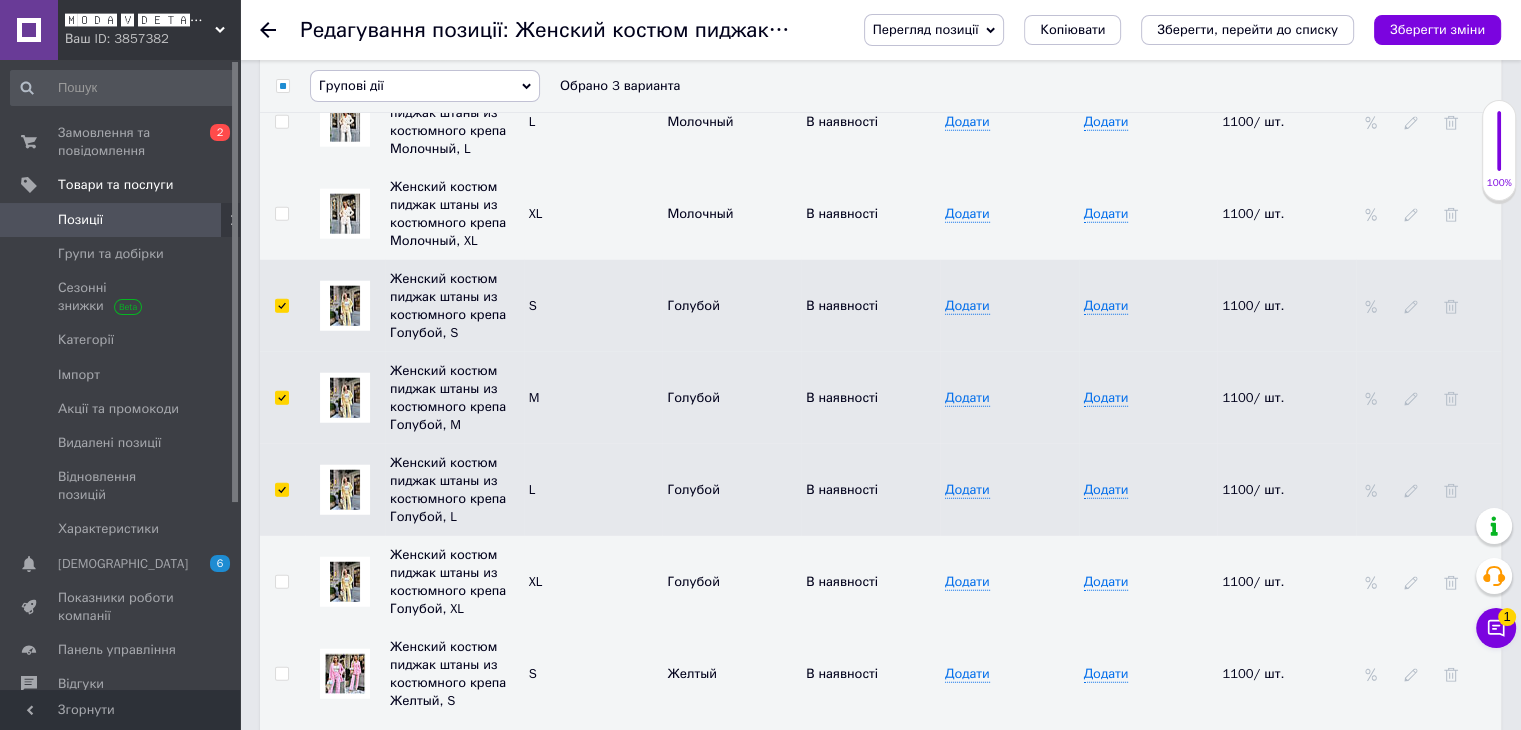 click at bounding box center (281, 582) 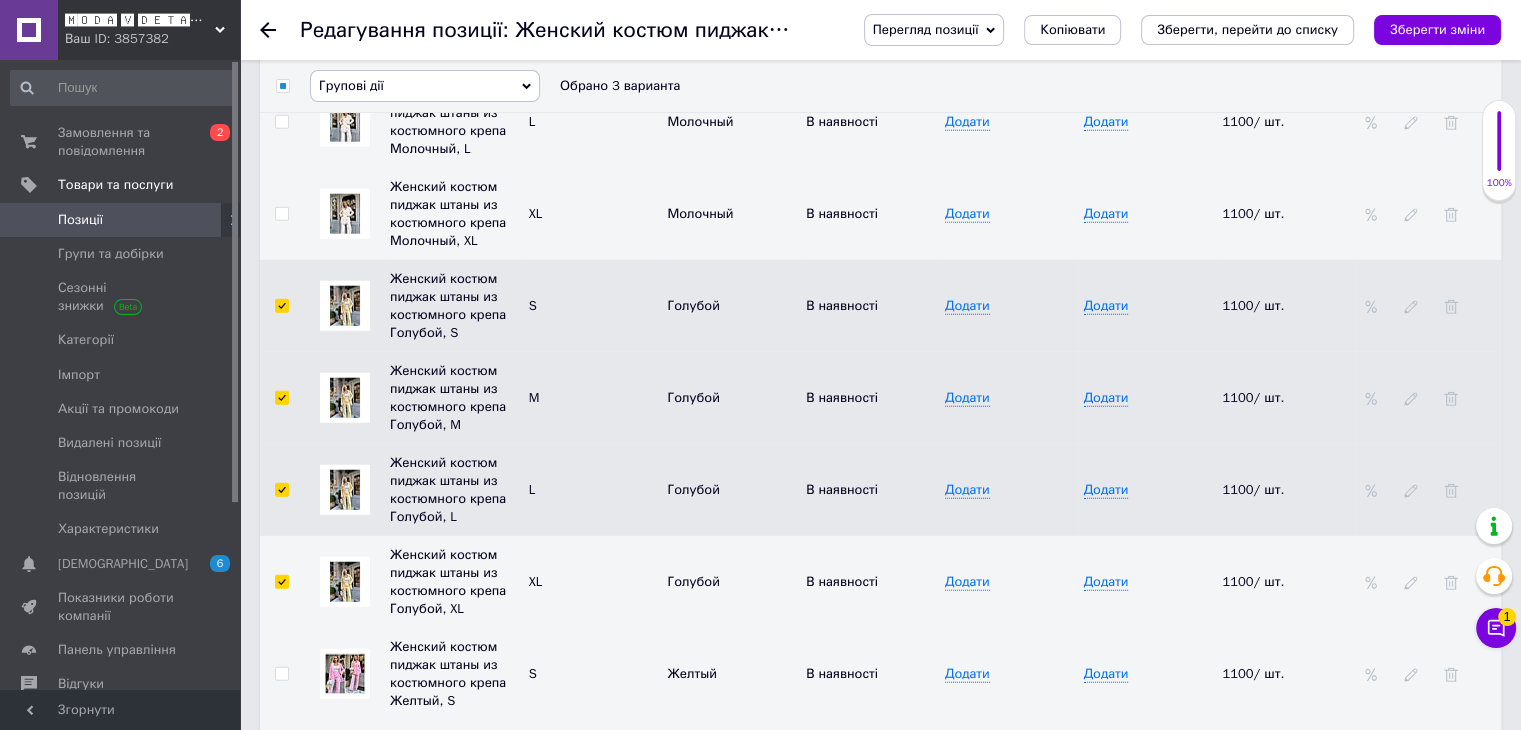 checkbox on "true" 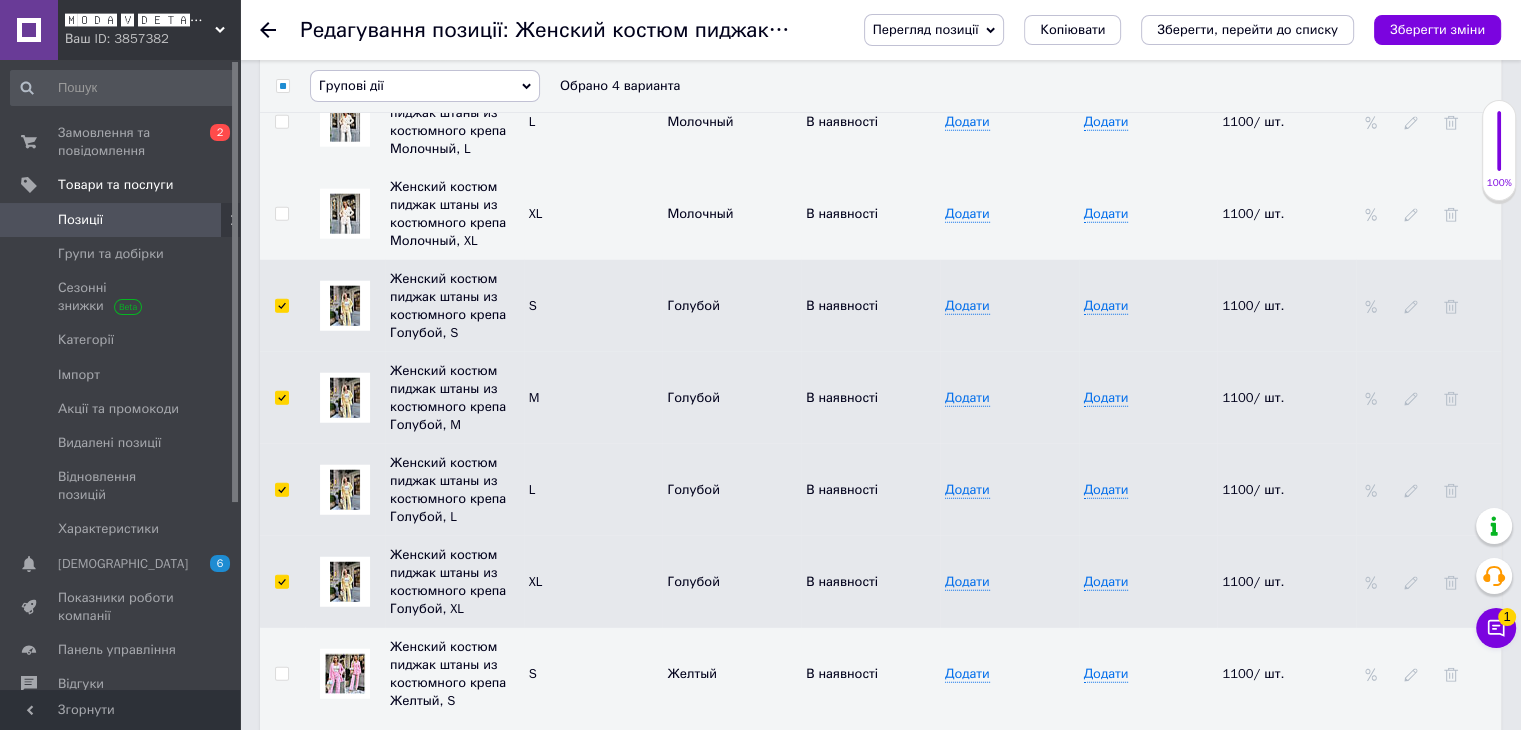 click on "Групові дії" at bounding box center [425, 86] 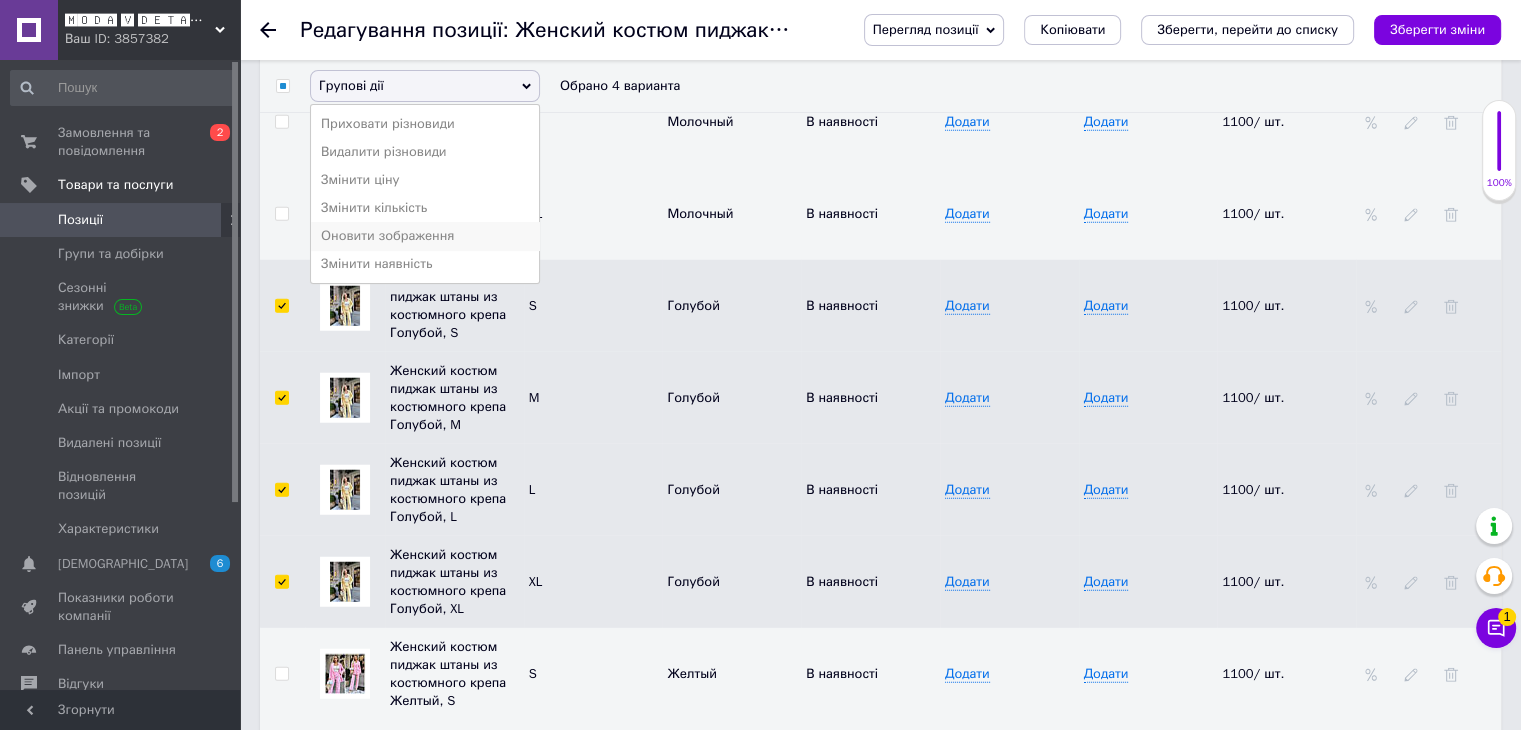 click on "Оновити зображення" at bounding box center [425, 236] 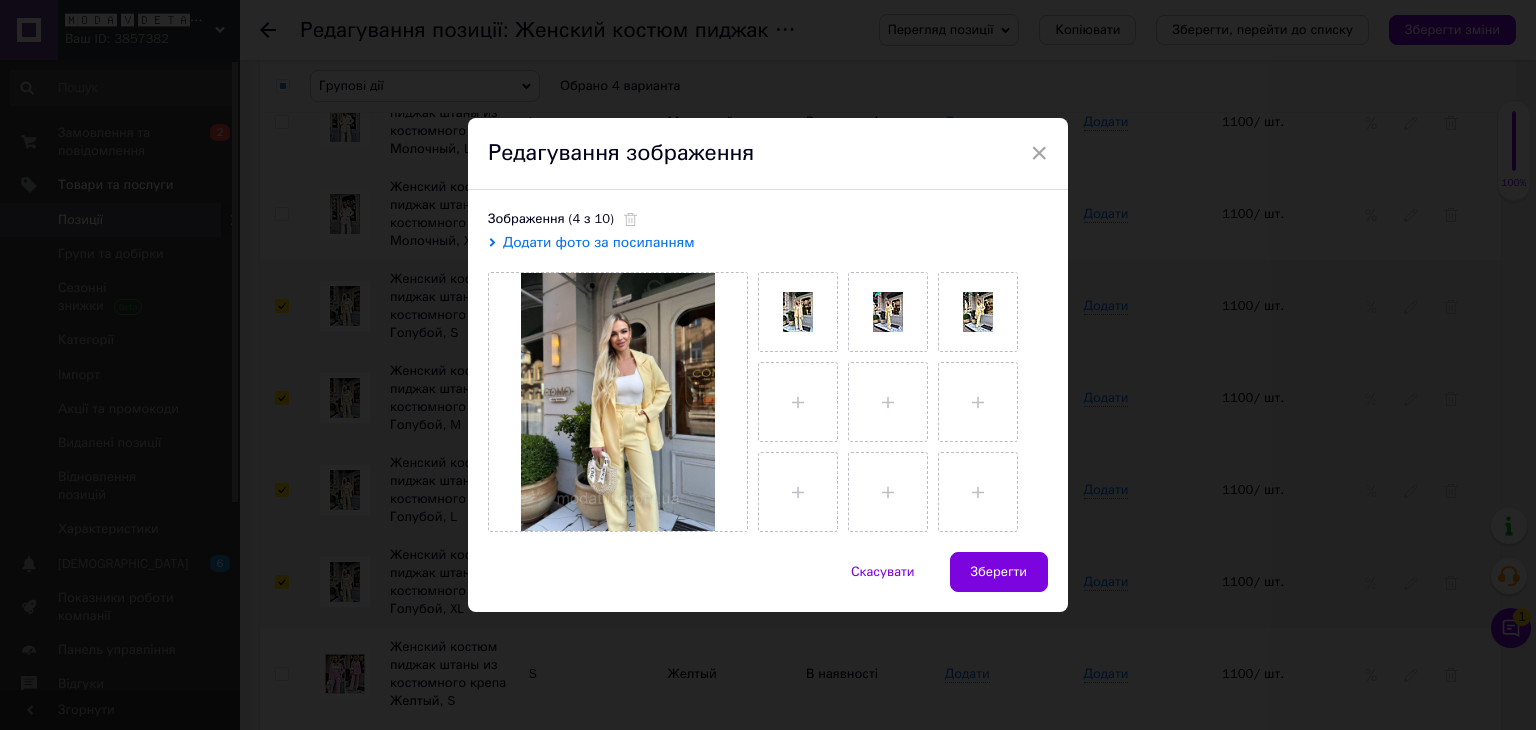 click at bounding box center [625, 218] 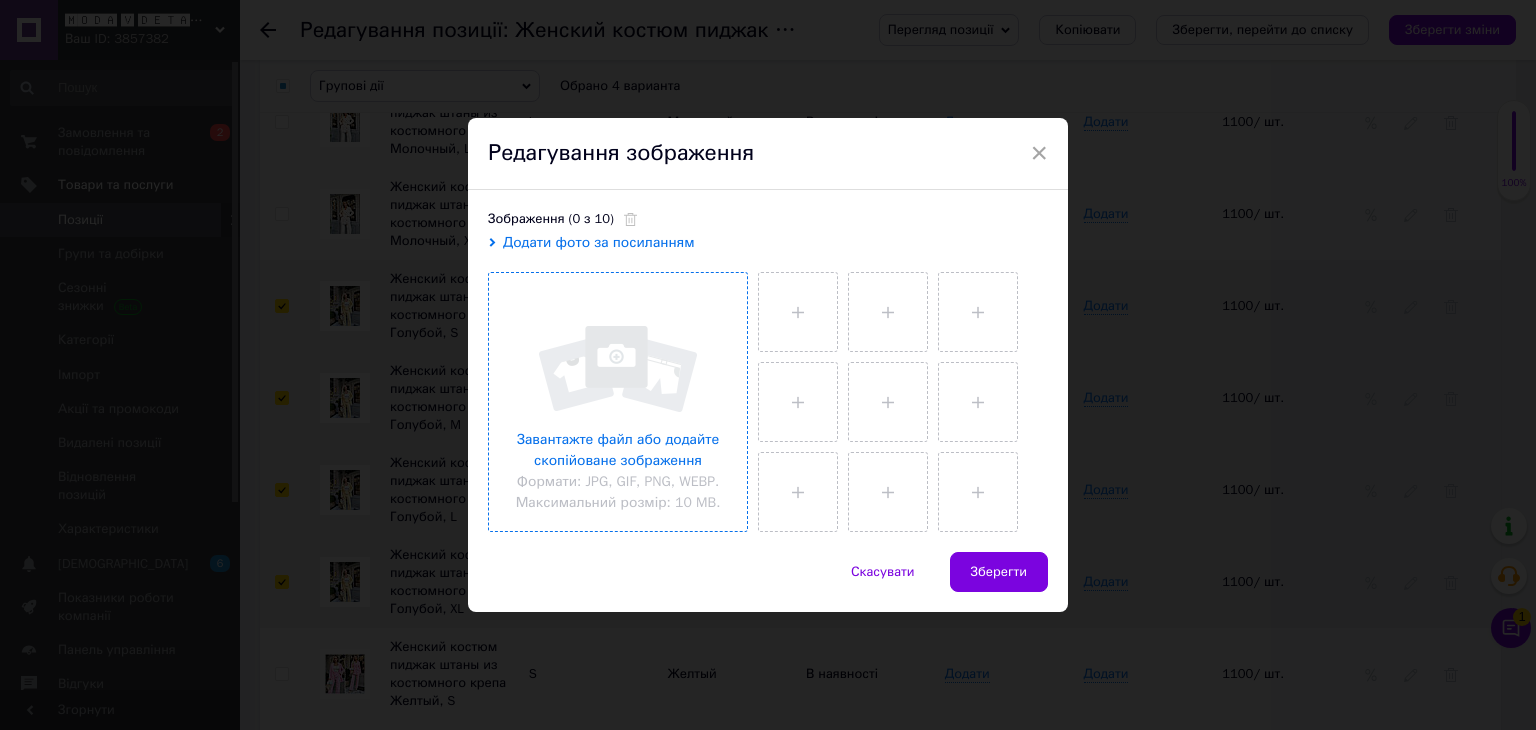 click at bounding box center [618, 402] 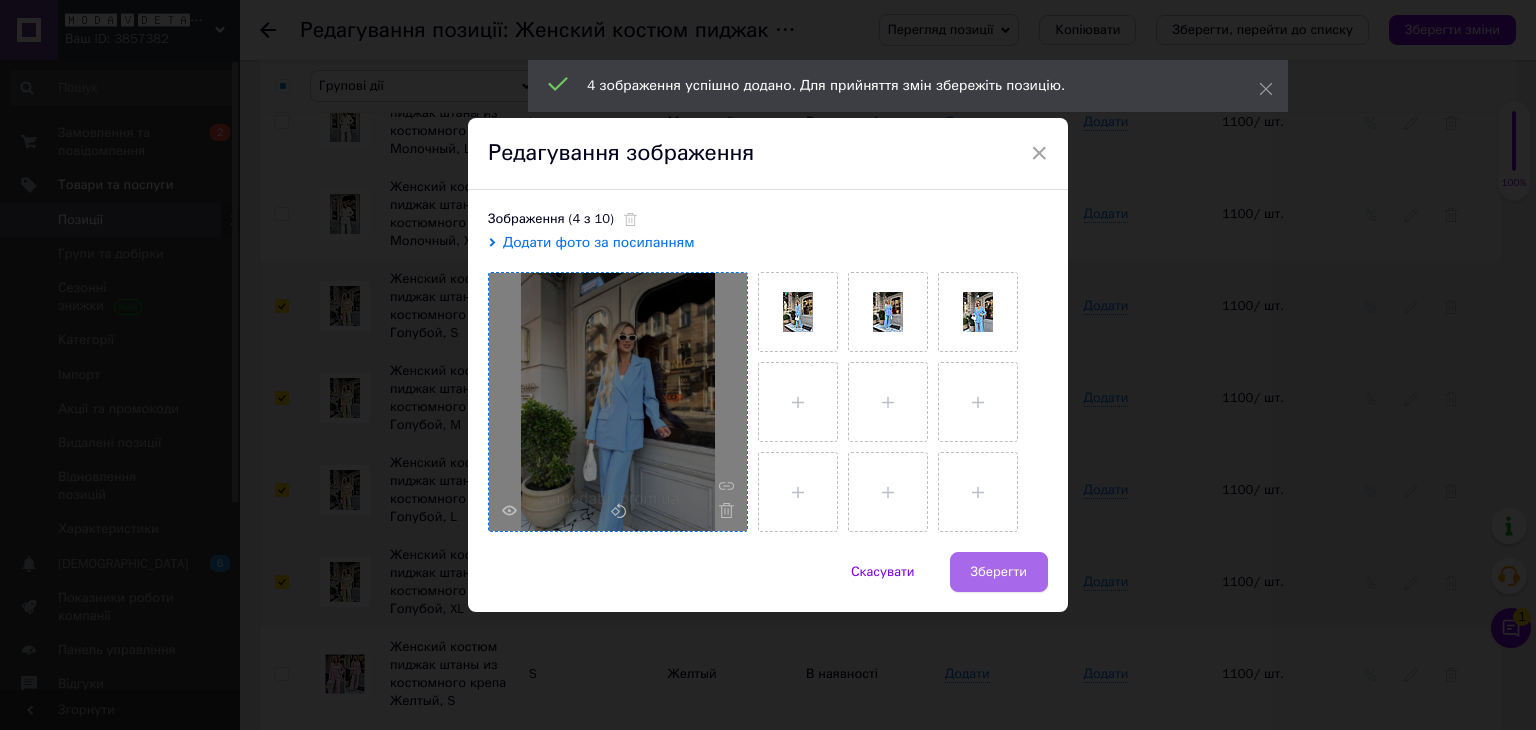 click on "Зберегти" at bounding box center (999, 572) 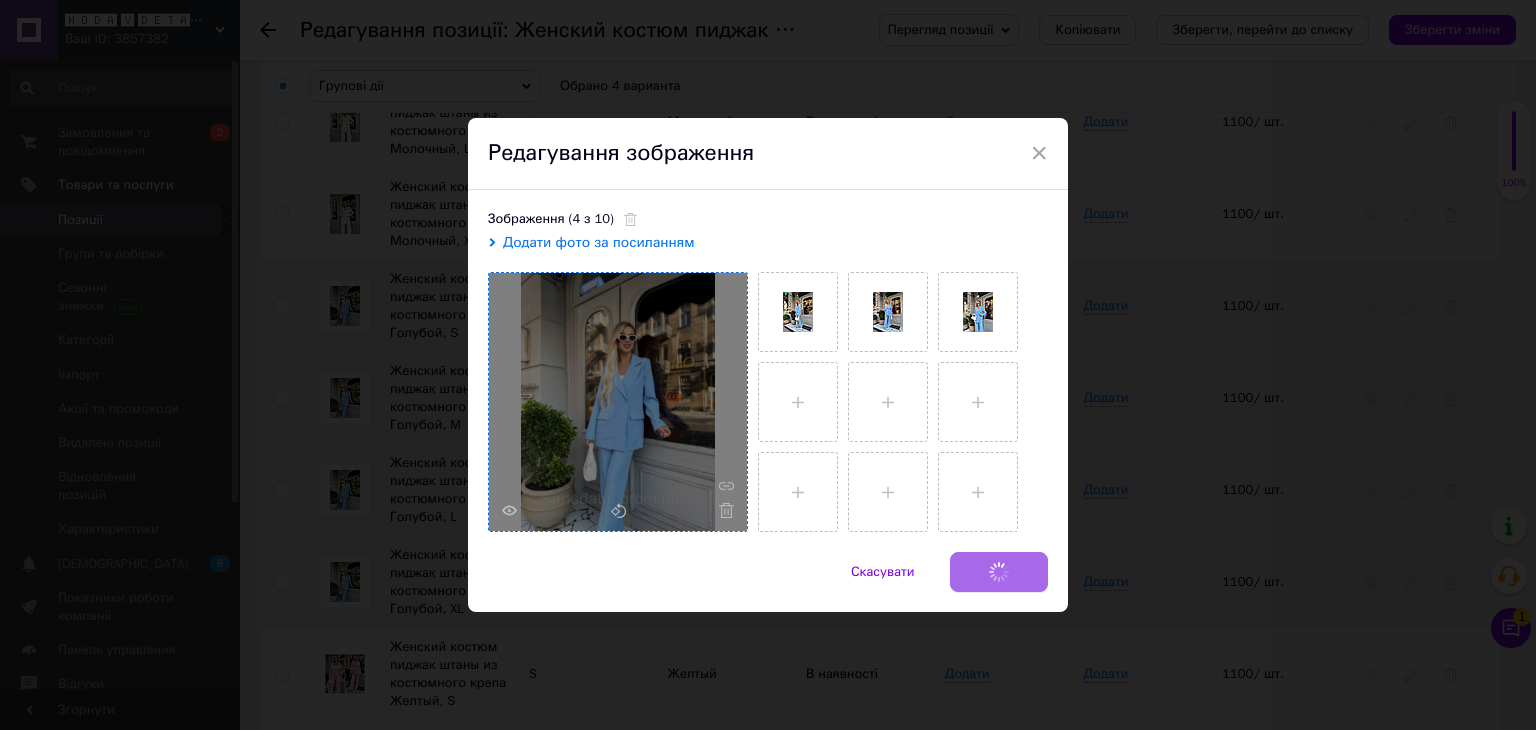 checkbox on "false" 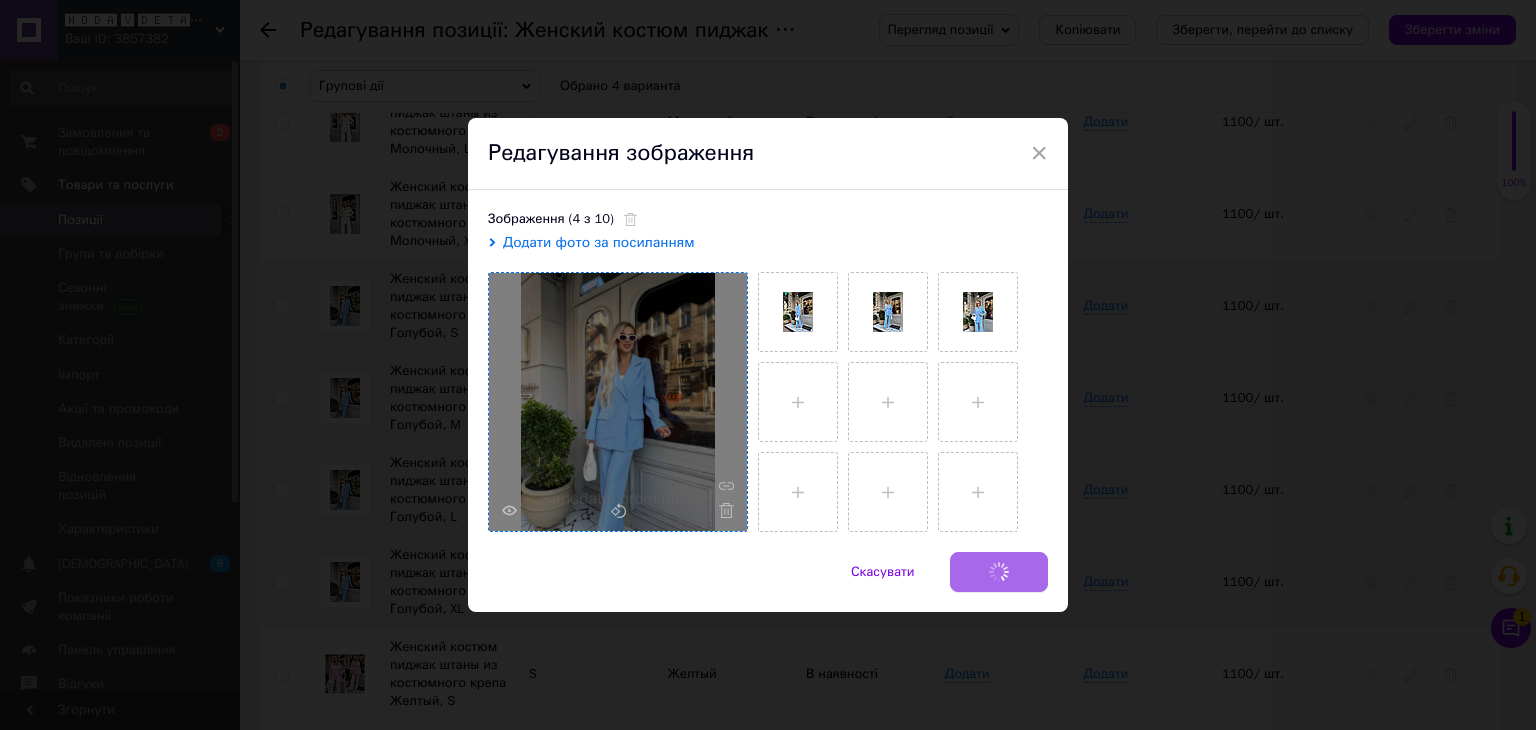 checkbox on "false" 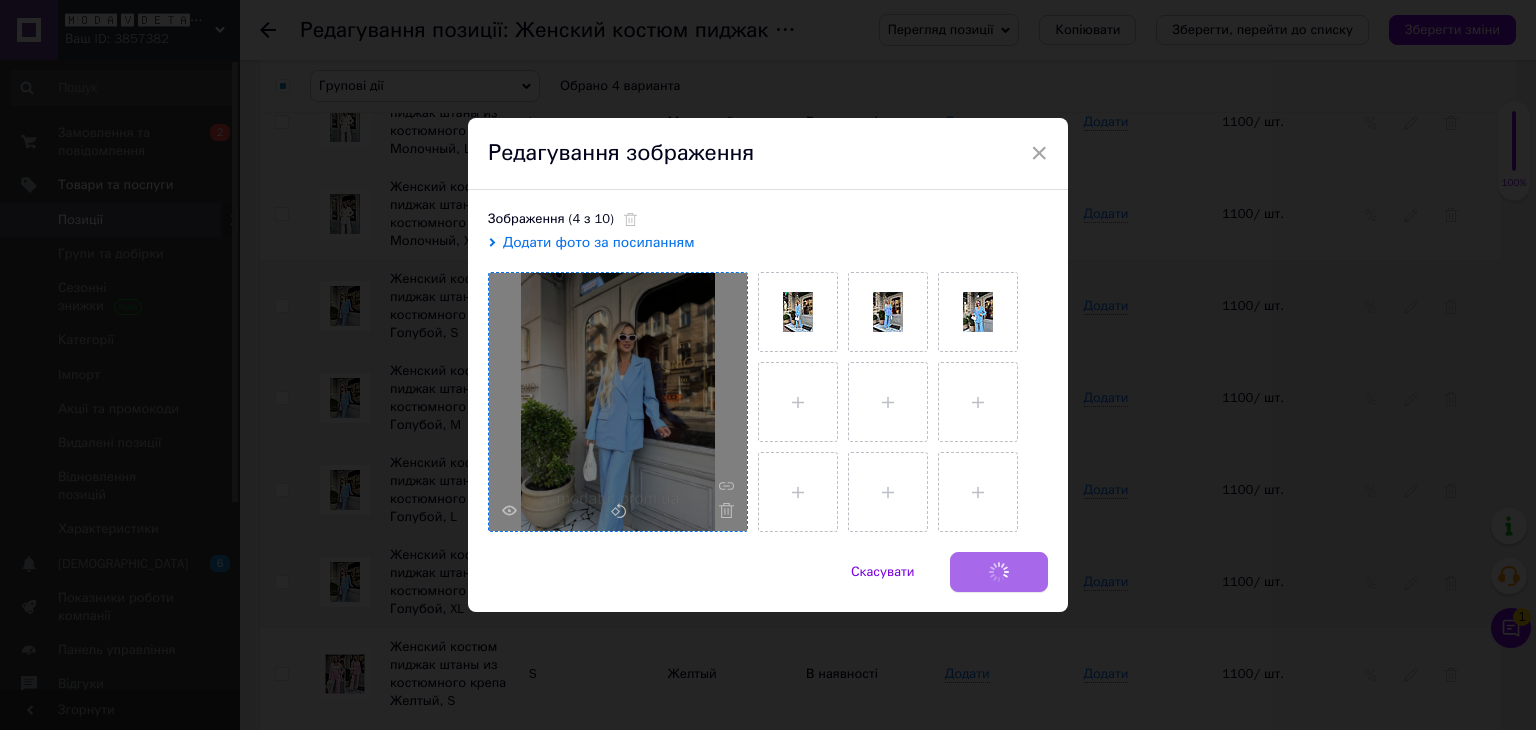 checkbox on "false" 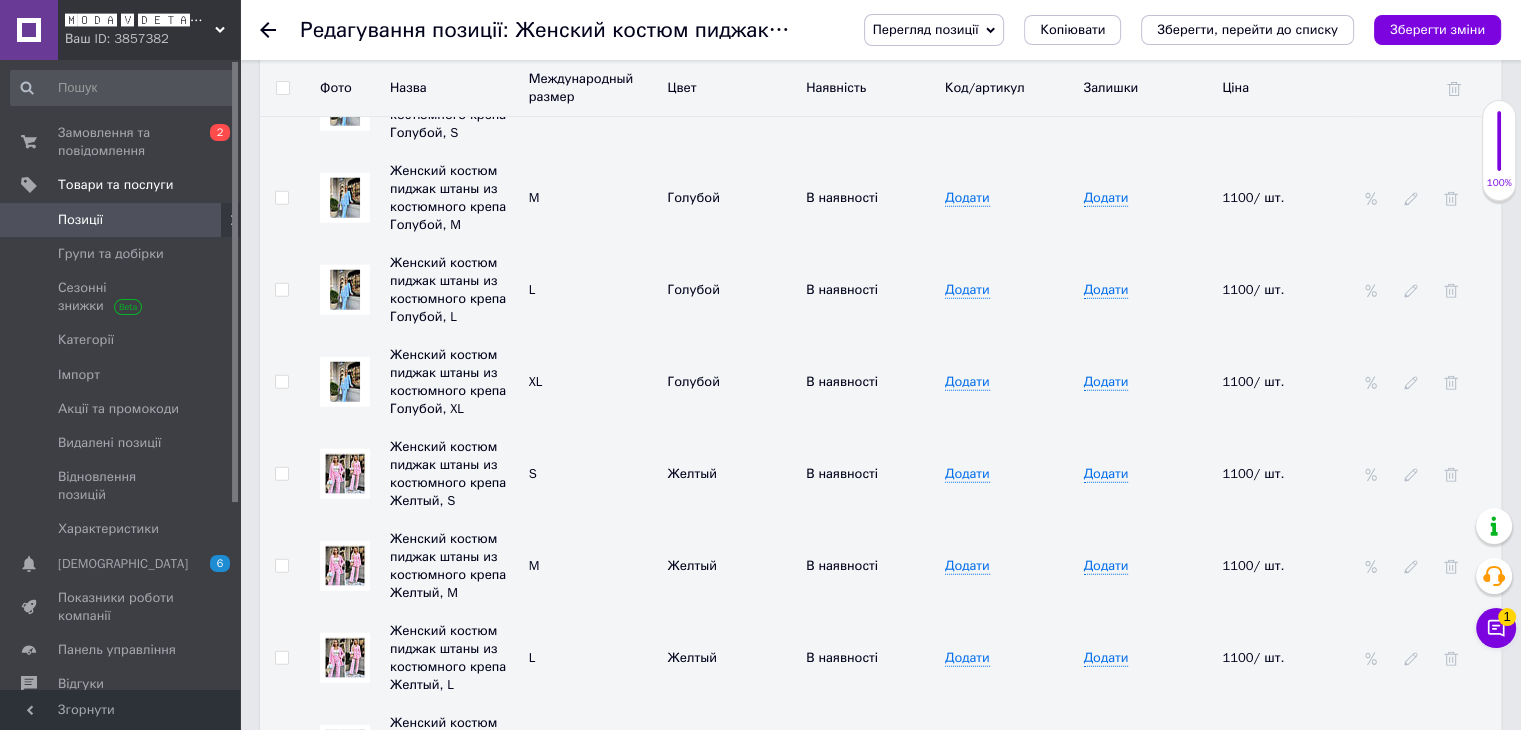 scroll, scrollTop: 5481, scrollLeft: 0, axis: vertical 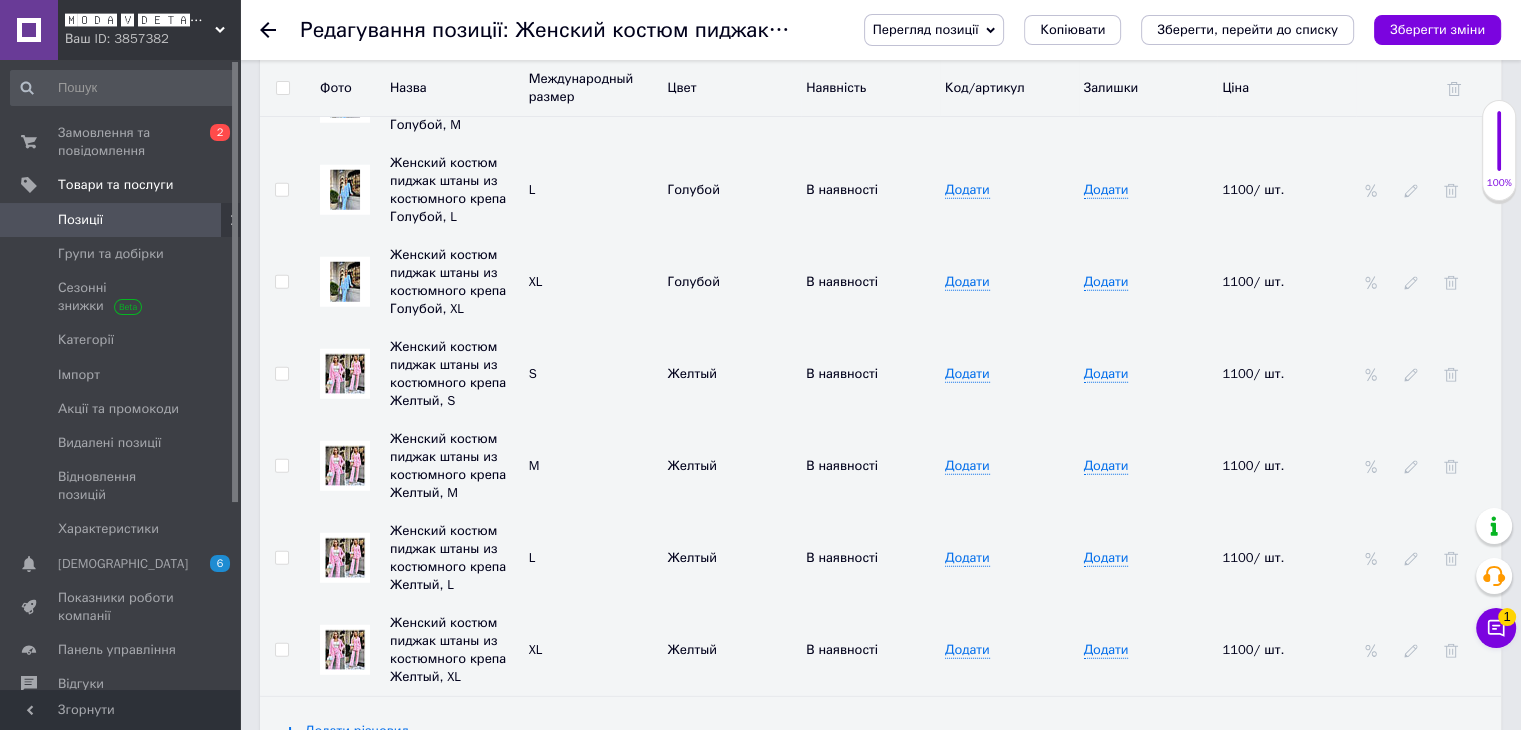 click at bounding box center (281, 374) 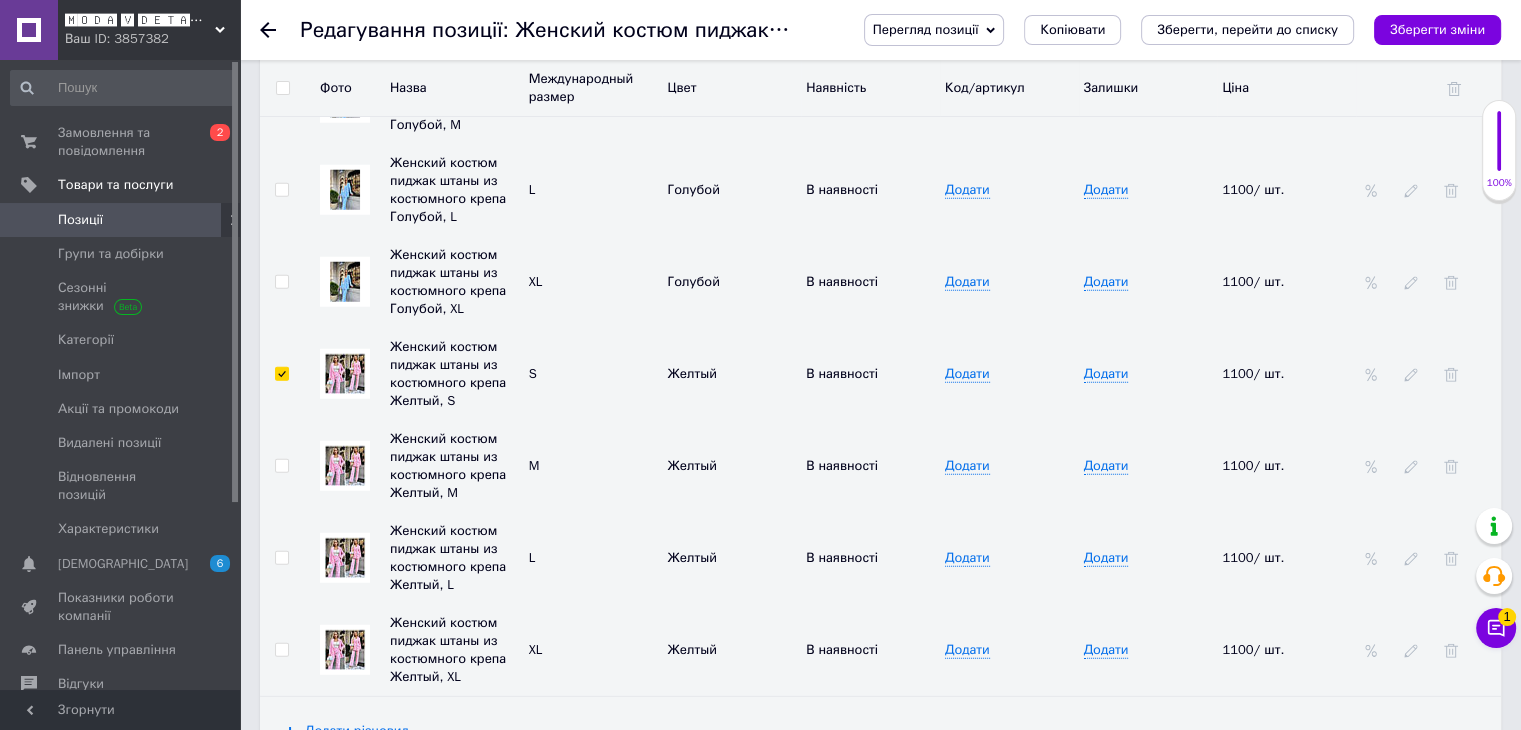 checkbox on "true" 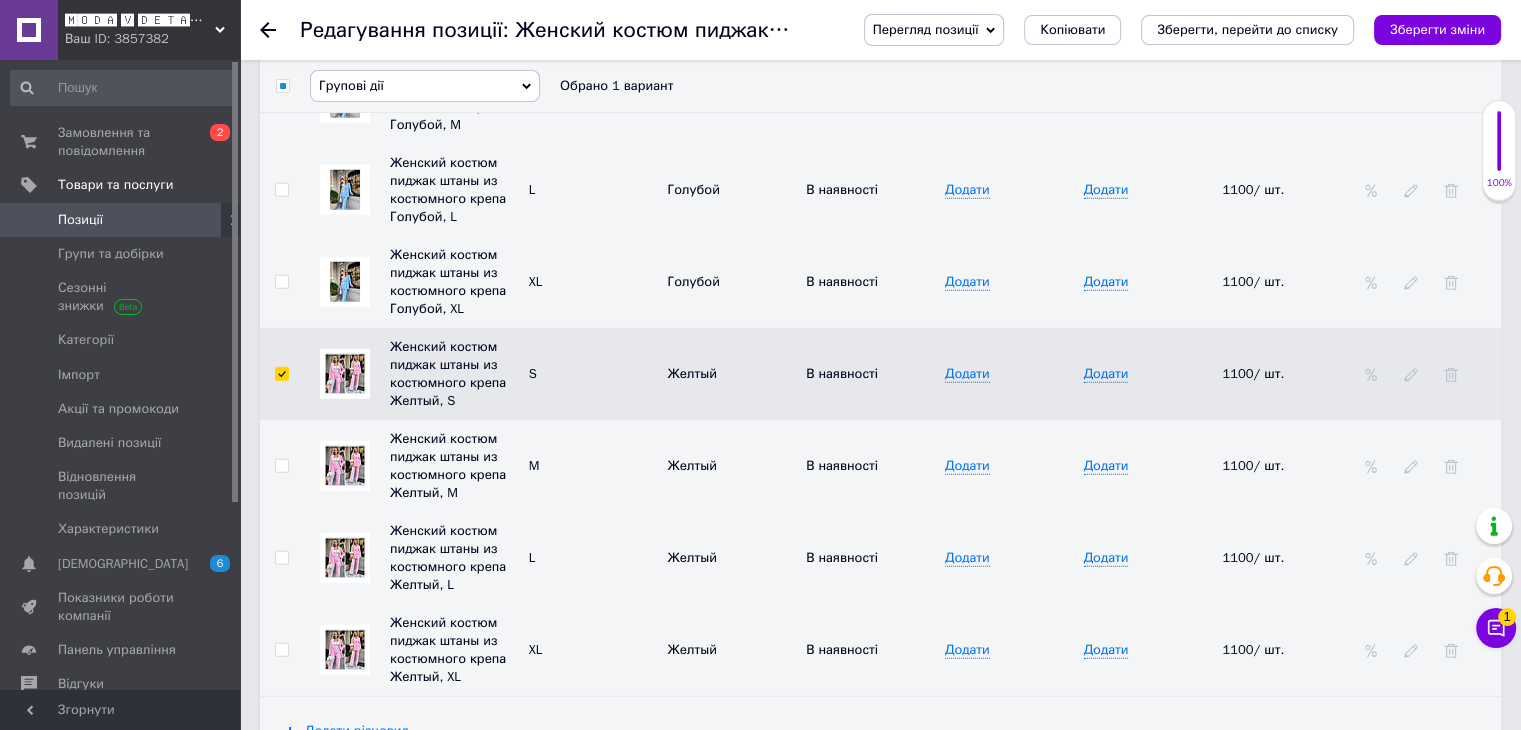 click at bounding box center (281, 466) 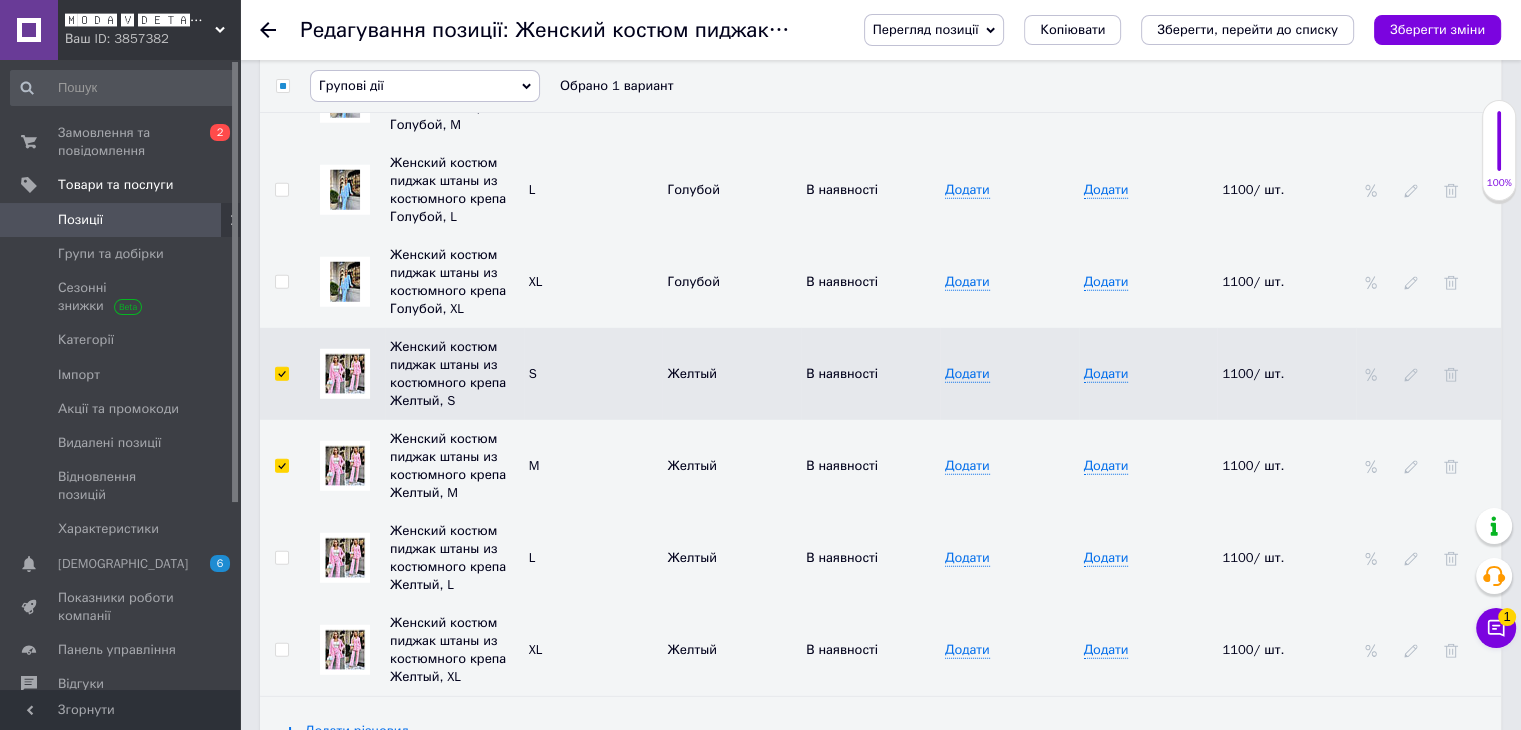 checkbox on "true" 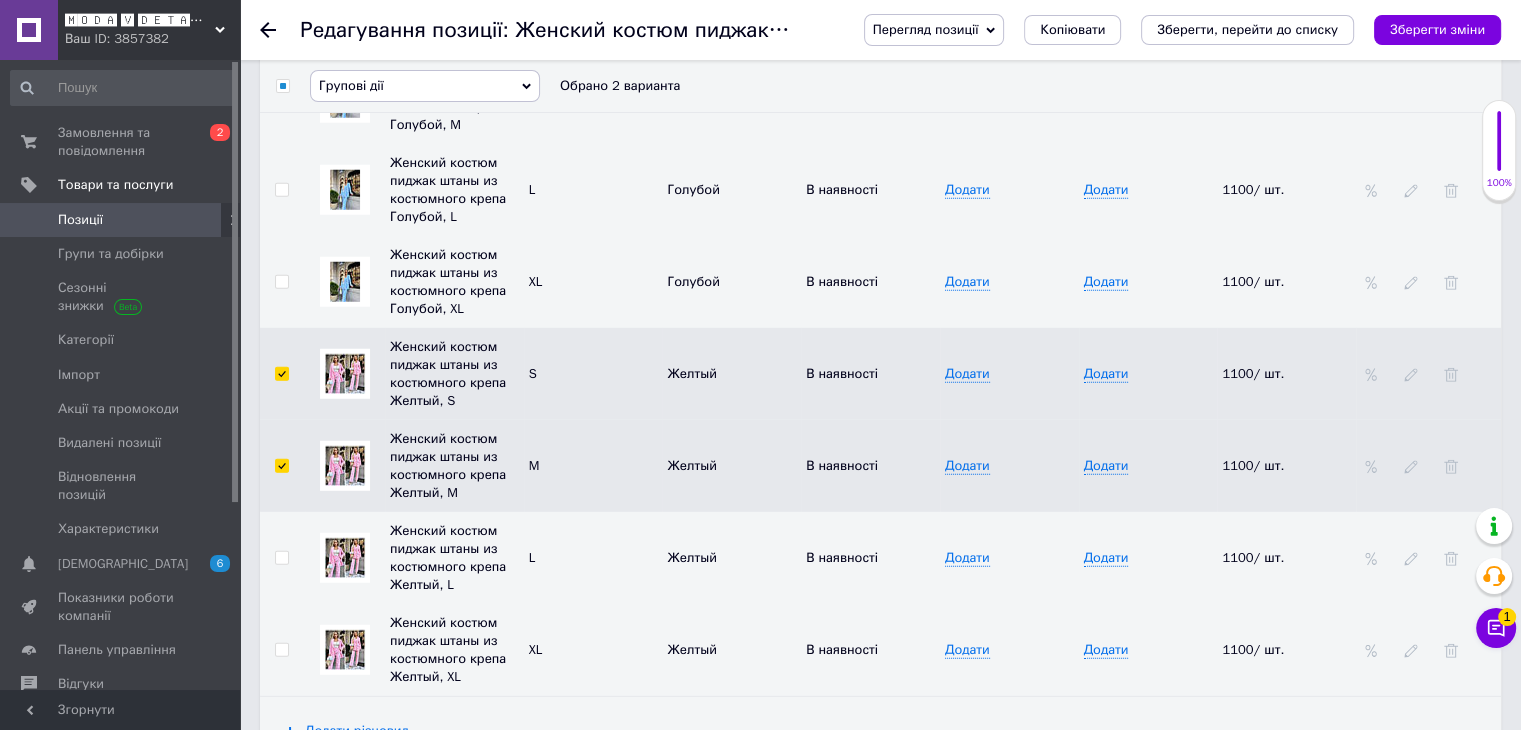 click at bounding box center (282, 558) 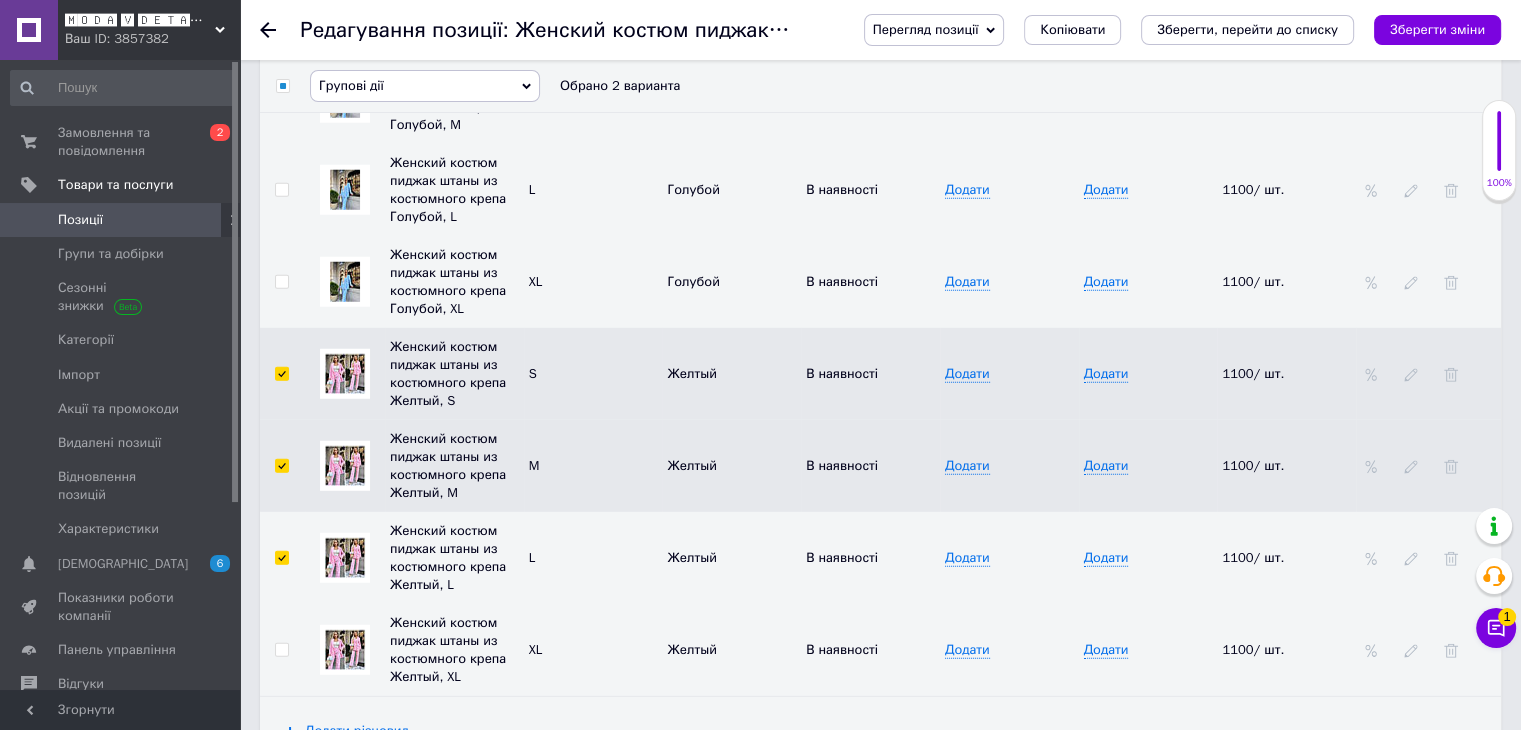 checkbox on "true" 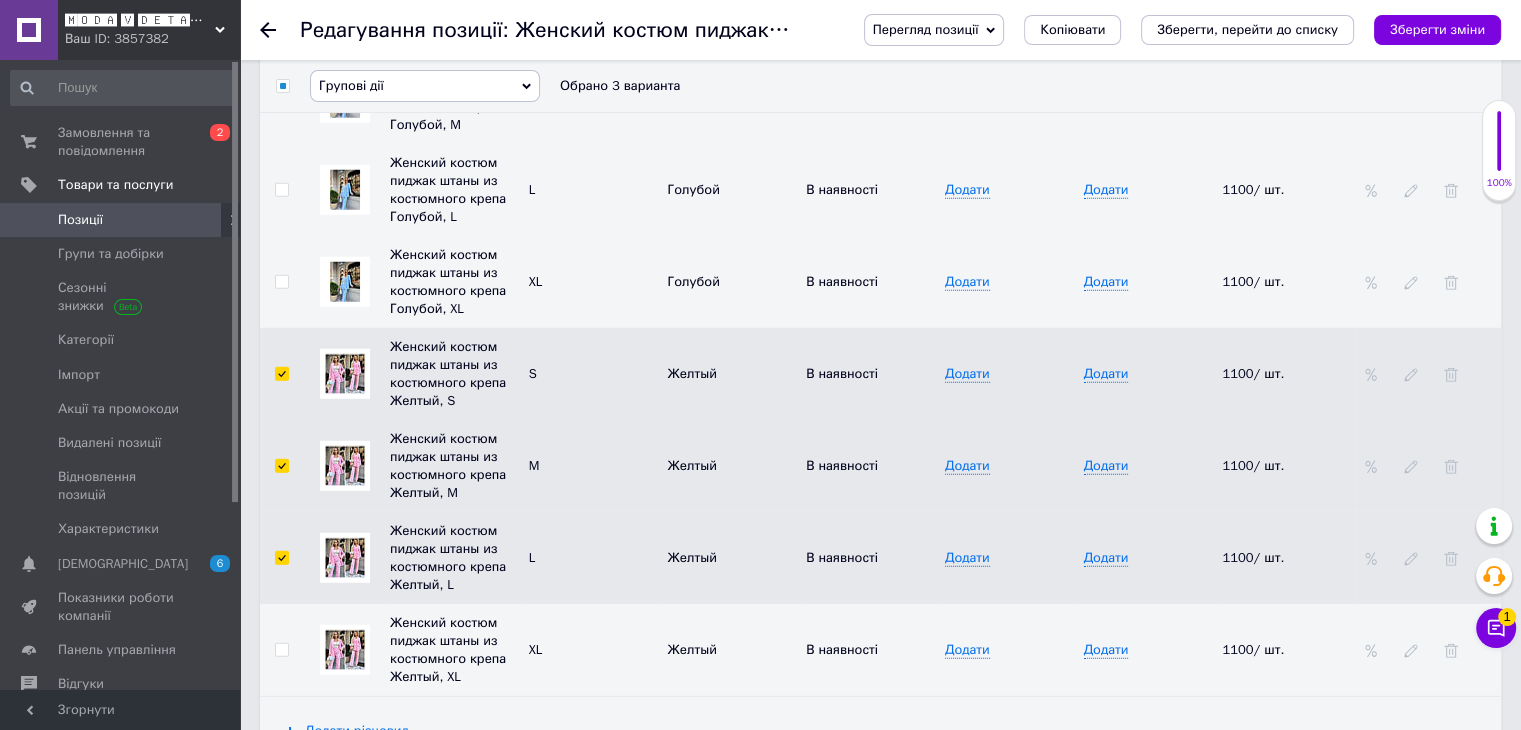 click at bounding box center (281, 650) 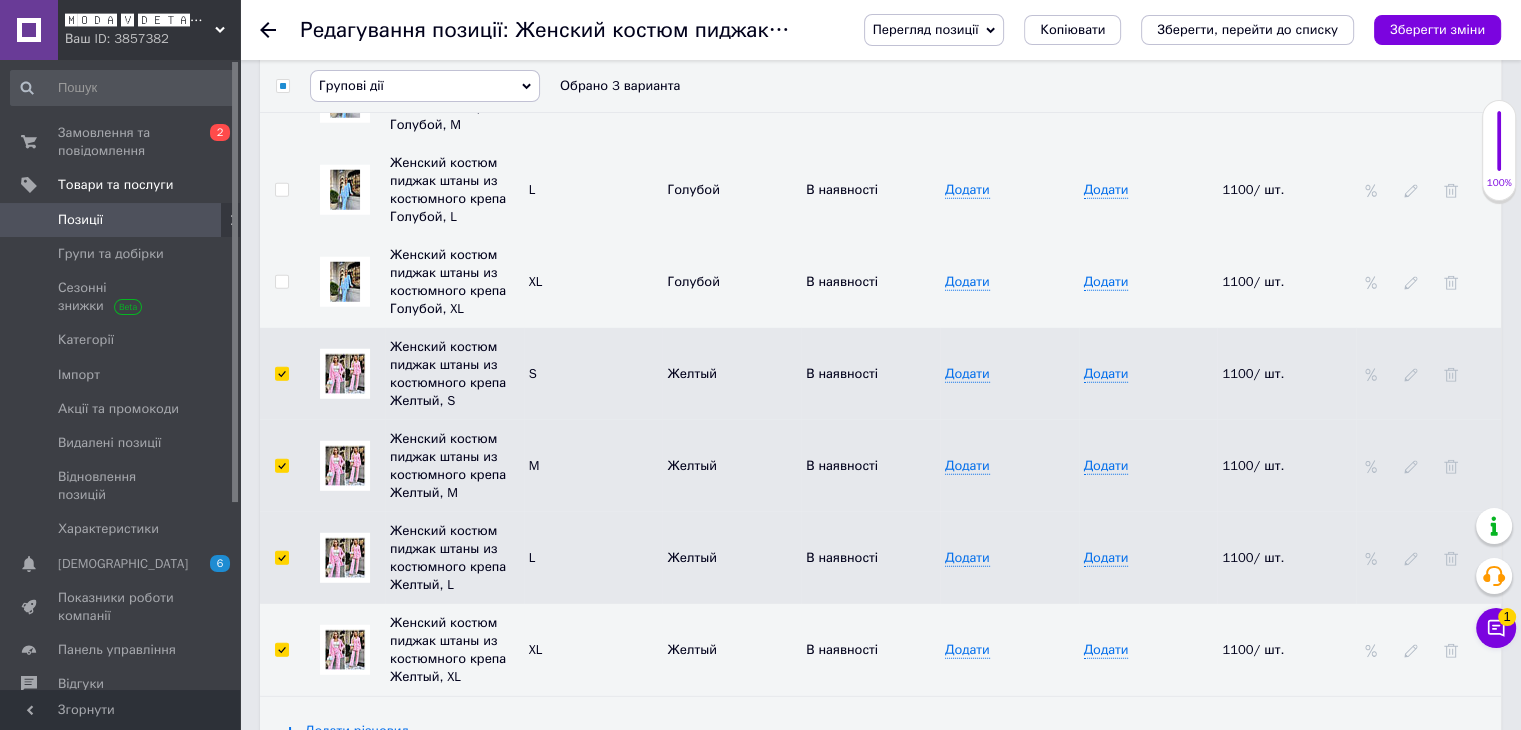 checkbox on "true" 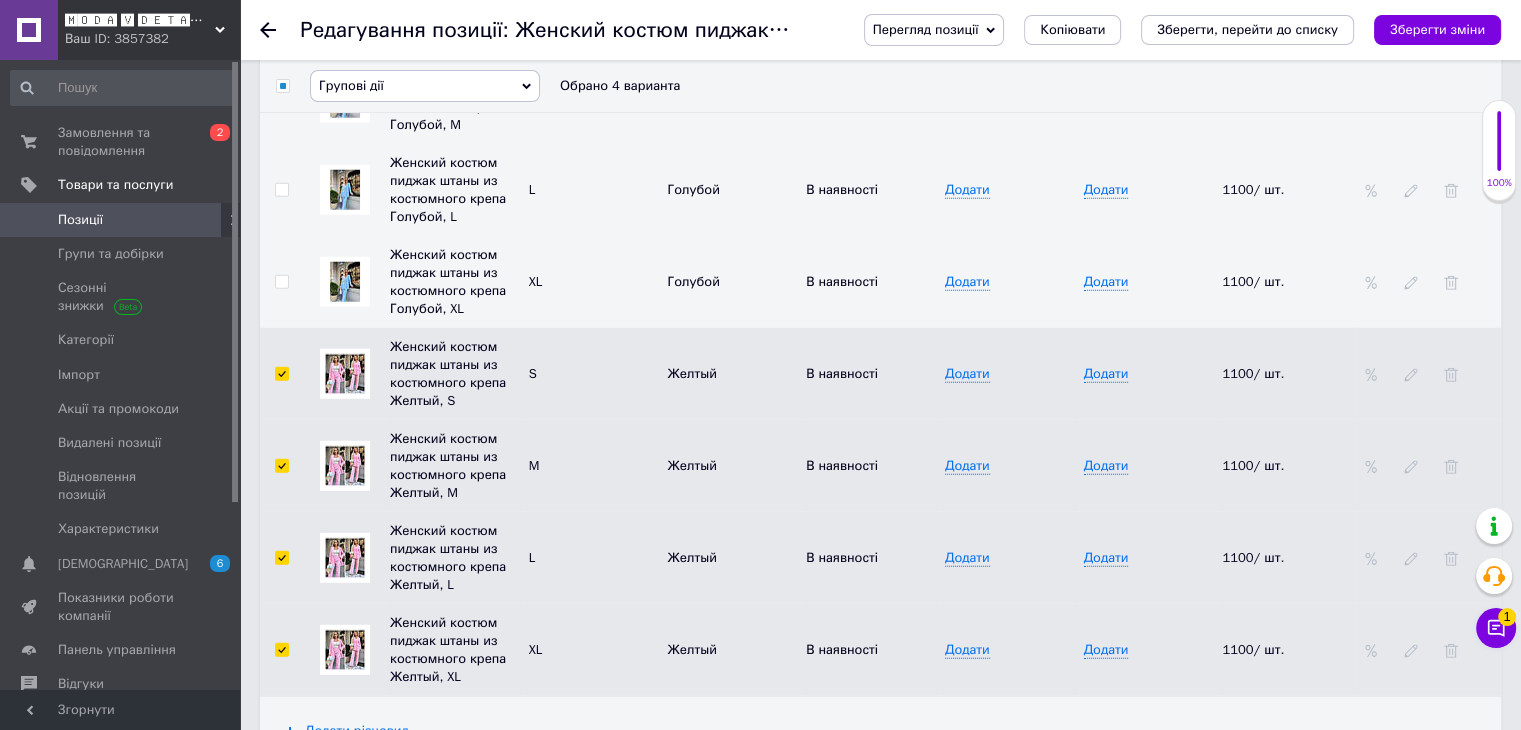 click on "Групові дії" at bounding box center [425, 86] 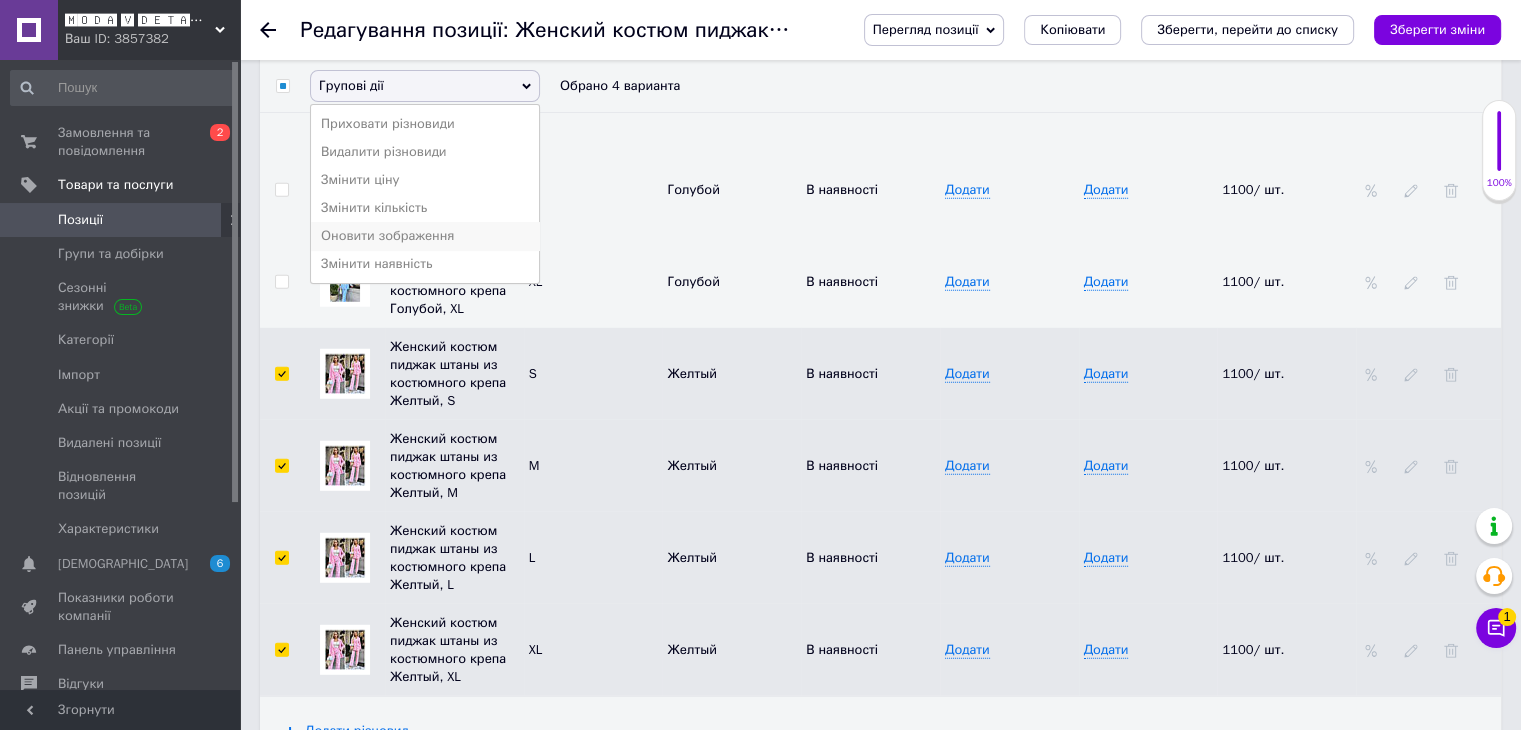 click on "Оновити зображення" at bounding box center (425, 236) 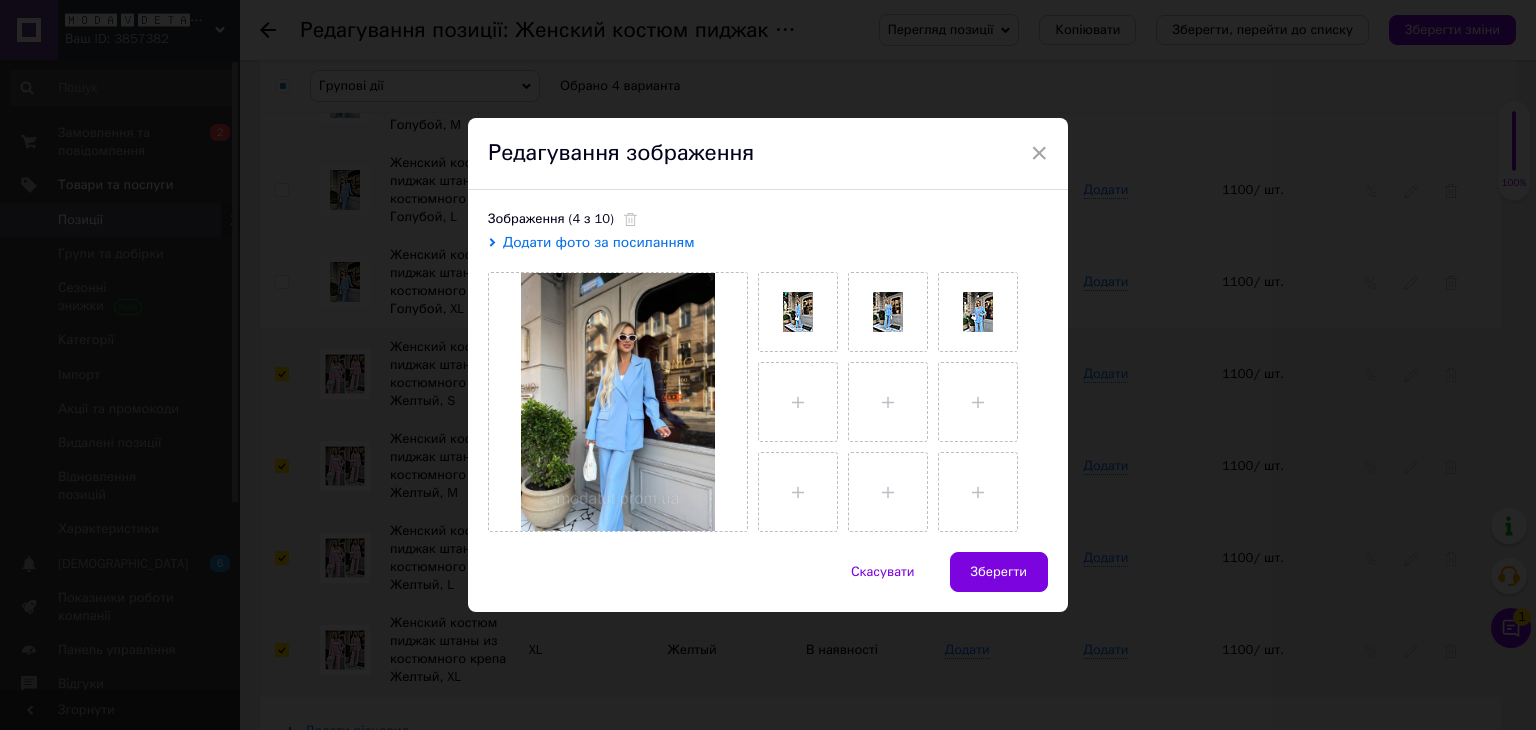 click 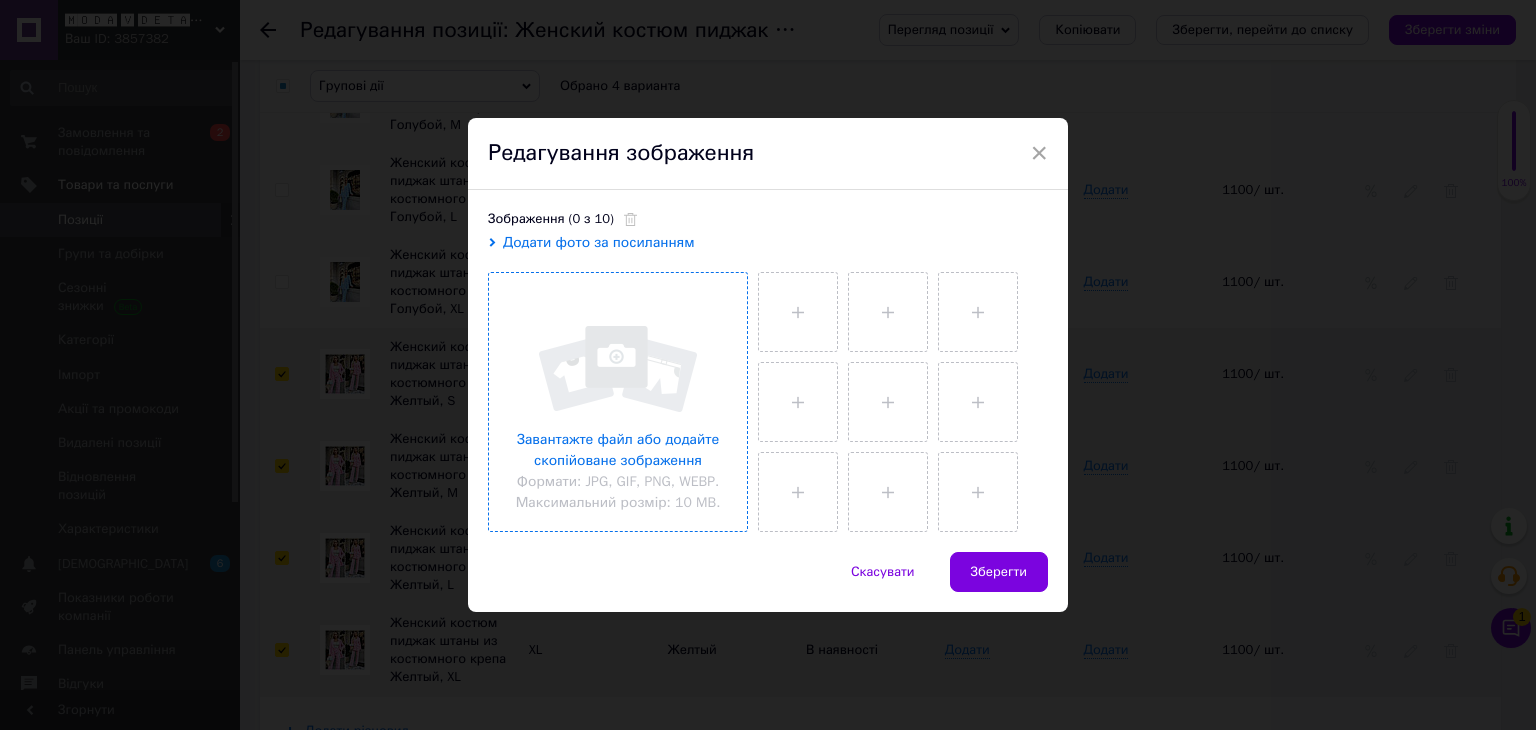 click at bounding box center [618, 402] 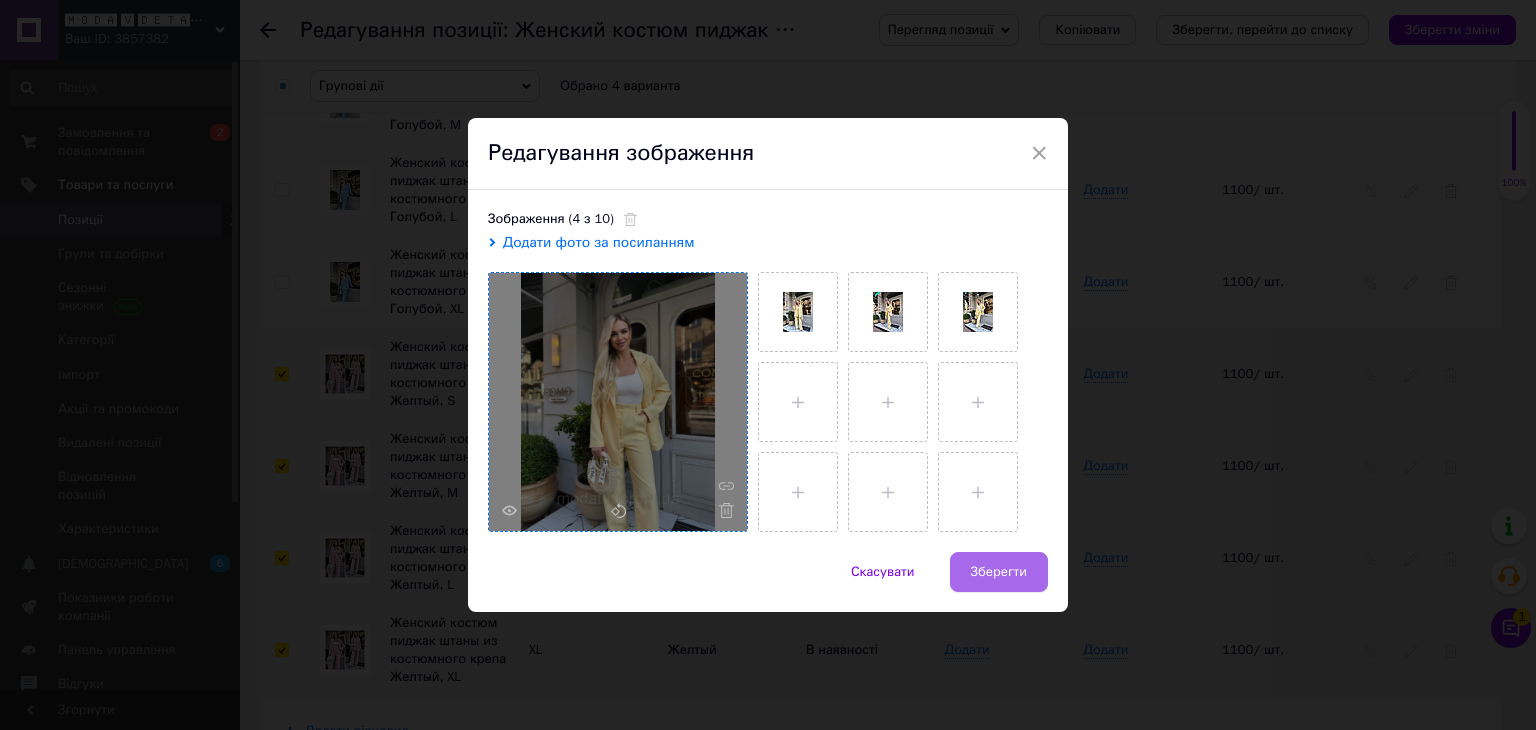 click on "Зберегти" at bounding box center [999, 572] 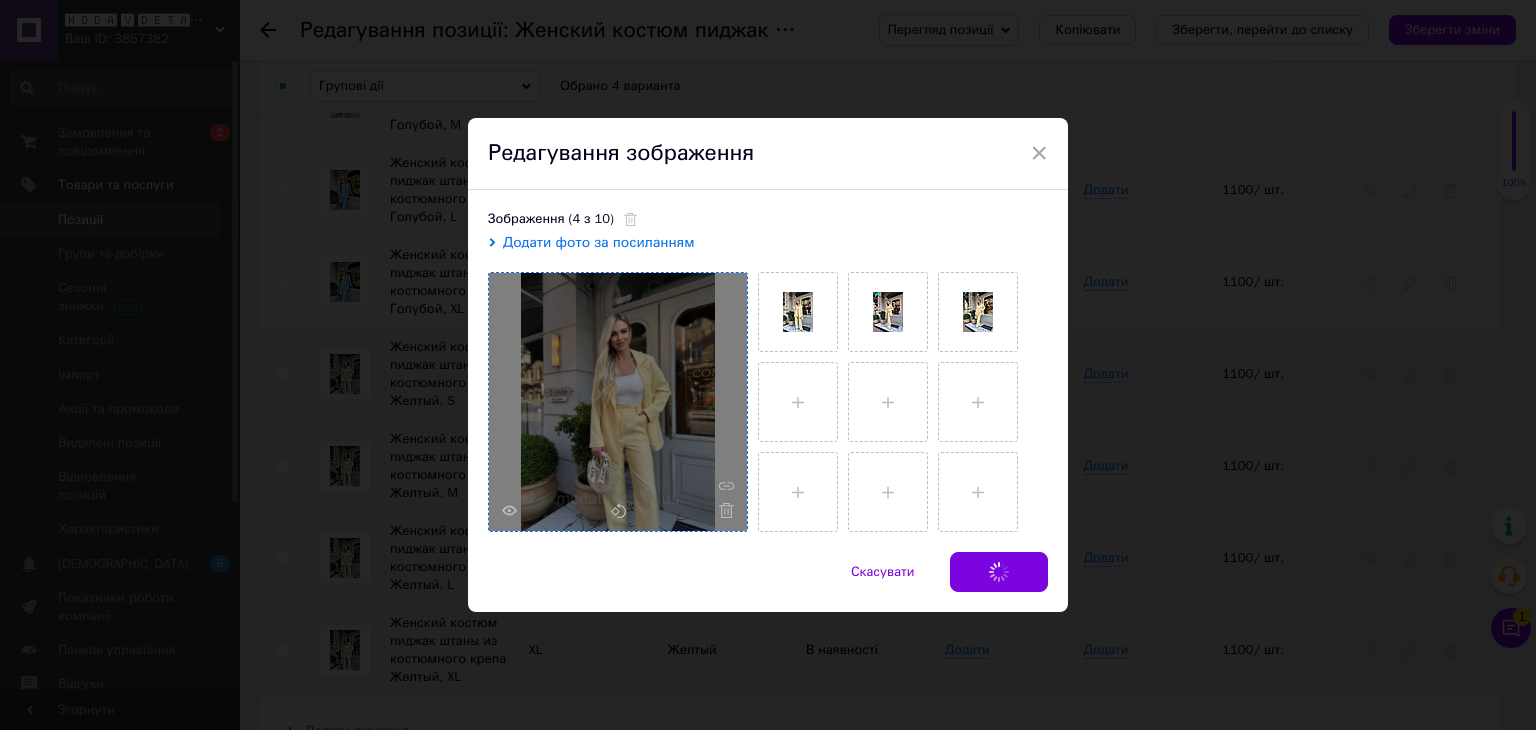 checkbox on "false" 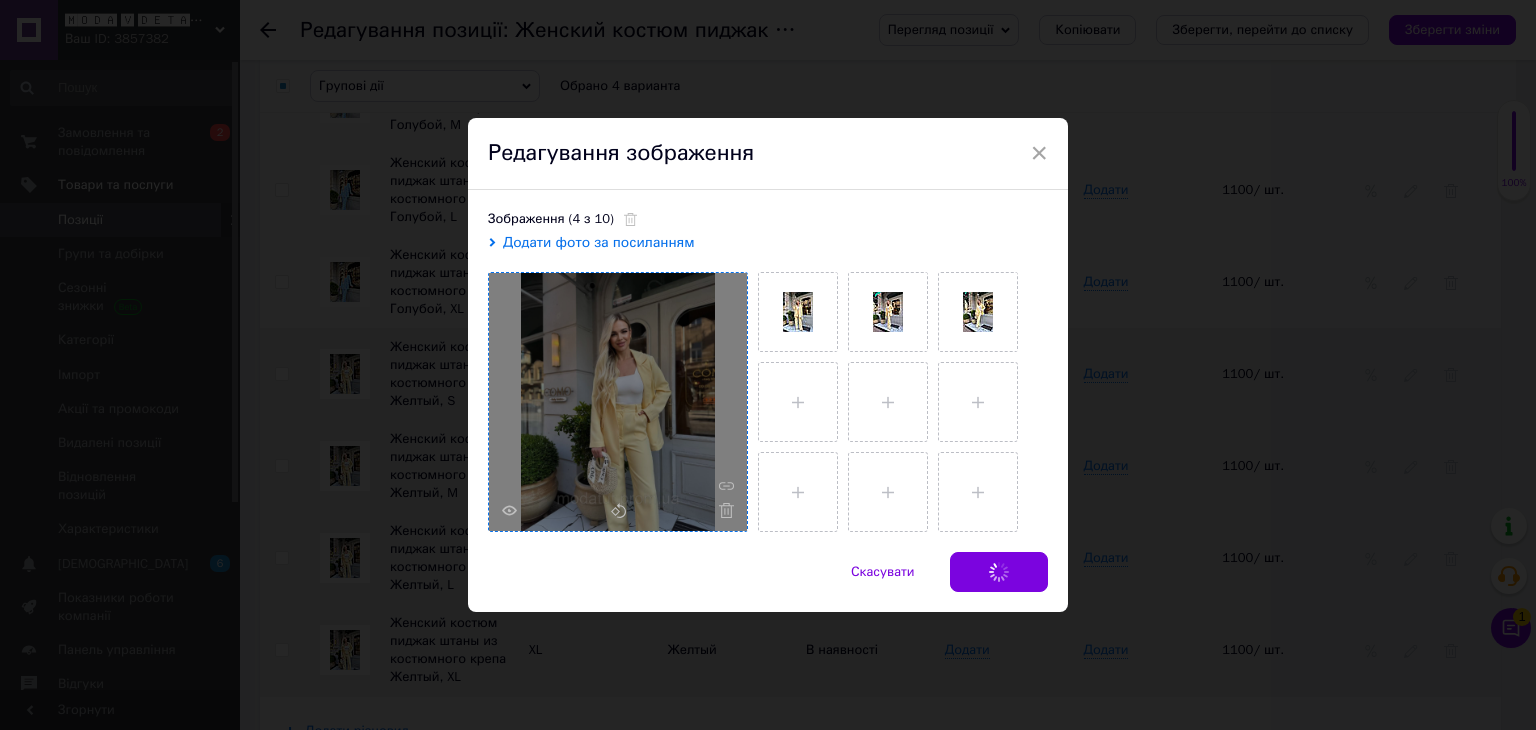 checkbox on "false" 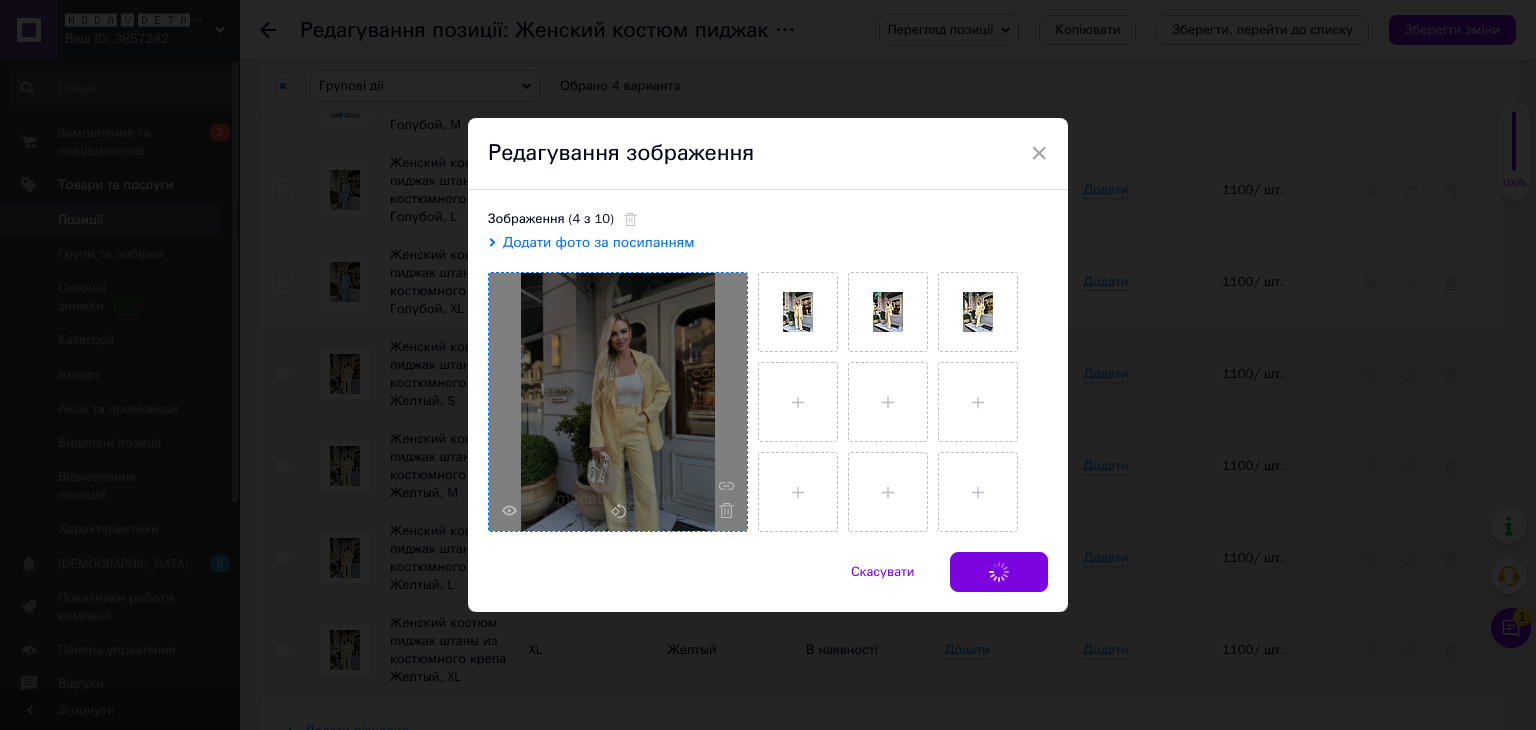 checkbox on "false" 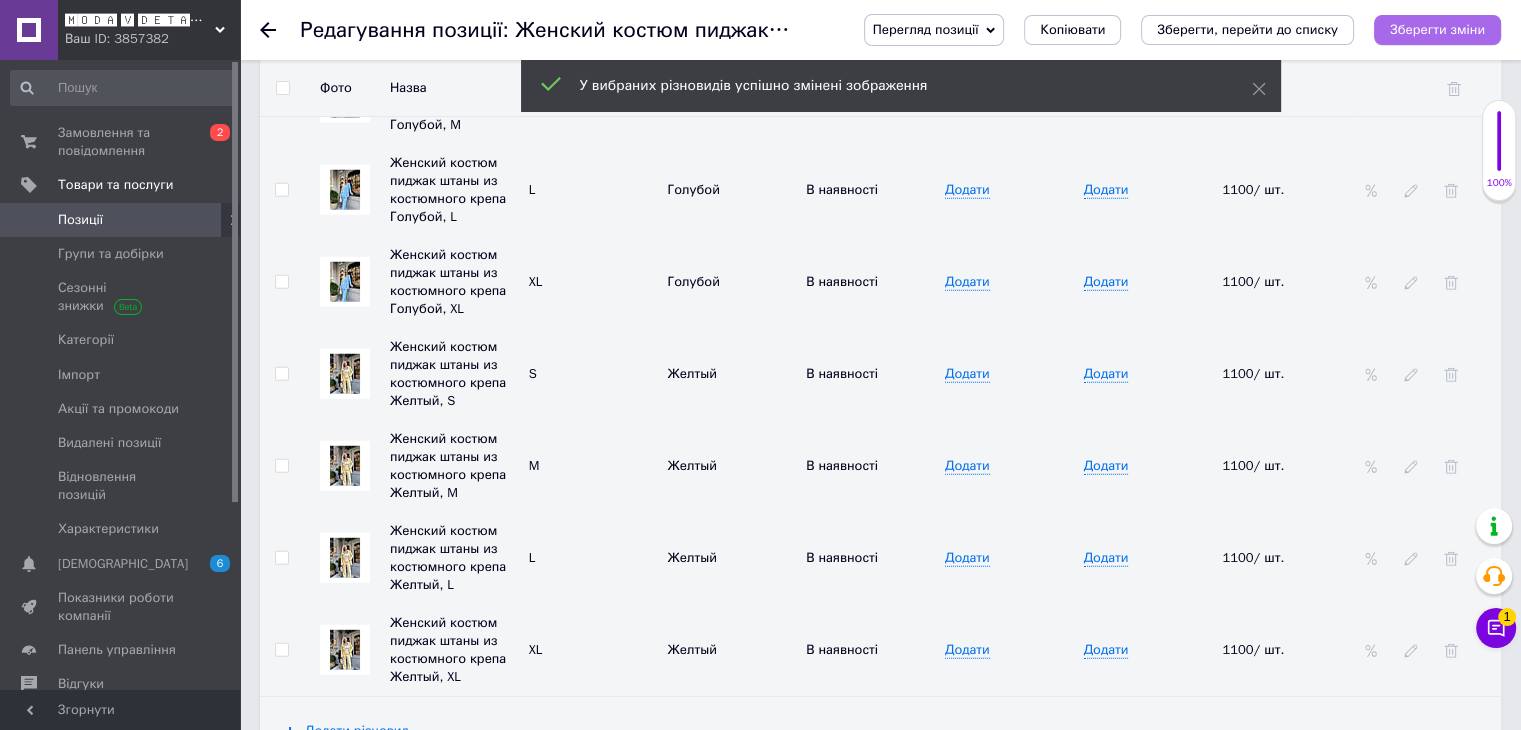 click on "Зберегти зміни" at bounding box center [1437, 29] 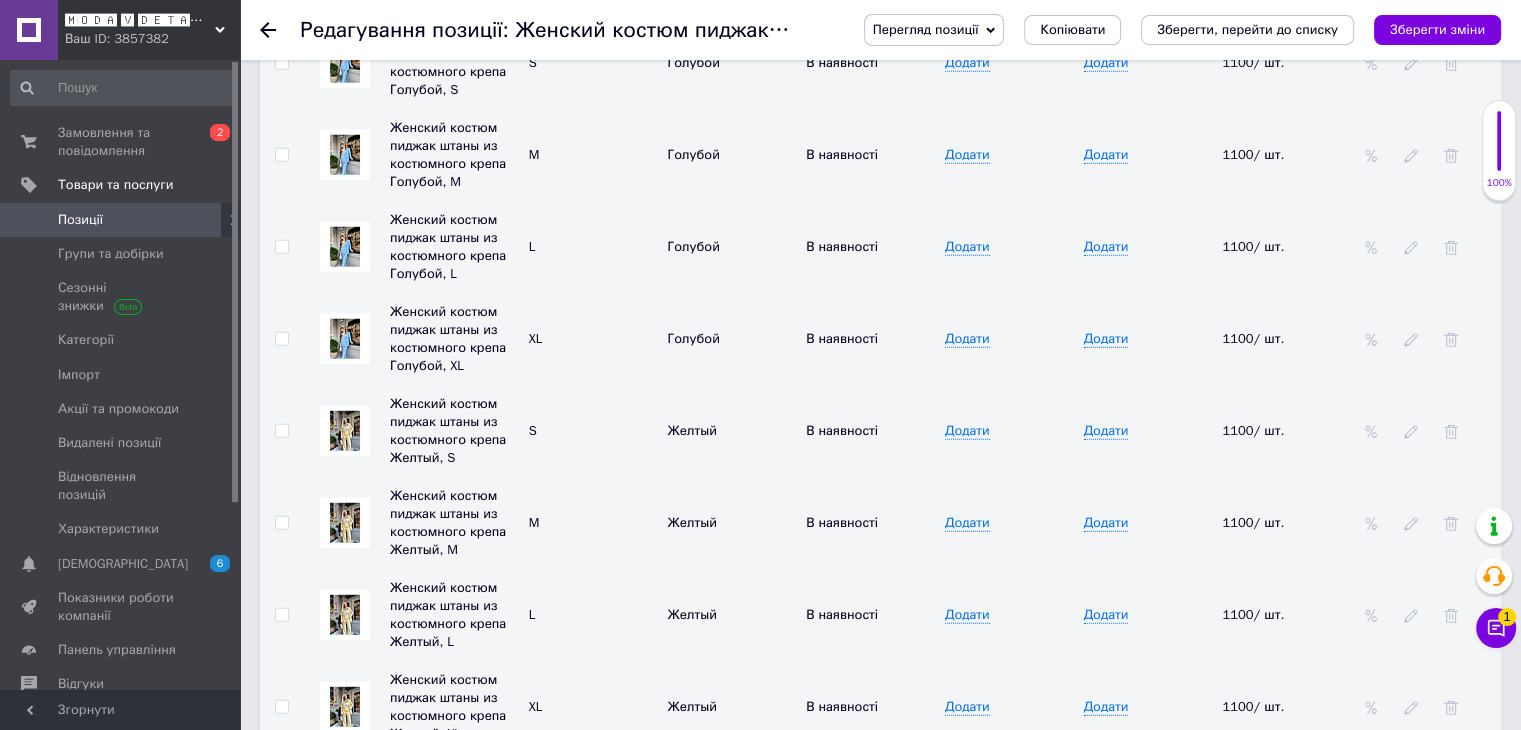 click on "Зберегти зміни" at bounding box center (1437, 29) 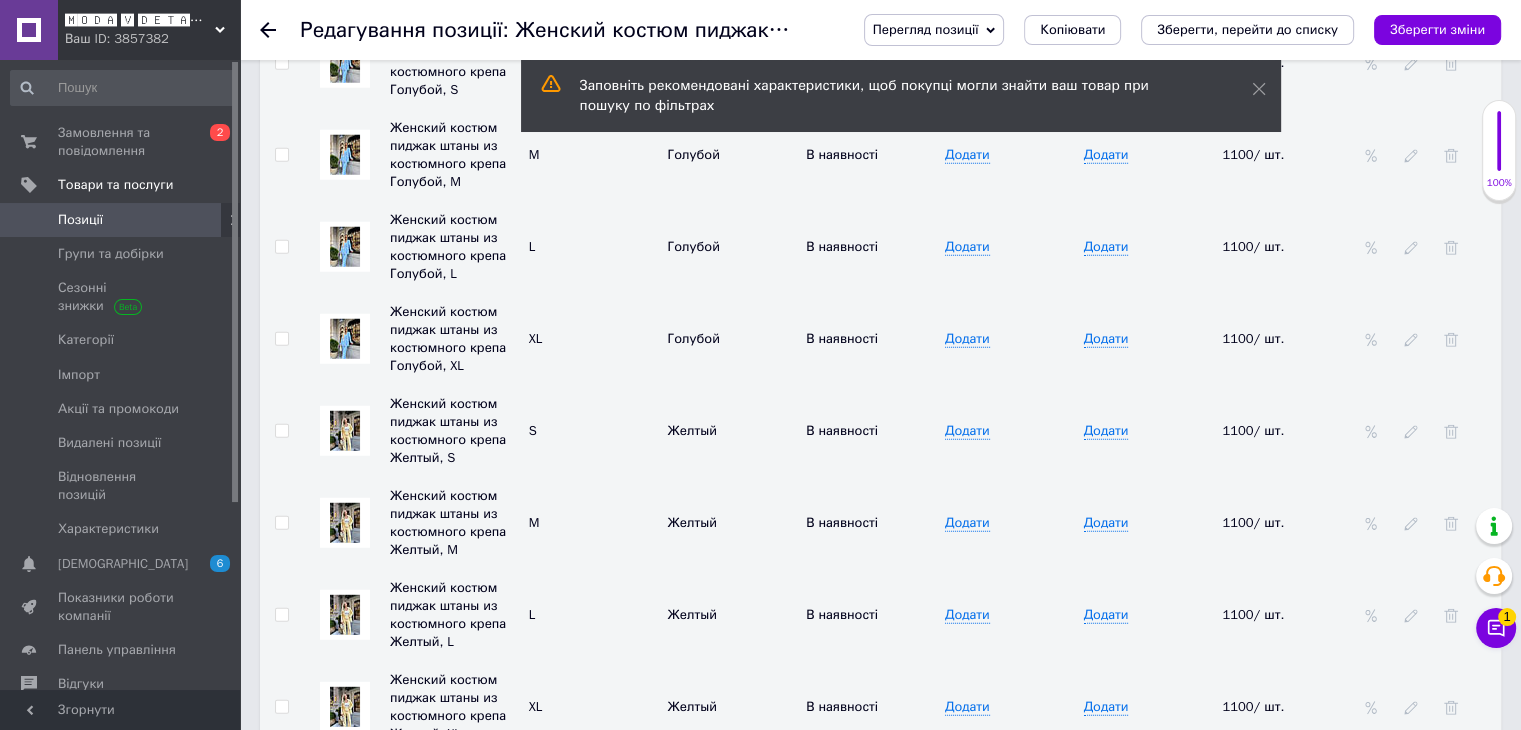 click on "Позиції" at bounding box center (80, 220) 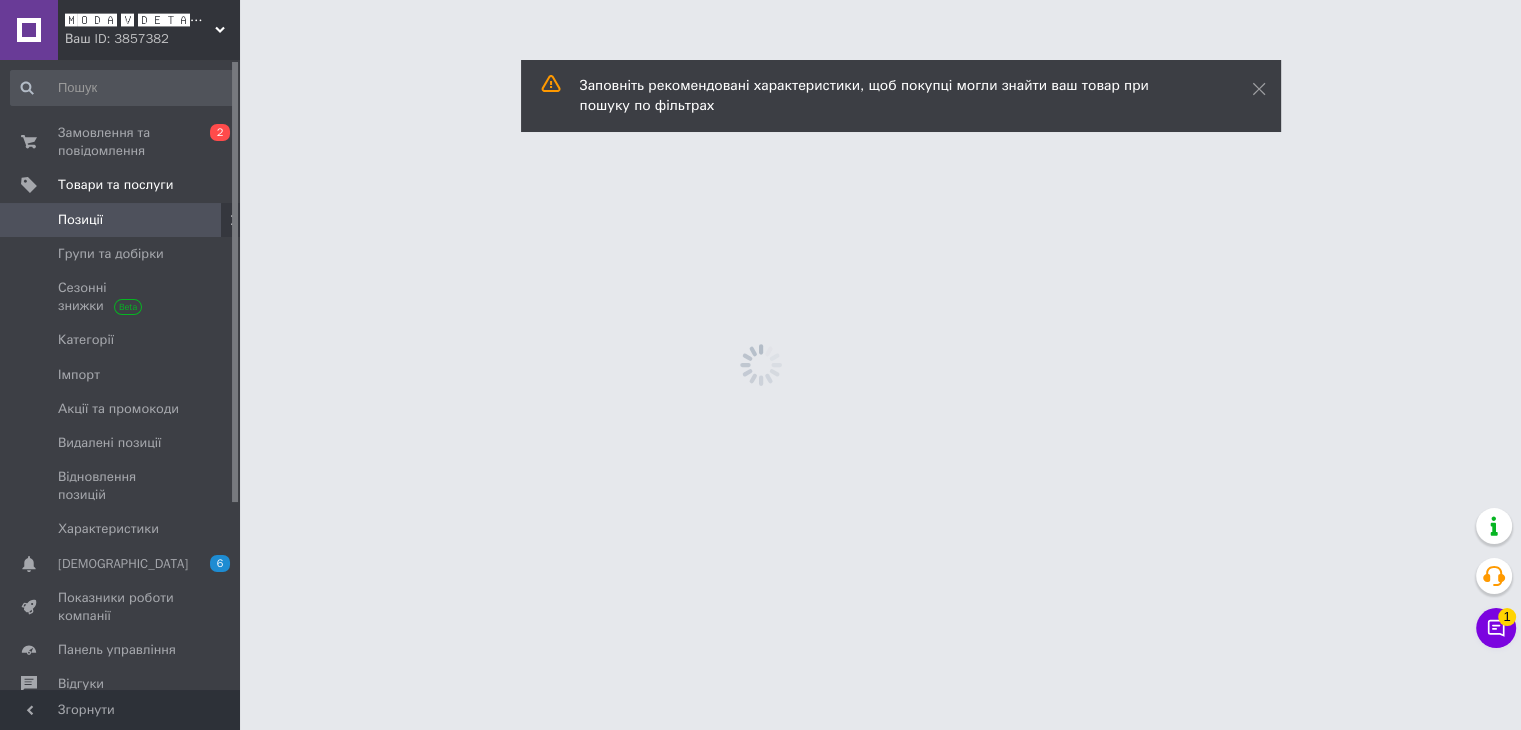 scroll, scrollTop: 0, scrollLeft: 0, axis: both 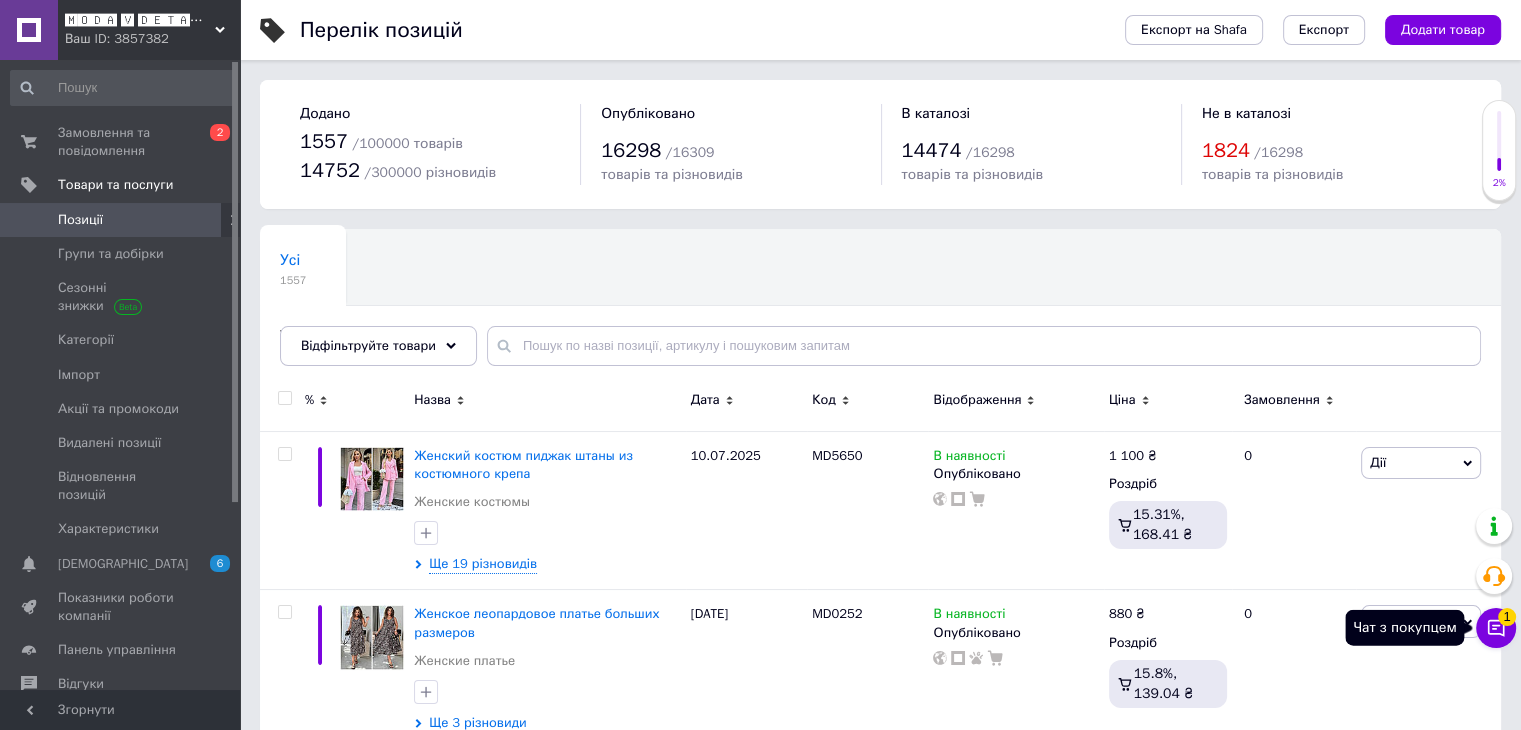 click 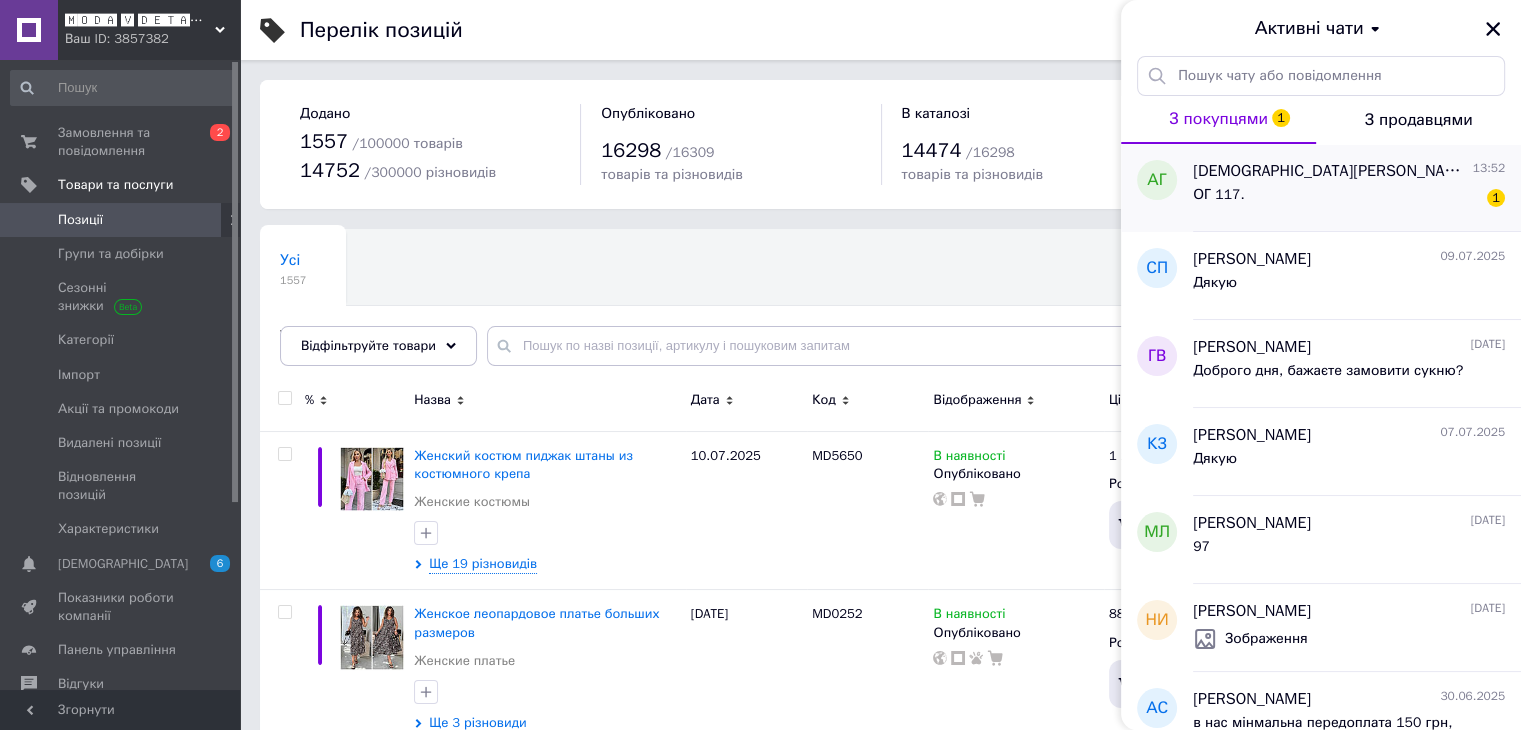 click on "Алла Ганусяк 13:52" at bounding box center (1349, 171) 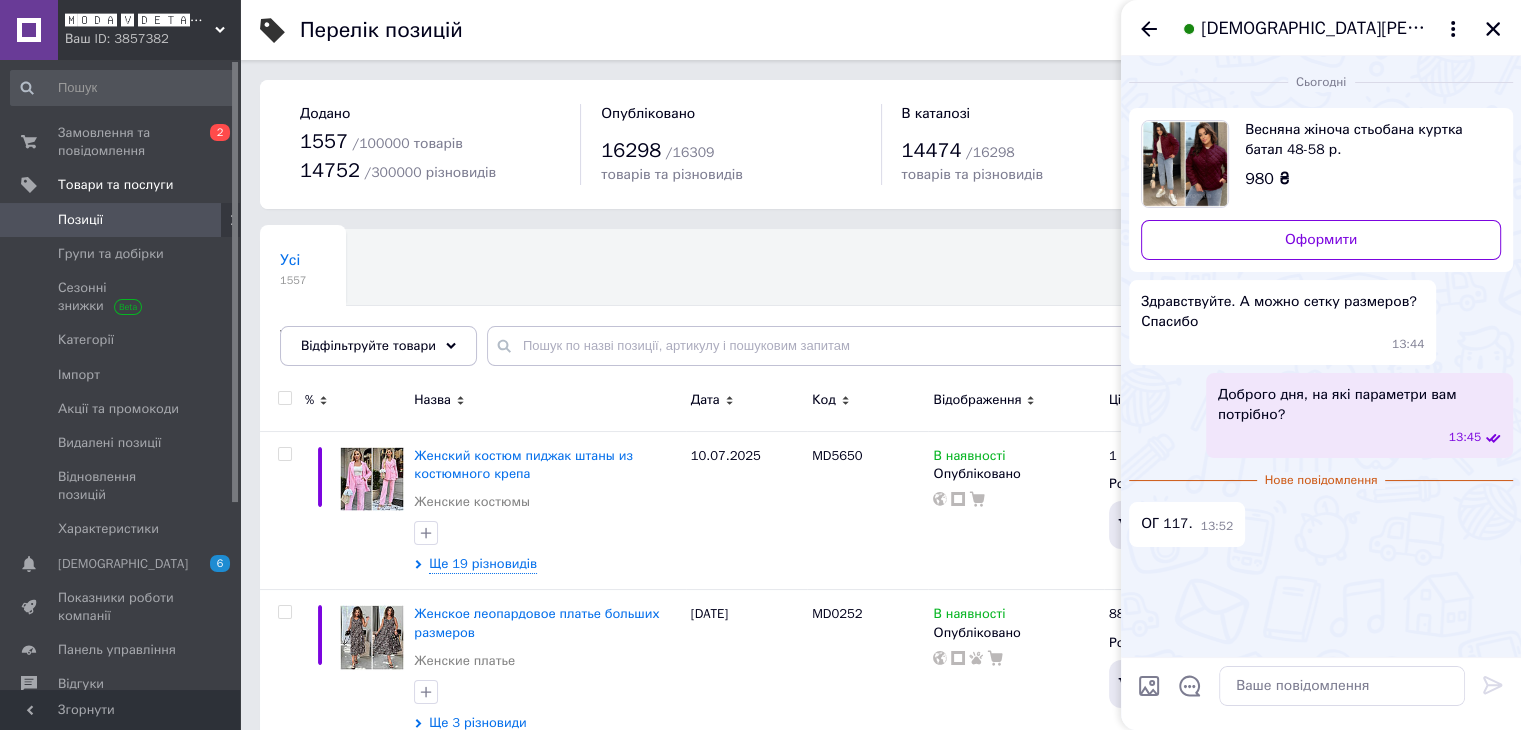 click on "Весняна жіноча стьобана куртка батал 48-58 р." at bounding box center [1365, 140] 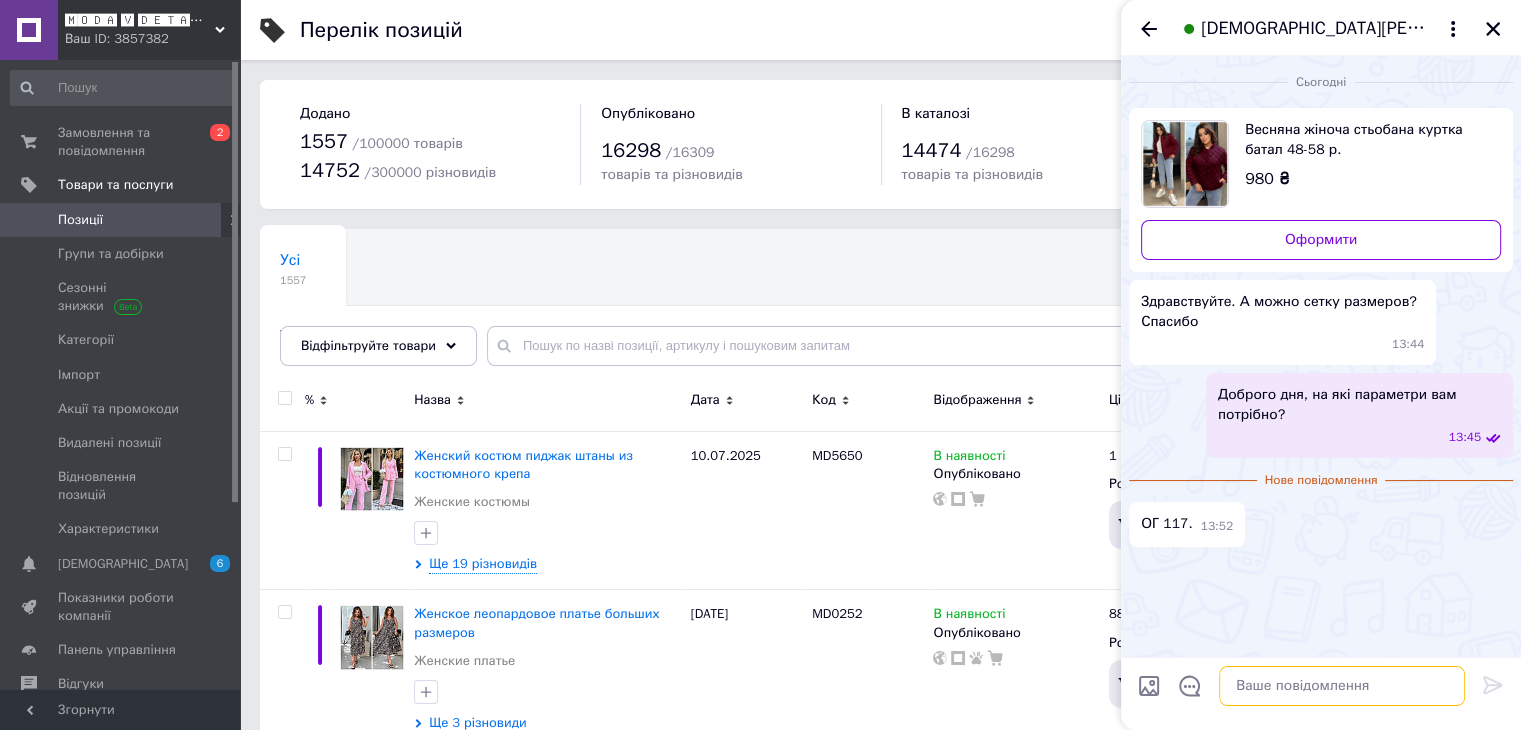 click at bounding box center (1342, 686) 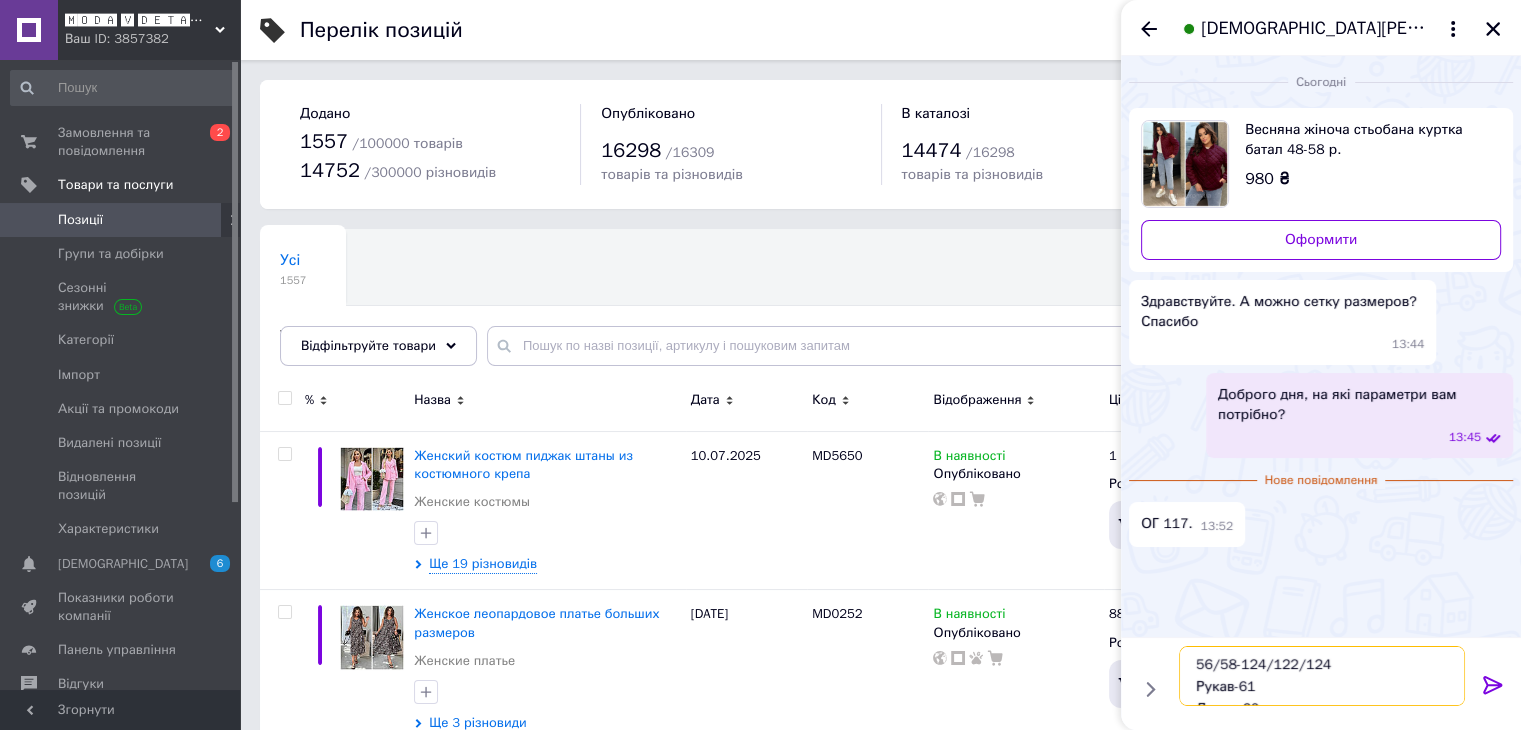 scroll, scrollTop: 0, scrollLeft: 0, axis: both 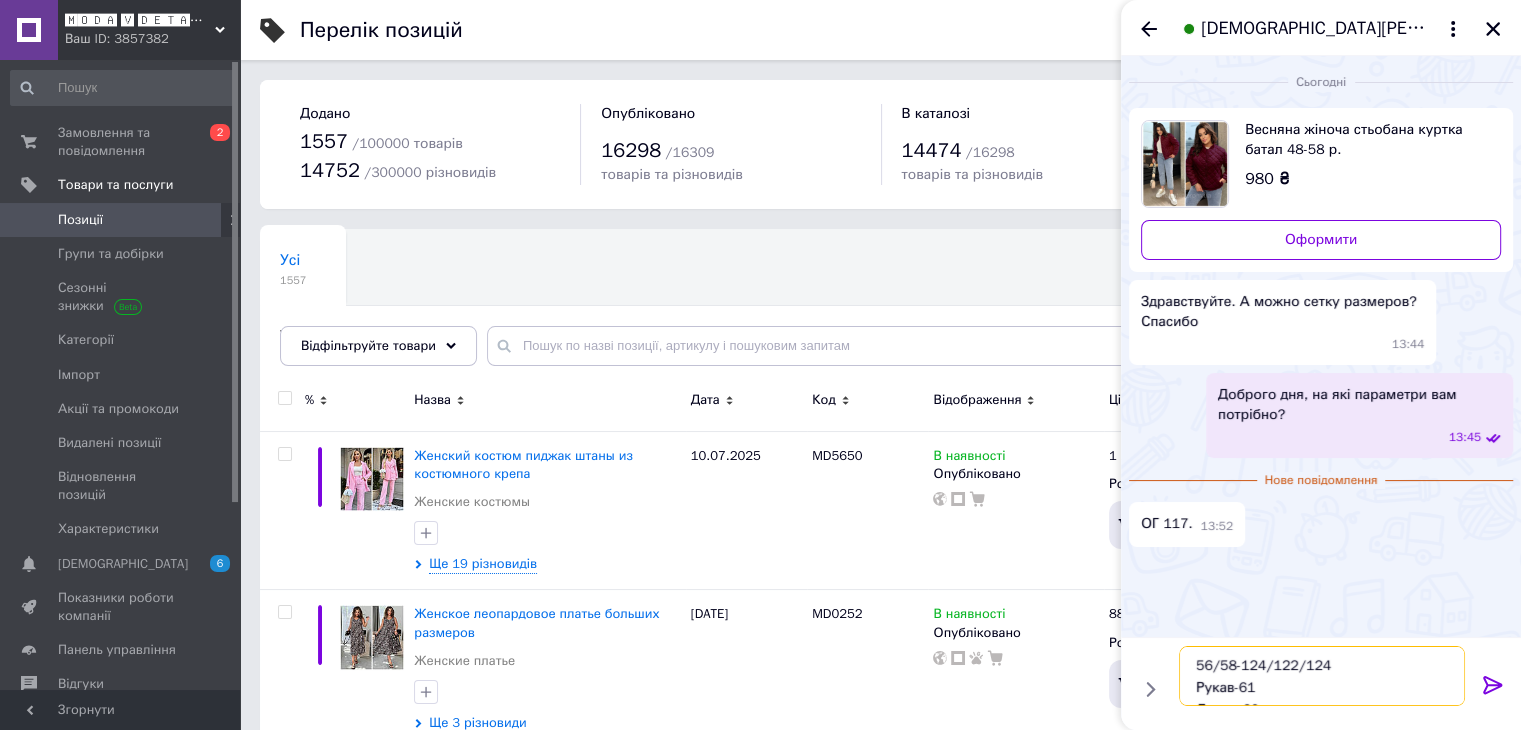click on "56/58-124/122/124
Рукав-61
Длина-60" at bounding box center [1322, 676] 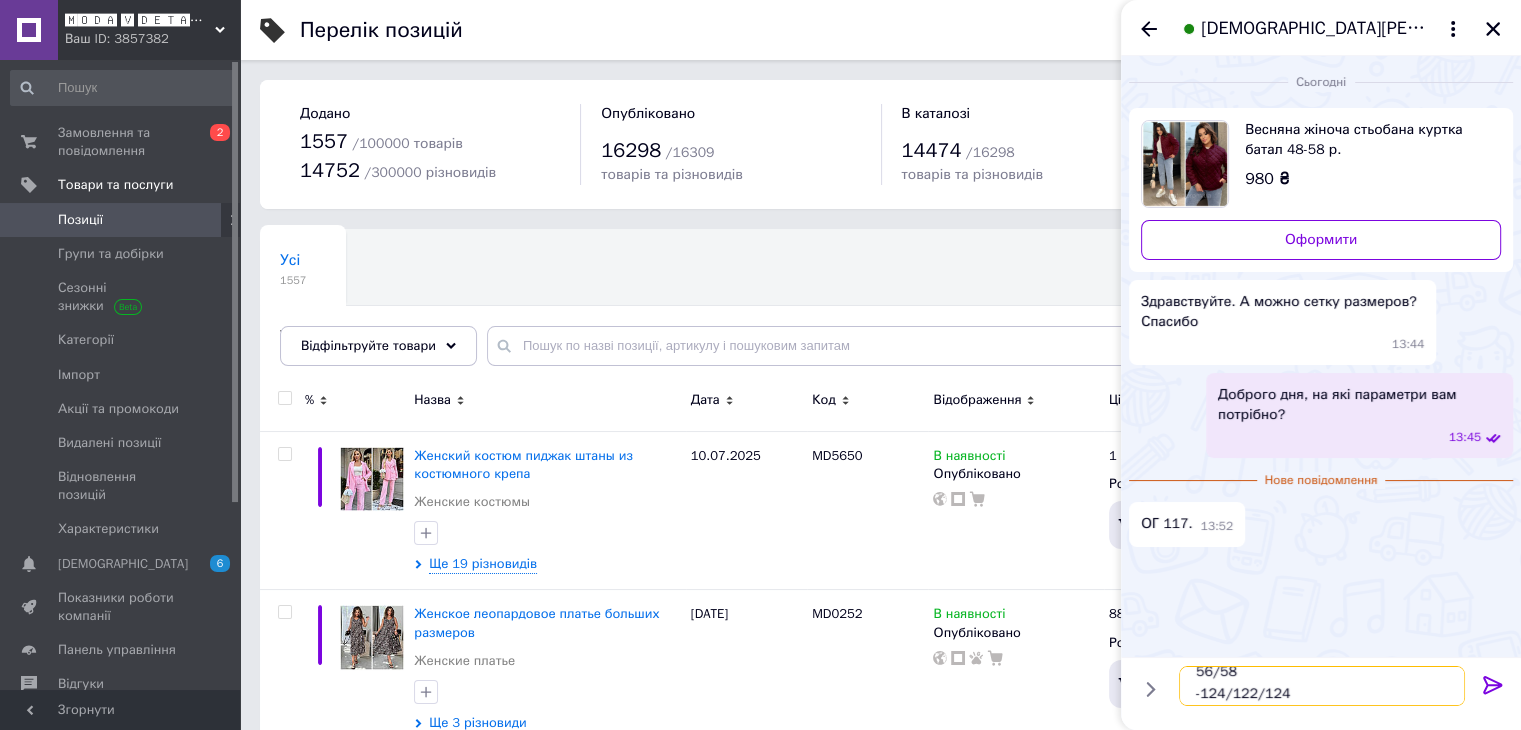 scroll, scrollTop: 0, scrollLeft: 0, axis: both 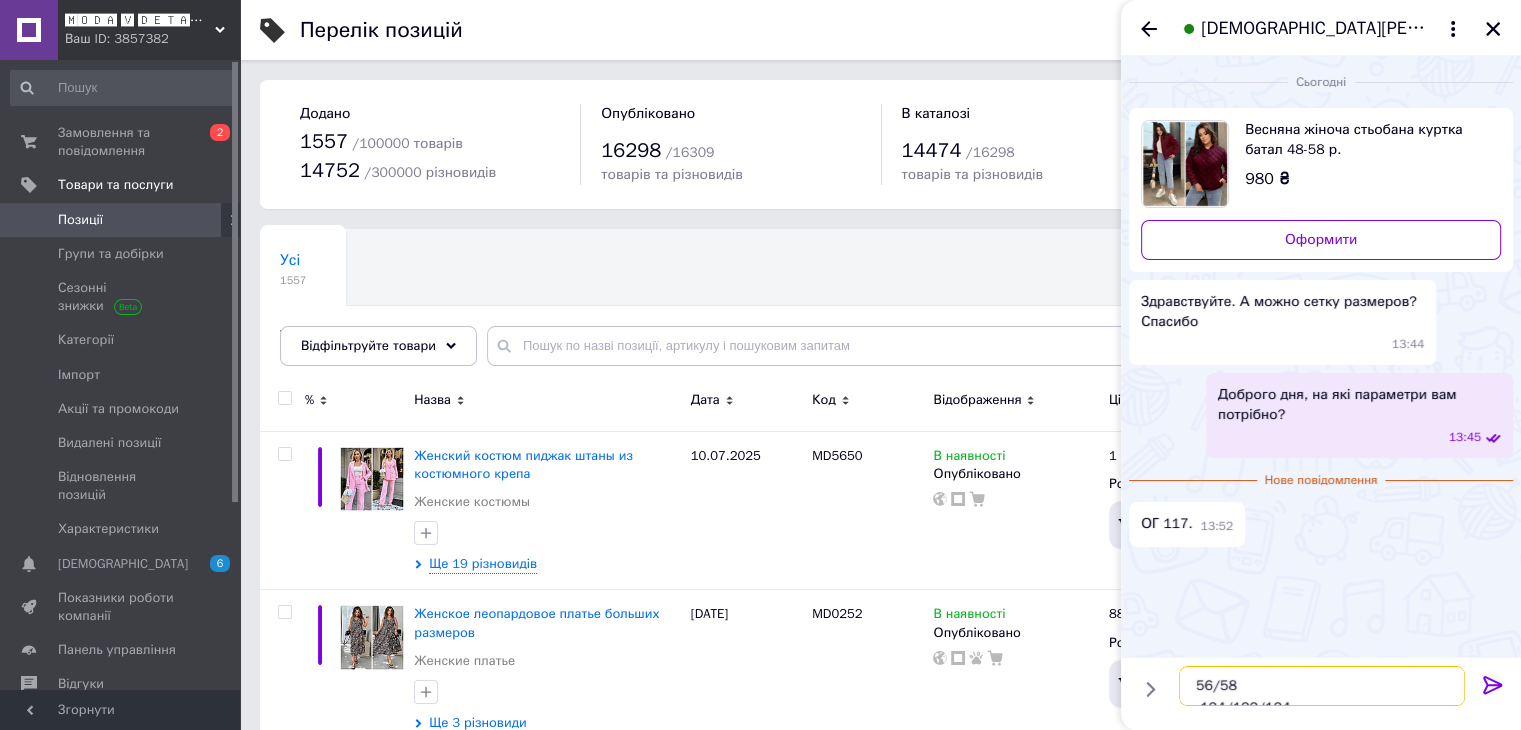 click on "56/58
-124/122/124
Рукав-61
Длина-60" at bounding box center (1322, 686) 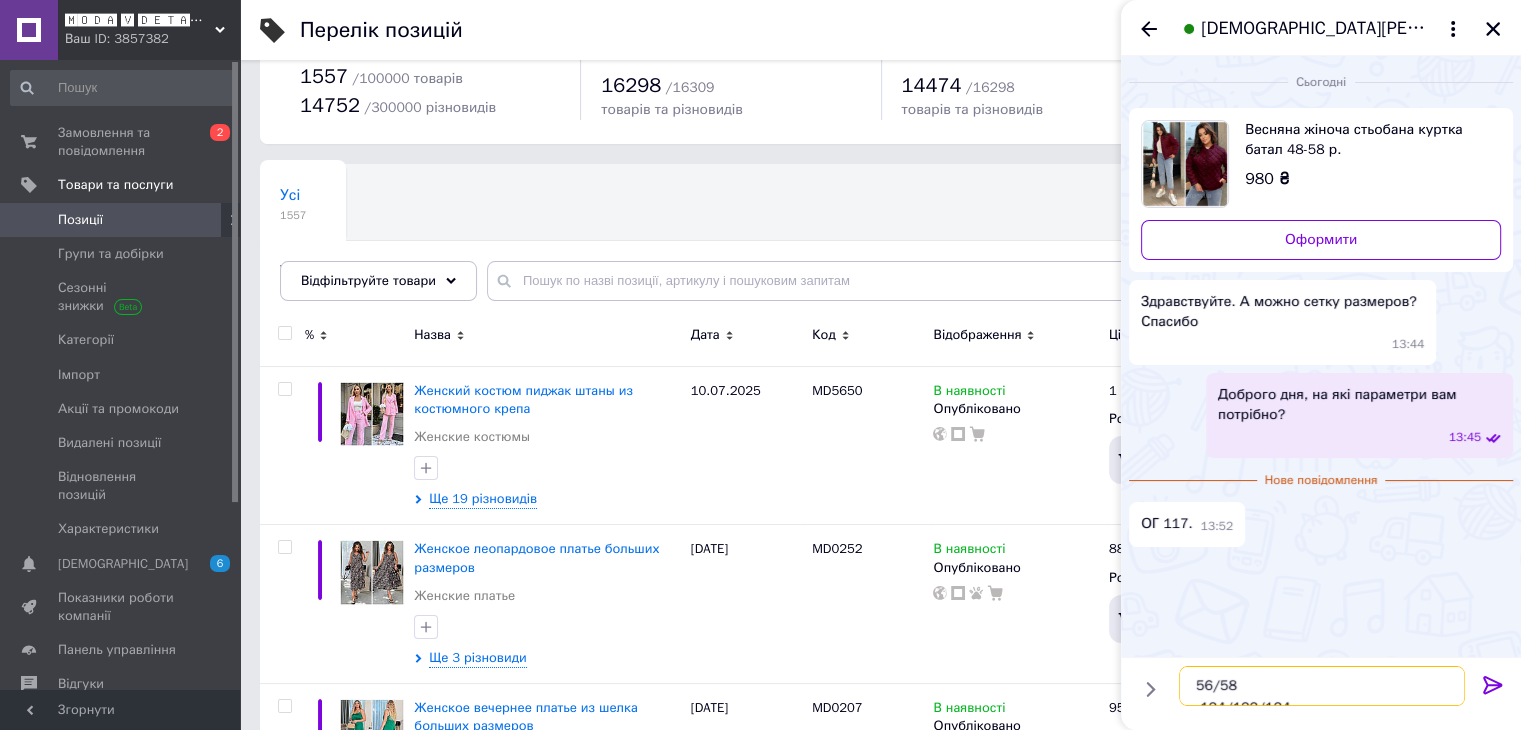 scroll, scrollTop: 100, scrollLeft: 0, axis: vertical 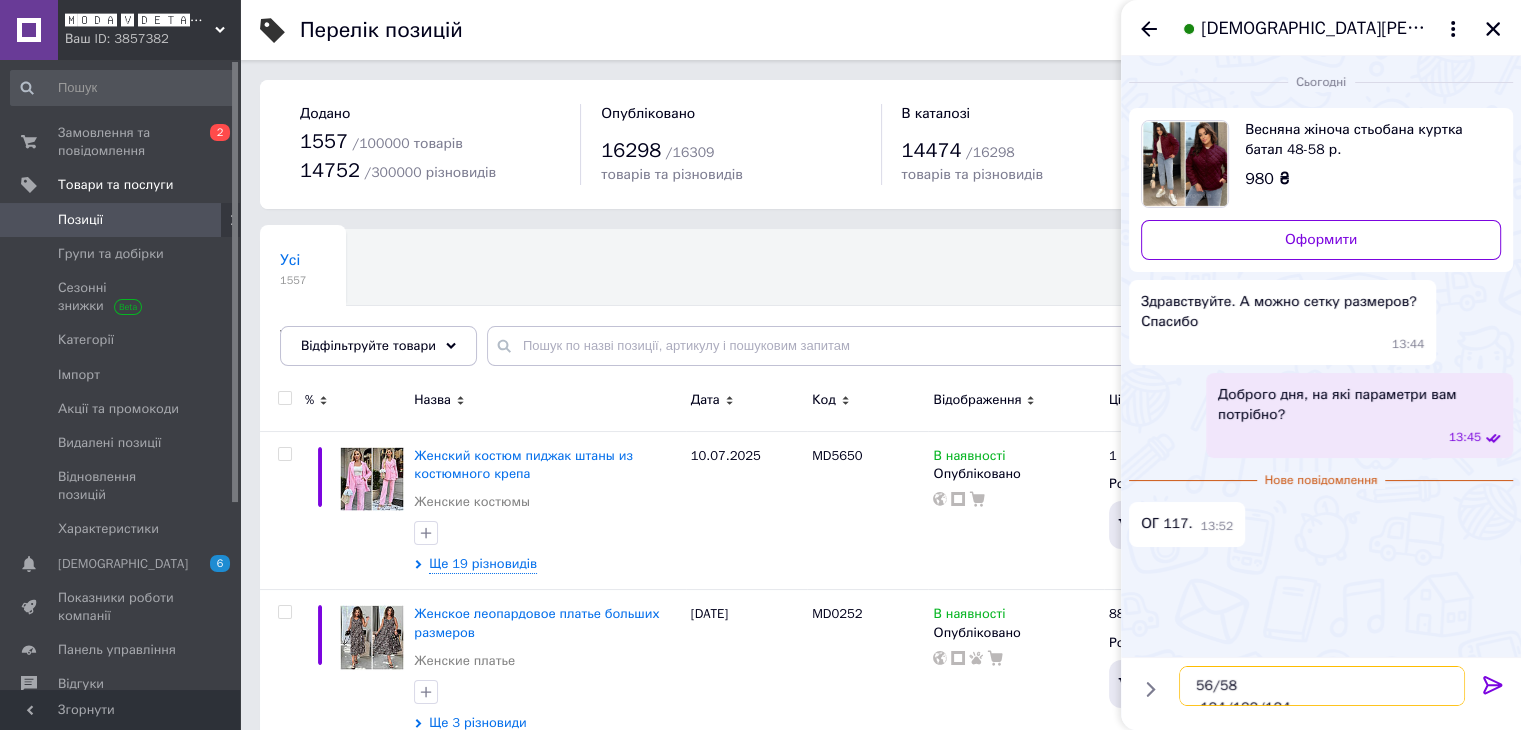paste 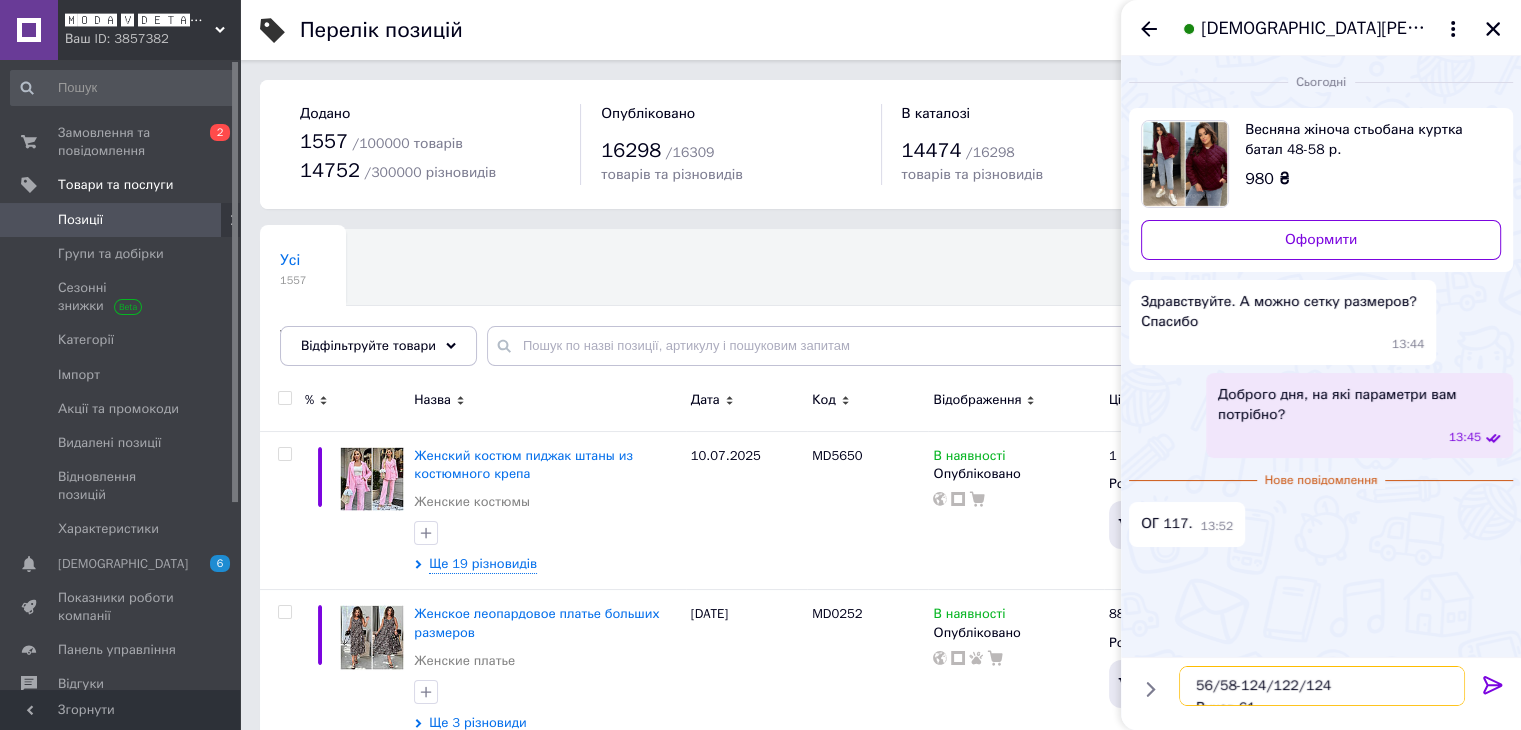 scroll, scrollTop: 33, scrollLeft: 0, axis: vertical 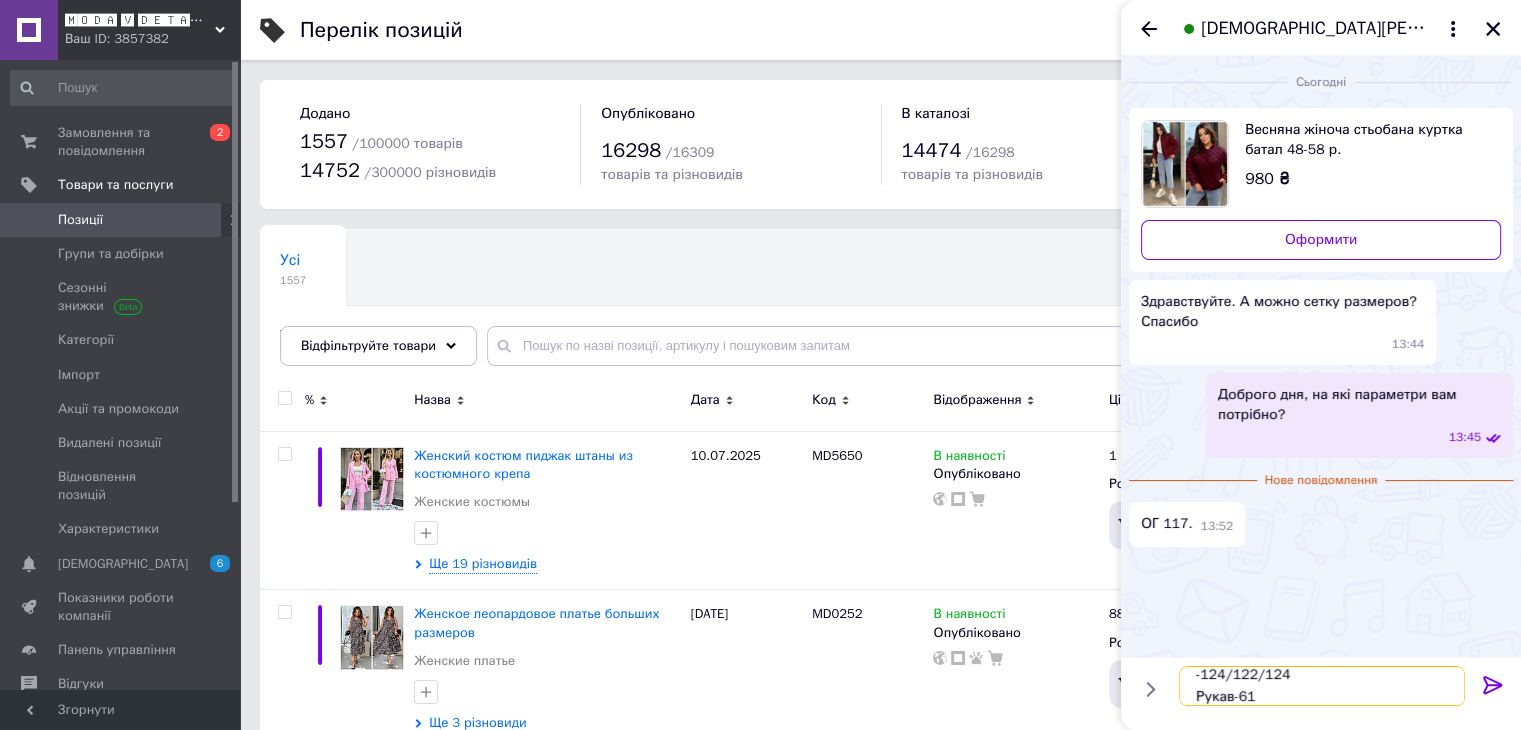 paste on "-124/122/124Рукав-61" 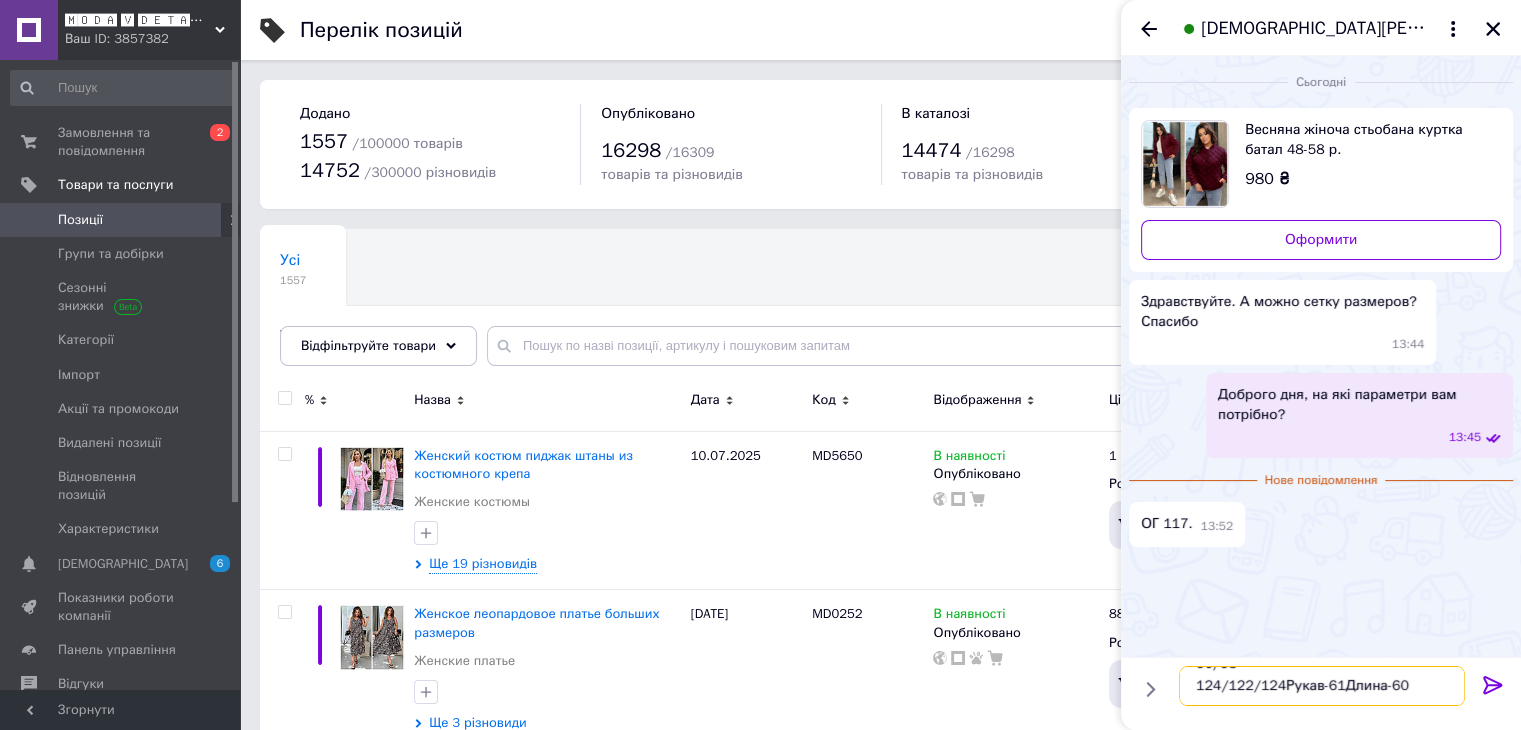 scroll, scrollTop: 0, scrollLeft: 0, axis: both 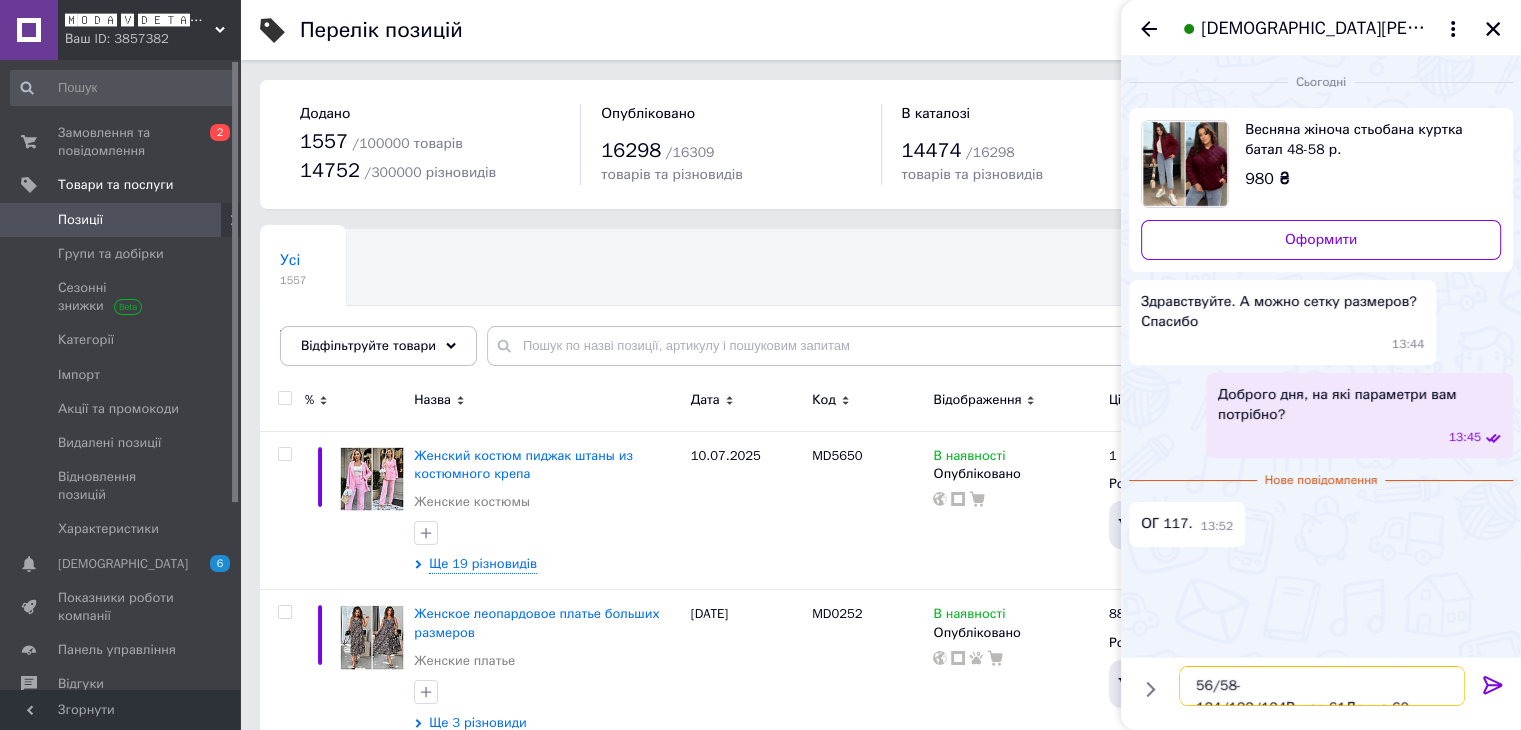 click on "56/58-124/122/124Рукав-61Длина-60" at bounding box center (1322, 686) 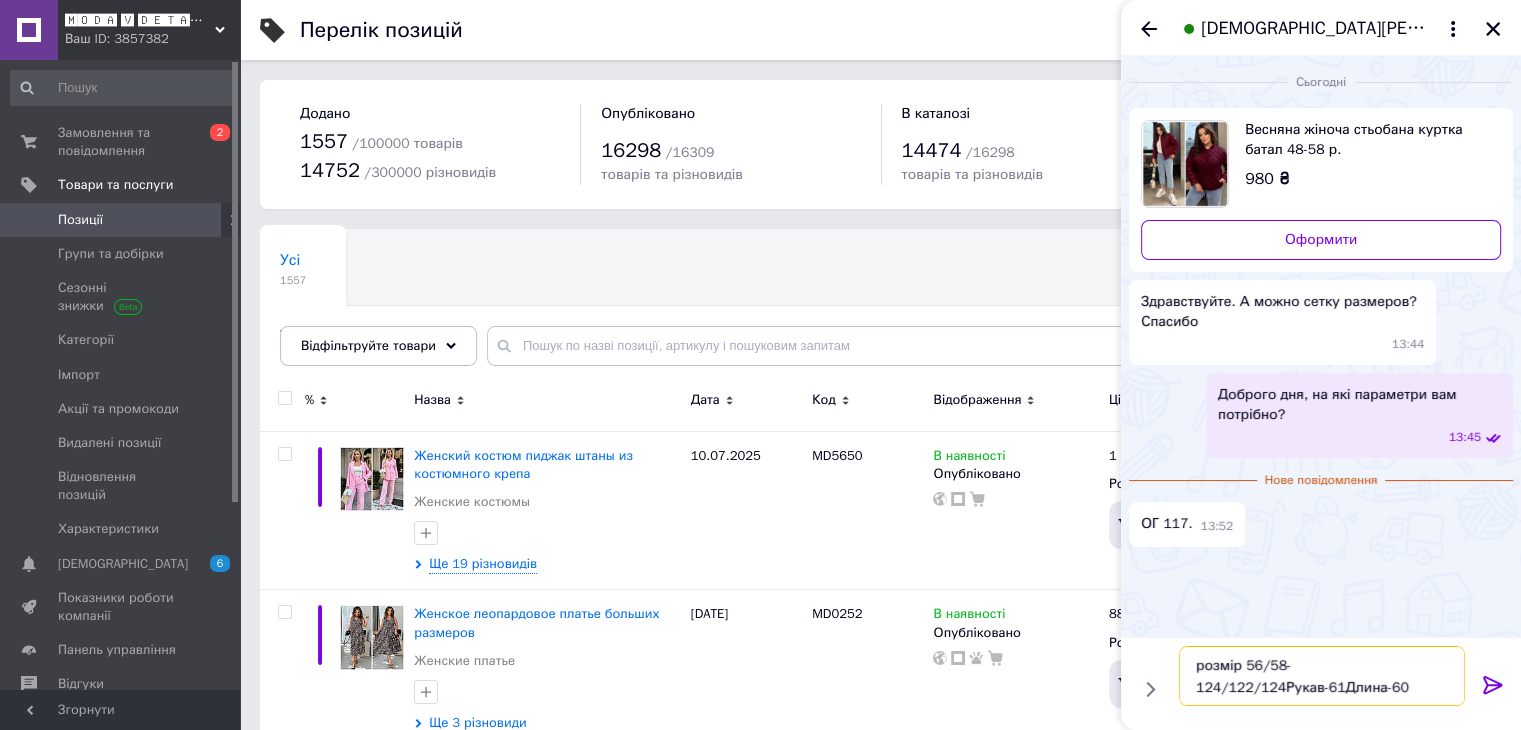 scroll, scrollTop: 1, scrollLeft: 0, axis: vertical 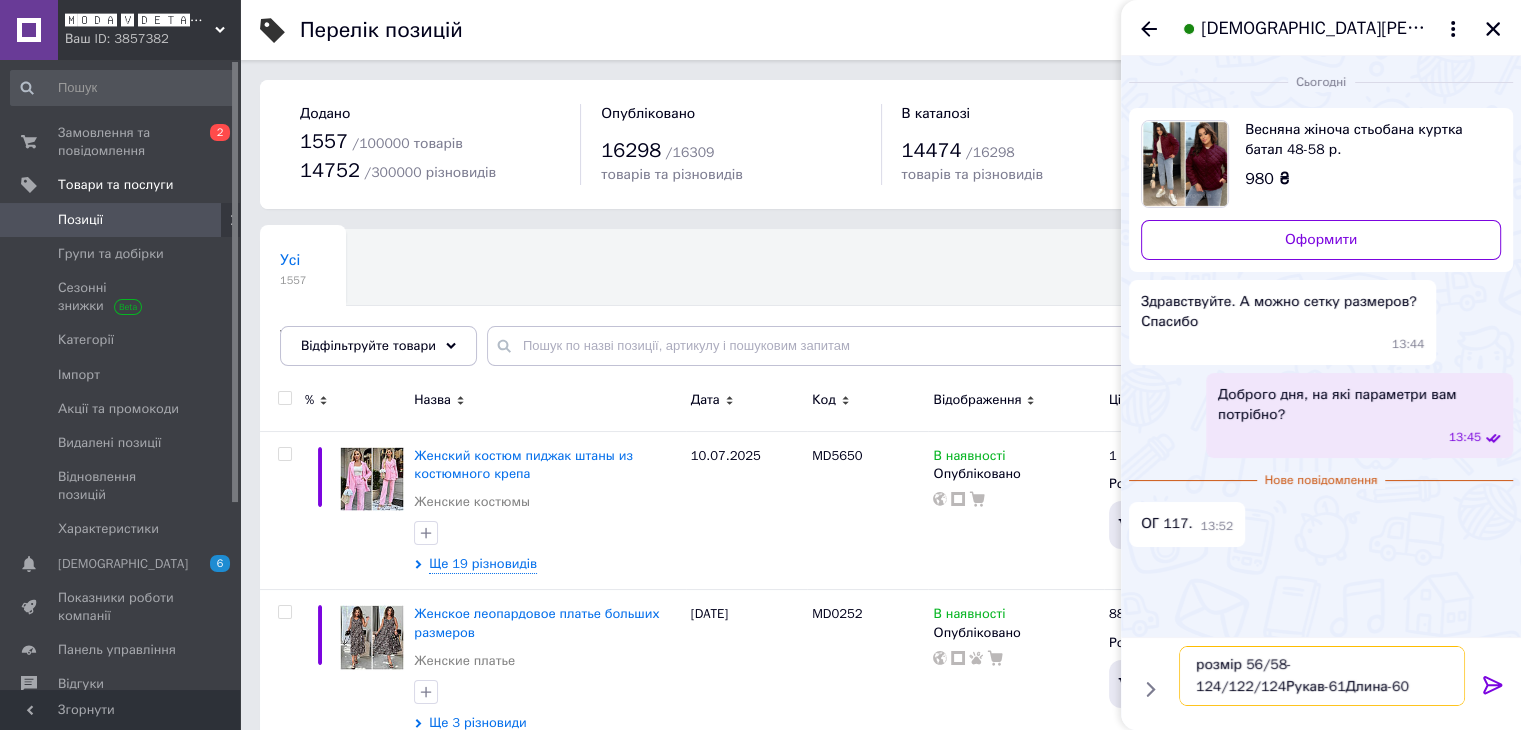 drag, startPoint x: 1218, startPoint y: 689, endPoint x: 1271, endPoint y: 696, distance: 53.460266 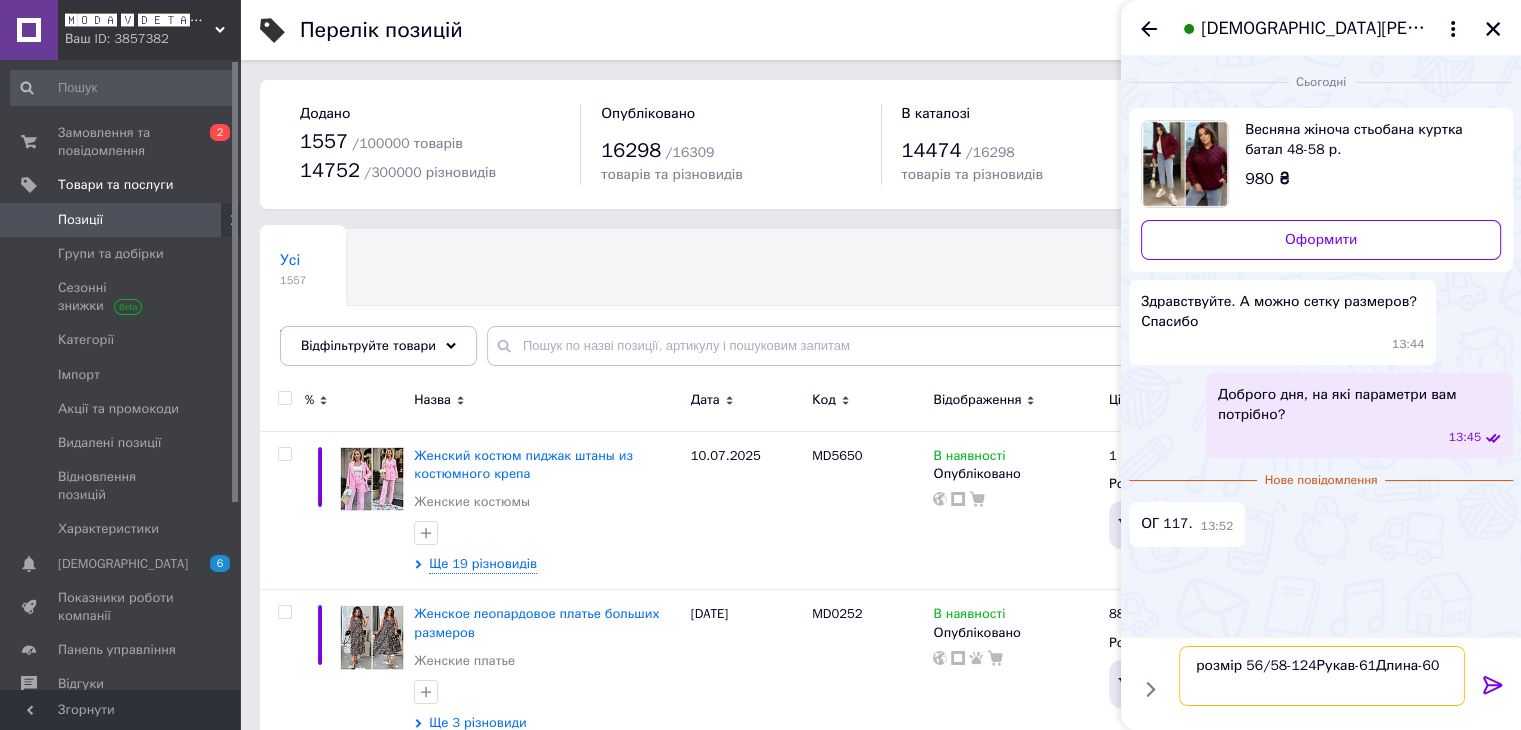scroll, scrollTop: 0, scrollLeft: 0, axis: both 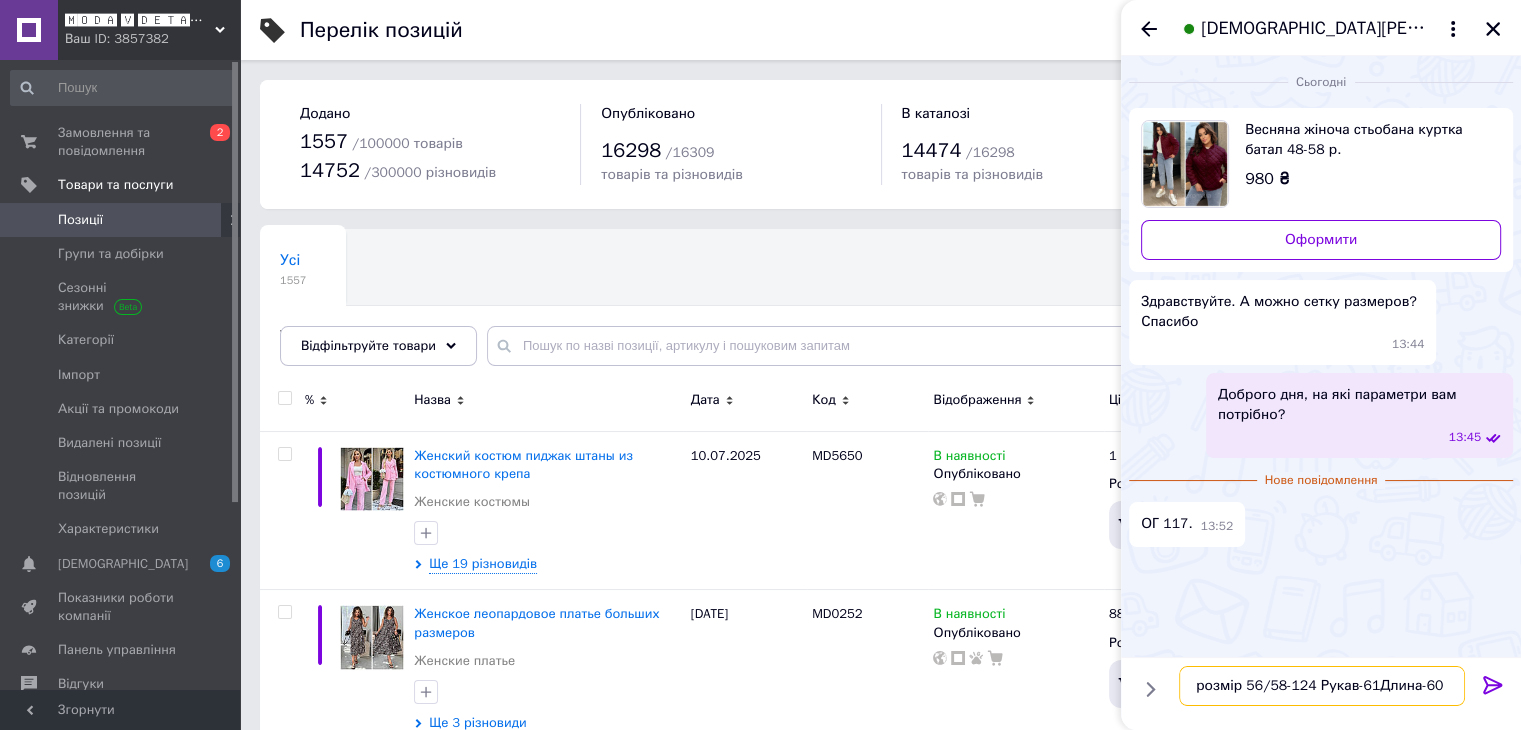 click on "розмір 56/58-124 Рукав-61Длина-60" at bounding box center (1322, 686) 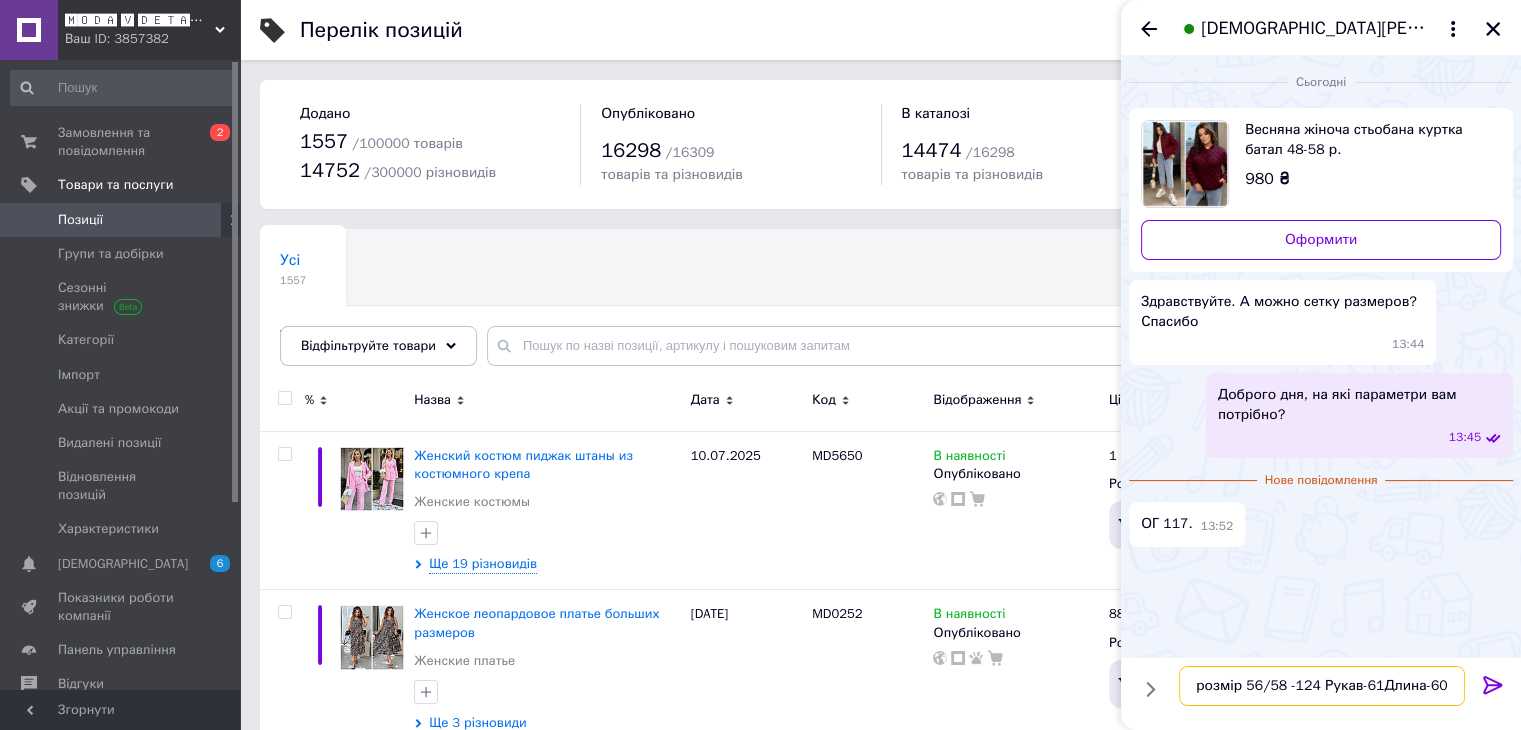 type on "розмір 56/58 -124 Рукав-61Длина-60" 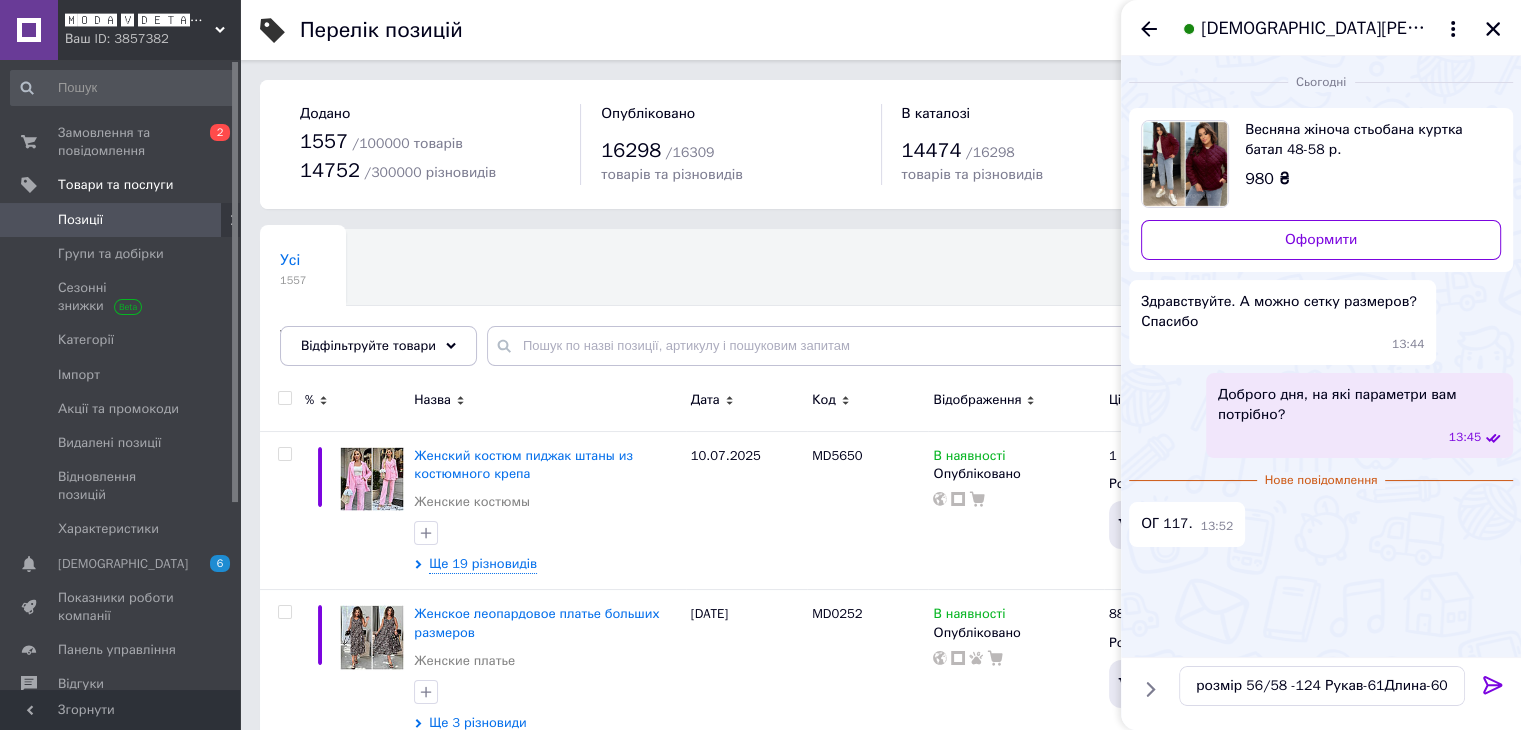 click 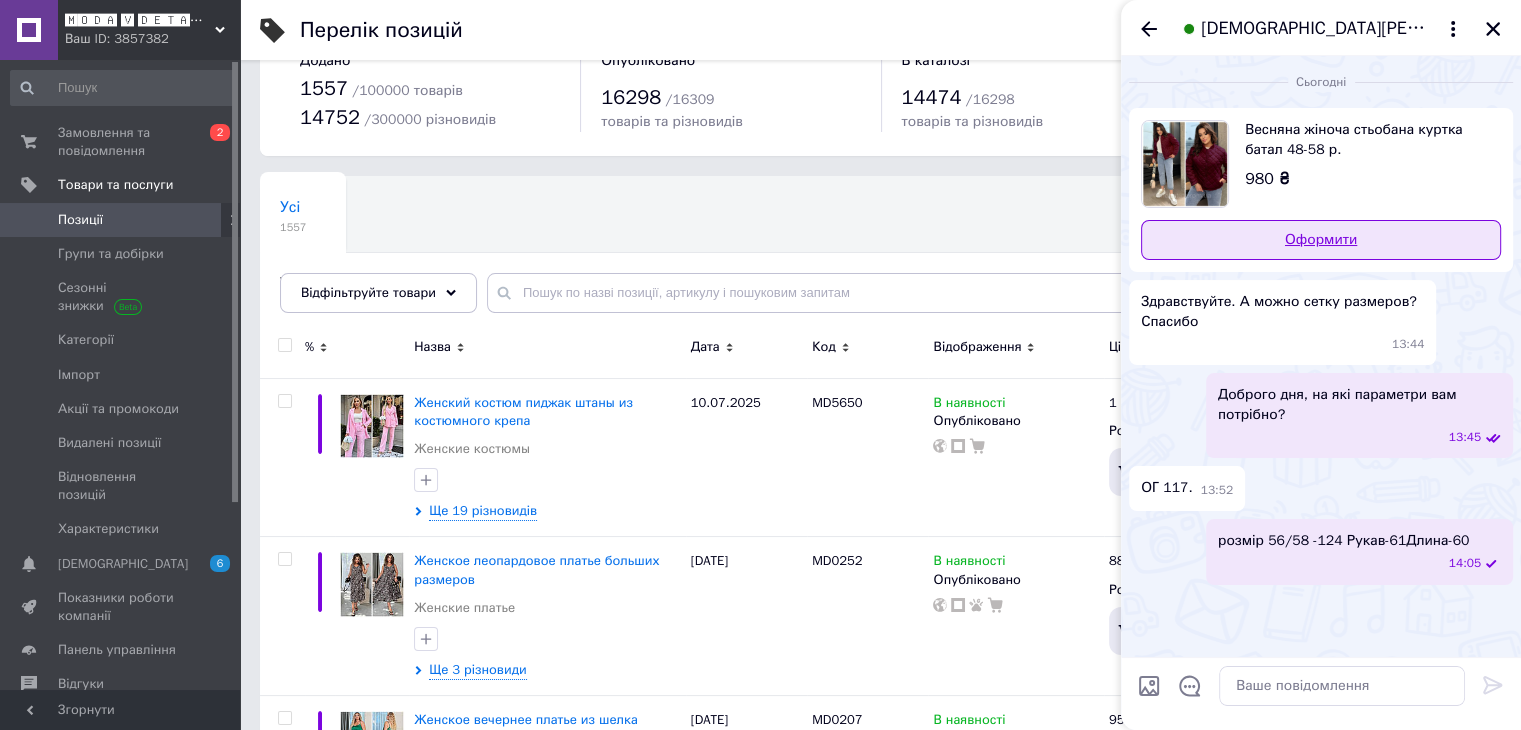 scroll, scrollTop: 100, scrollLeft: 0, axis: vertical 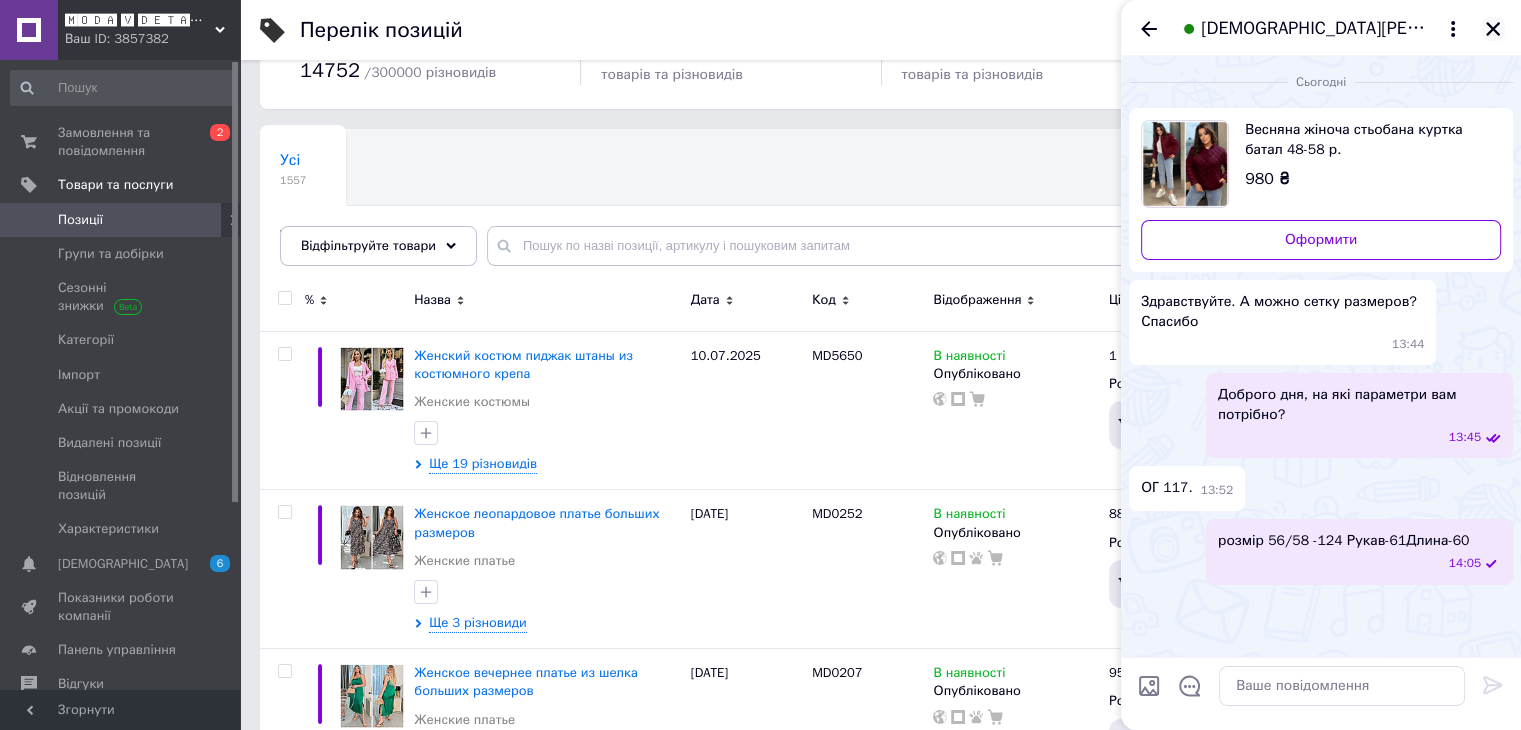click 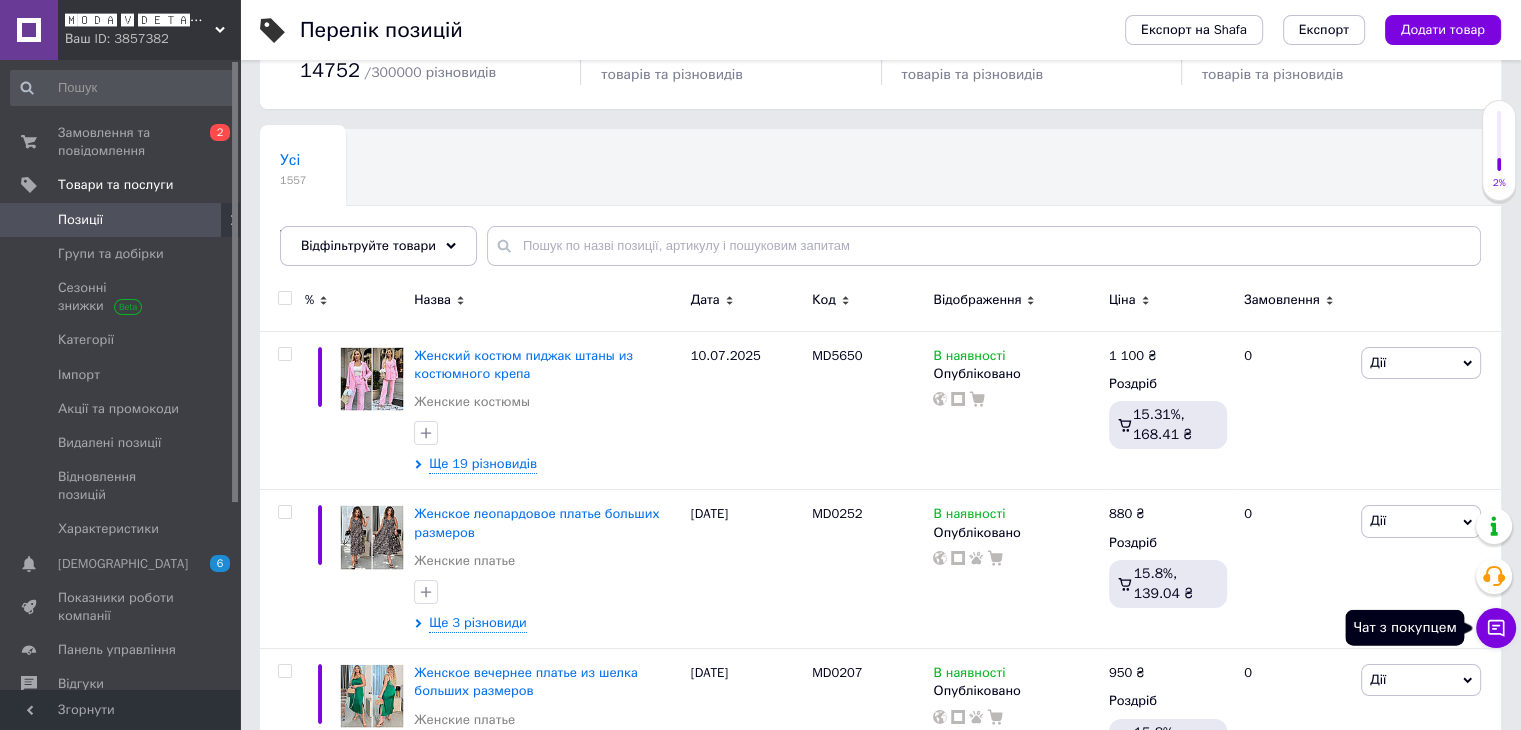 click 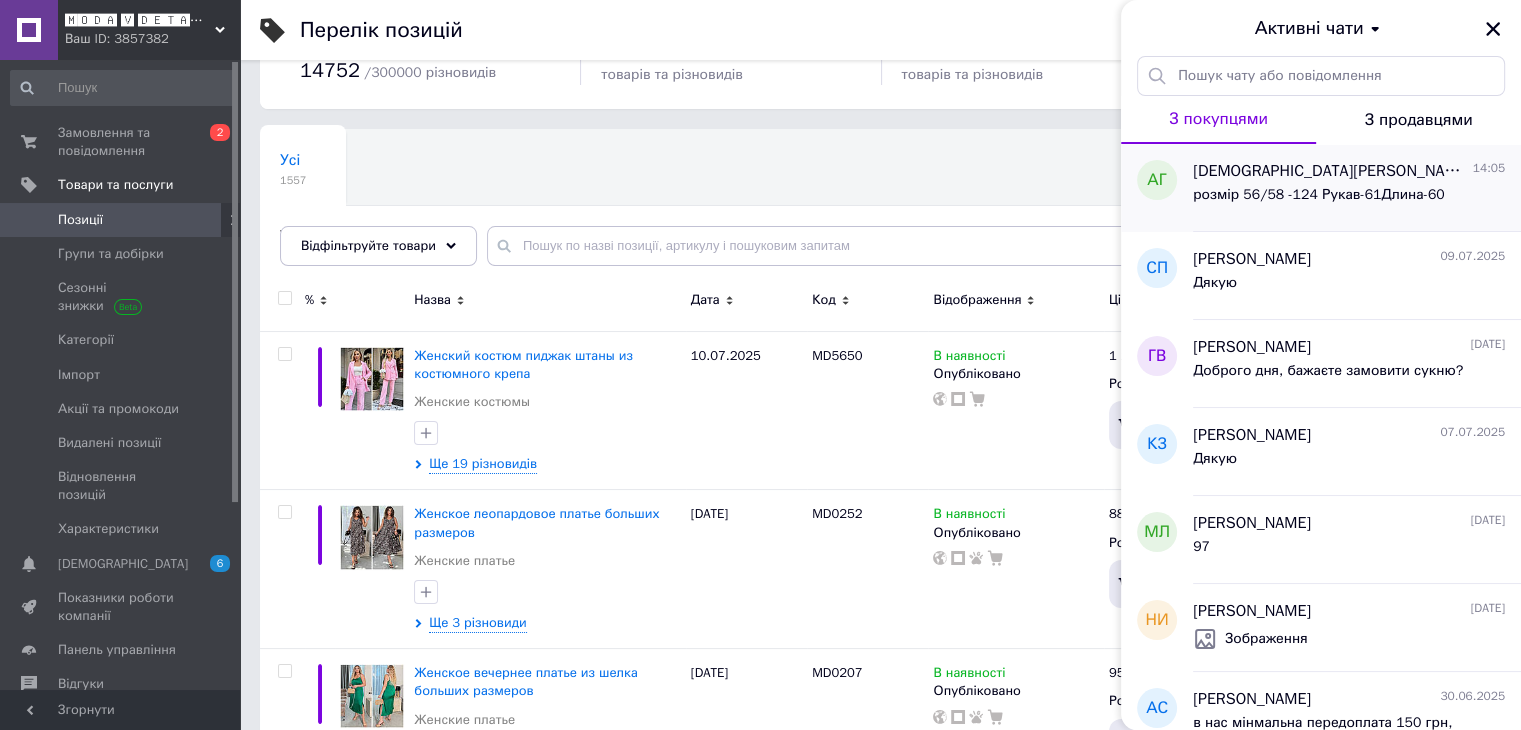 click on "Алла Ганусяк 14:05" at bounding box center (1349, 171) 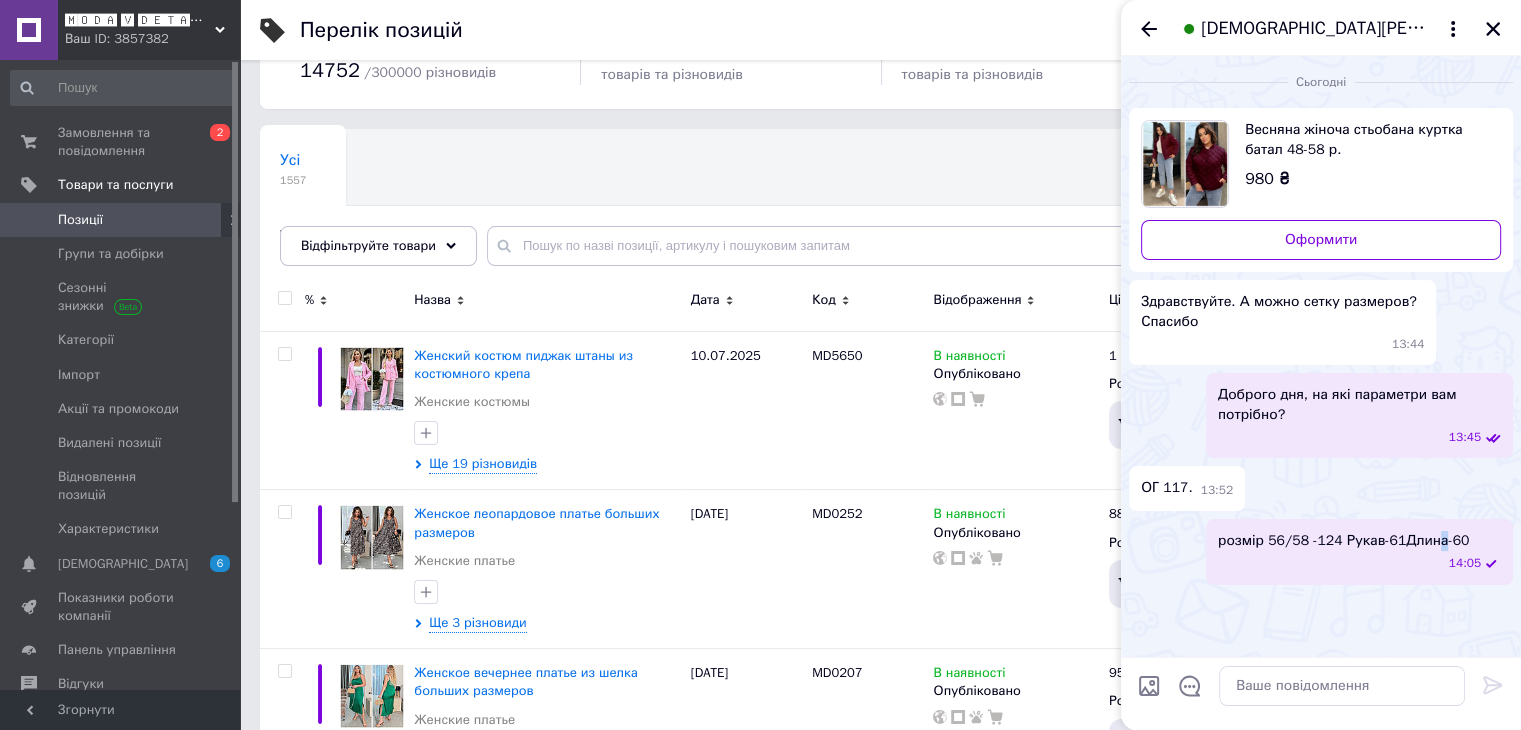 drag, startPoint x: 1356, startPoint y: 546, endPoint x: 1433, endPoint y: 533, distance: 78.08969 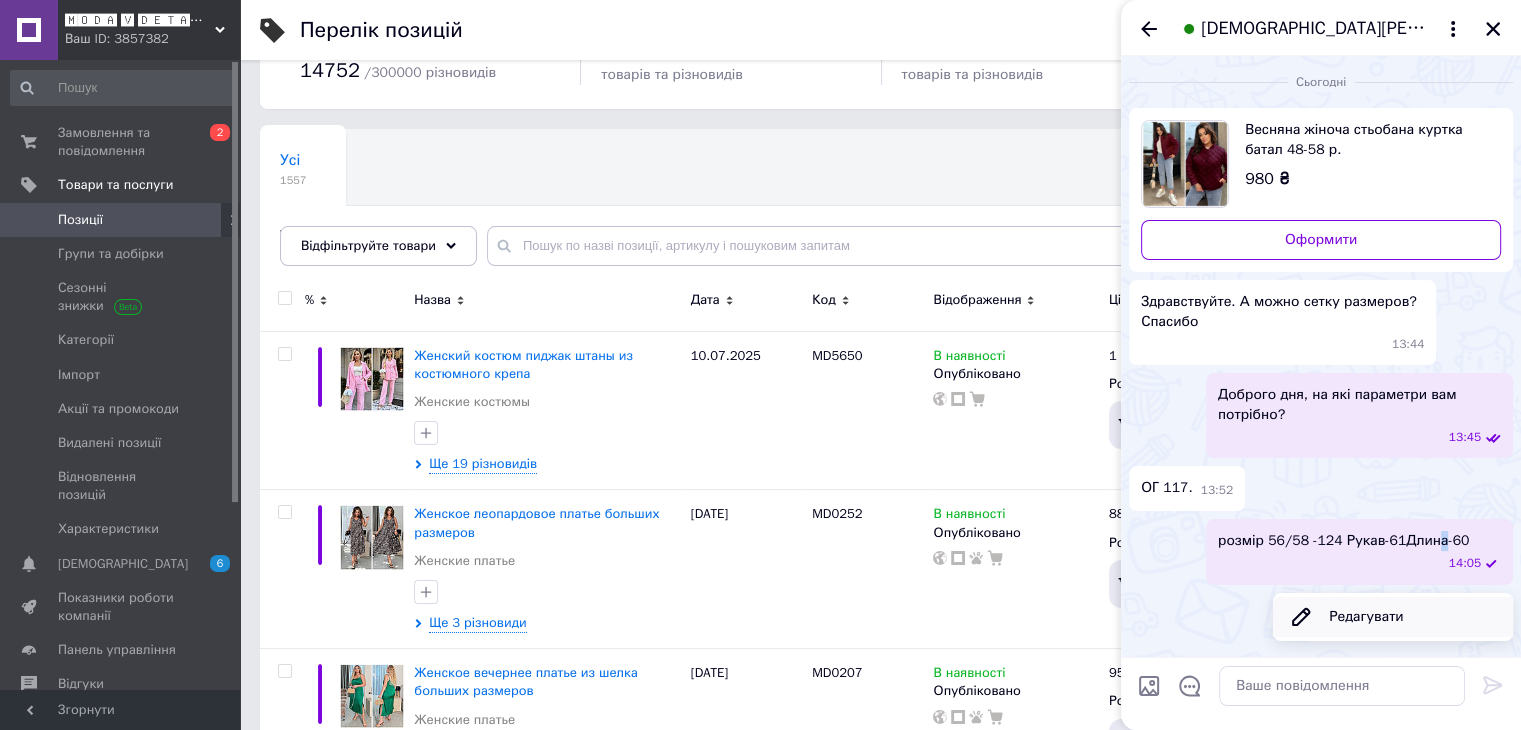 click on "Редагувати" at bounding box center [1393, 617] 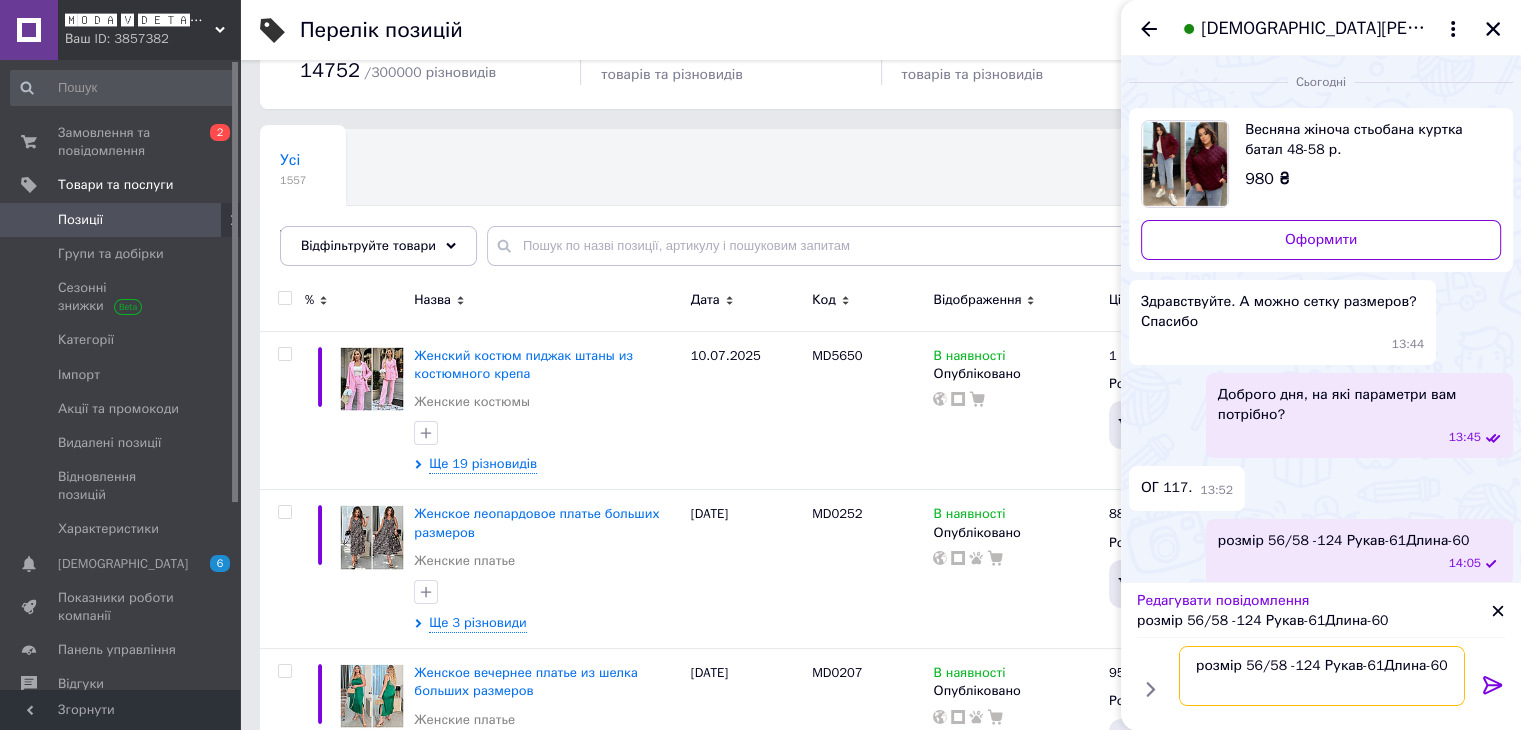 drag, startPoint x: 1410, startPoint y: 667, endPoint x: 1372, endPoint y: 667, distance: 38 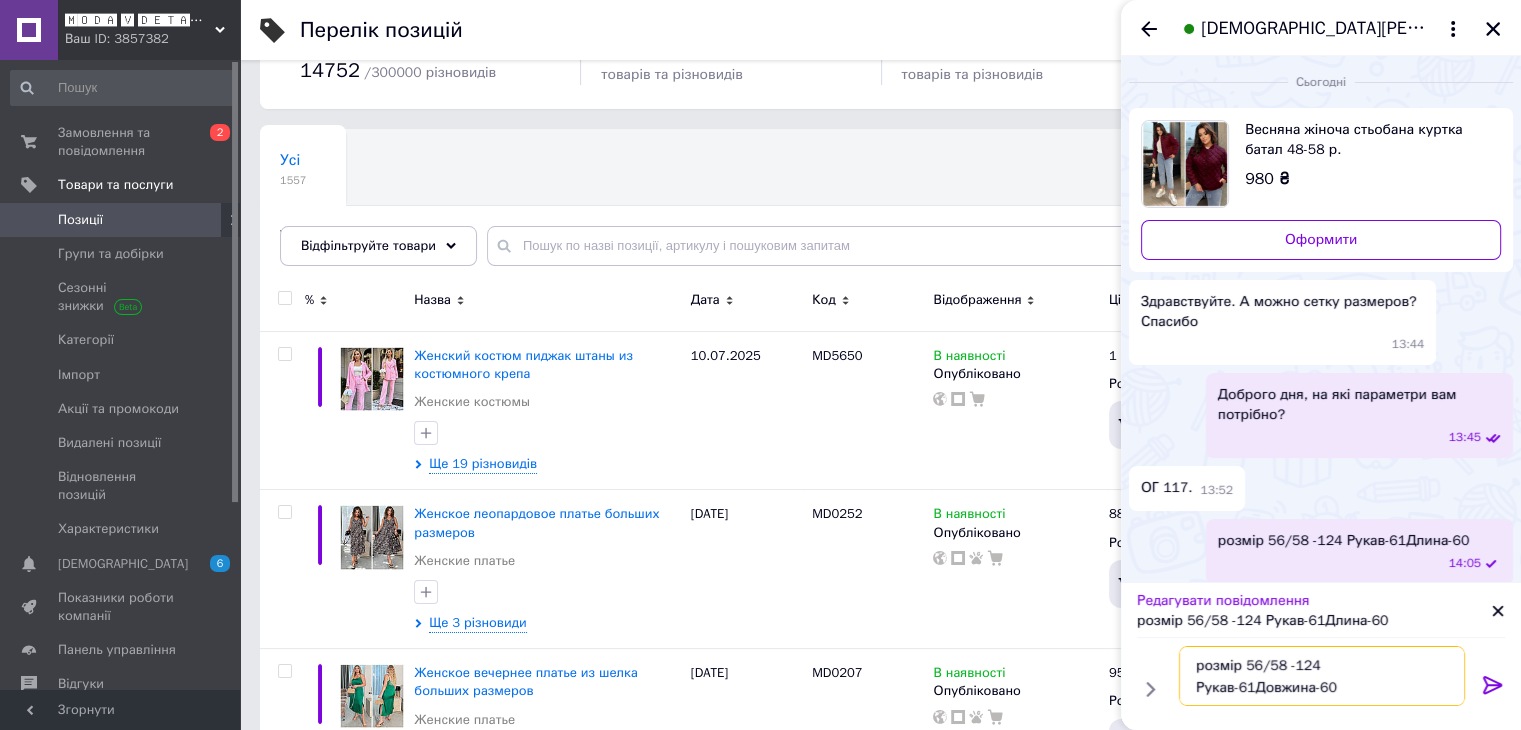 type on "розмір 56/58 -124 Рукав-61Довжина-60" 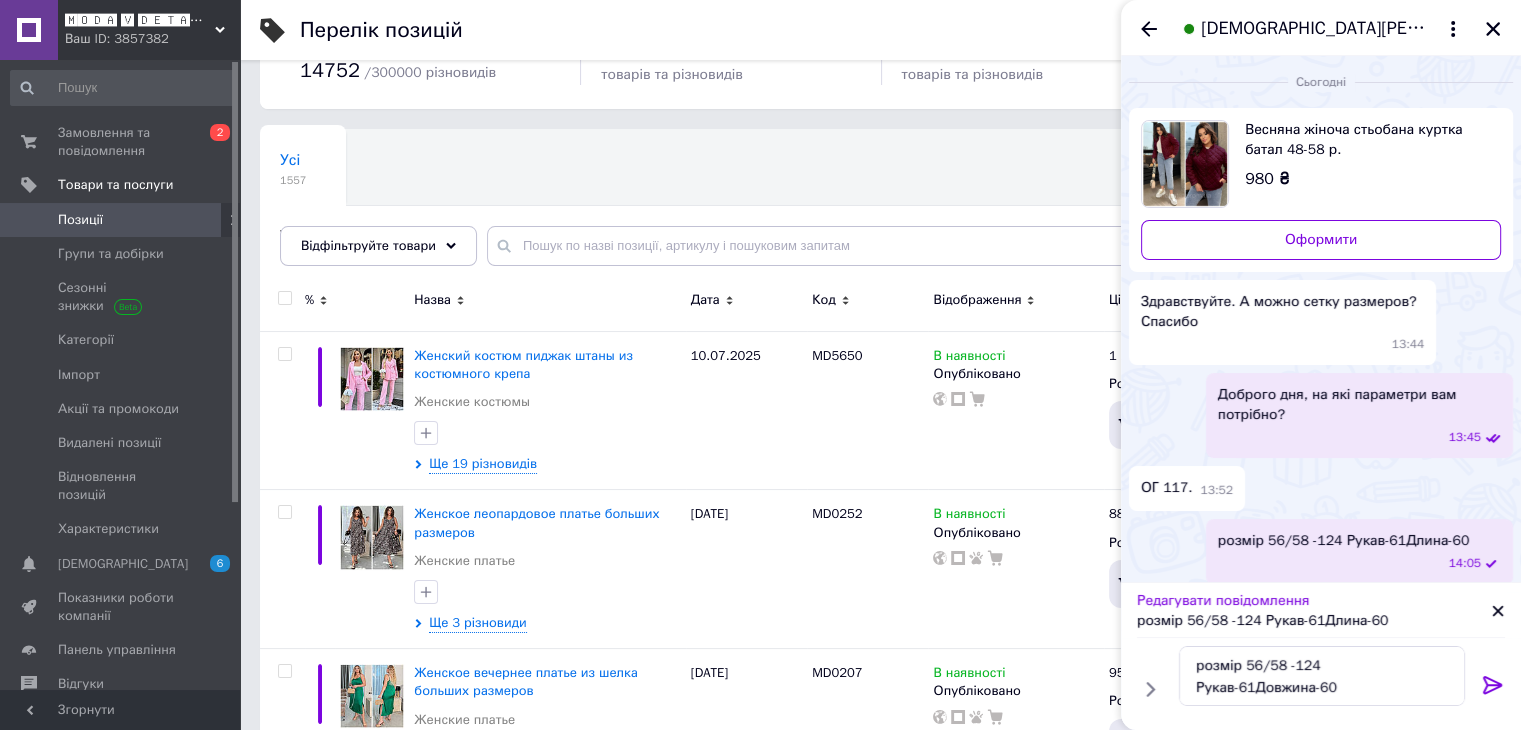 click 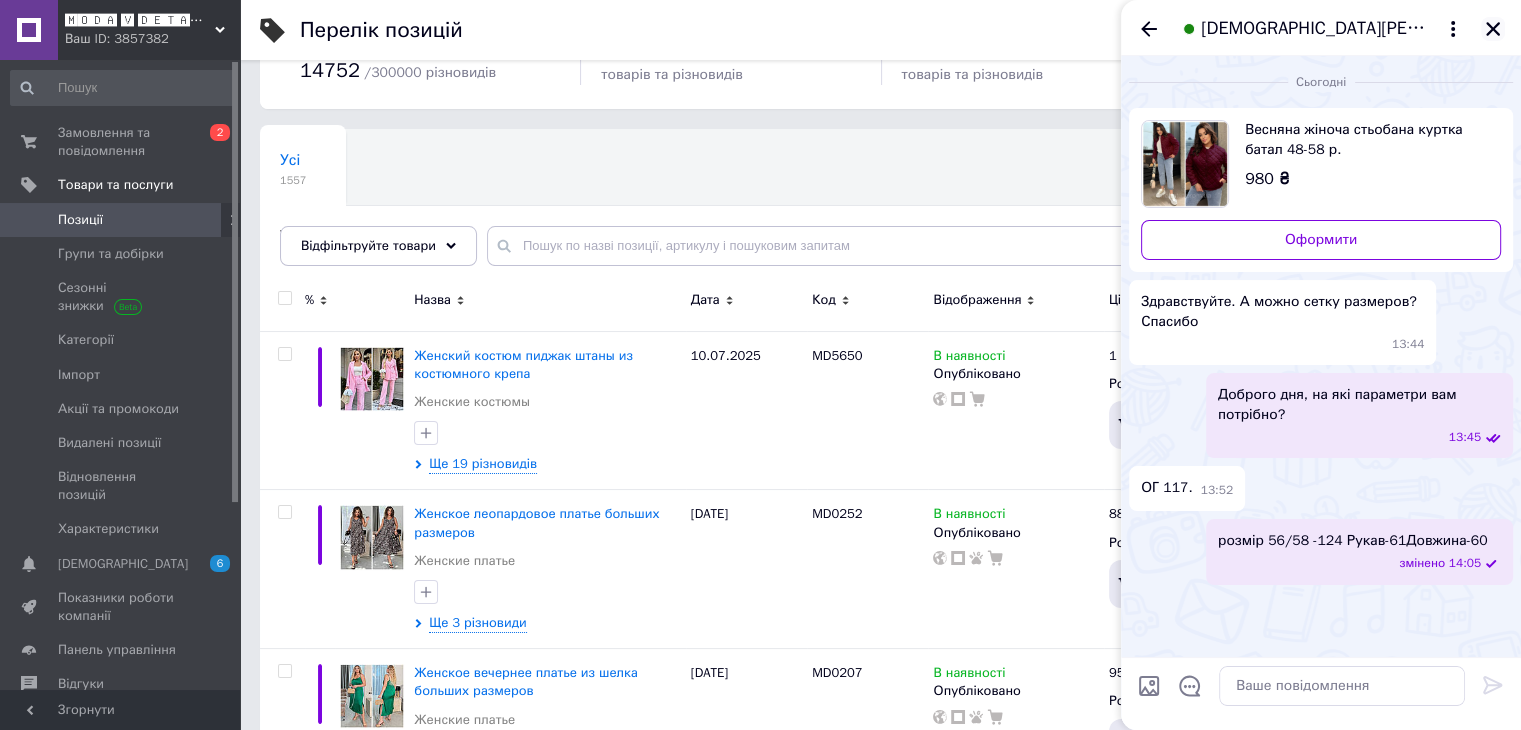 click 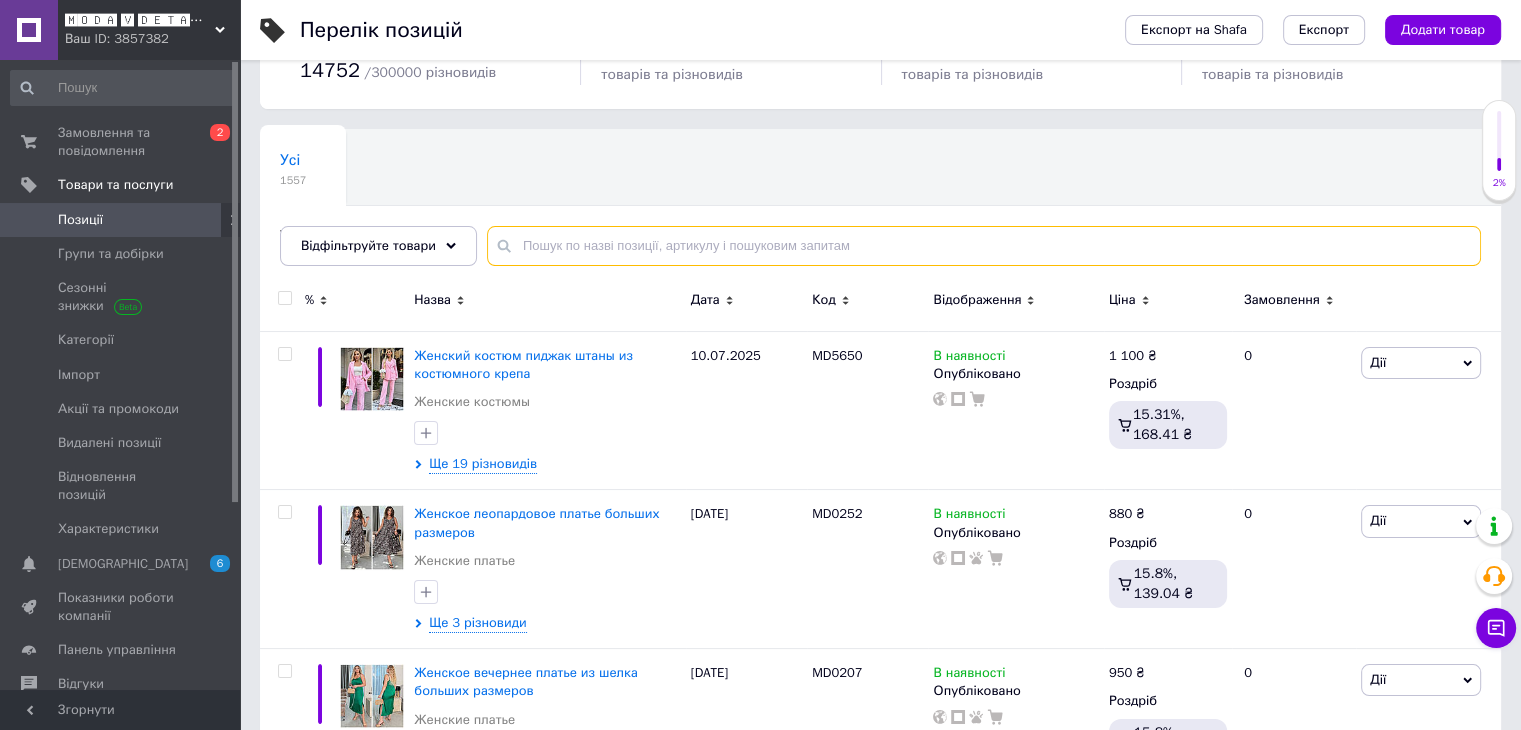 click at bounding box center [984, 246] 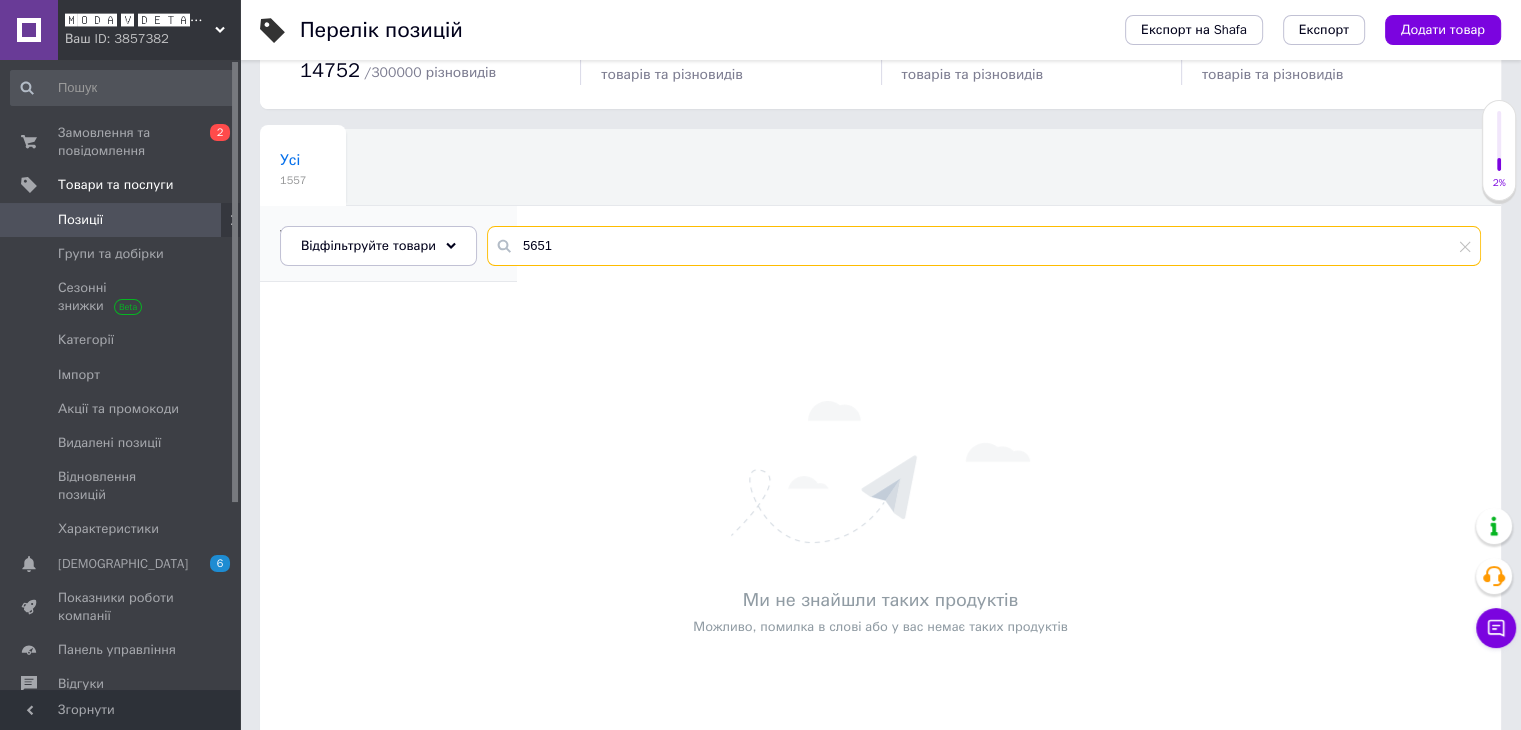 type on "5651" 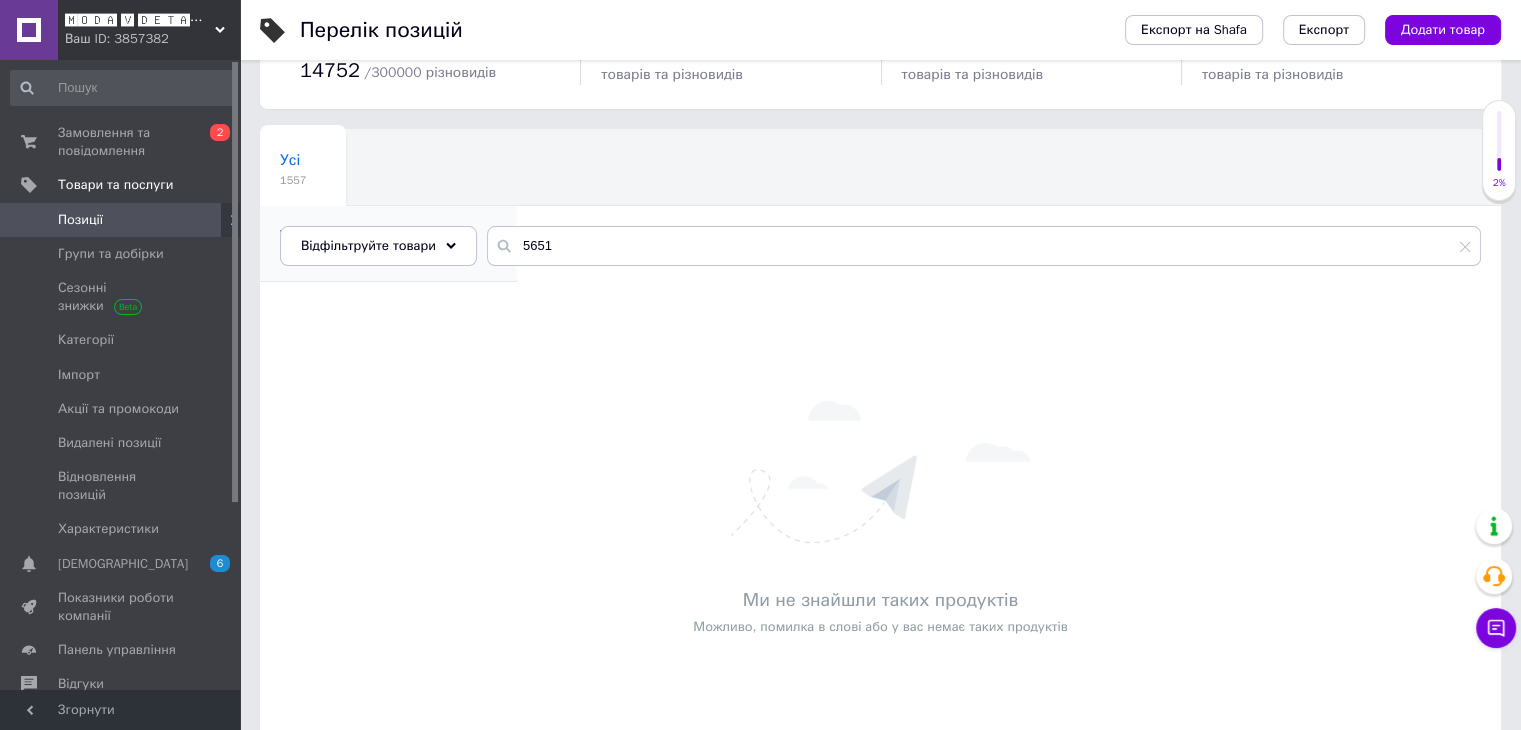 click on "1" at bounding box center (378, 256) 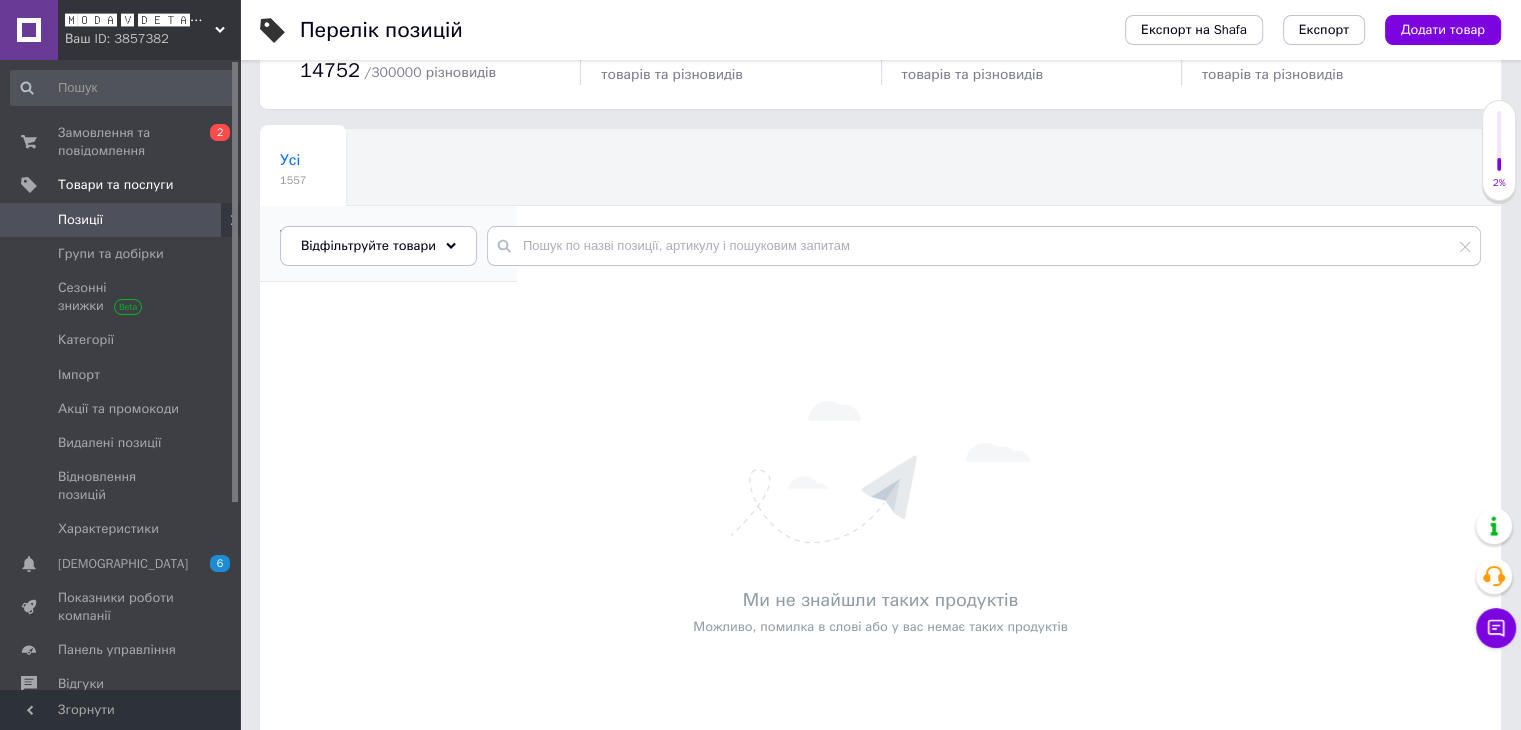 scroll, scrollTop: 0, scrollLeft: 0, axis: both 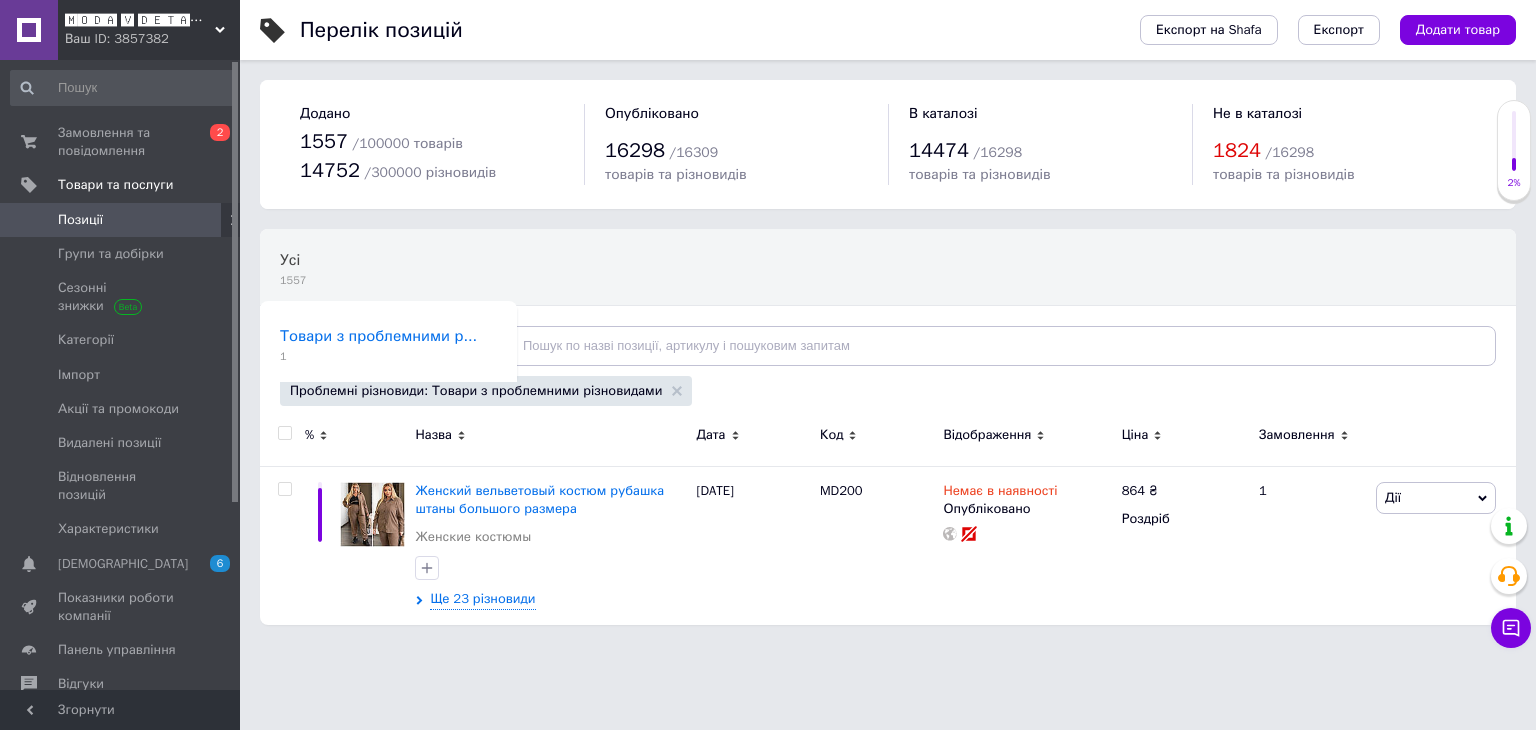 click on "Позиції" at bounding box center (121, 220) 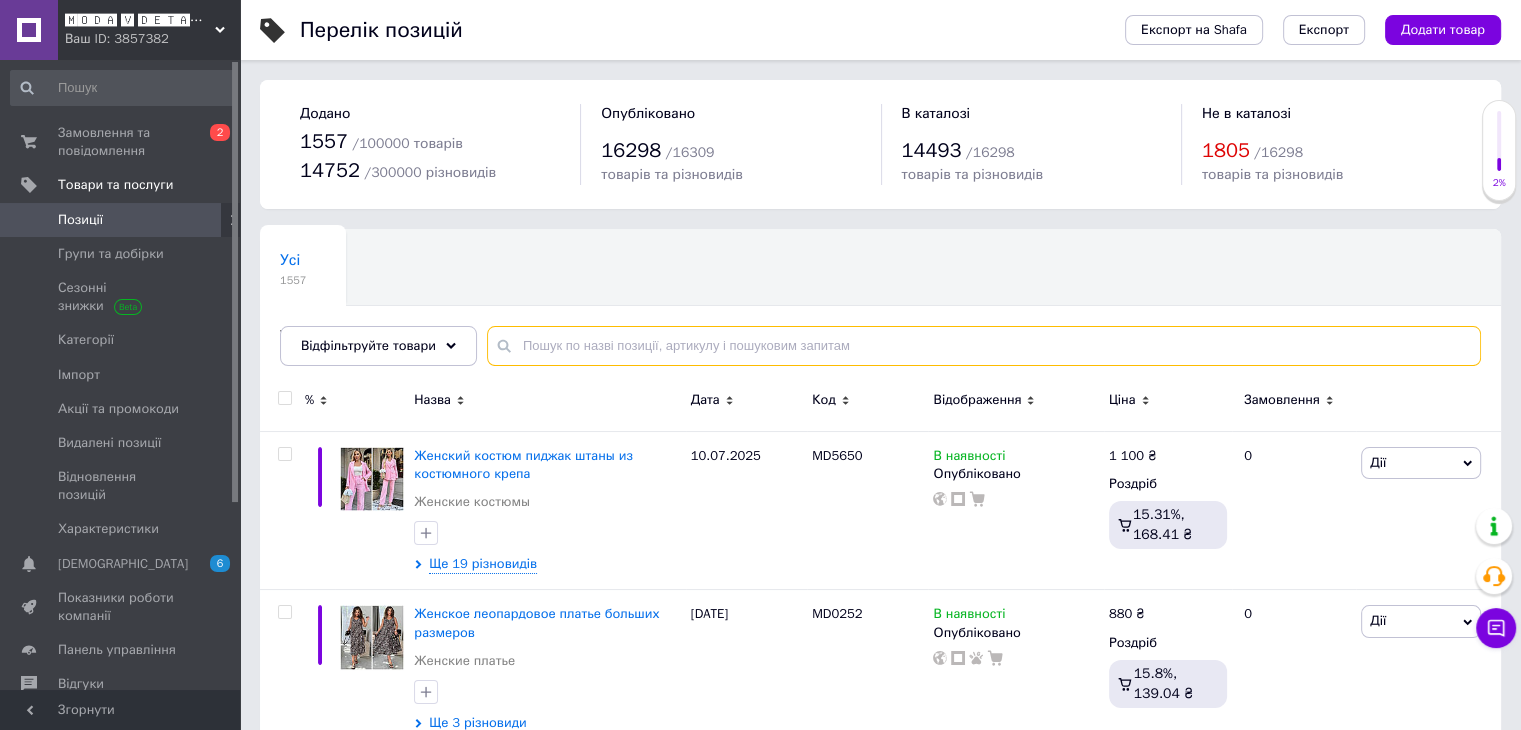 click at bounding box center [984, 346] 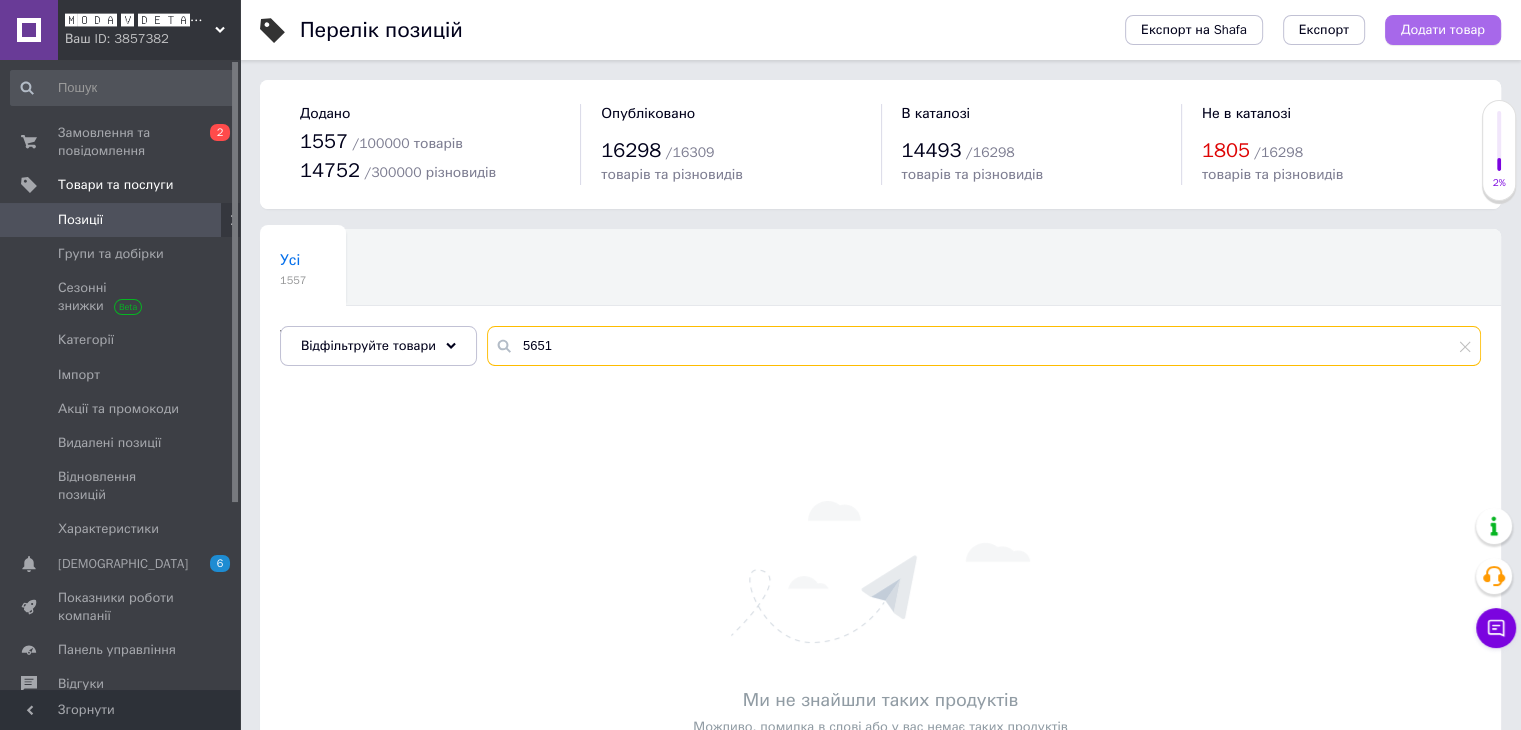 type on "5651" 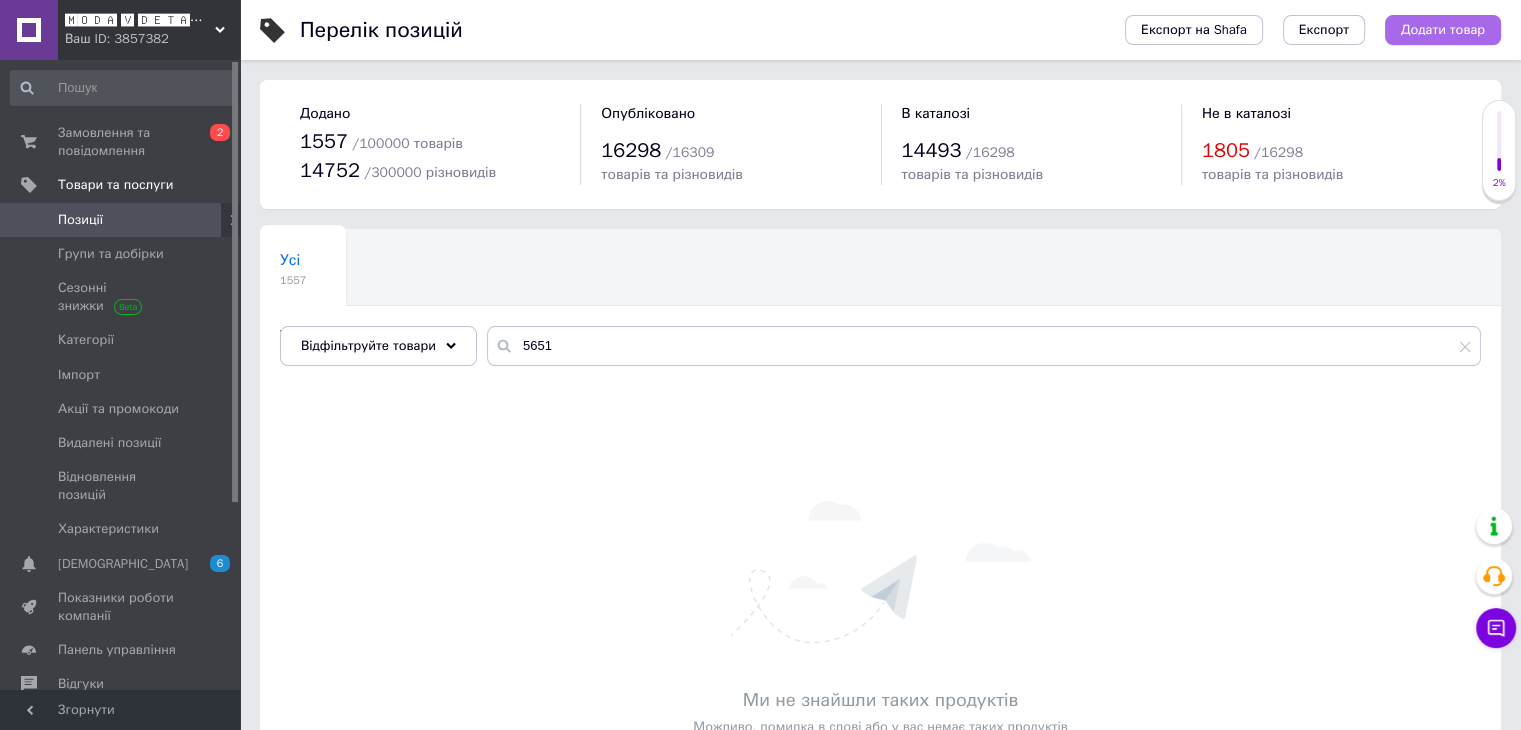 click on "Додати товар" at bounding box center (1443, 30) 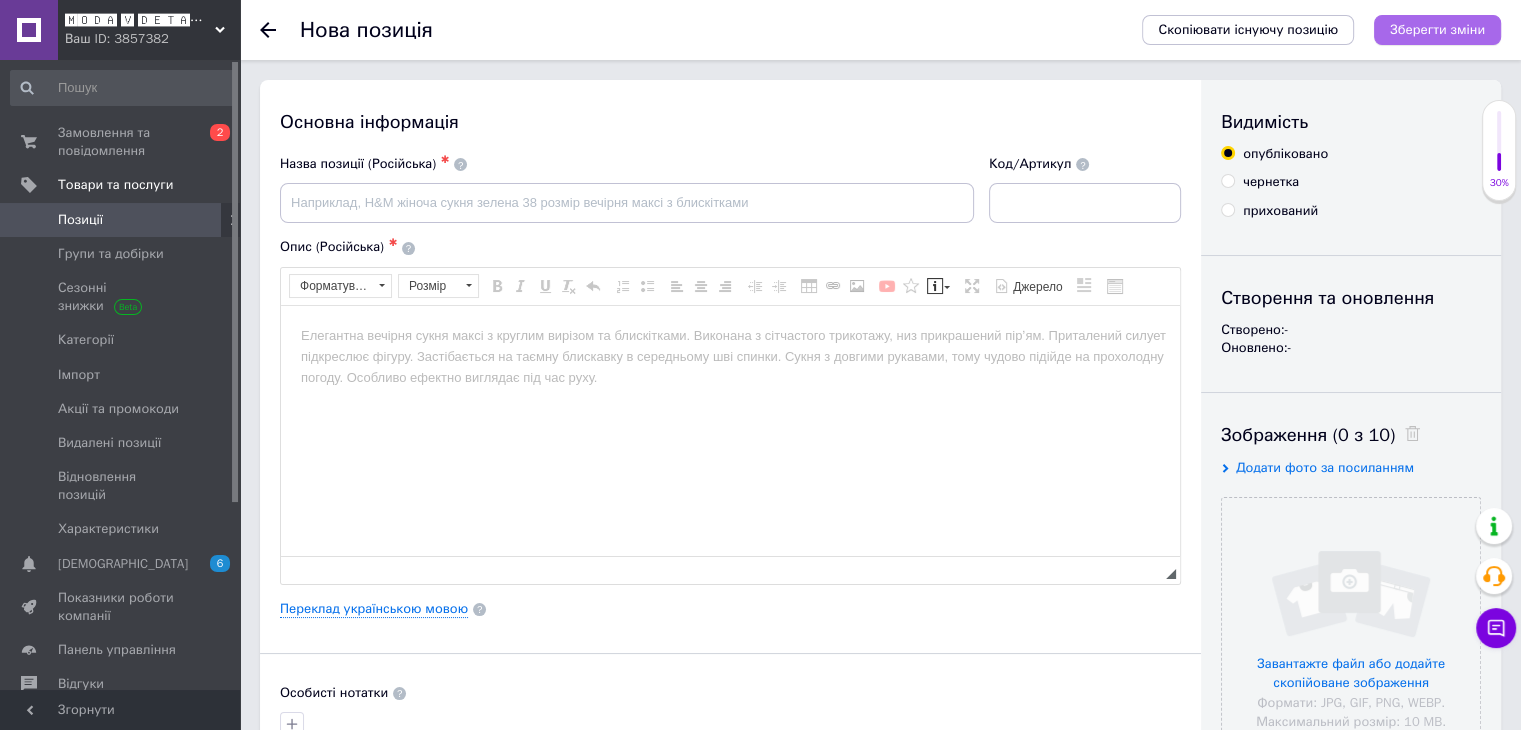 scroll, scrollTop: 0, scrollLeft: 0, axis: both 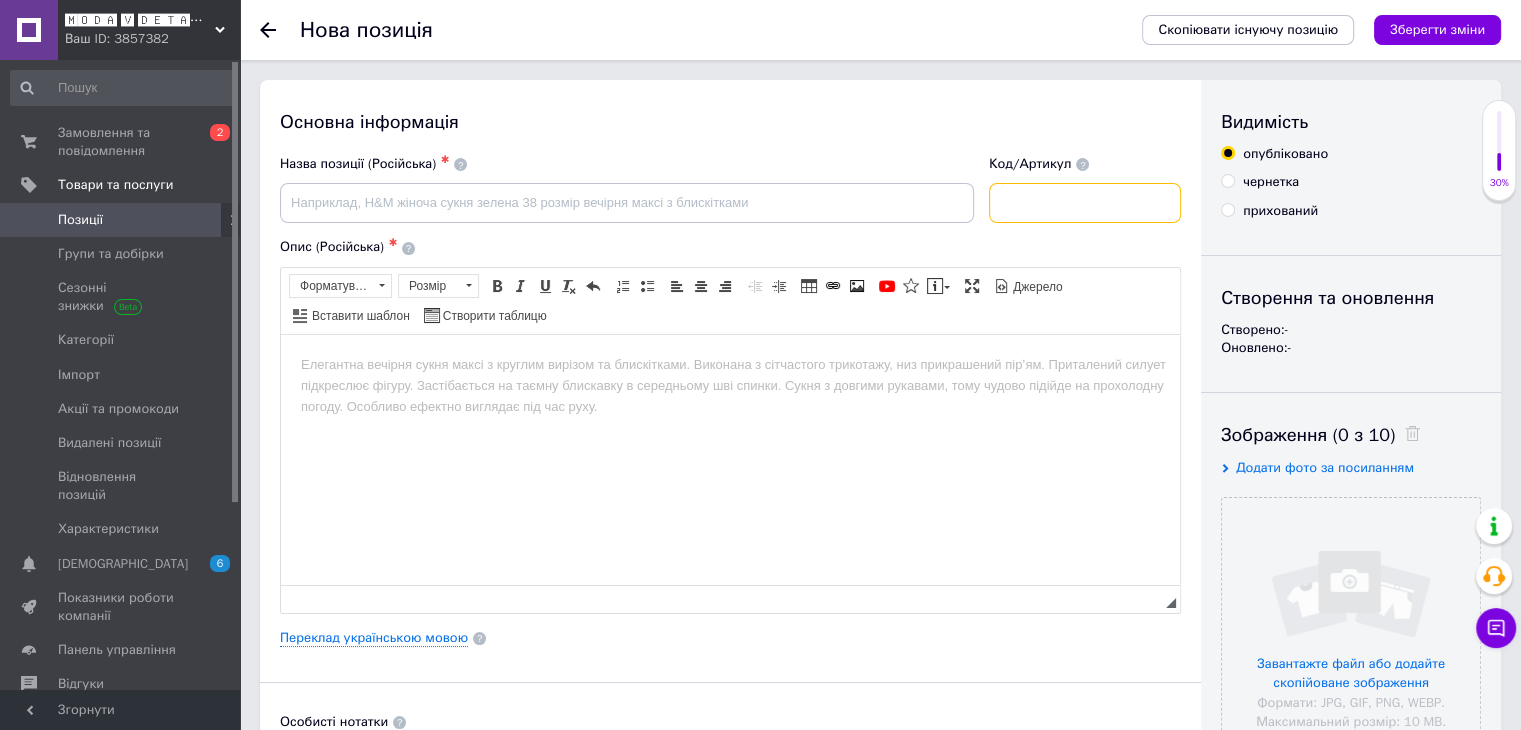 click at bounding box center [1085, 203] 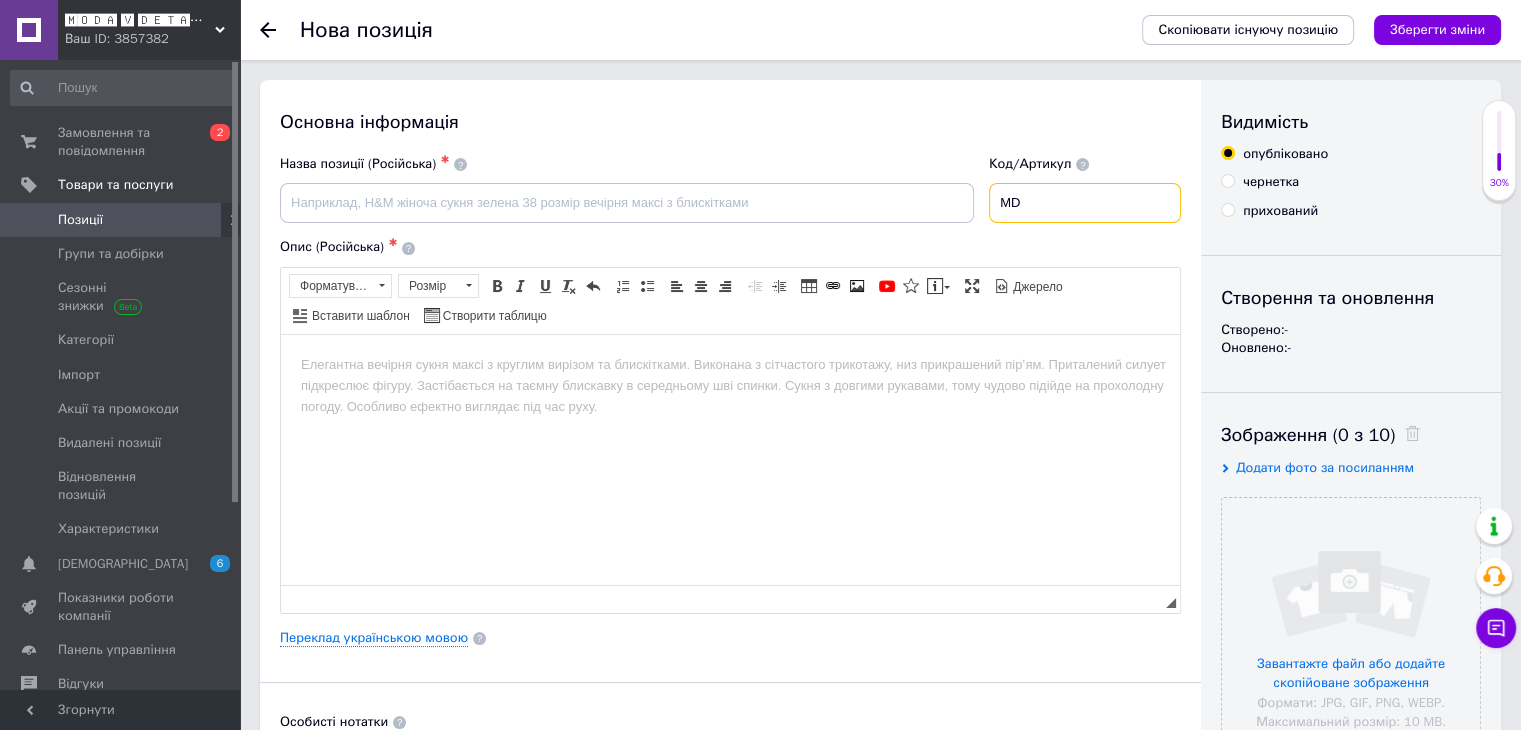 paste on "5651" 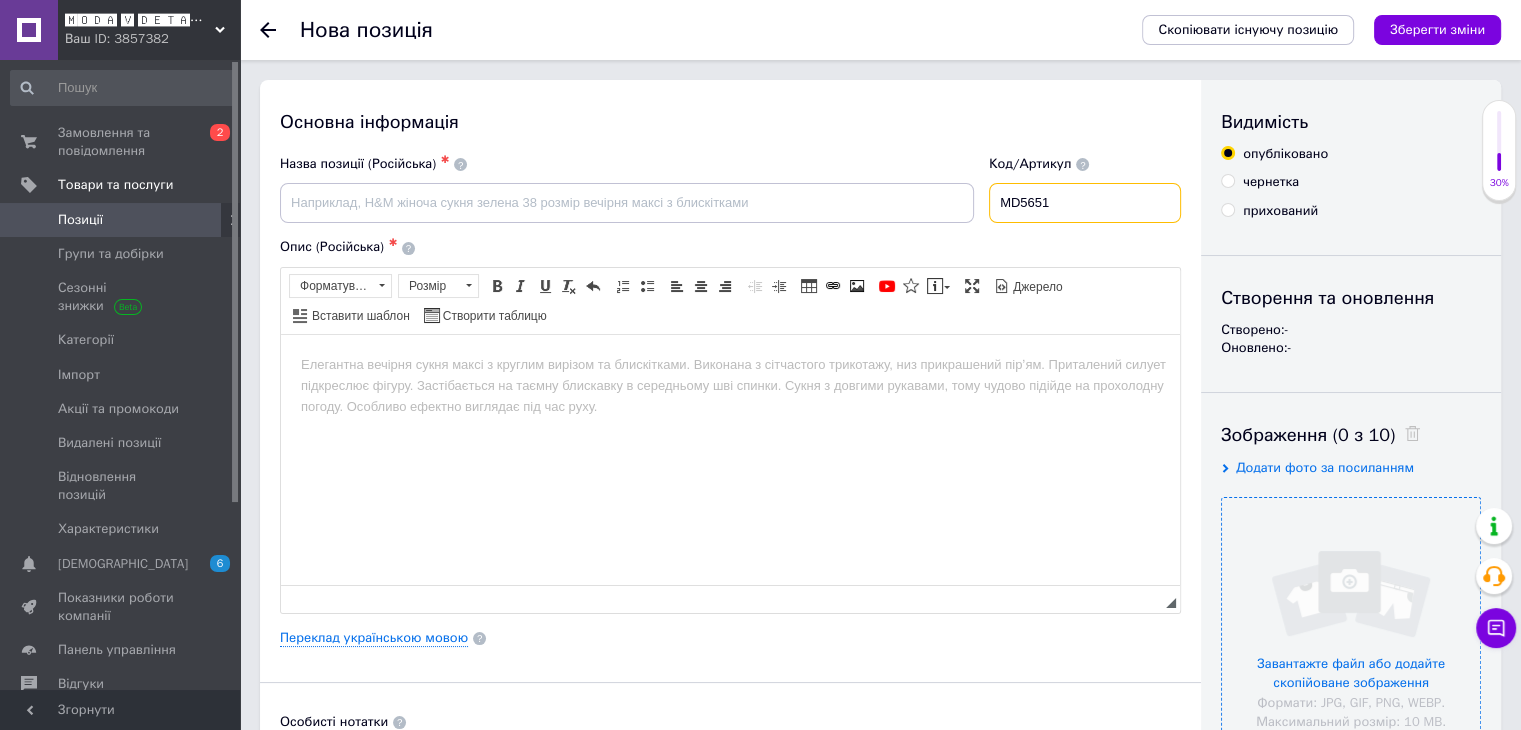 type on "MD5651" 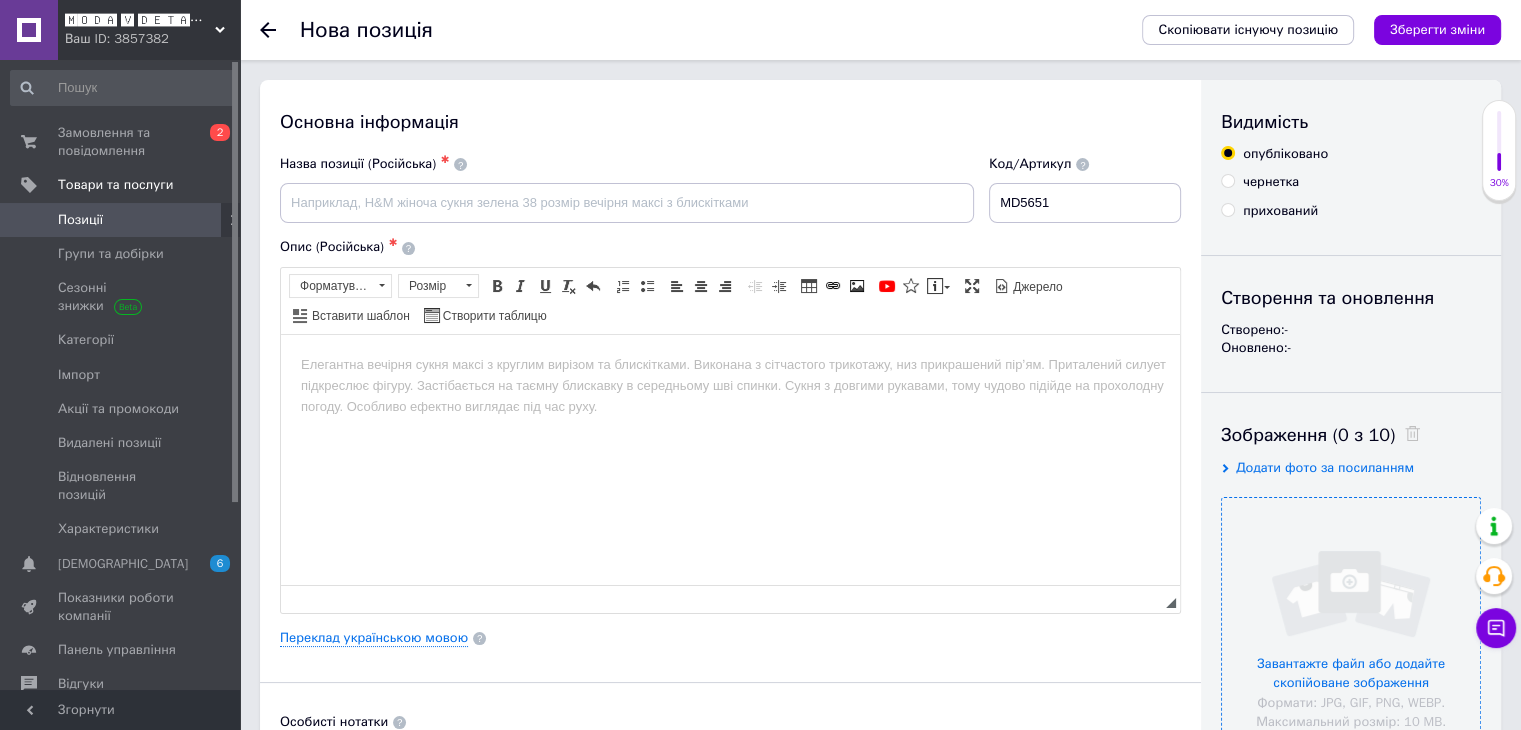 click at bounding box center (1351, 627) 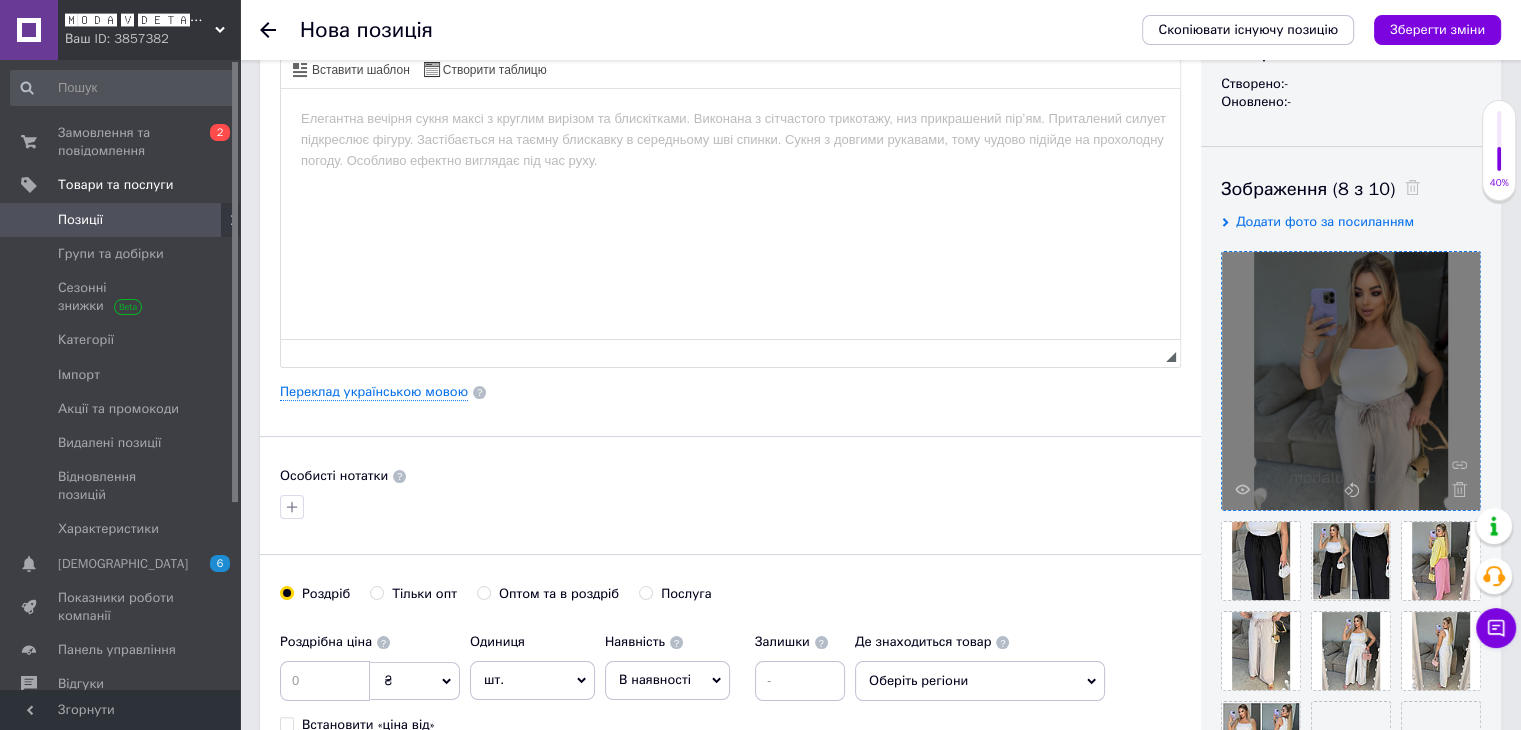 scroll, scrollTop: 300, scrollLeft: 0, axis: vertical 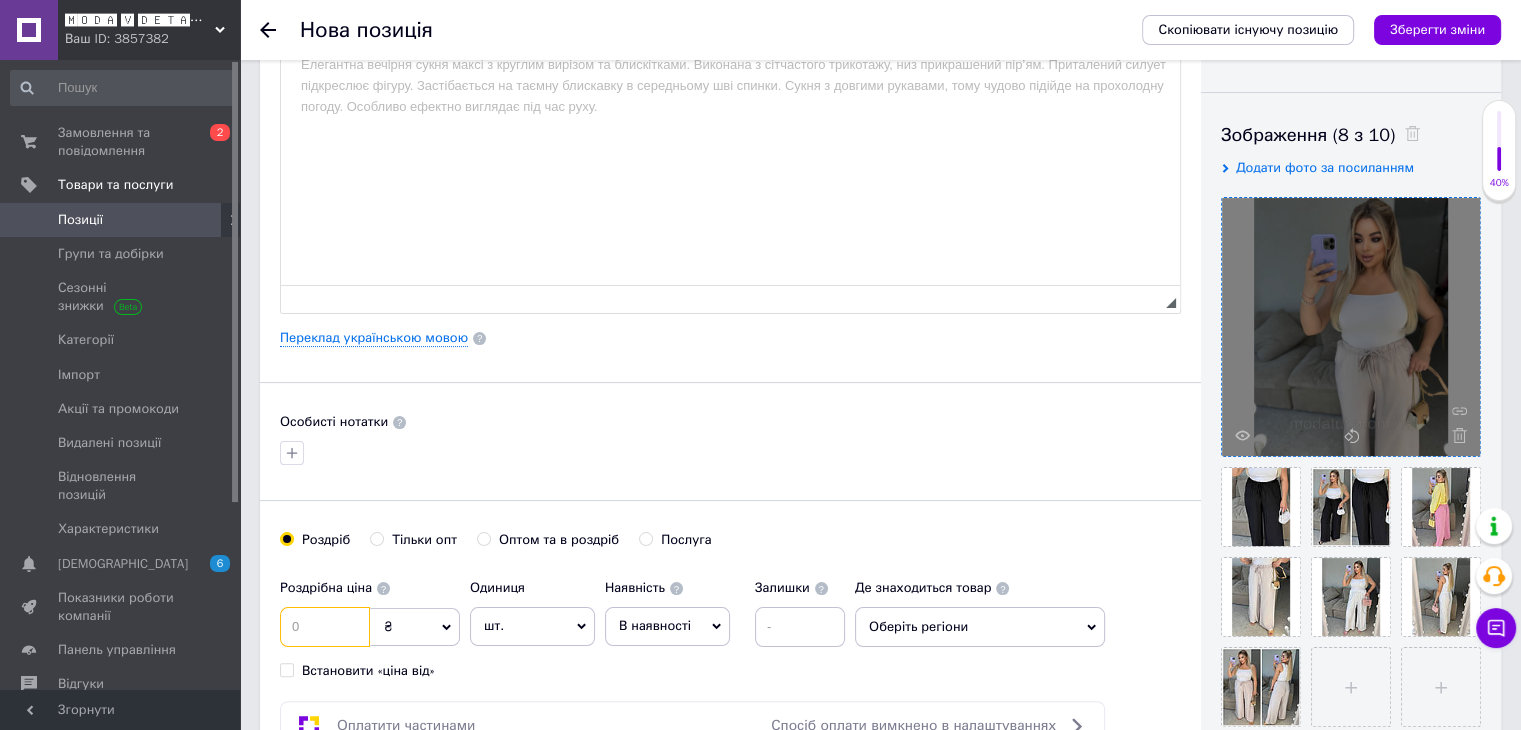 click at bounding box center (325, 627) 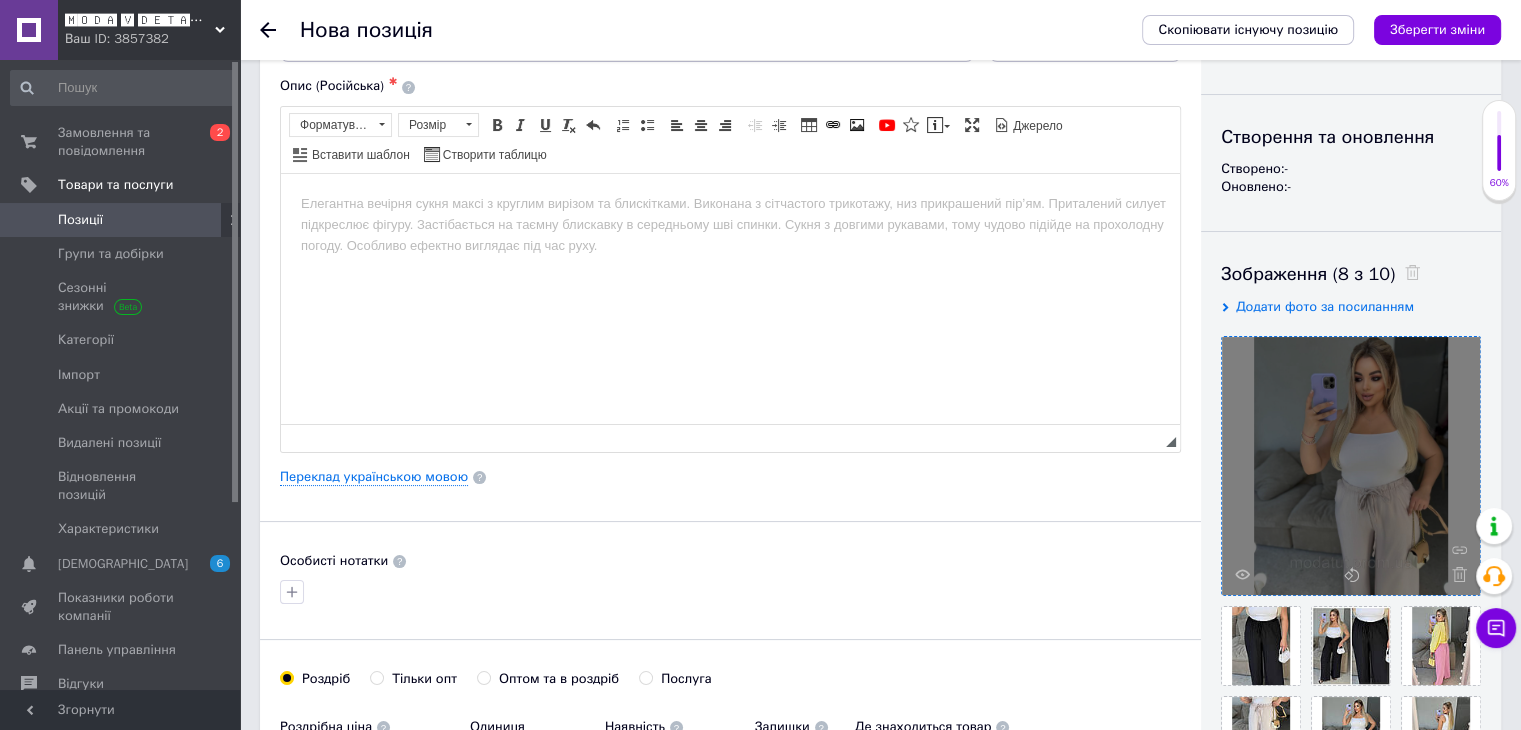 scroll, scrollTop: 0, scrollLeft: 0, axis: both 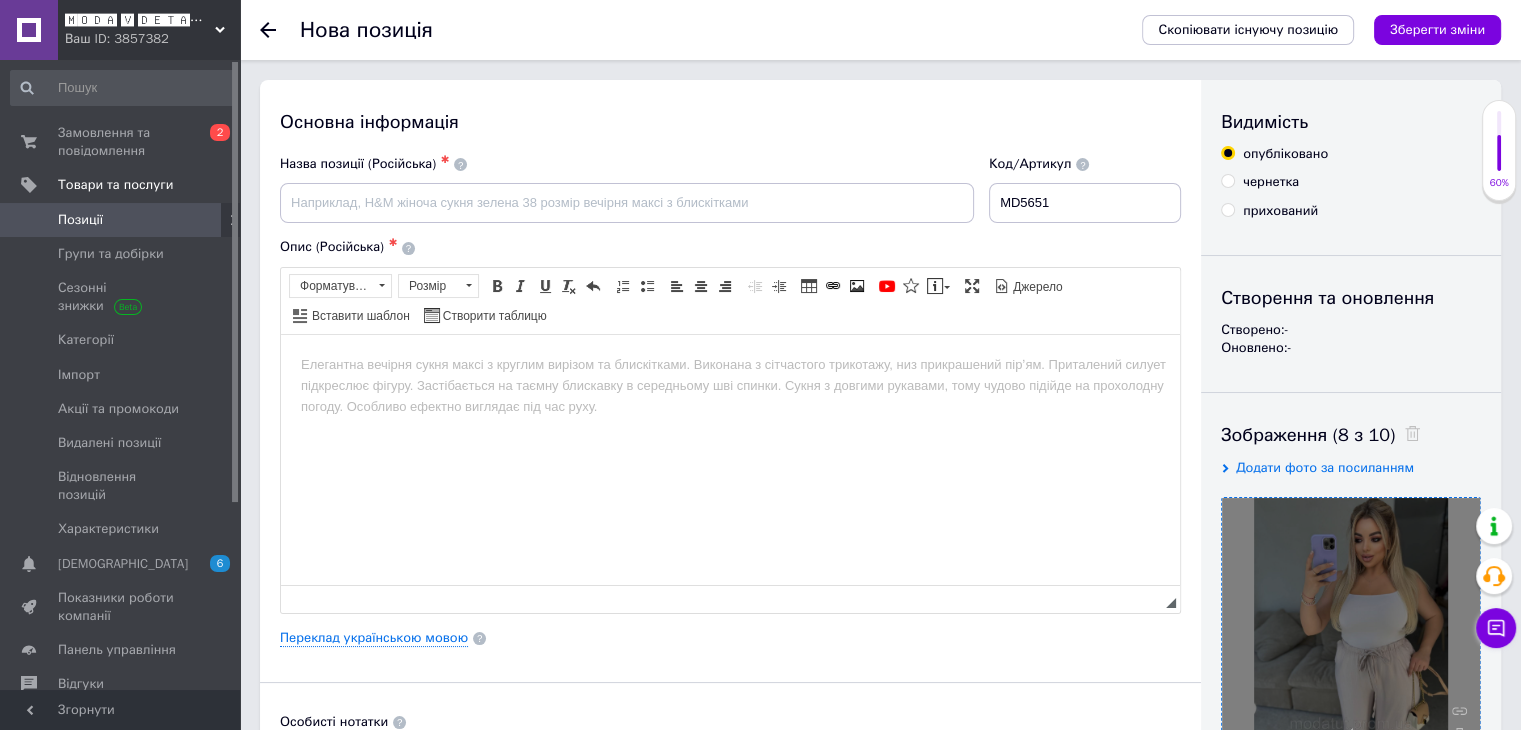 type on "680" 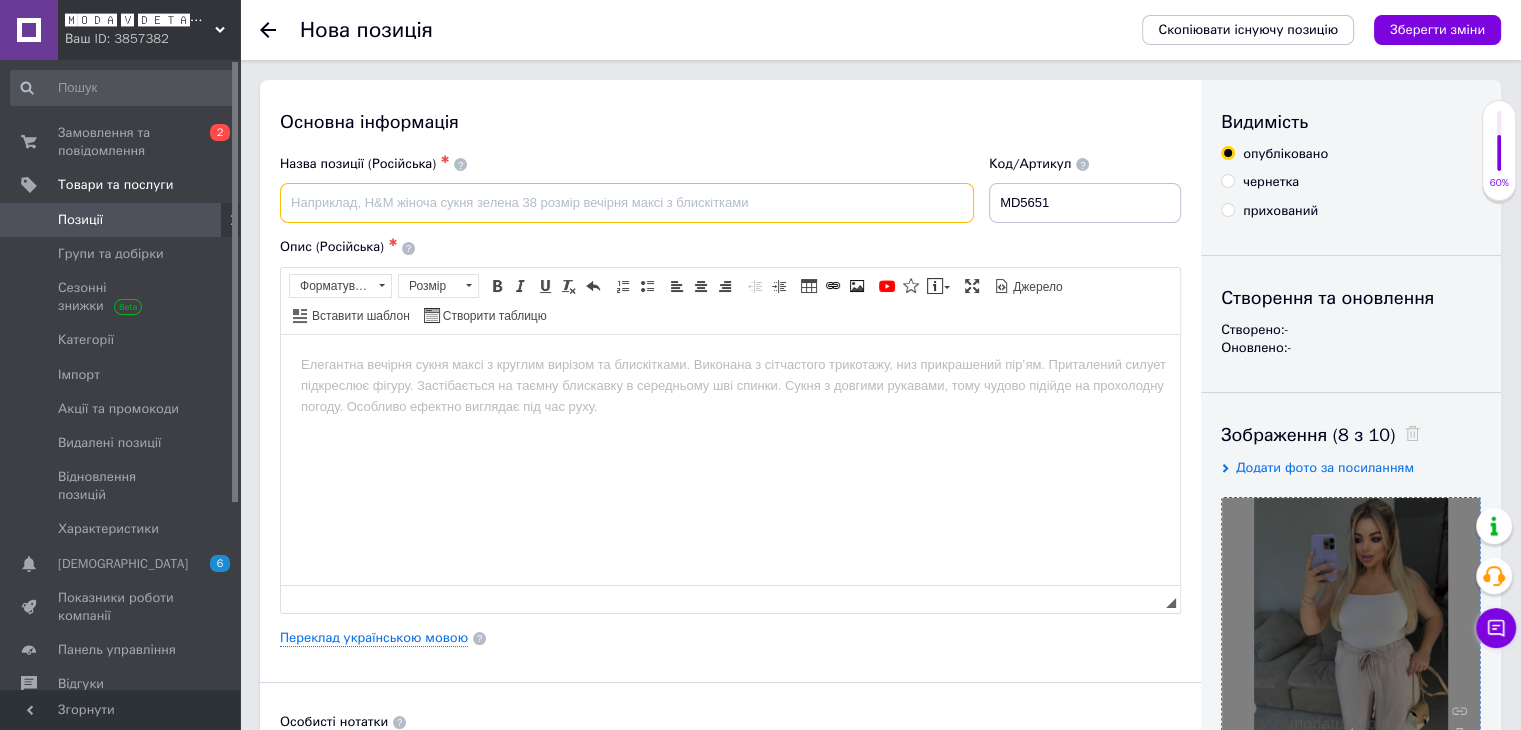 click at bounding box center [627, 203] 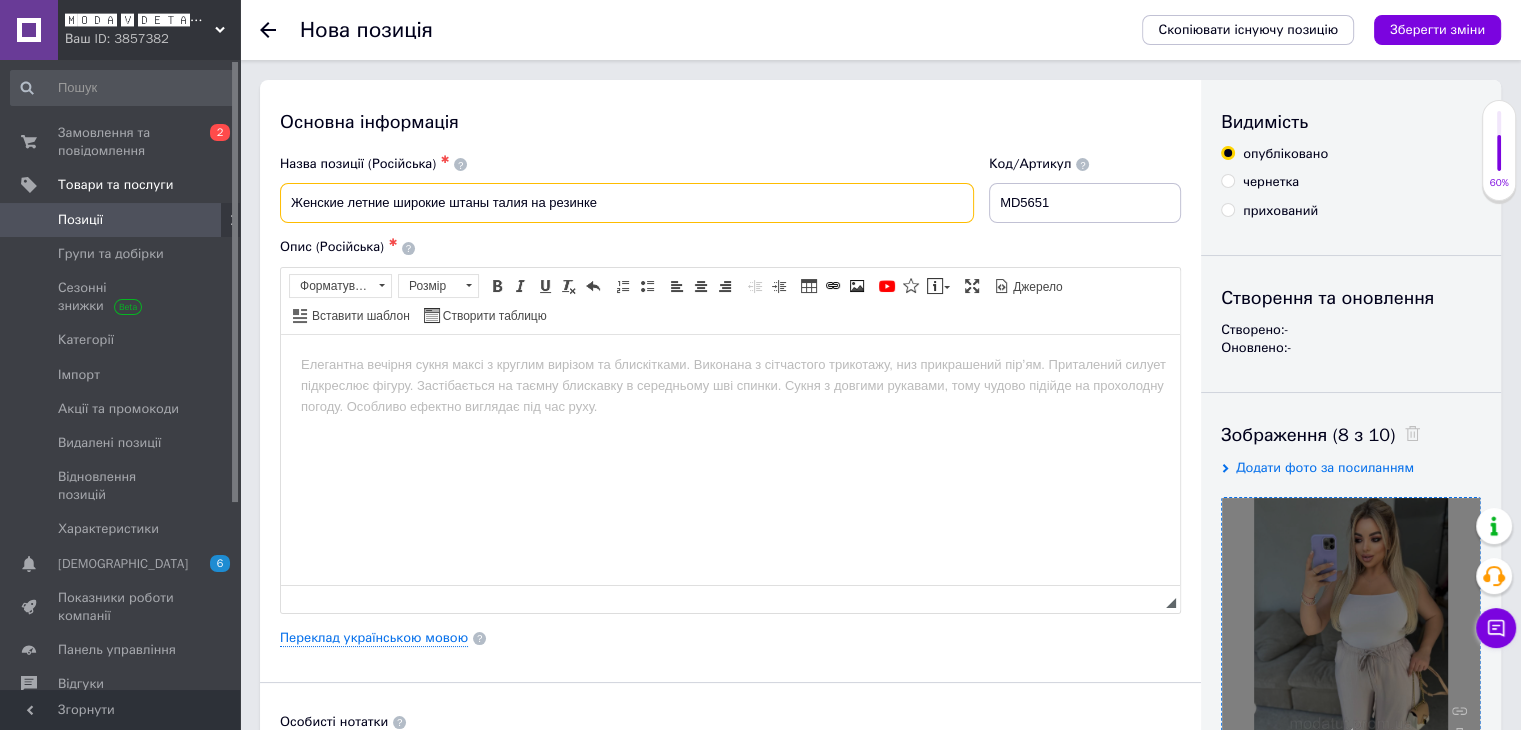 type on "Женские летние широкие штаны талия на резинке" 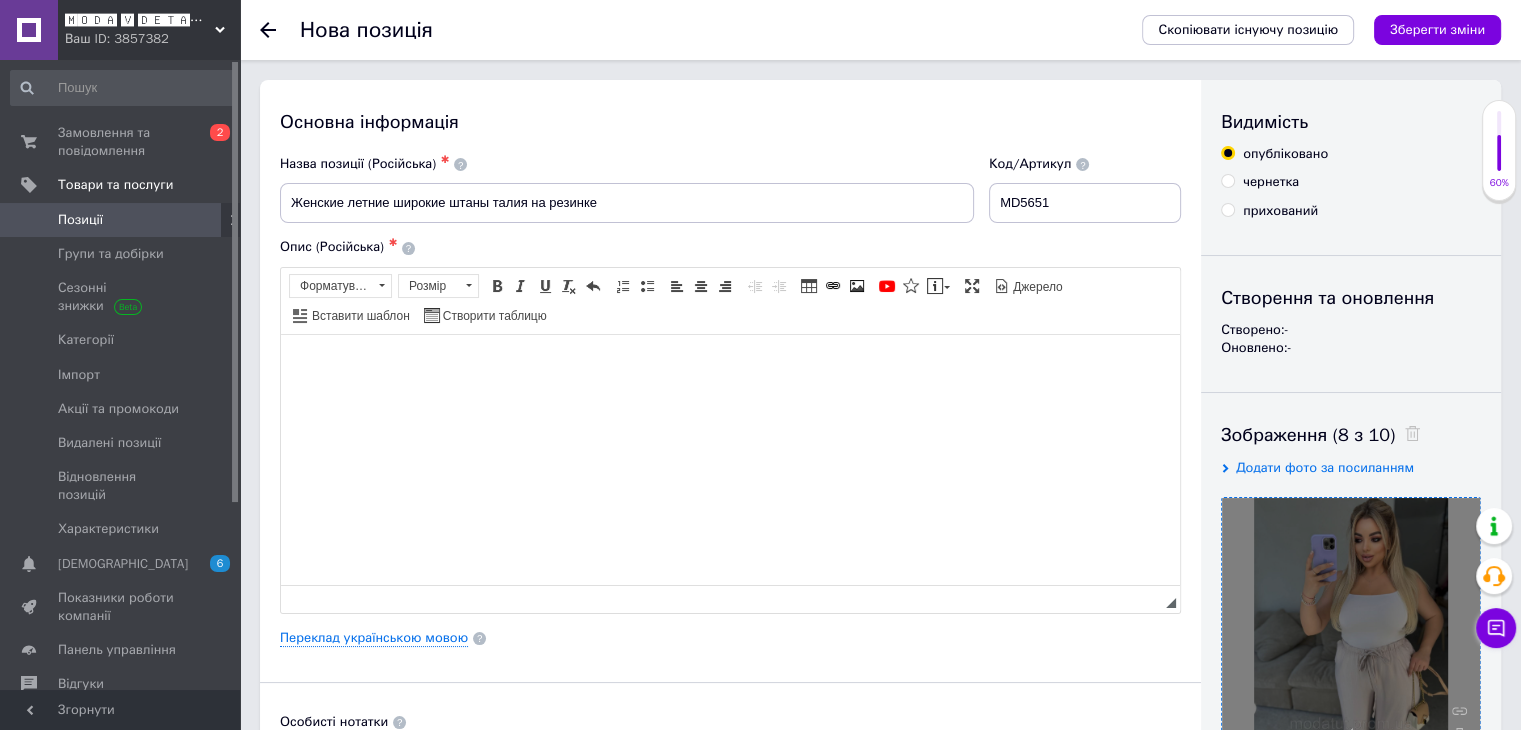 click at bounding box center (730, 364) 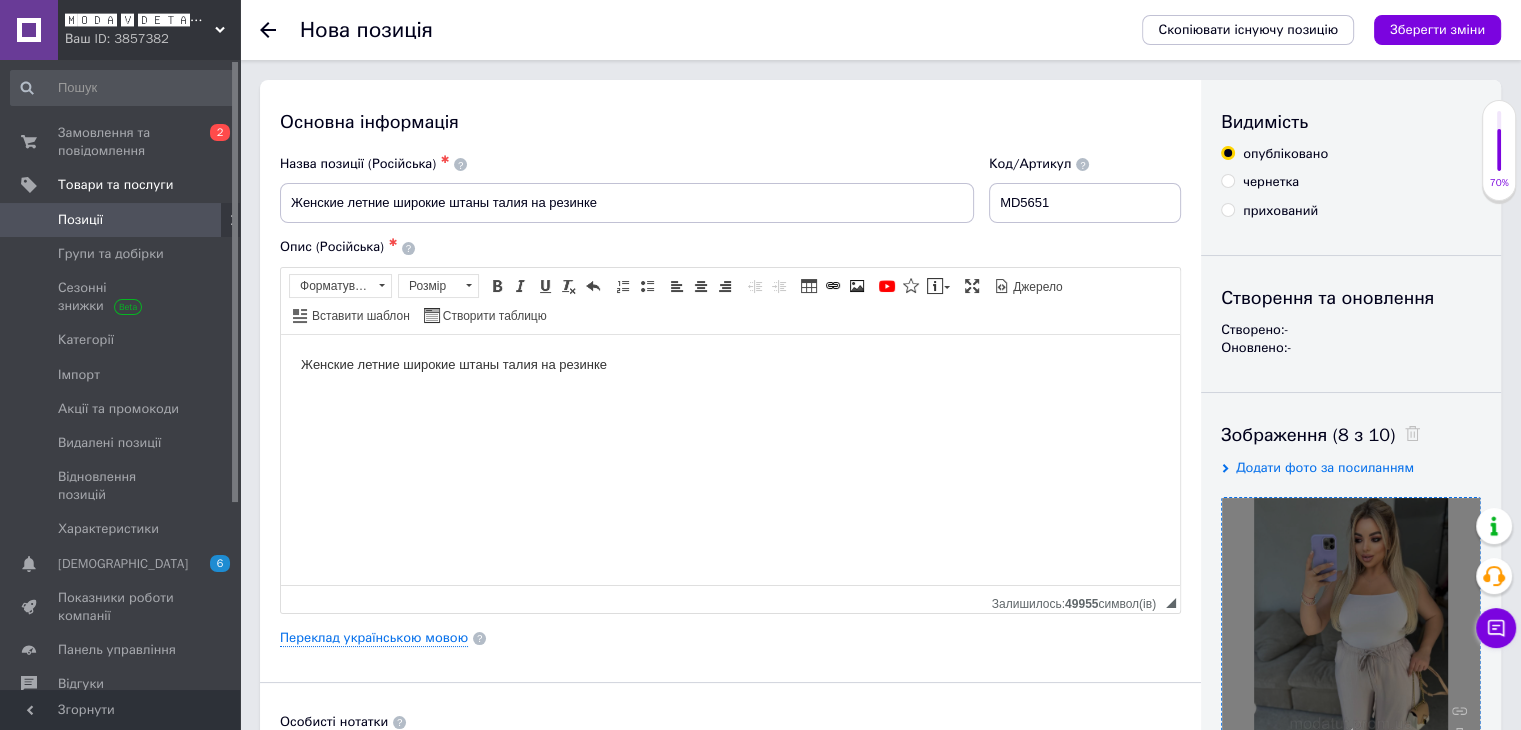 type 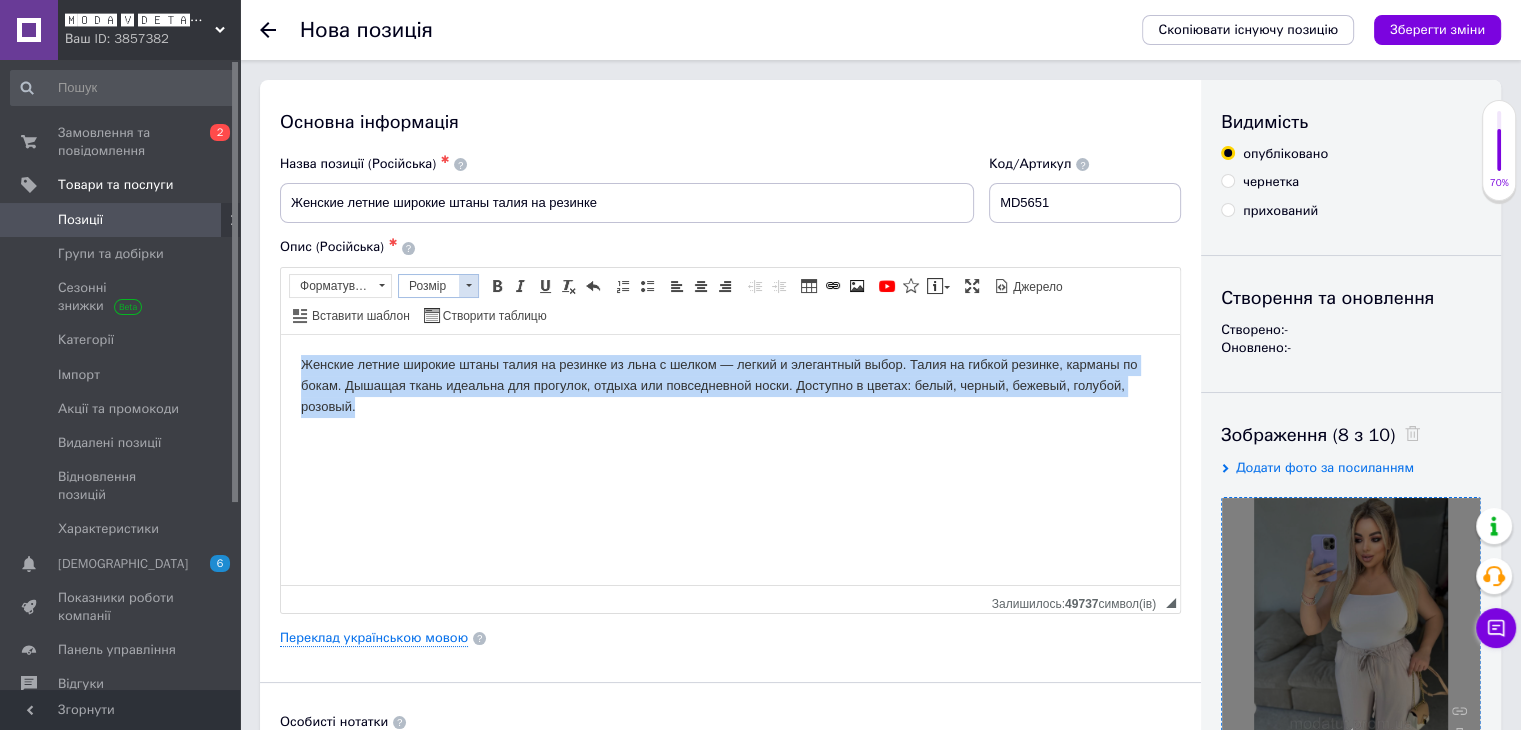 click at bounding box center (468, 286) 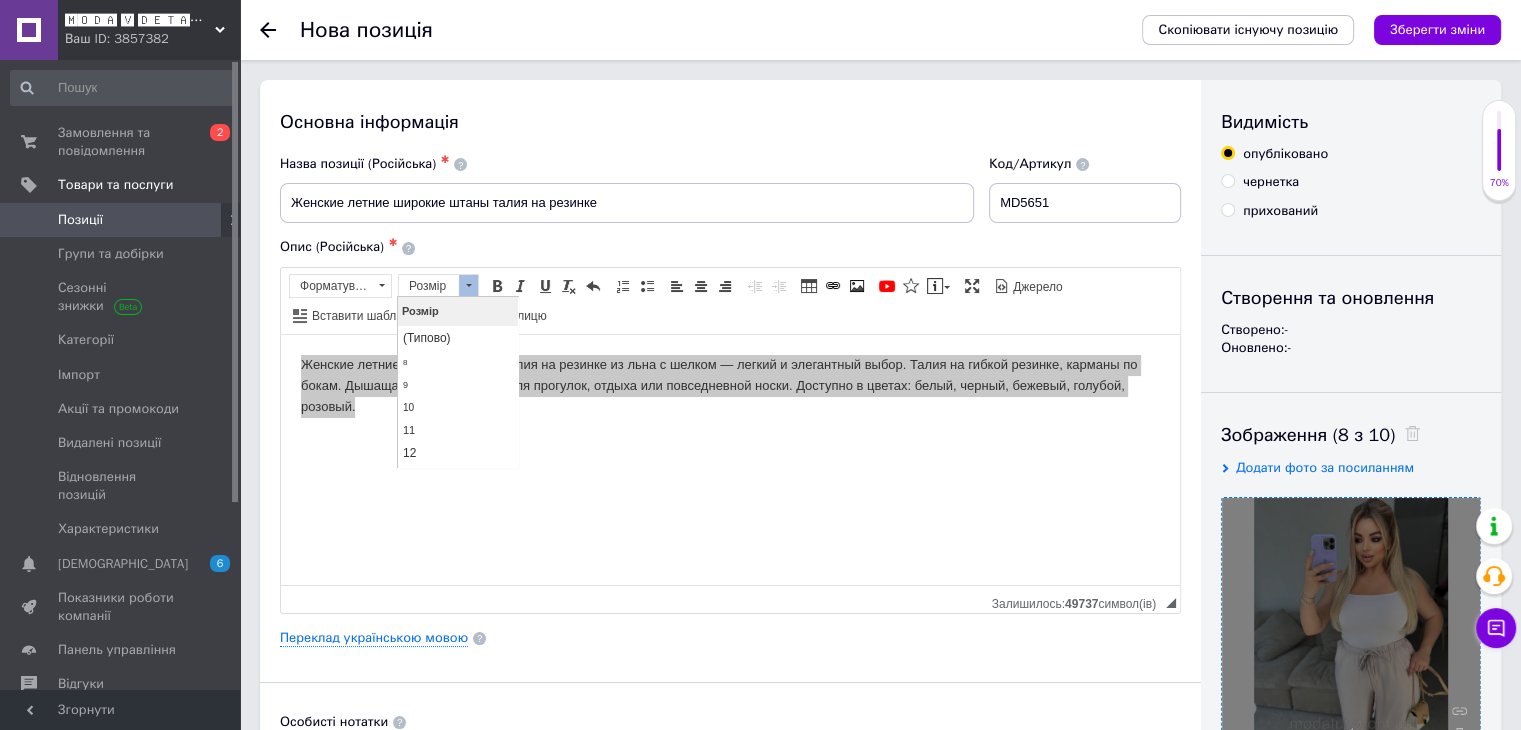 scroll, scrollTop: 0, scrollLeft: 0, axis: both 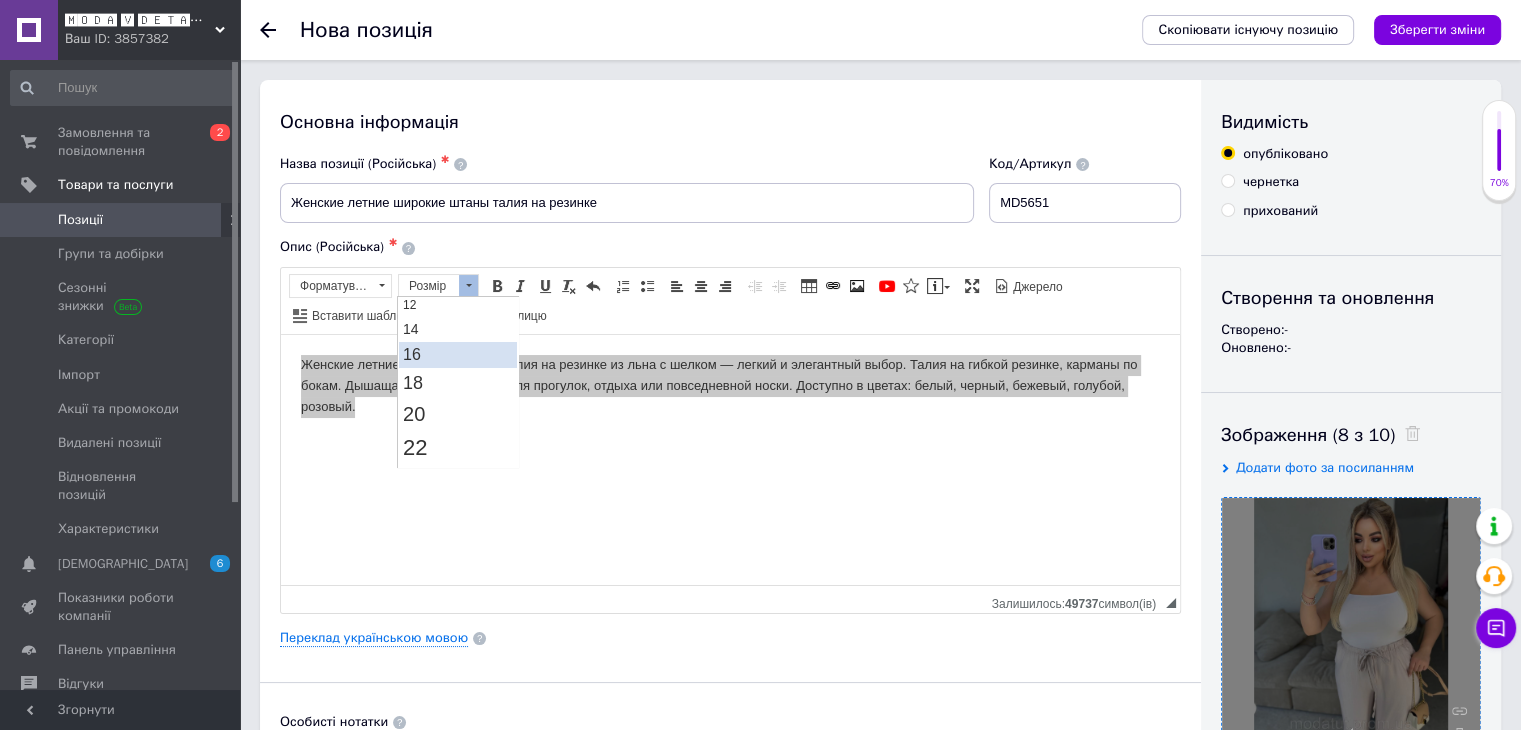 click on "16" at bounding box center (458, 355) 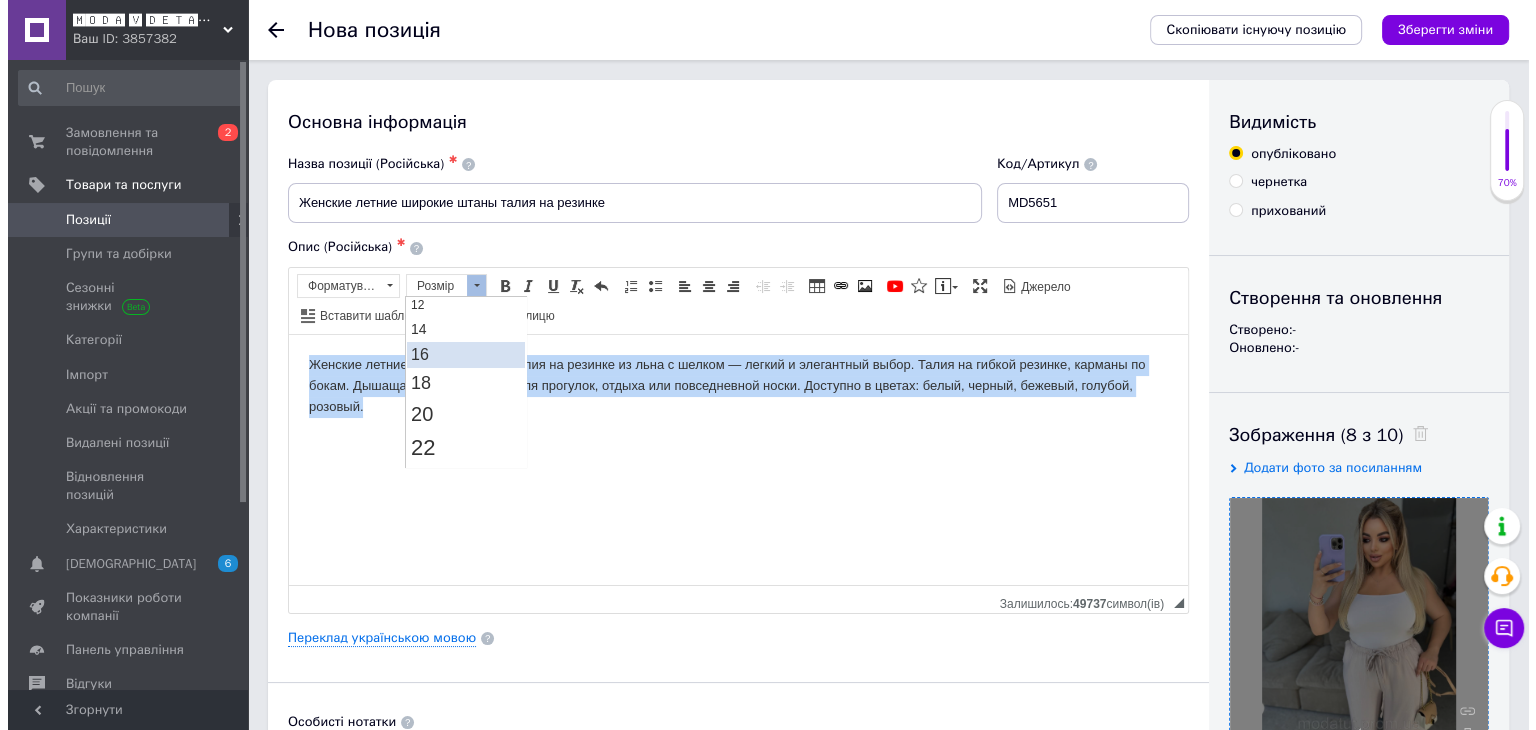 scroll, scrollTop: 0, scrollLeft: 0, axis: both 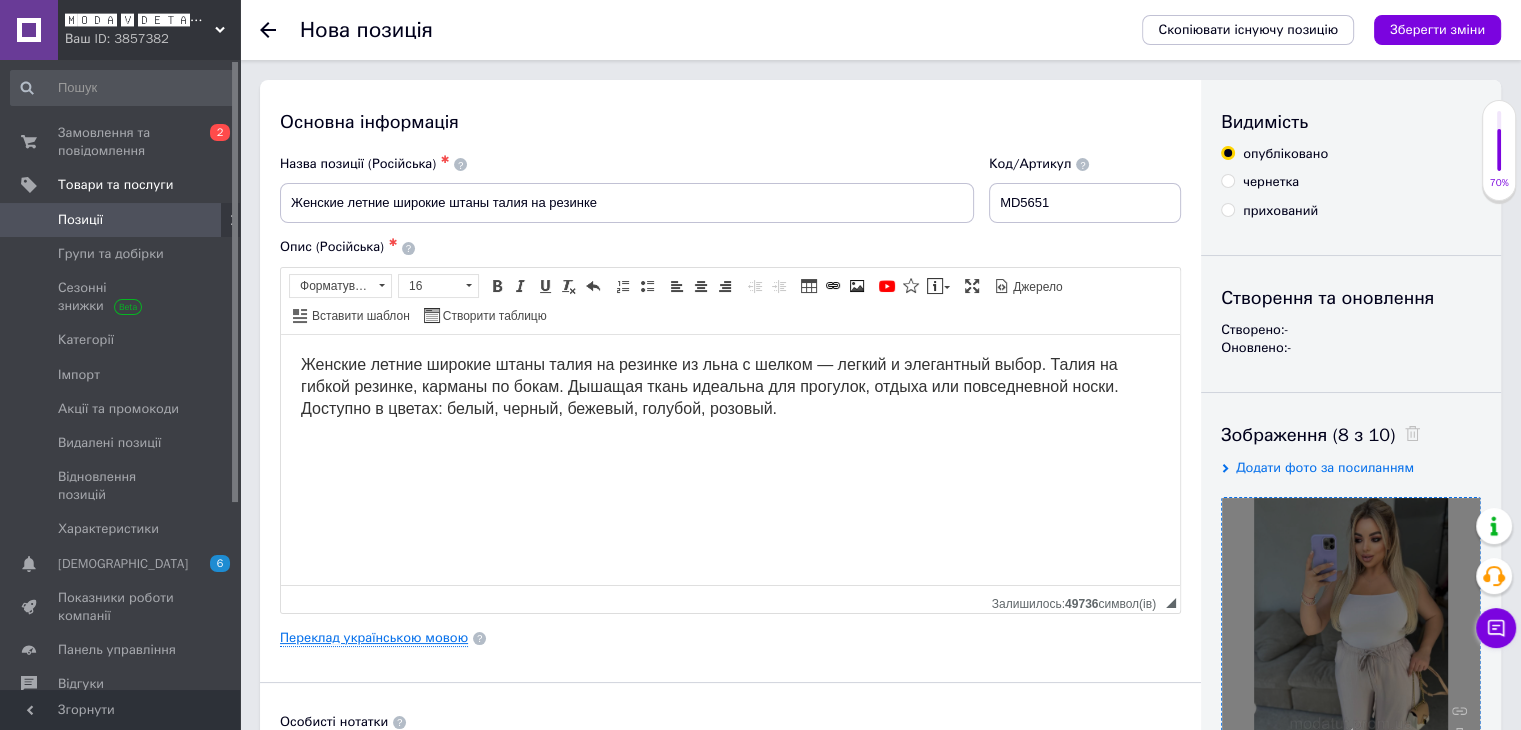 click on "Переклад українською мовою" at bounding box center [374, 638] 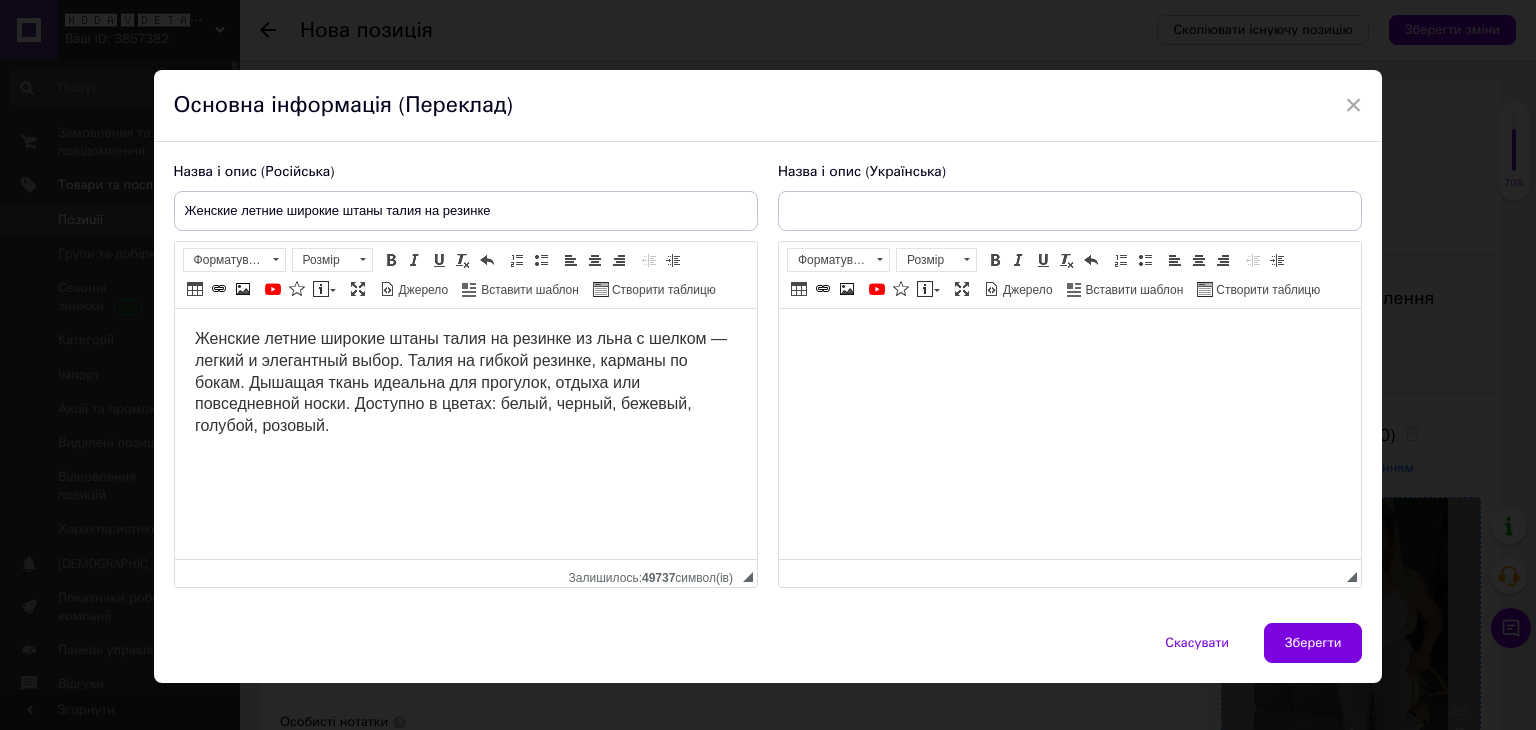 scroll, scrollTop: 0, scrollLeft: 0, axis: both 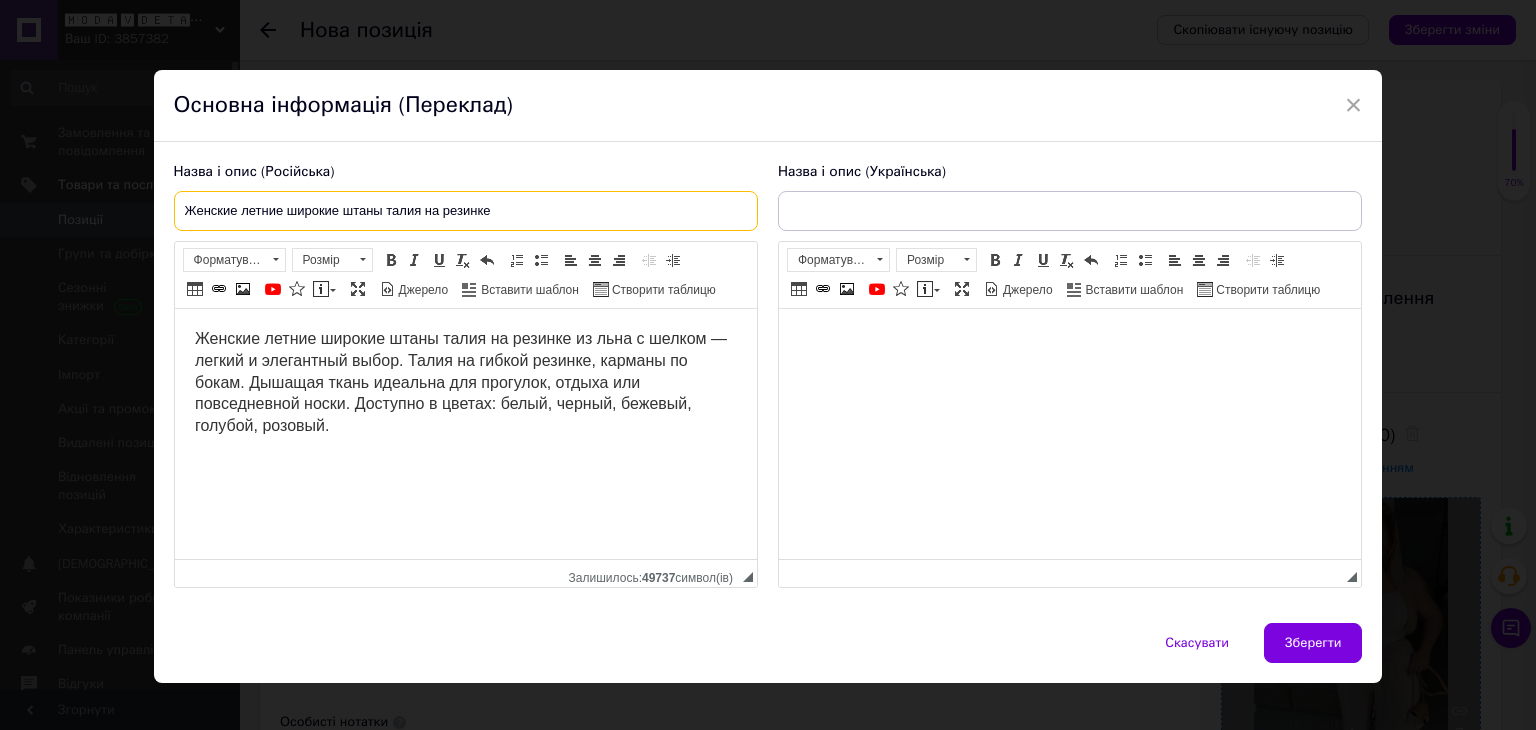click on "Женские летние широкие штаны талия на резинке" at bounding box center [466, 211] 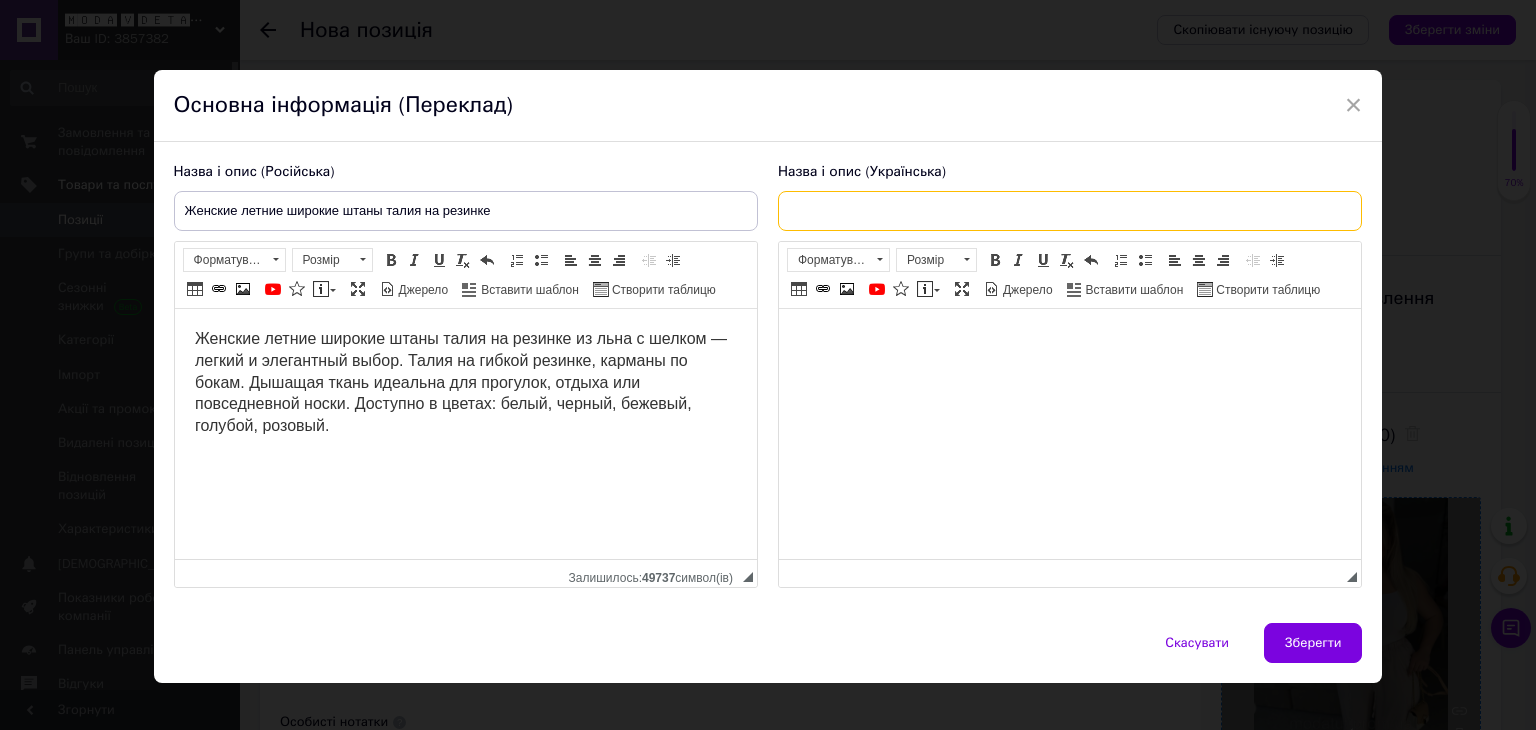 click at bounding box center (1070, 211) 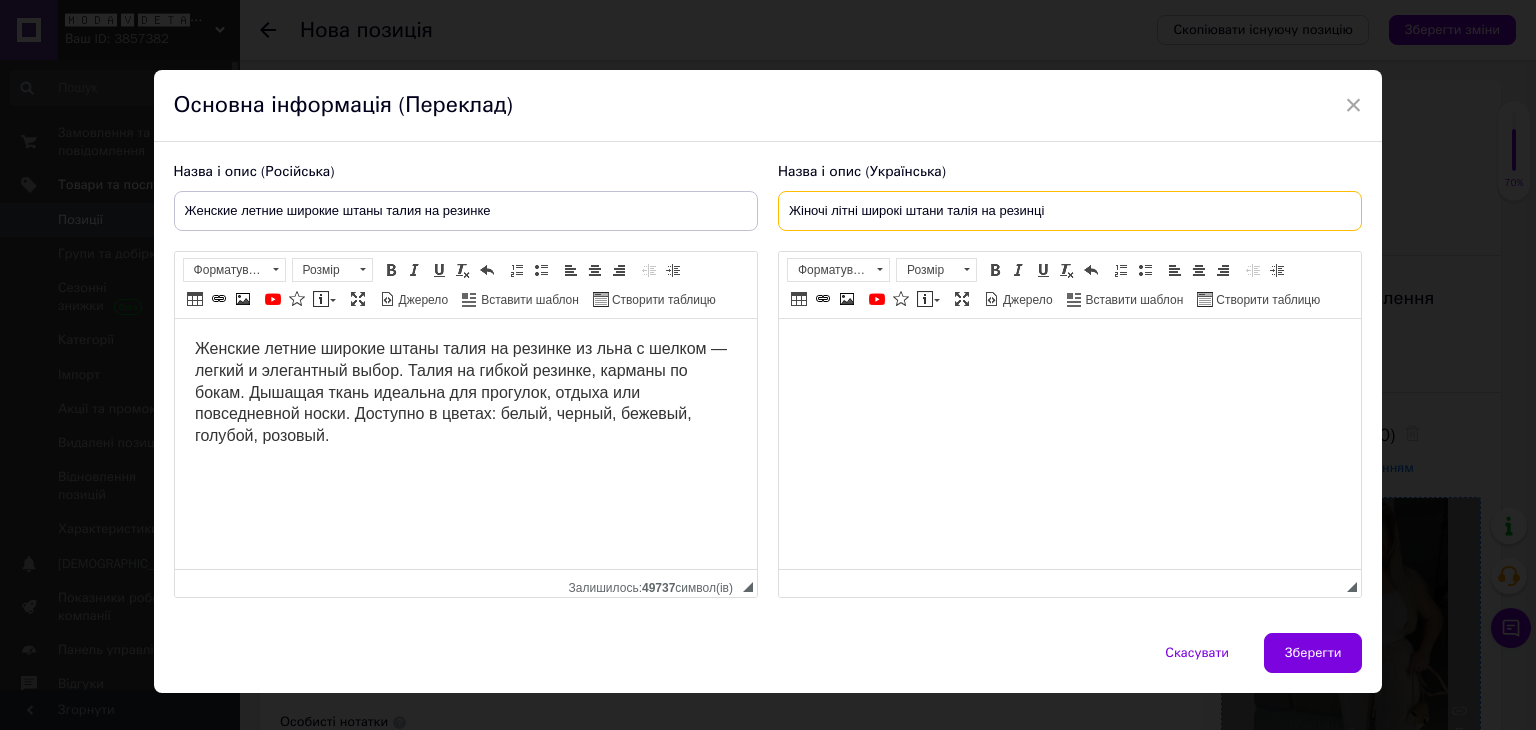 type on "Жіночі літні широкі штани талія на резинці" 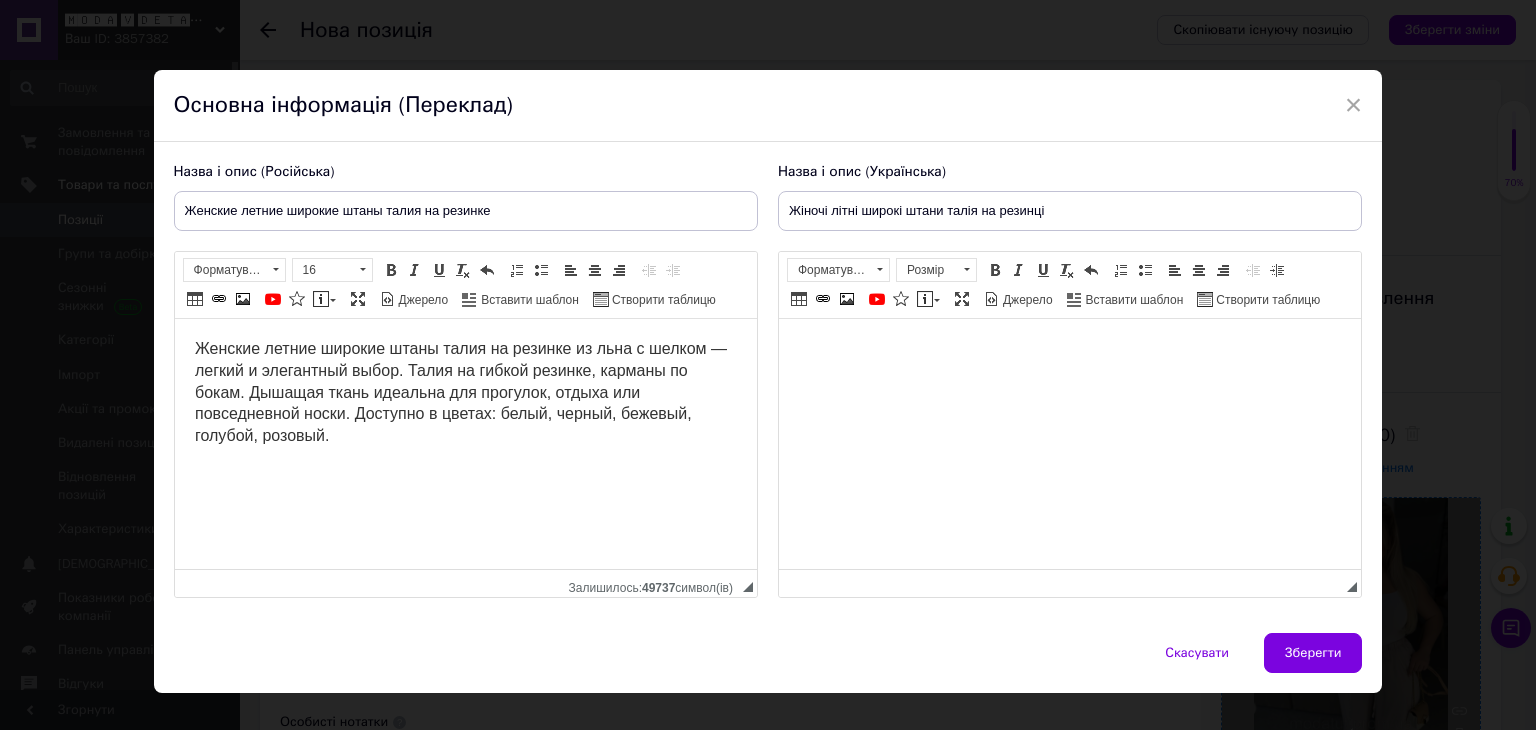 click on "Женские летние широкие штаны талия на резинке из льна с шелком — легкий и элегантный выбор. Талия на гибкой резинке, карманы по бокам. Дышащая ткань идеальна для прогулок, отдыха или повседневной носки. Доступно в цветах: белый, черный, бежевый, голубой, розовый." at bounding box center [460, 392] 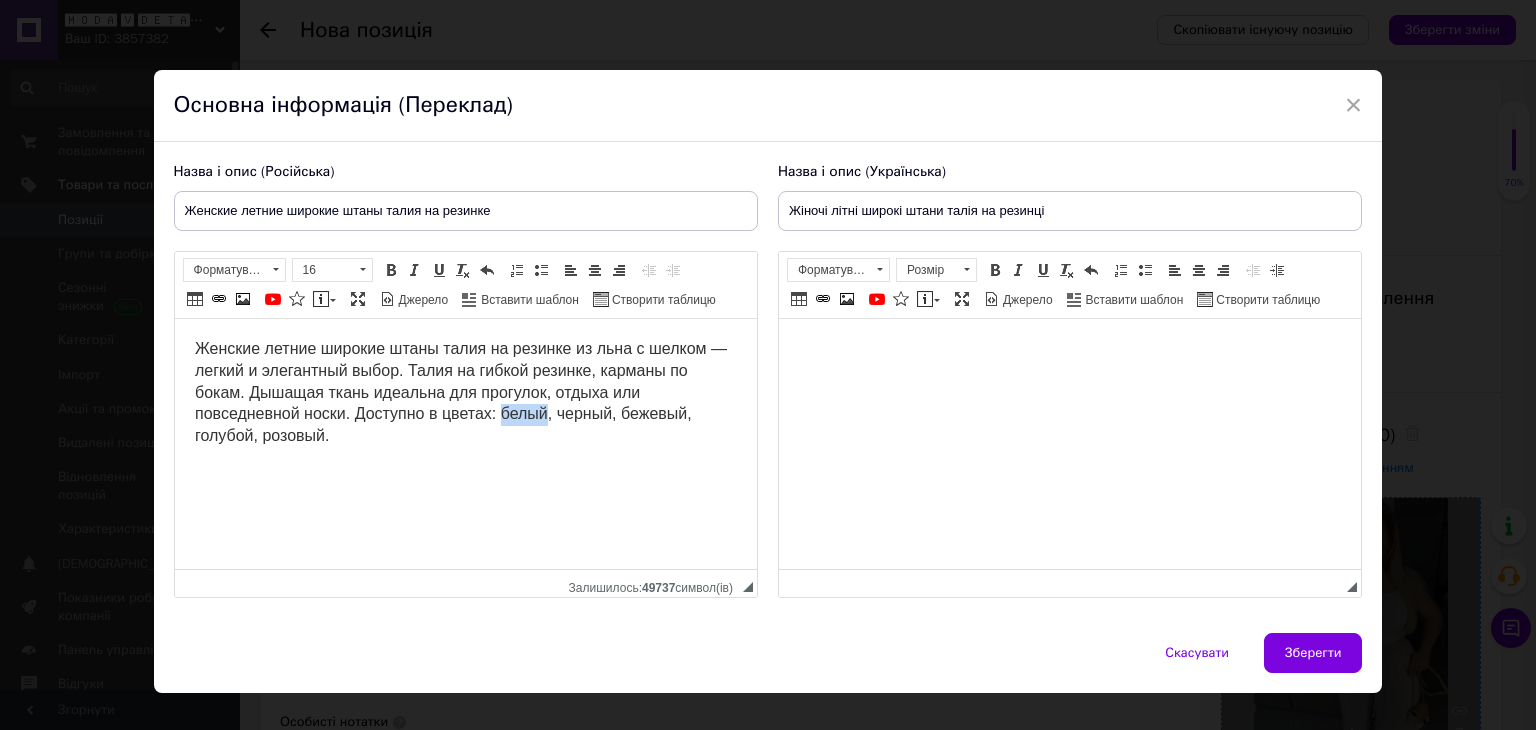 click on "Женские летние широкие штаны талия на резинке из льна с шелком — легкий и элегантный выбор. Талия на гибкой резинке, карманы по бокам. Дышащая ткань идеальна для прогулок, отдыха или повседневной носки. Доступно в цветах: белый, черный, бежевый, голубой, розовый." at bounding box center (460, 392) 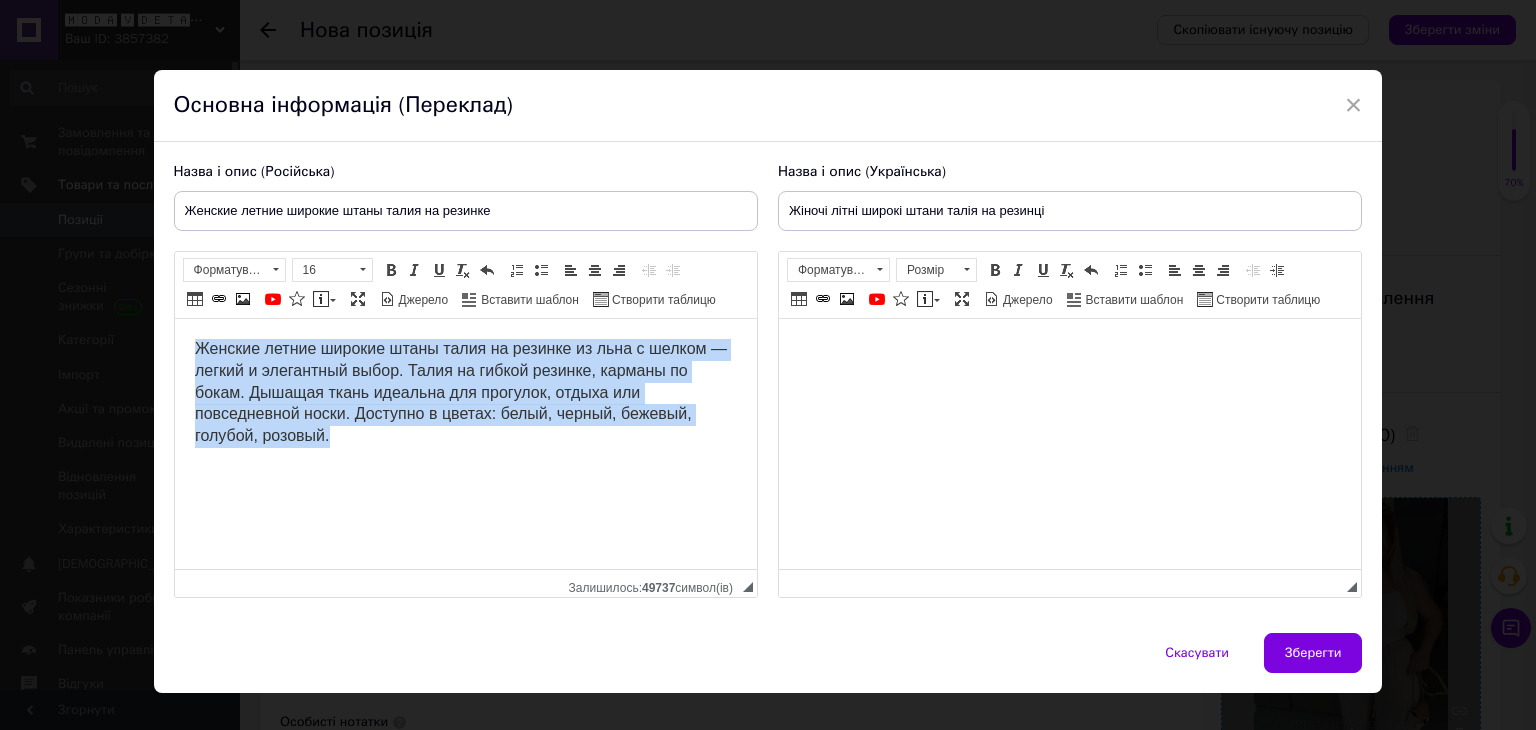 click on "Женские летние широкие штаны талия на резинке из льна с шелком — легкий и элегантный выбор. Талия на гибкой резинке, карманы по бокам. Дышащая ткань идеальна для прогулок, отдыха или повседневной носки. Доступно в цветах: белый, черный, бежевый, голубой, розовый." at bounding box center [460, 392] 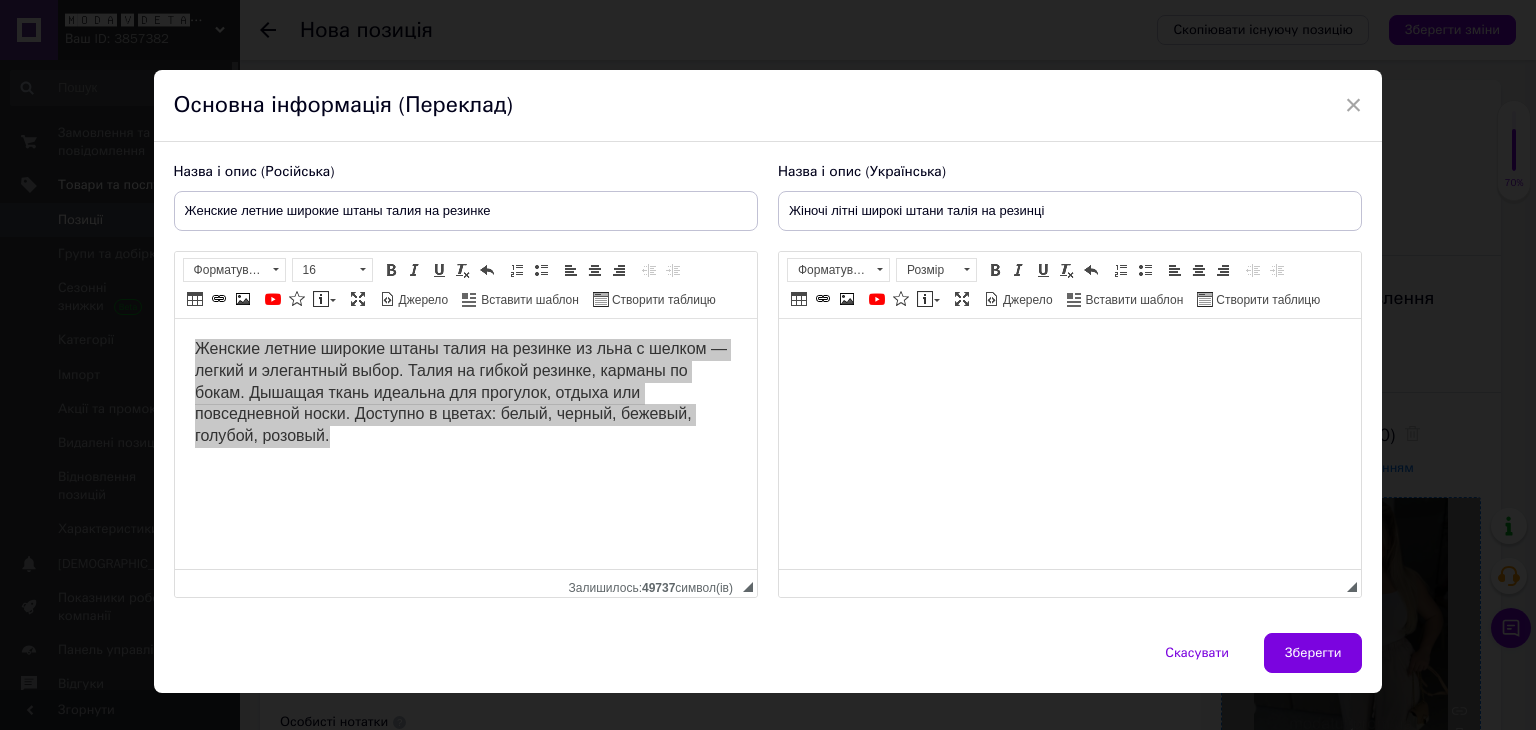 click at bounding box center [1069, 349] 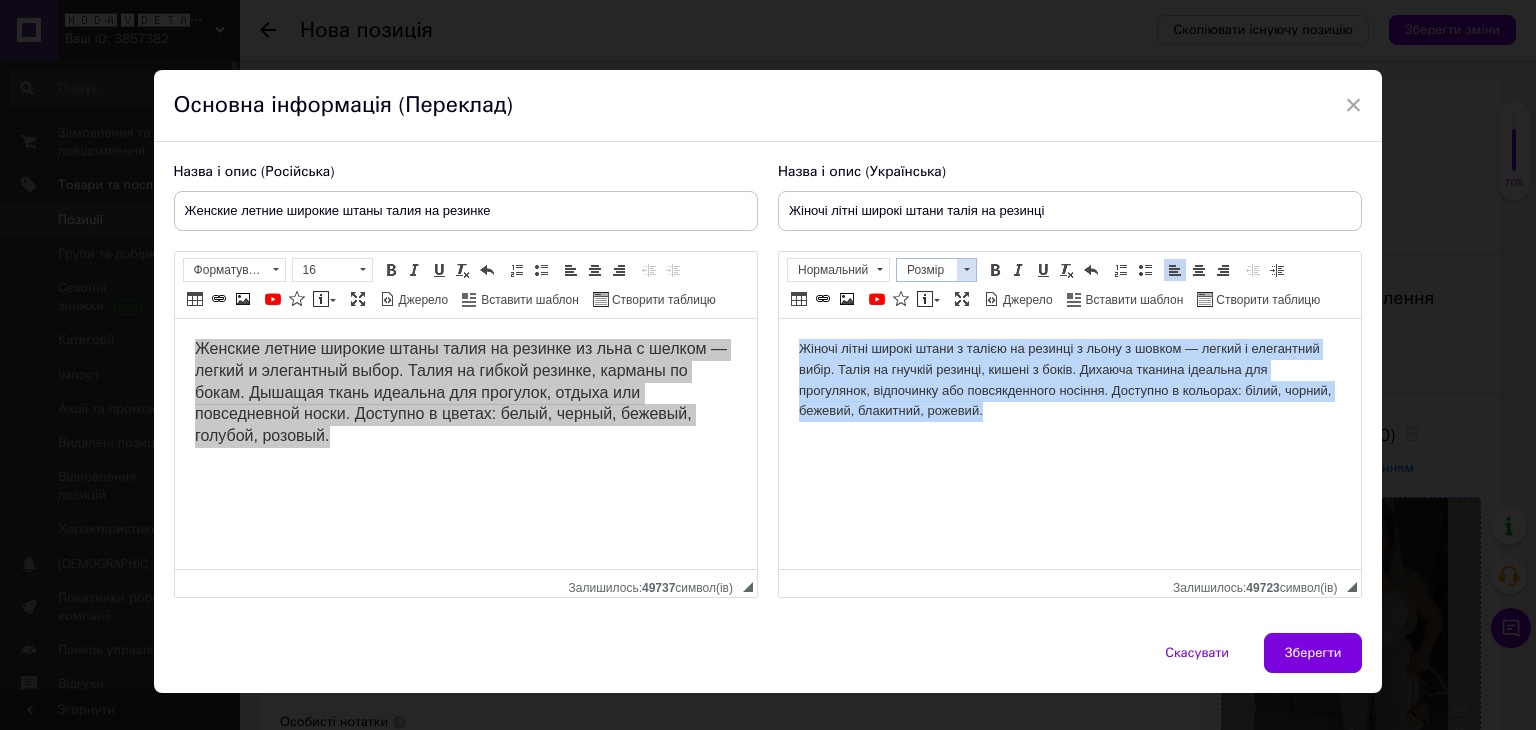 click at bounding box center (966, 270) 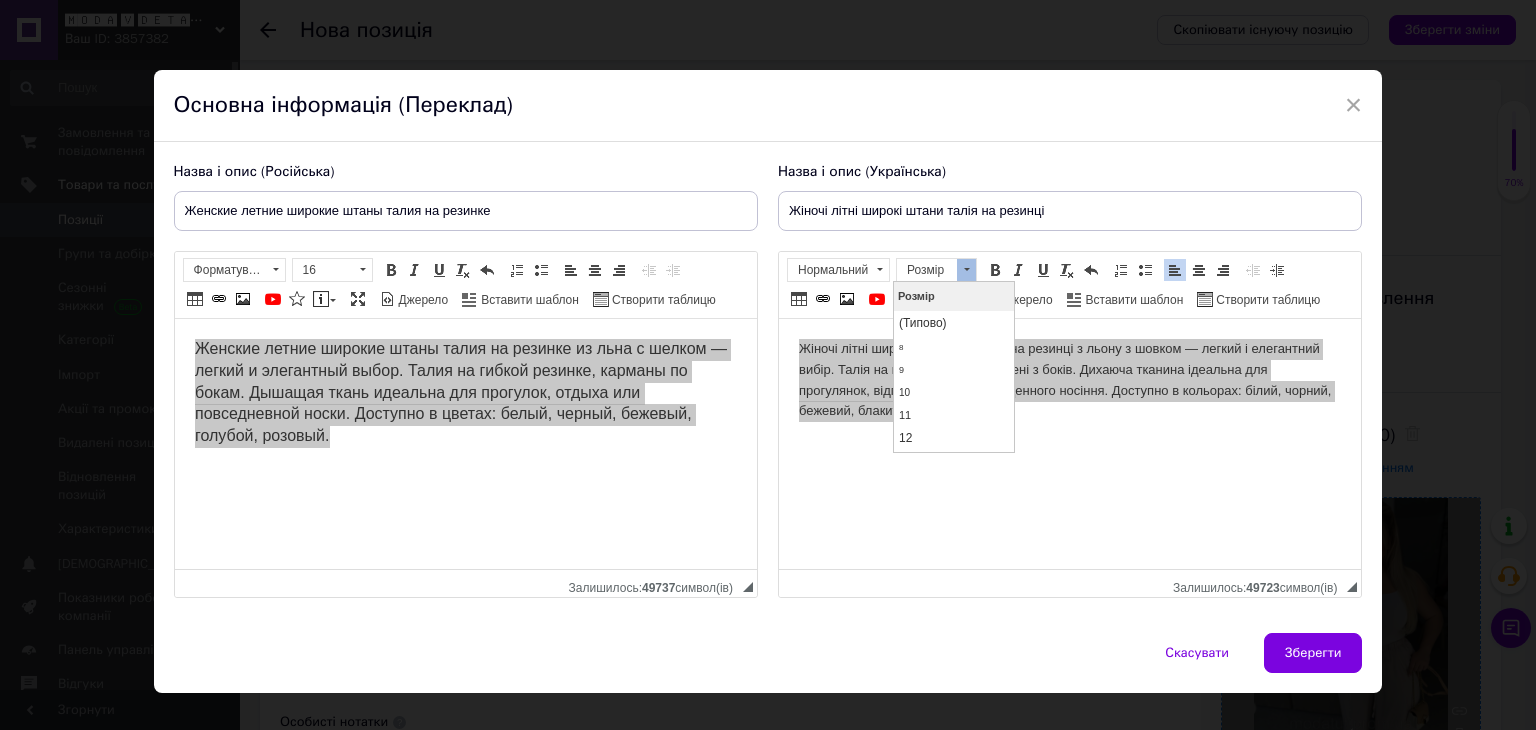 scroll, scrollTop: 148, scrollLeft: 0, axis: vertical 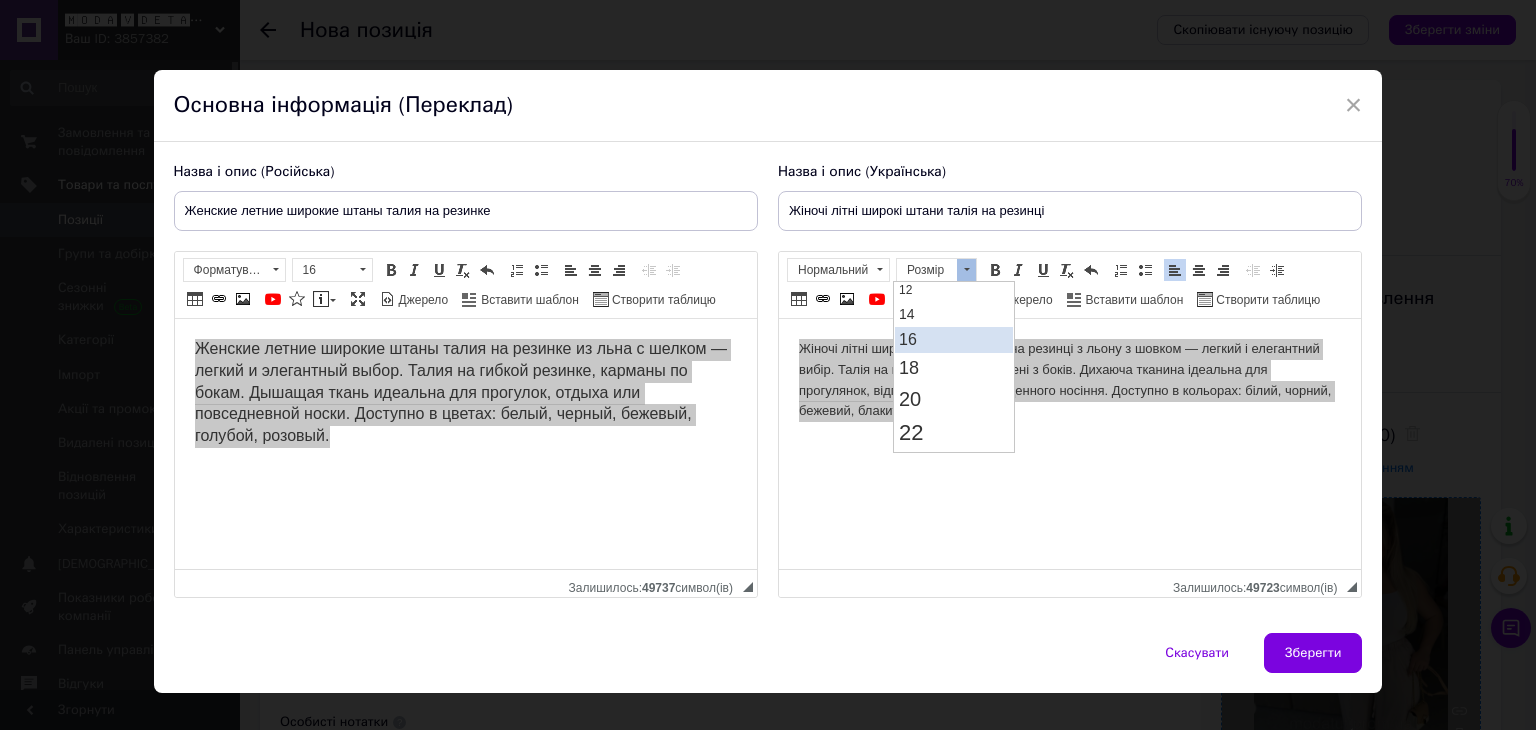 click on "16" at bounding box center (953, 339) 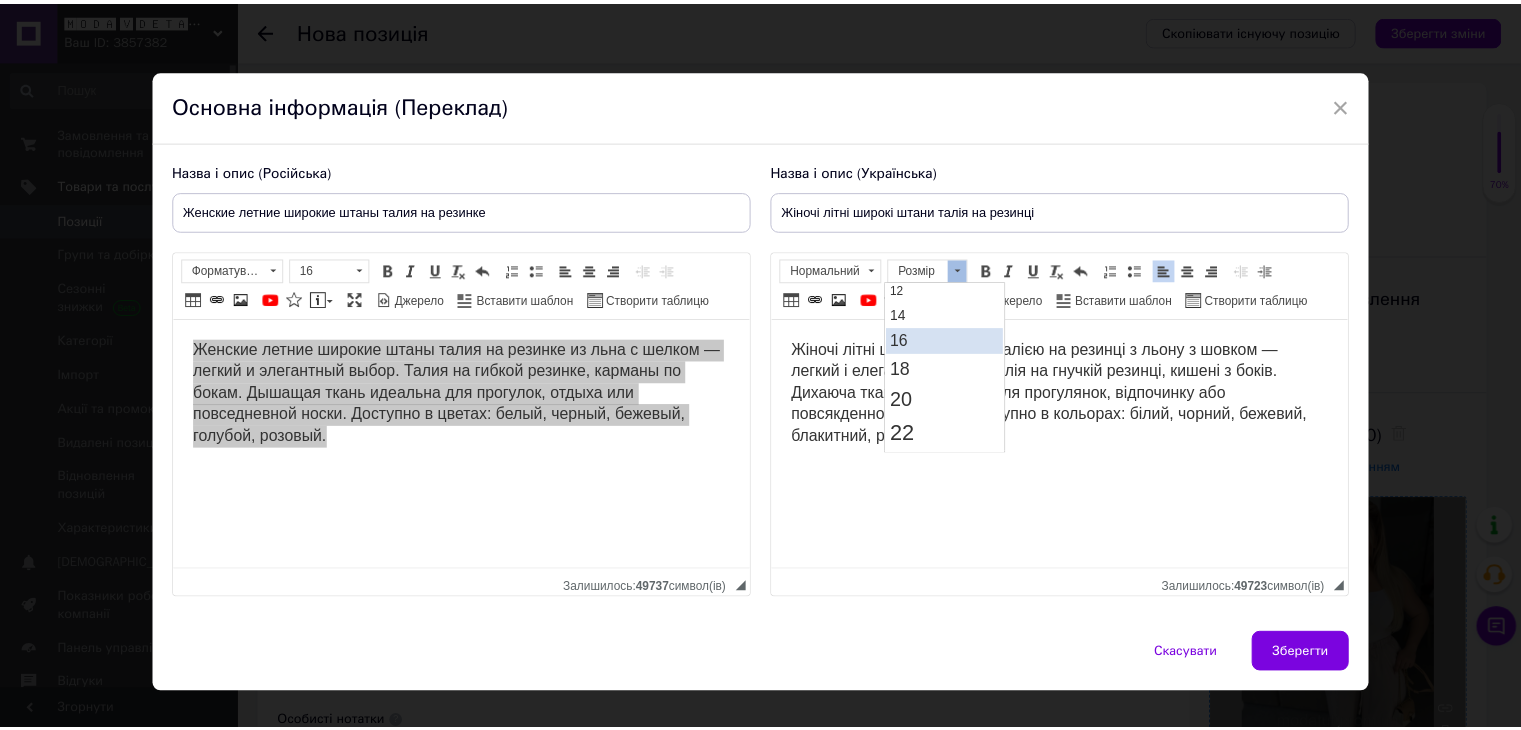 scroll, scrollTop: 0, scrollLeft: 0, axis: both 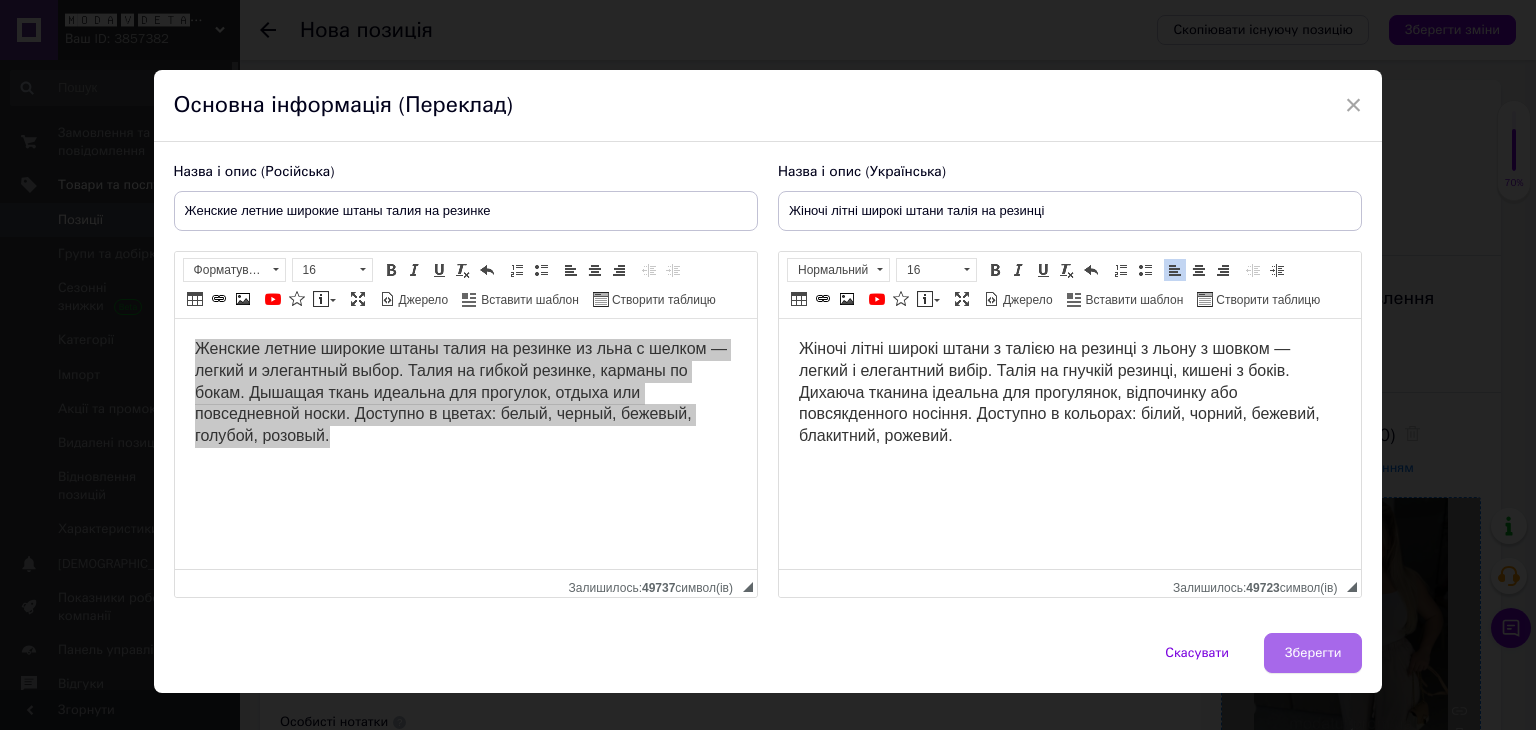 click on "Зберегти" at bounding box center [1313, 653] 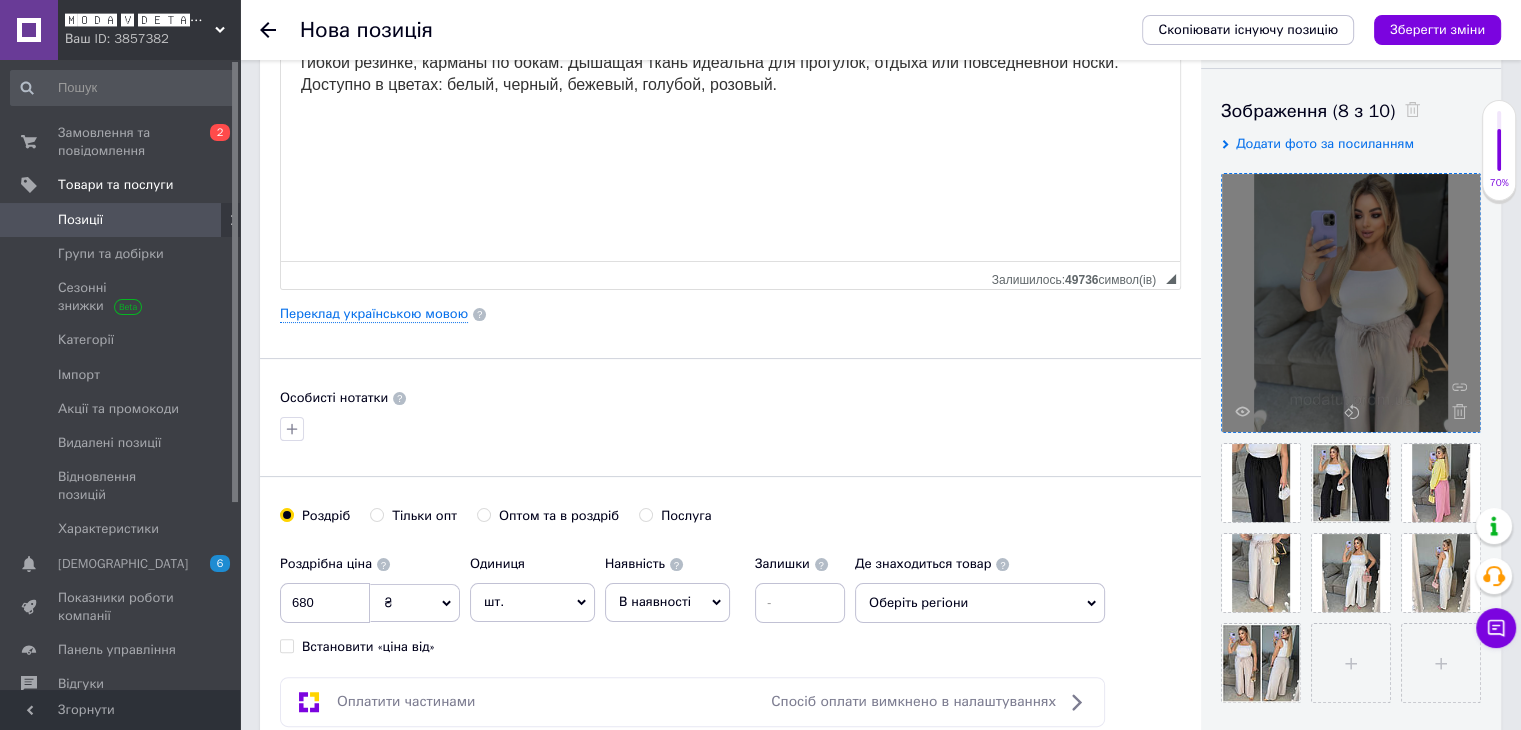 scroll, scrollTop: 400, scrollLeft: 0, axis: vertical 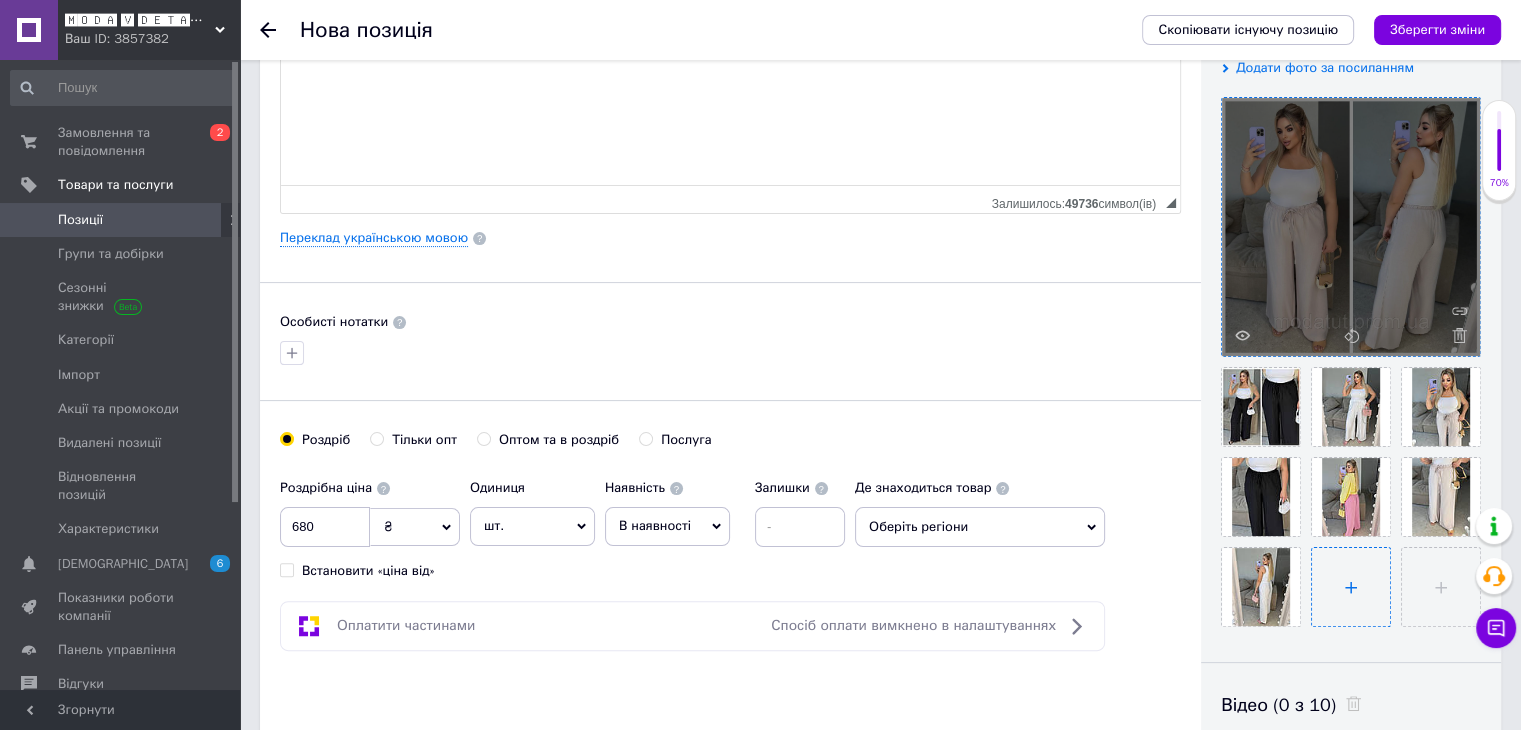 click at bounding box center [1351, 587] 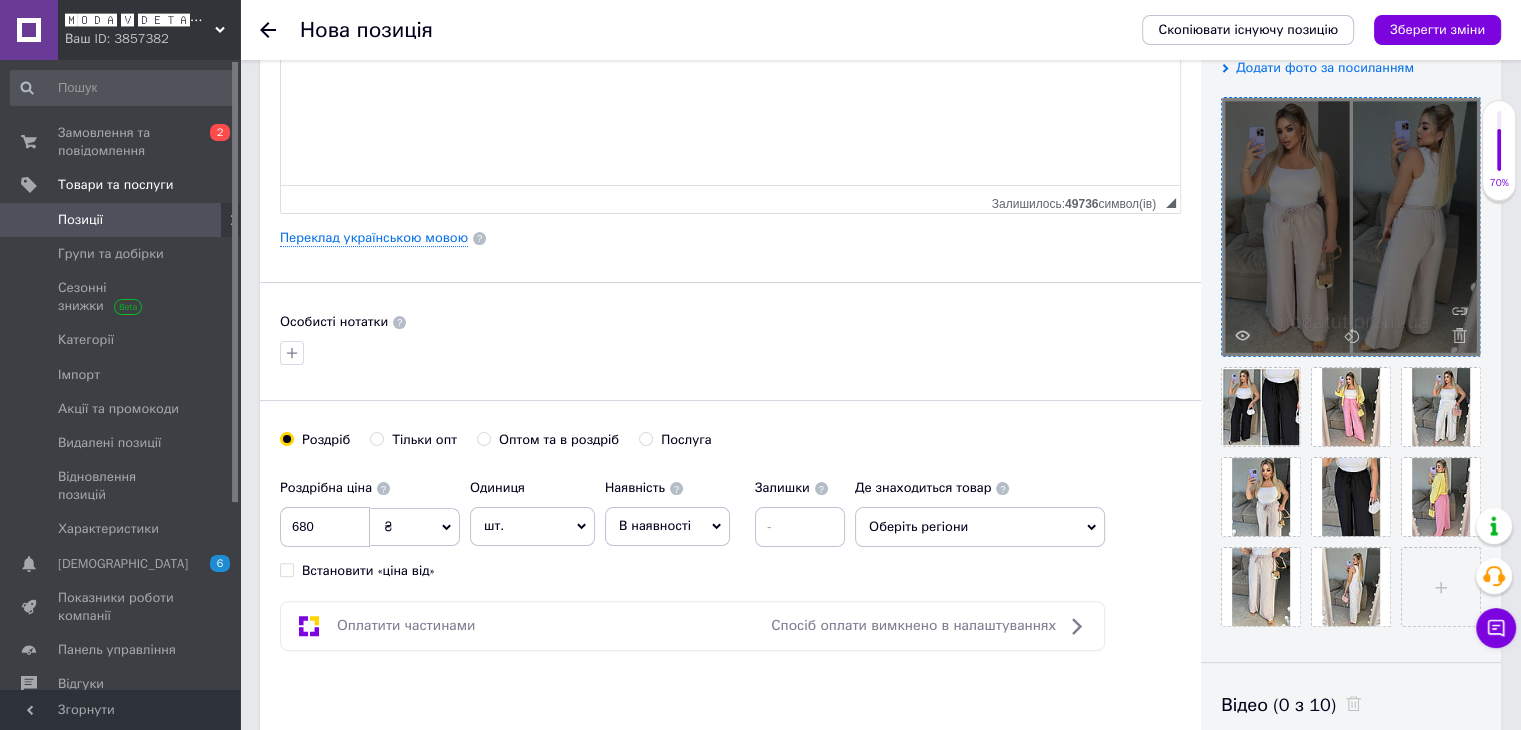 scroll, scrollTop: 0, scrollLeft: 0, axis: both 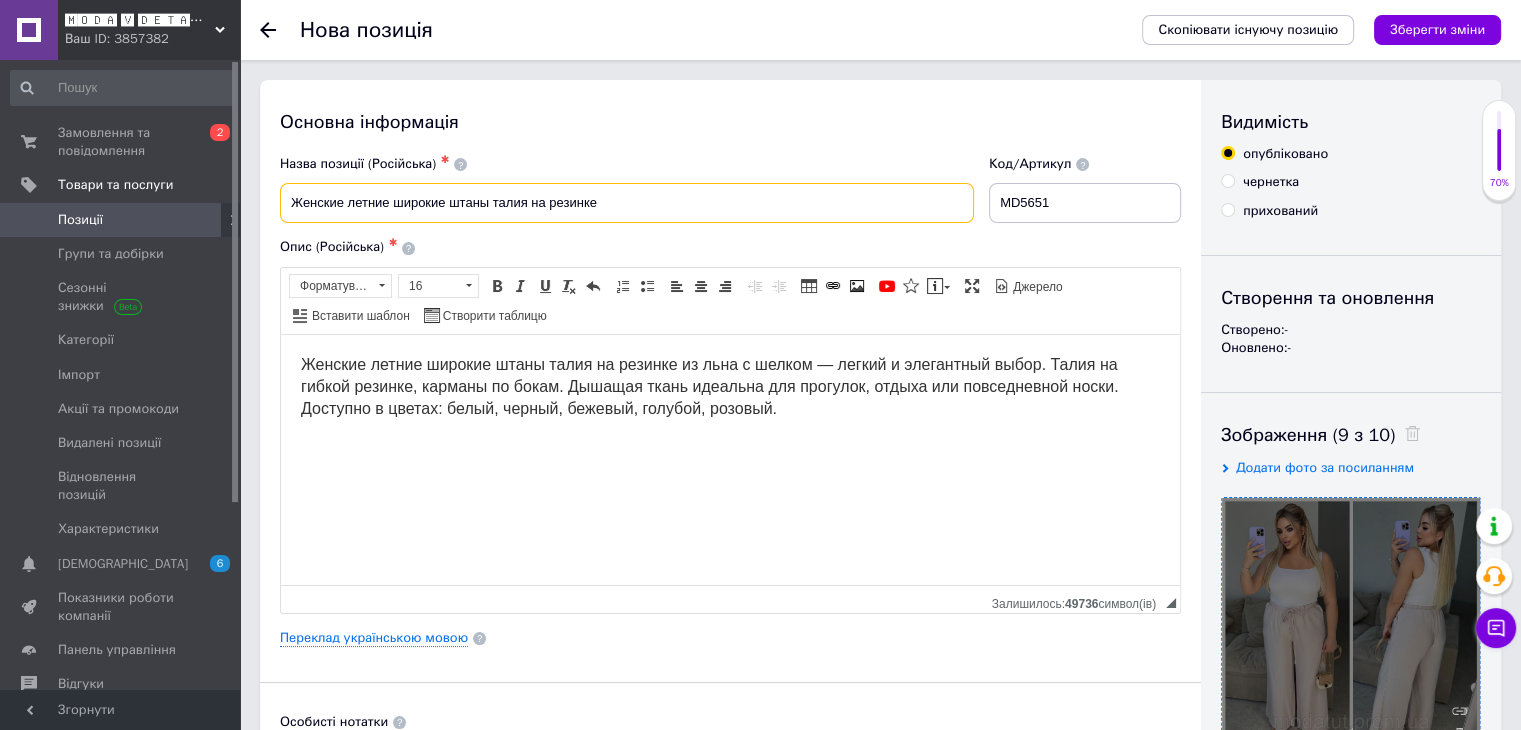 click on "Женские летние широкие штаны талия на резинке" at bounding box center [627, 203] 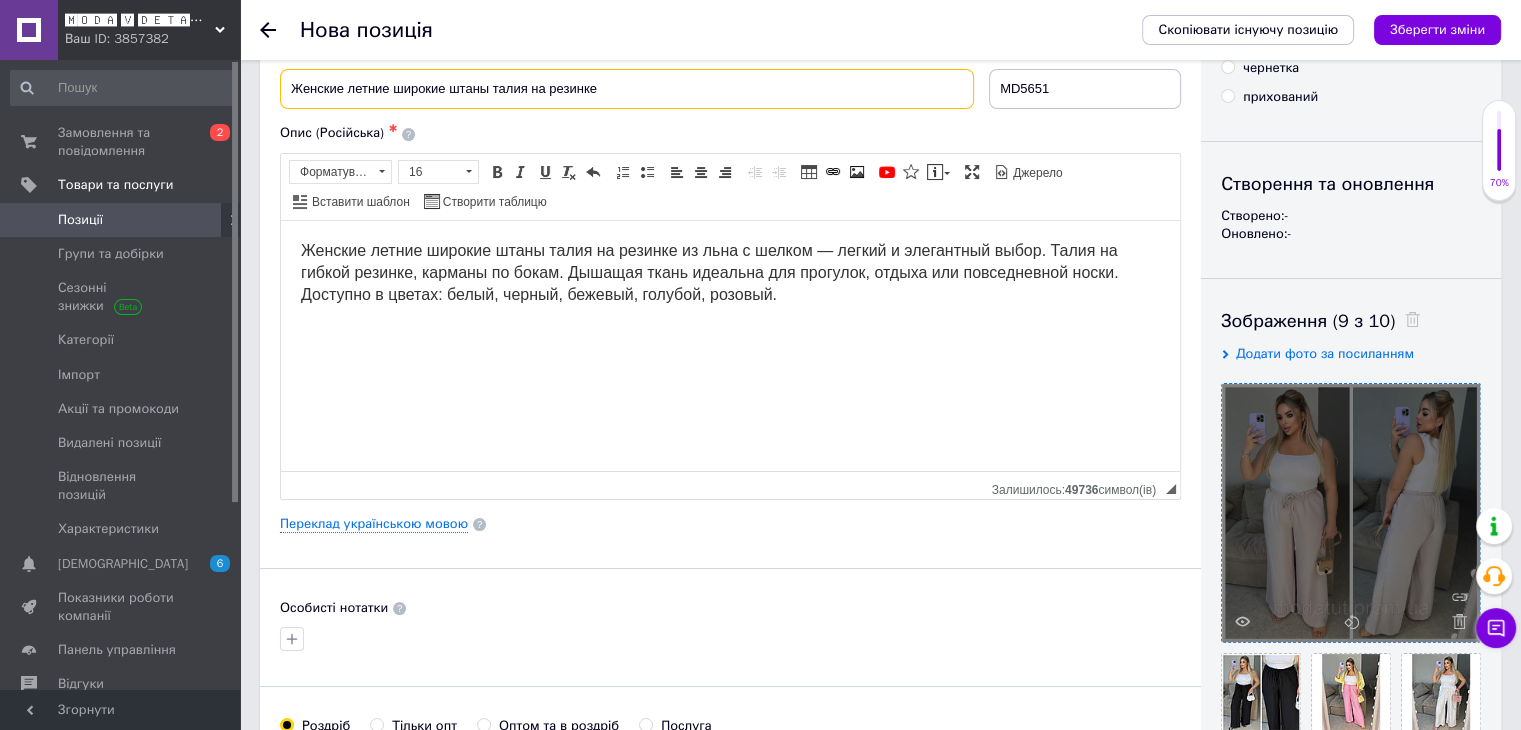 scroll, scrollTop: 400, scrollLeft: 0, axis: vertical 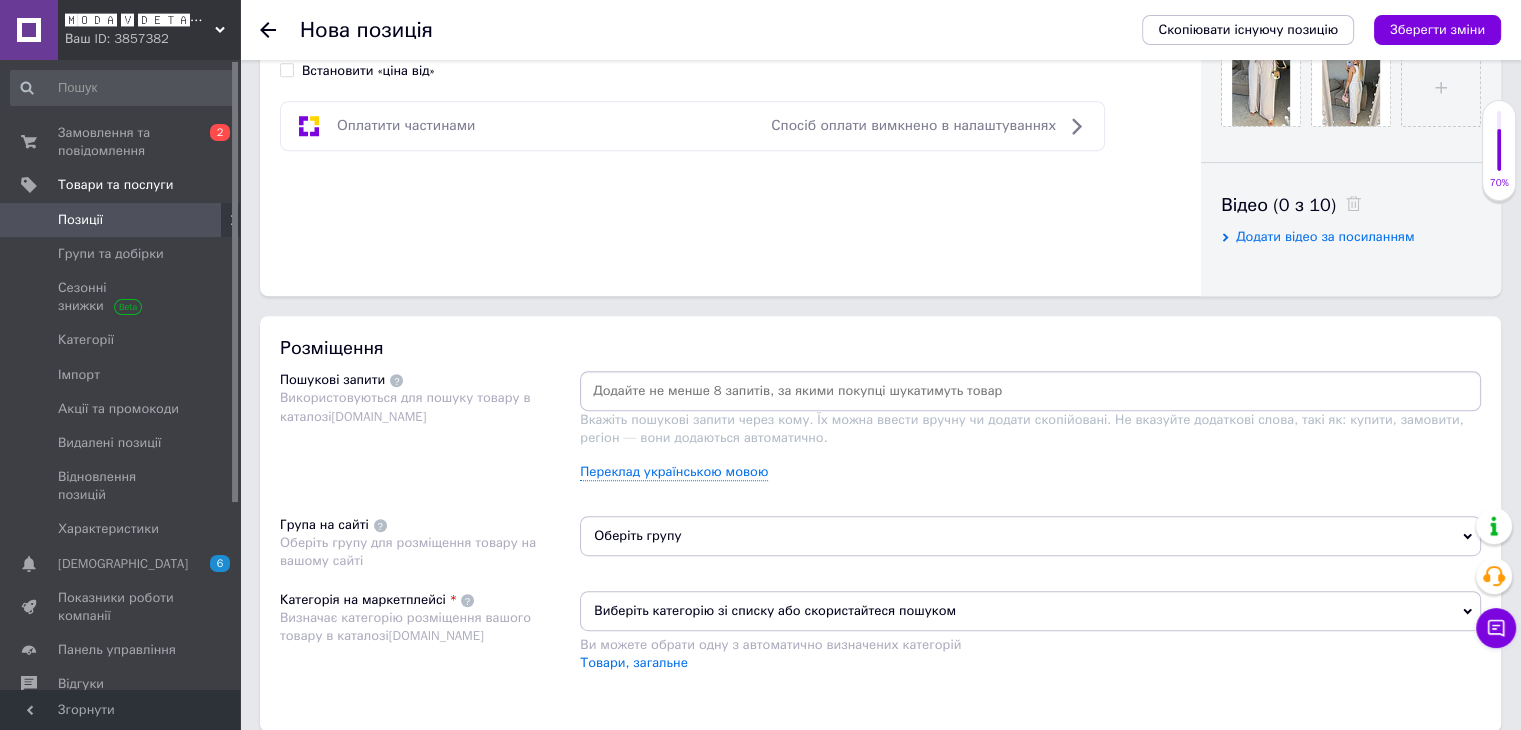 click at bounding box center [1030, 391] 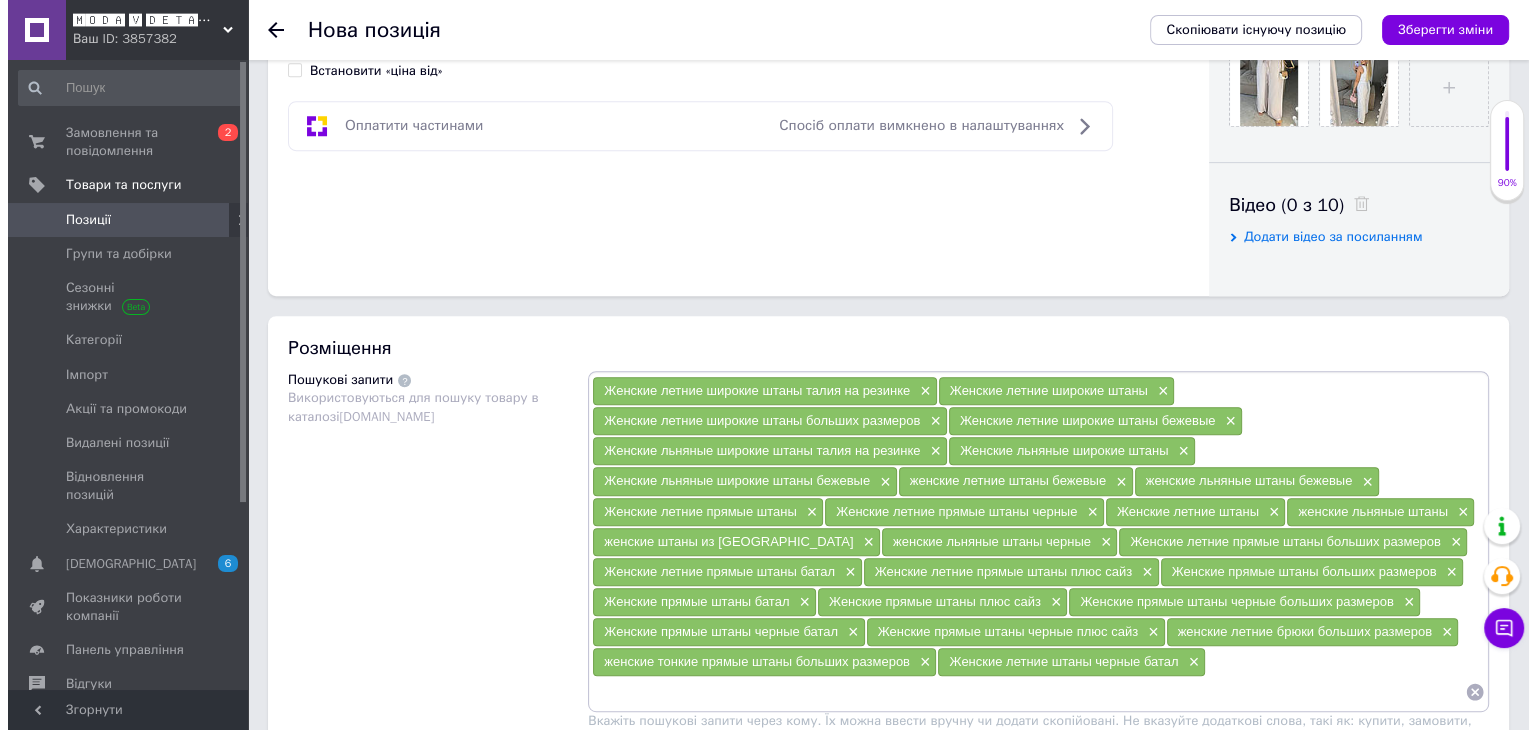 scroll, scrollTop: 1300, scrollLeft: 0, axis: vertical 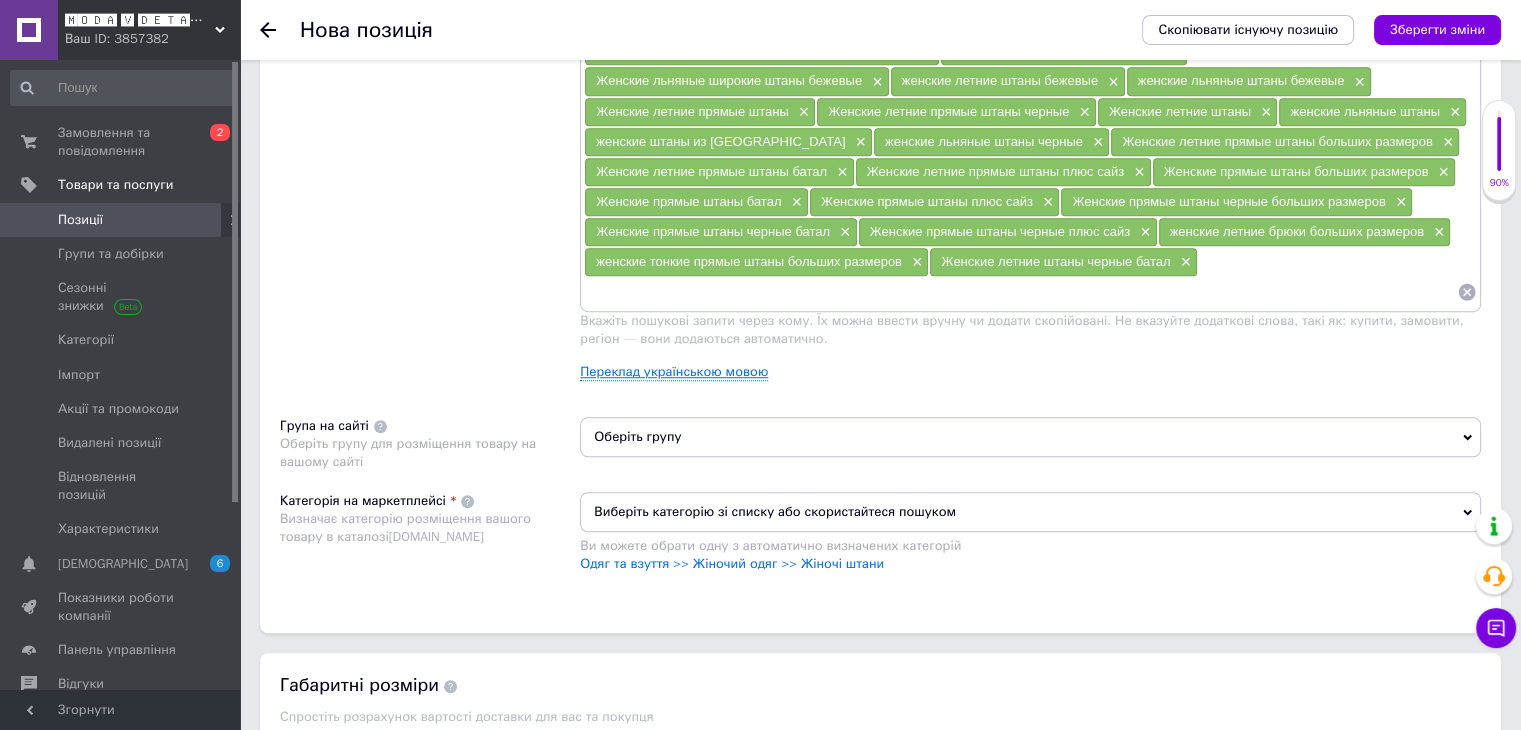 click on "Переклад українською мовою" at bounding box center [674, 372] 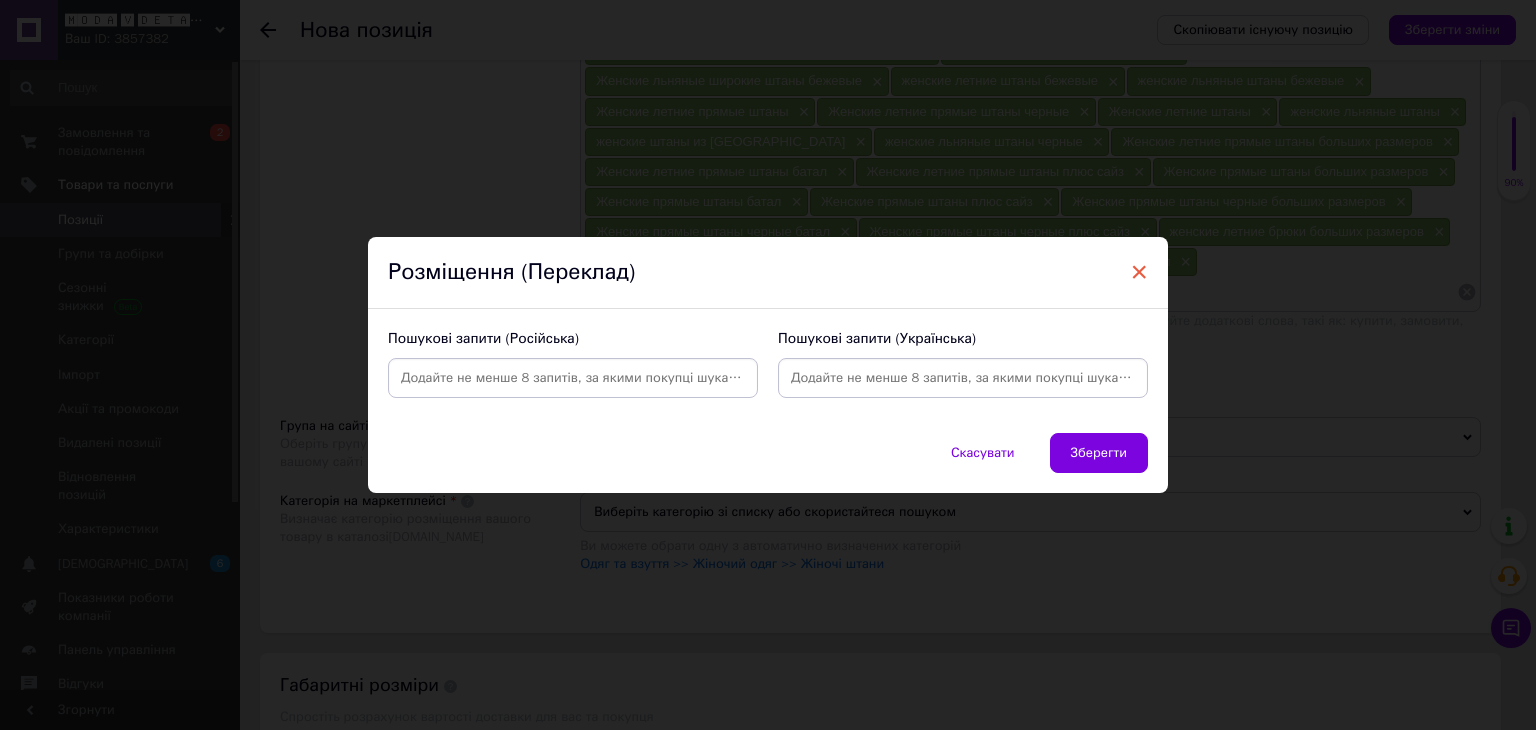 click on "×" at bounding box center (1139, 272) 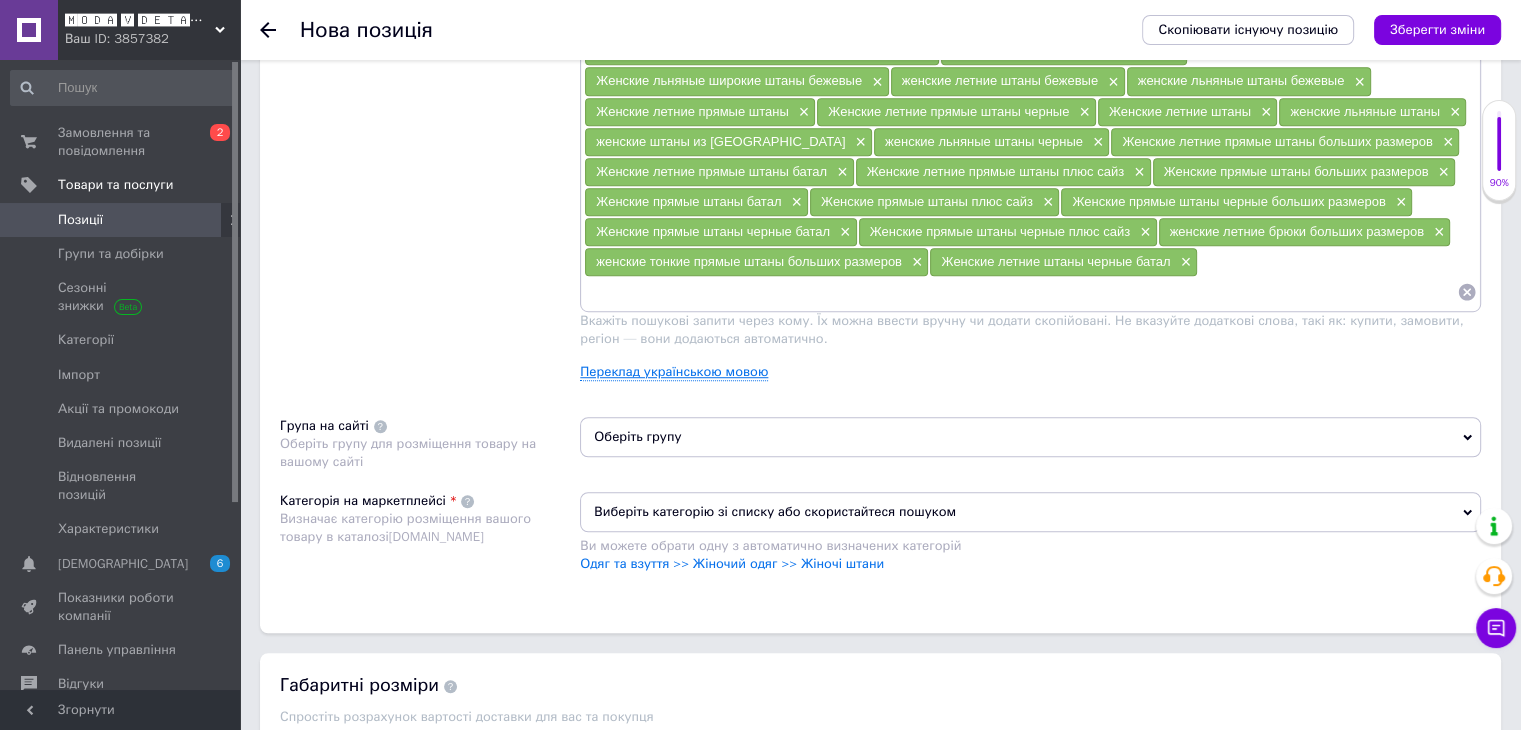 click on "Переклад українською мовою" at bounding box center [674, 372] 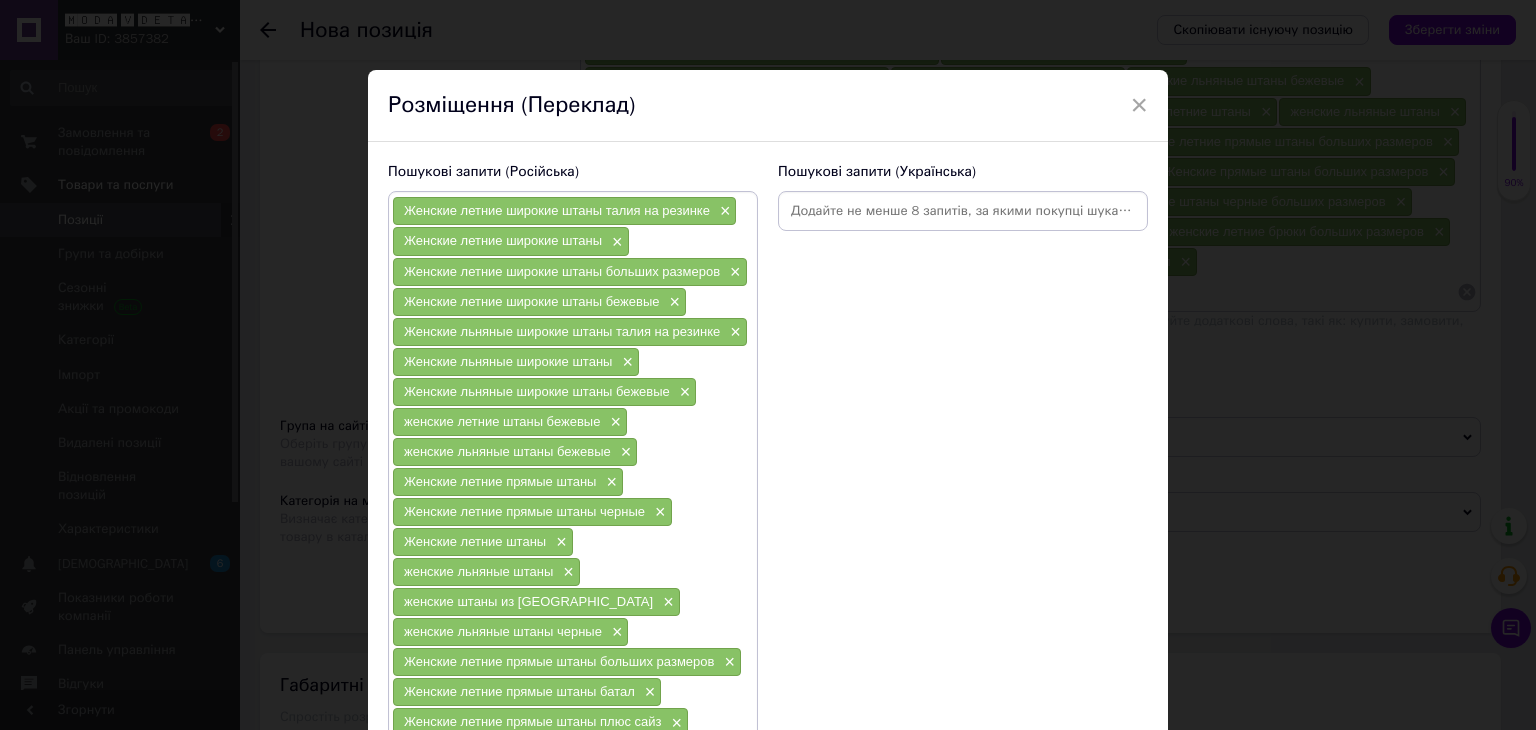 click at bounding box center [963, 211] 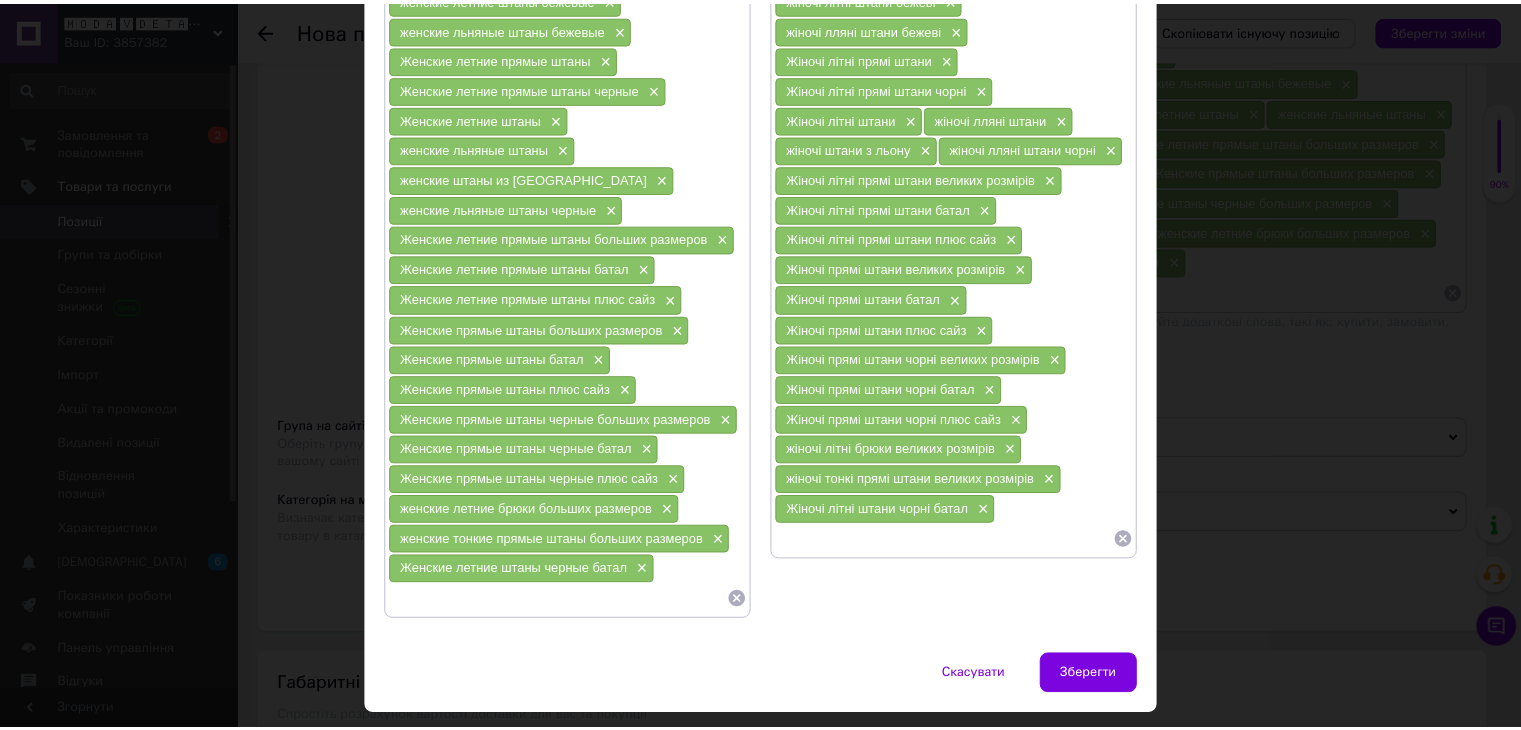 scroll, scrollTop: 463, scrollLeft: 0, axis: vertical 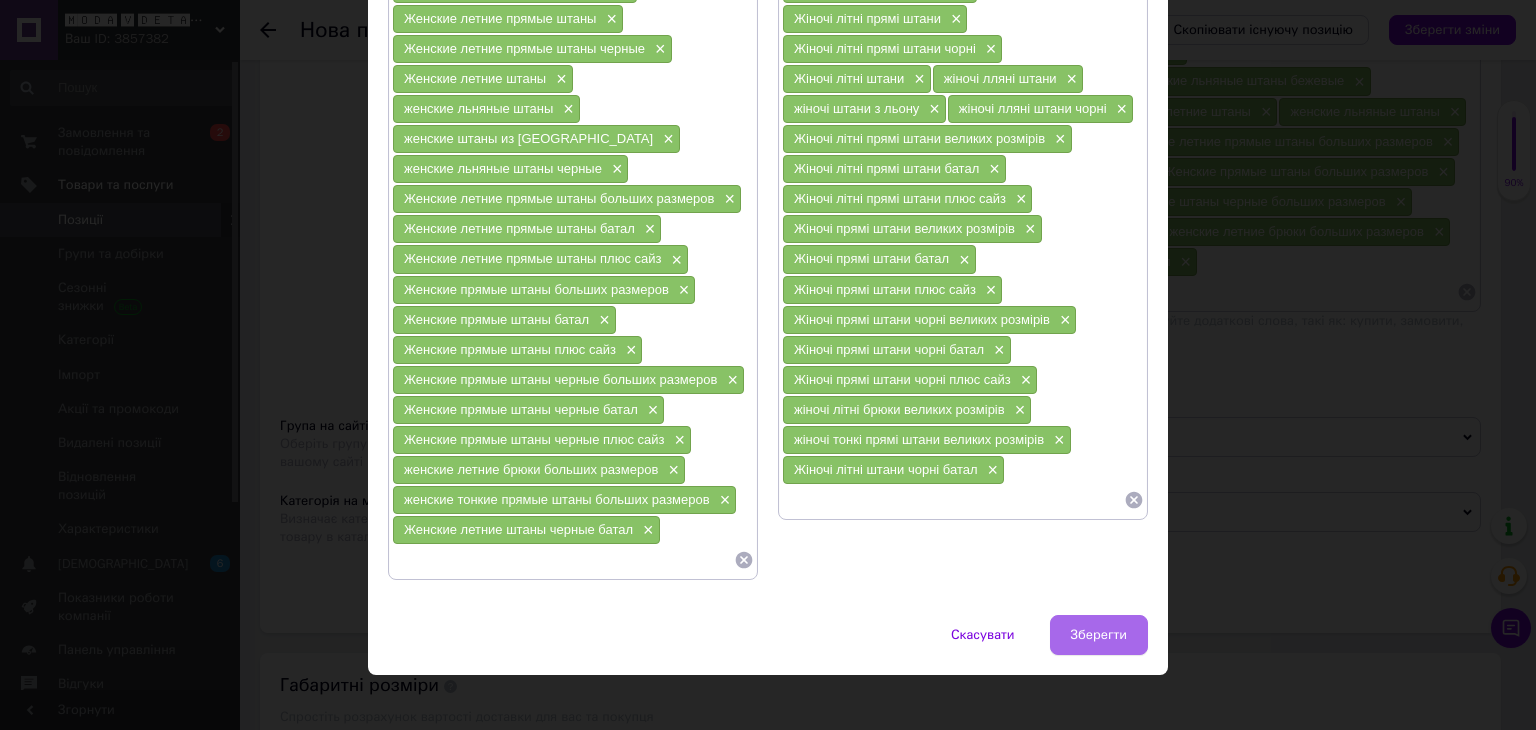 click on "Зберегти" at bounding box center [1099, 635] 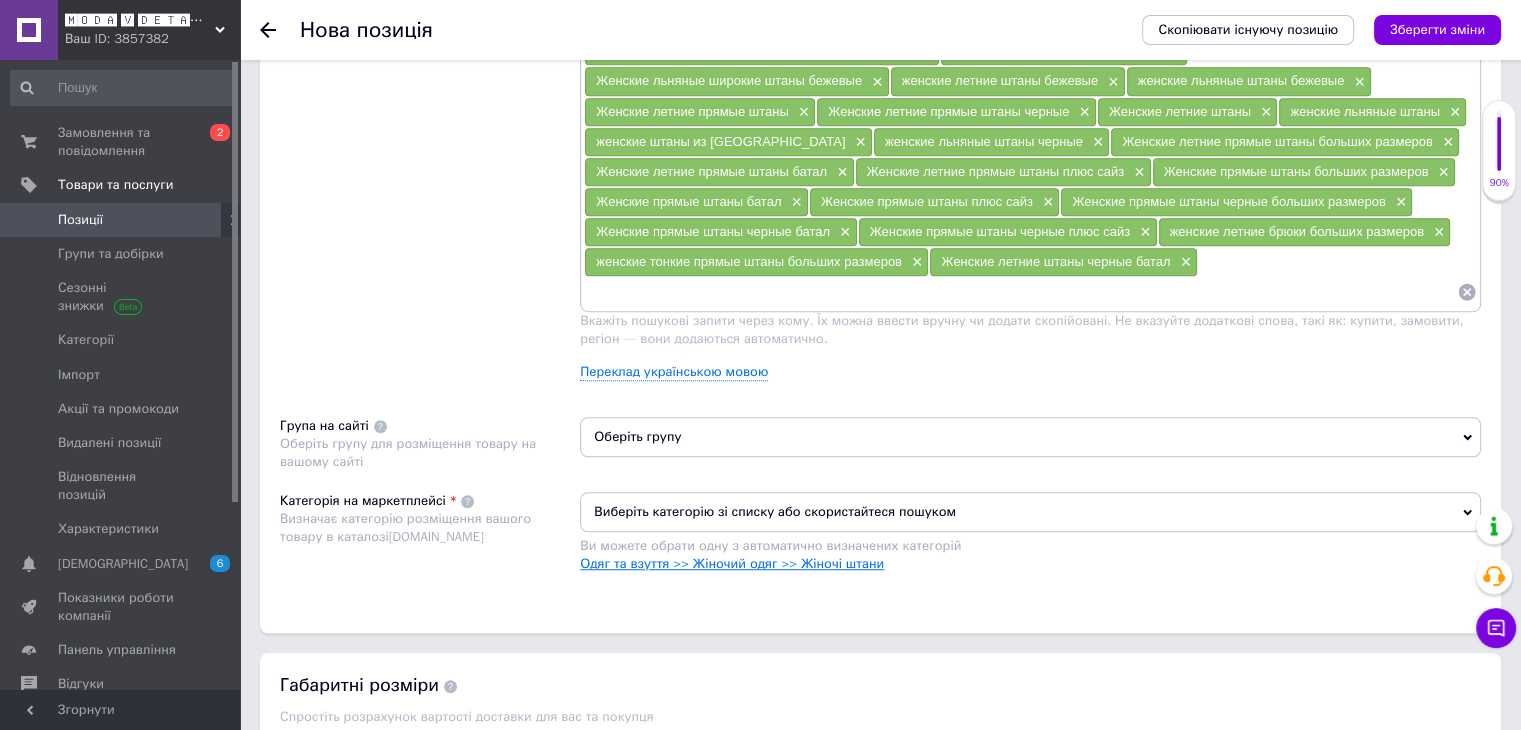 click on "Одяг та взуття >> Жіночий одяг >> Жіночі штани" at bounding box center [732, 563] 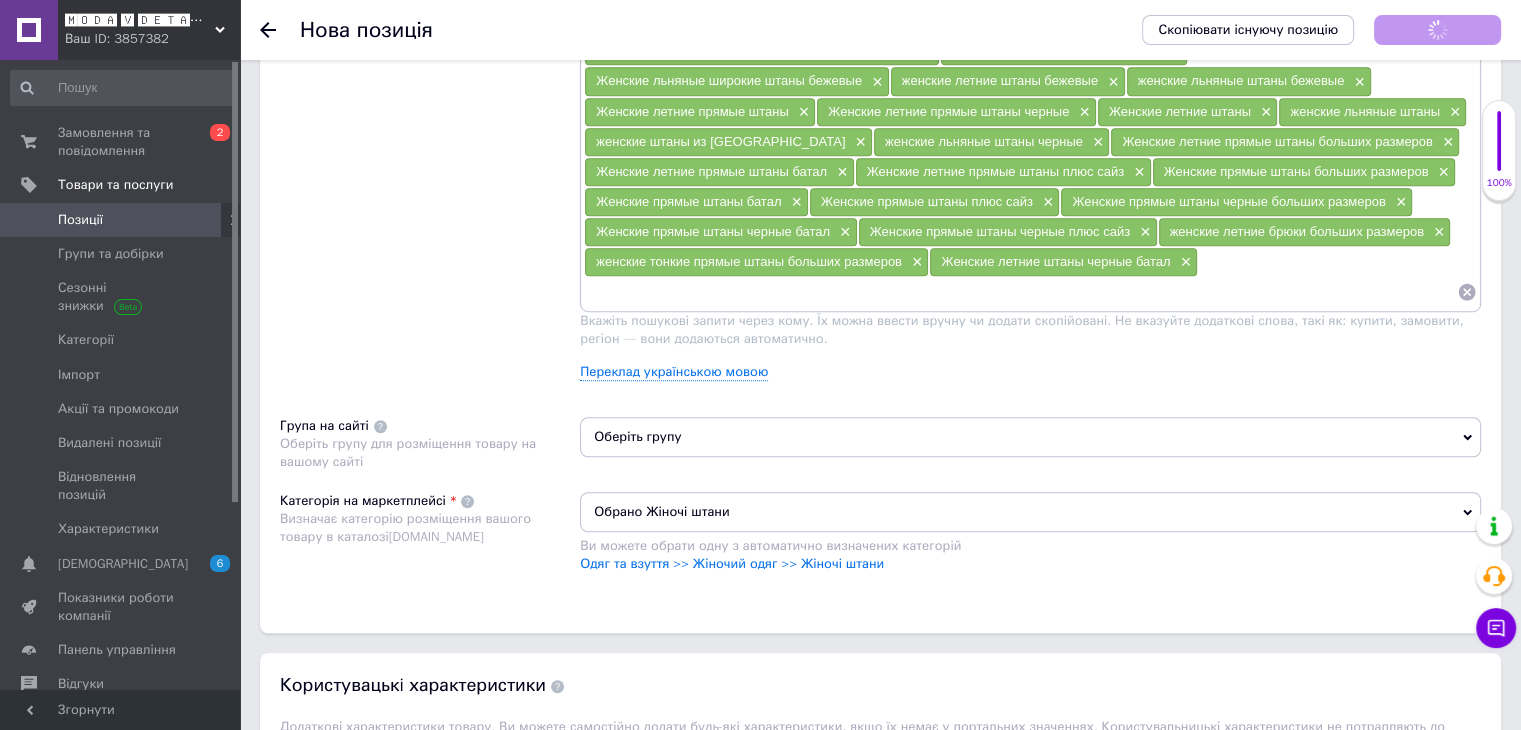 click on "Оберіть групу" at bounding box center (1030, 437) 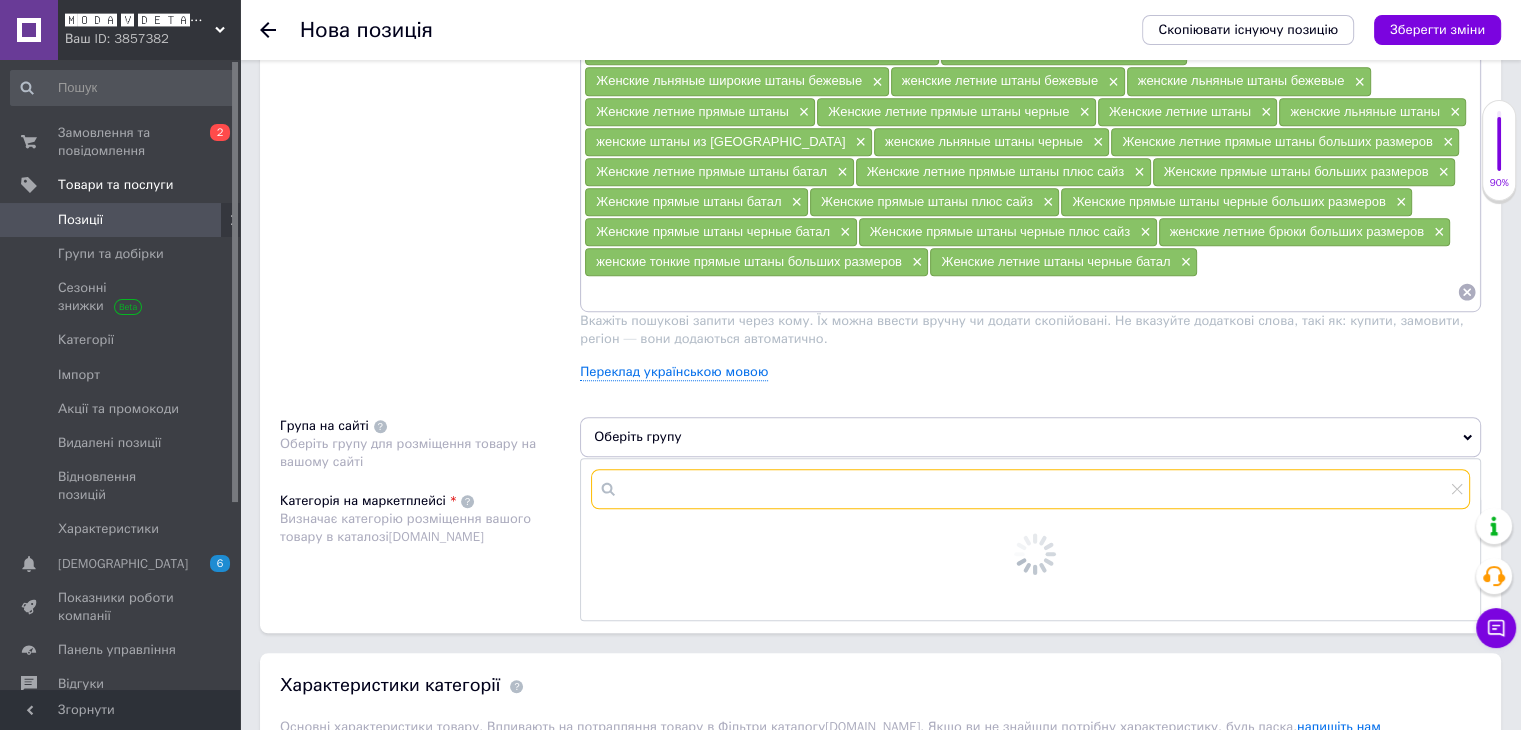 click at bounding box center (1030, 489) 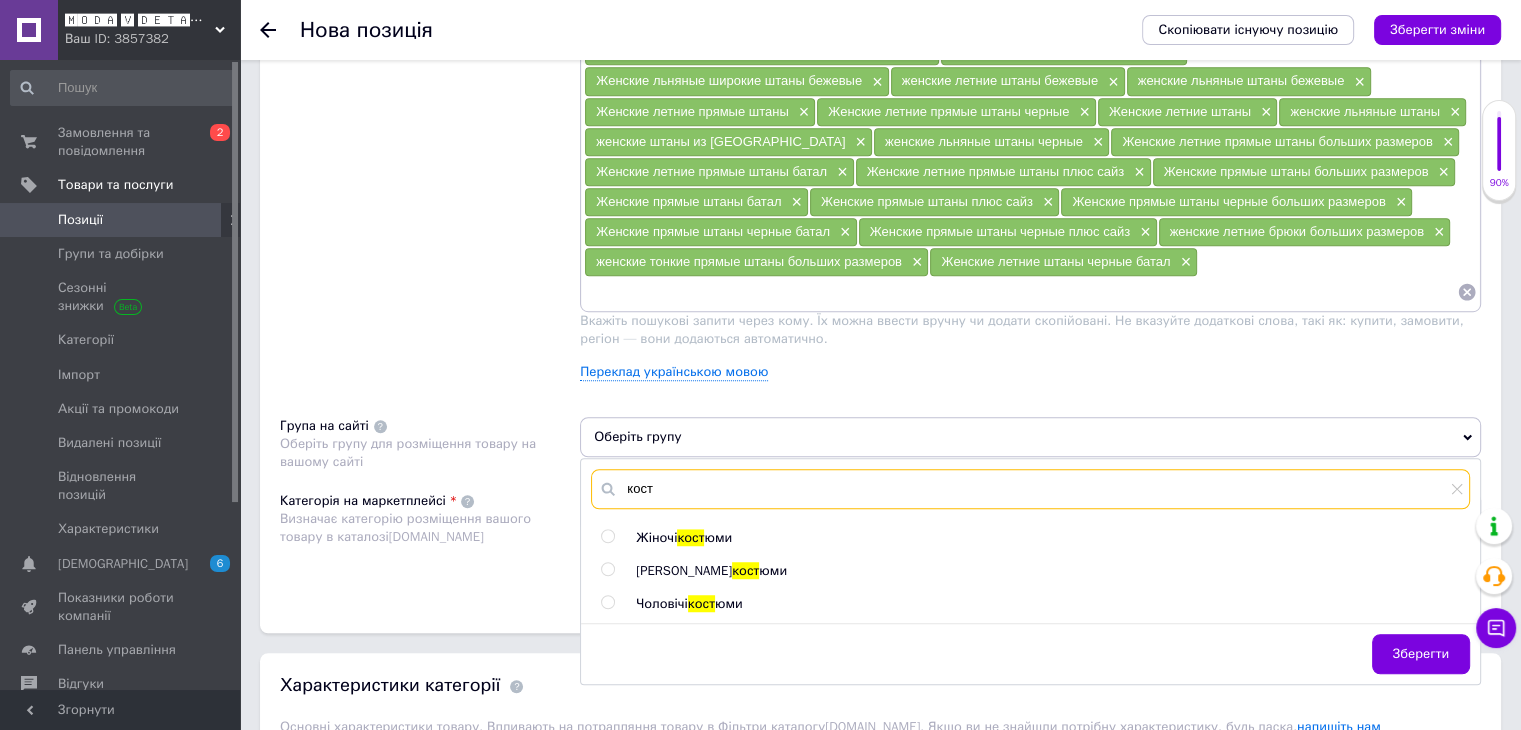 type on "кост" 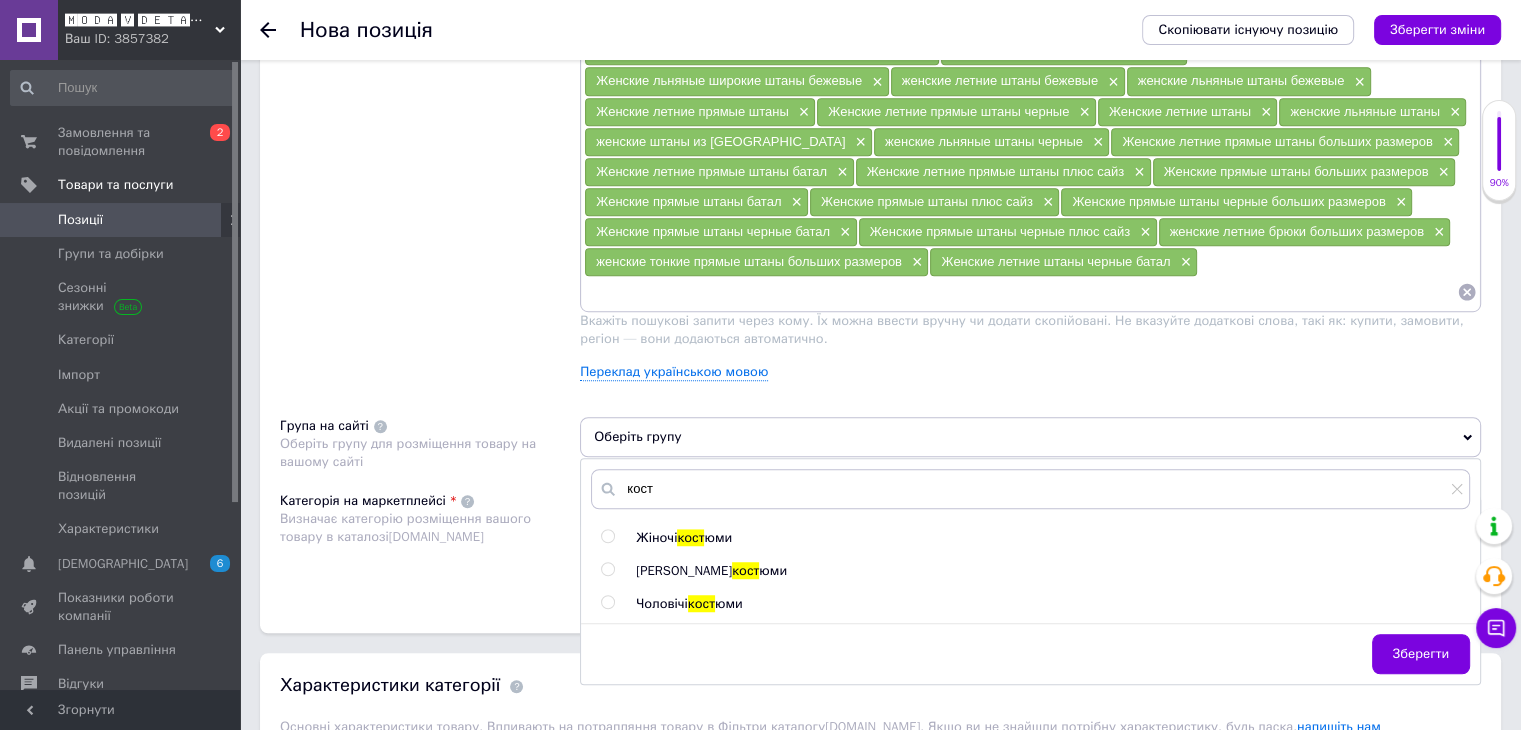 click on "кост" at bounding box center (690, 537) 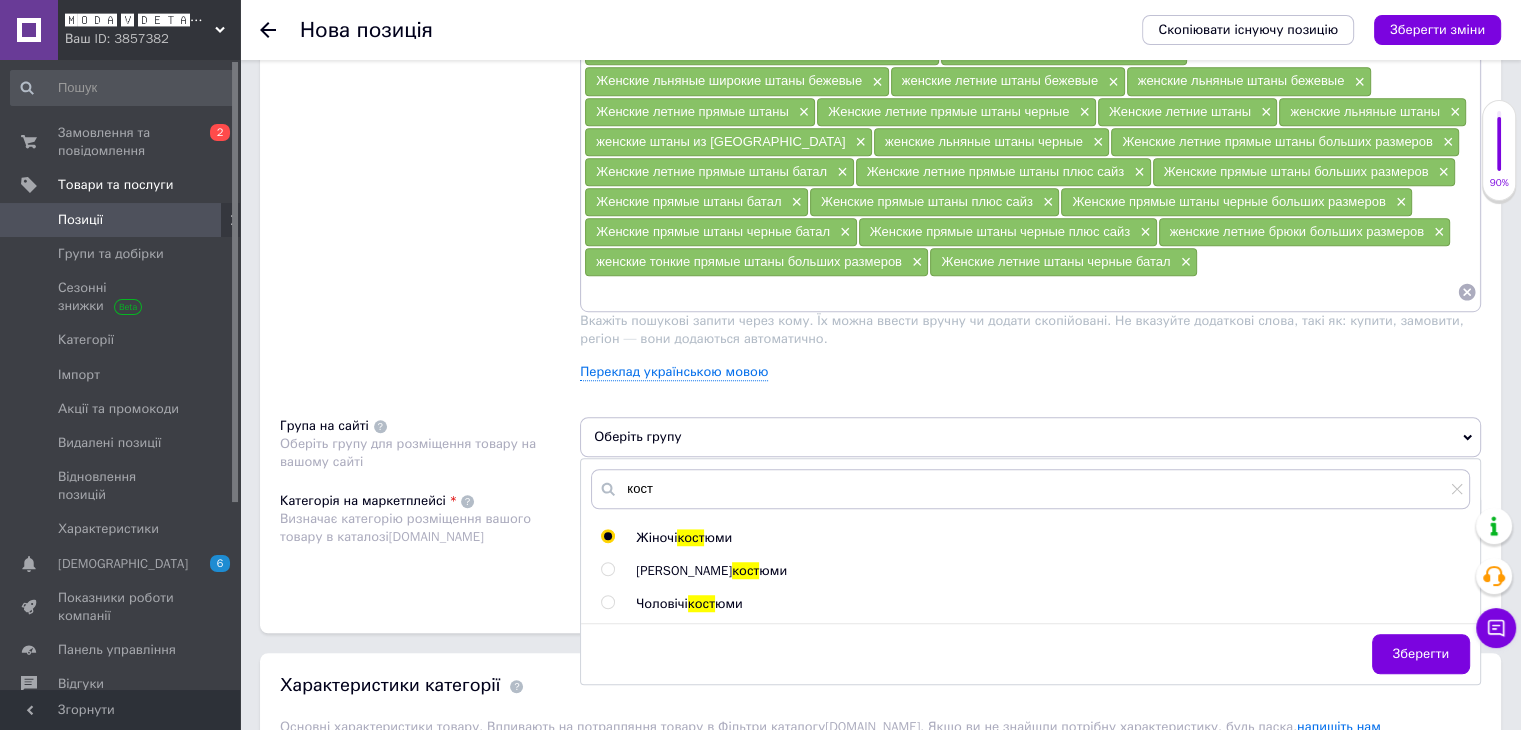 radio on "true" 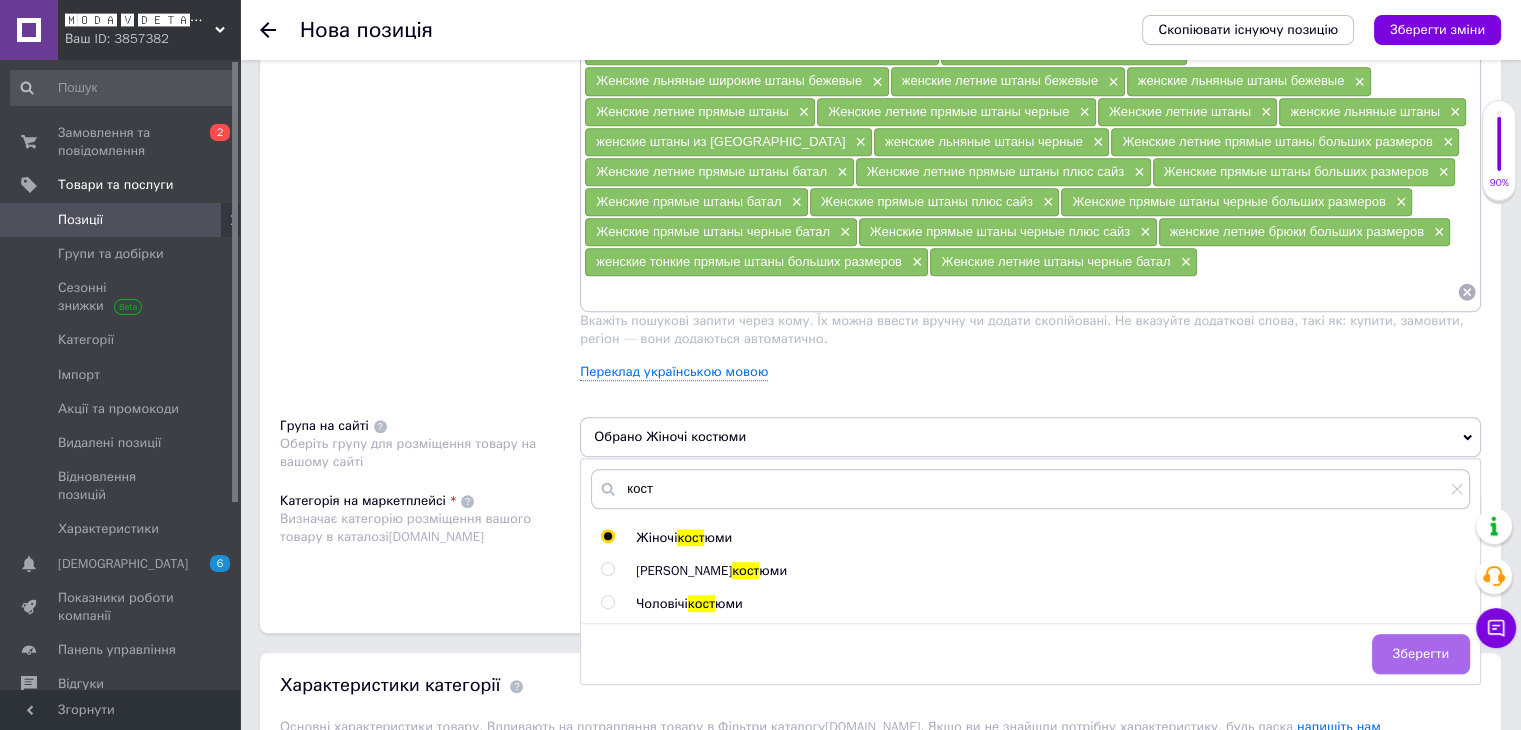 click on "Зберегти" at bounding box center (1421, 654) 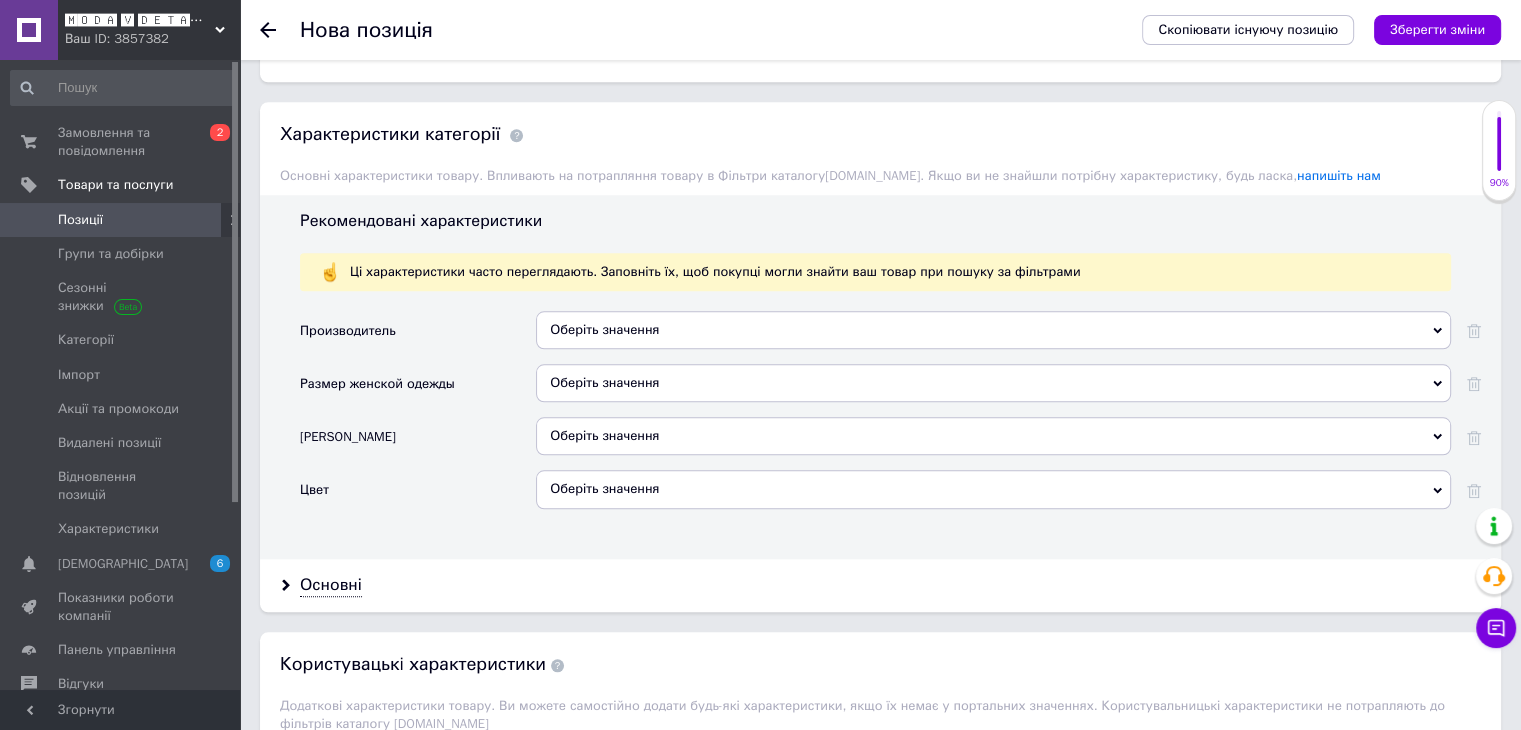 scroll, scrollTop: 1900, scrollLeft: 0, axis: vertical 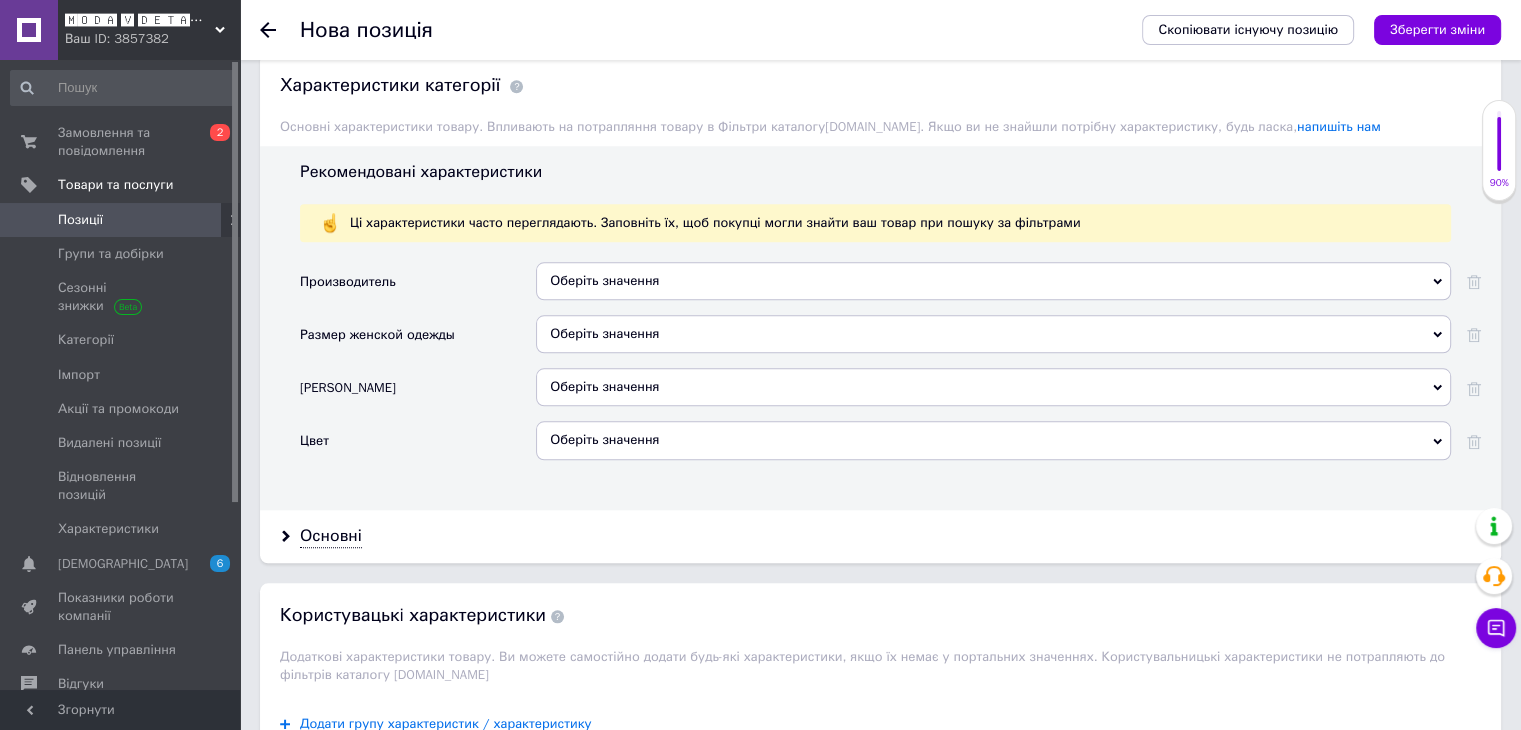 click on "Оберіть значення" at bounding box center (993, 334) 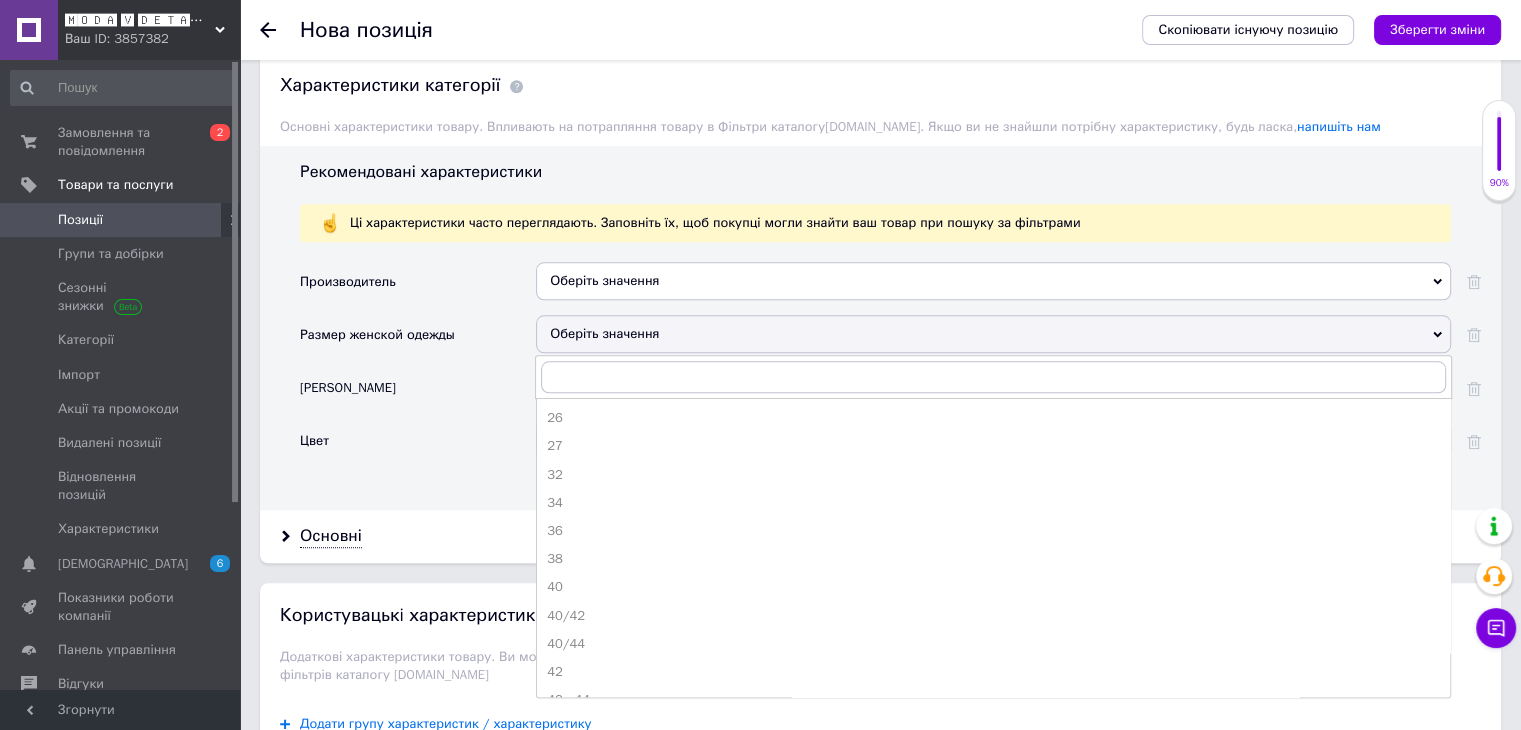 click on "Фасон брюк" at bounding box center [418, 394] 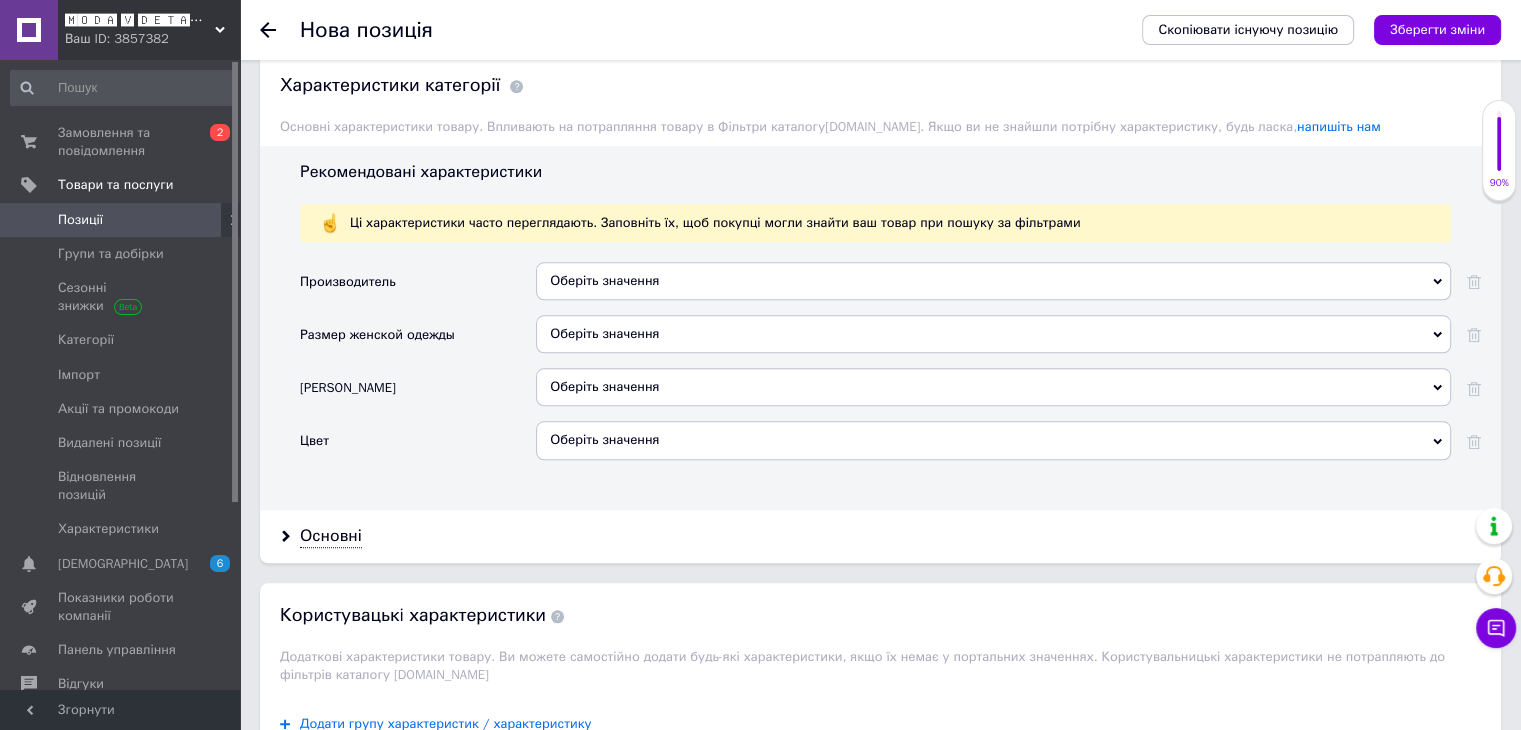 click on "Оберіть значення" at bounding box center (993, 387) 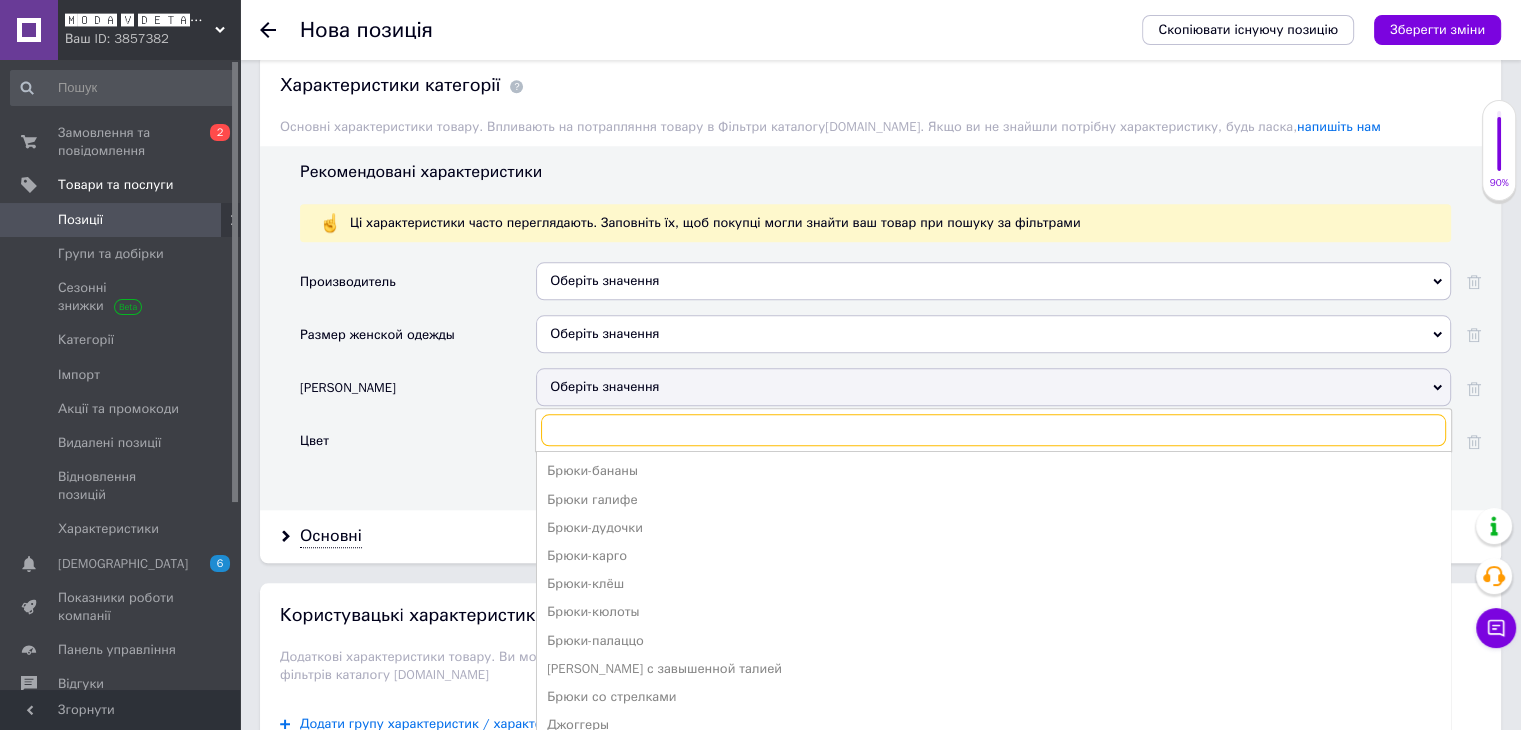 type on "п" 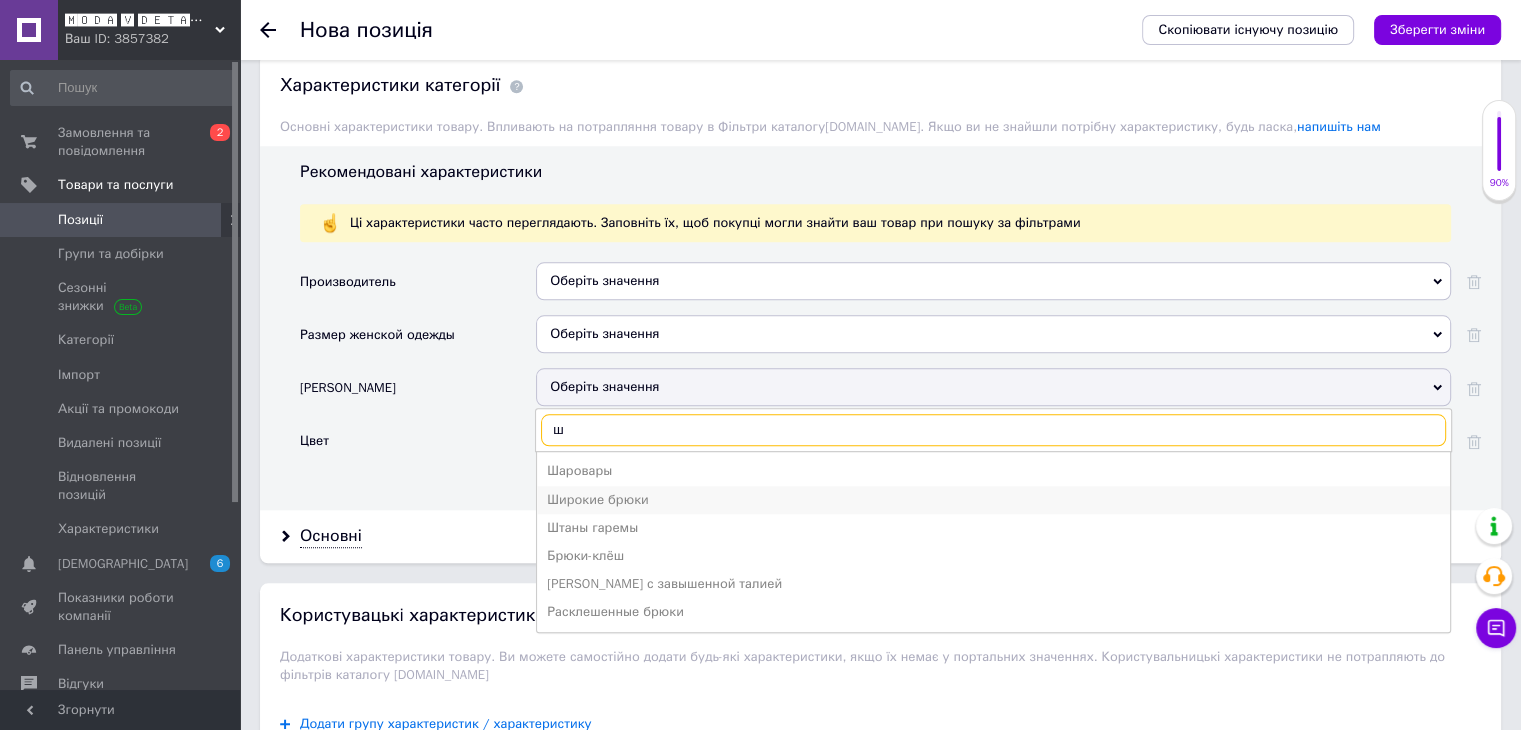 type on "ш" 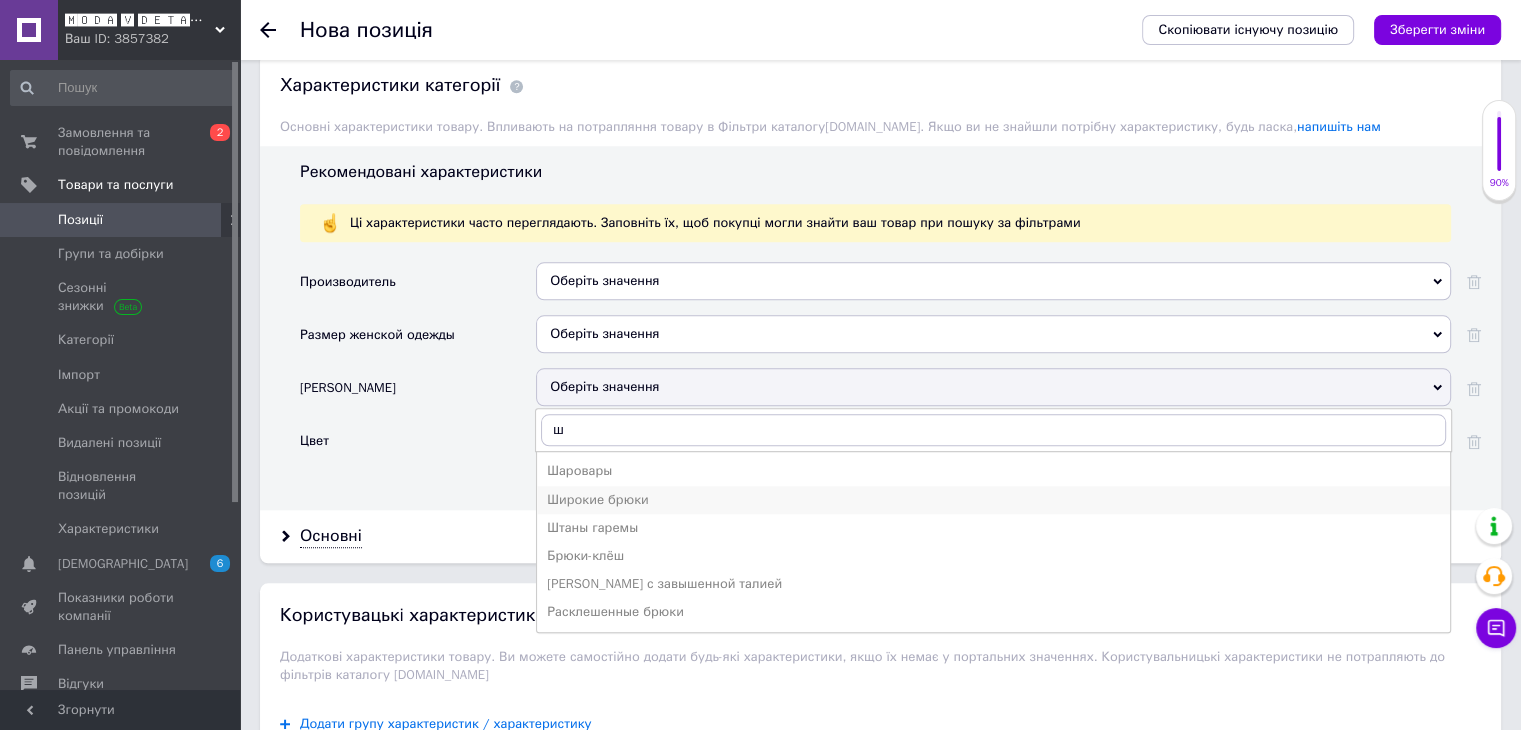 click on "Широкие брюки" at bounding box center [993, 500] 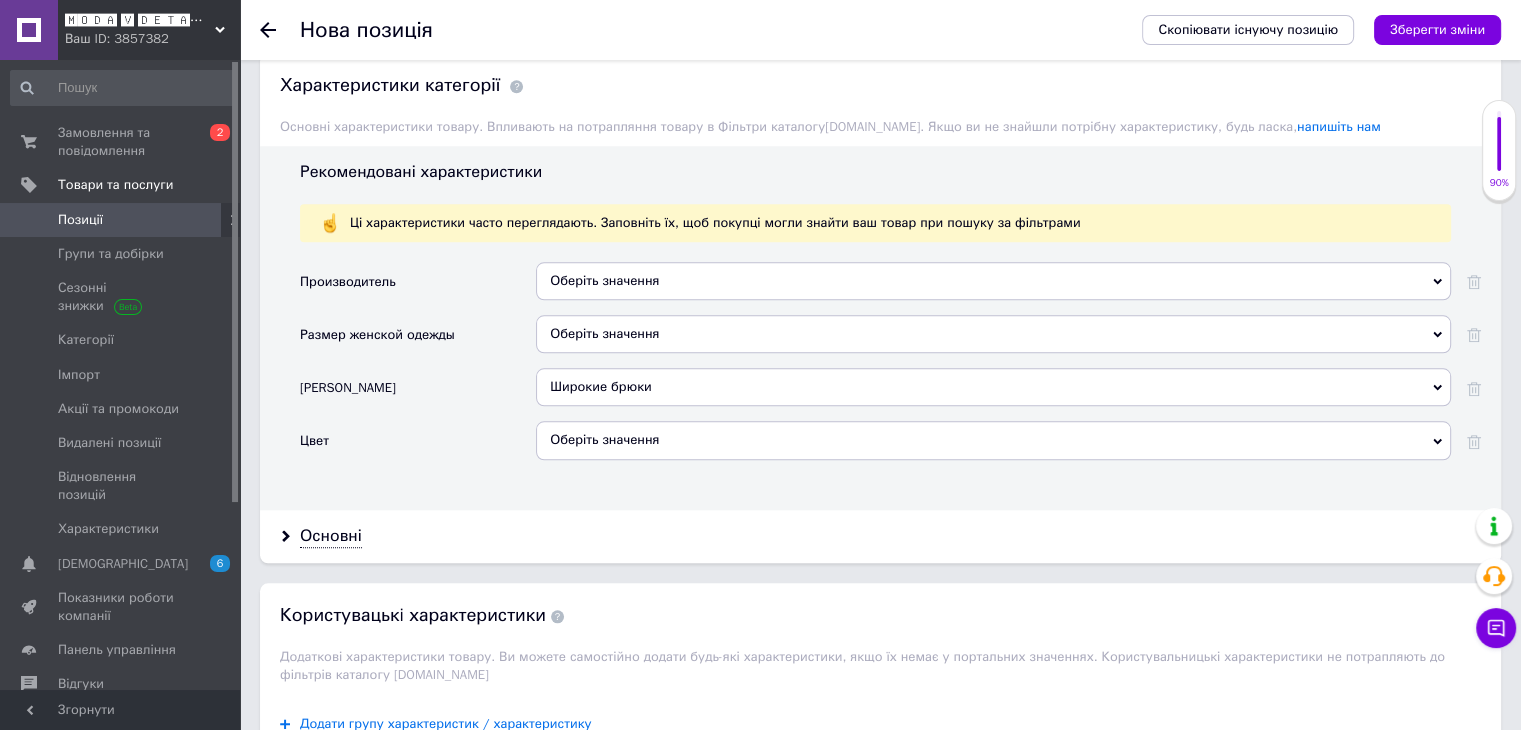 click on "Оберіть значення" at bounding box center (993, 440) 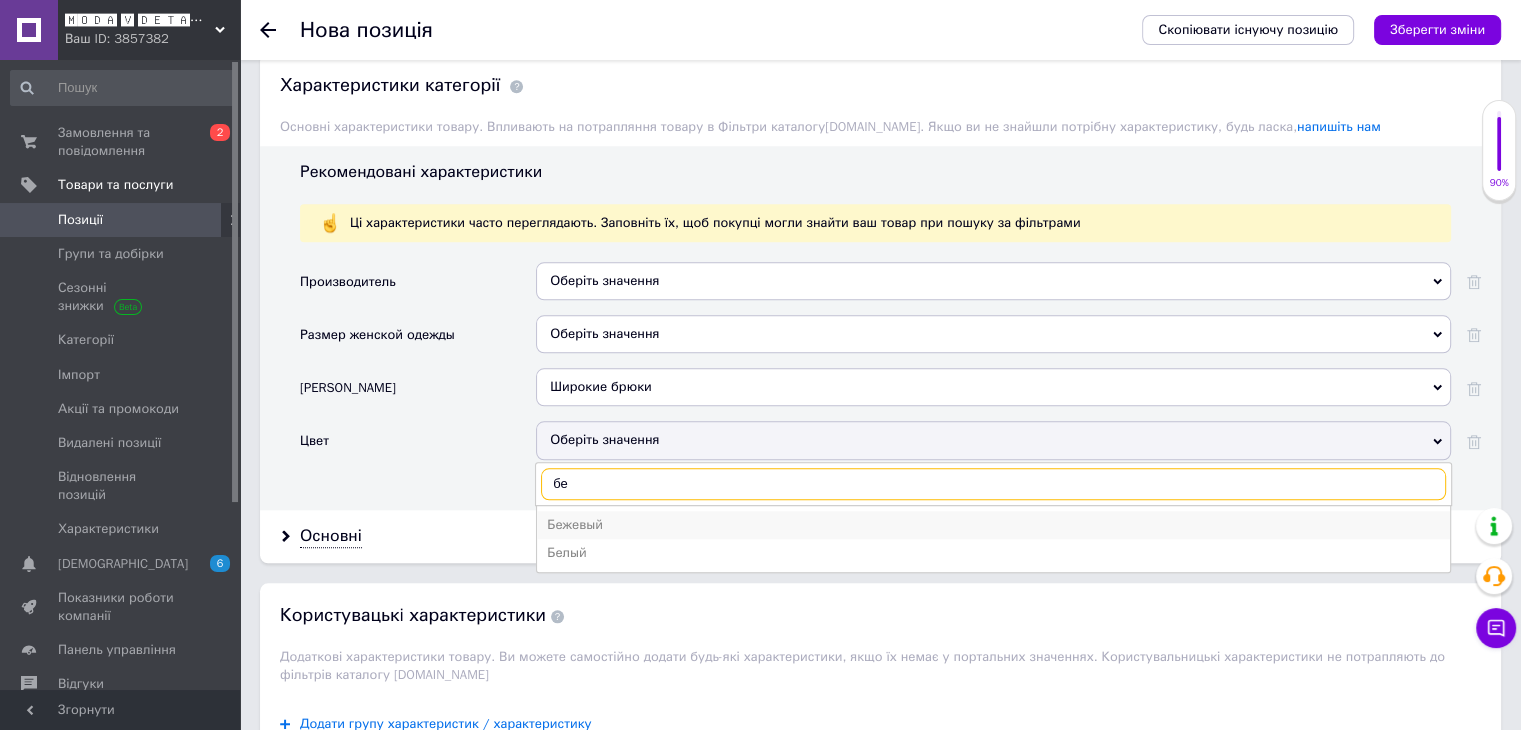 type on "бе" 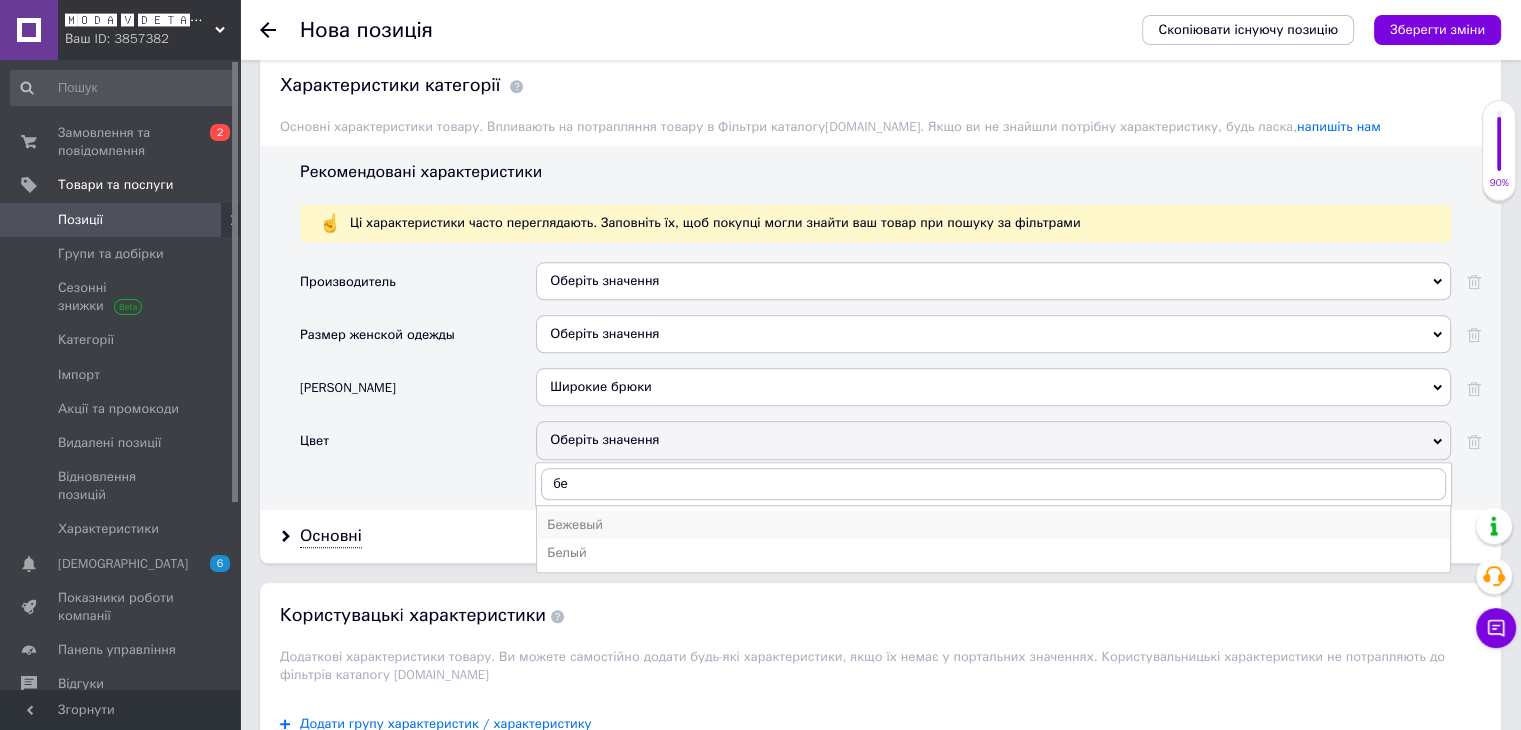 click on "Бежевый" at bounding box center [993, 525] 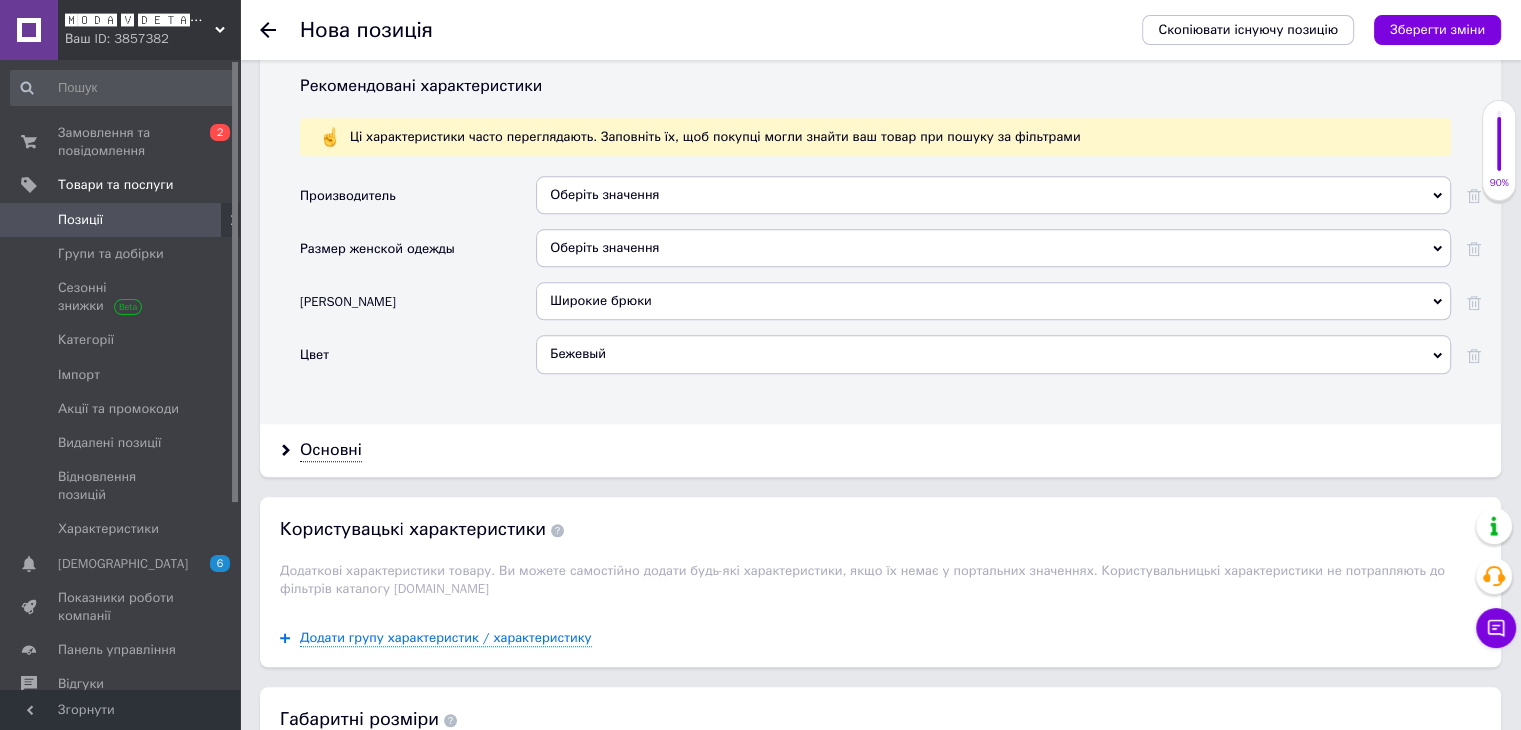 scroll, scrollTop: 2020, scrollLeft: 0, axis: vertical 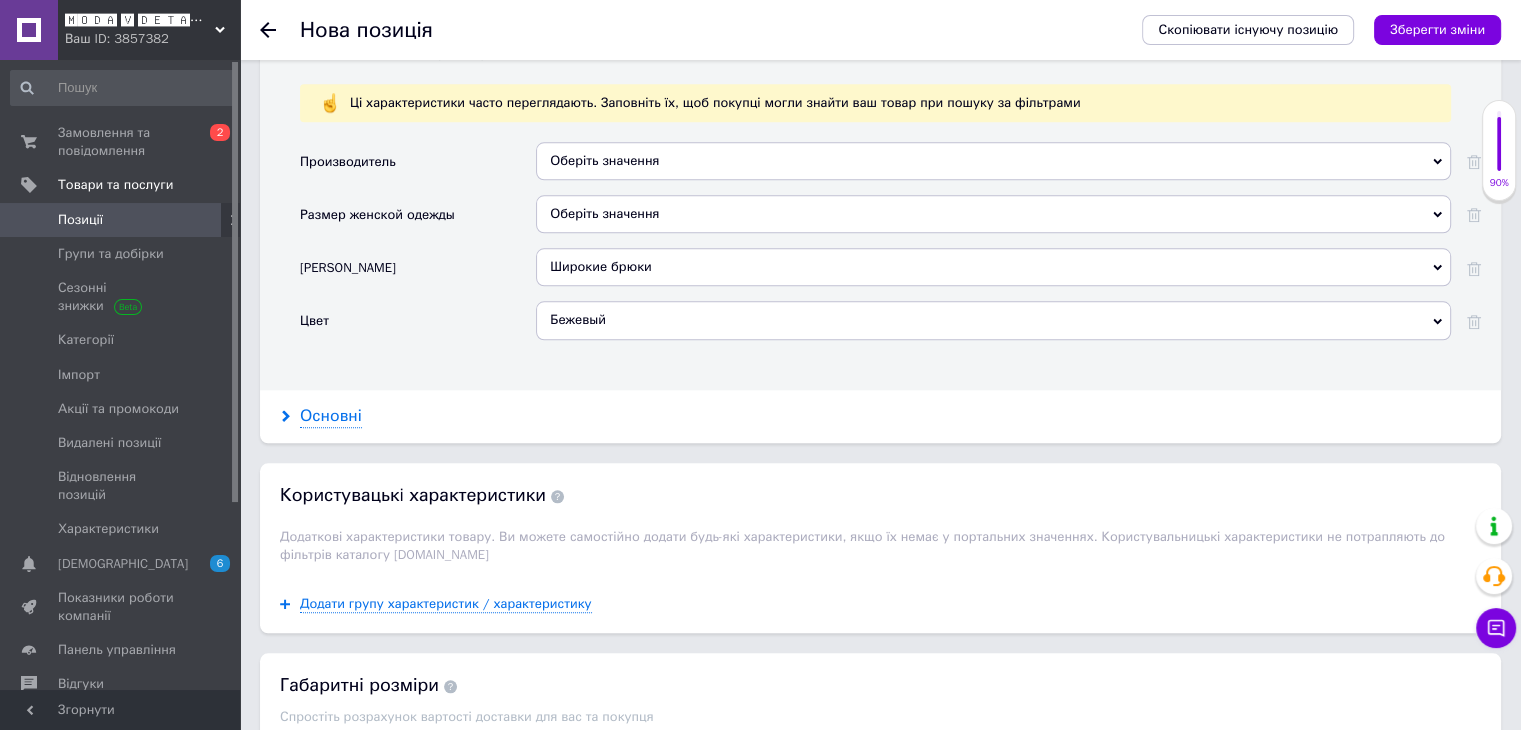 click on "Основні" at bounding box center (331, 416) 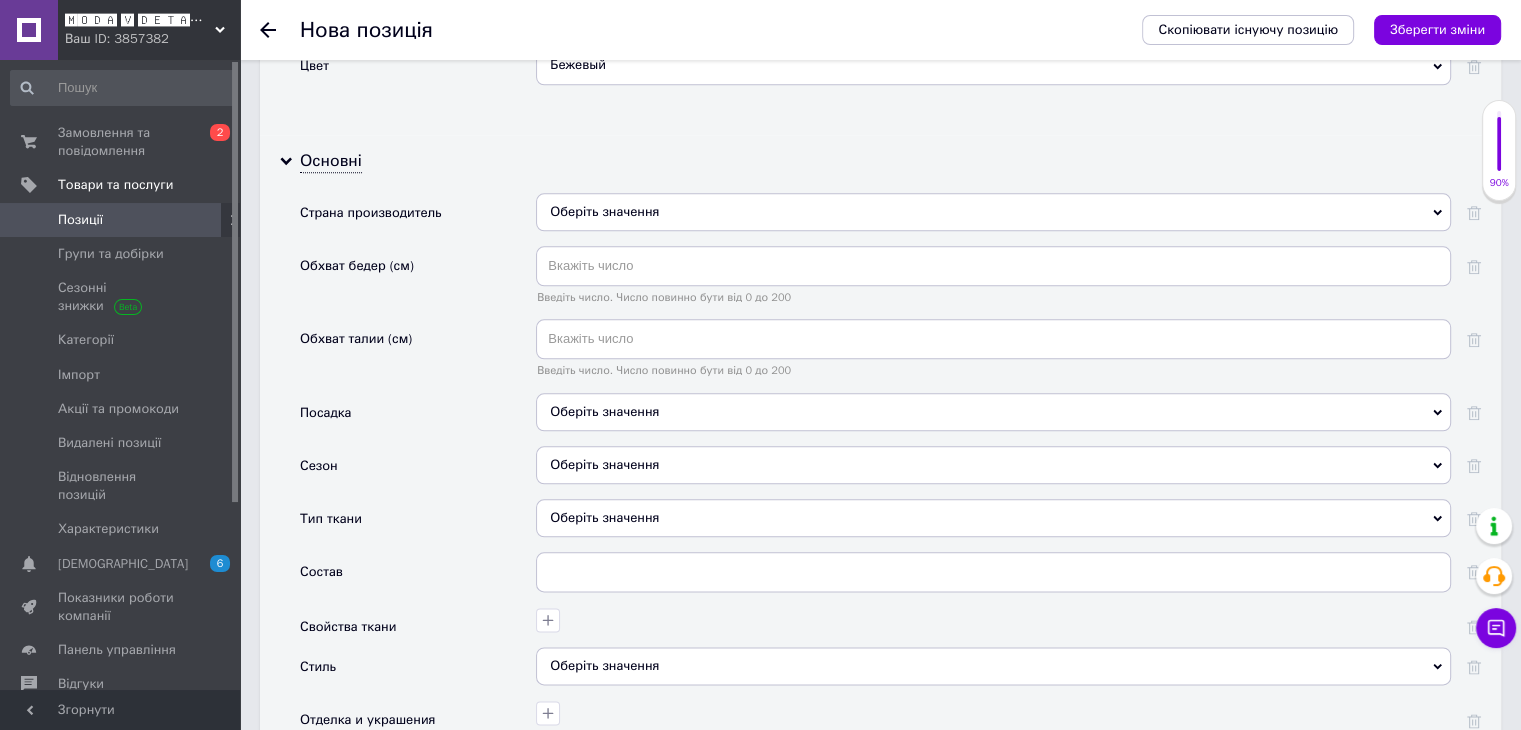 scroll, scrollTop: 2320, scrollLeft: 0, axis: vertical 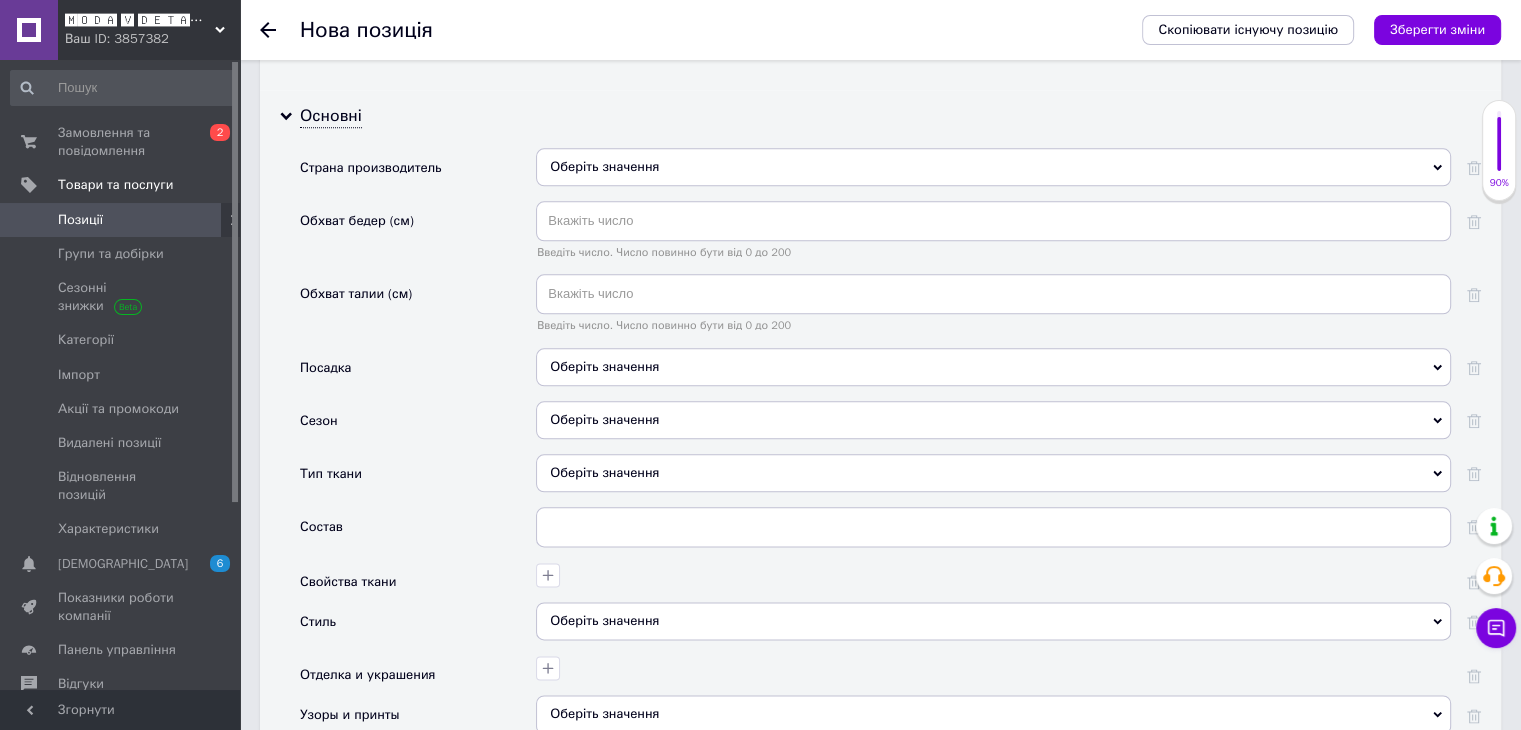 click on "Оберіть значення" at bounding box center [993, 420] 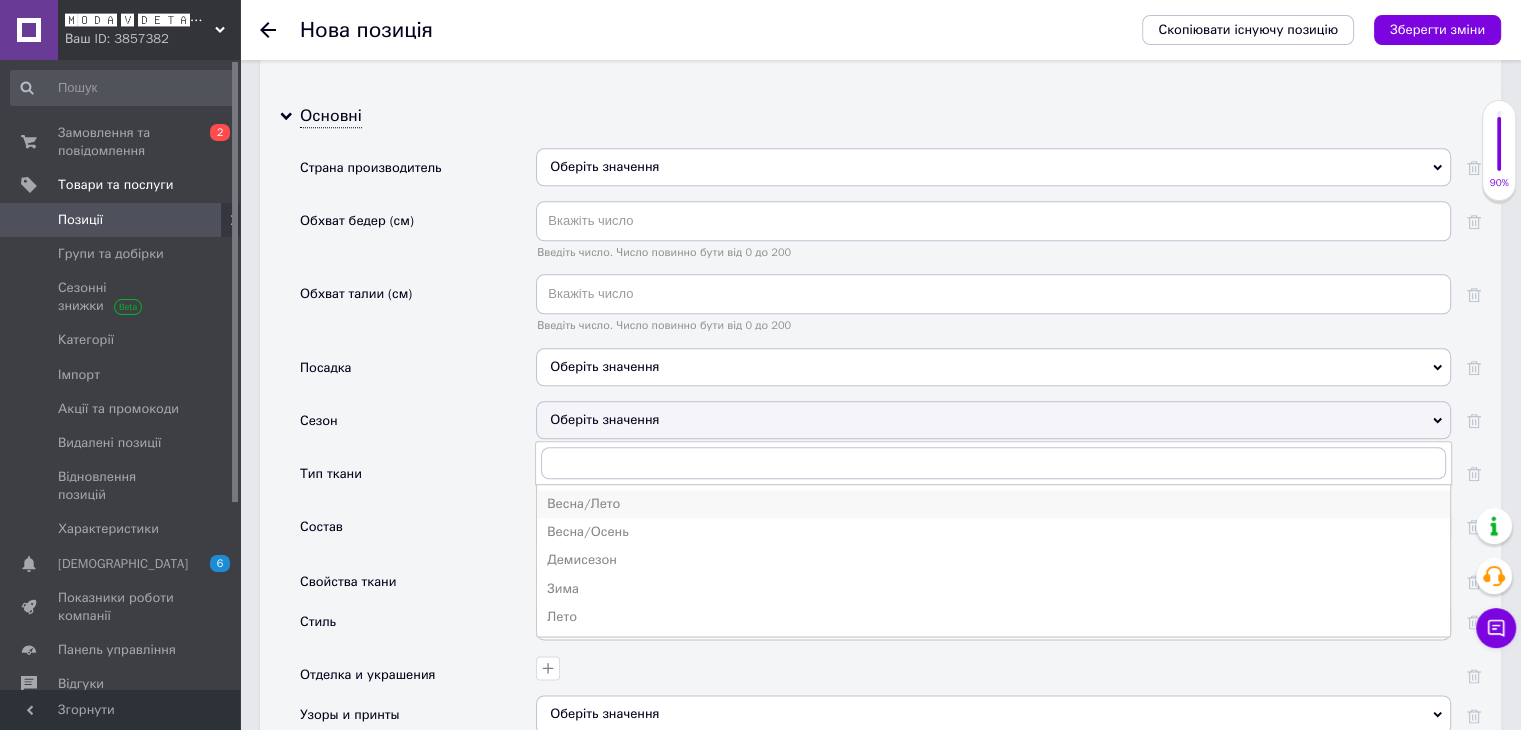 click on "Весна/Лето" at bounding box center [993, 504] 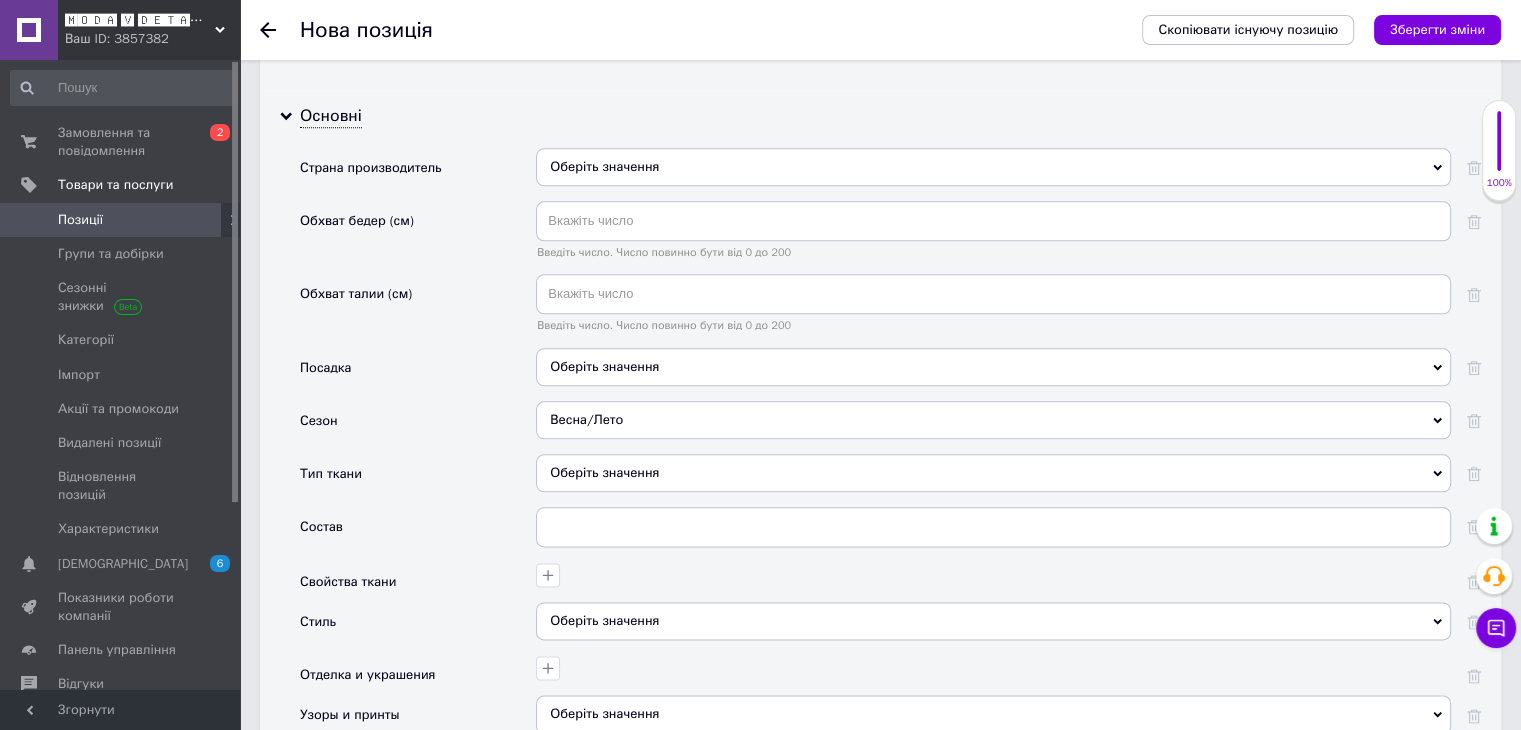 click on "Оберіть значення" at bounding box center [993, 473] 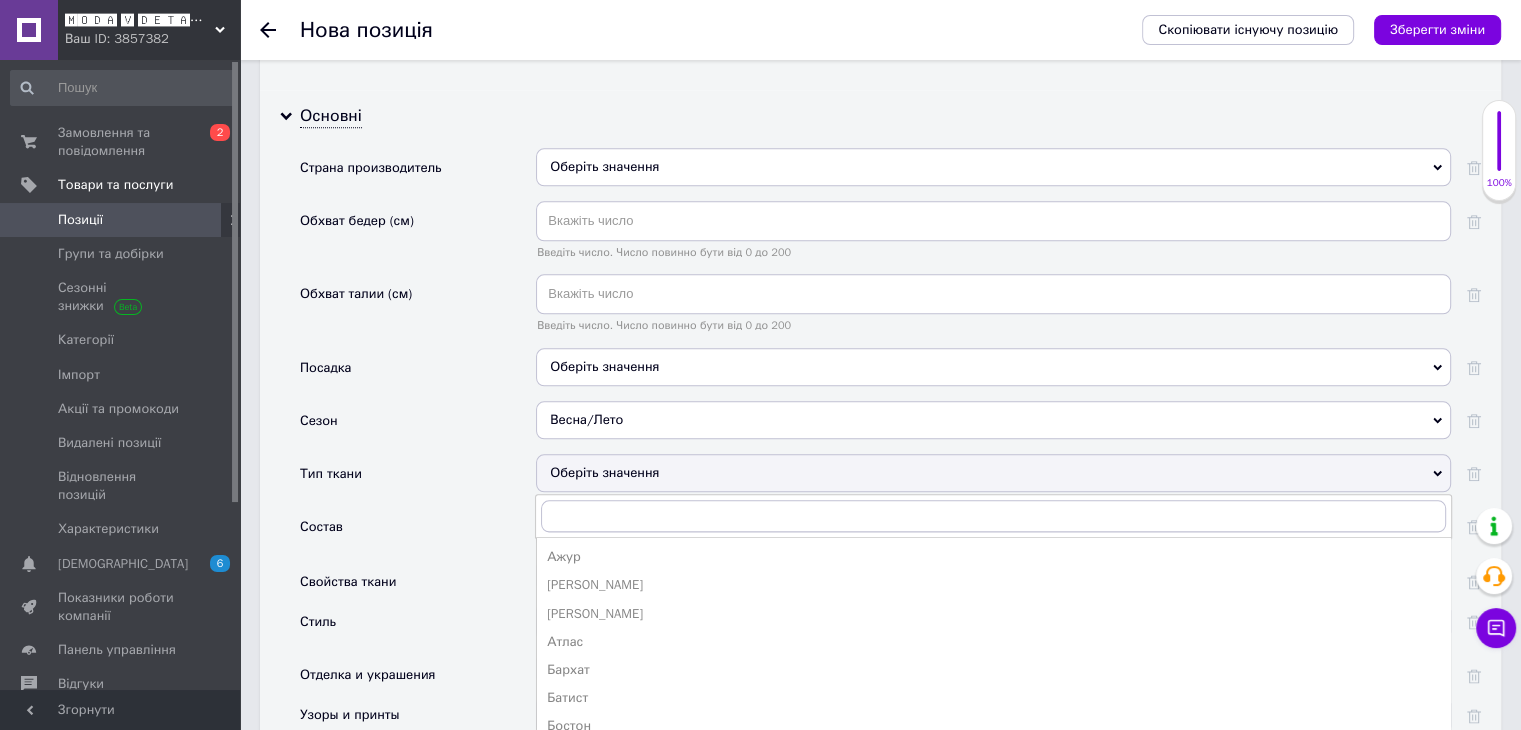 click on "Тип ткани" at bounding box center [418, 480] 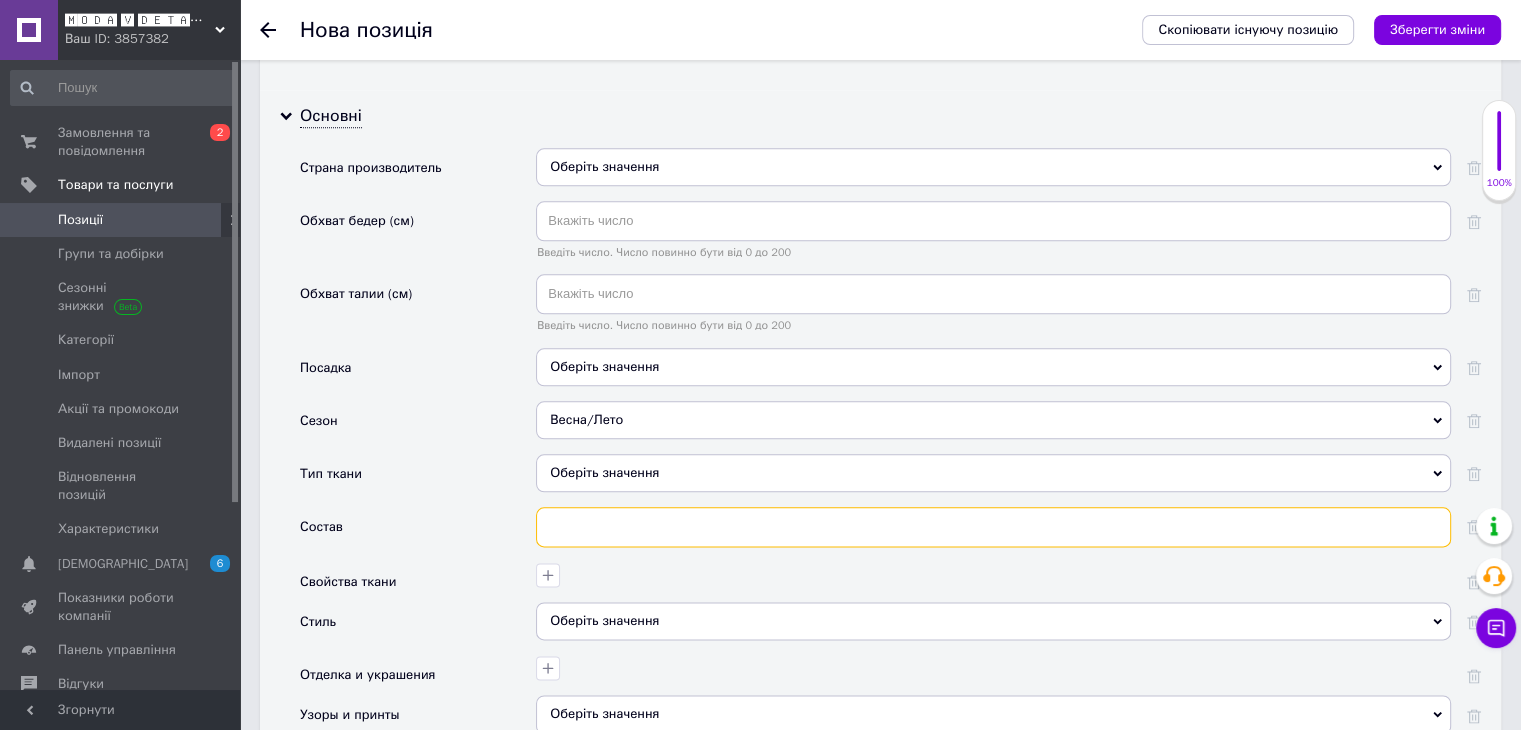 click at bounding box center [993, 527] 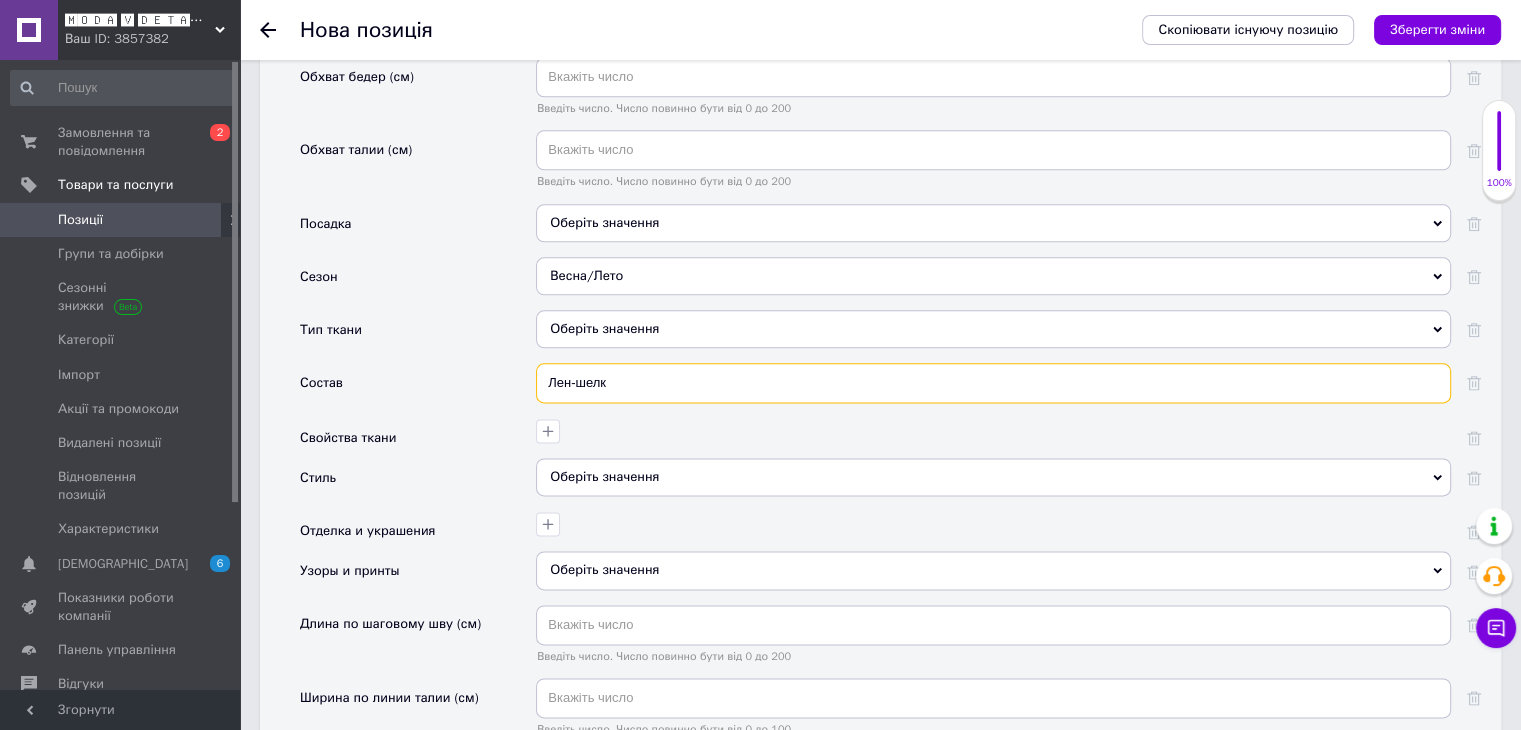 scroll, scrollTop: 2520, scrollLeft: 0, axis: vertical 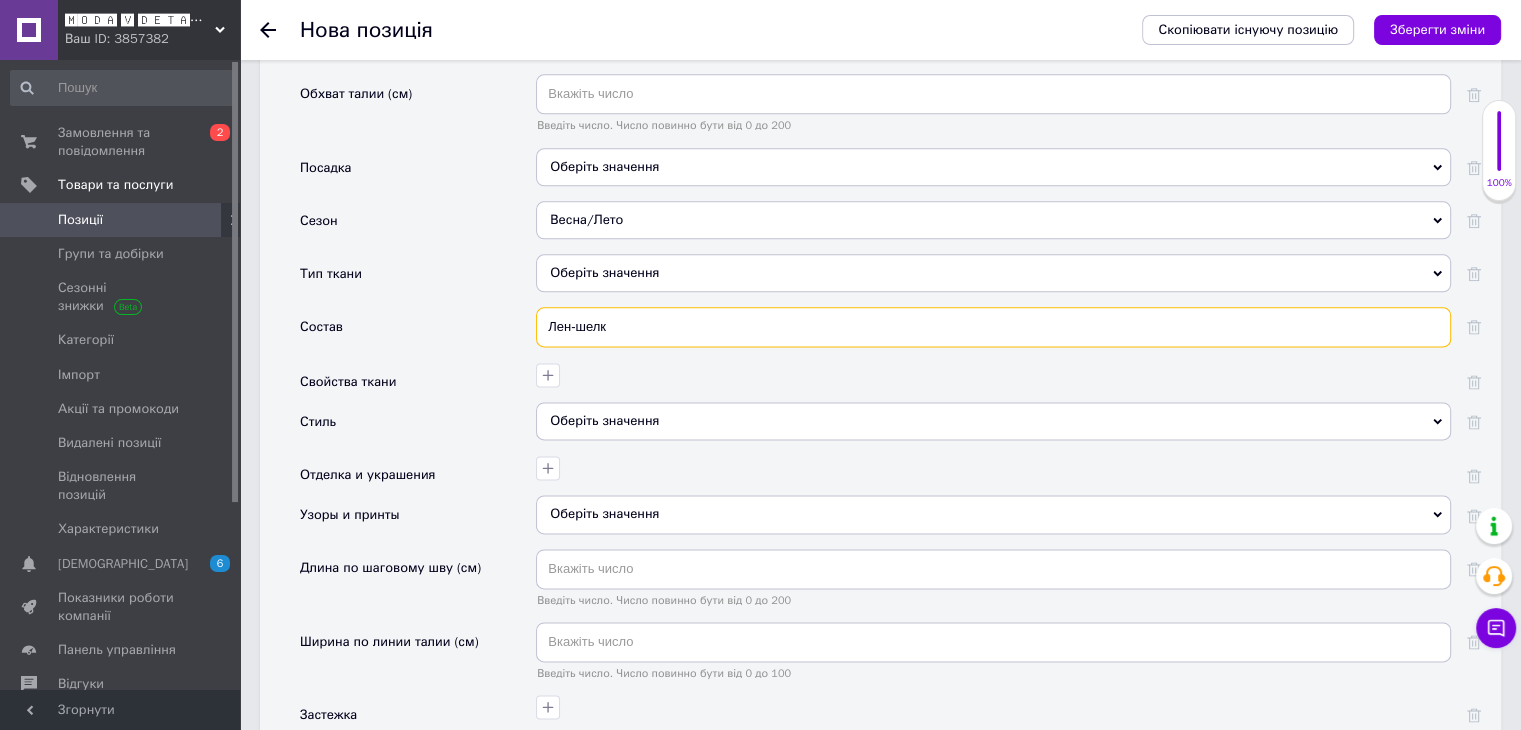 type on "Лен-шелк" 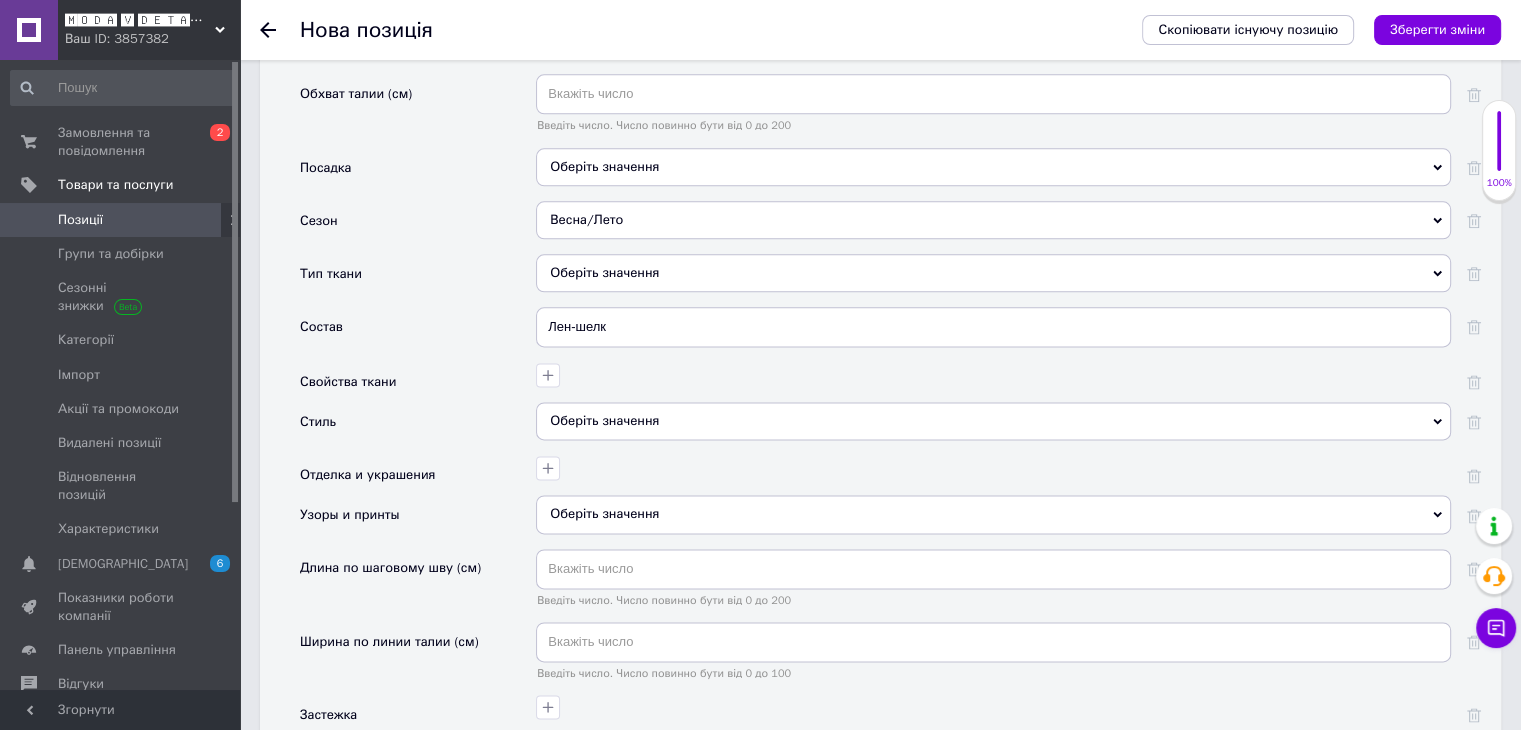 click on "Оберіть значення" at bounding box center [993, 421] 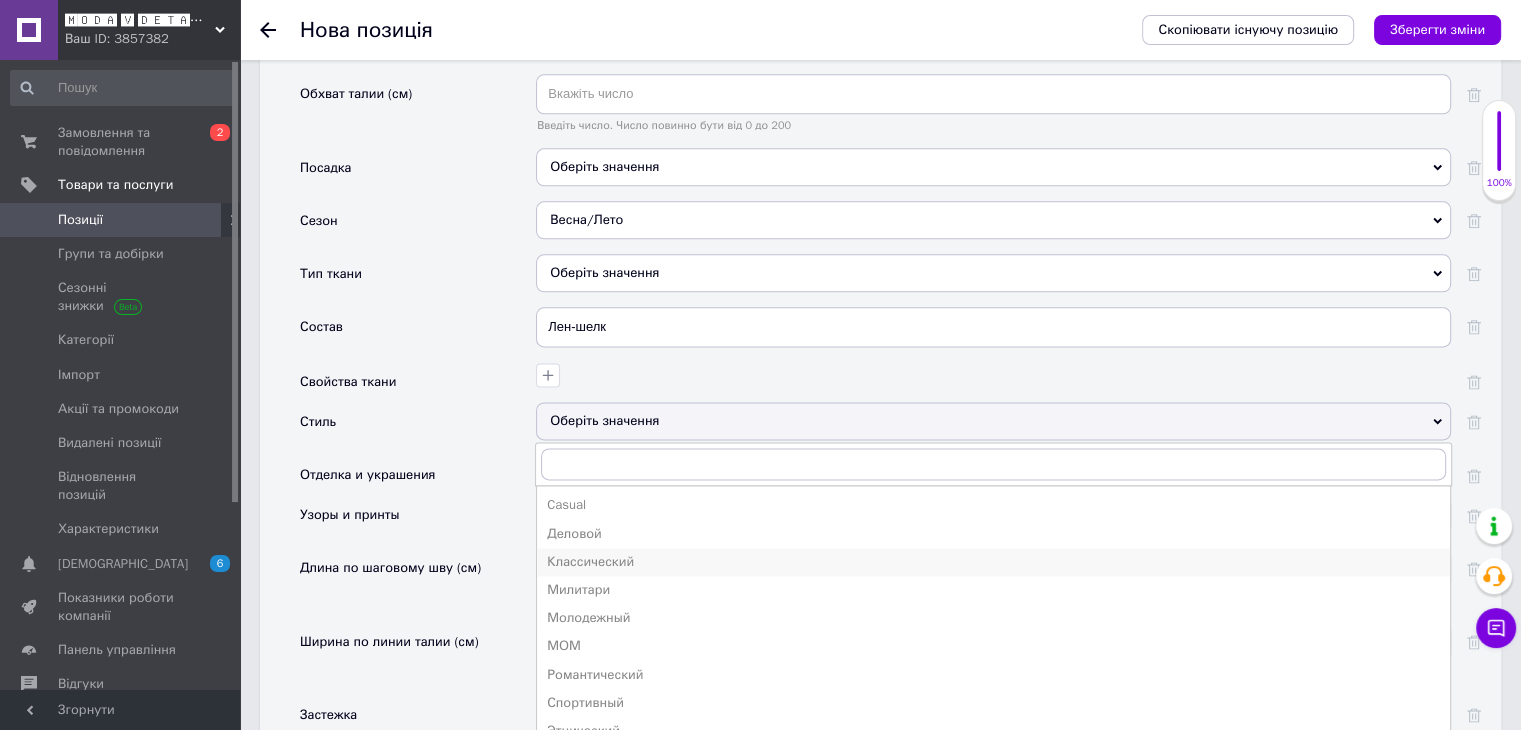 click on "Классический" at bounding box center (993, 562) 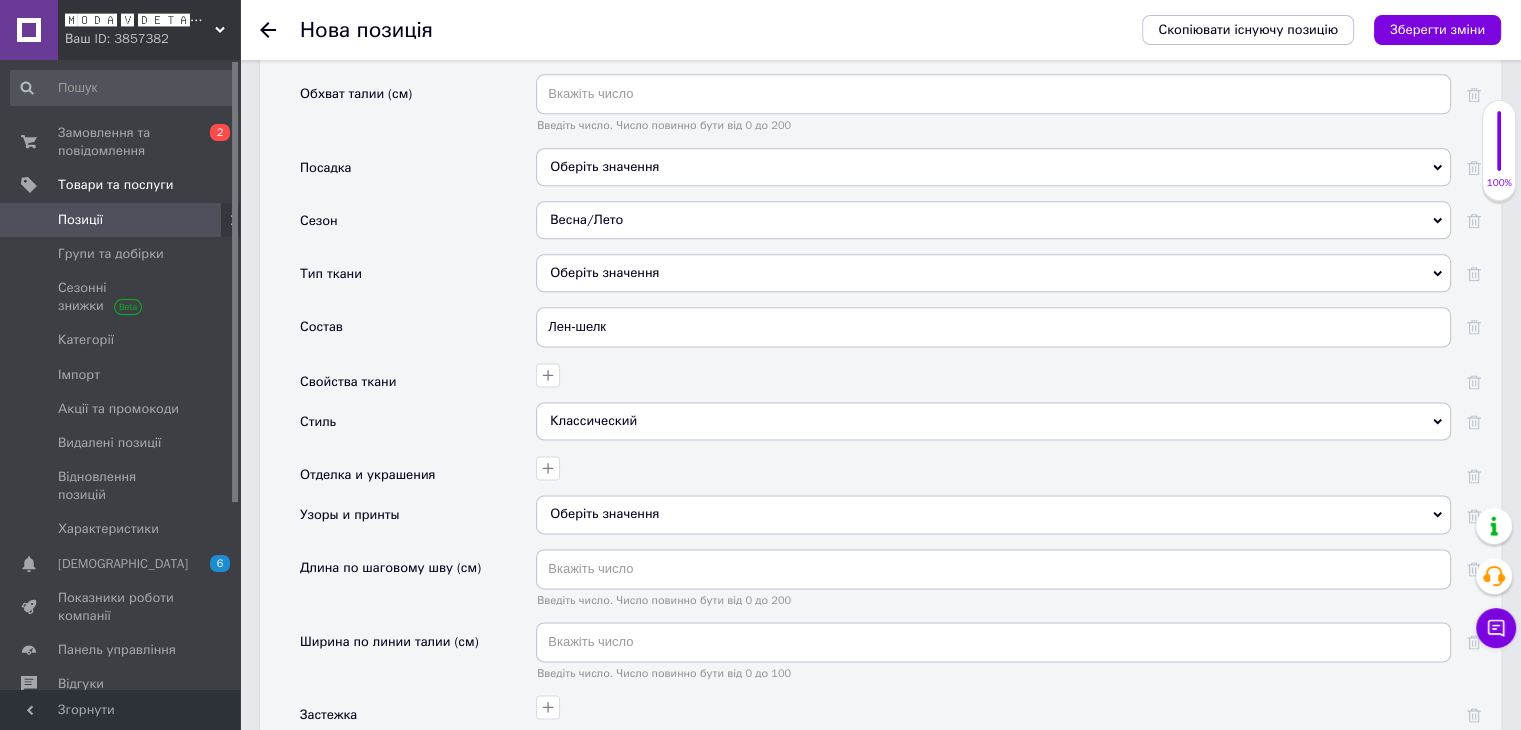 click on "Оберіть значення" at bounding box center (993, 514) 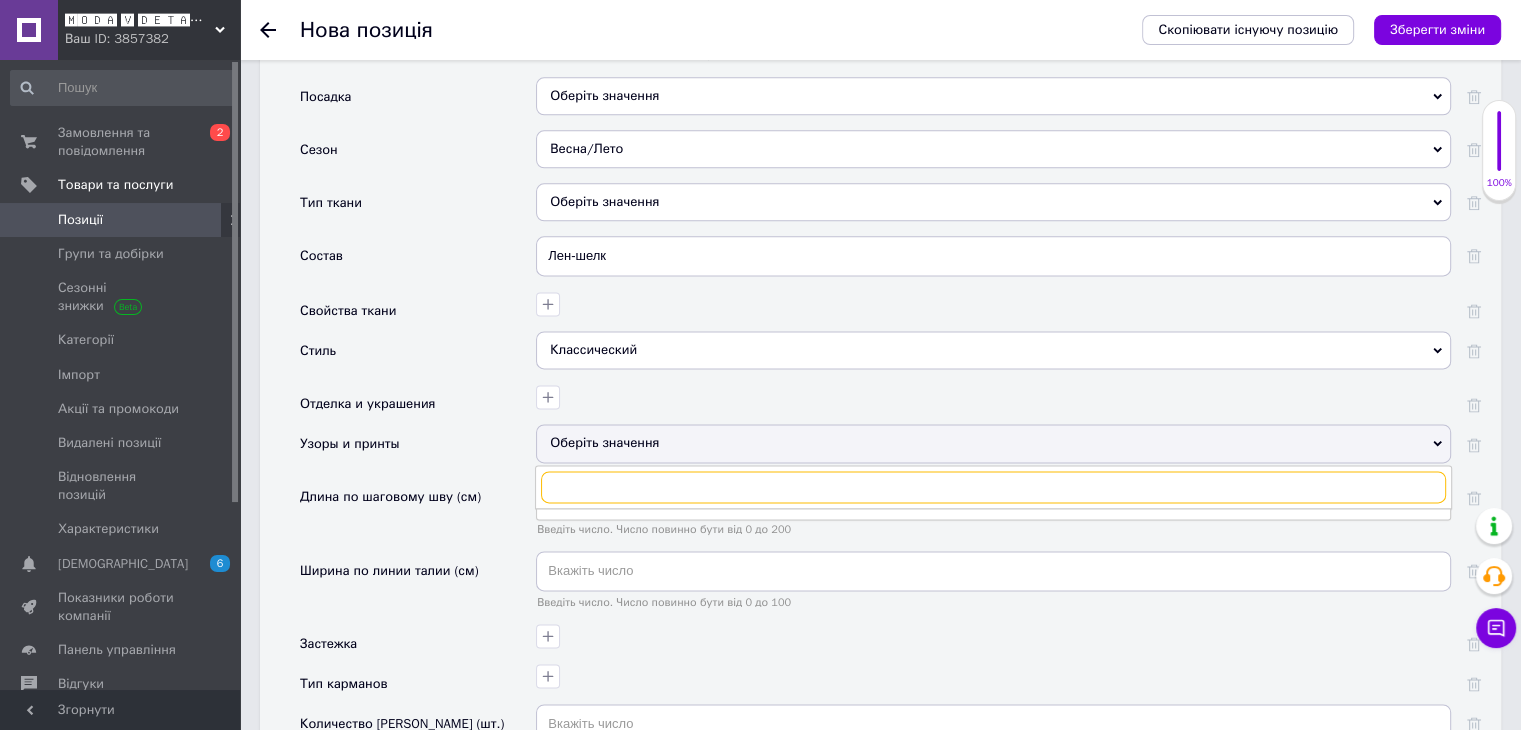 scroll, scrollTop: 2620, scrollLeft: 0, axis: vertical 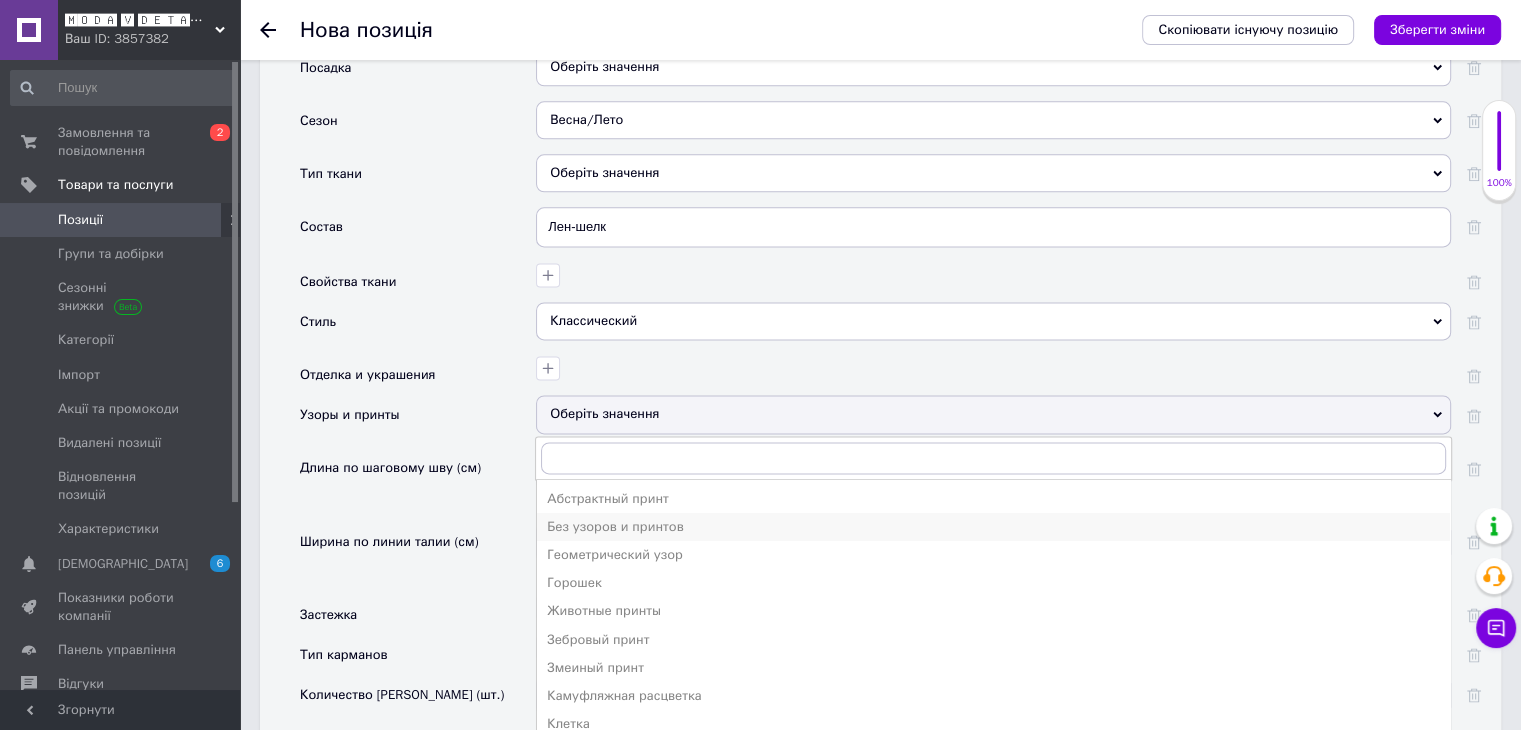click on "Без узоров и принтов" at bounding box center [993, 527] 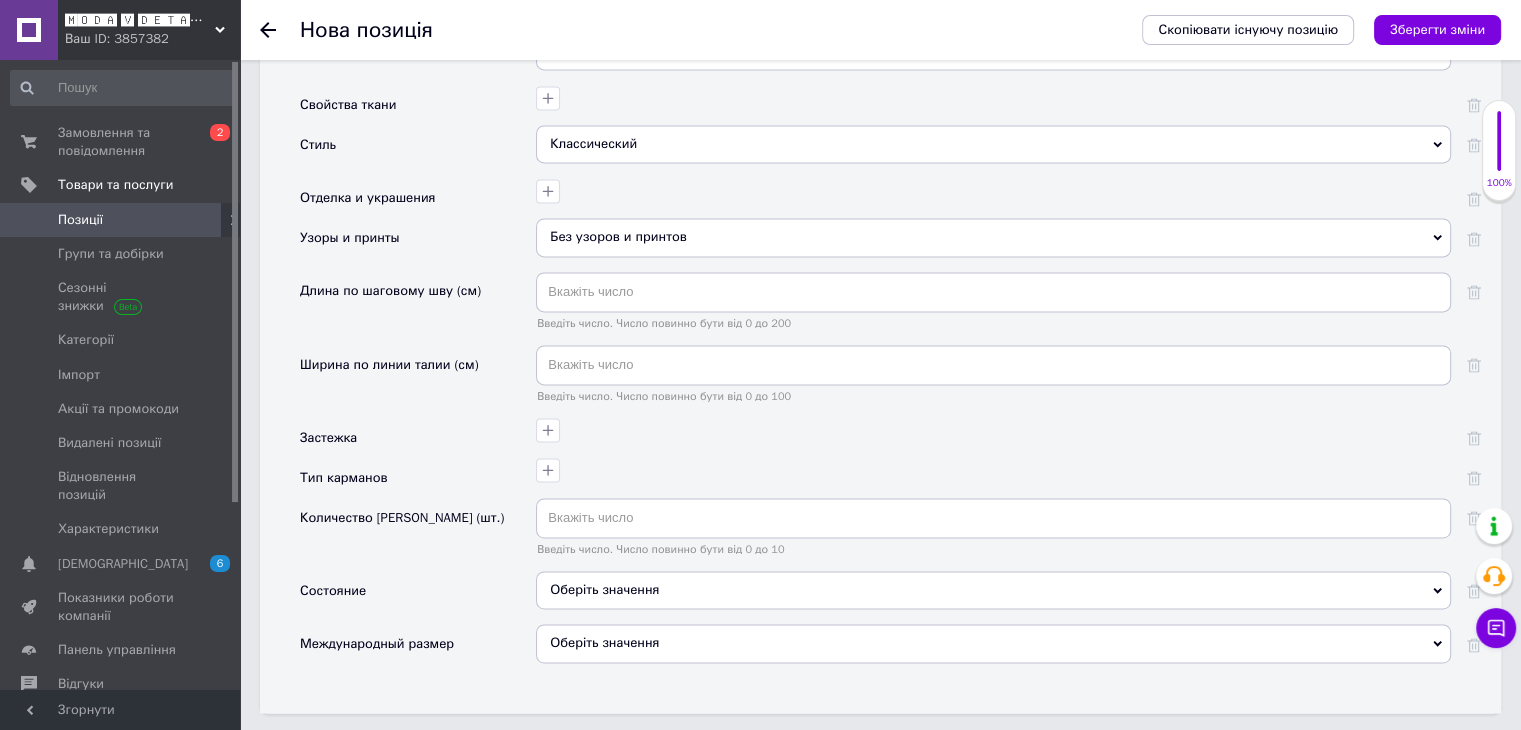 scroll, scrollTop: 2820, scrollLeft: 0, axis: vertical 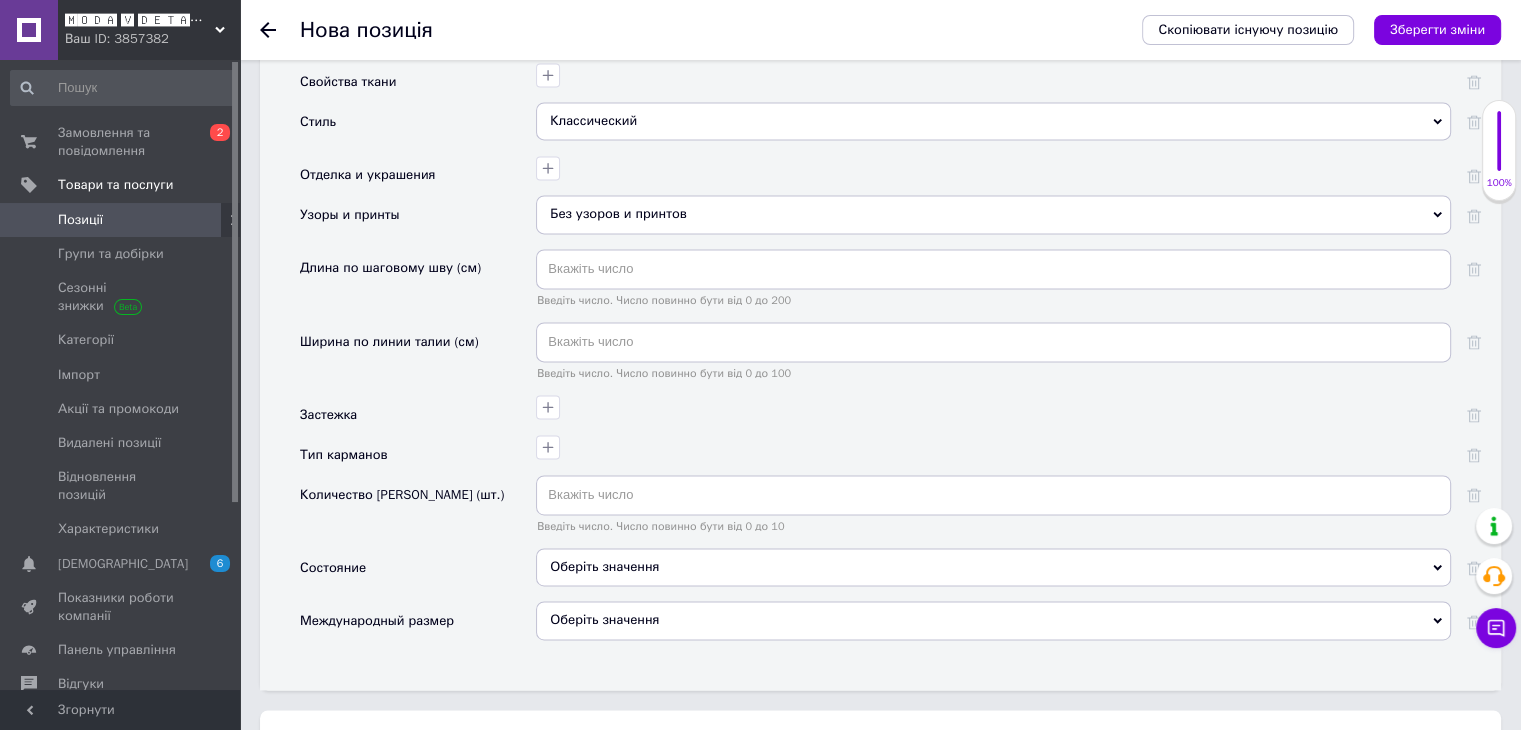 click on "Оберіть значення" at bounding box center (993, 567) 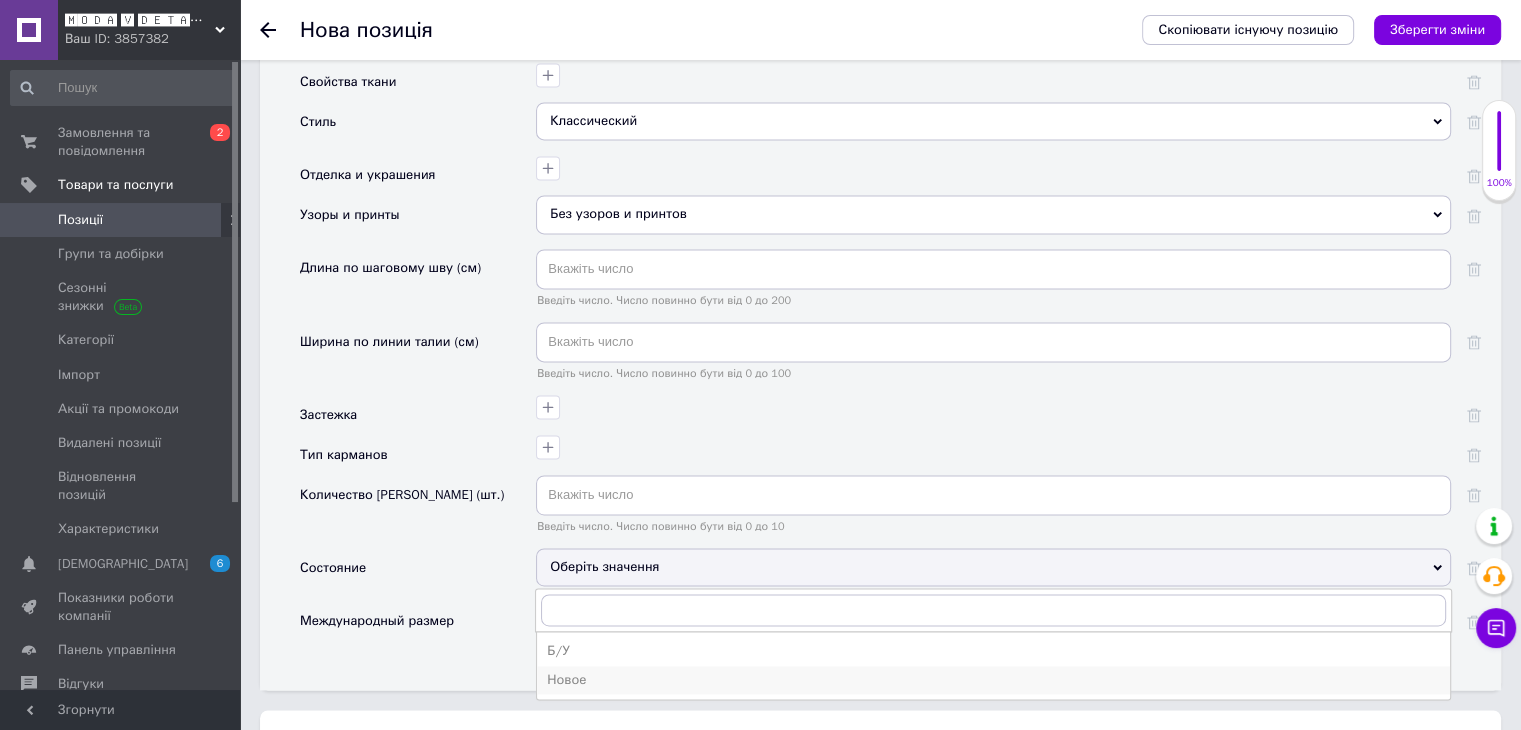 click on "Новое" at bounding box center (993, 680) 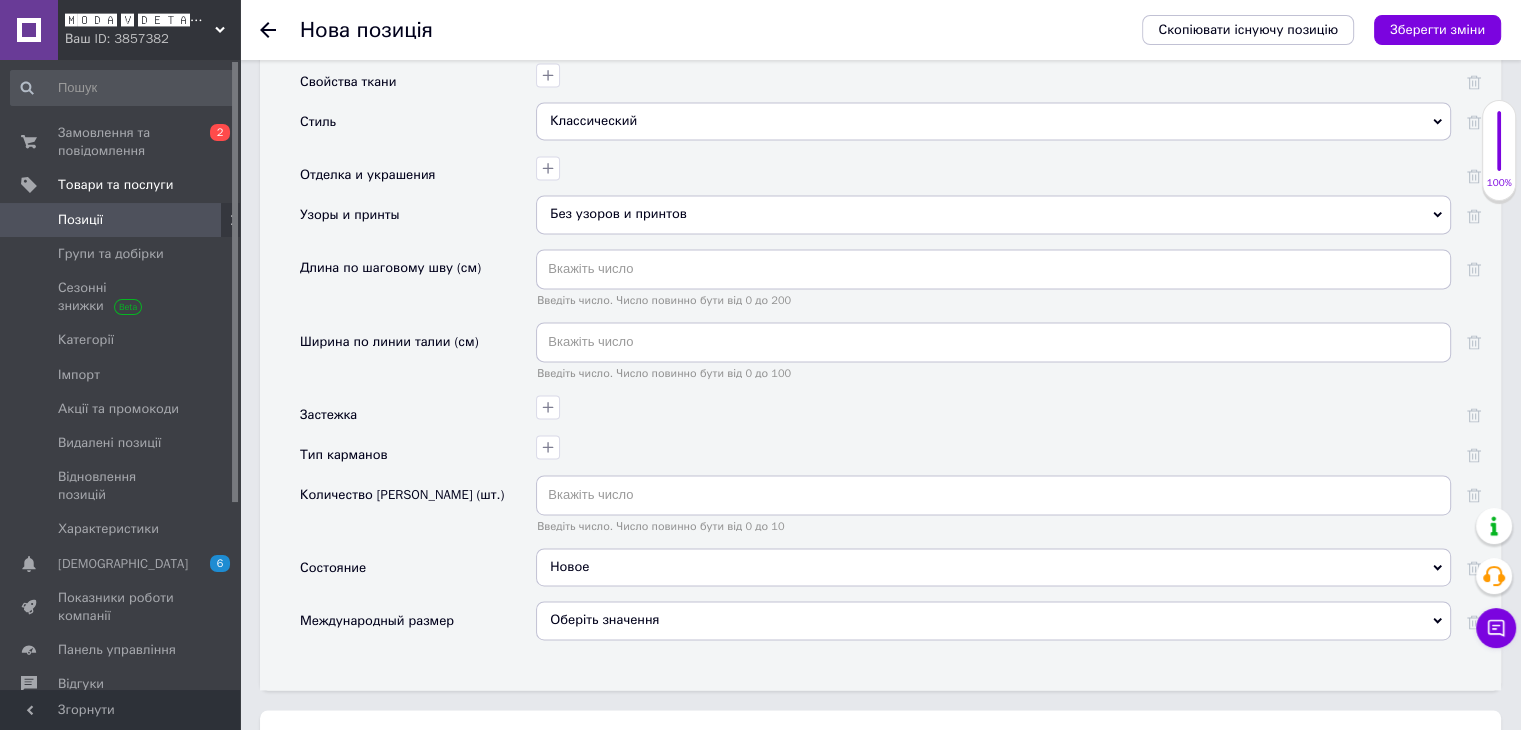 click on "Оберіть значення" at bounding box center (993, 620) 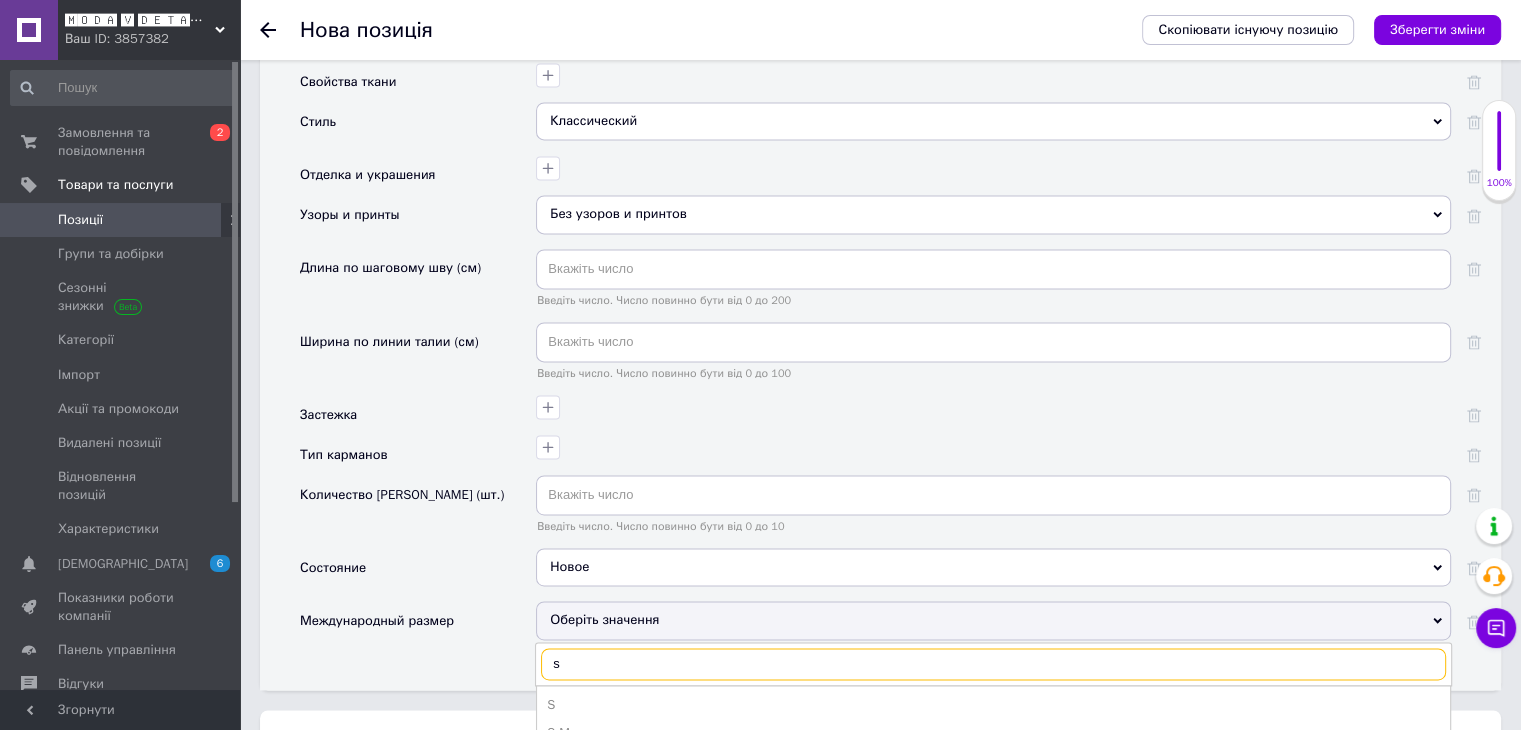 type on "s" 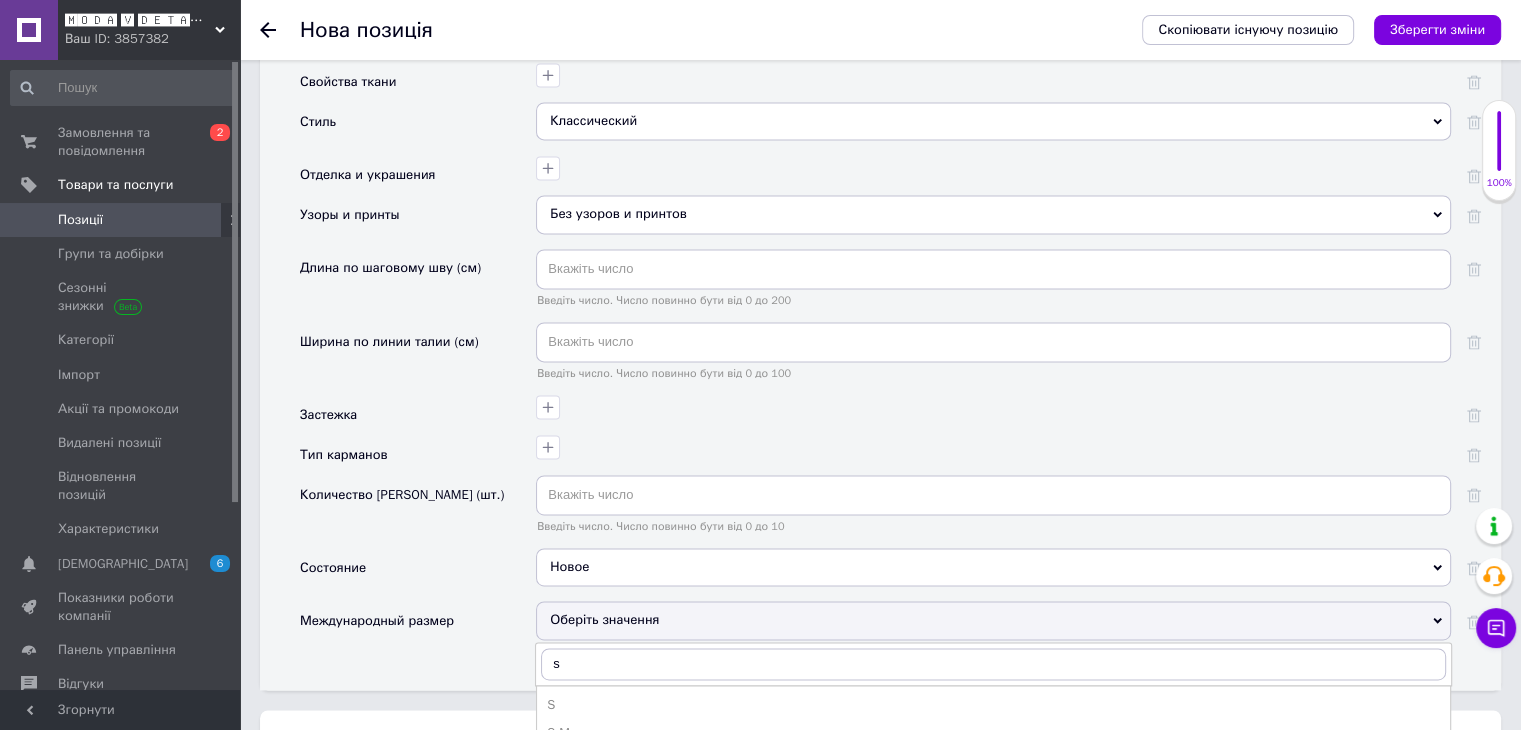 click on "S" at bounding box center [993, 705] 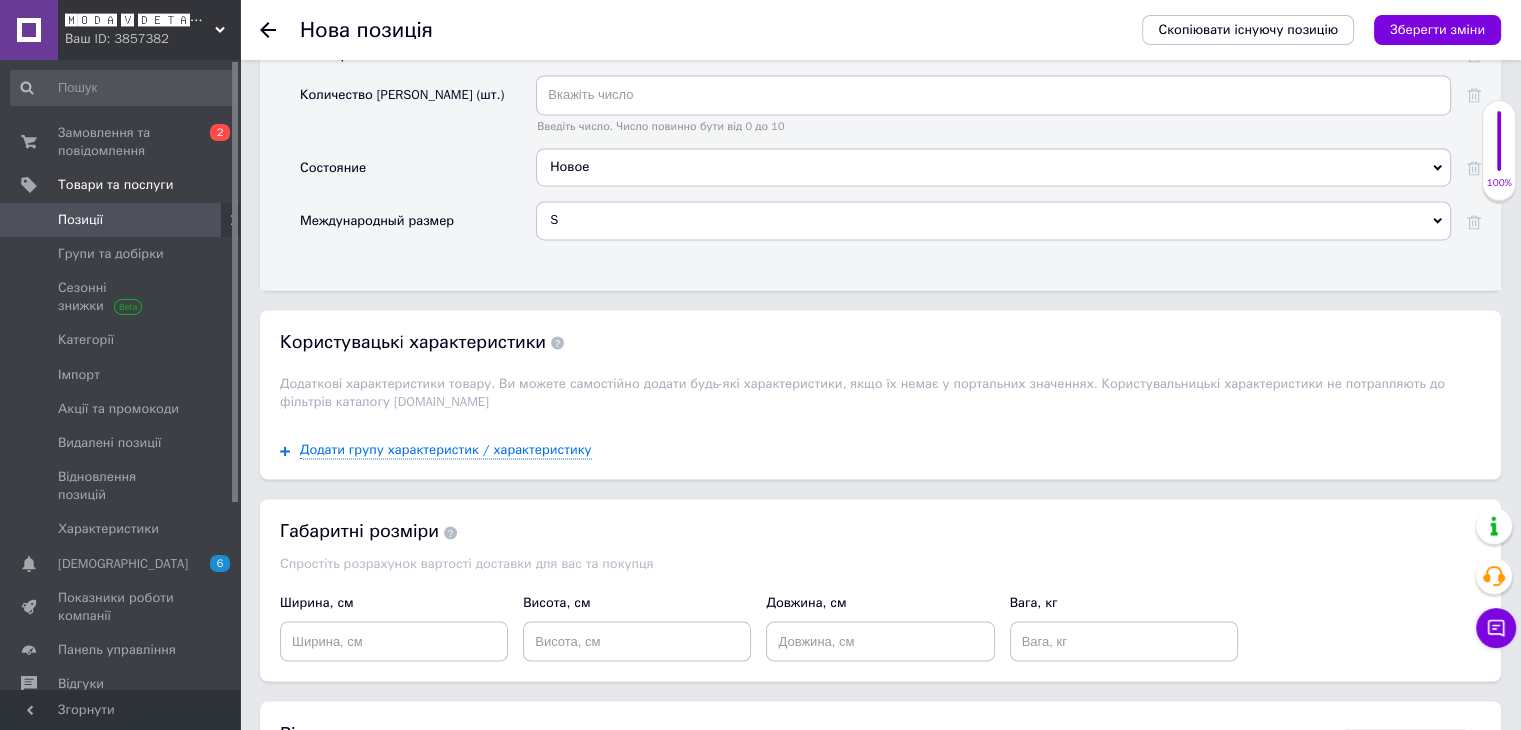 scroll, scrollTop: 3320, scrollLeft: 0, axis: vertical 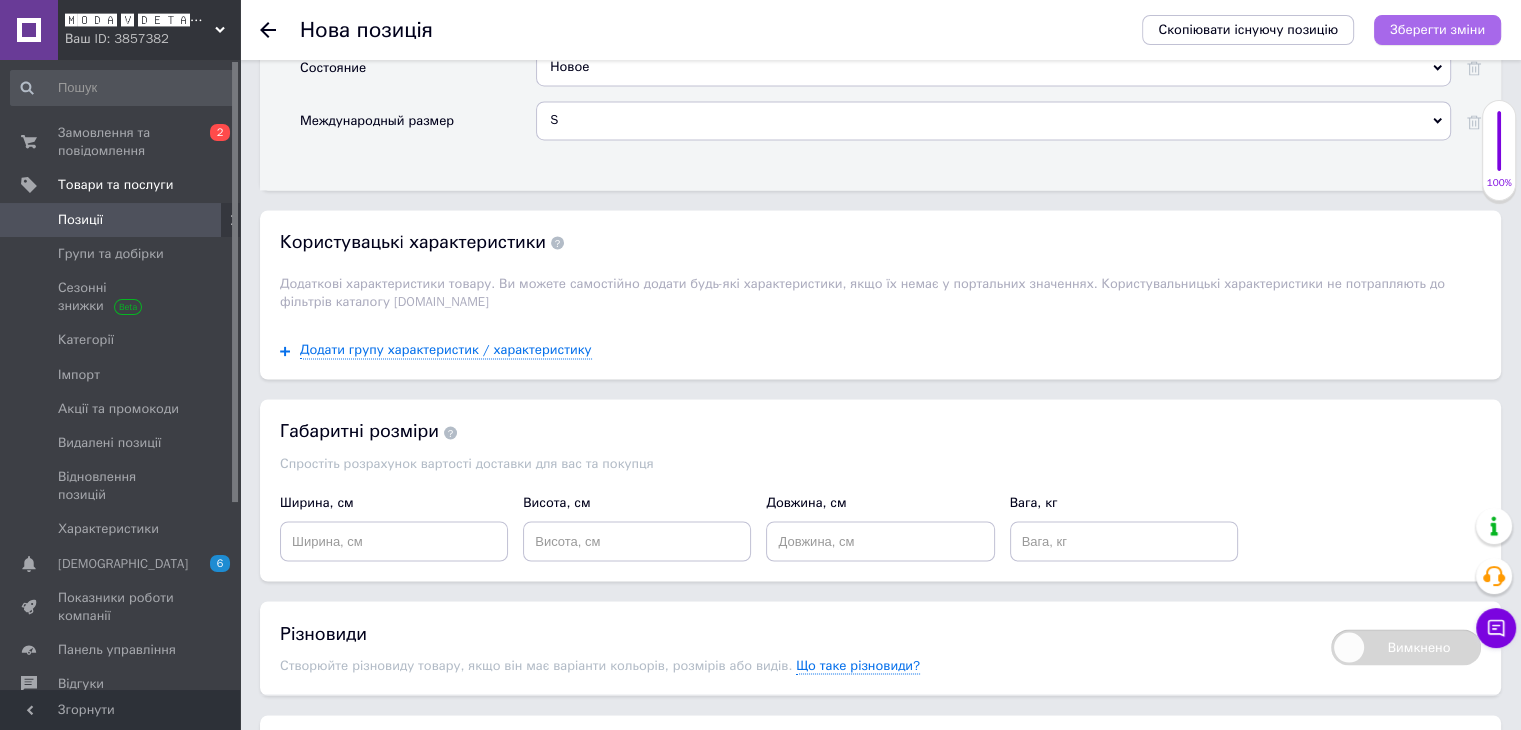 click on "Зберегти зміни" at bounding box center [1437, 29] 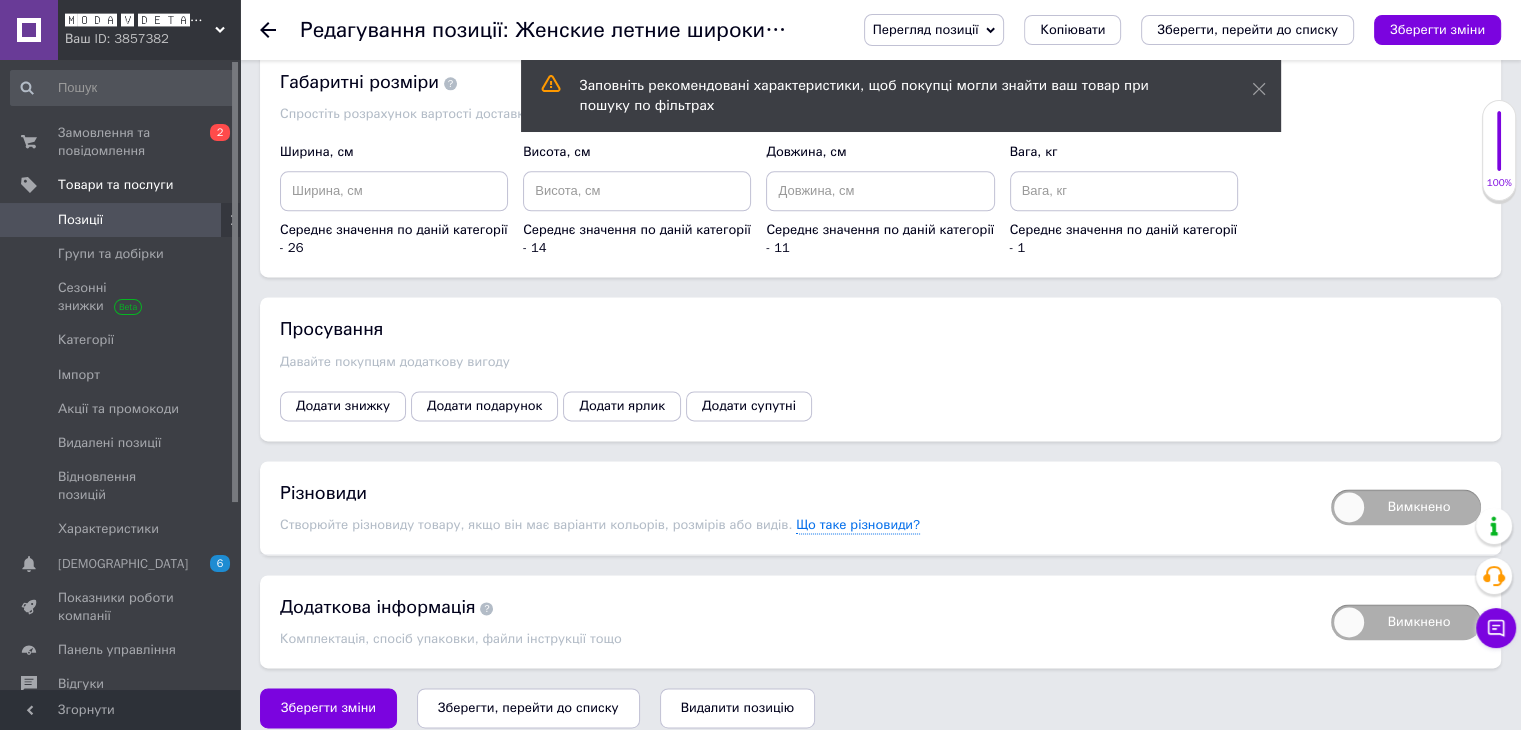 scroll, scrollTop: 2606, scrollLeft: 0, axis: vertical 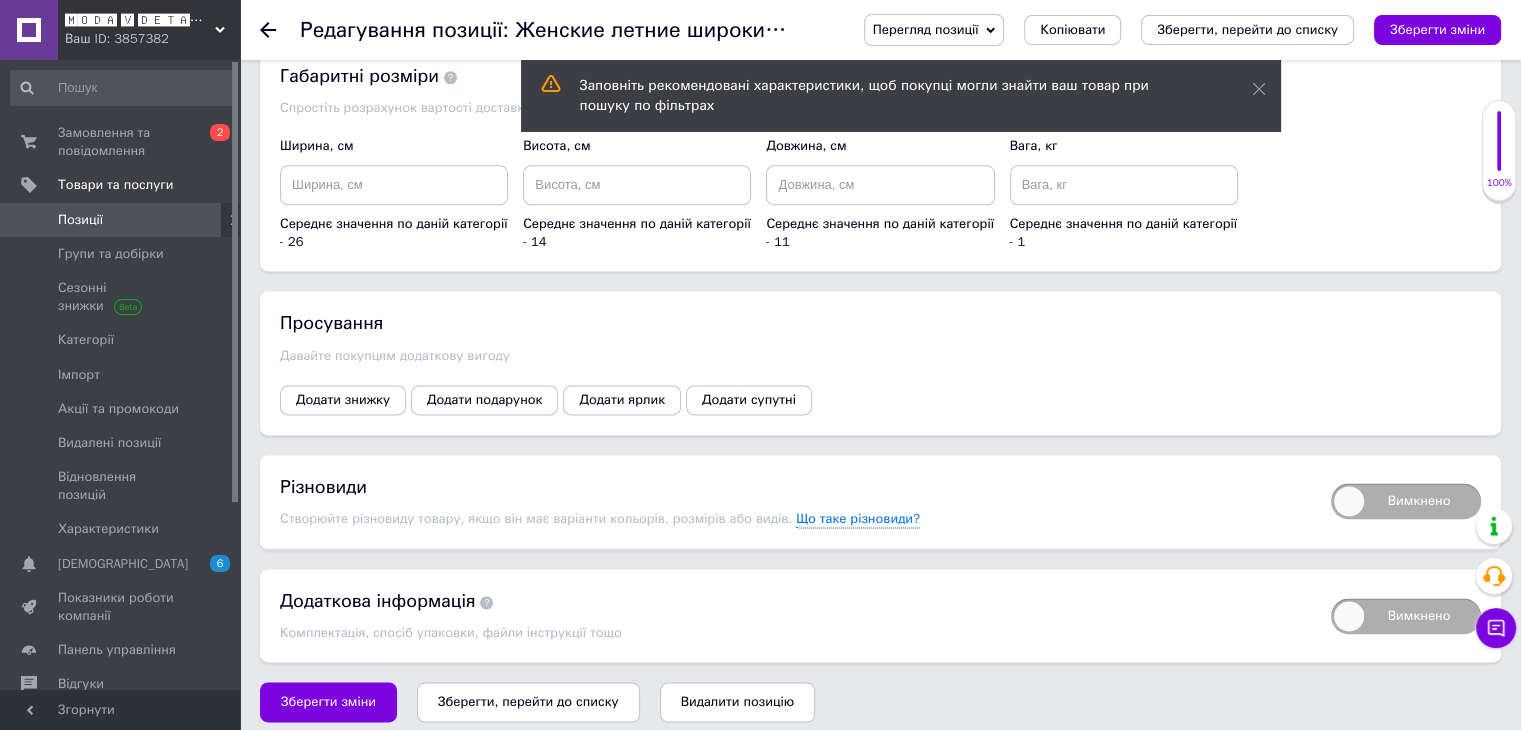 click on "Вимкнено" at bounding box center [1406, 501] 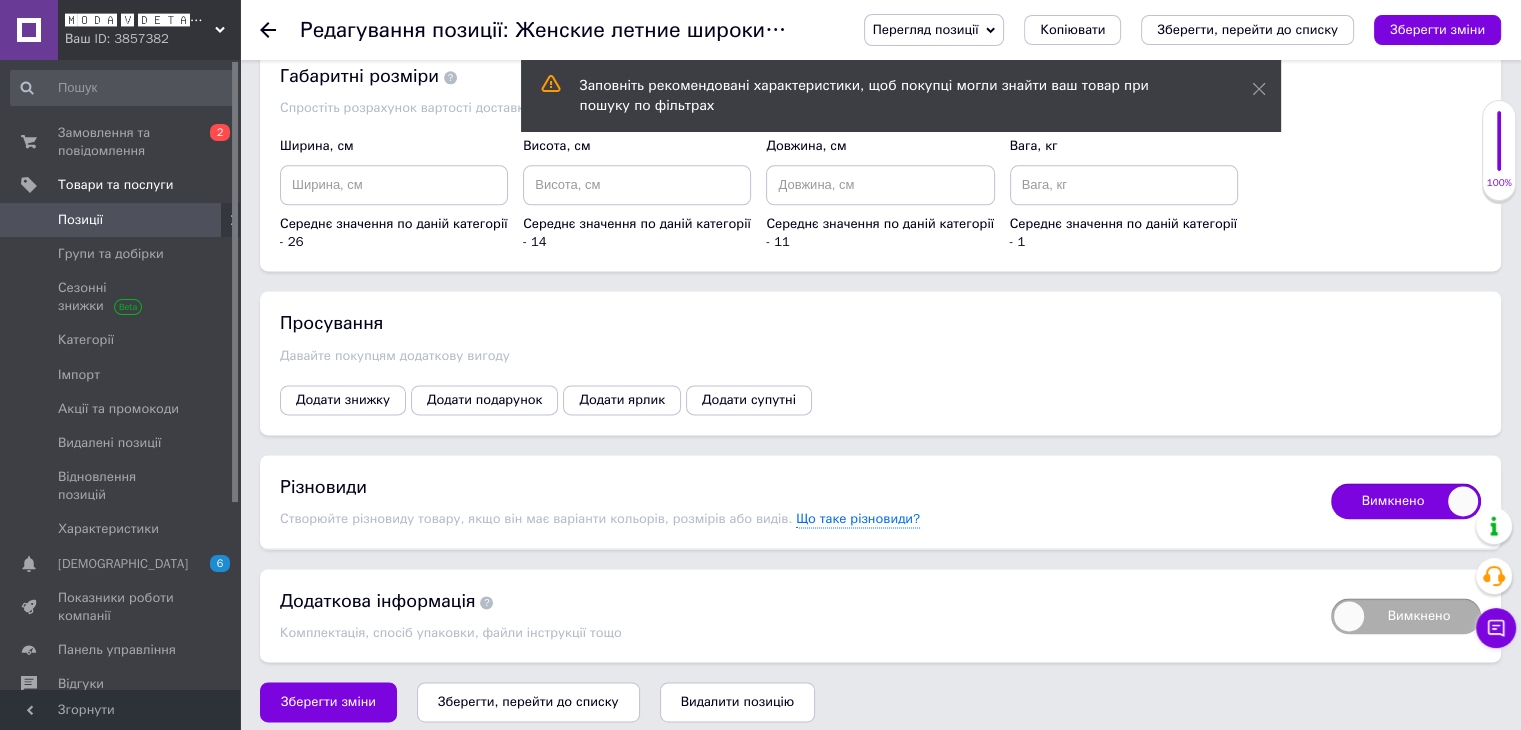 checkbox on "true" 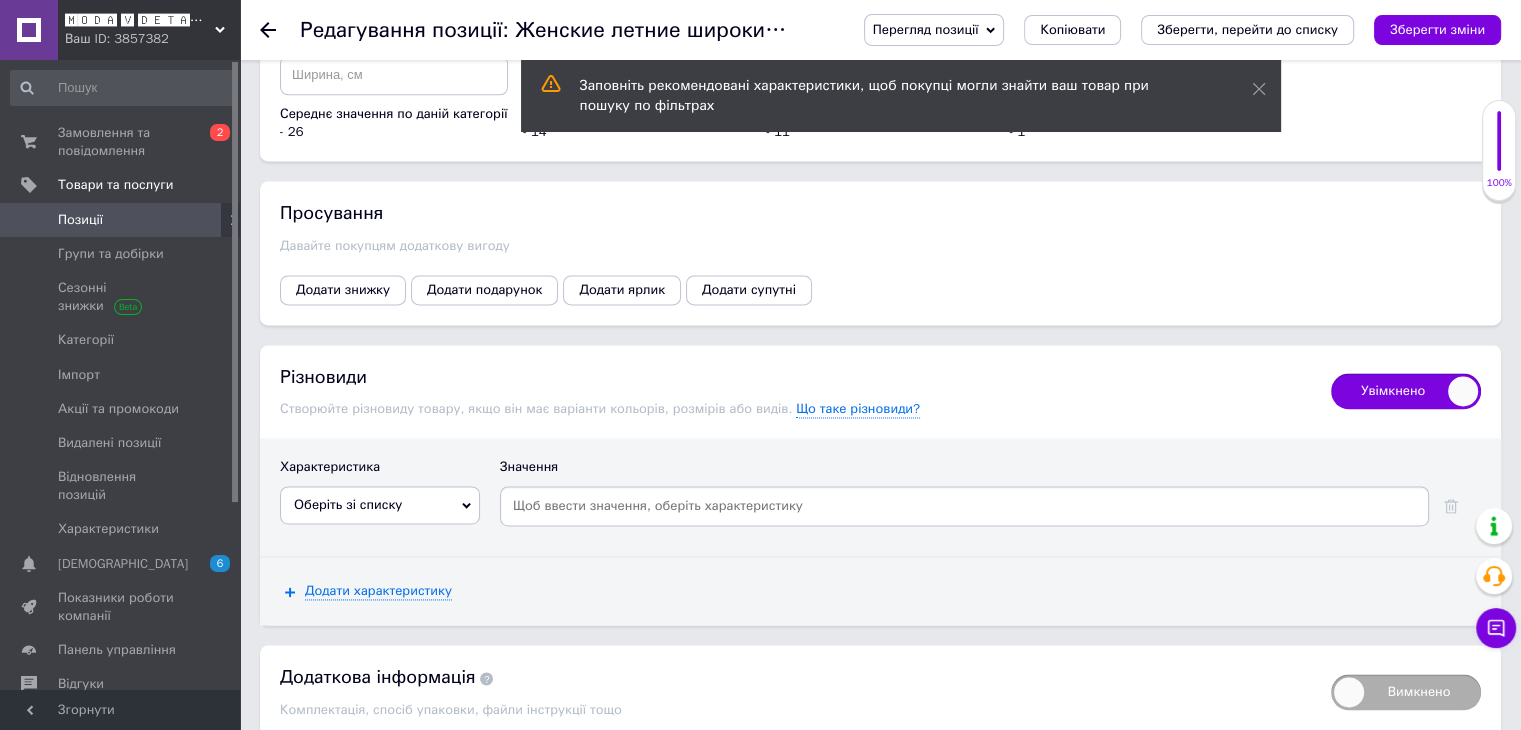 scroll, scrollTop: 2792, scrollLeft: 0, axis: vertical 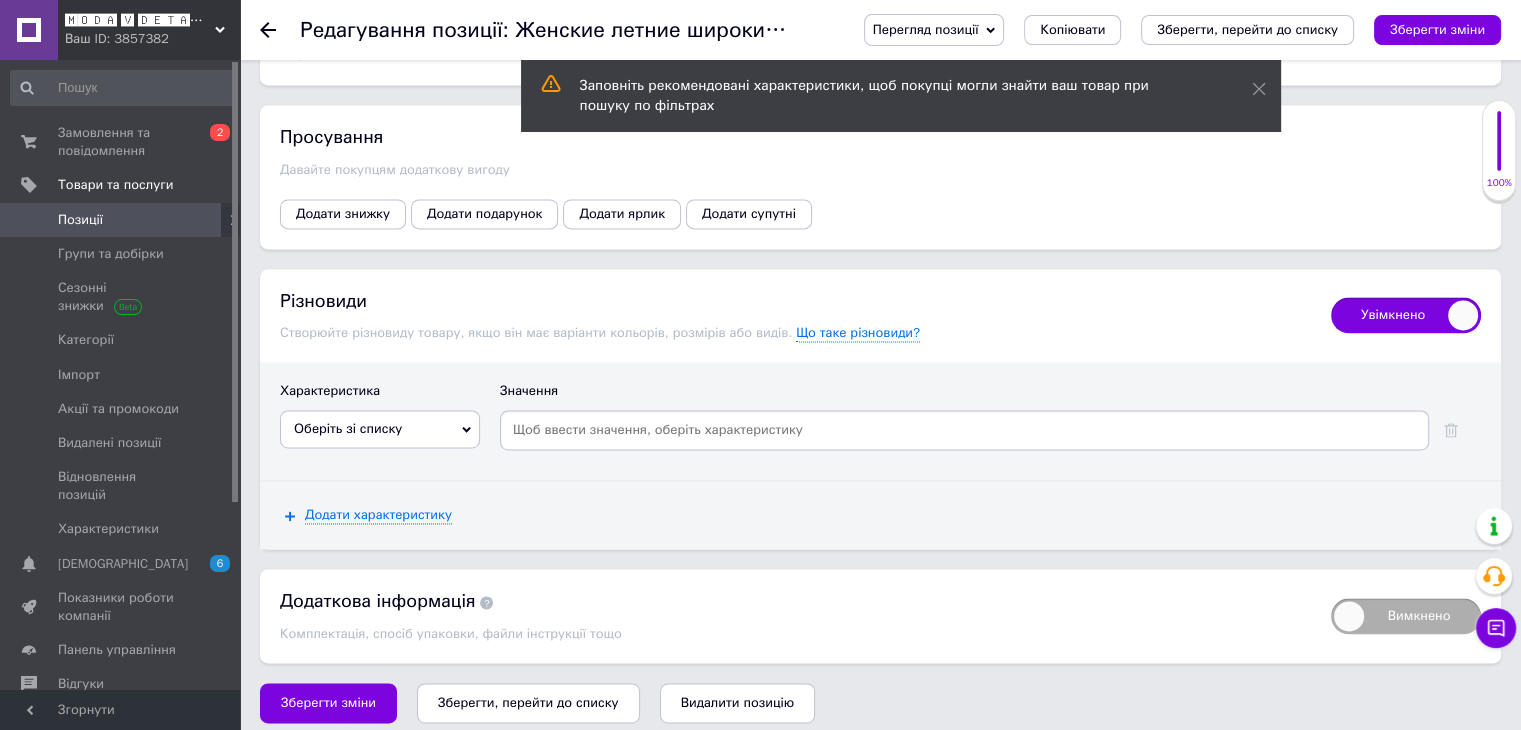 click on "Оберіть зі списку" at bounding box center [380, 429] 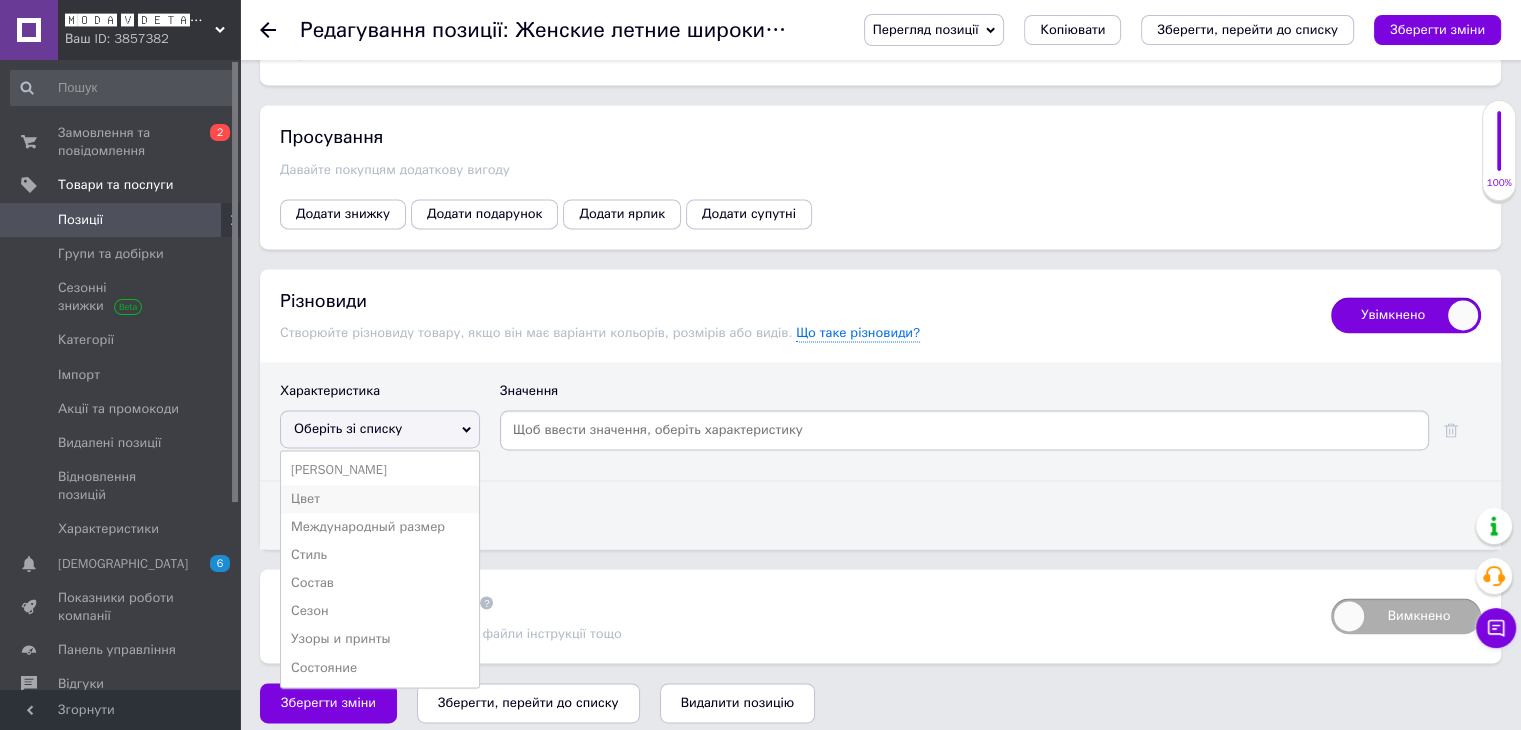 click on "Цвет" at bounding box center [380, 499] 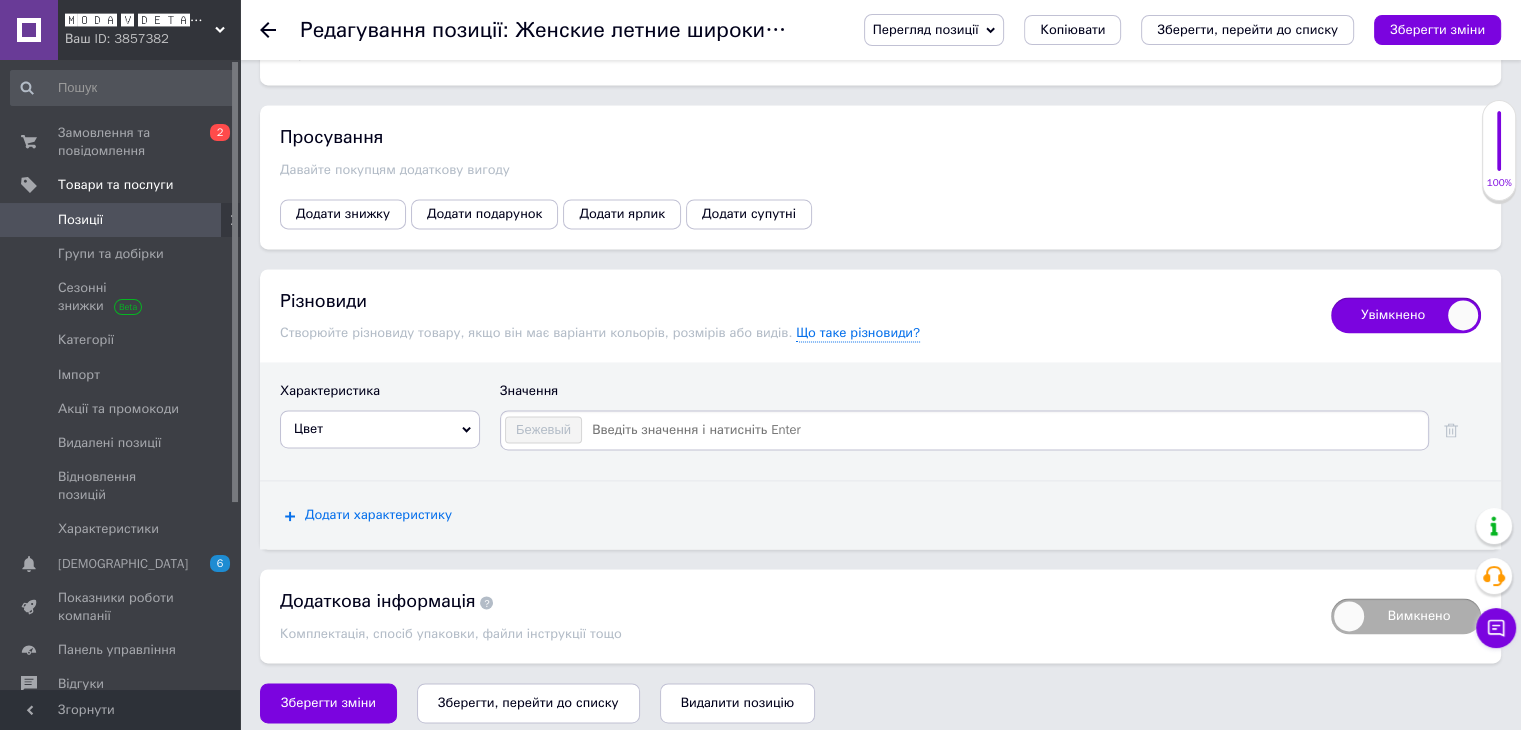 click on "Додати характеристику" at bounding box center [378, 515] 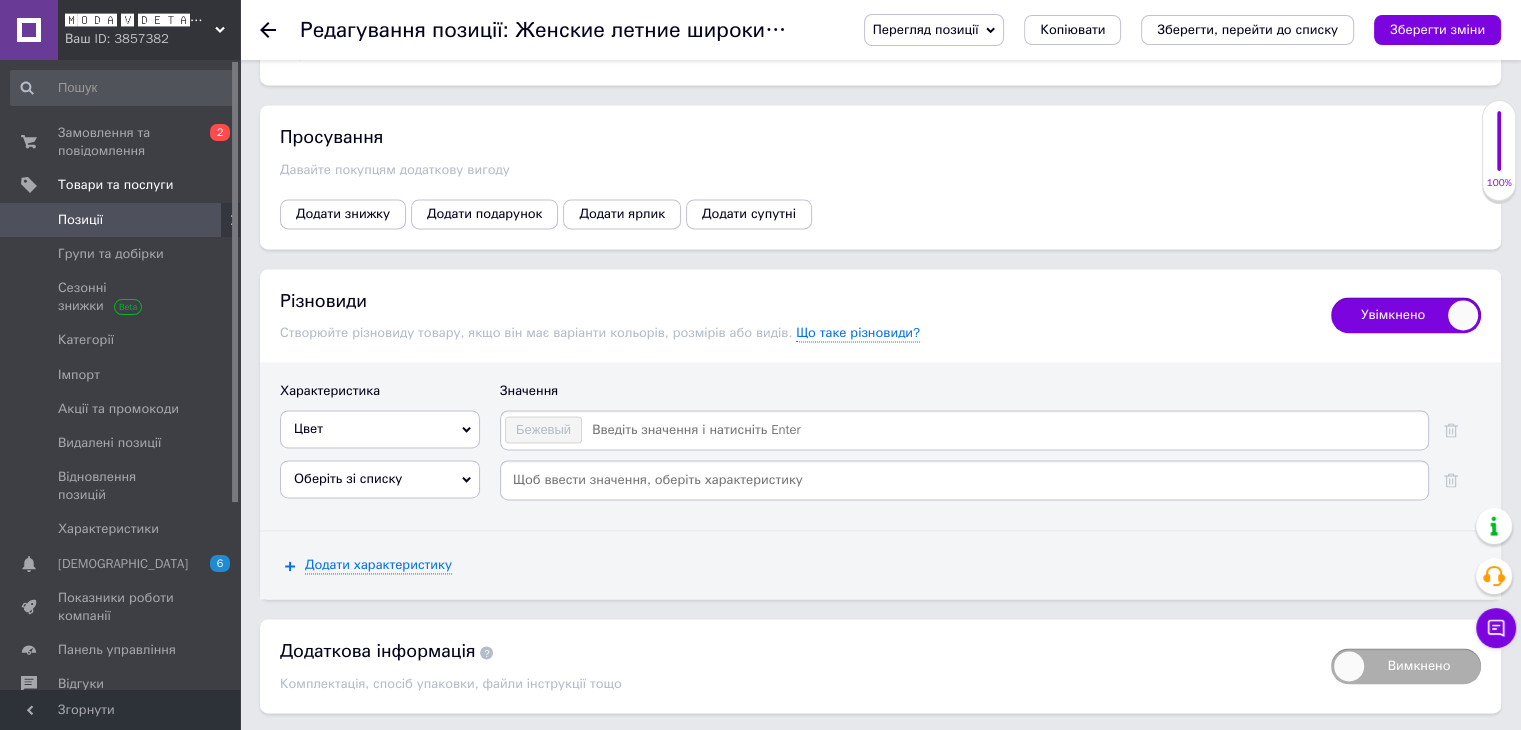 click on "Оберіть зі списку" at bounding box center (380, 479) 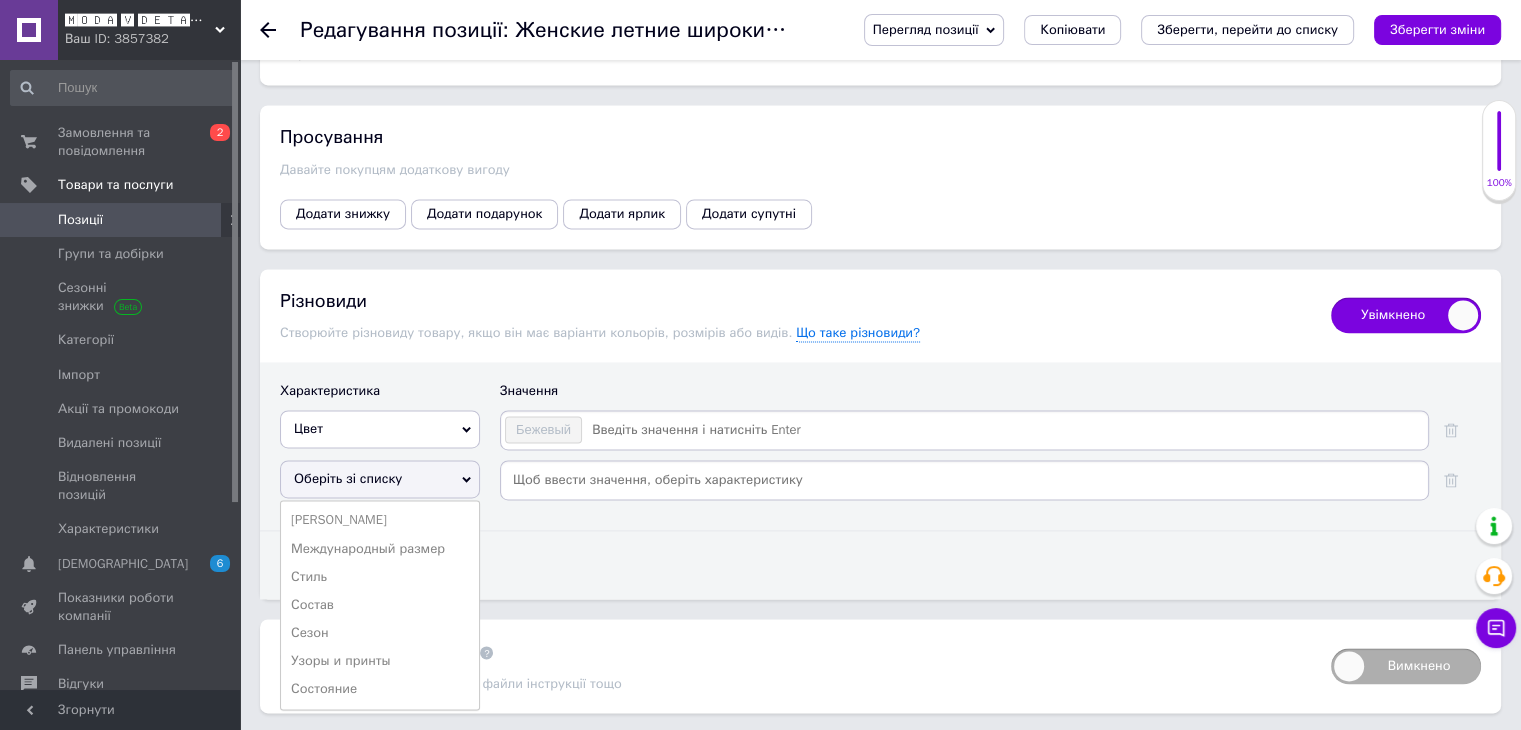 drag, startPoint x: 424, startPoint y: 532, endPoint x: 486, endPoint y: 512, distance: 65.14599 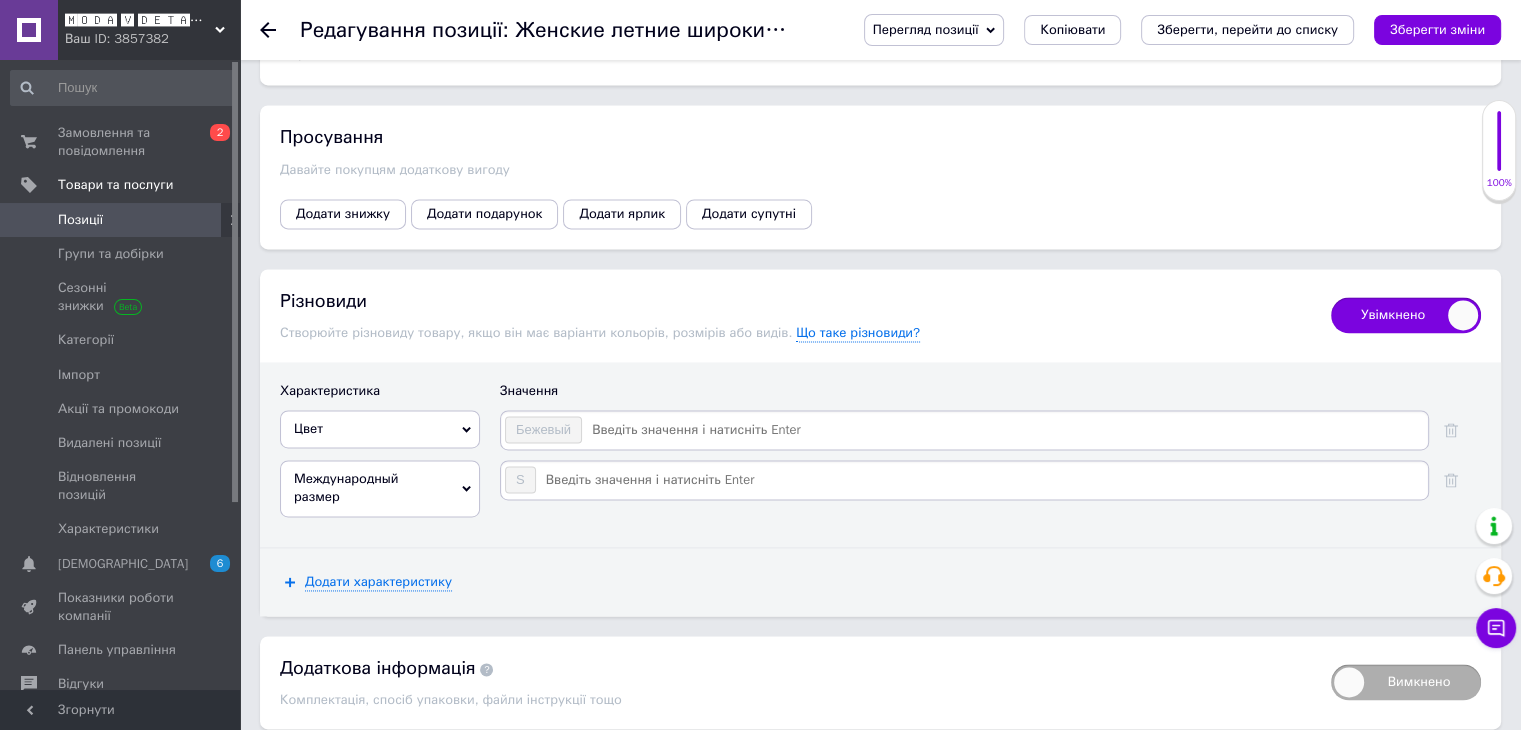 click on "Бежевый" at bounding box center (964, 430) 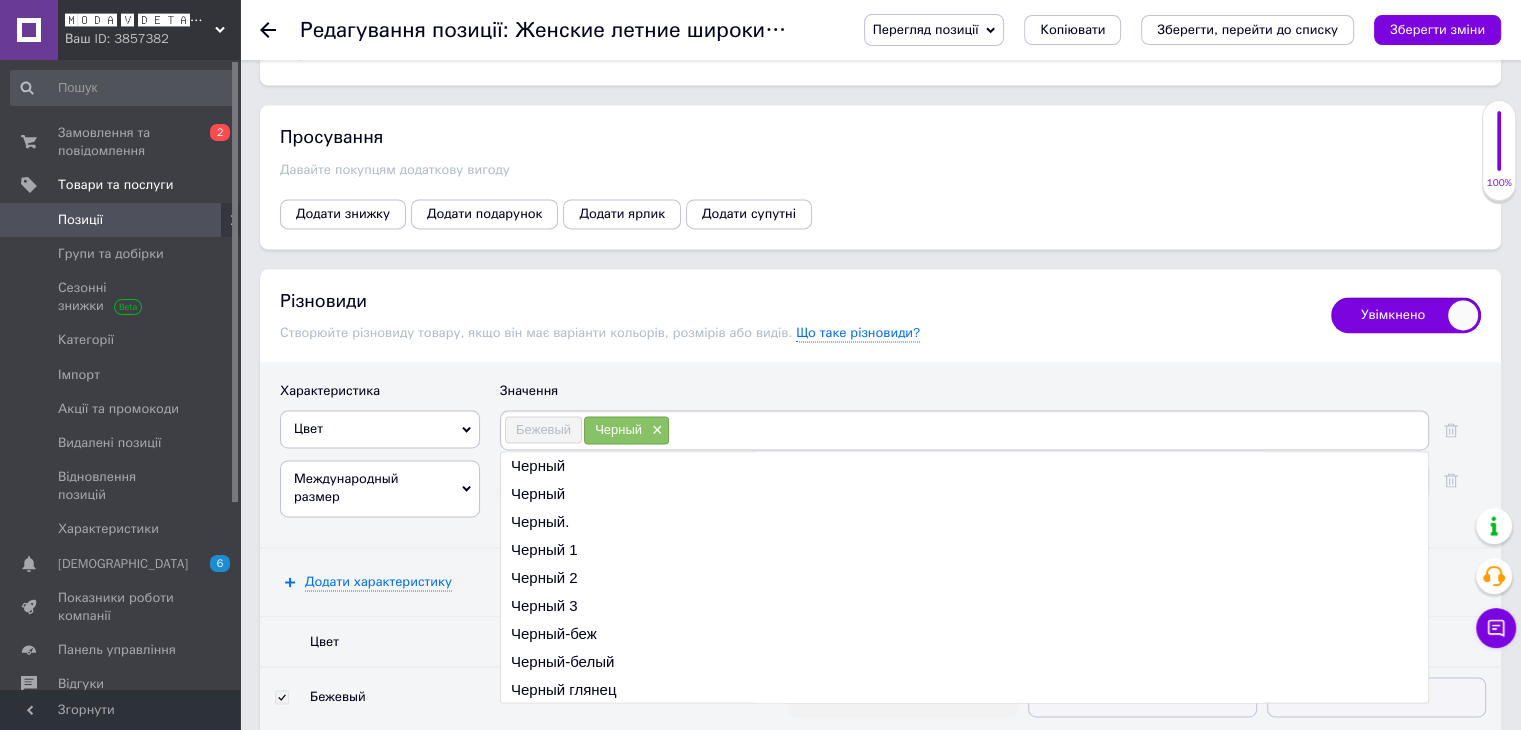 paste on "Белый" 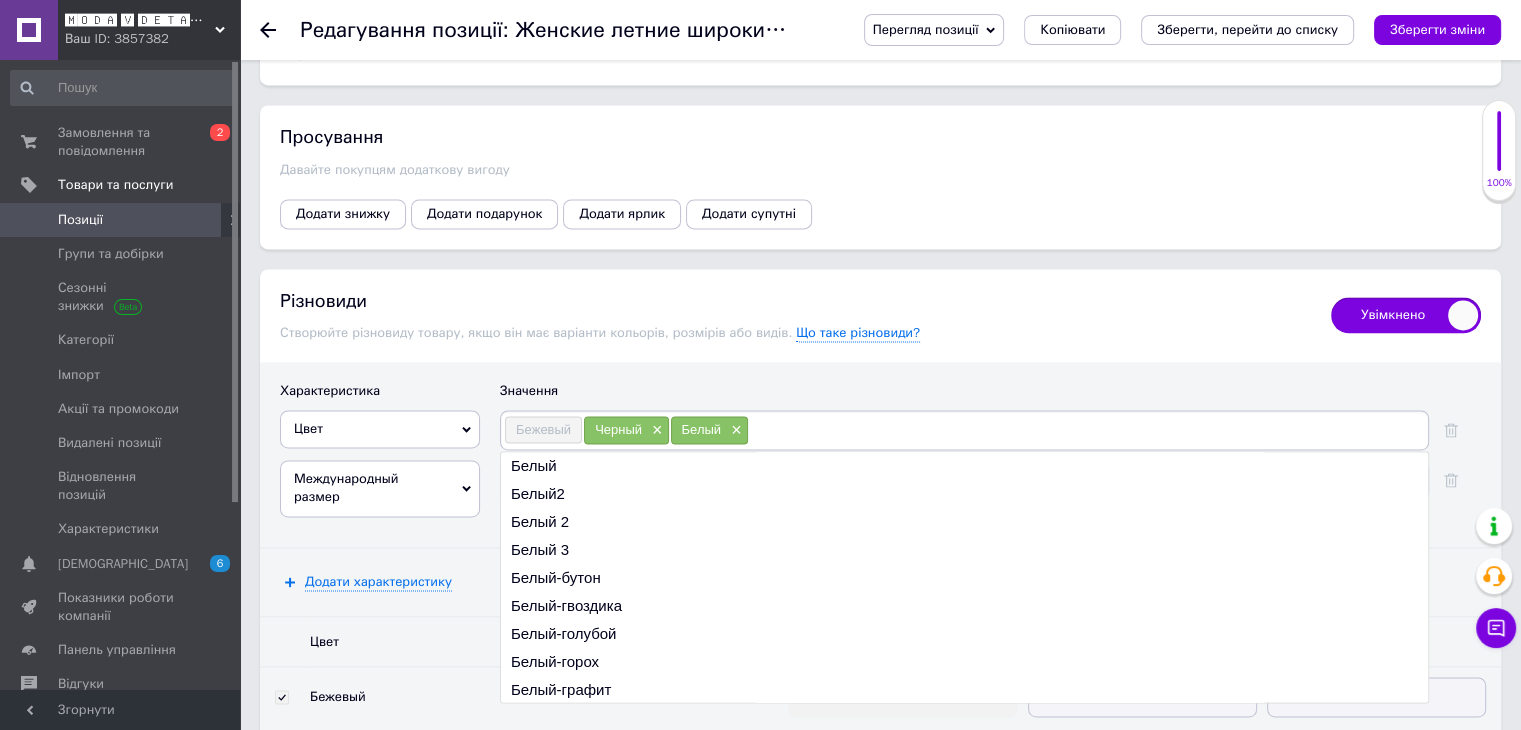 paste on "Розовый" 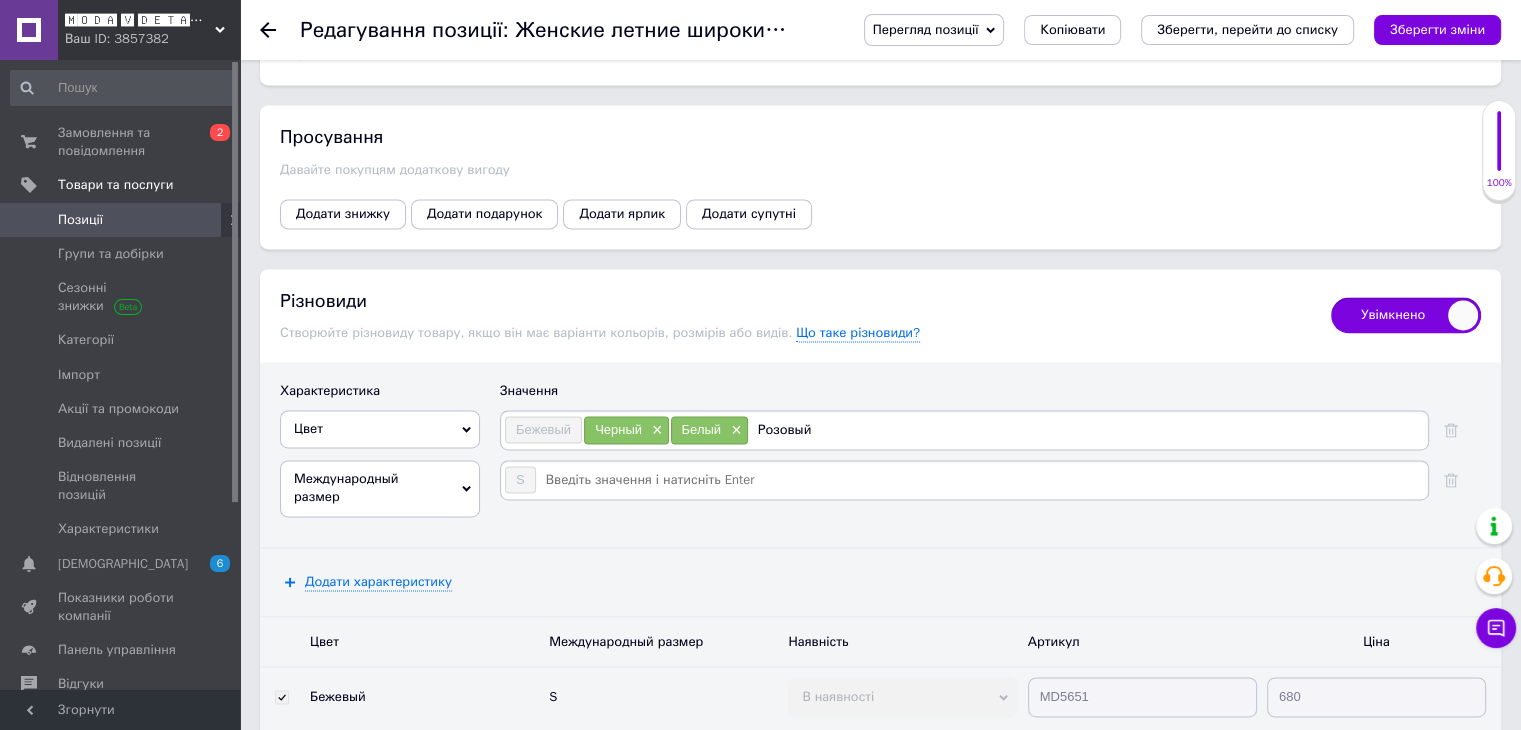 type 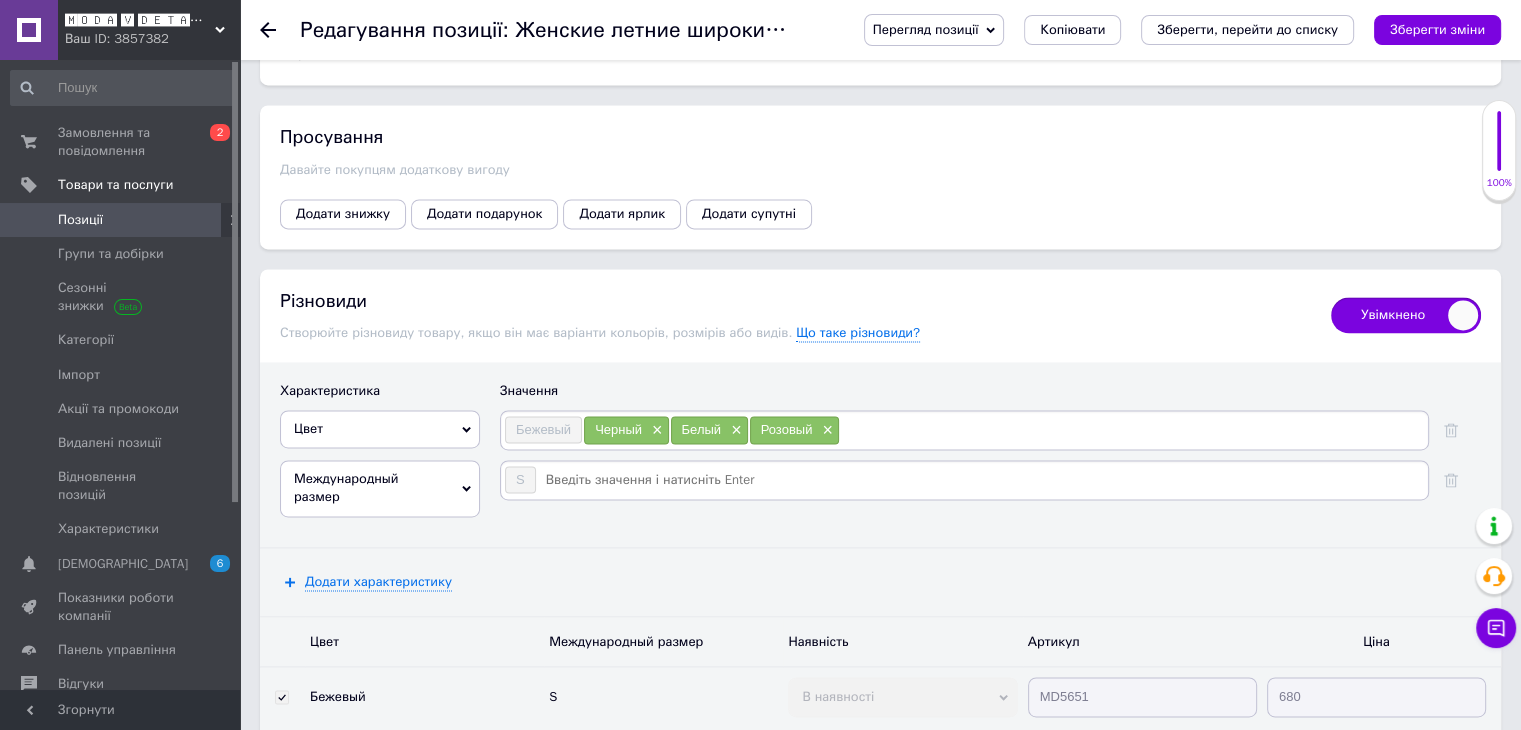 click on "Характеристика Значення Цвет Фасон брюк Стиль Состав Сезон Узоры и принты Состояние Бежевый Черный × Белый × Розовый × Международный размер Фасон брюк Стиль Состав Сезон Узоры и принты Состояние S" at bounding box center (880, 454) 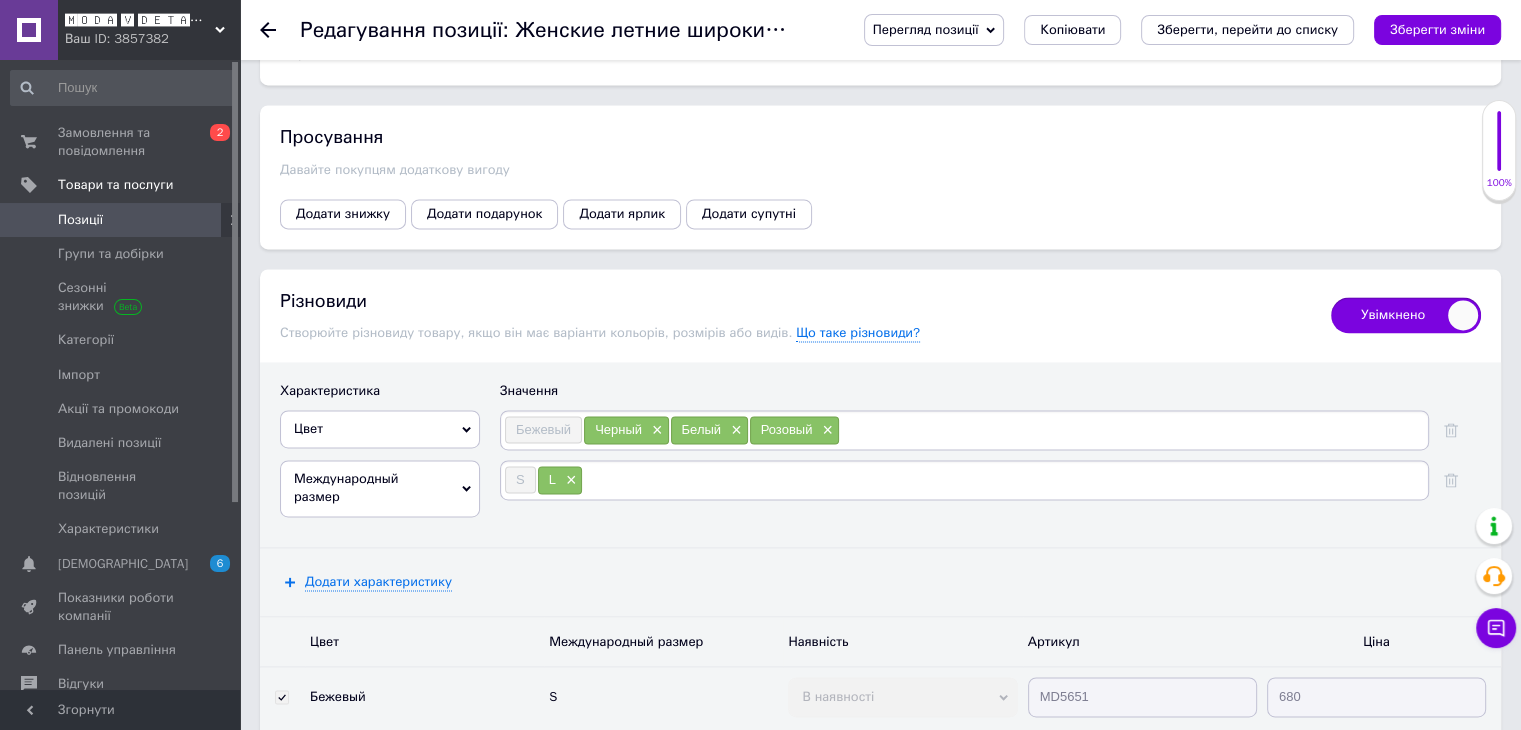 paste on "2XL" 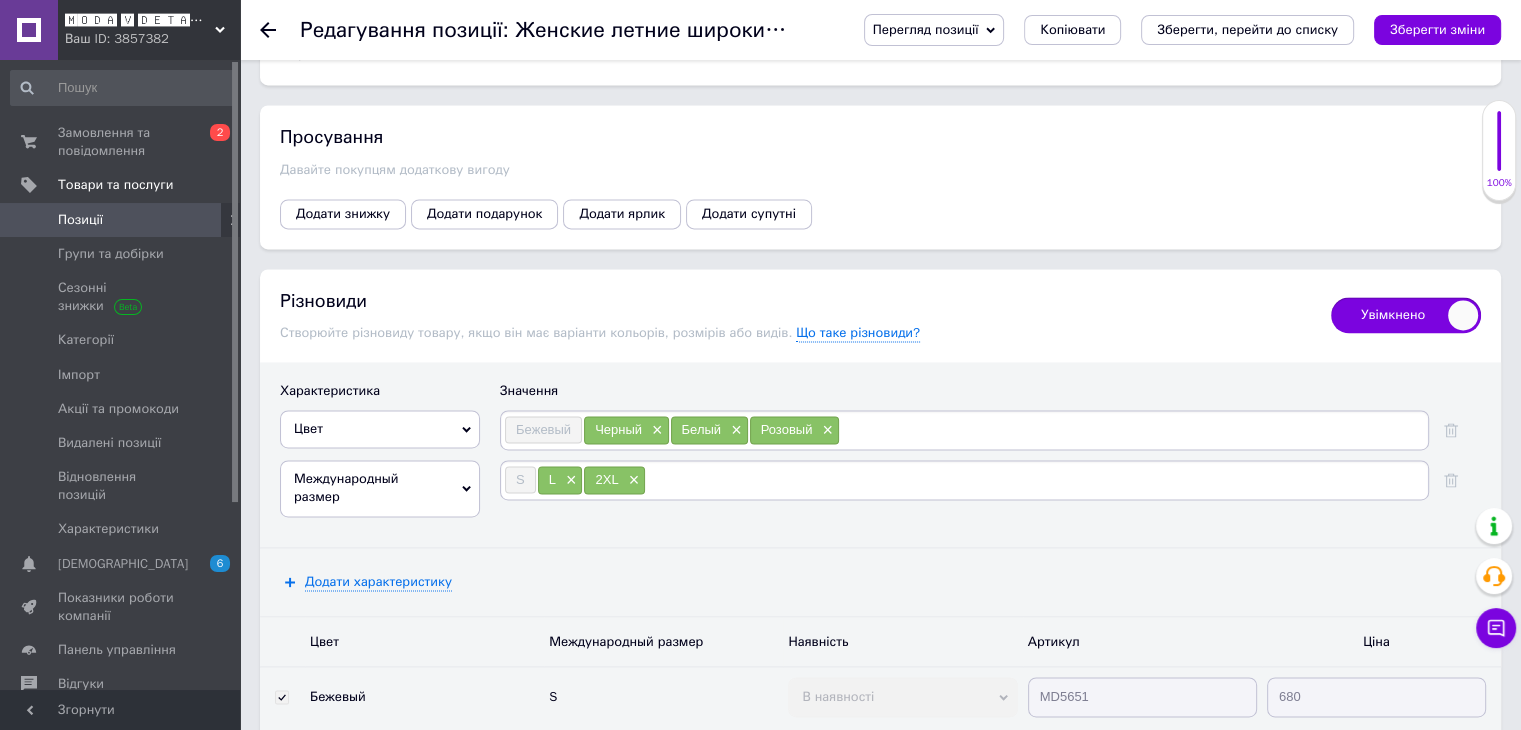 paste on "3XL" 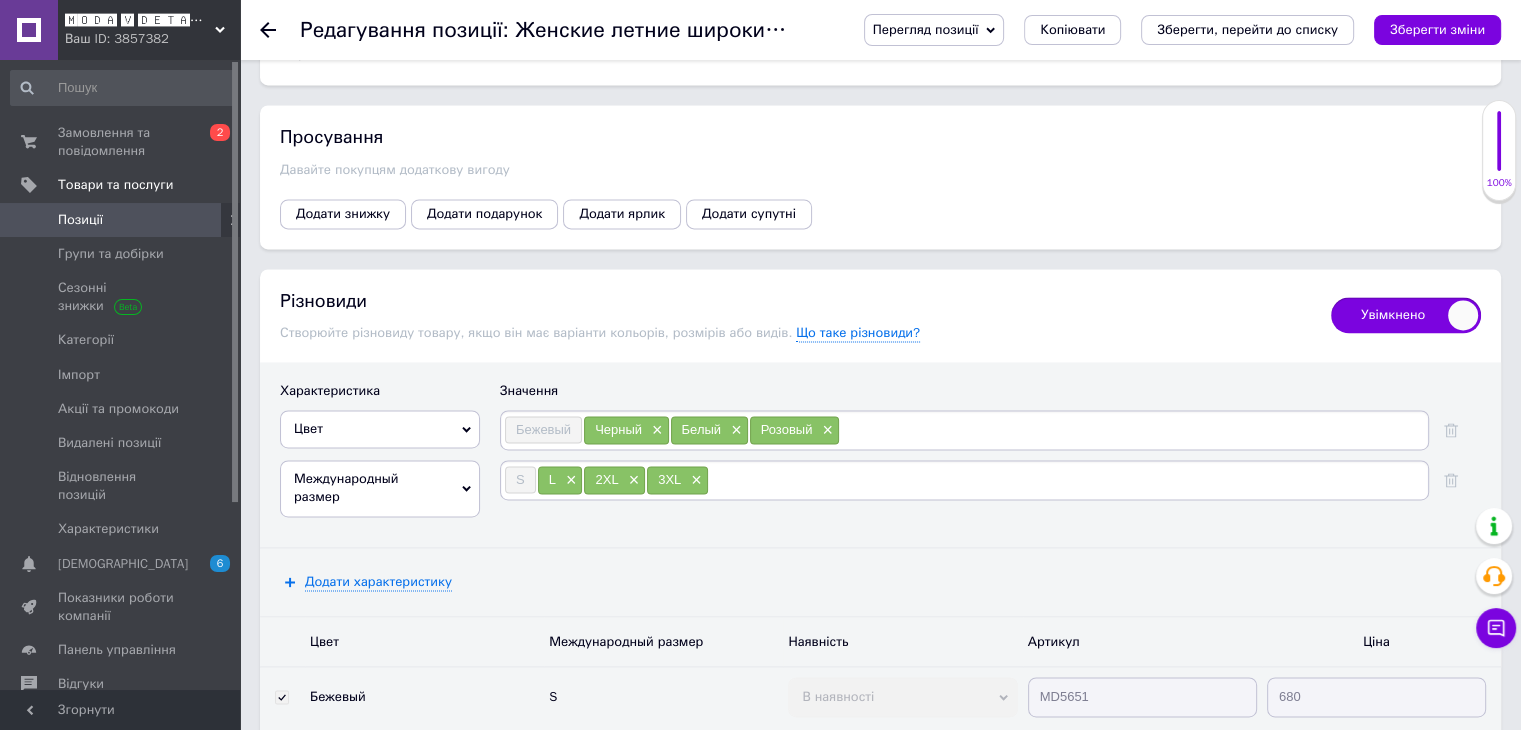 paste on "4XL" 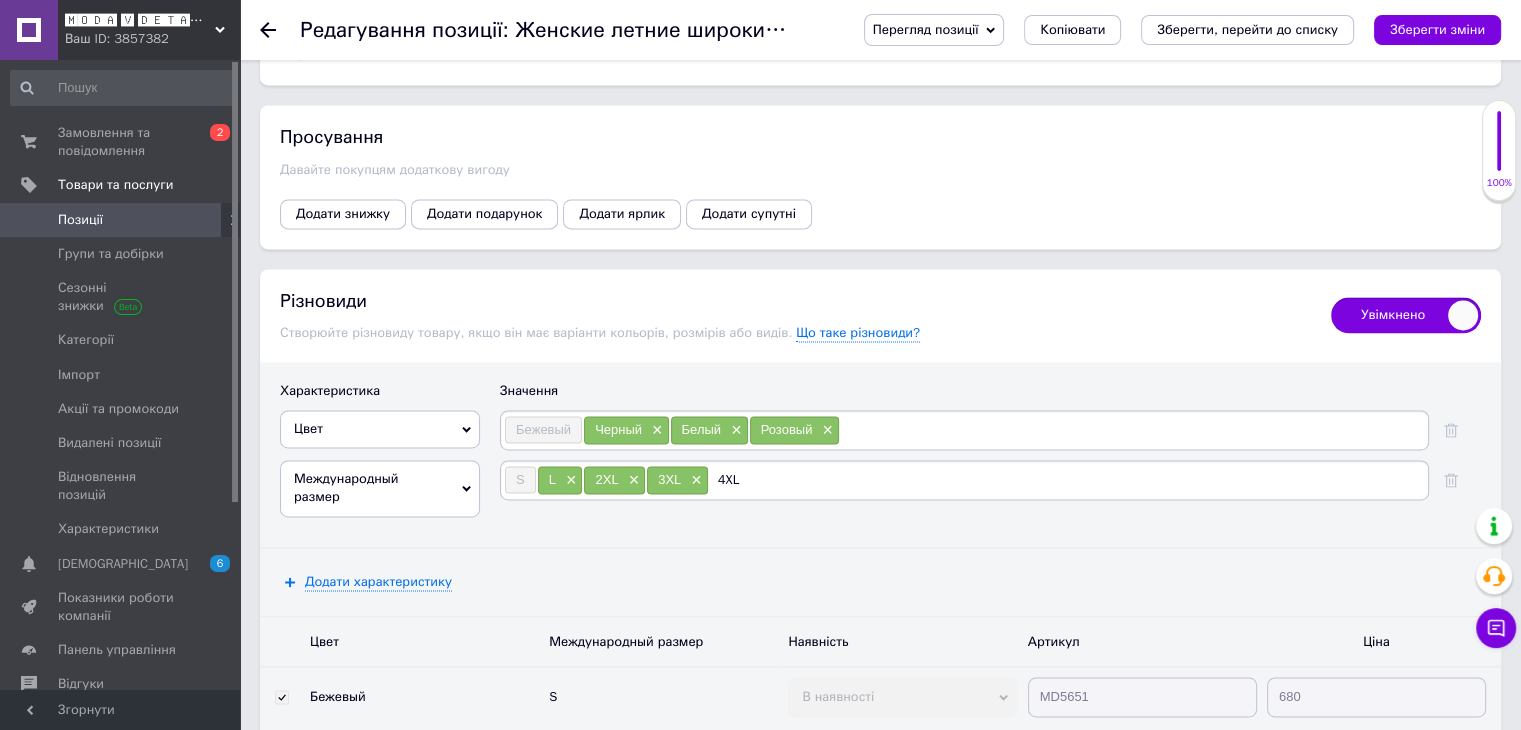 type 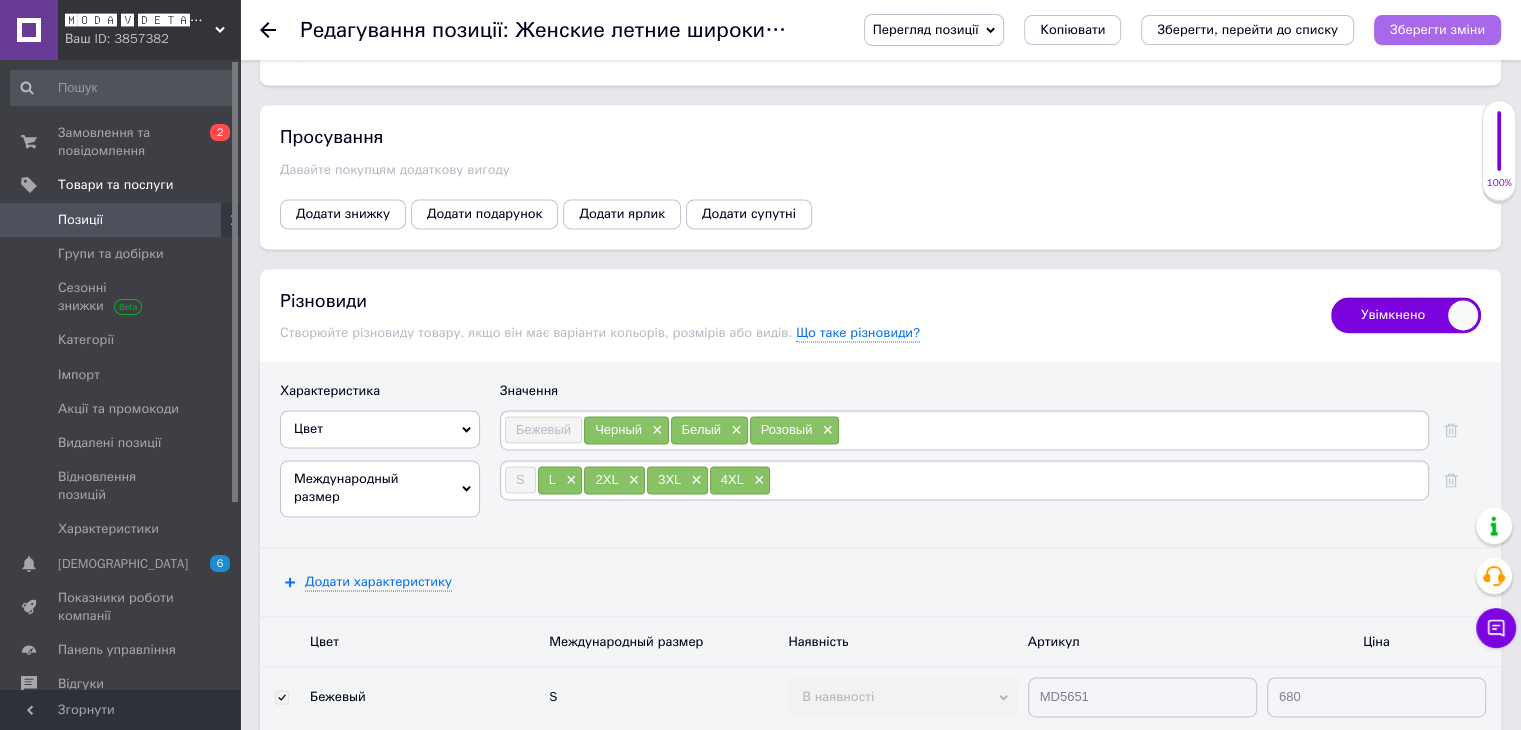 click on "Зберегти зміни" at bounding box center [1437, 29] 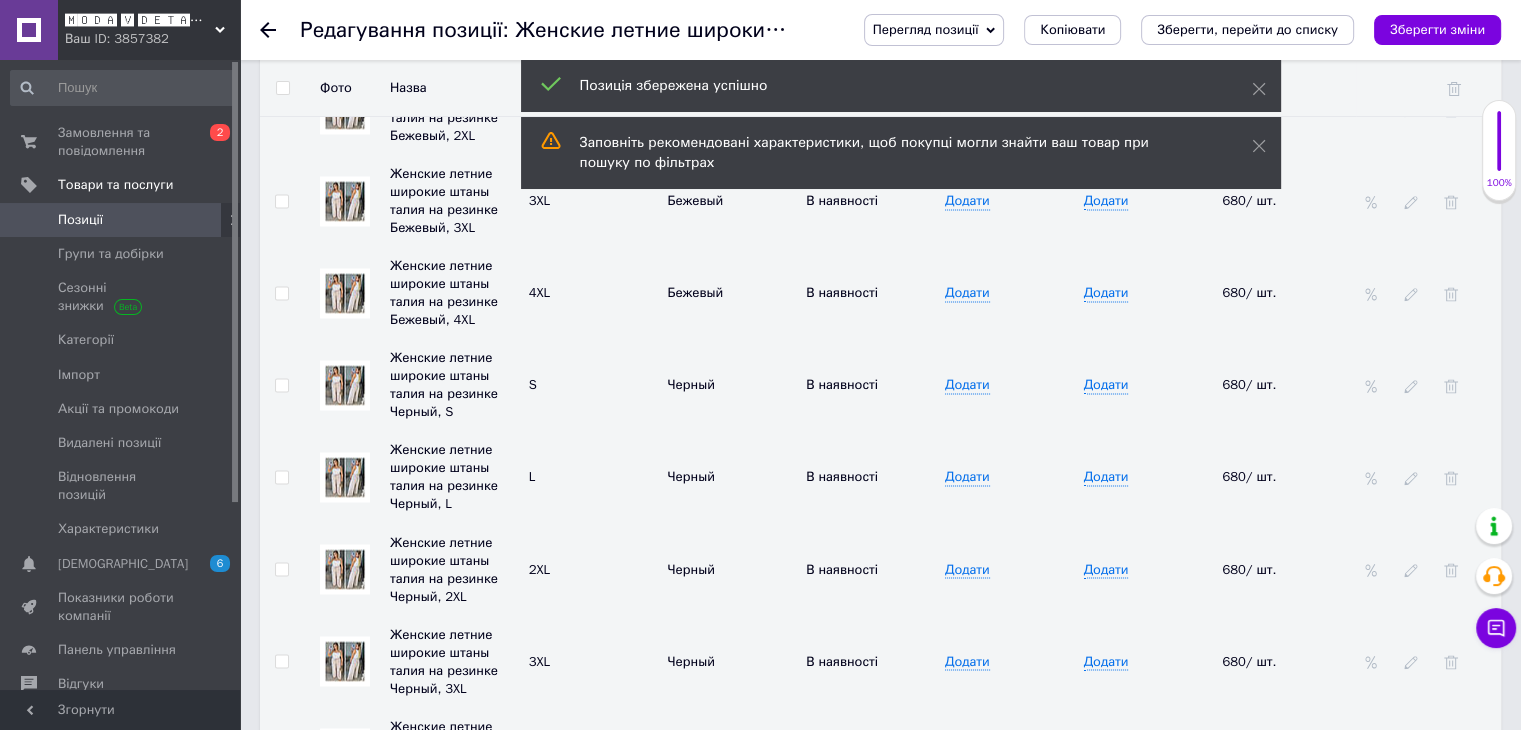 scroll, scrollTop: 3292, scrollLeft: 0, axis: vertical 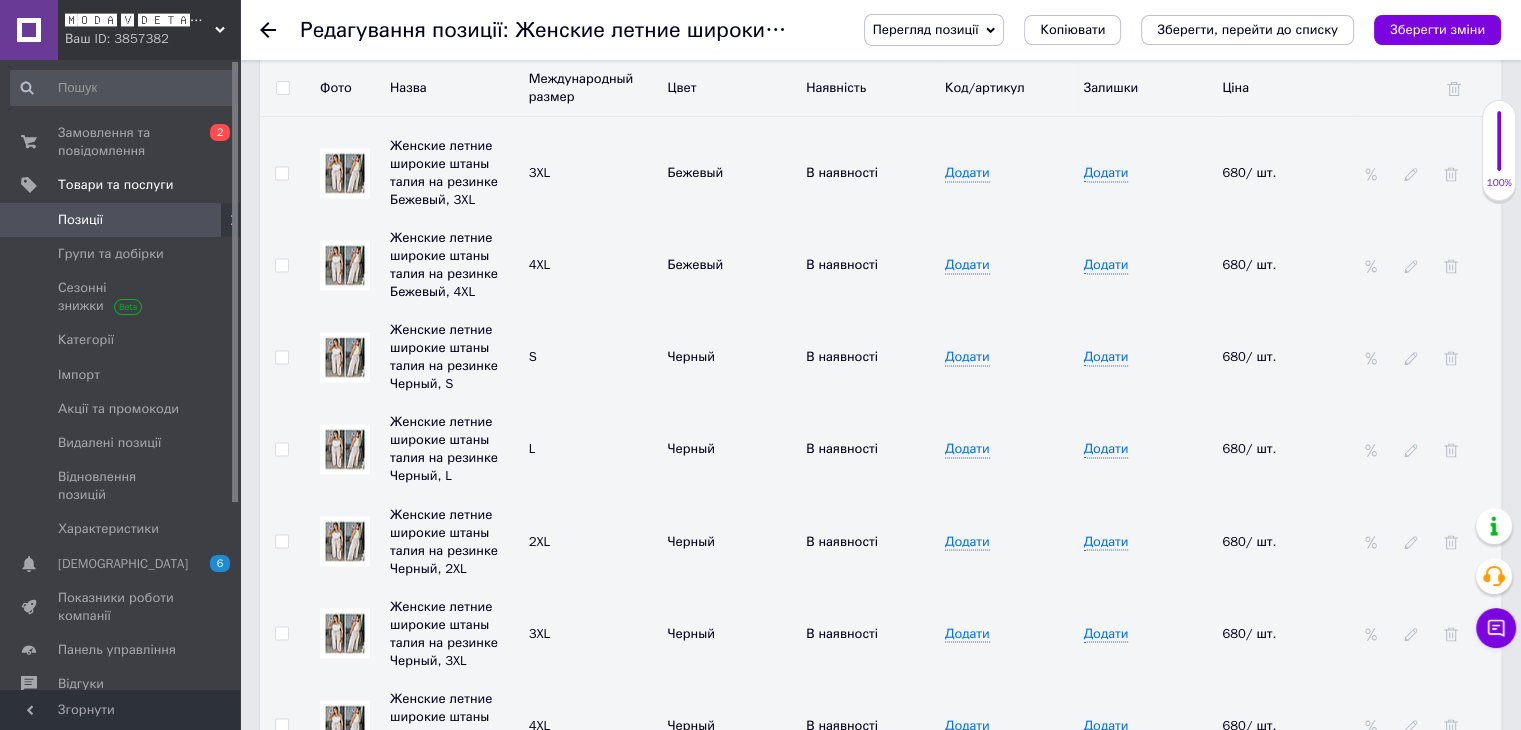 click at bounding box center [281, 357] 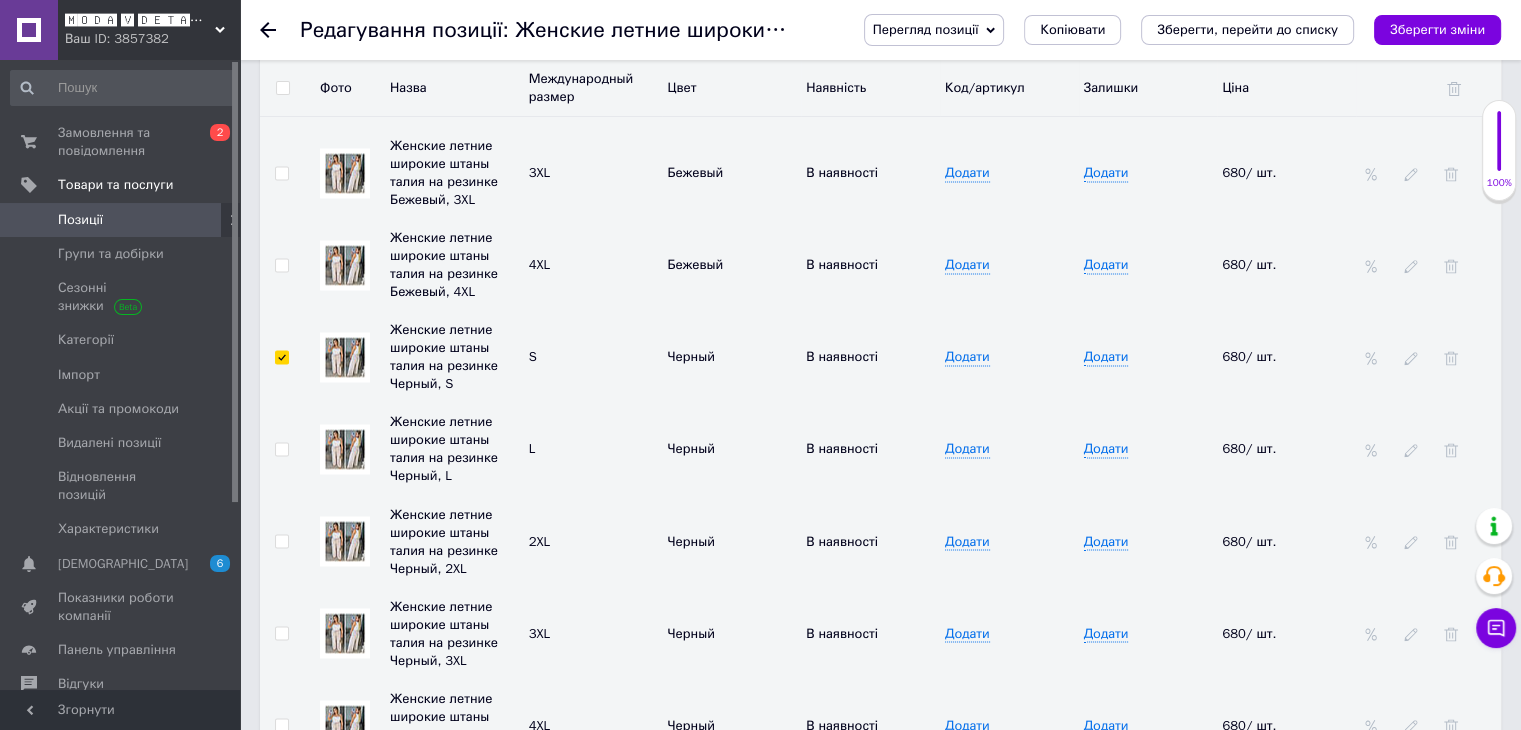 checkbox on "true" 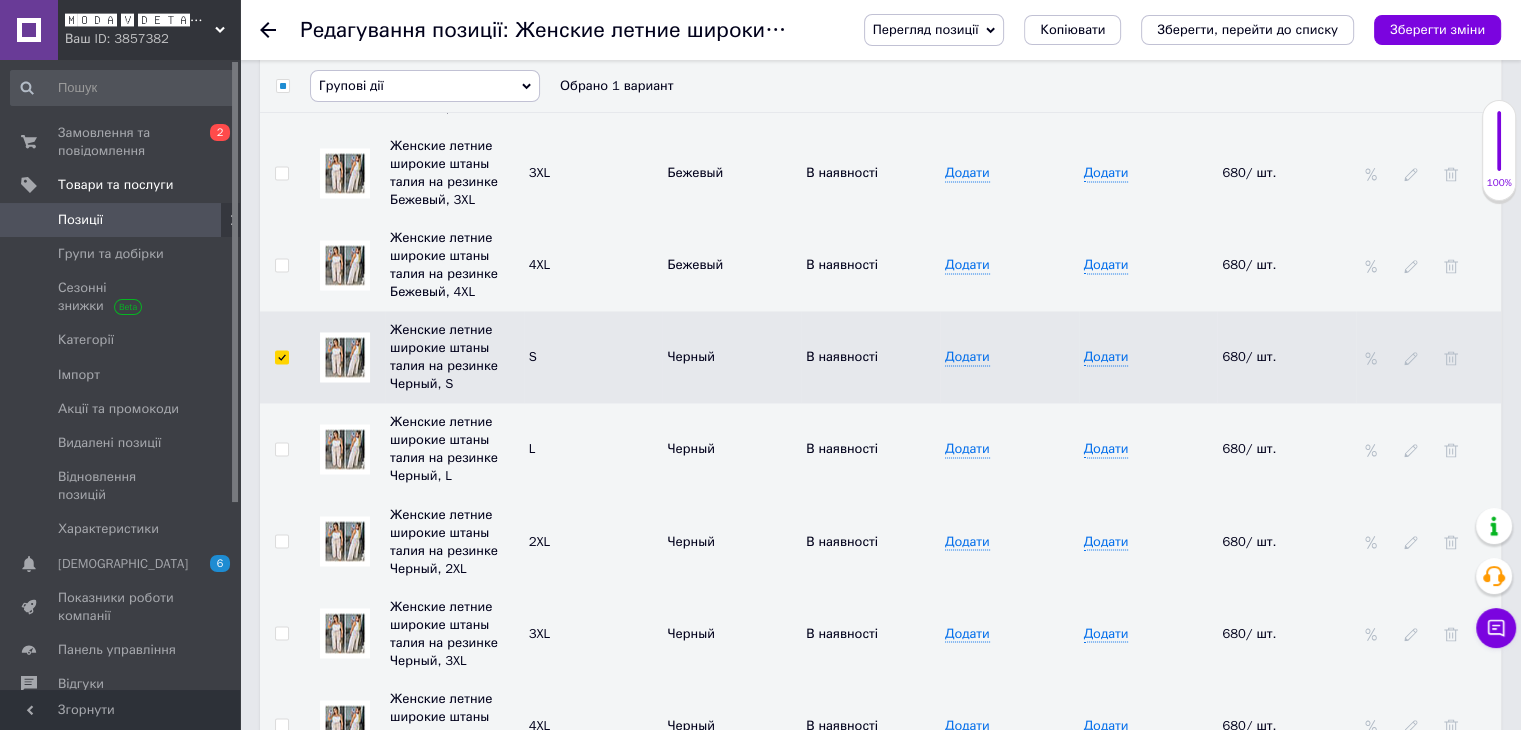 click at bounding box center [281, 449] 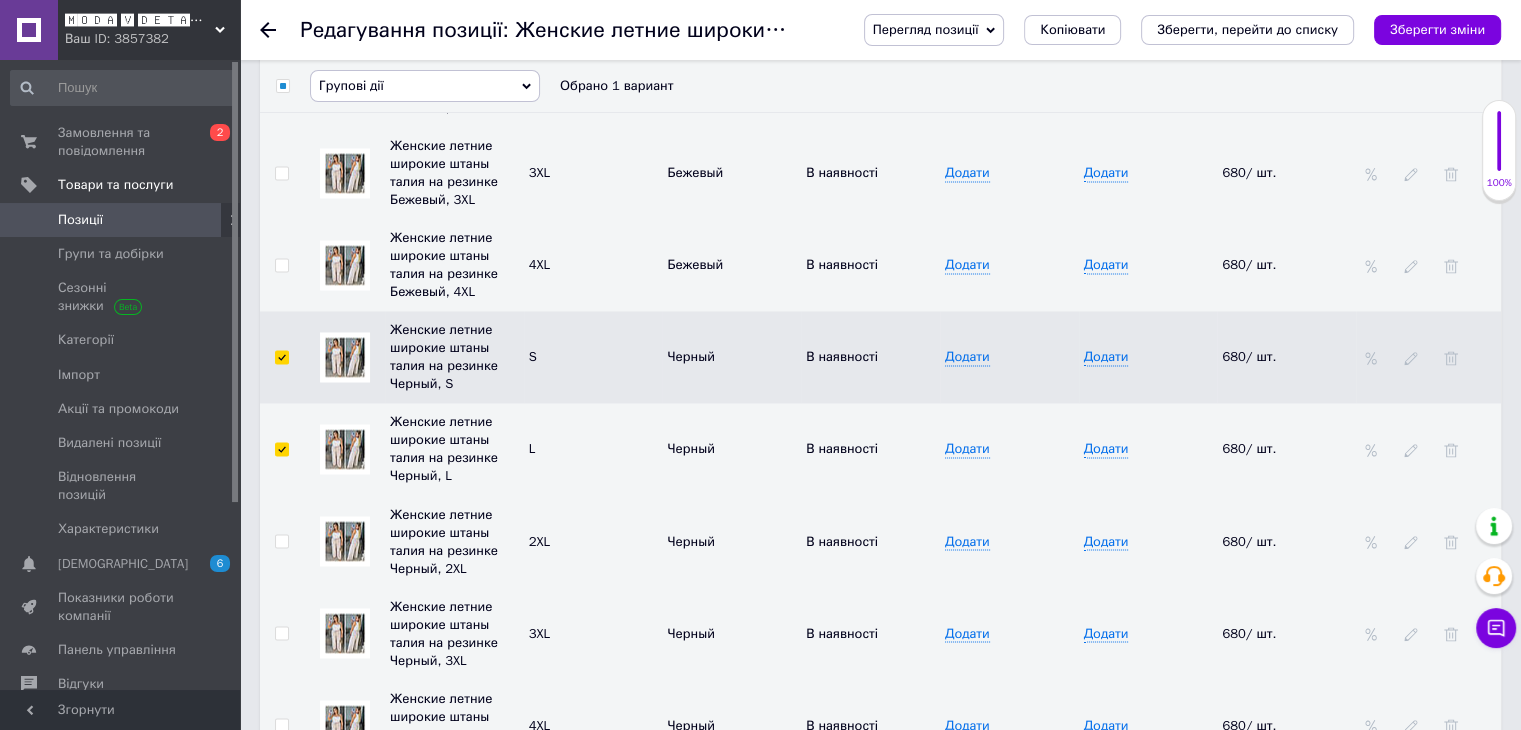 checkbox on "true" 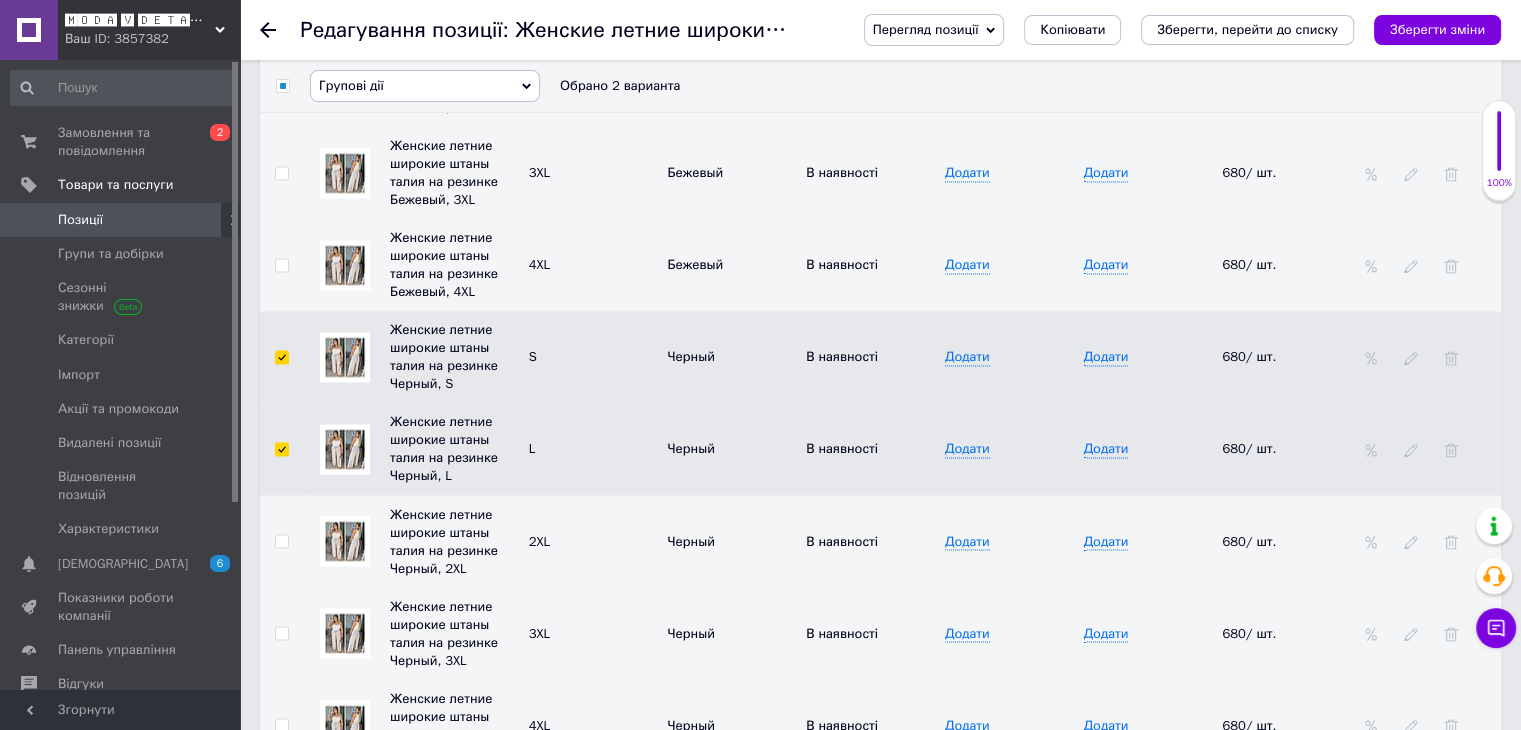 click at bounding box center [281, 541] 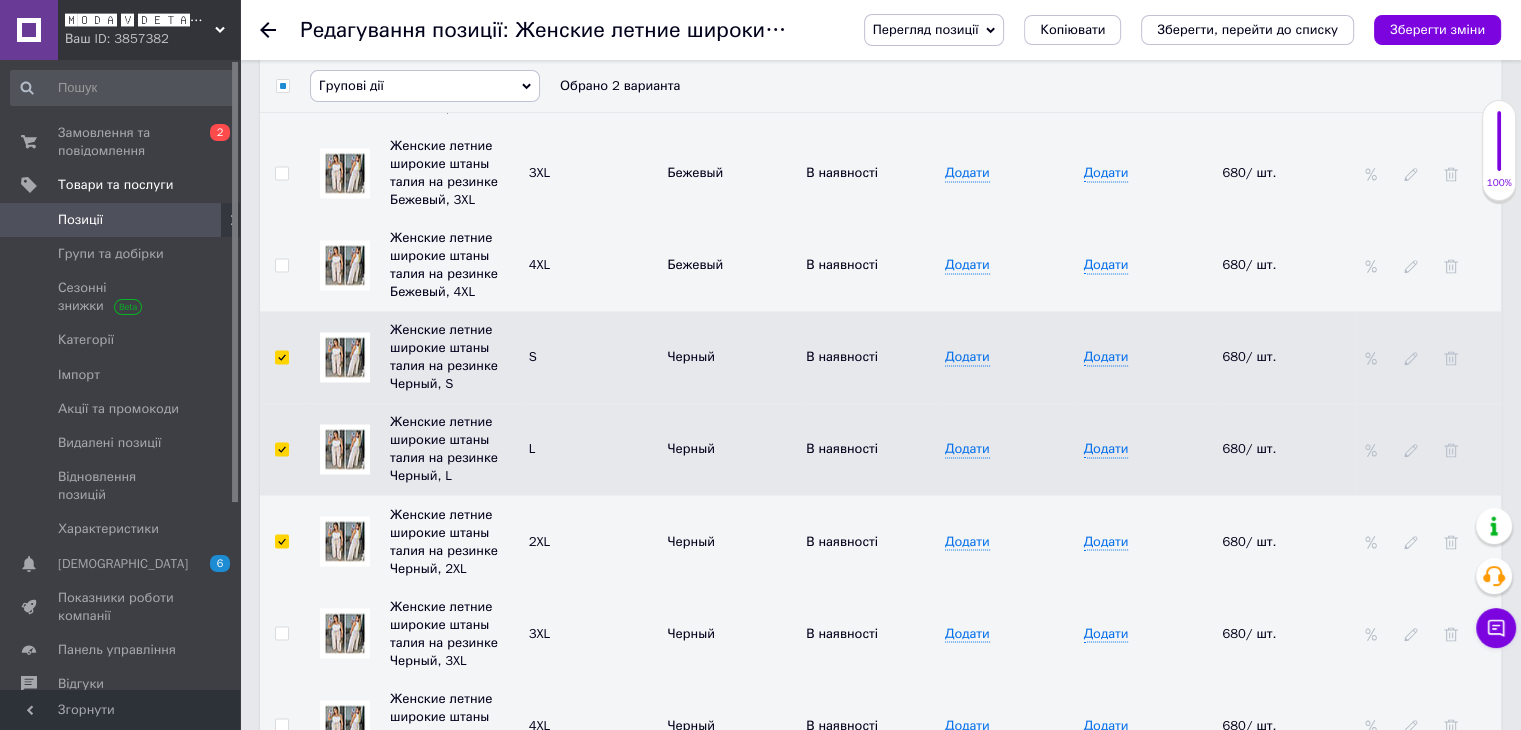 checkbox on "true" 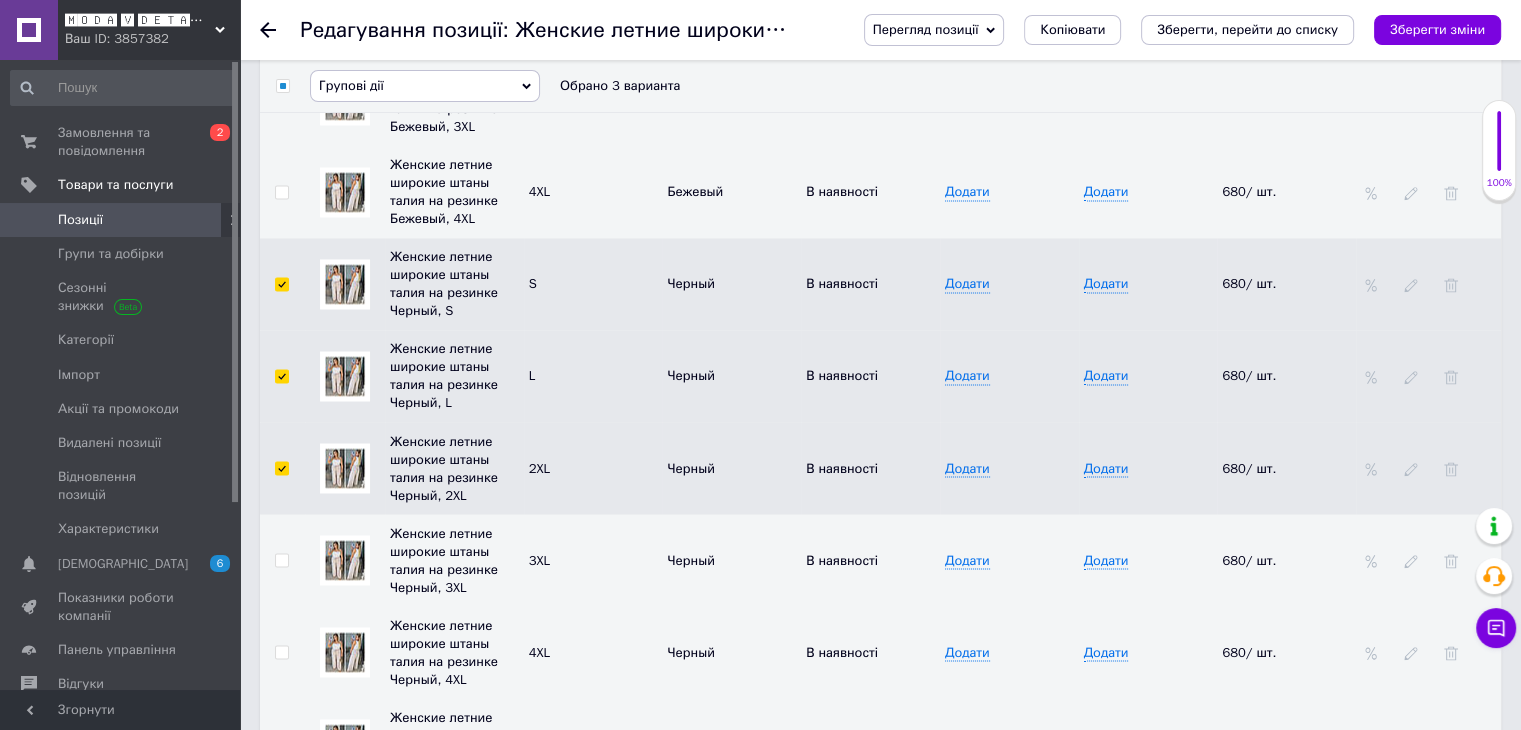 scroll, scrollTop: 3492, scrollLeft: 0, axis: vertical 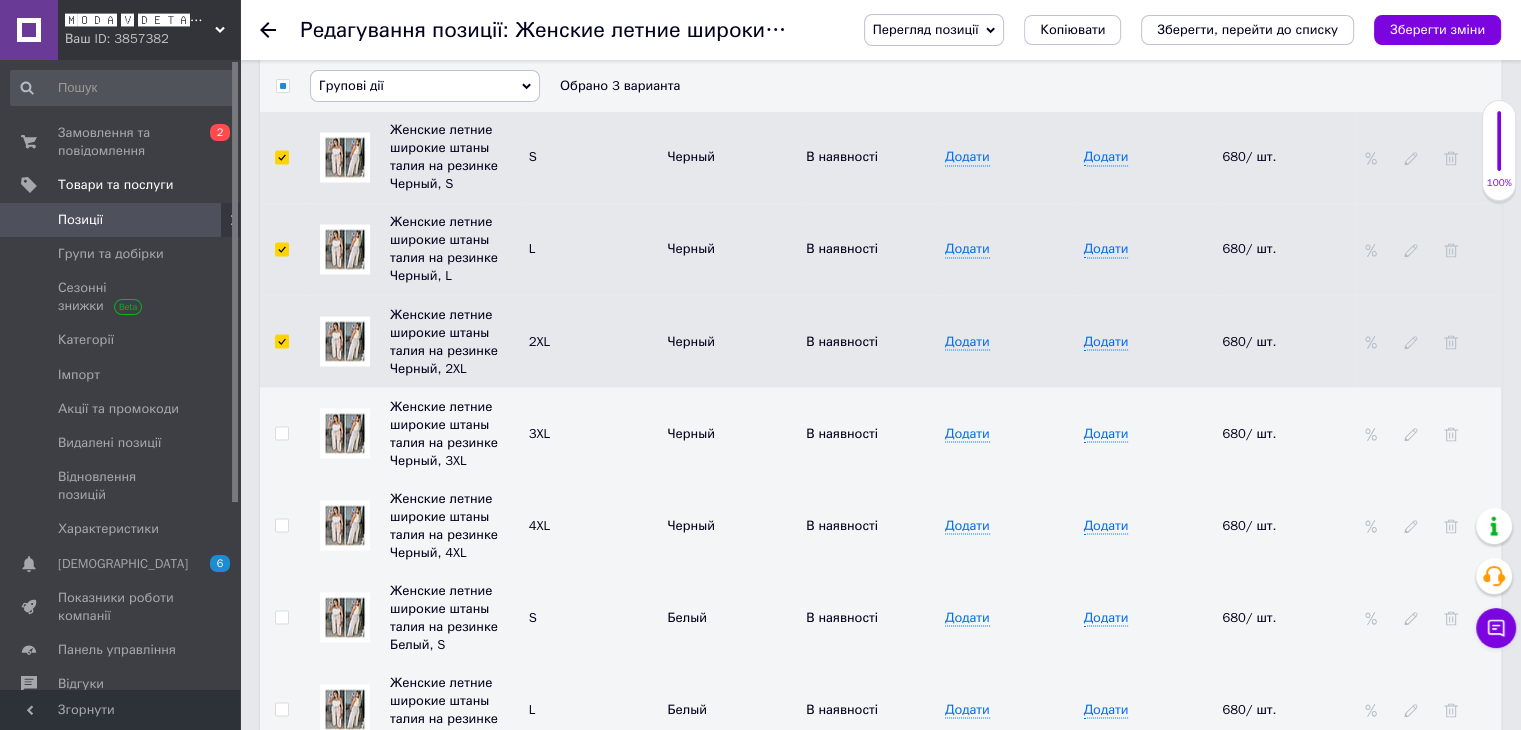 click at bounding box center [281, 433] 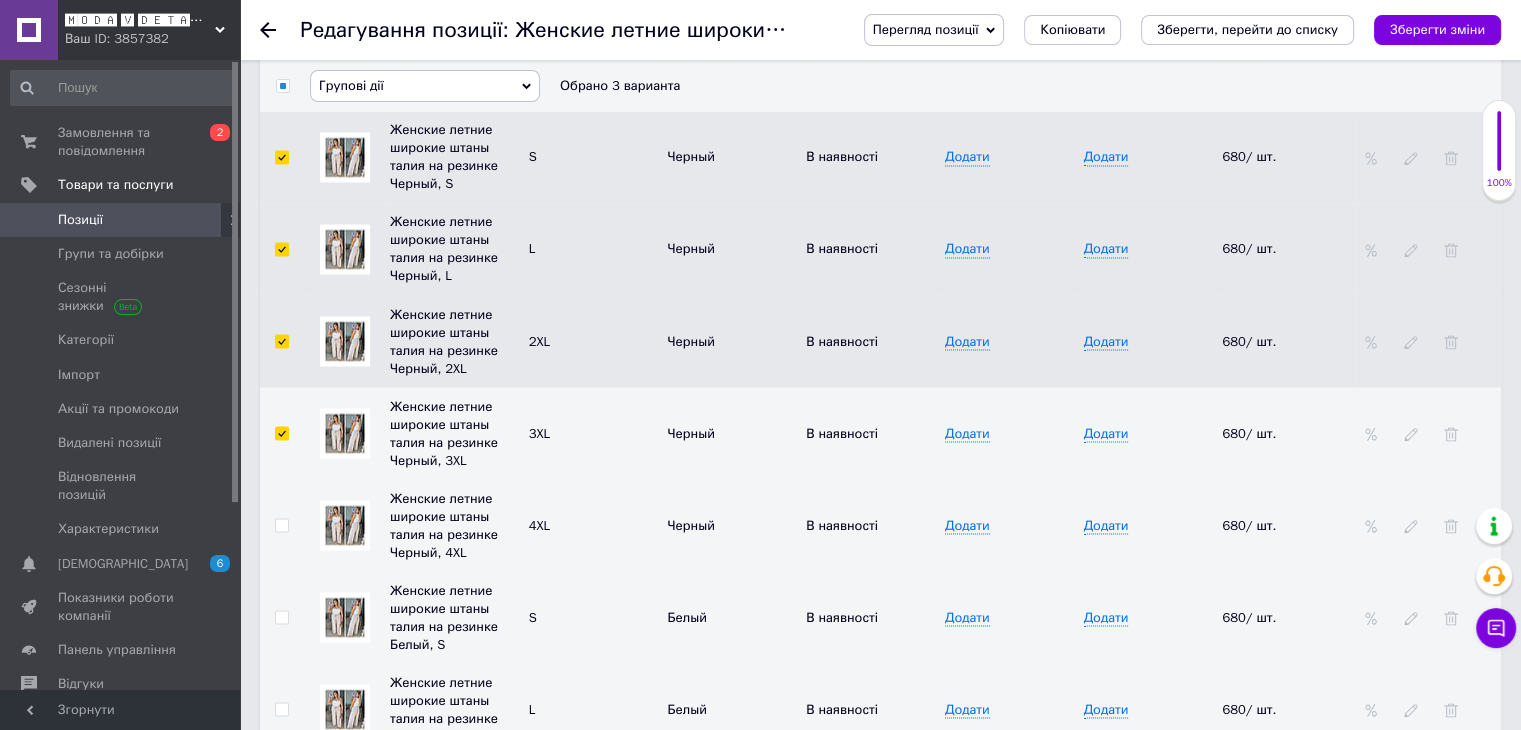 checkbox on "true" 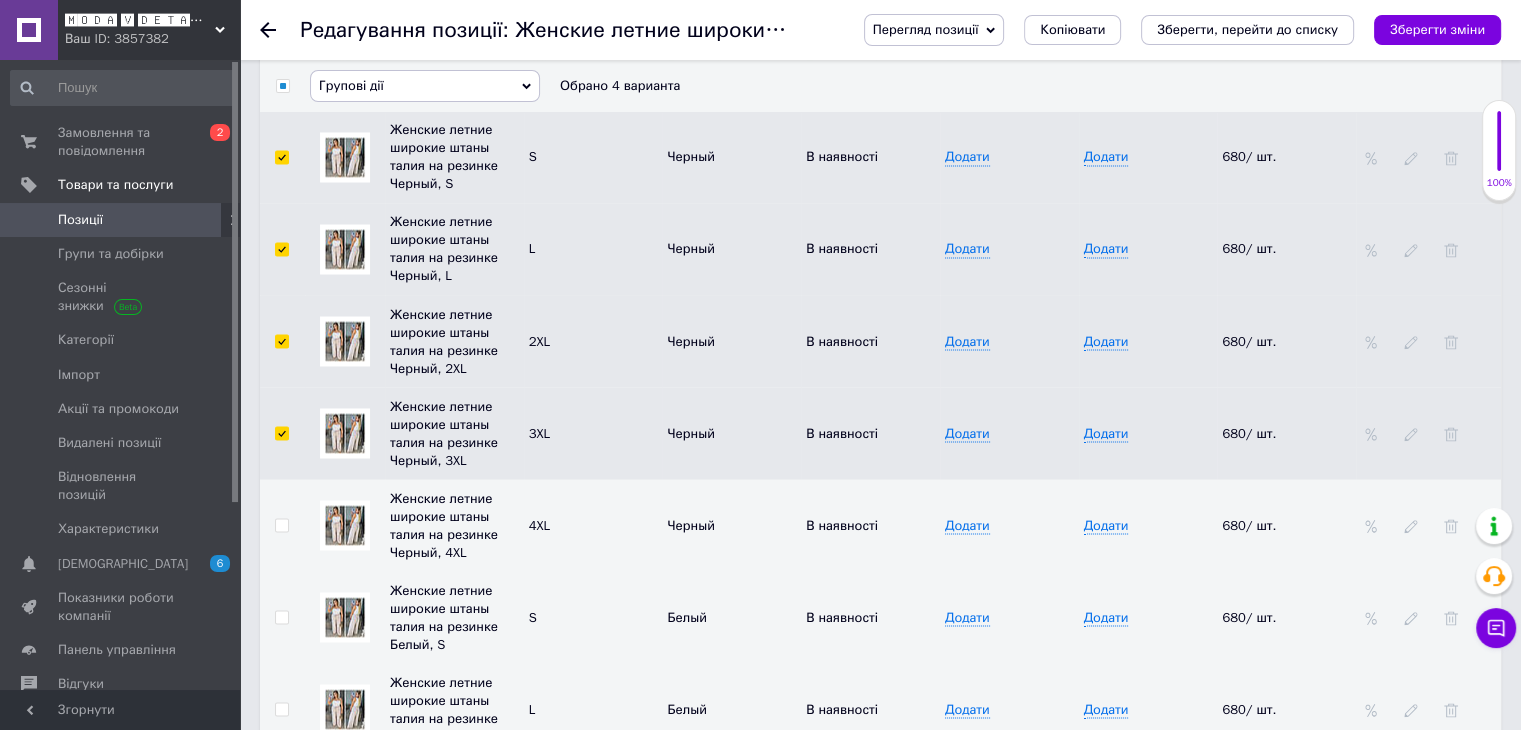 click at bounding box center (281, 525) 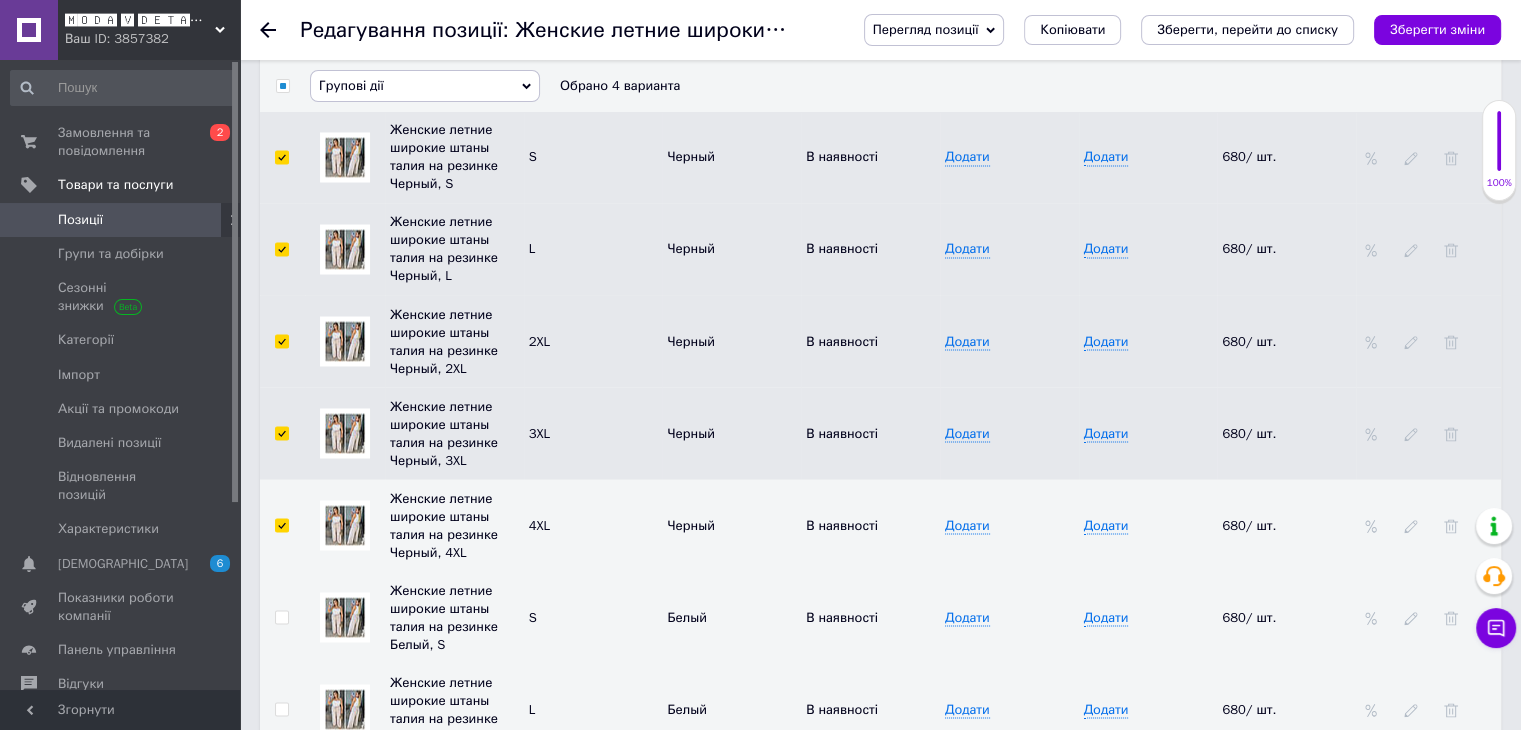 checkbox on "true" 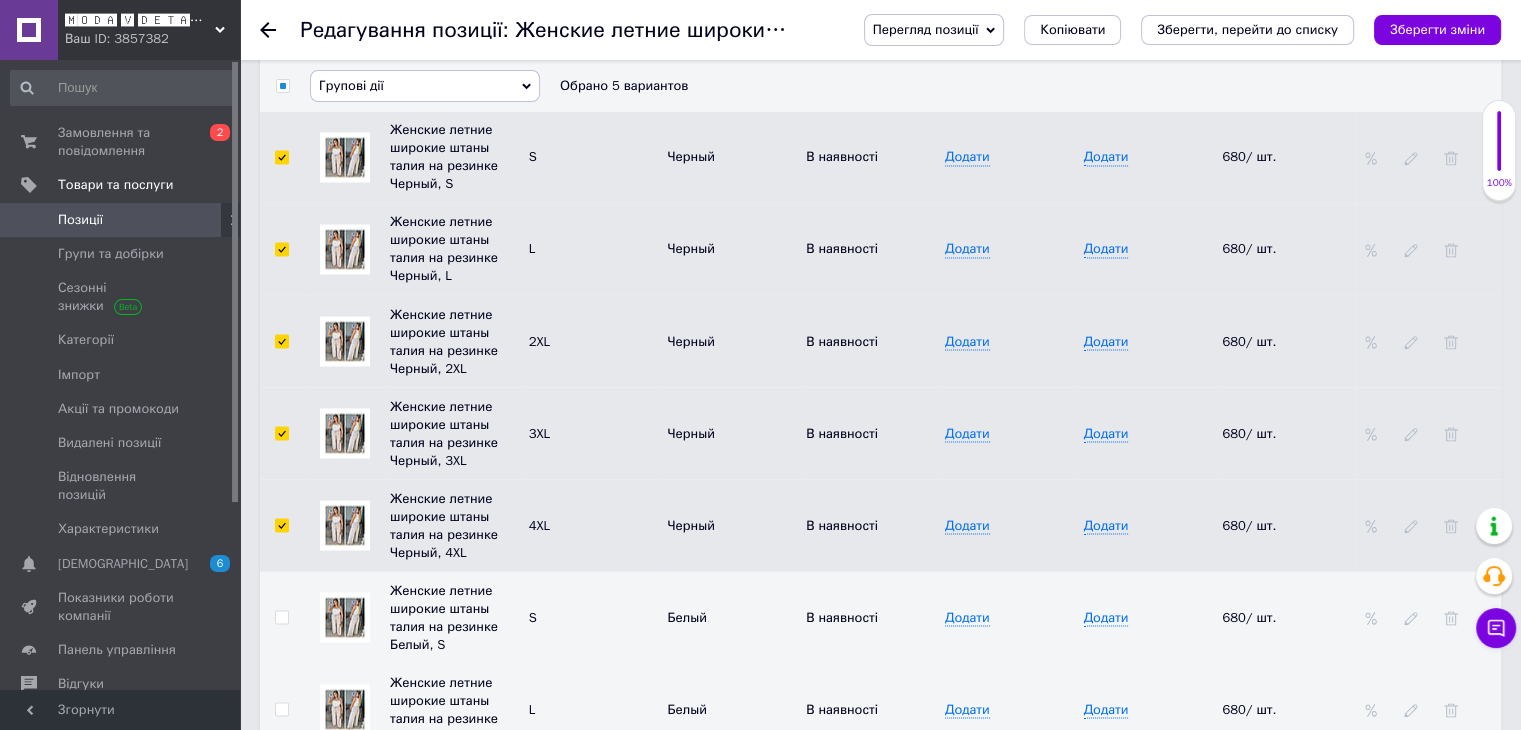 click on "Групові дії" at bounding box center [425, 86] 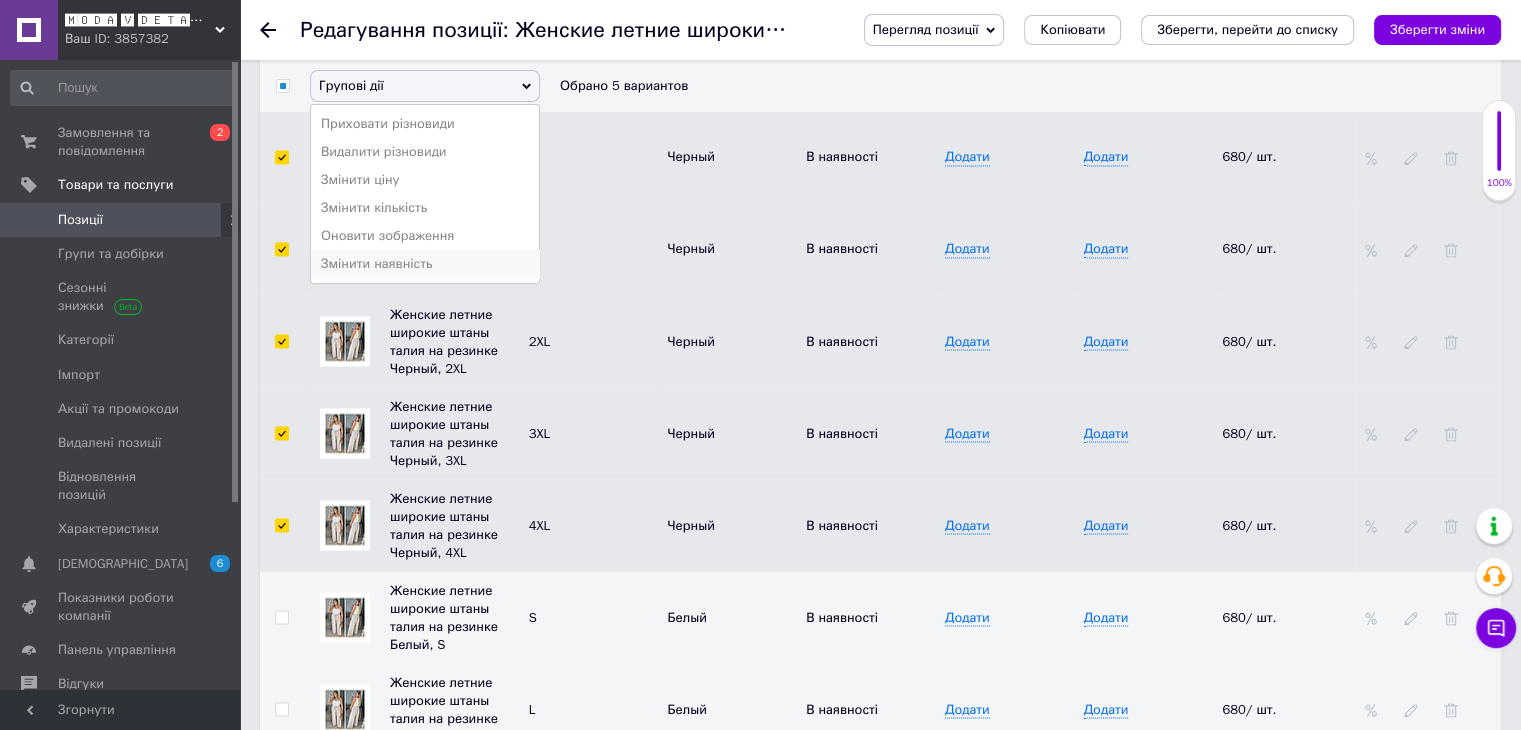 click on "Змінити наявність" at bounding box center [425, 264] 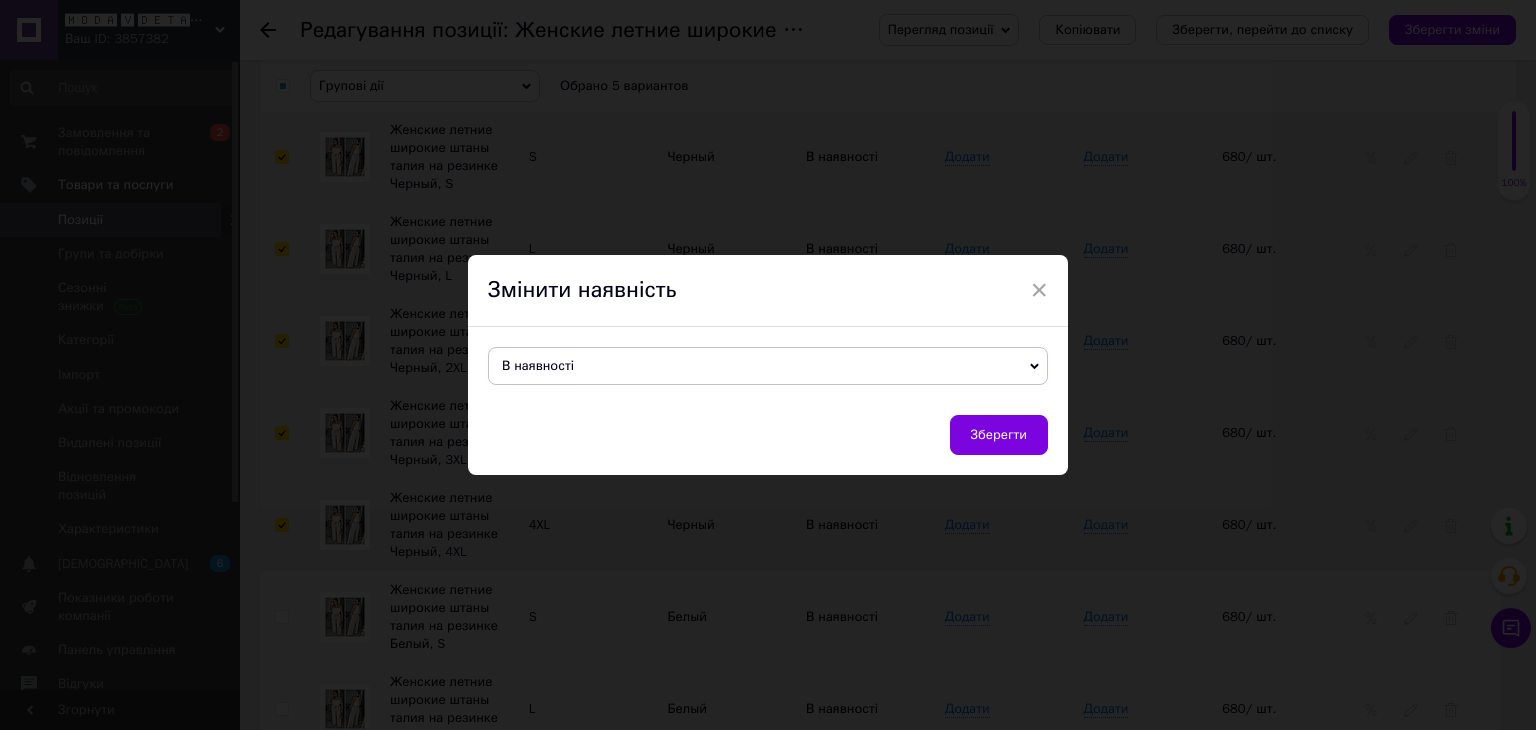 click on "Змінити наявність" at bounding box center (768, 291) 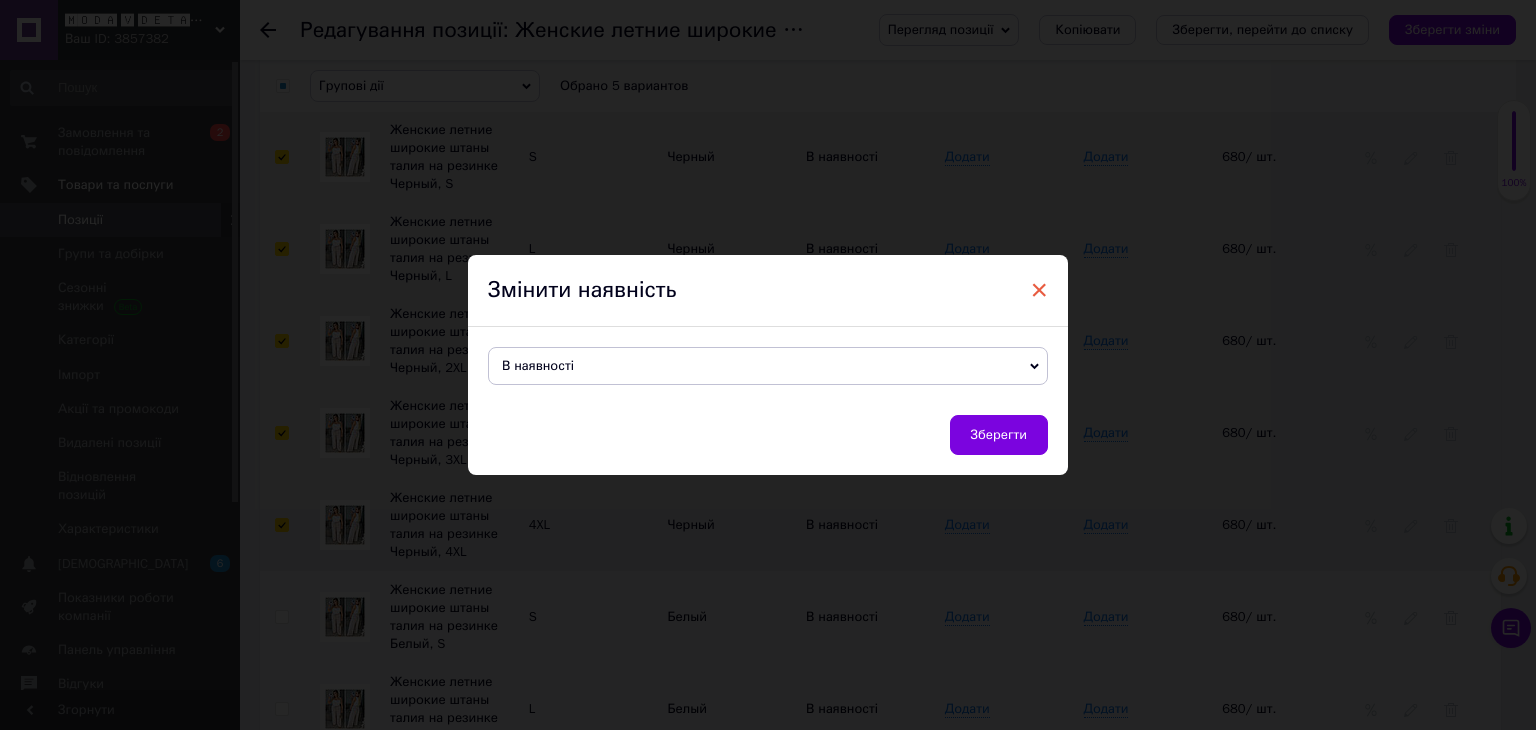 click on "×" at bounding box center [1039, 290] 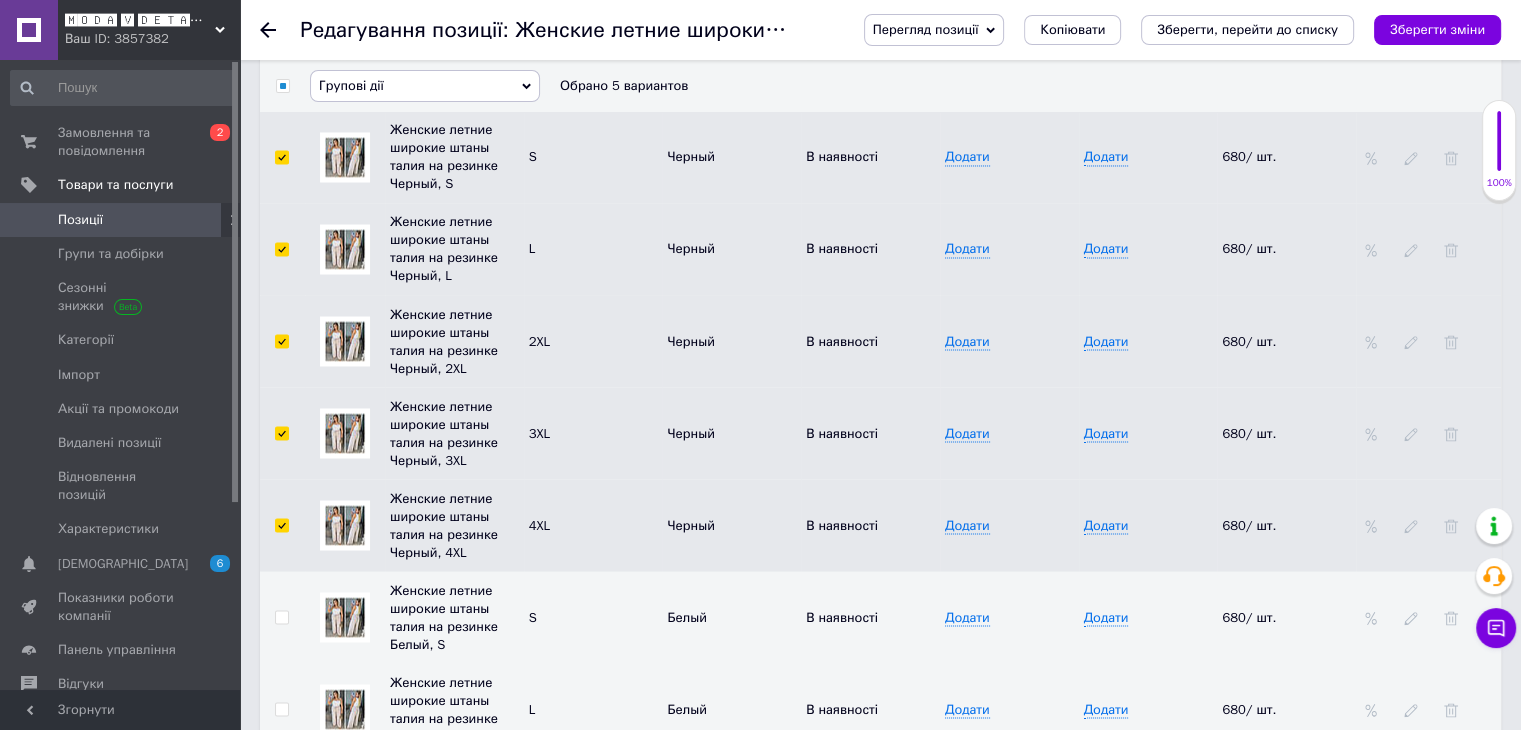 click on "Групові дії" at bounding box center [425, 86] 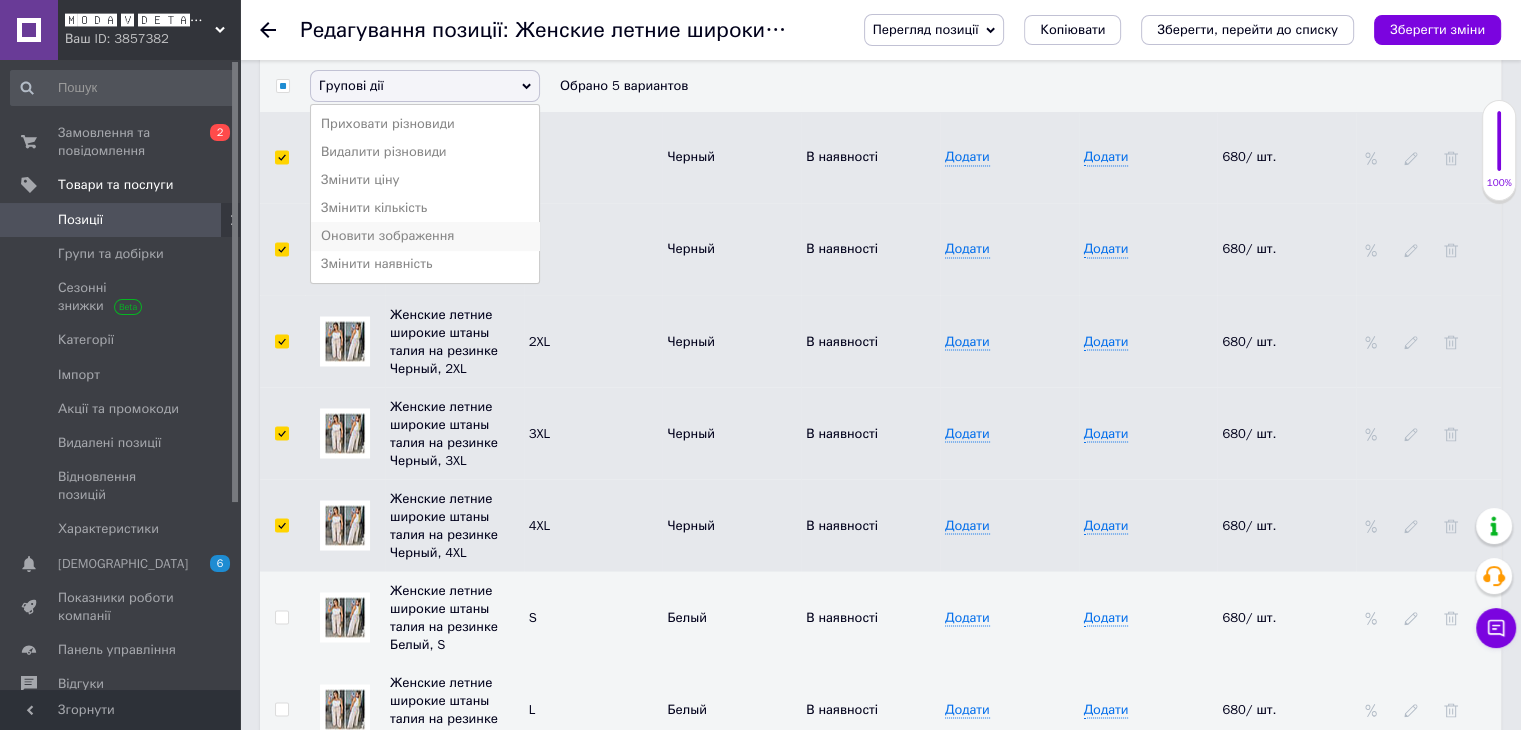 click on "Оновити зображення" at bounding box center [425, 236] 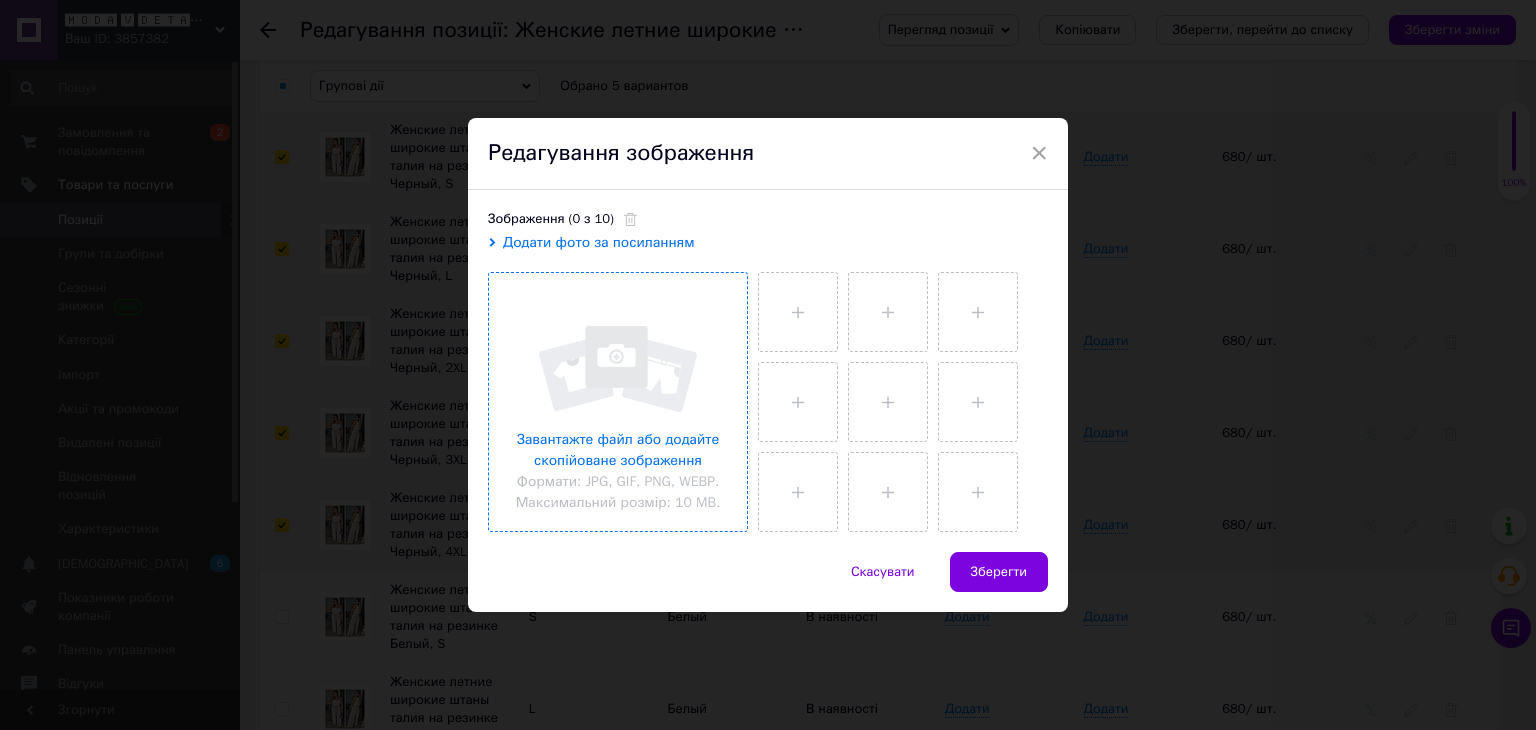click at bounding box center (618, 402) 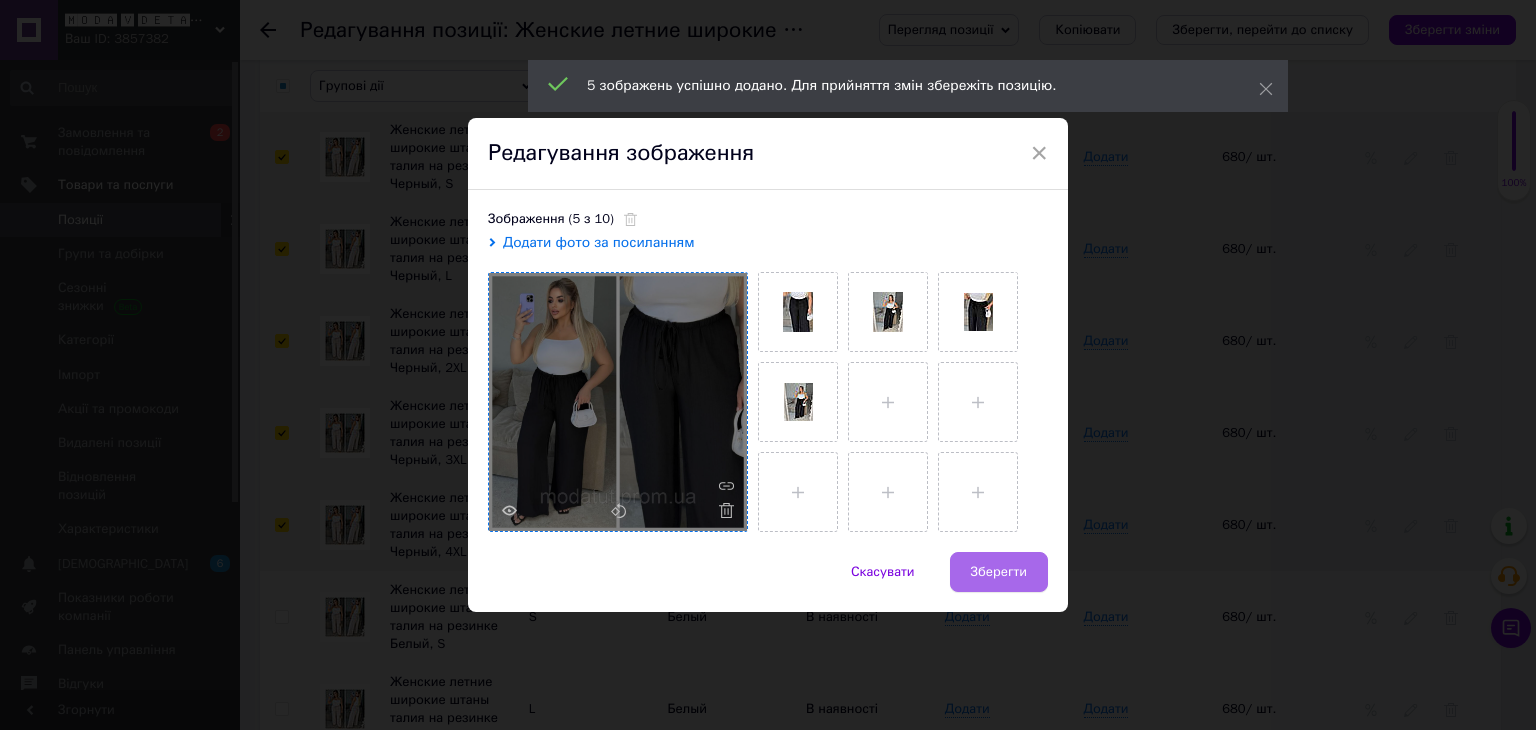 click on "Зберегти" at bounding box center (999, 572) 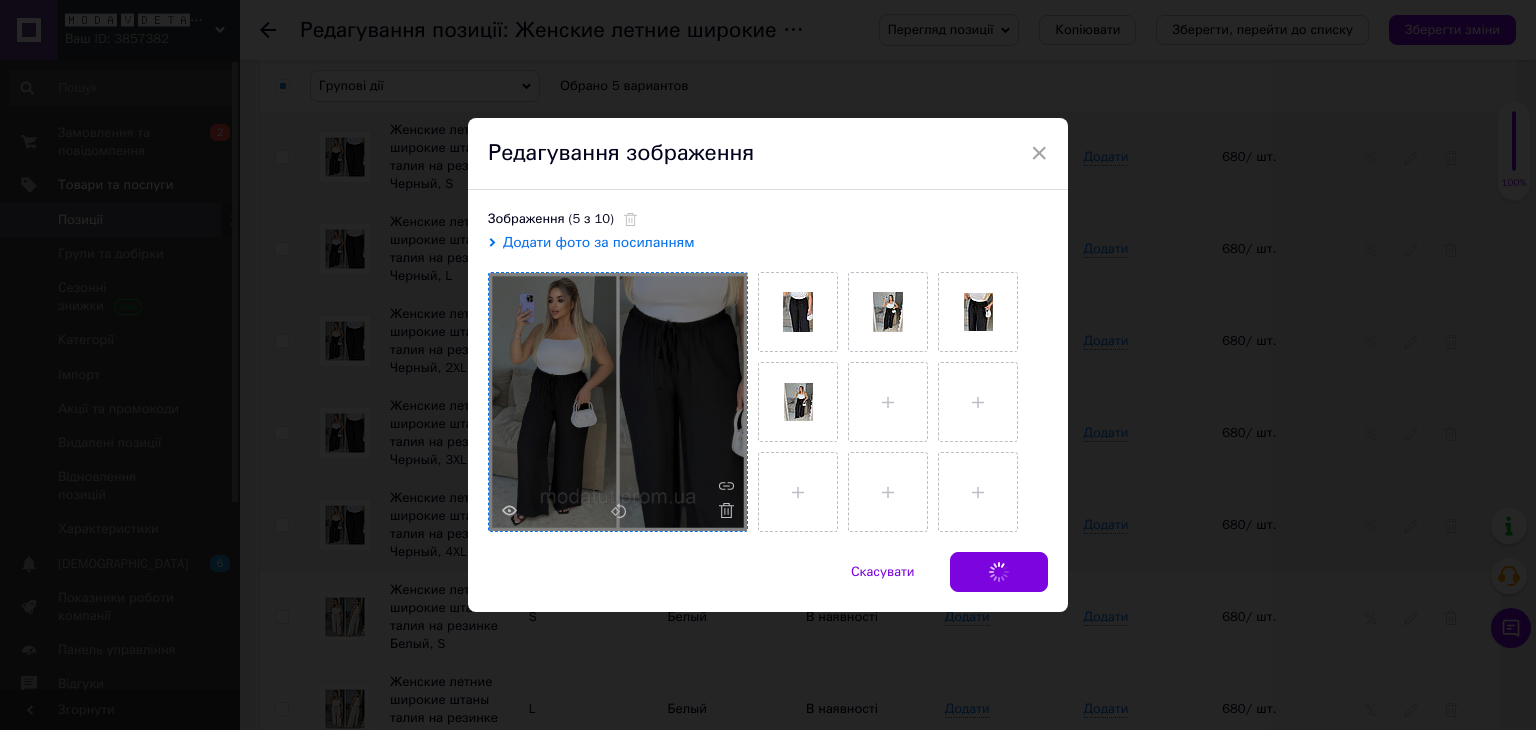 checkbox on "false" 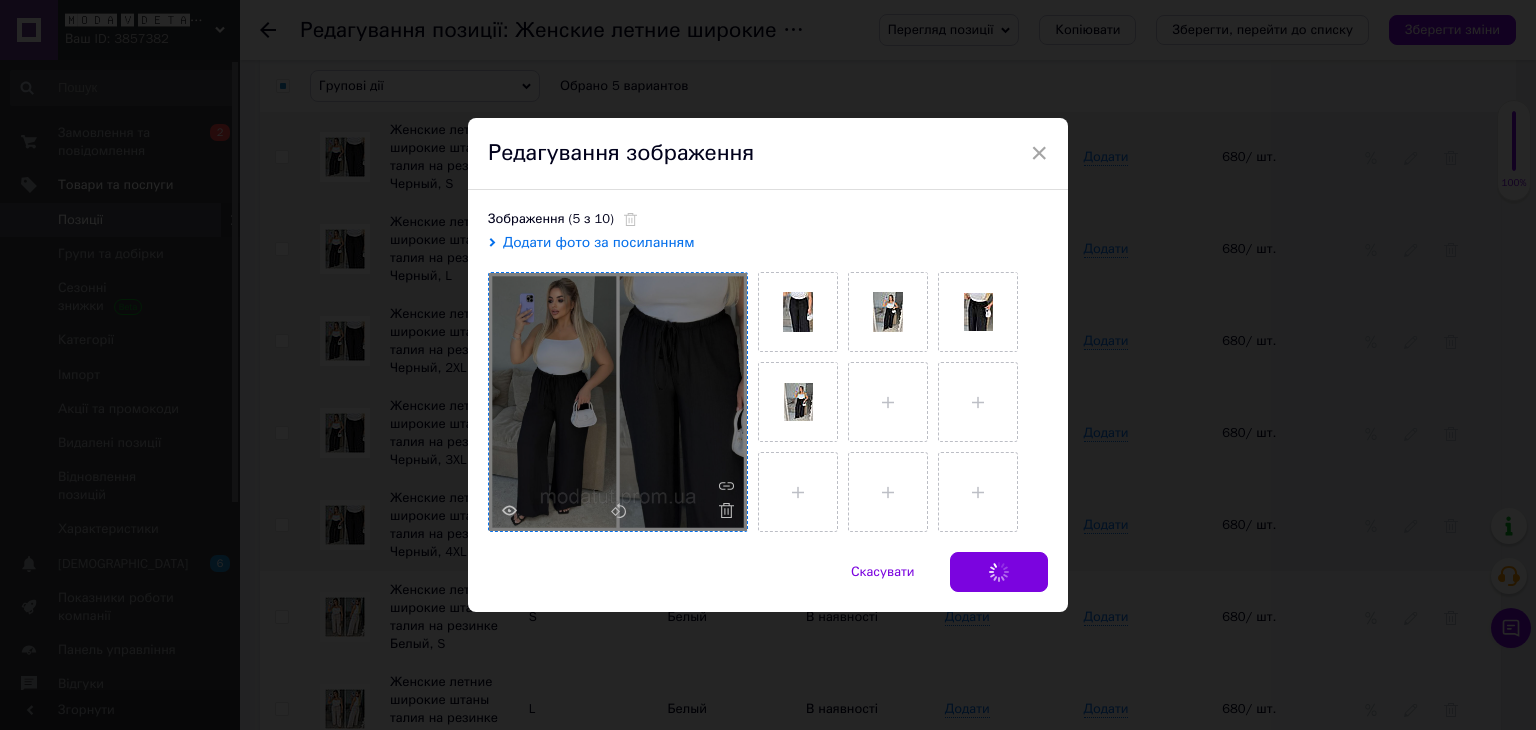 checkbox on "false" 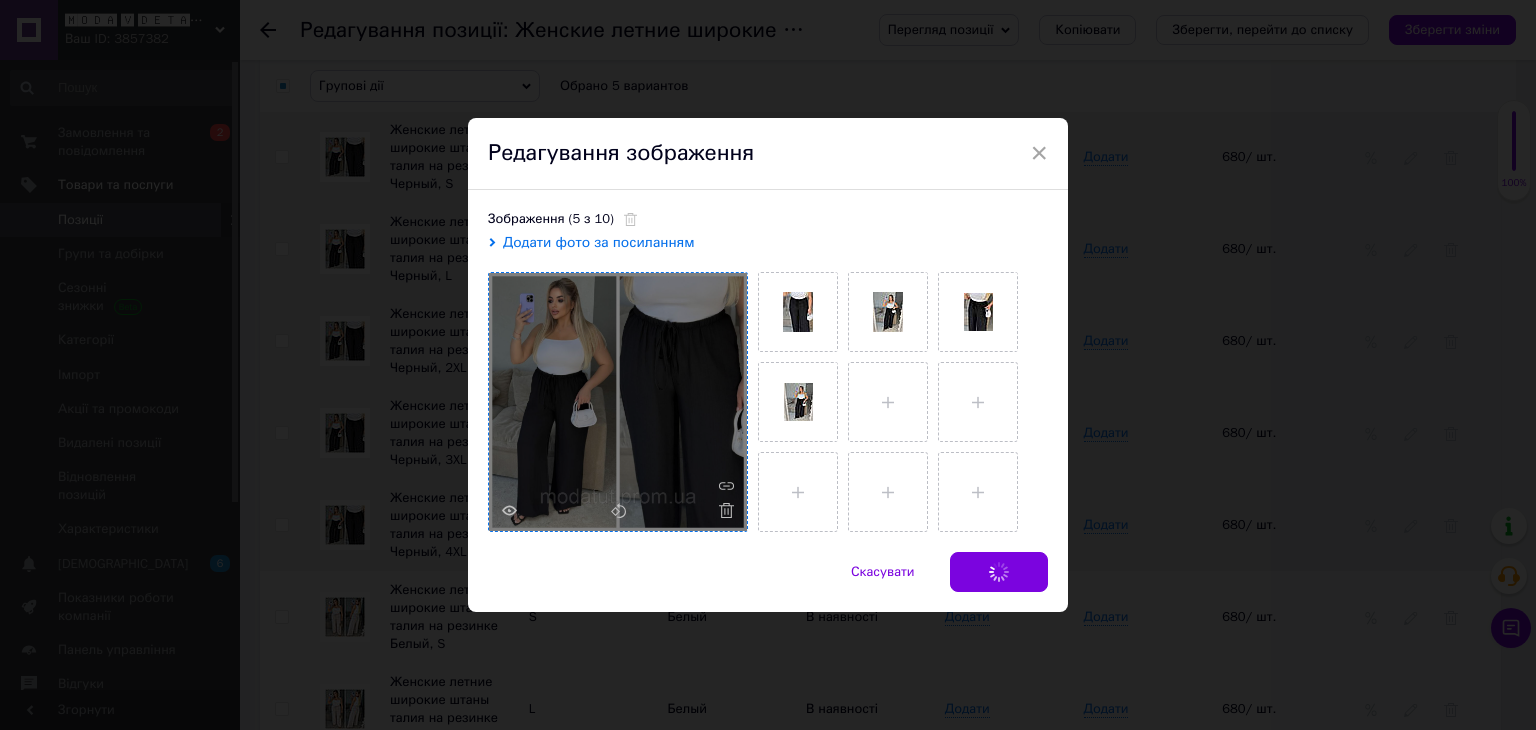 checkbox on "false" 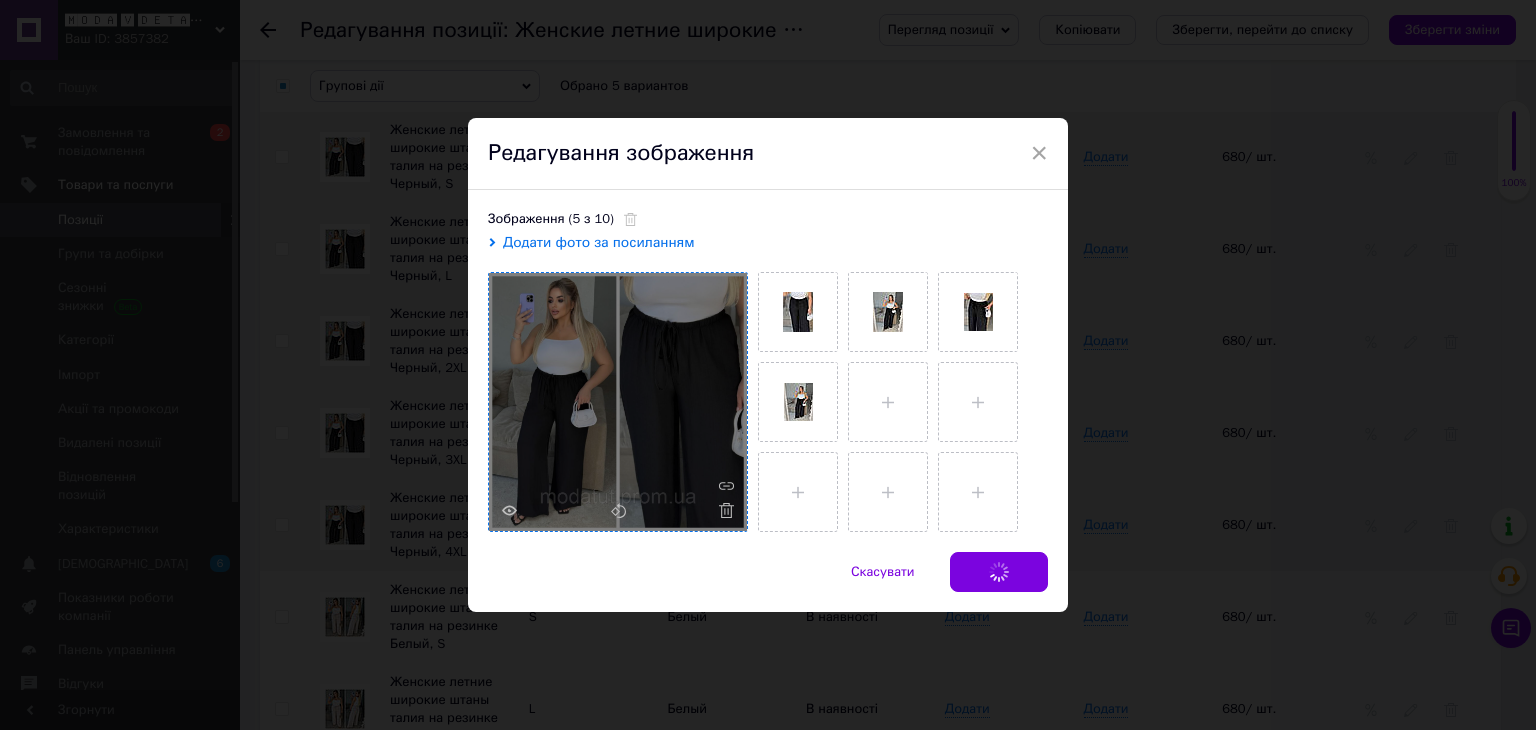 checkbox on "false" 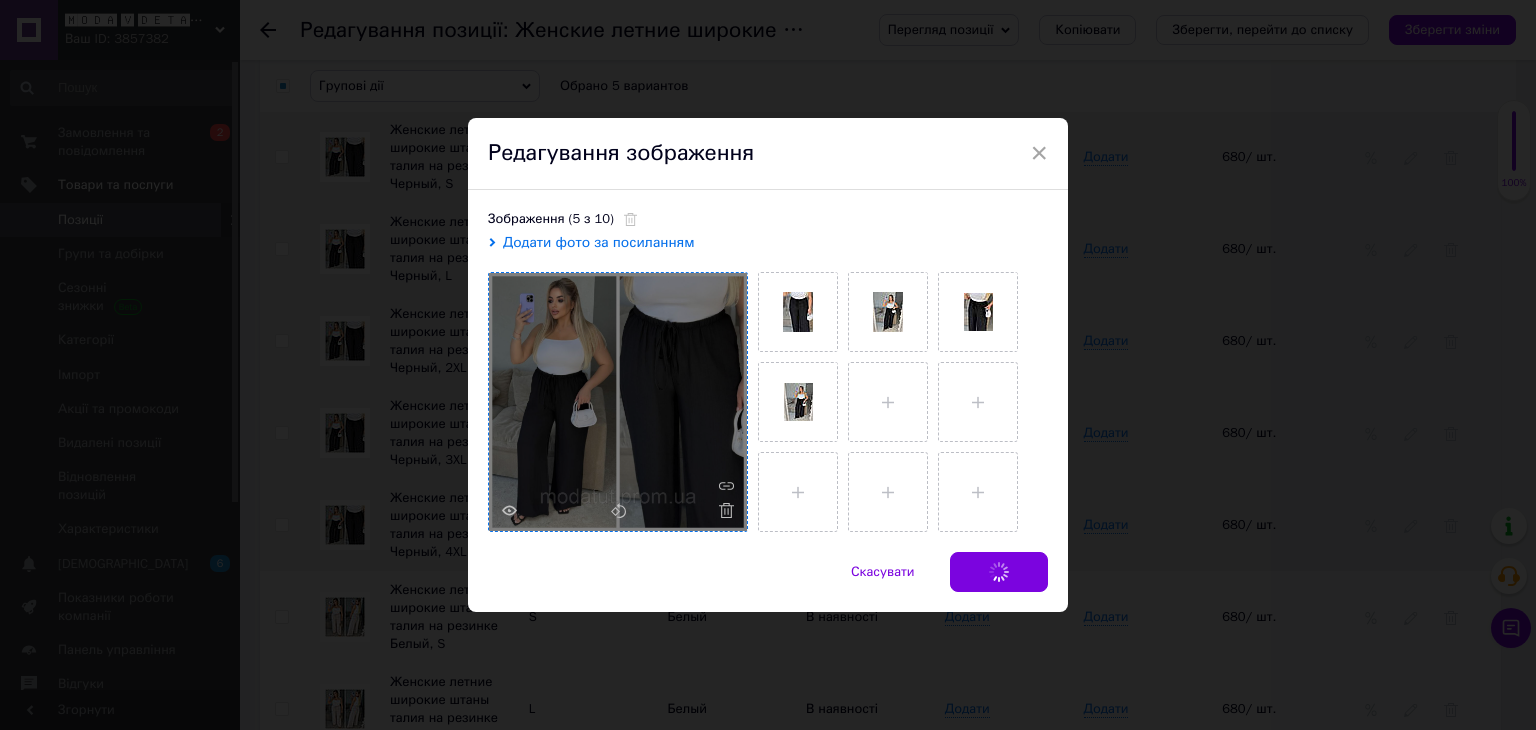 checkbox on "false" 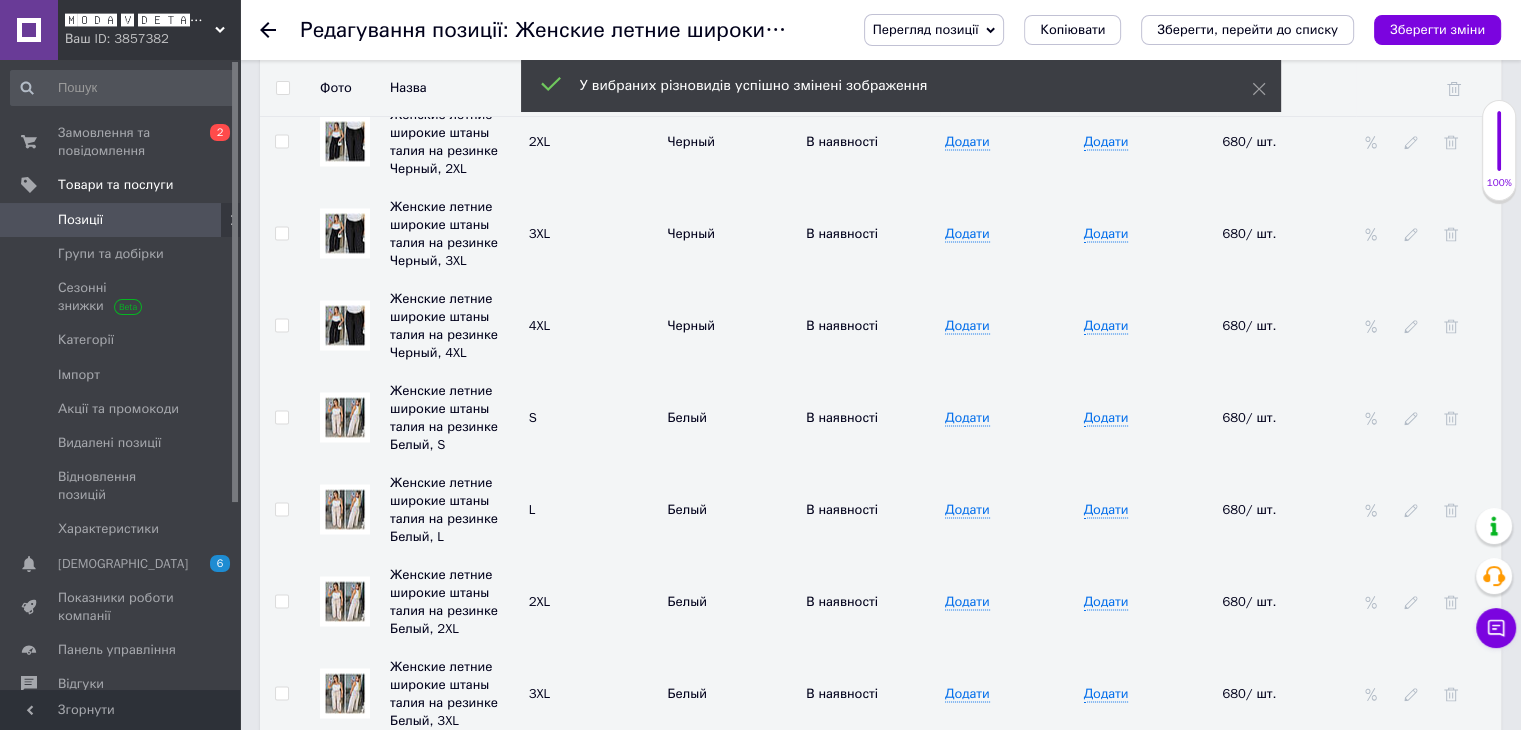 scroll, scrollTop: 3792, scrollLeft: 0, axis: vertical 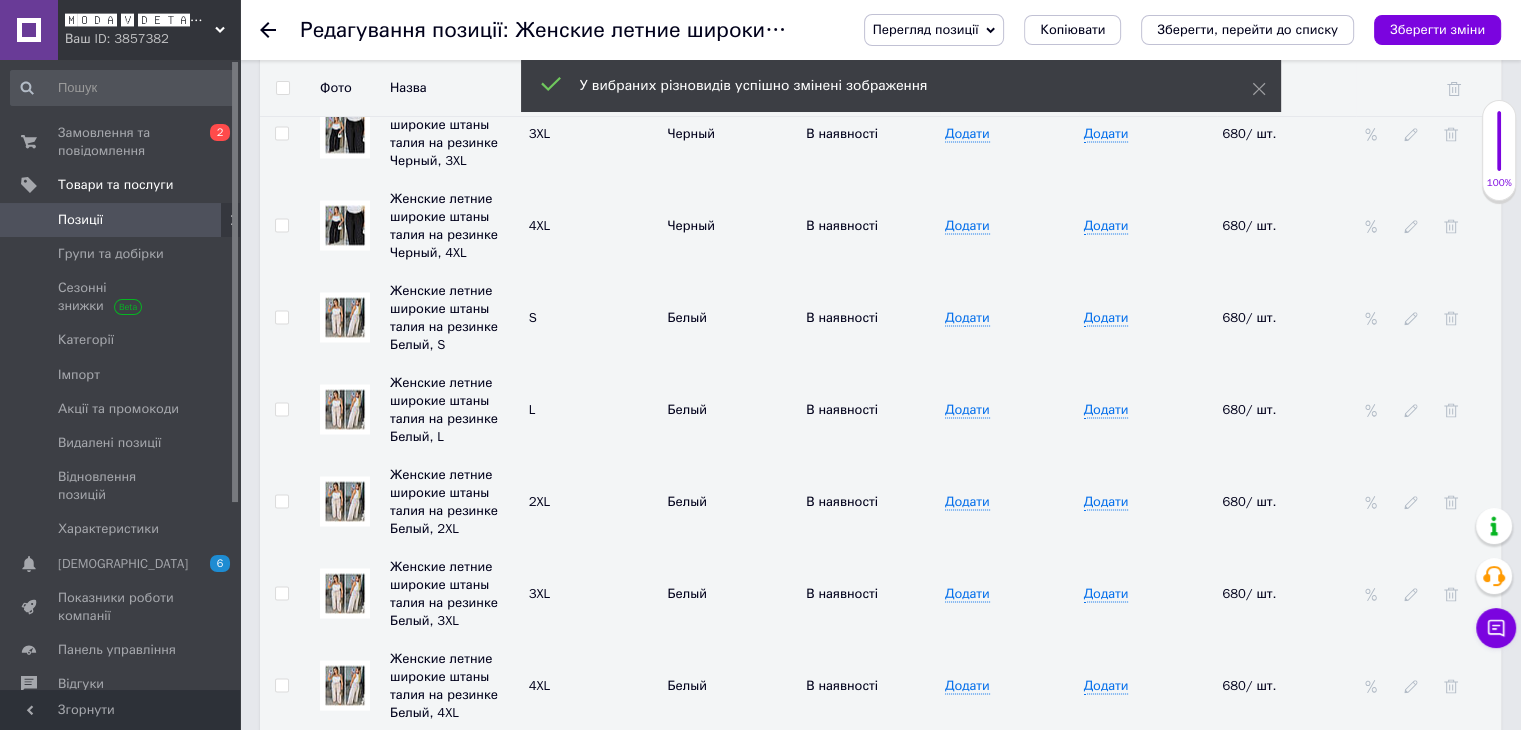 click at bounding box center (281, 317) 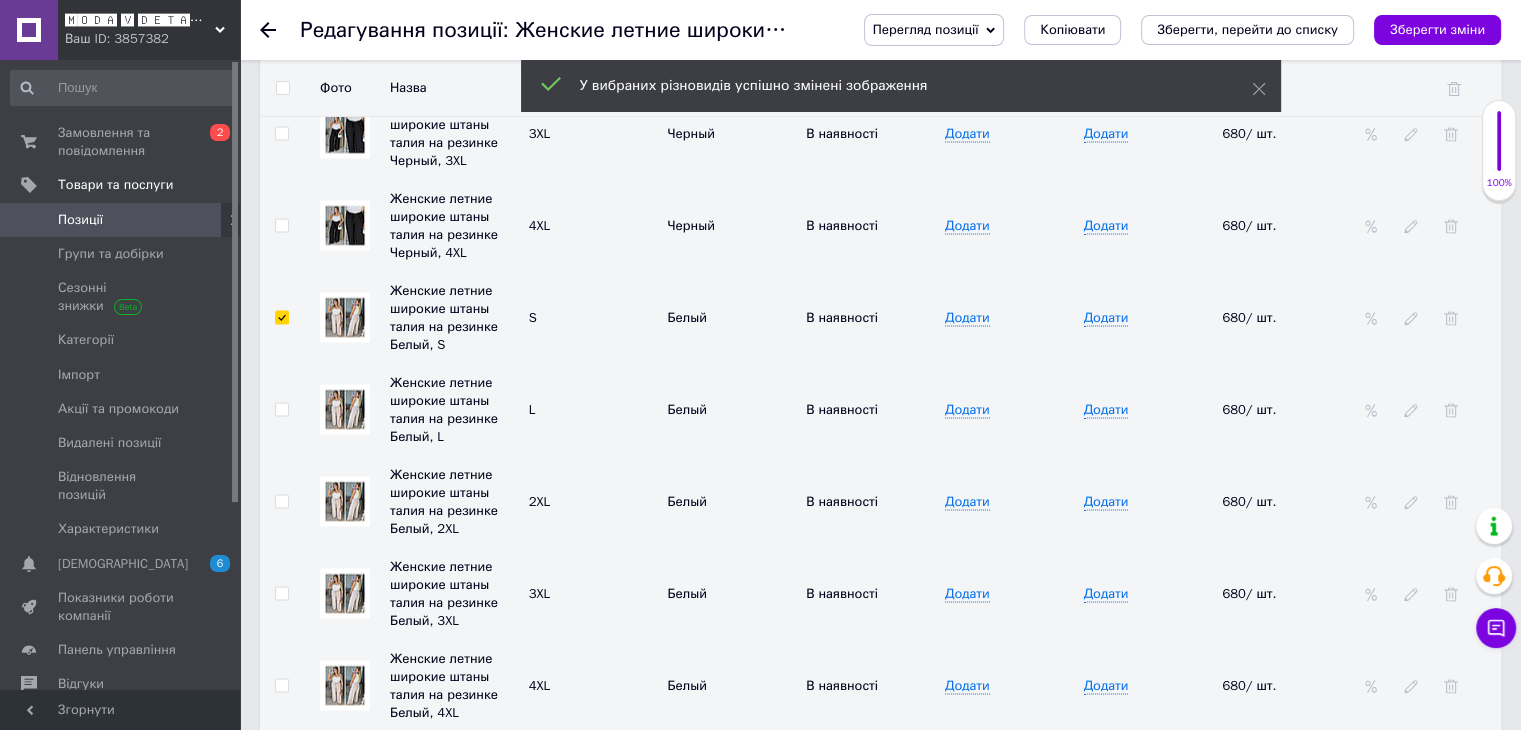 checkbox on "true" 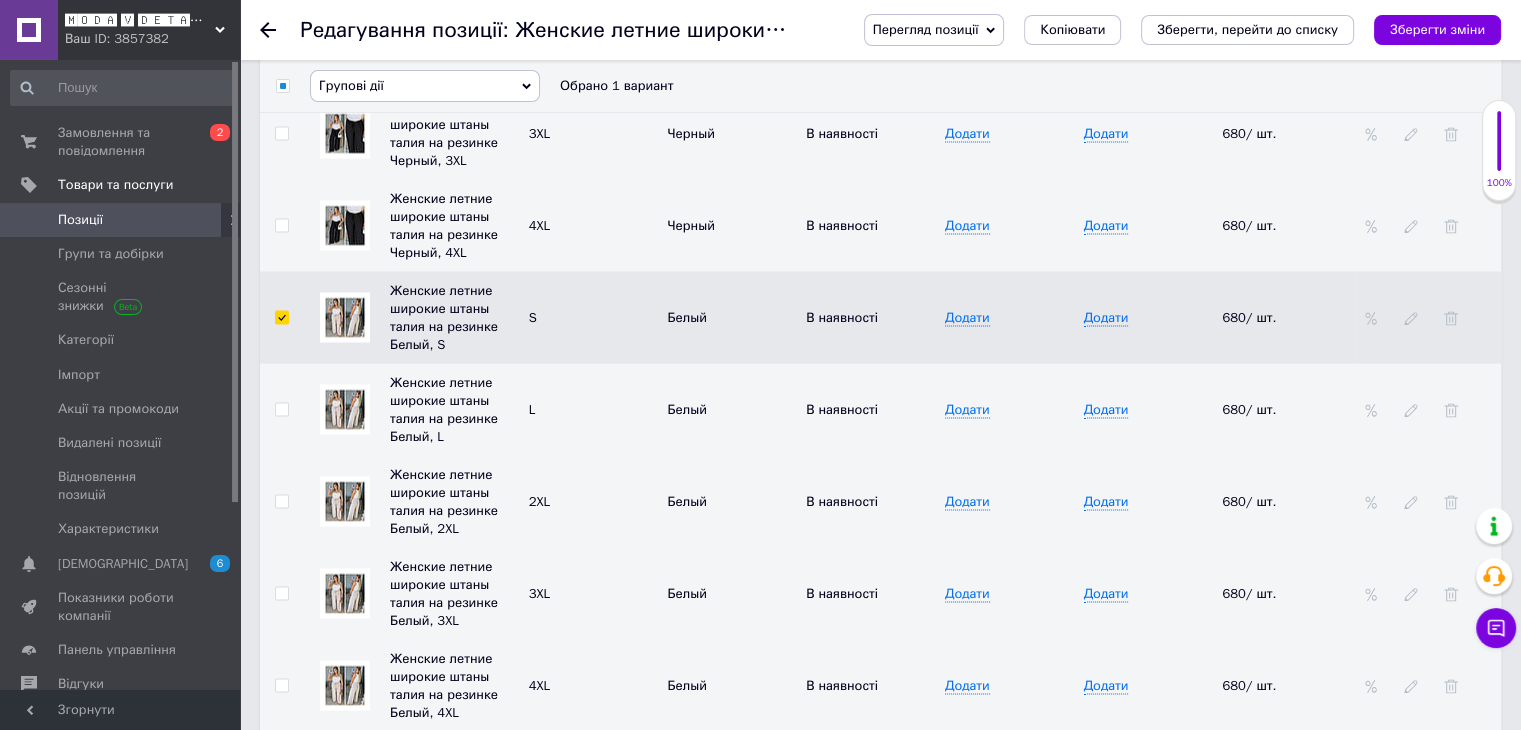 click at bounding box center [281, 409] 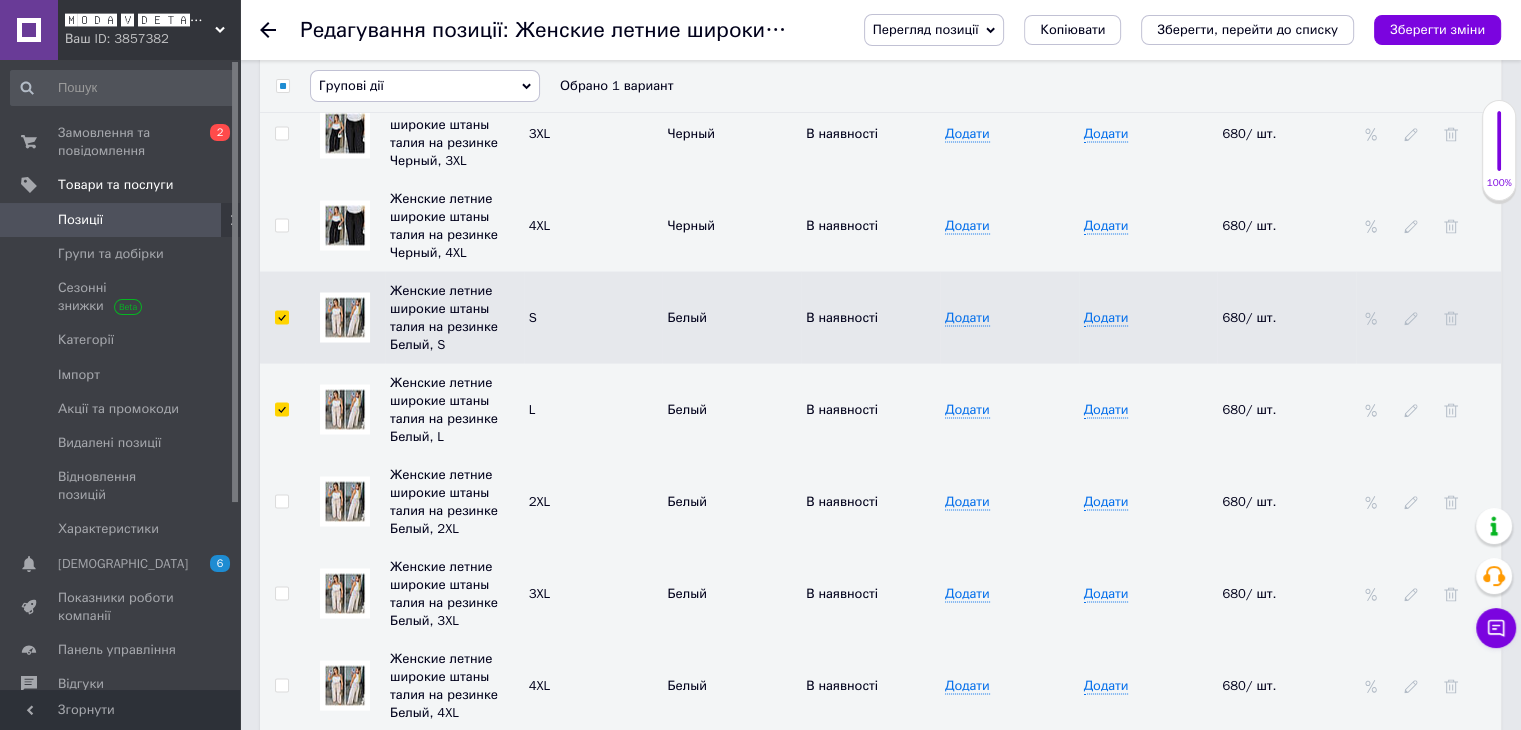 checkbox on "true" 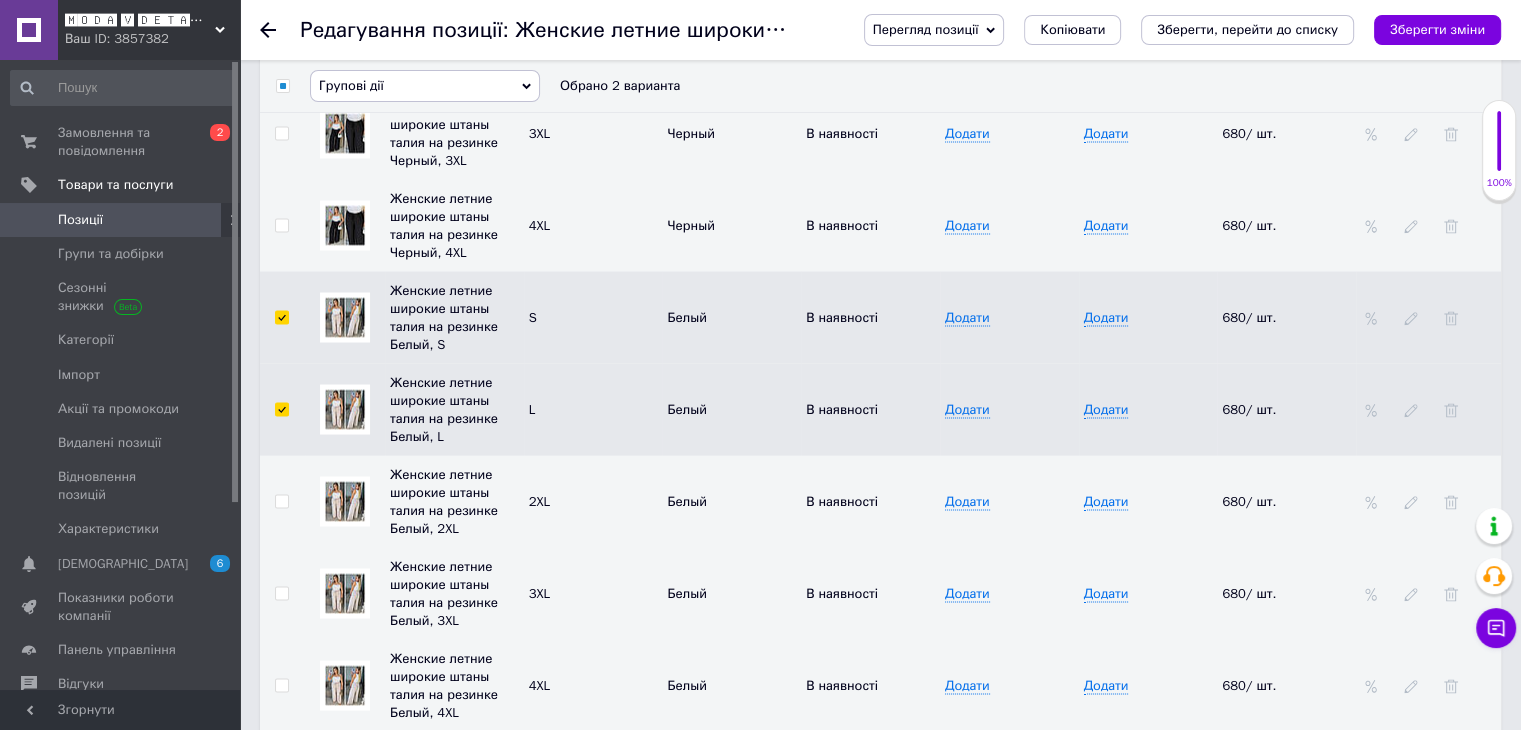 click at bounding box center [281, 501] 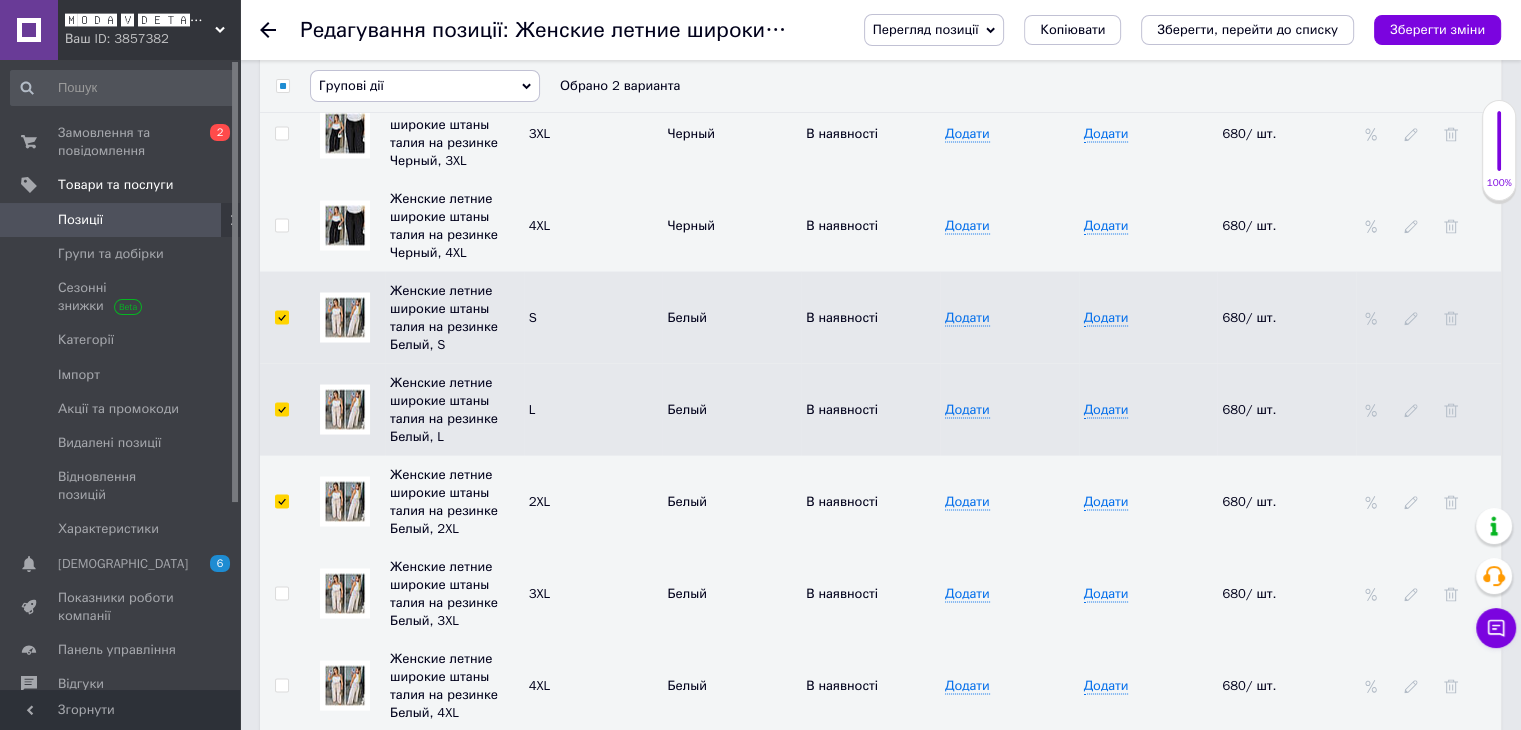 checkbox on "true" 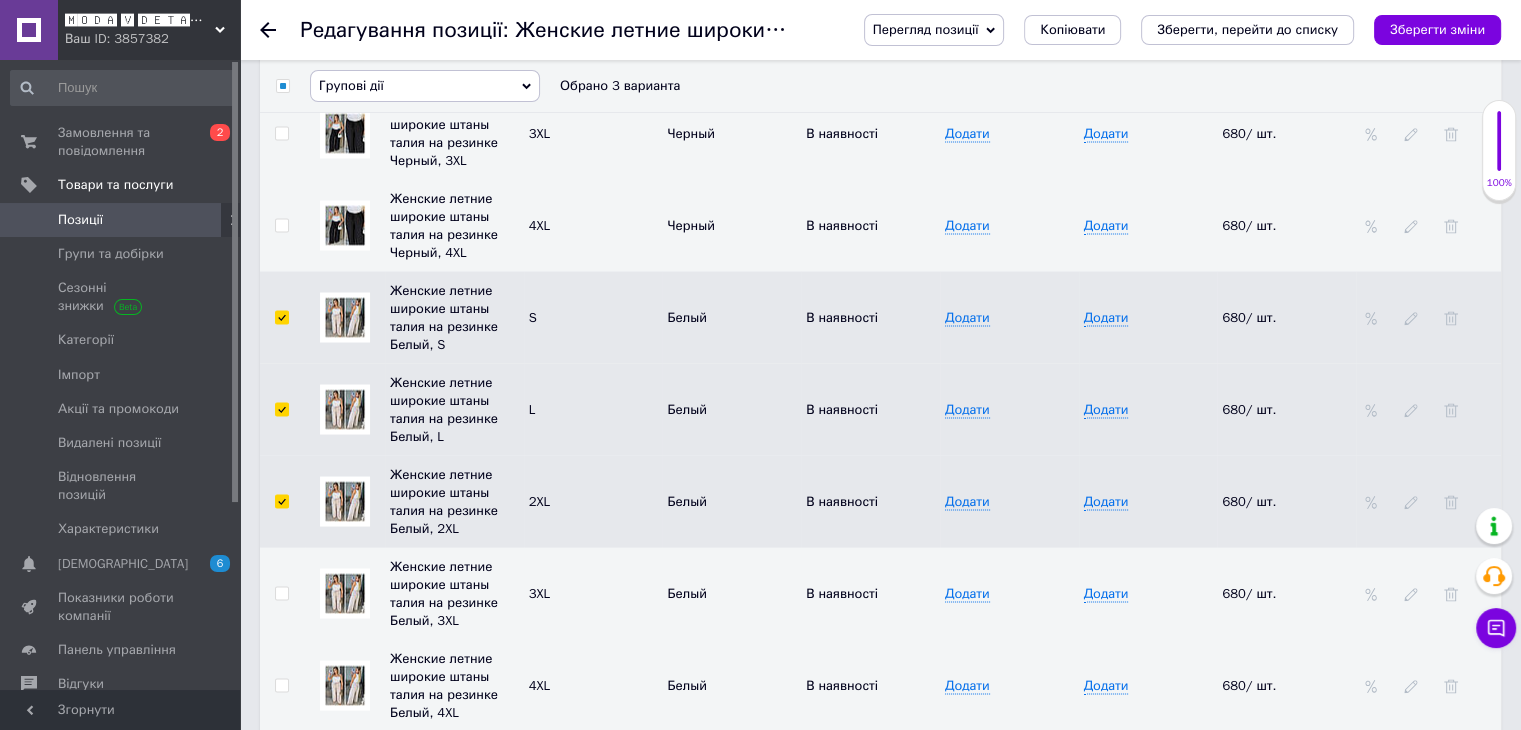 click at bounding box center [281, 593] 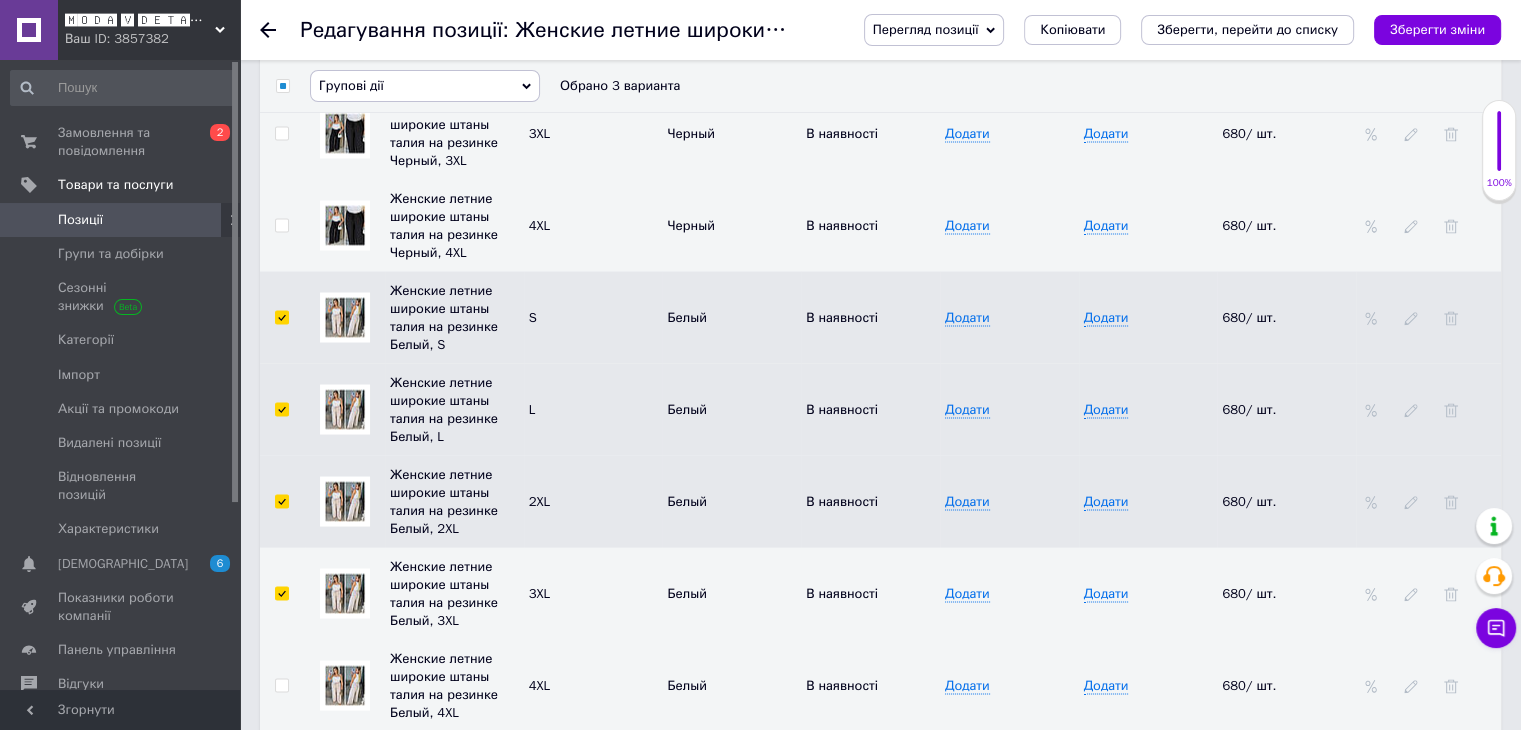 checkbox on "true" 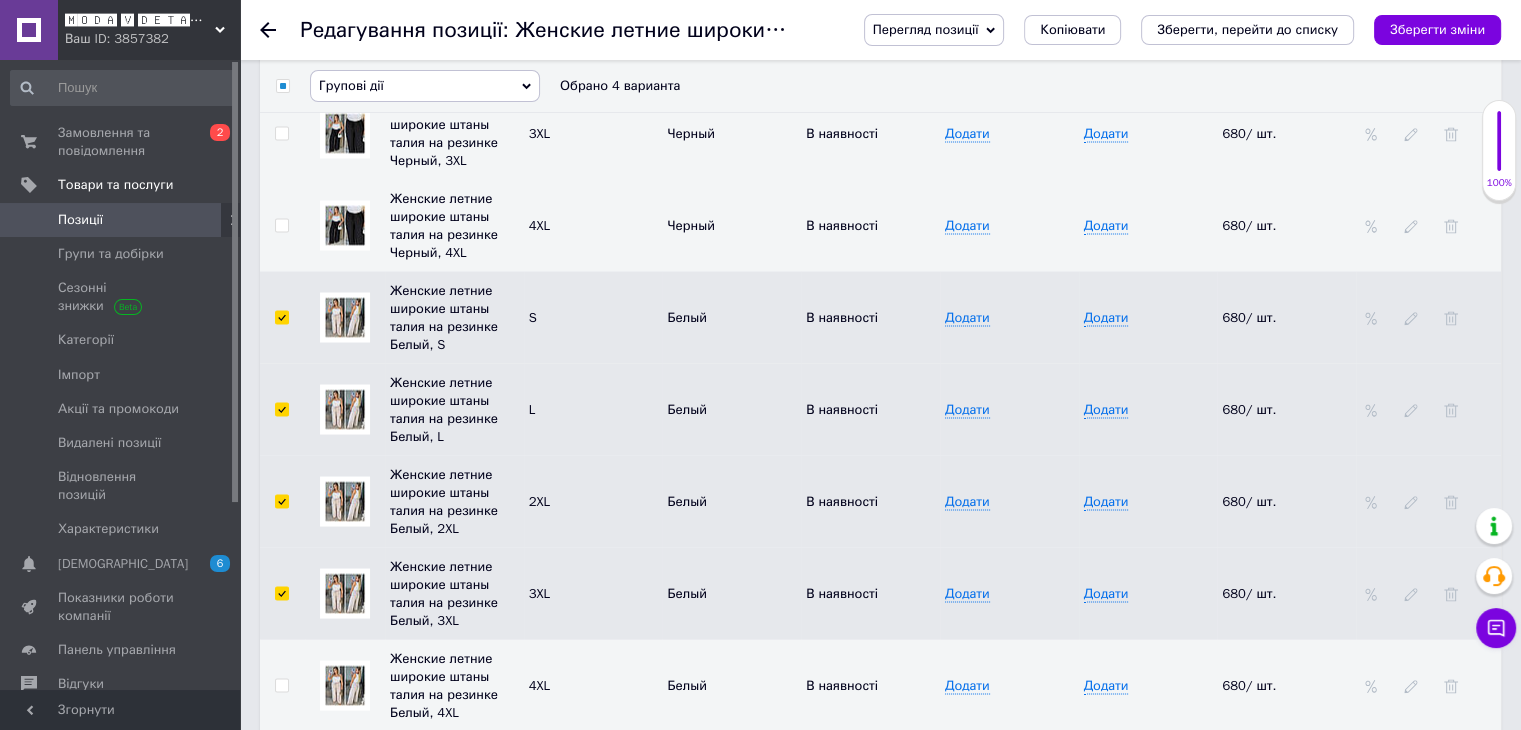 scroll, scrollTop: 3892, scrollLeft: 0, axis: vertical 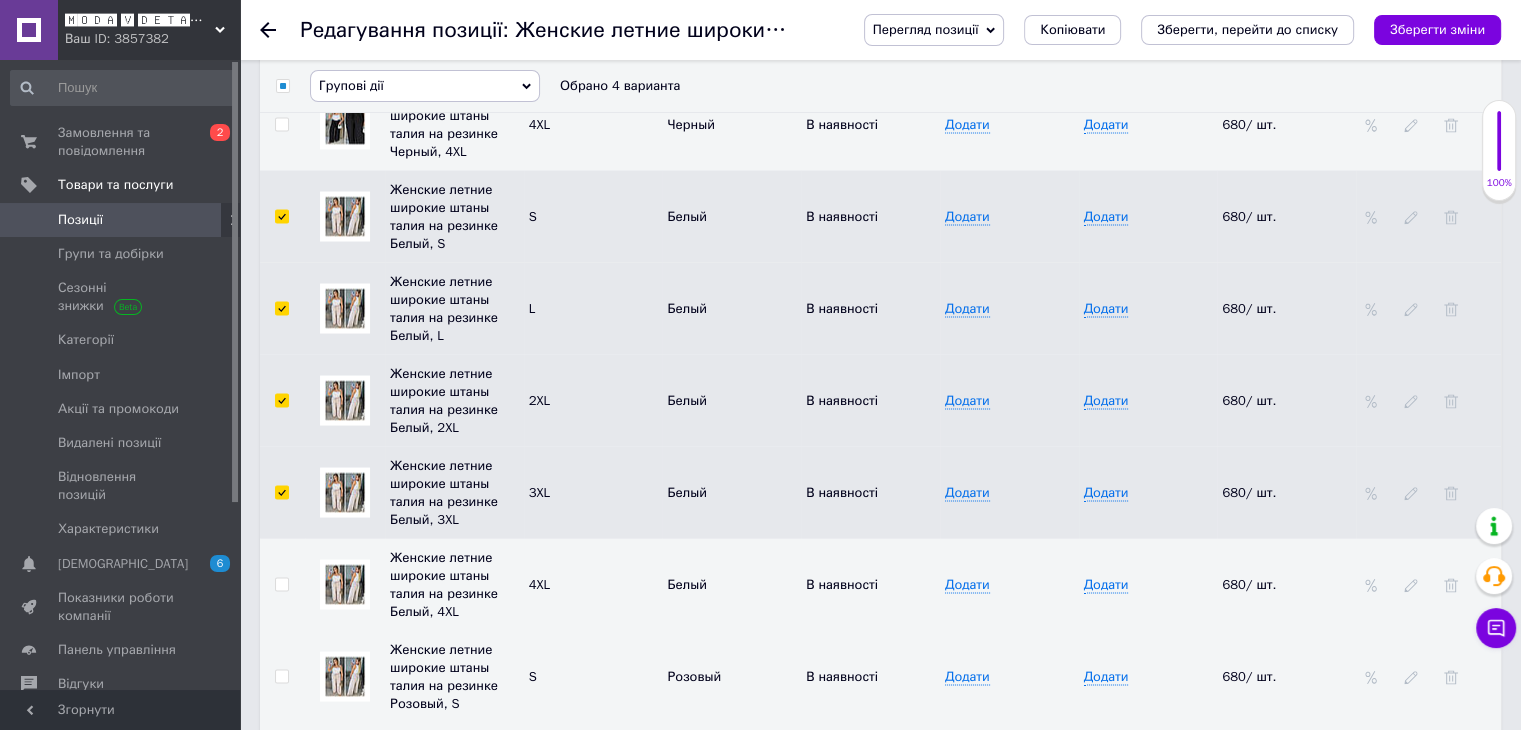 click at bounding box center (281, 585) 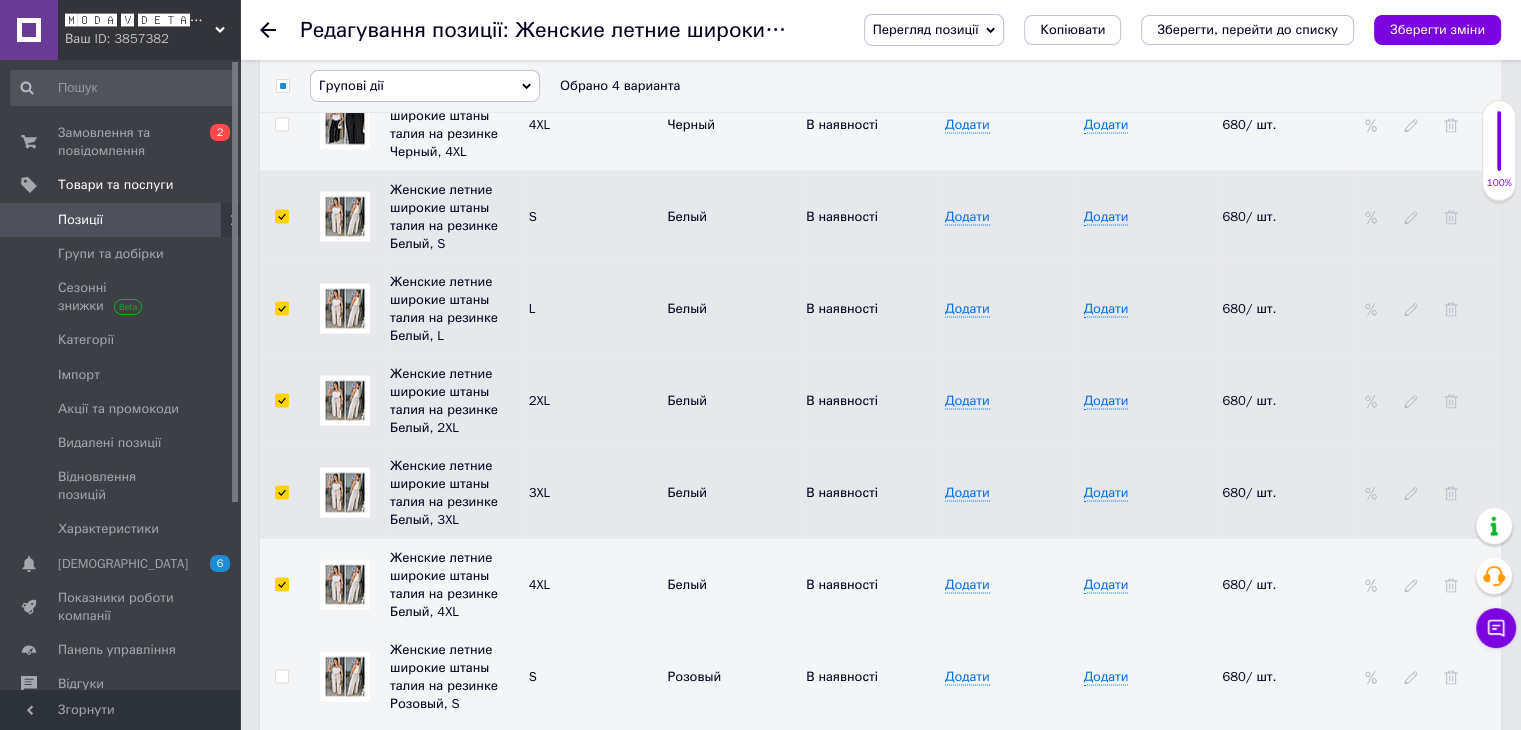 checkbox on "true" 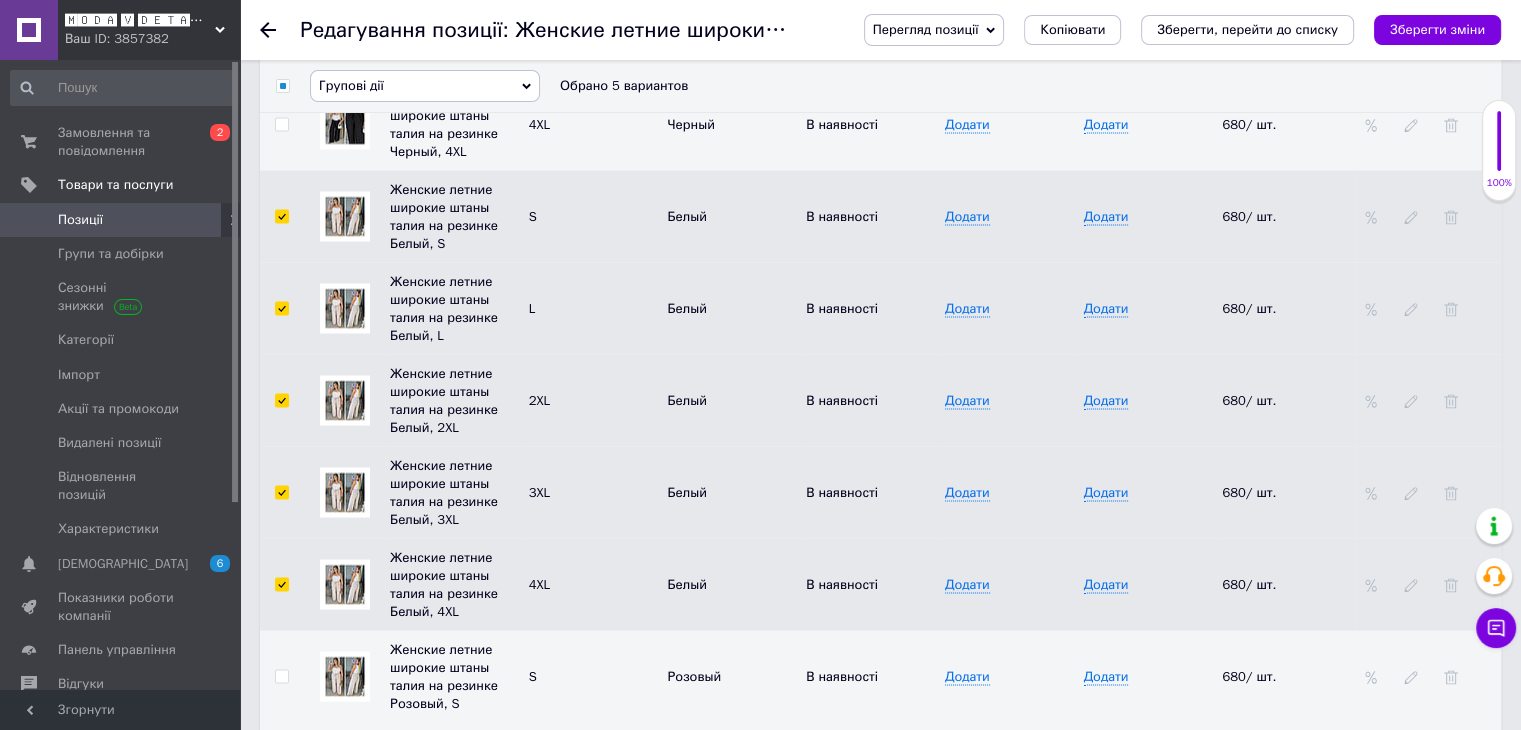 click on "Групові дії" at bounding box center [425, 86] 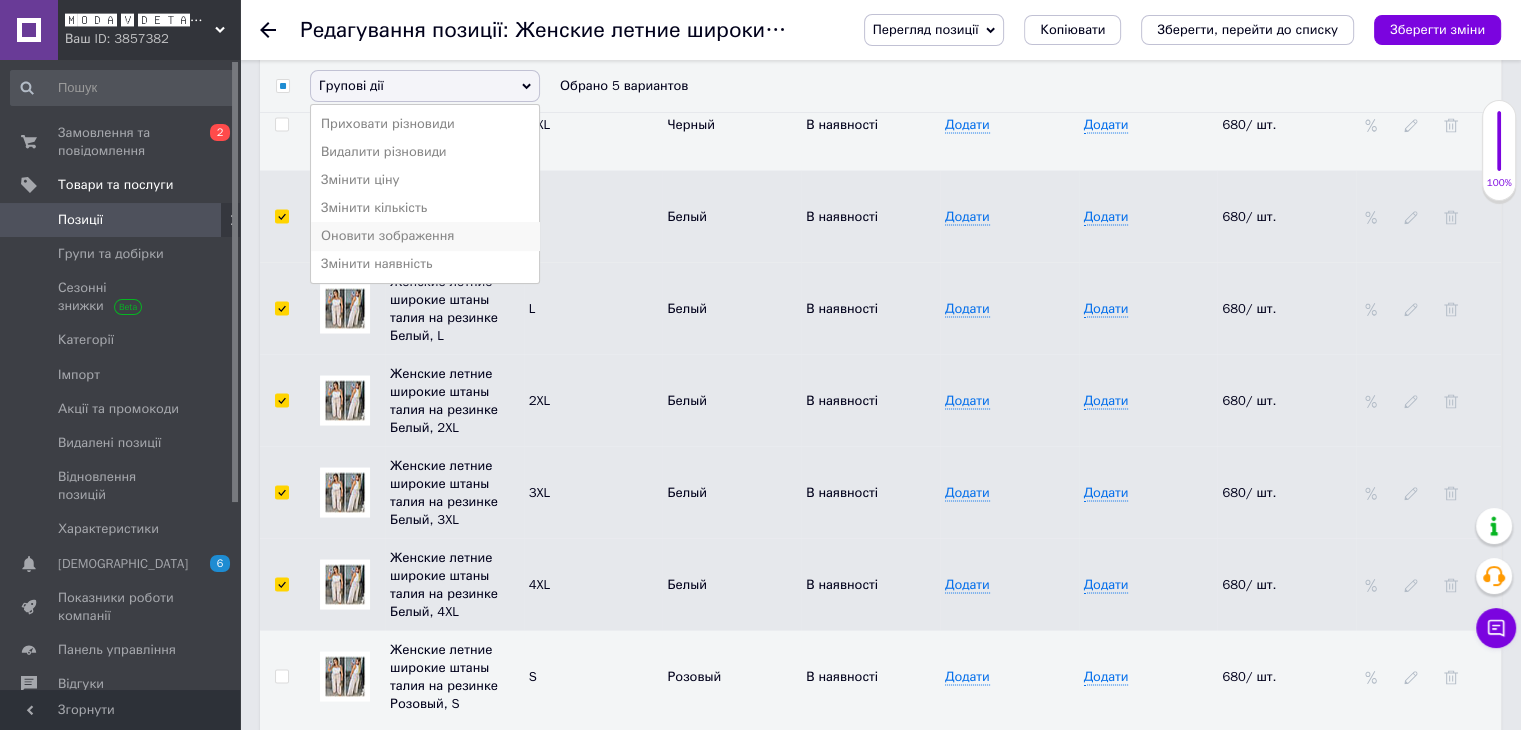 click on "Оновити зображення" at bounding box center (425, 236) 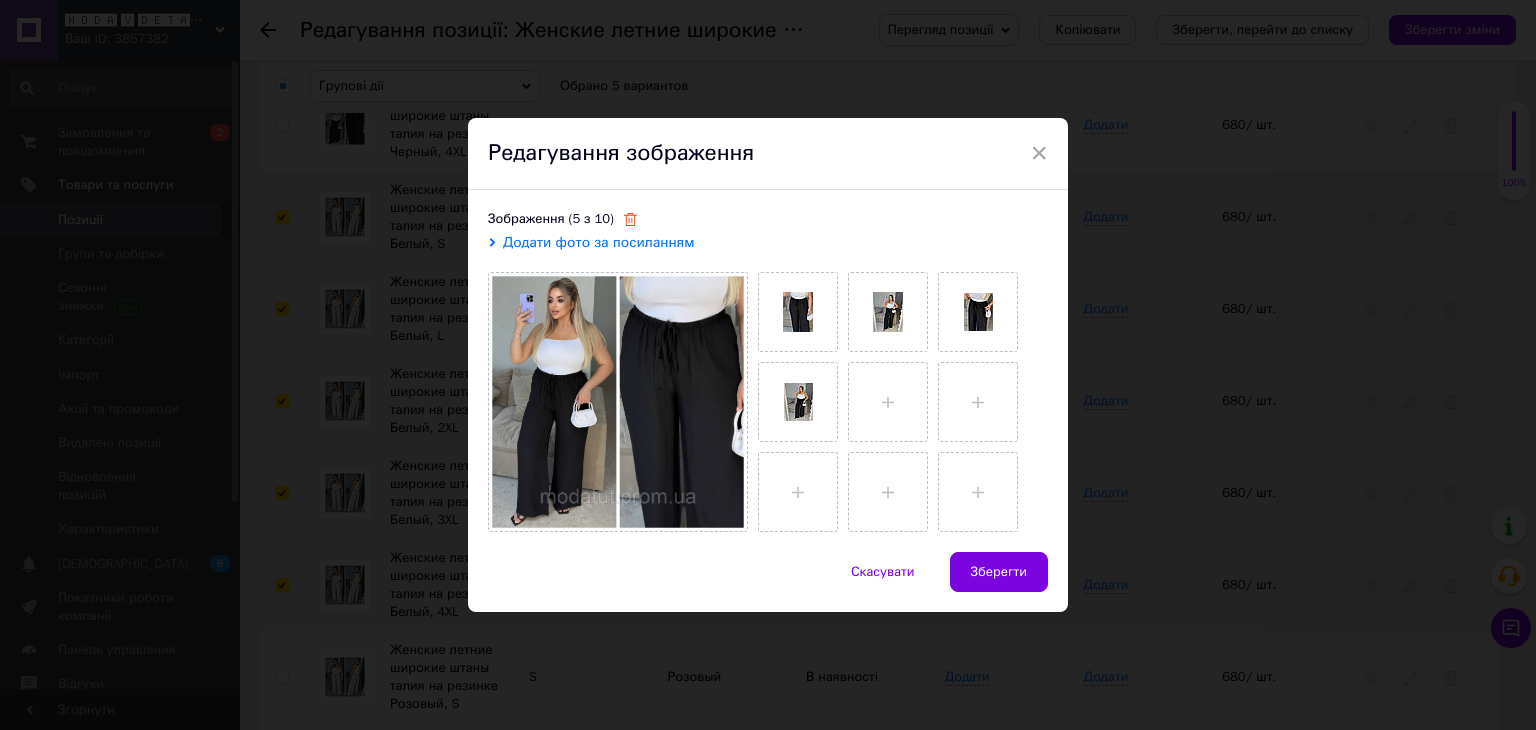 click 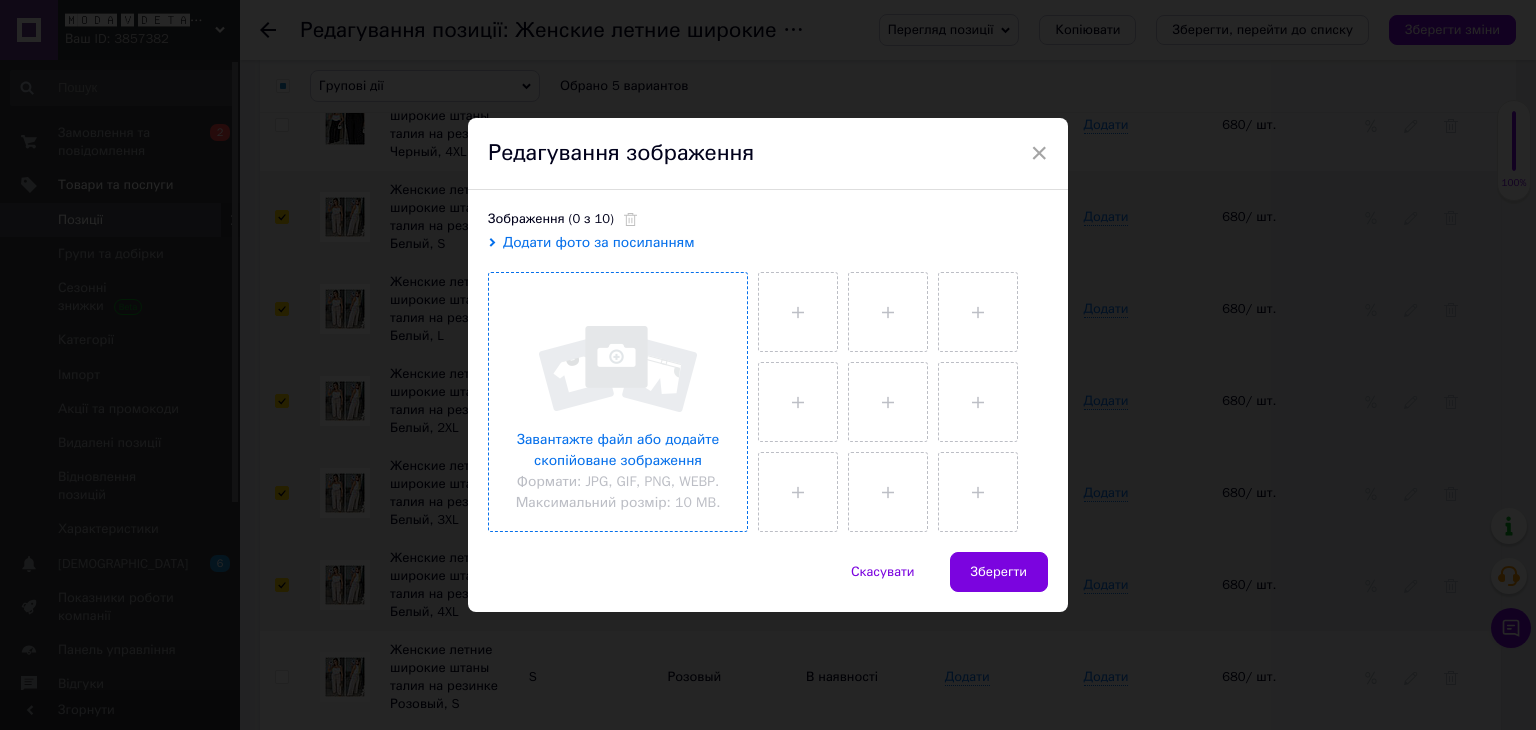 click at bounding box center (618, 402) 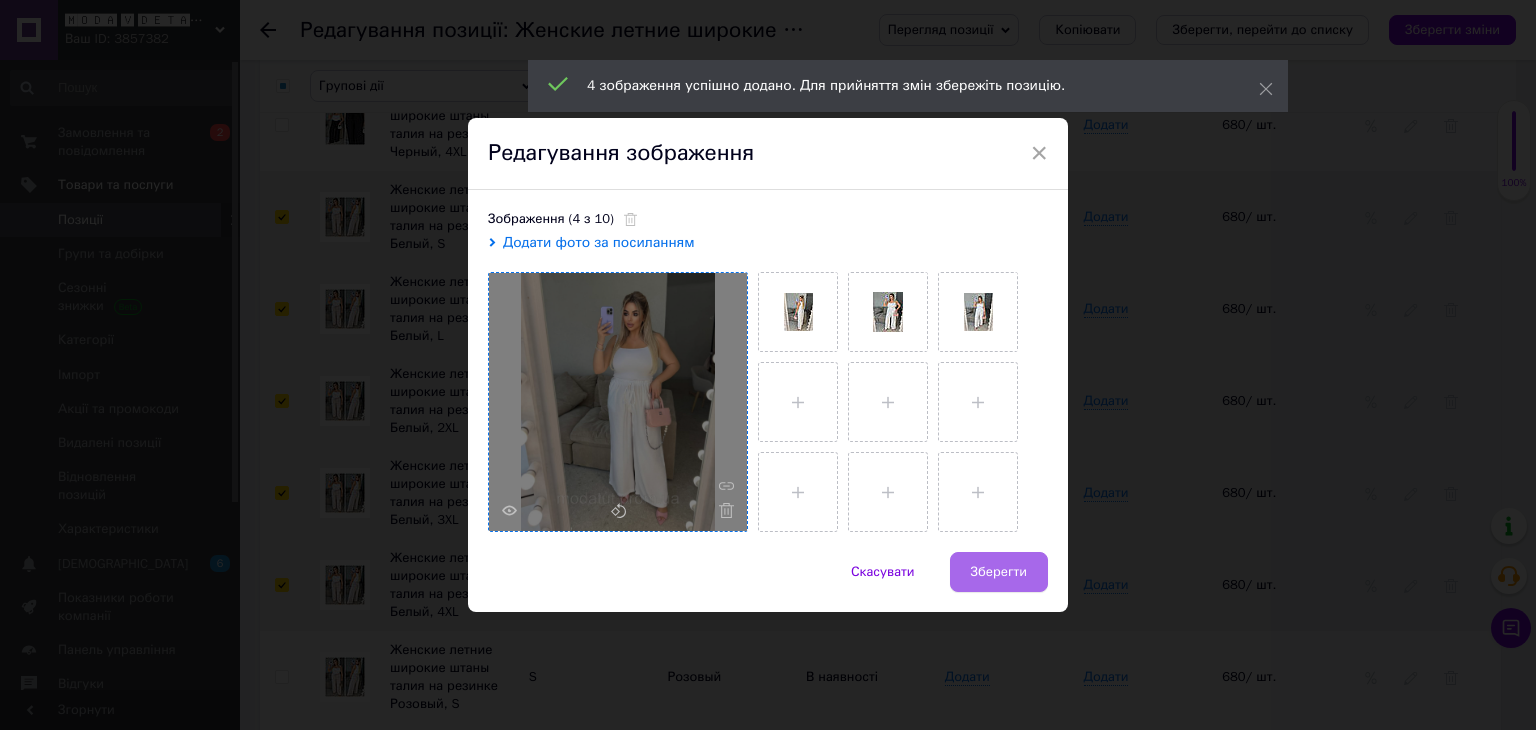 click on "Зберегти" at bounding box center [999, 572] 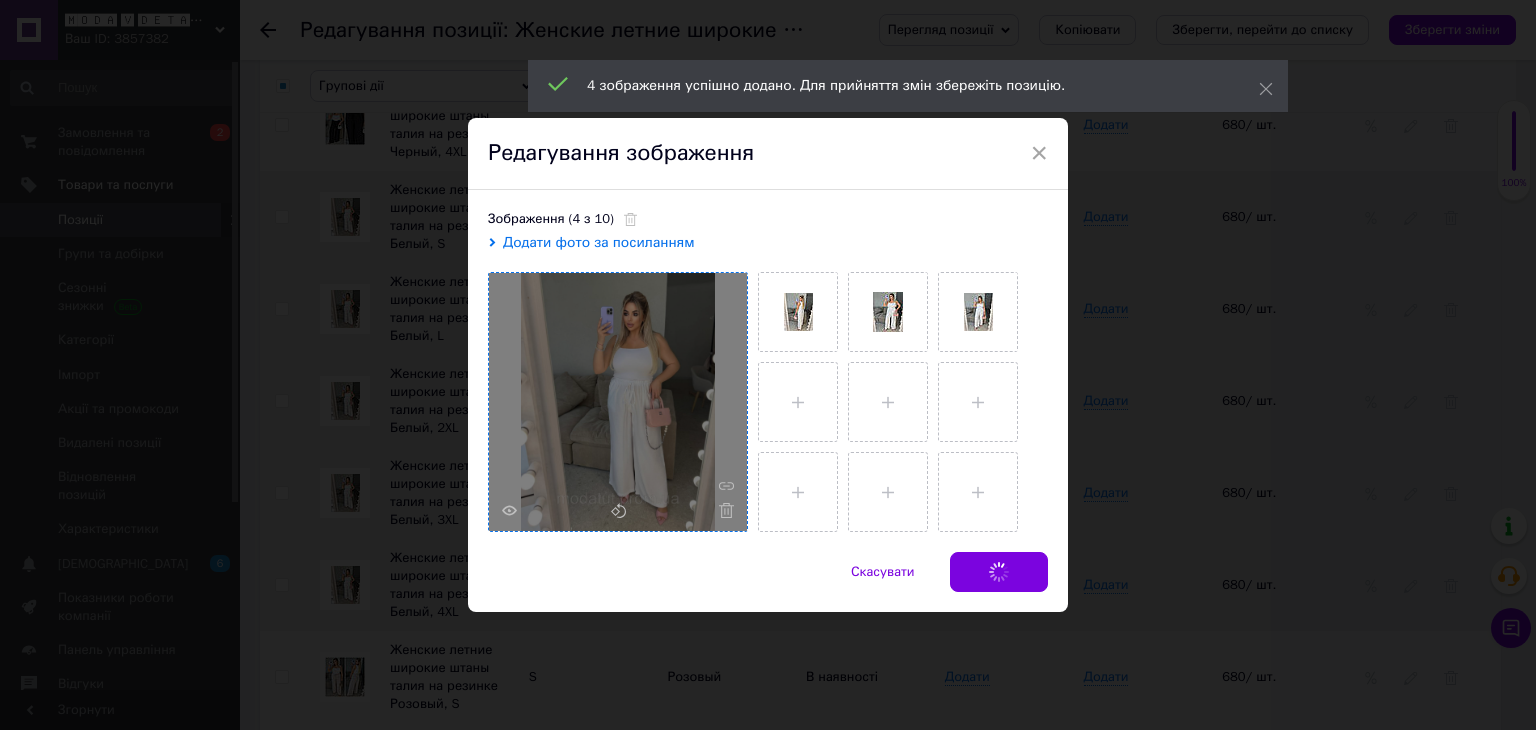 checkbox on "false" 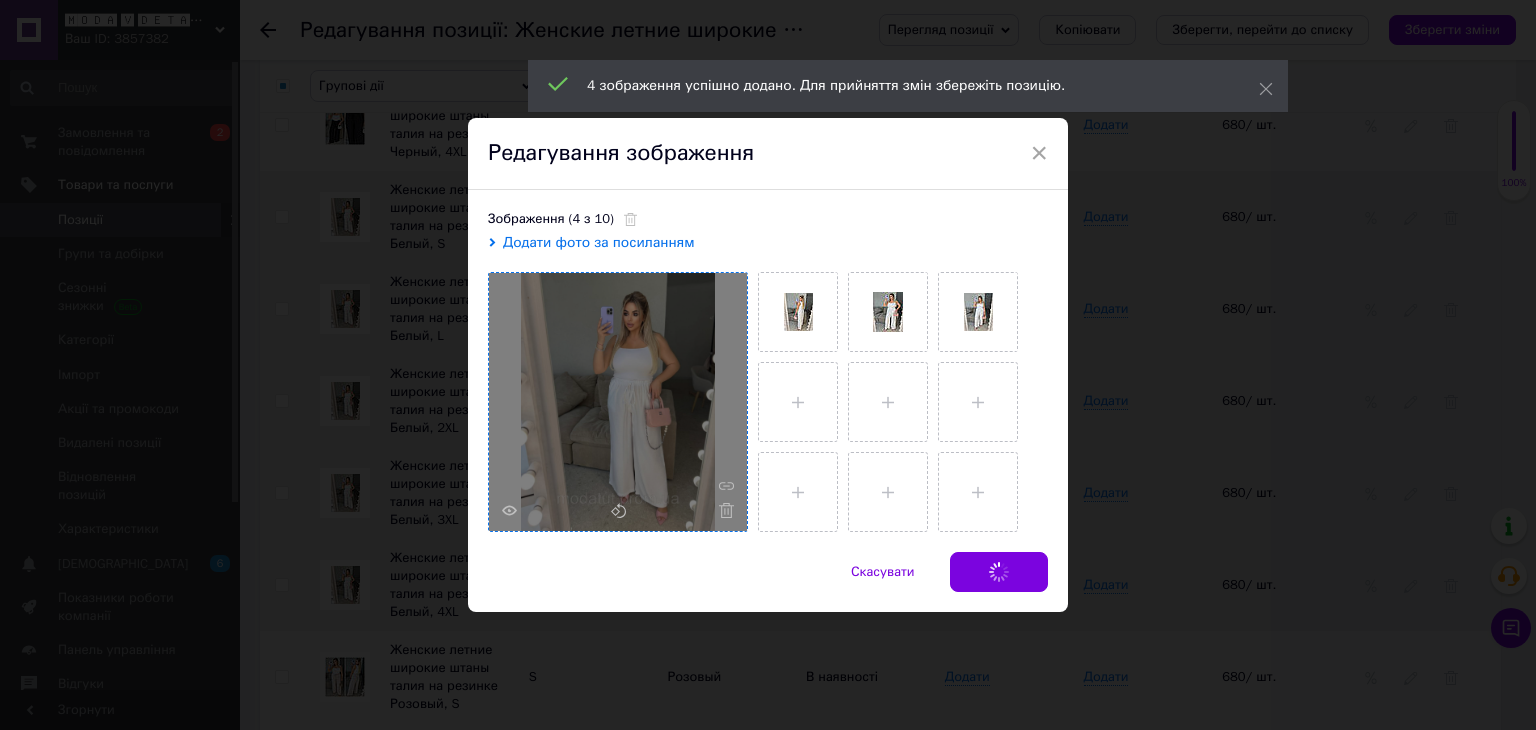 checkbox on "false" 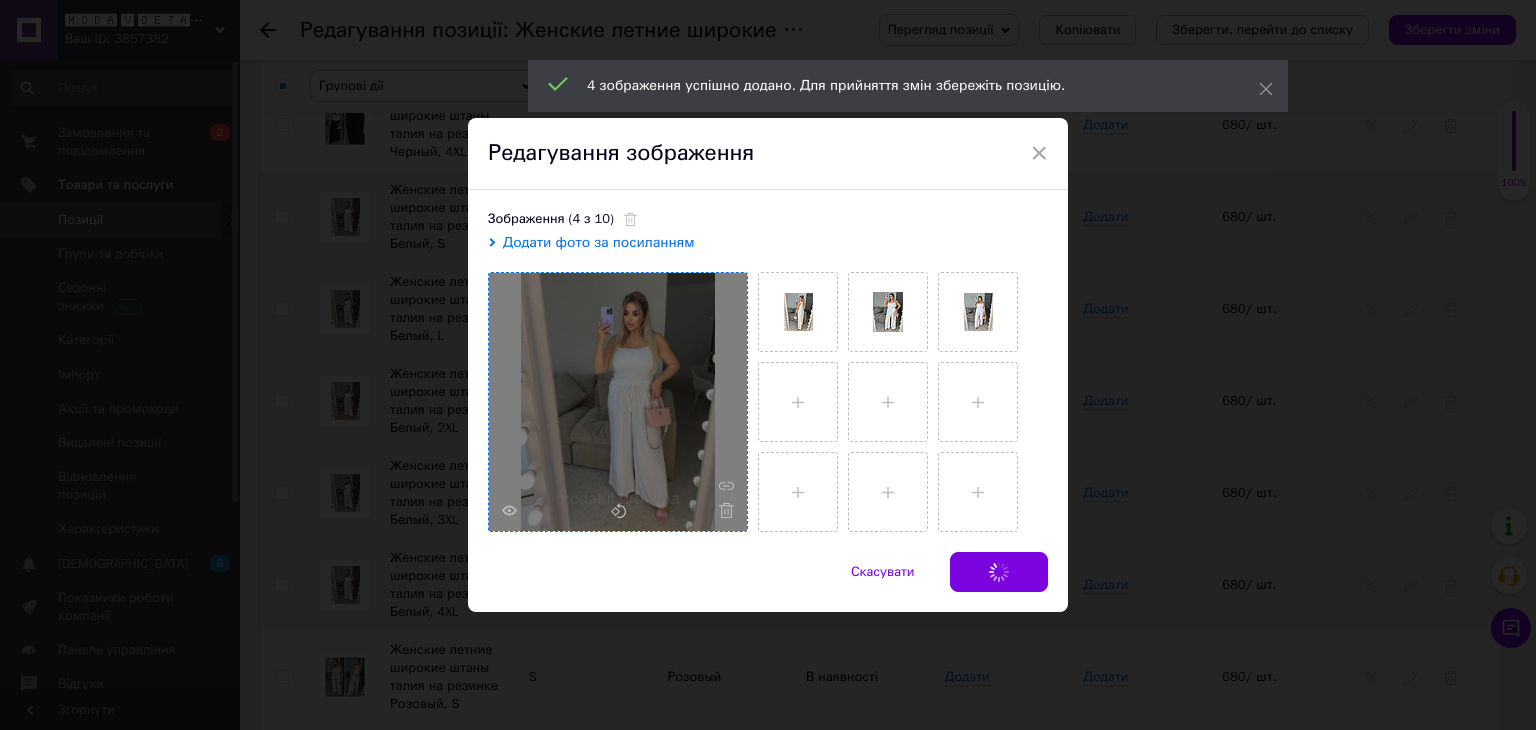 checkbox on "false" 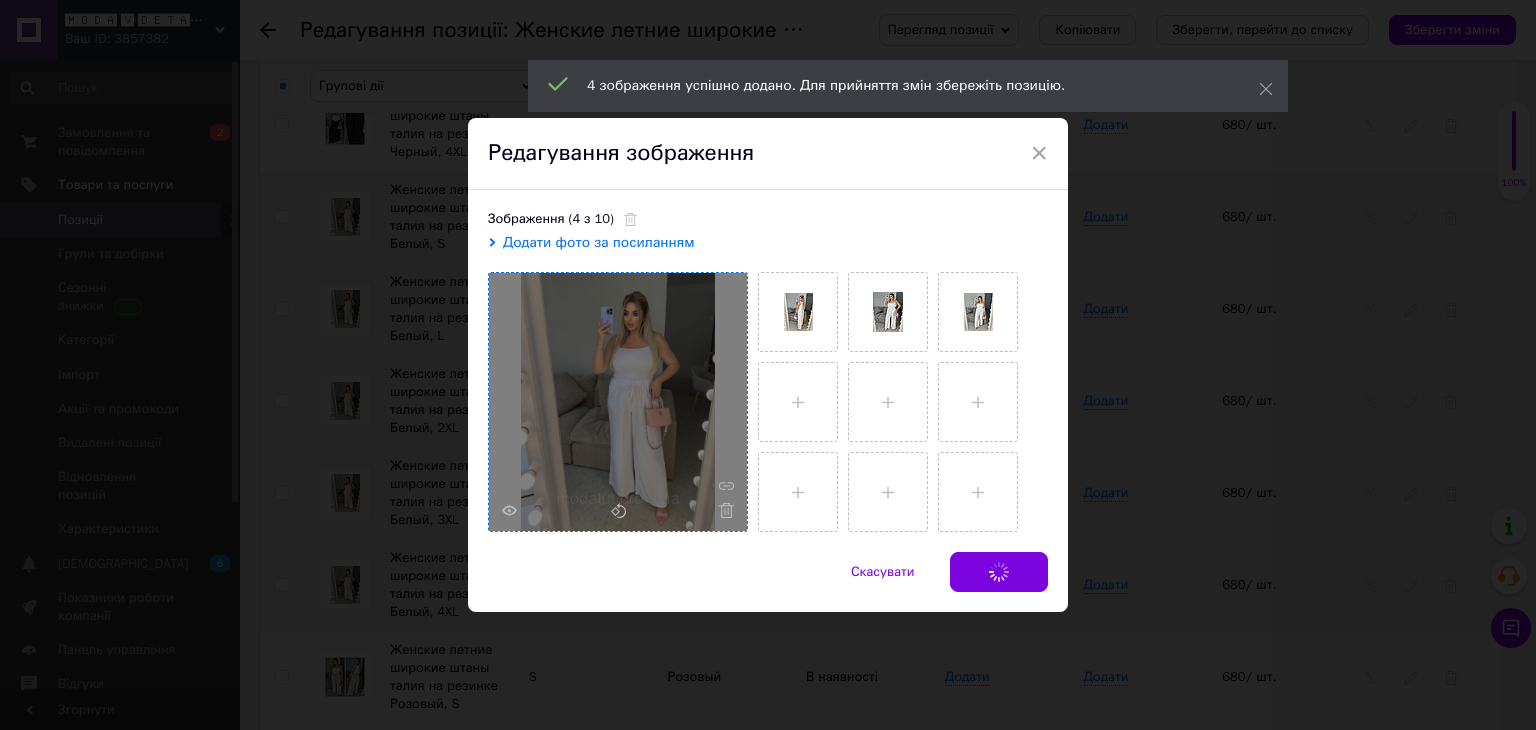 checkbox on "false" 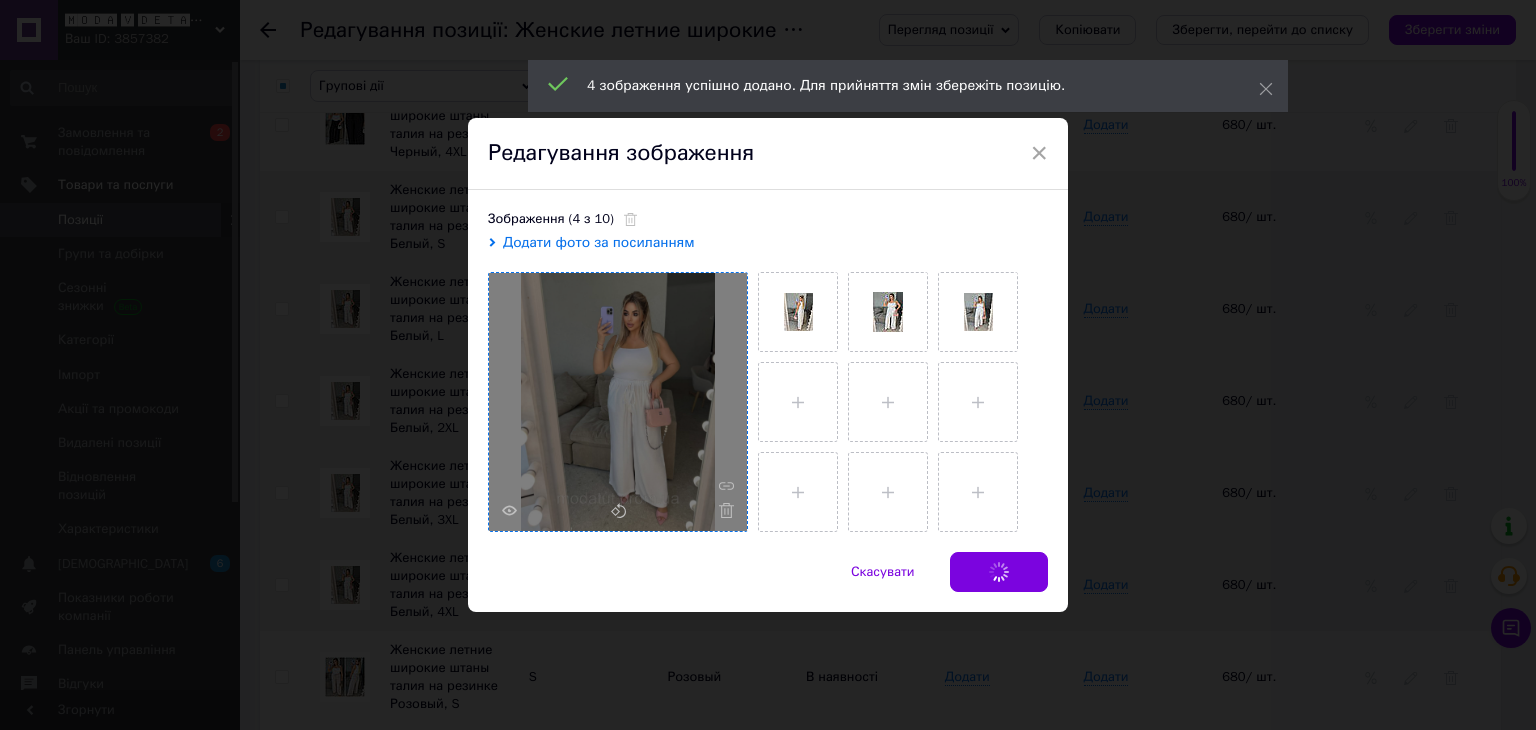 checkbox on "false" 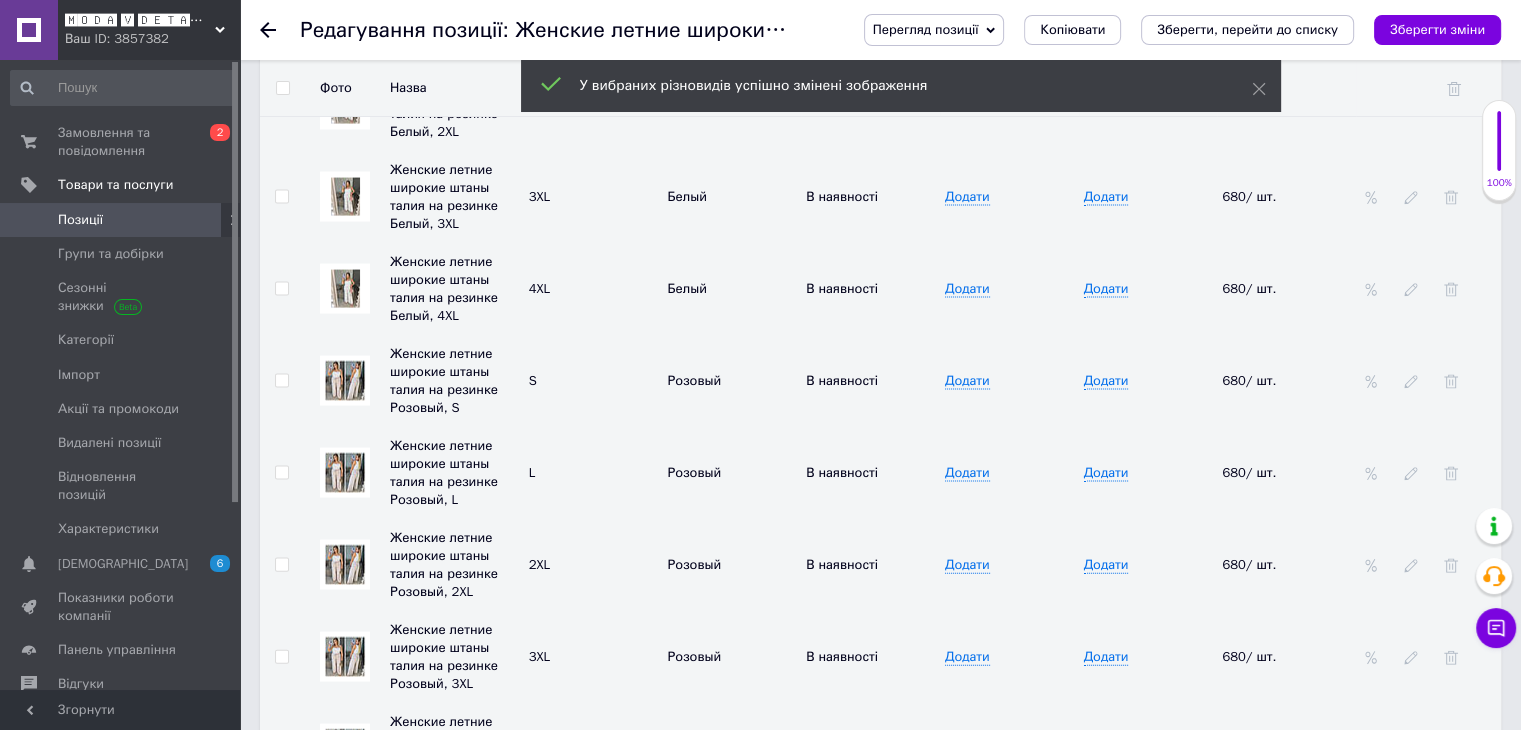 scroll, scrollTop: 4192, scrollLeft: 0, axis: vertical 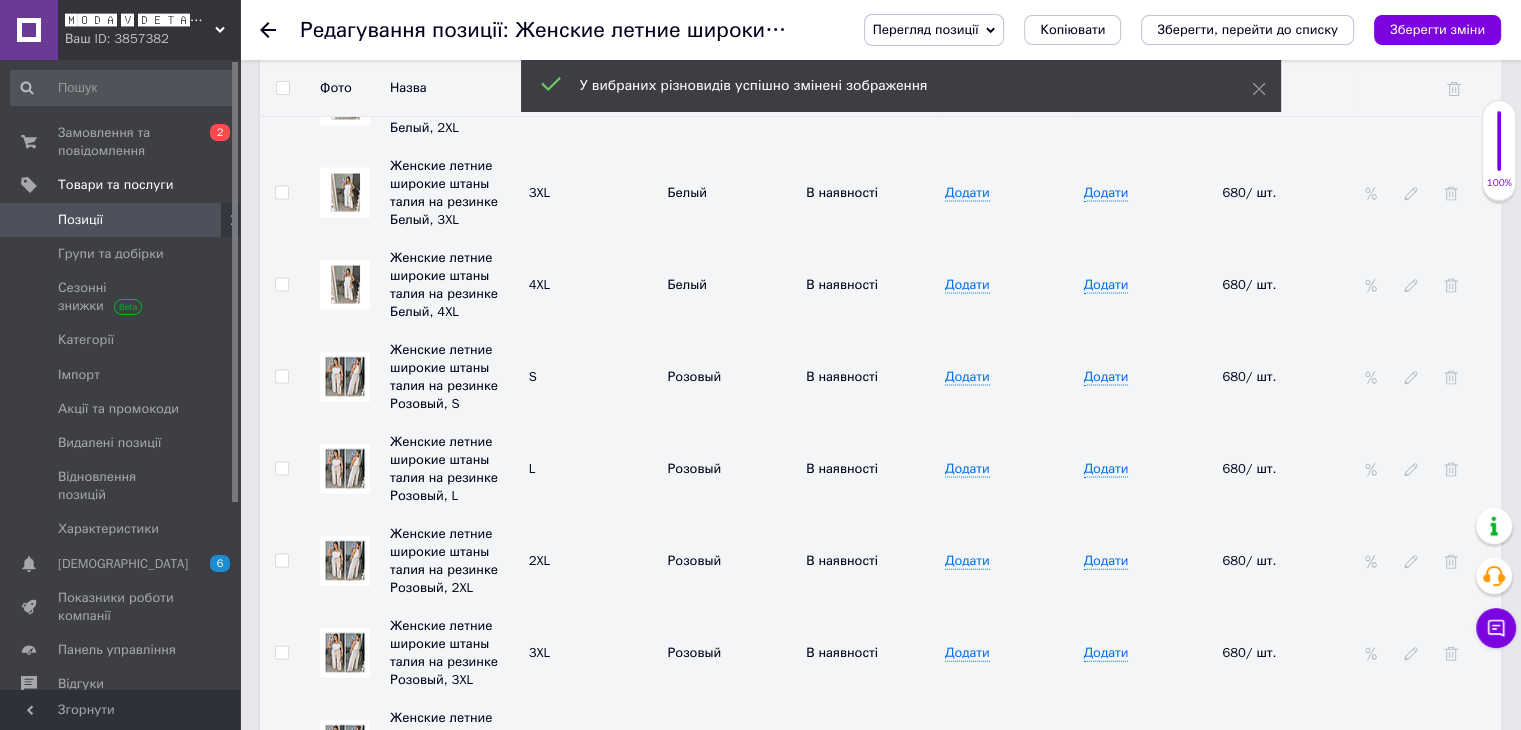 click at bounding box center [281, 377] 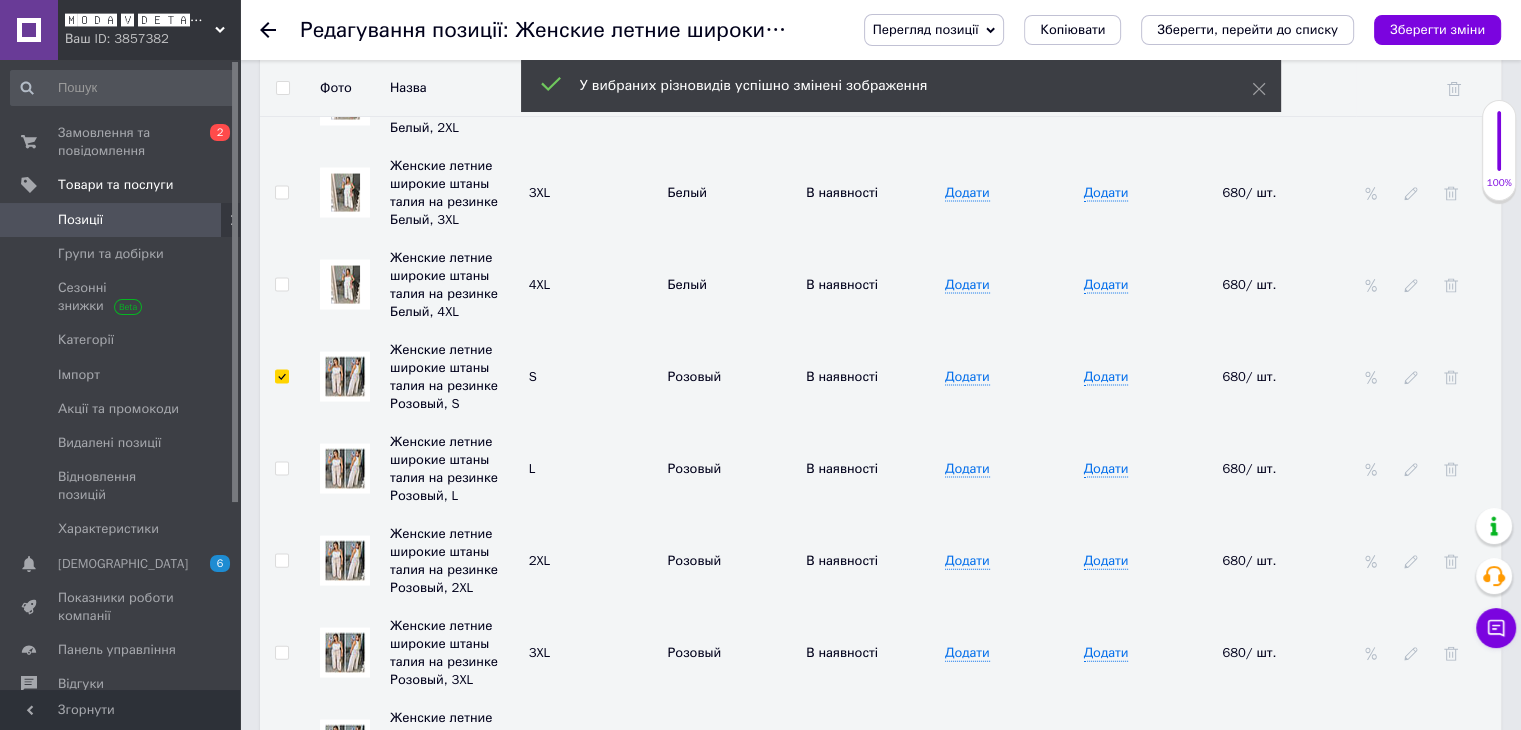 checkbox on "true" 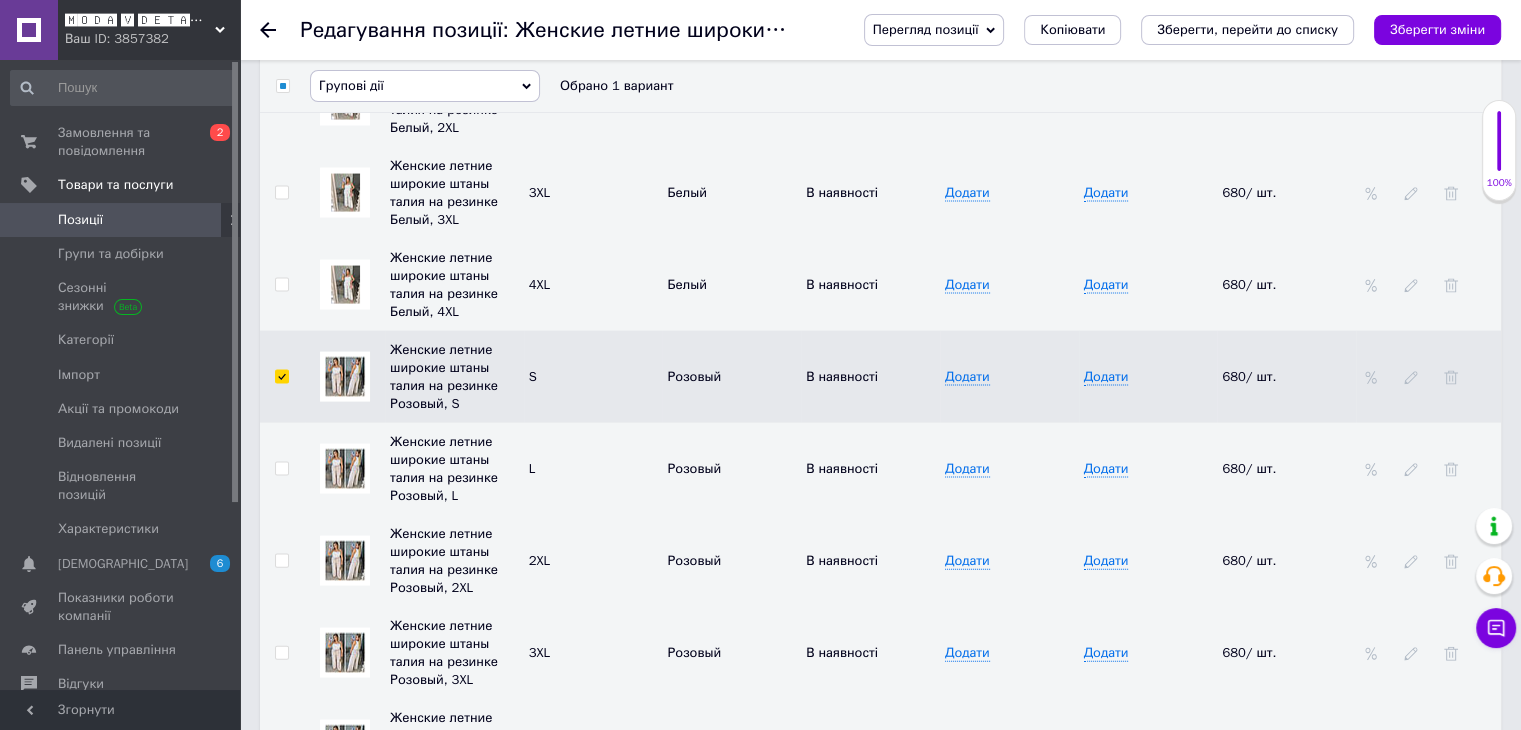 click at bounding box center (281, 469) 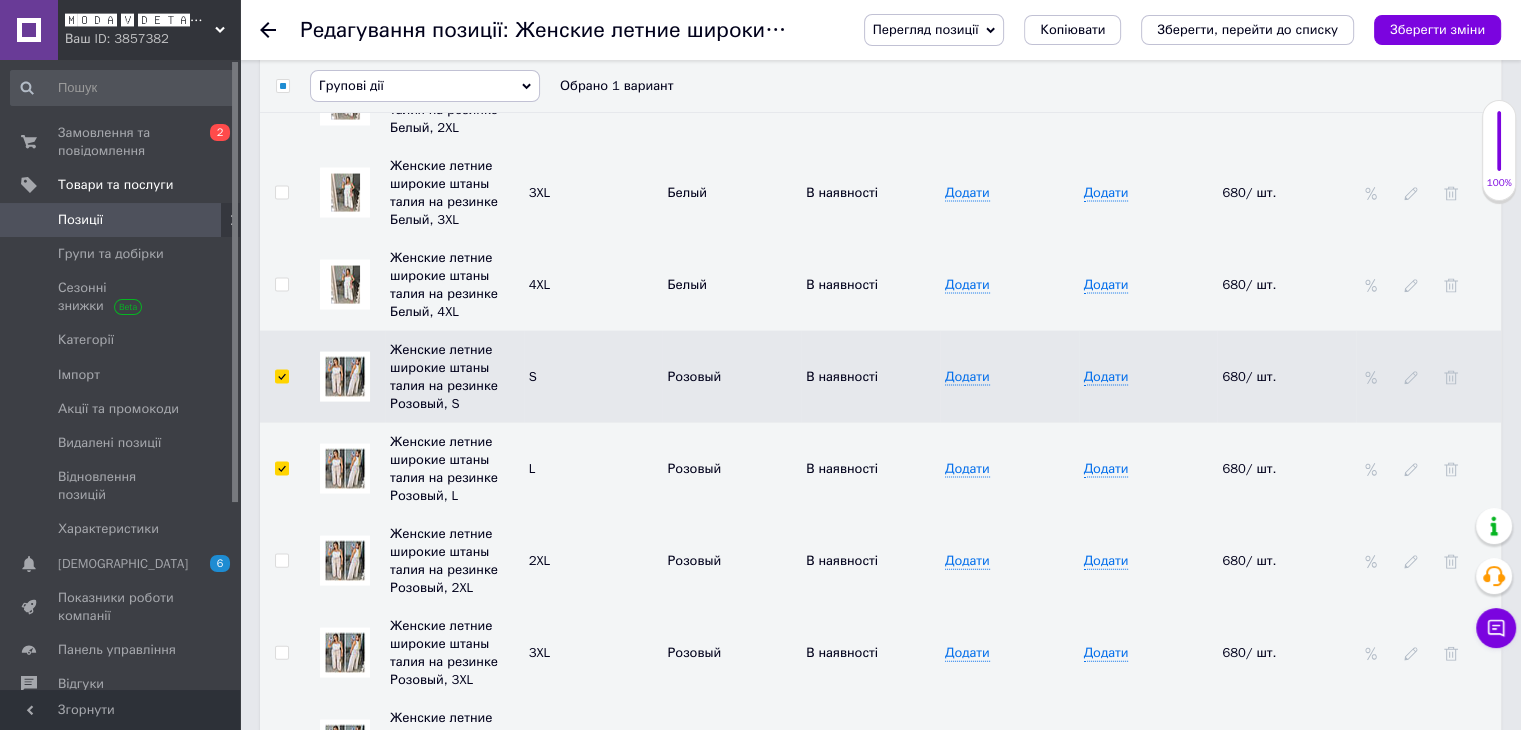 checkbox on "true" 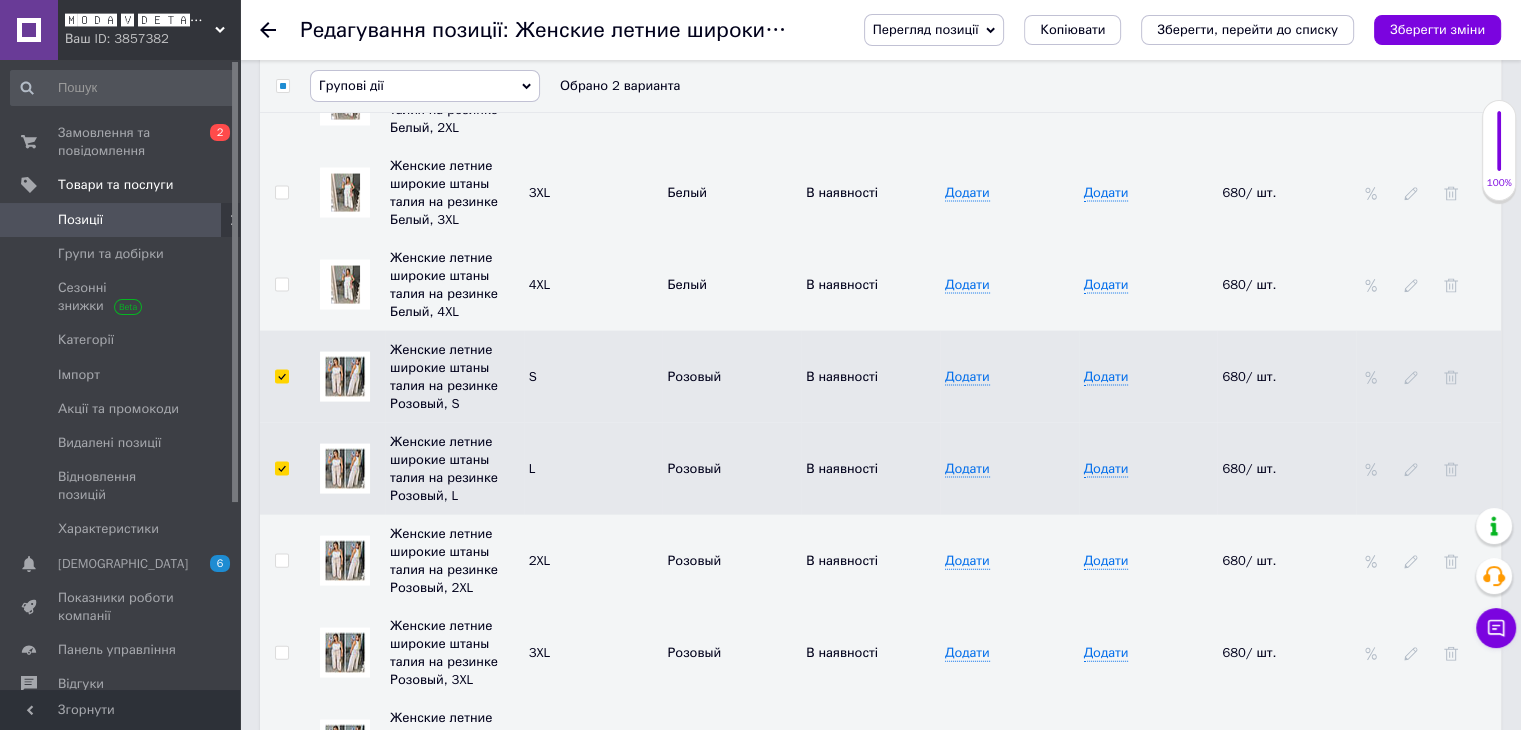 click at bounding box center (281, 561) 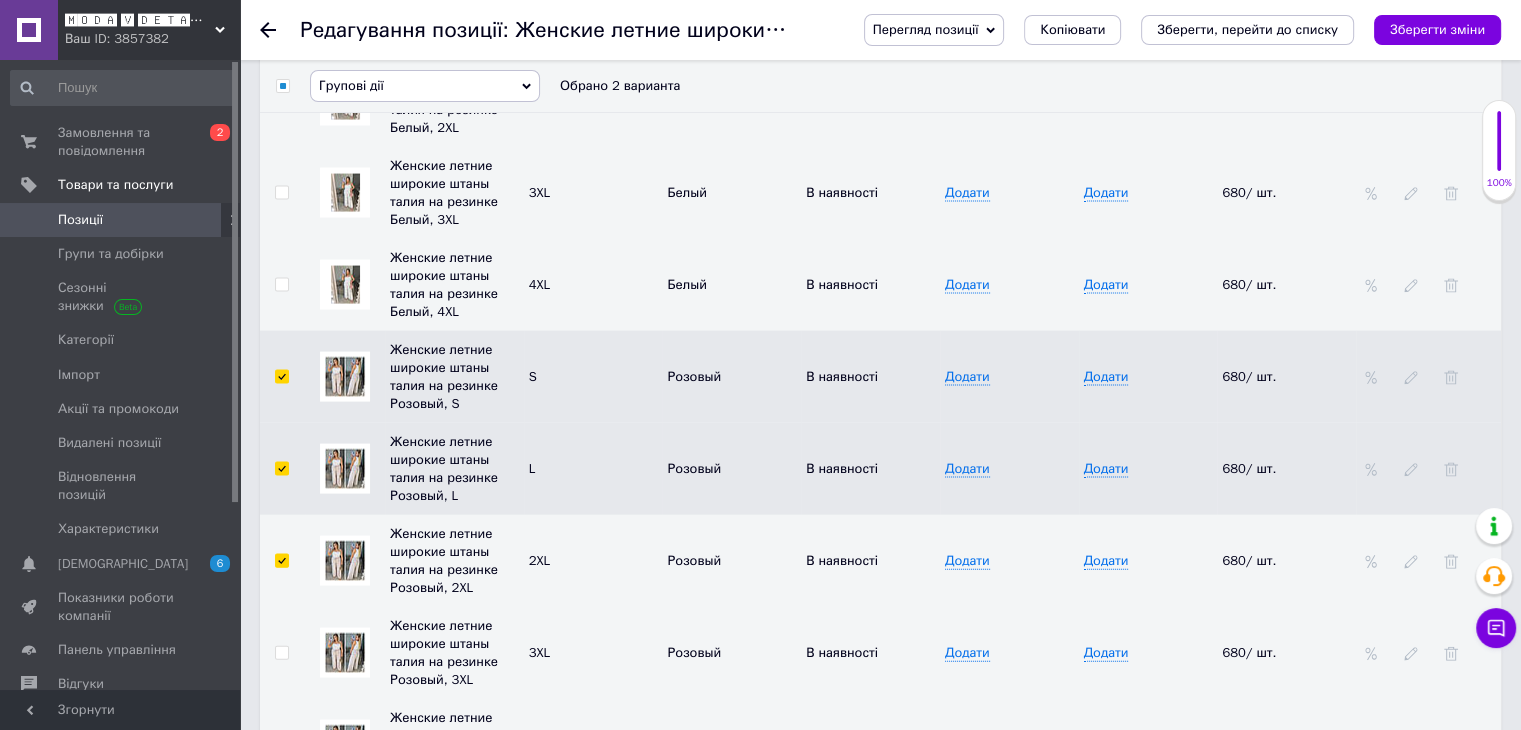 checkbox on "true" 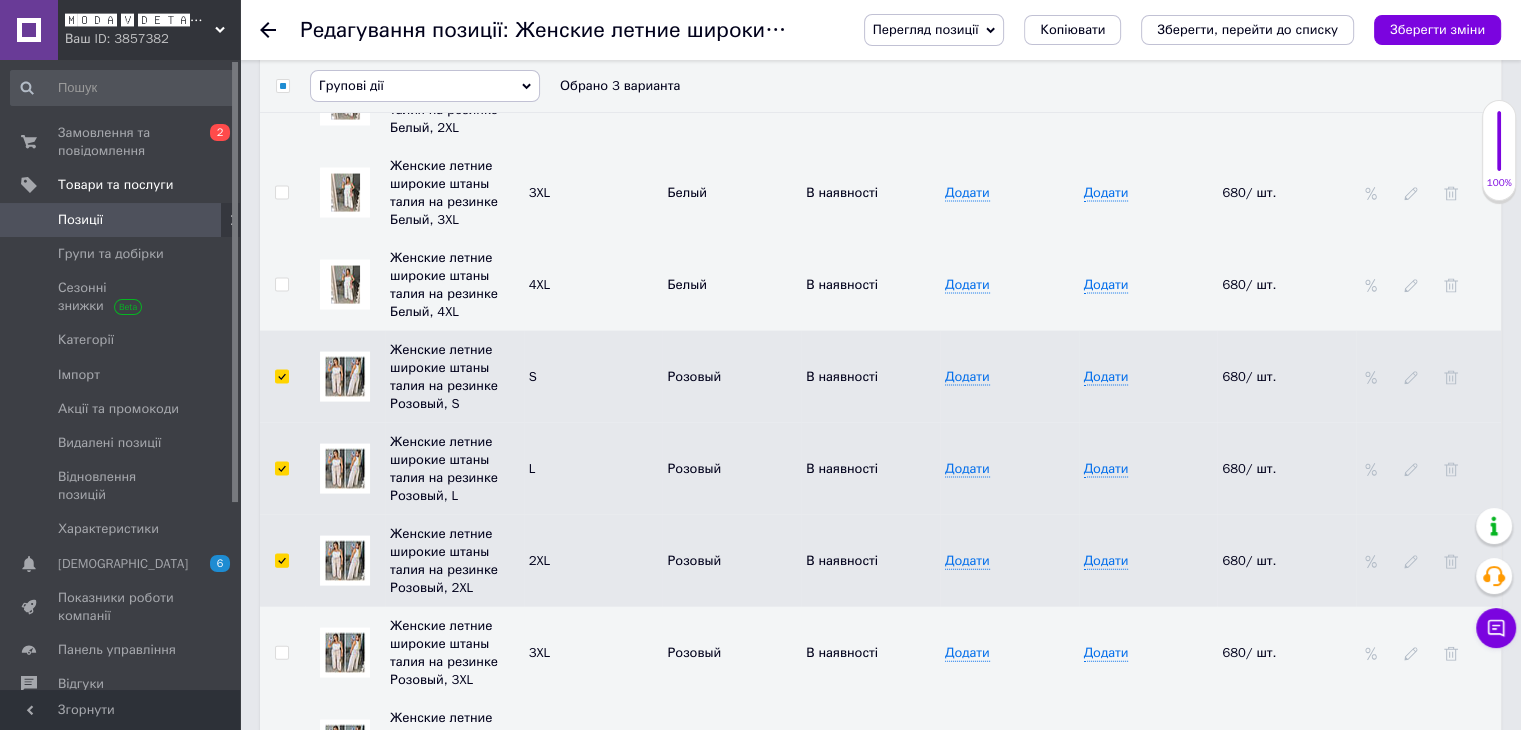 click at bounding box center [281, 653] 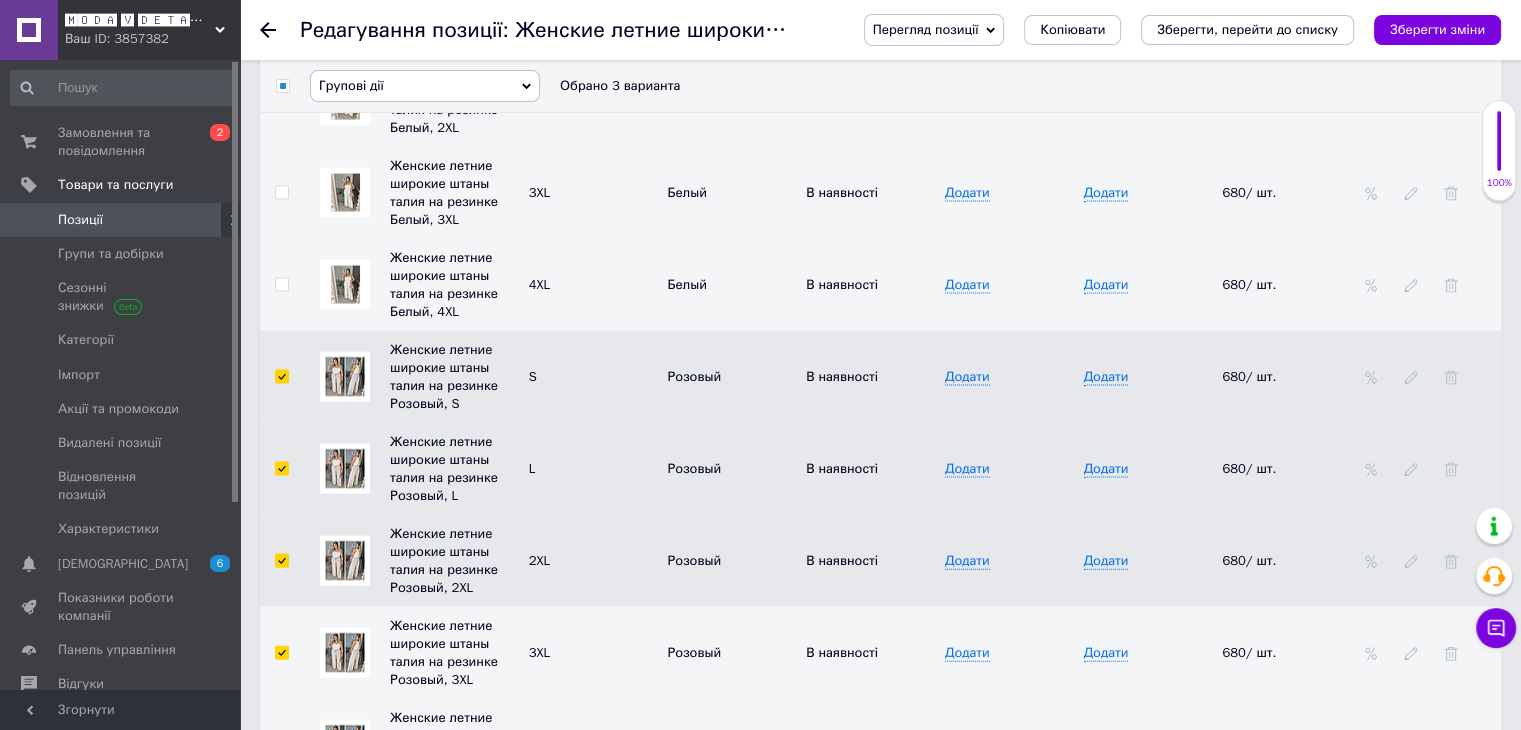 checkbox on "true" 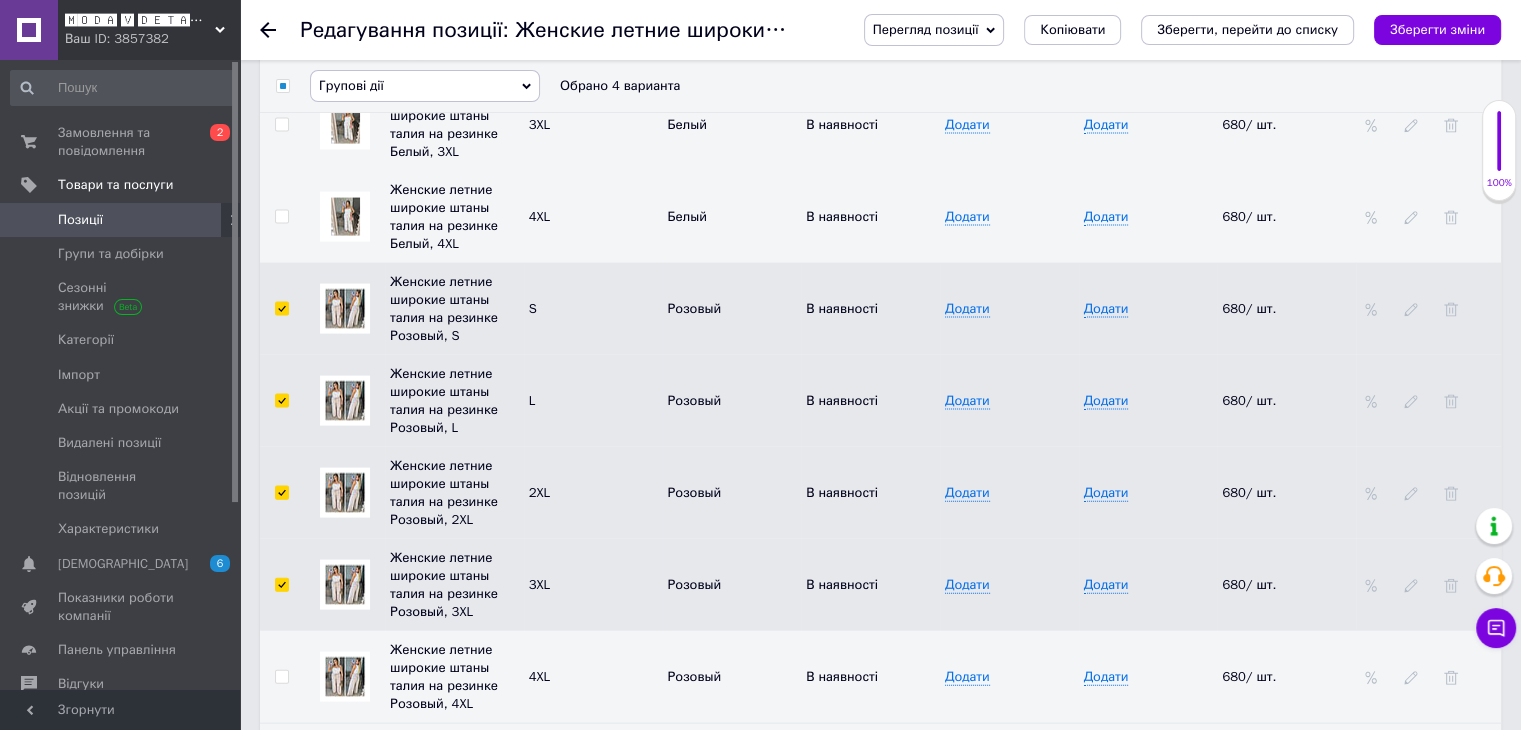 scroll, scrollTop: 4292, scrollLeft: 0, axis: vertical 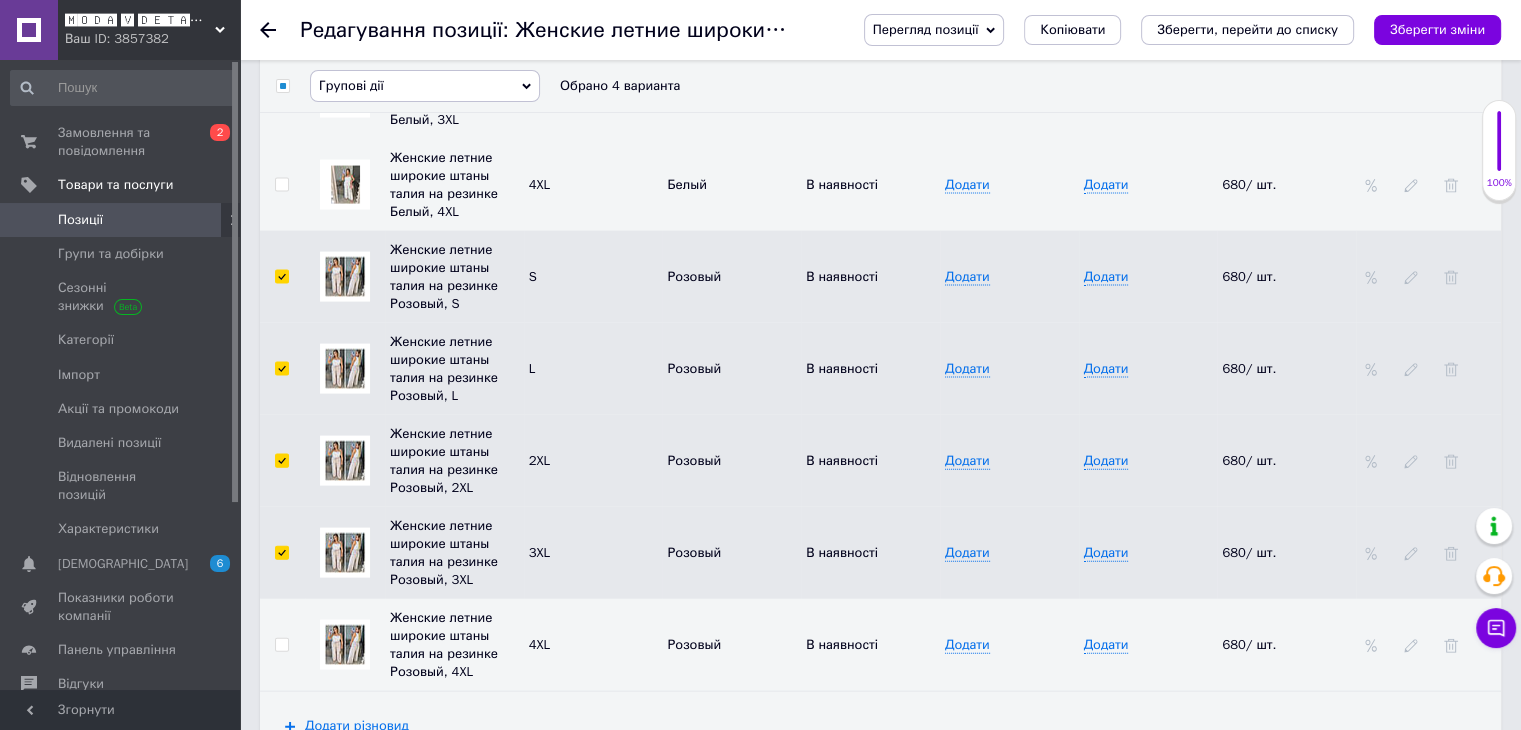 click at bounding box center [281, 645] 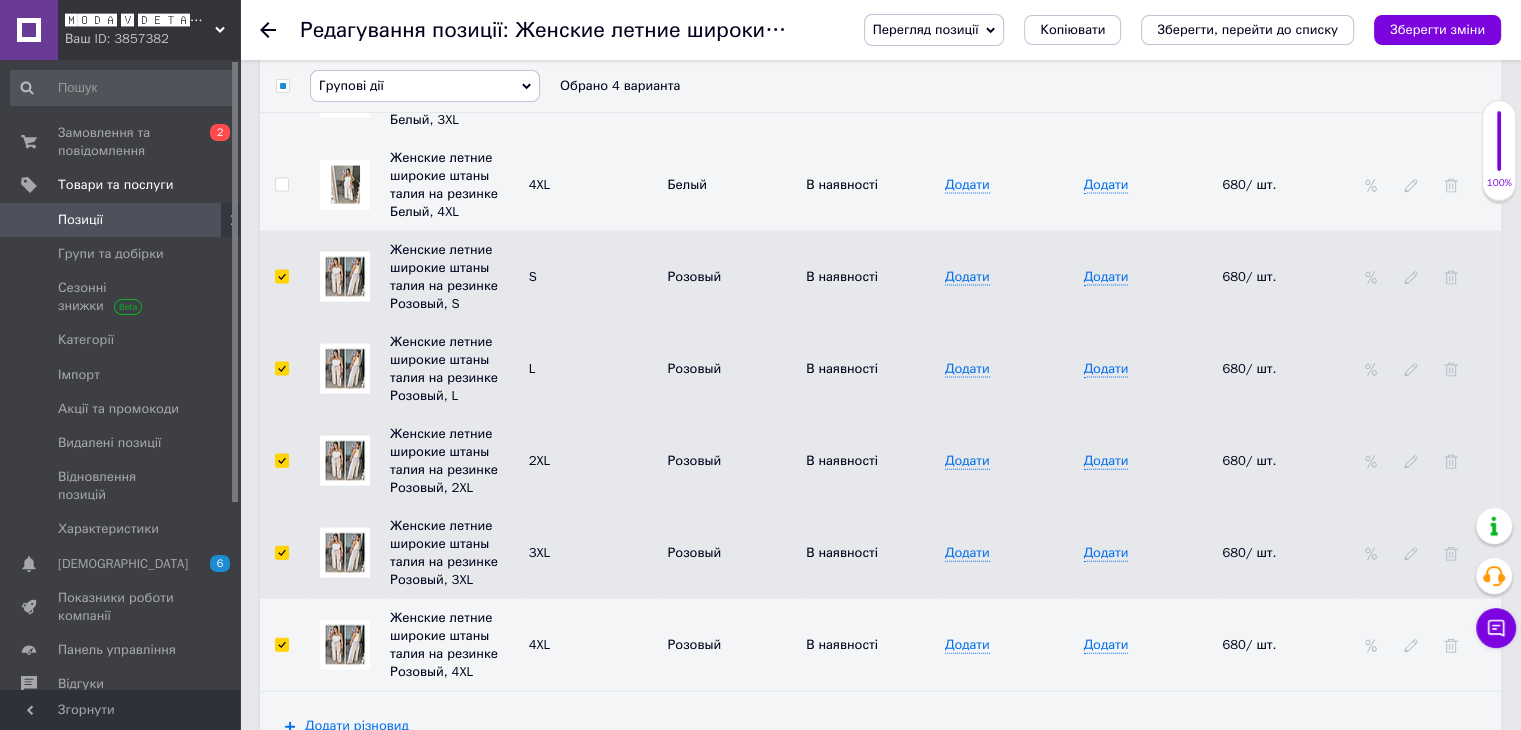 checkbox on "true" 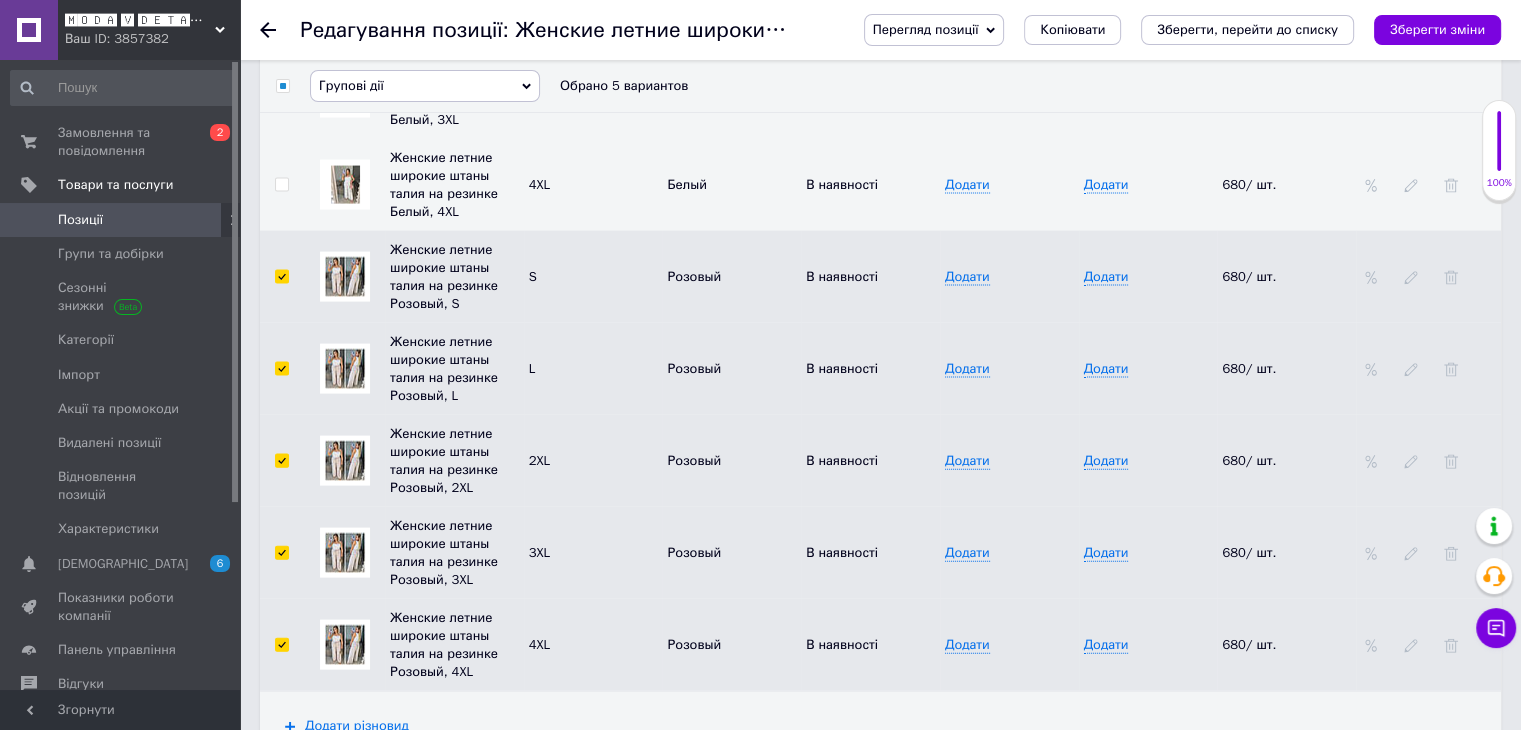 click on "Групові дії" at bounding box center [425, 86] 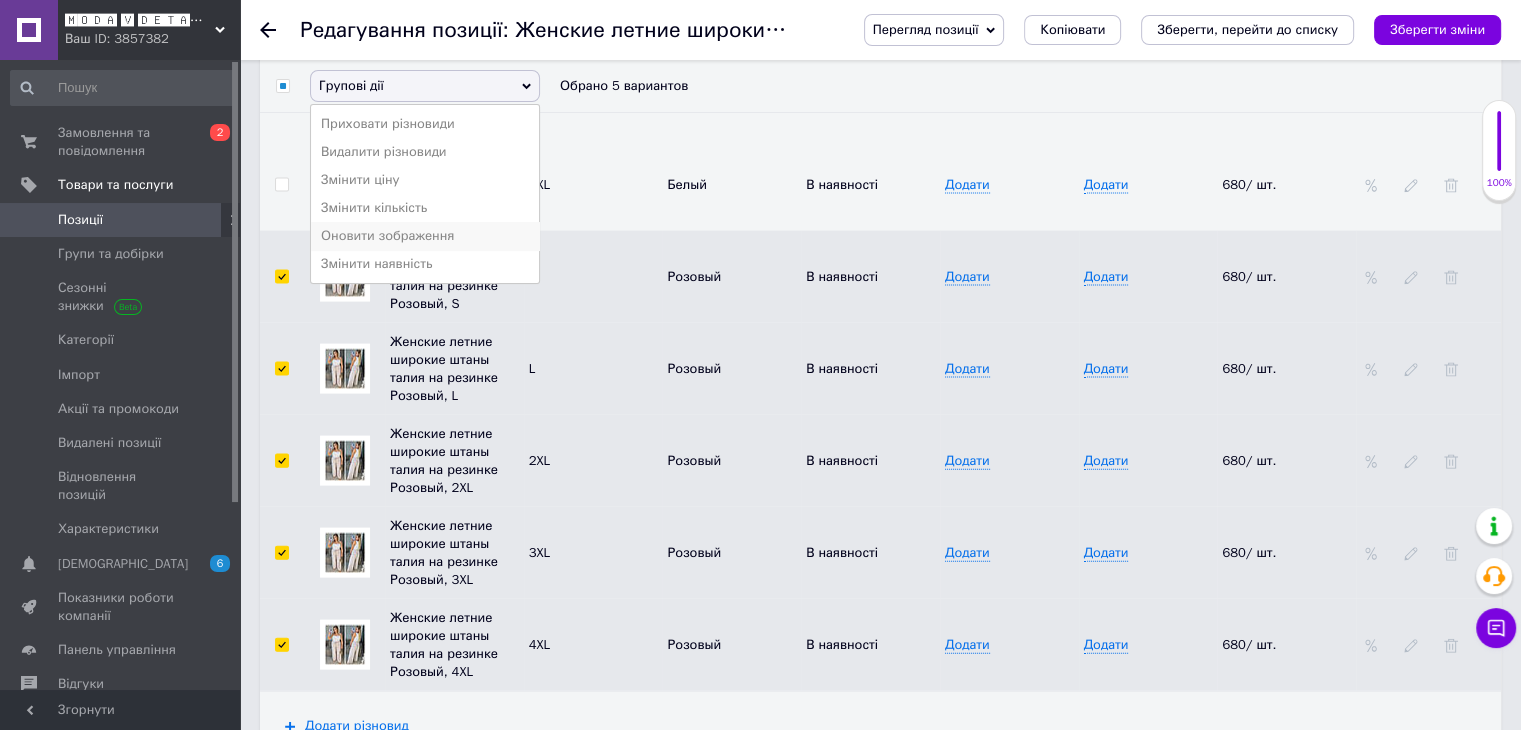 click on "Оновити зображення" at bounding box center [425, 236] 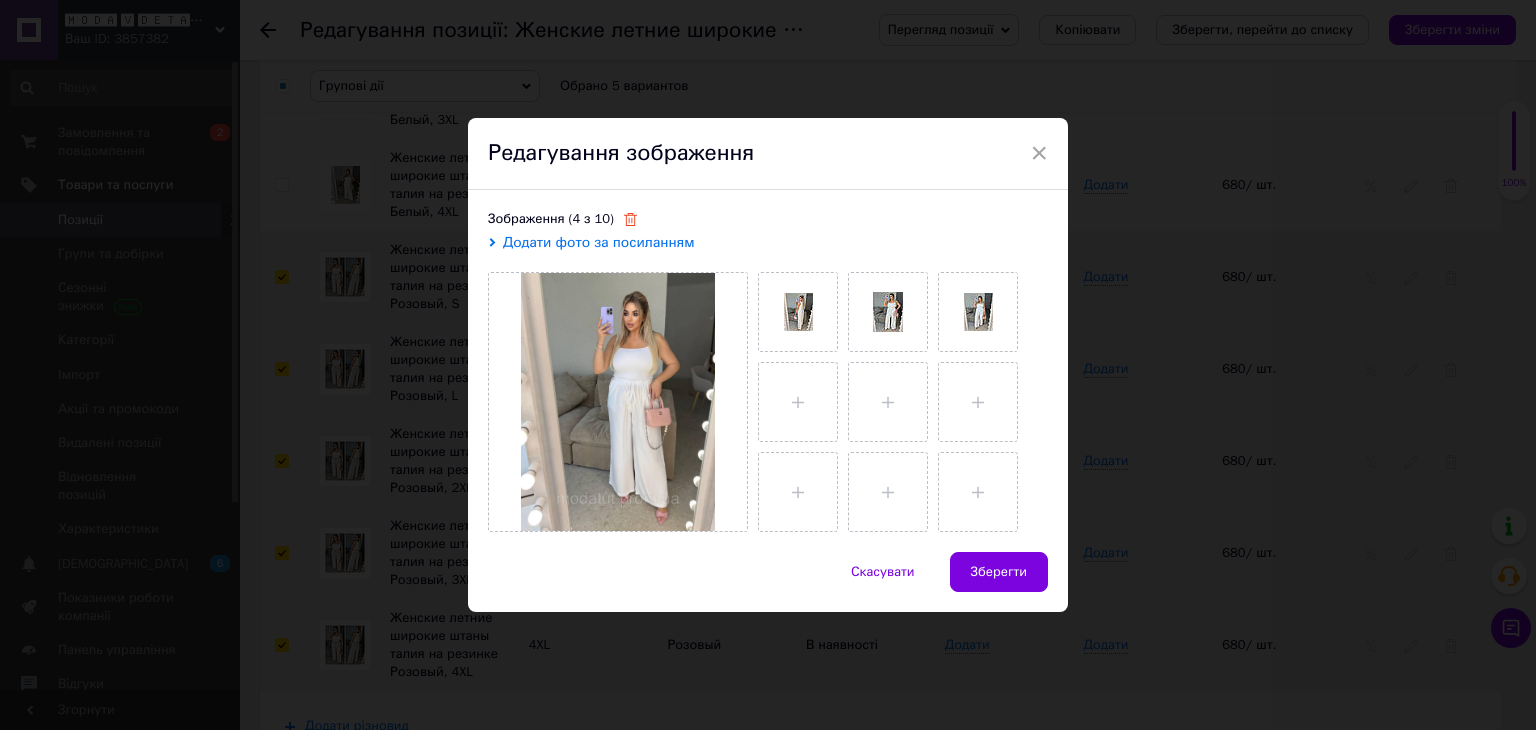 click 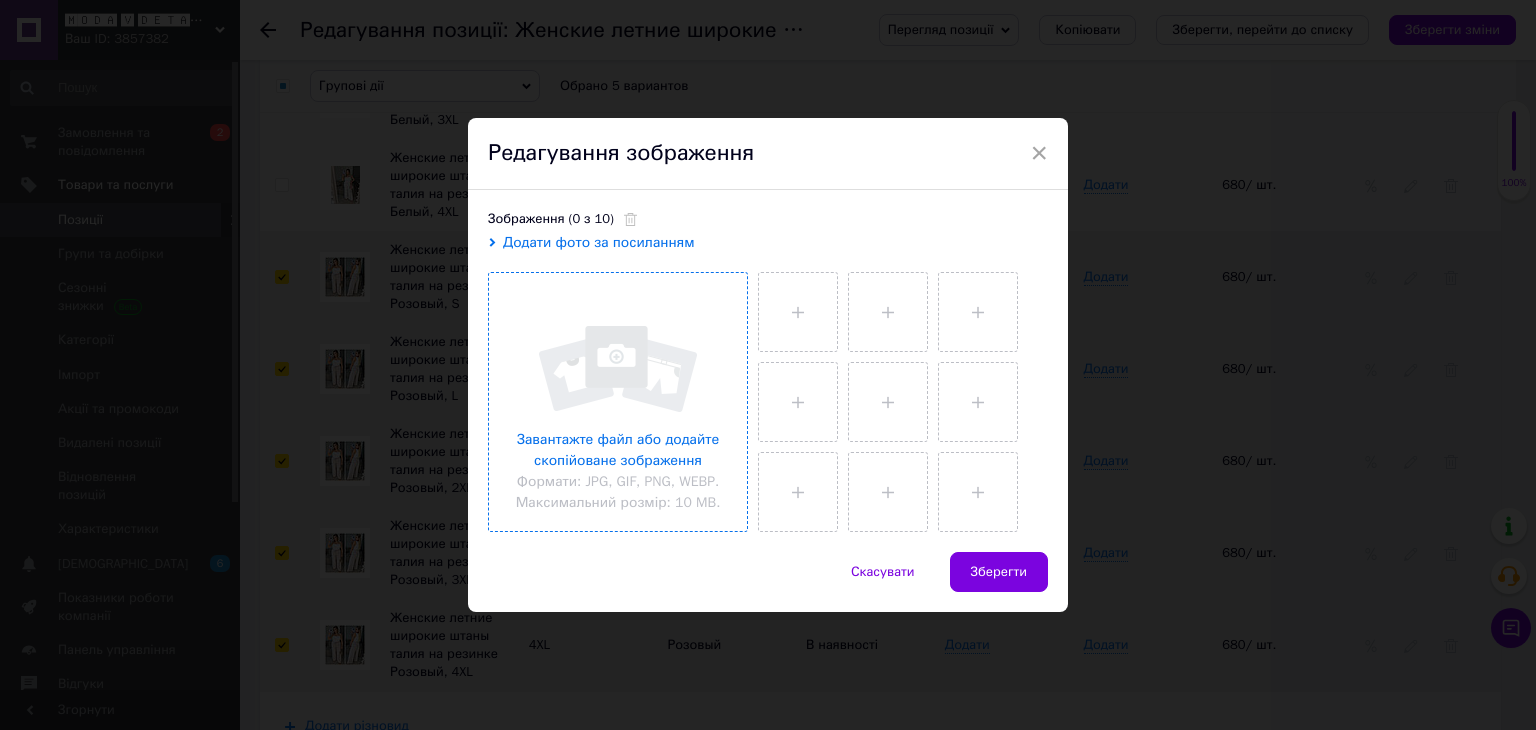 click at bounding box center [618, 402] 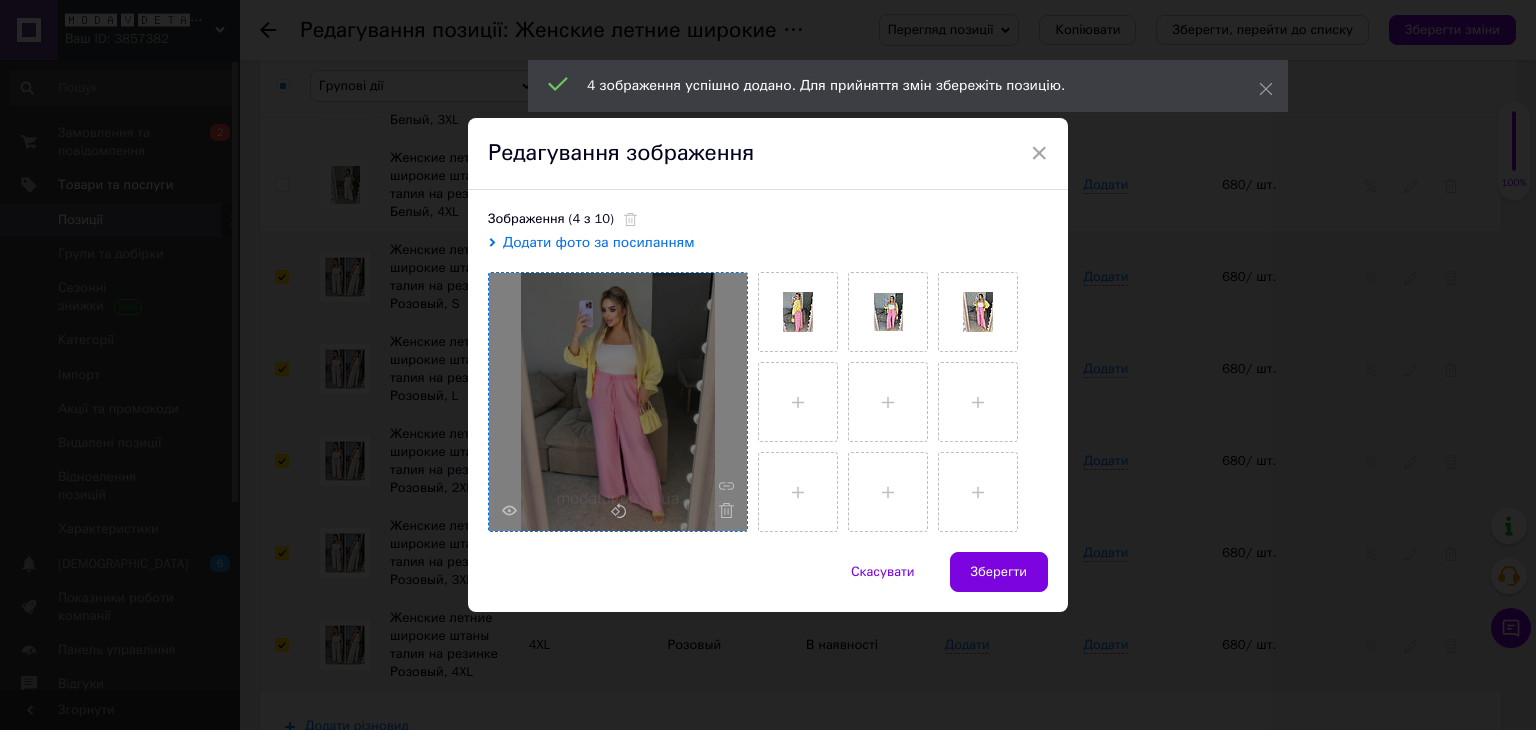 click on "Зберегти" at bounding box center (999, 572) 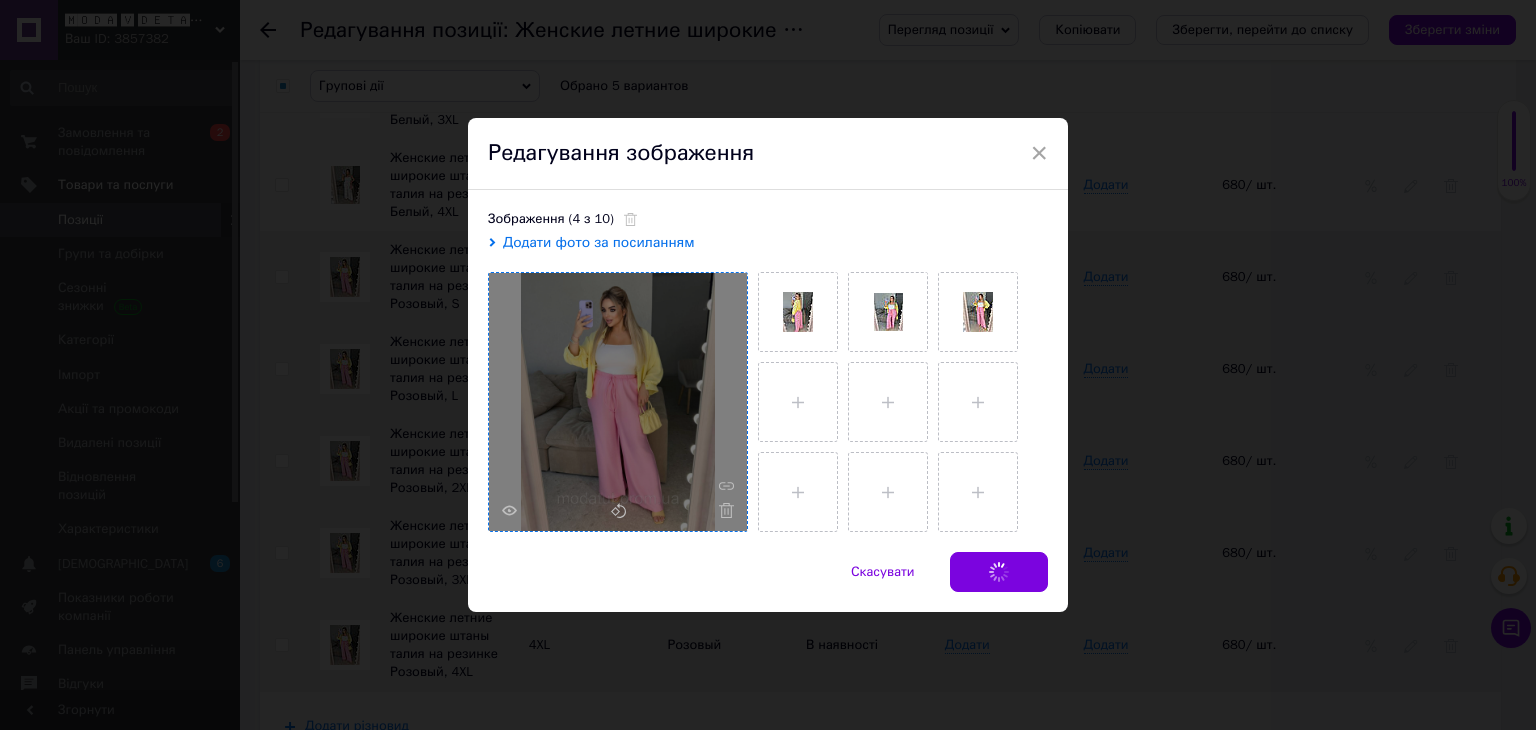 checkbox on "false" 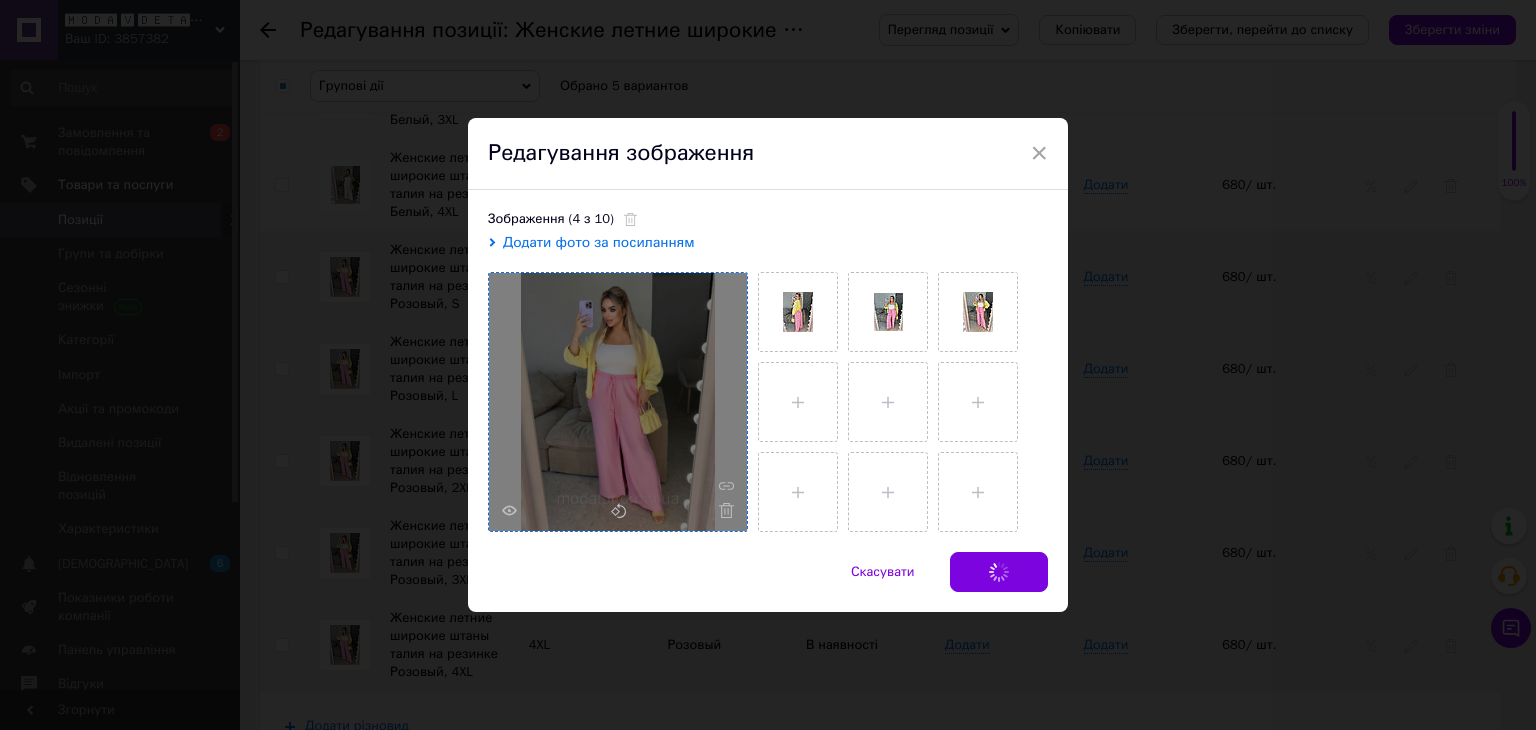 checkbox on "false" 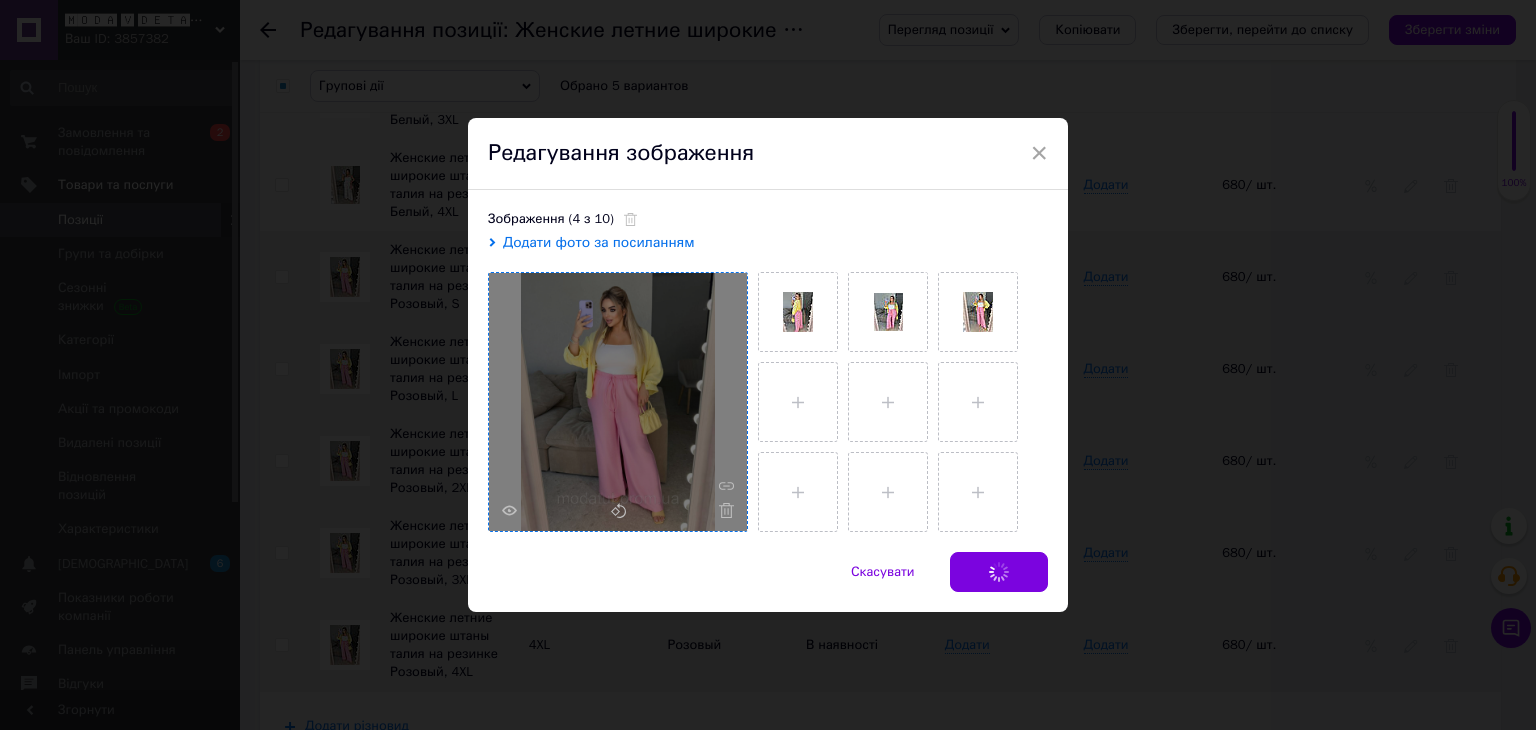 checkbox on "false" 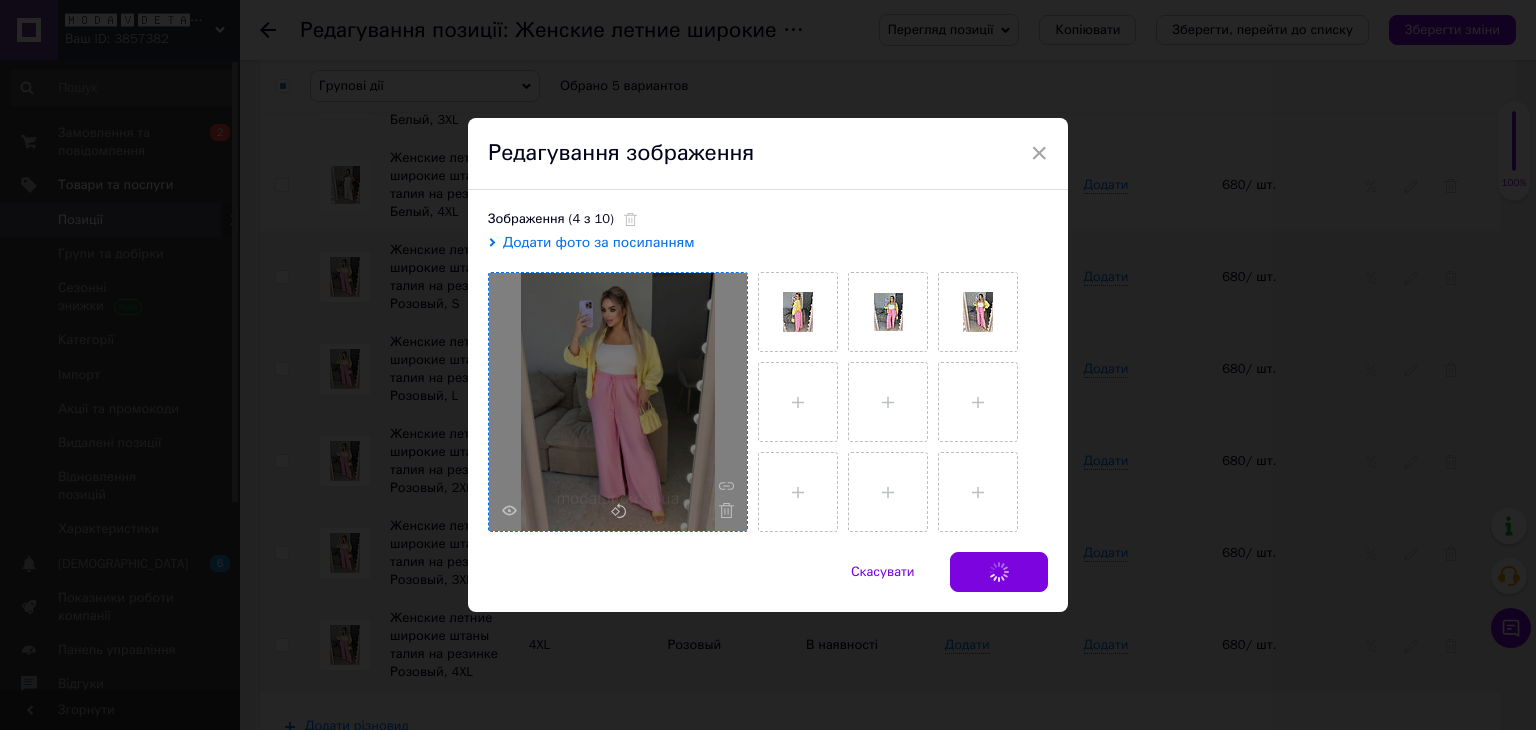 checkbox on "false" 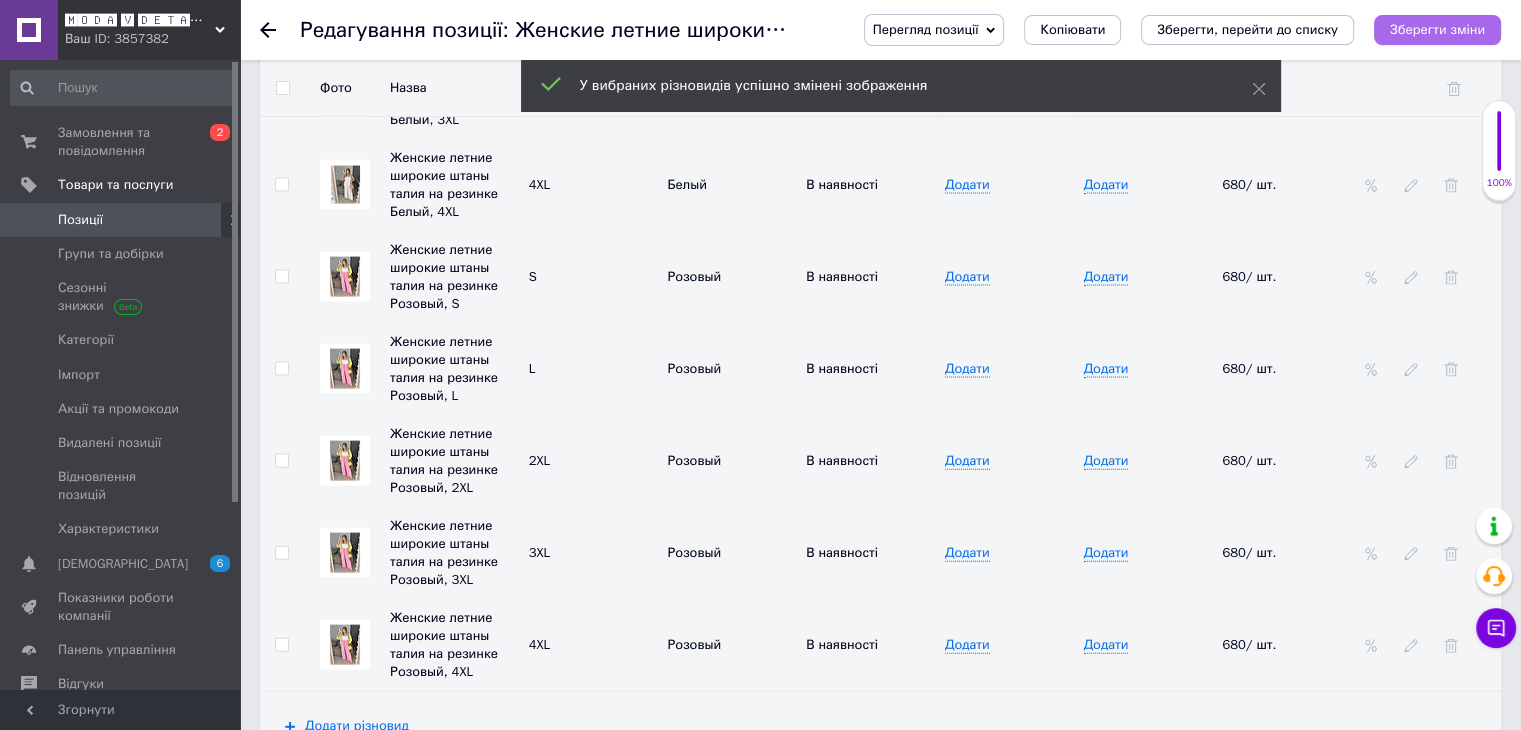click on "Зберегти зміни" at bounding box center [1437, 29] 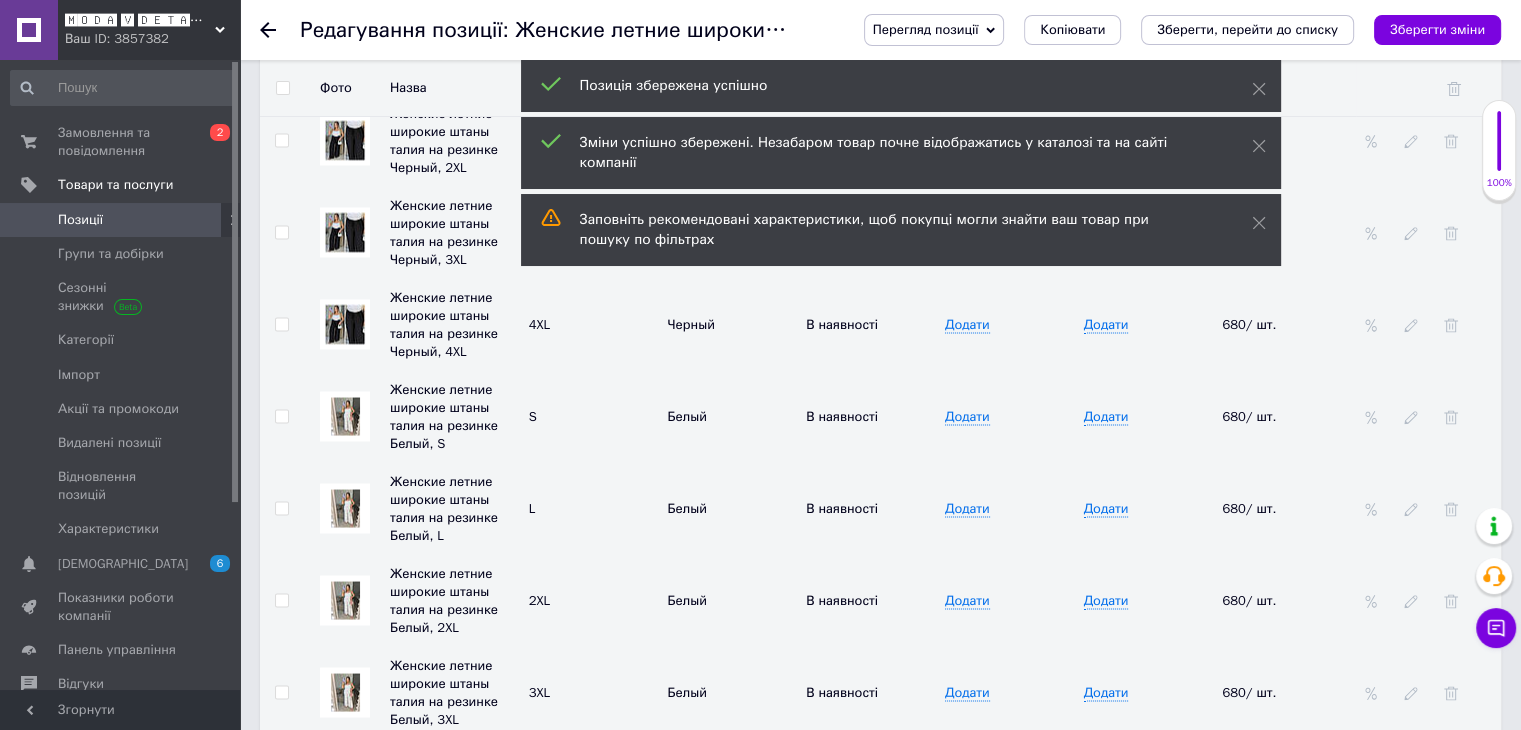 scroll, scrollTop: 3692, scrollLeft: 0, axis: vertical 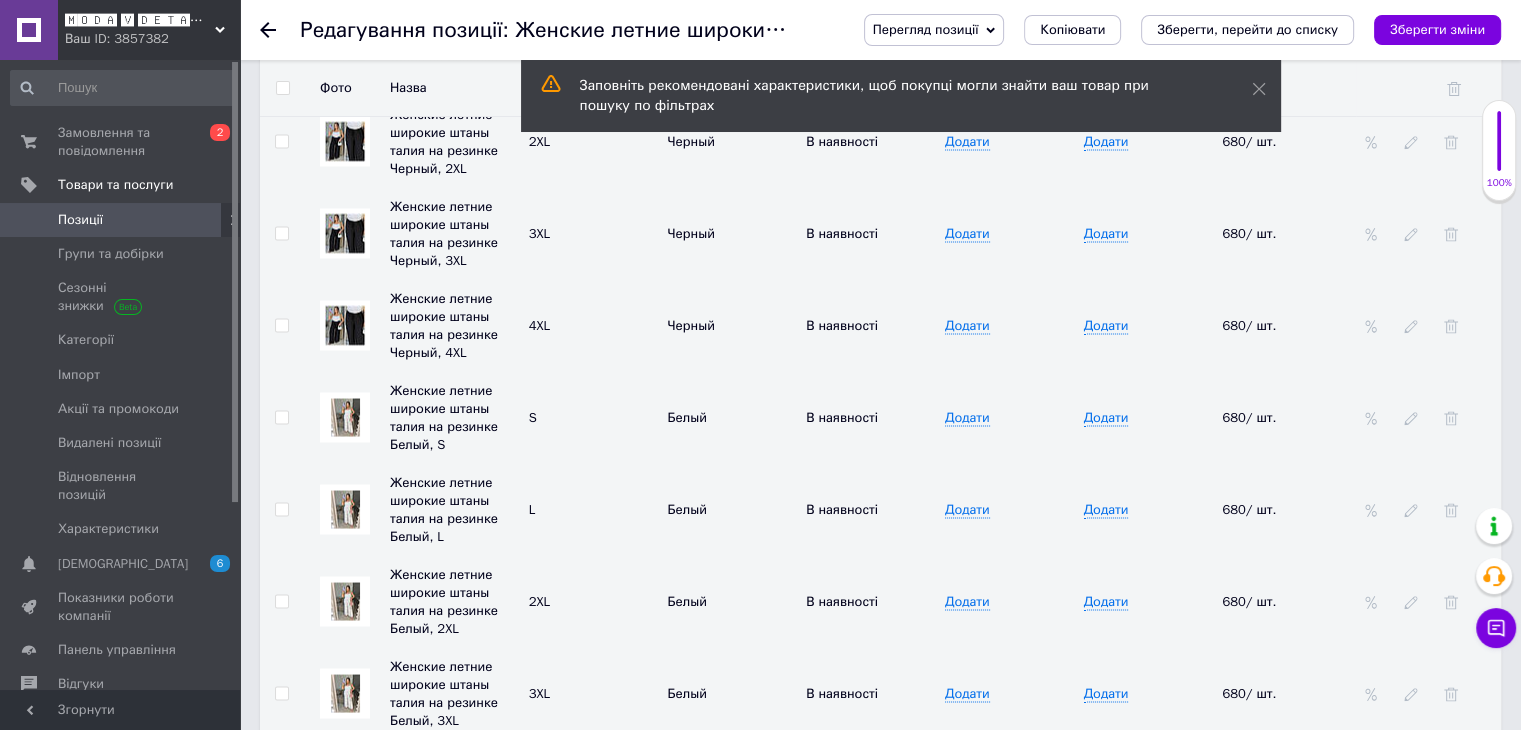 click on "Позиції" at bounding box center (121, 220) 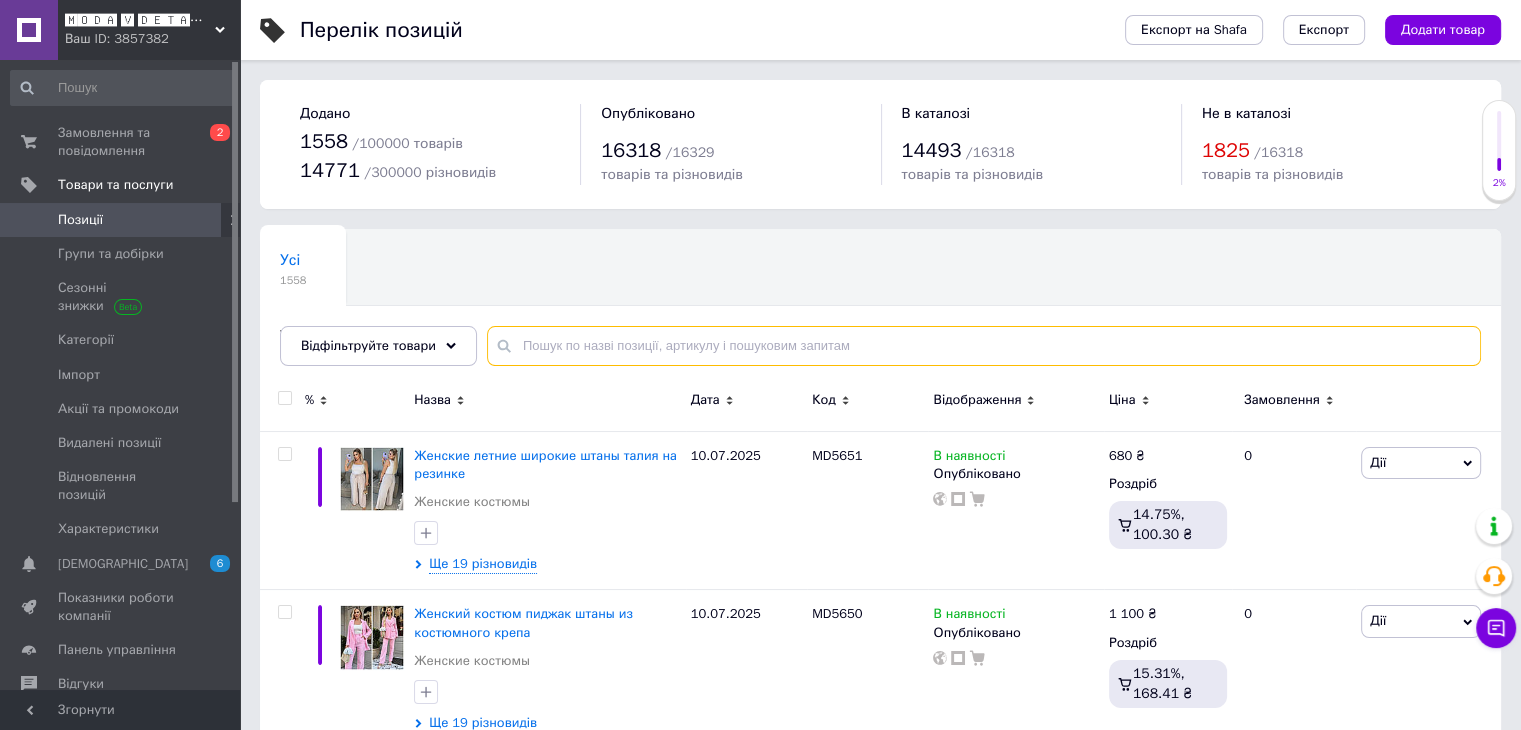 paste on "1059" 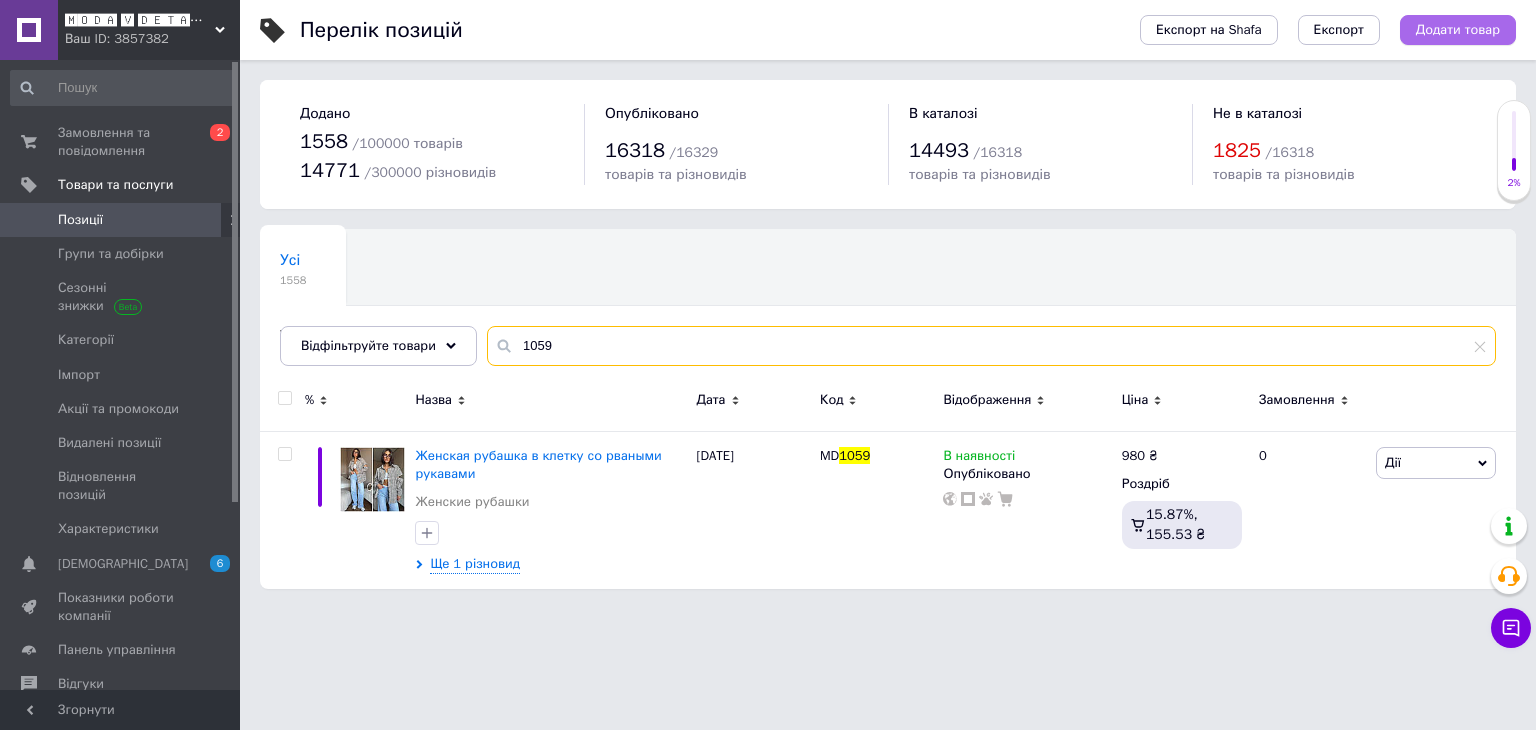 type on "1059" 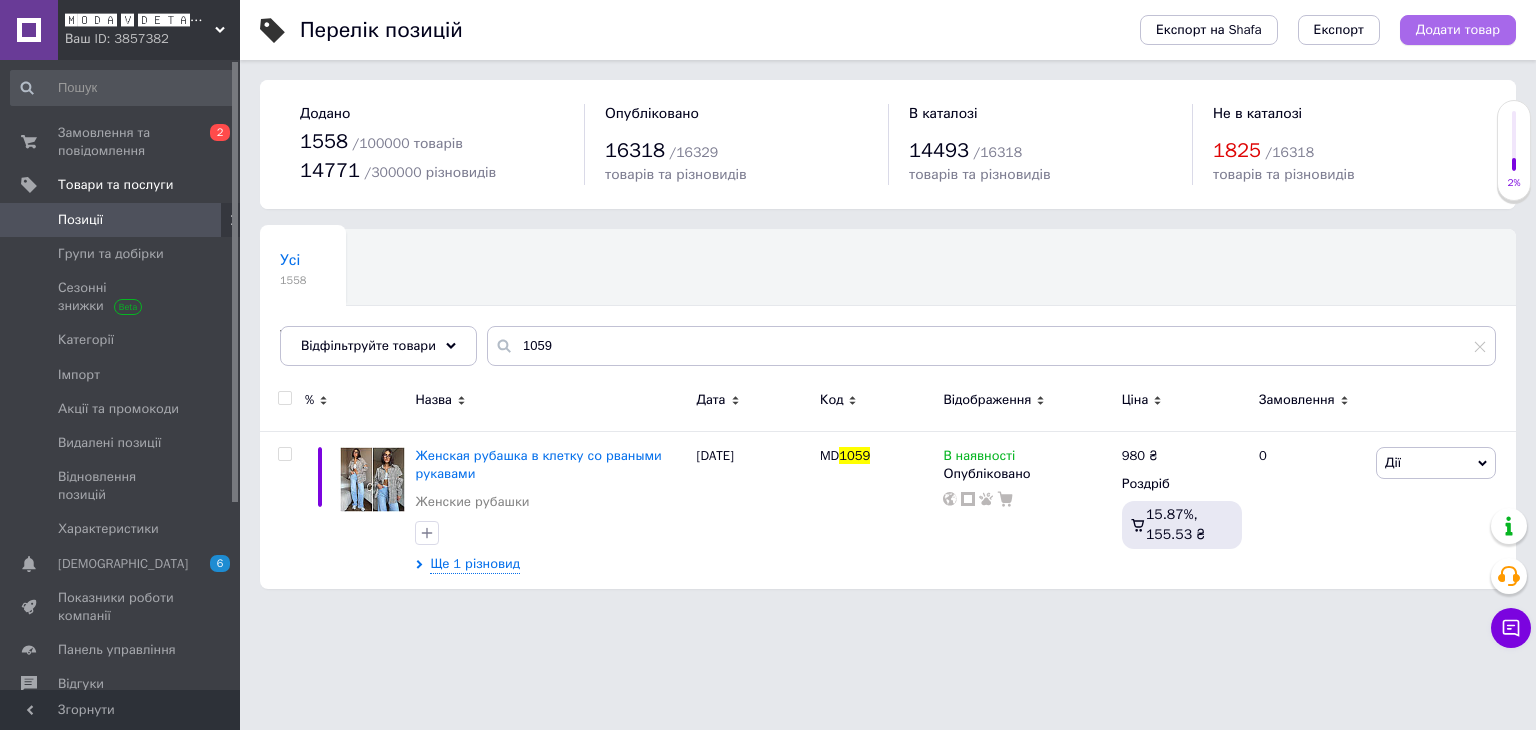 click on "Додати товар" at bounding box center (1458, 30) 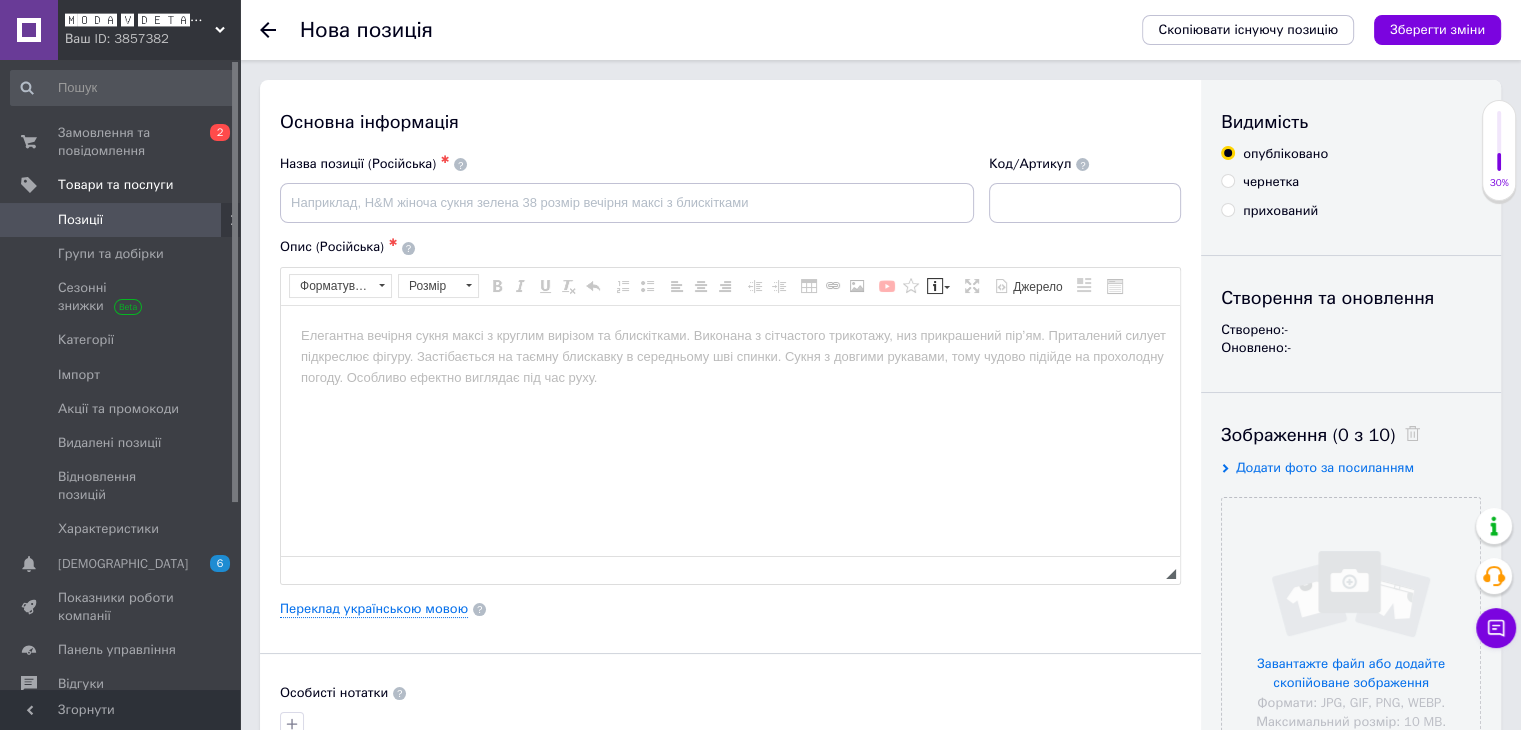 scroll, scrollTop: 0, scrollLeft: 0, axis: both 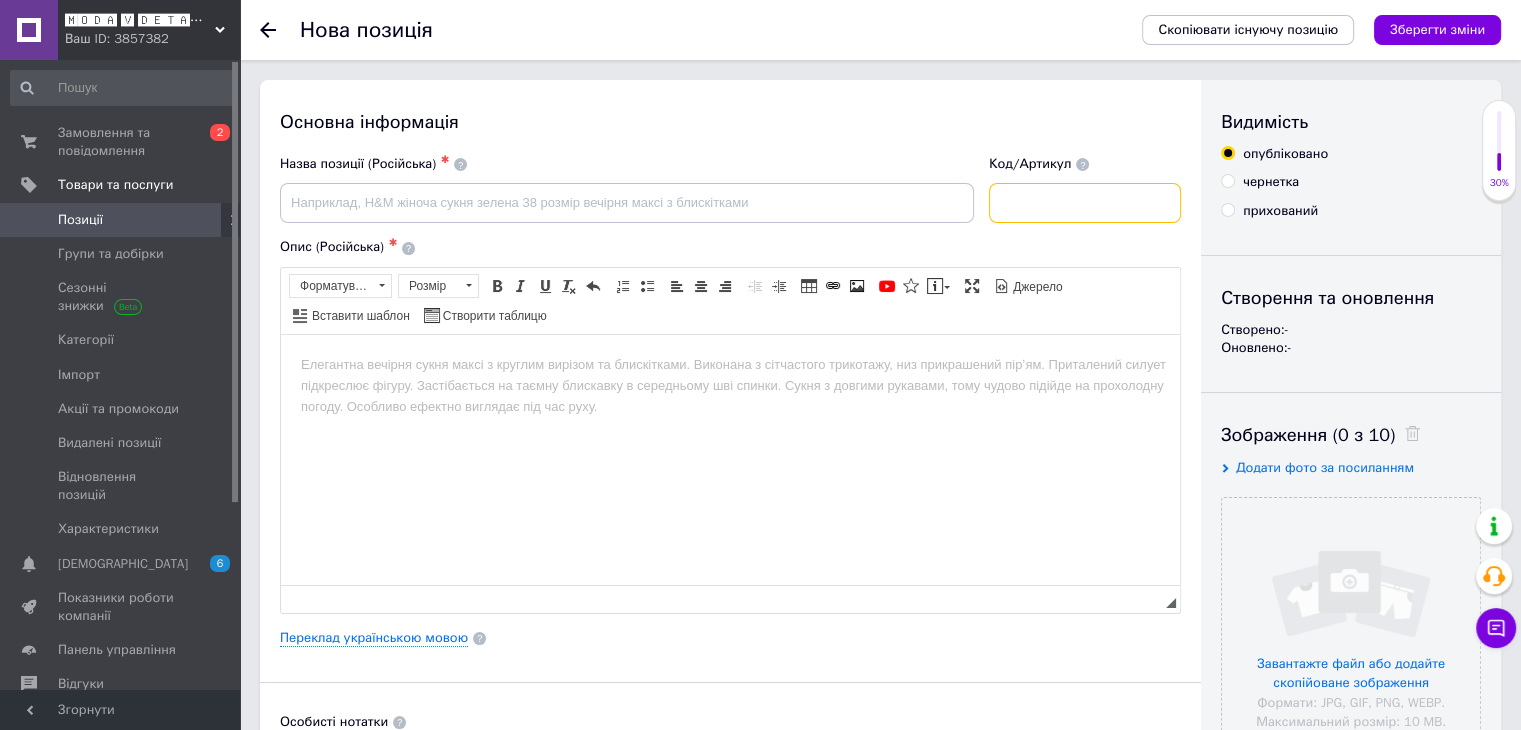 click at bounding box center (1085, 203) 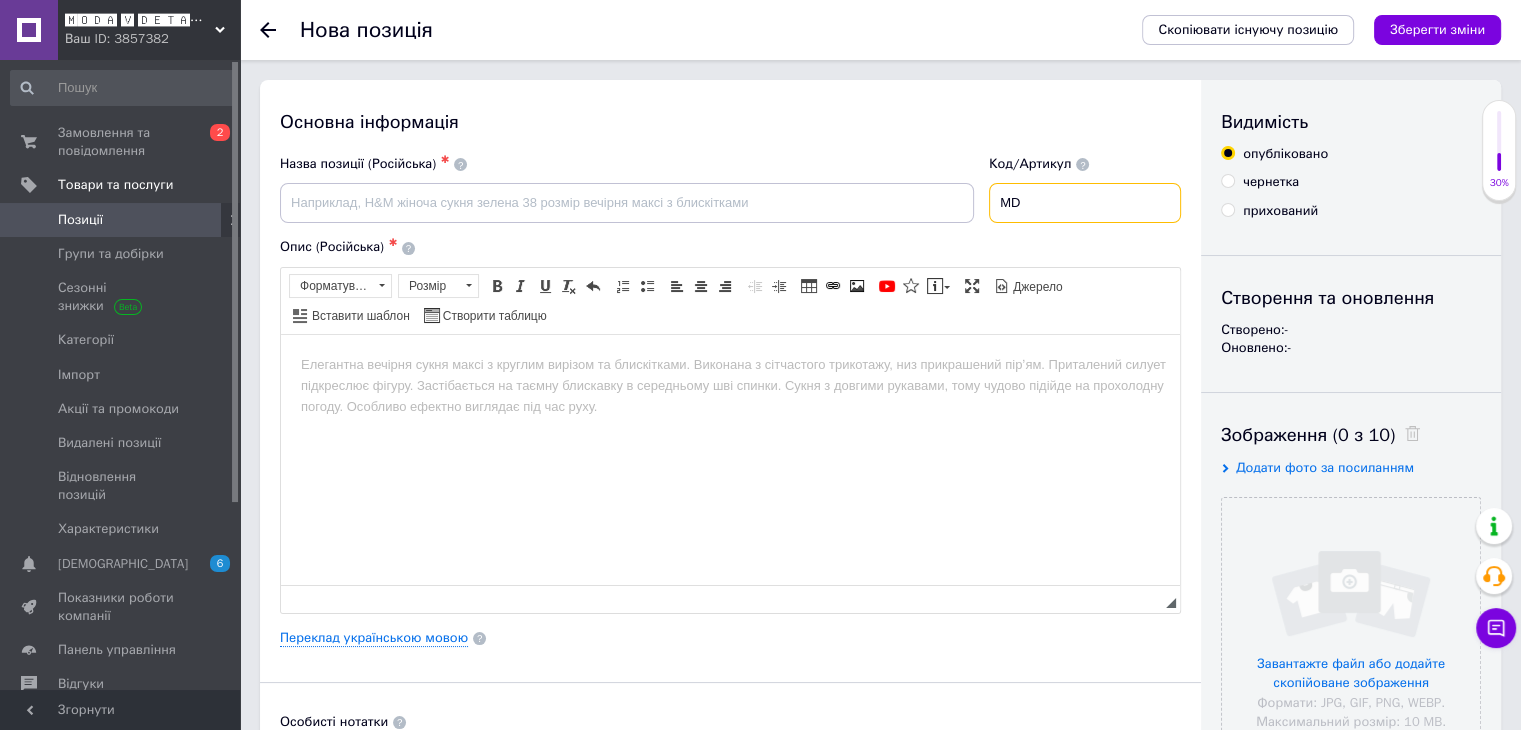 paste on "1059" 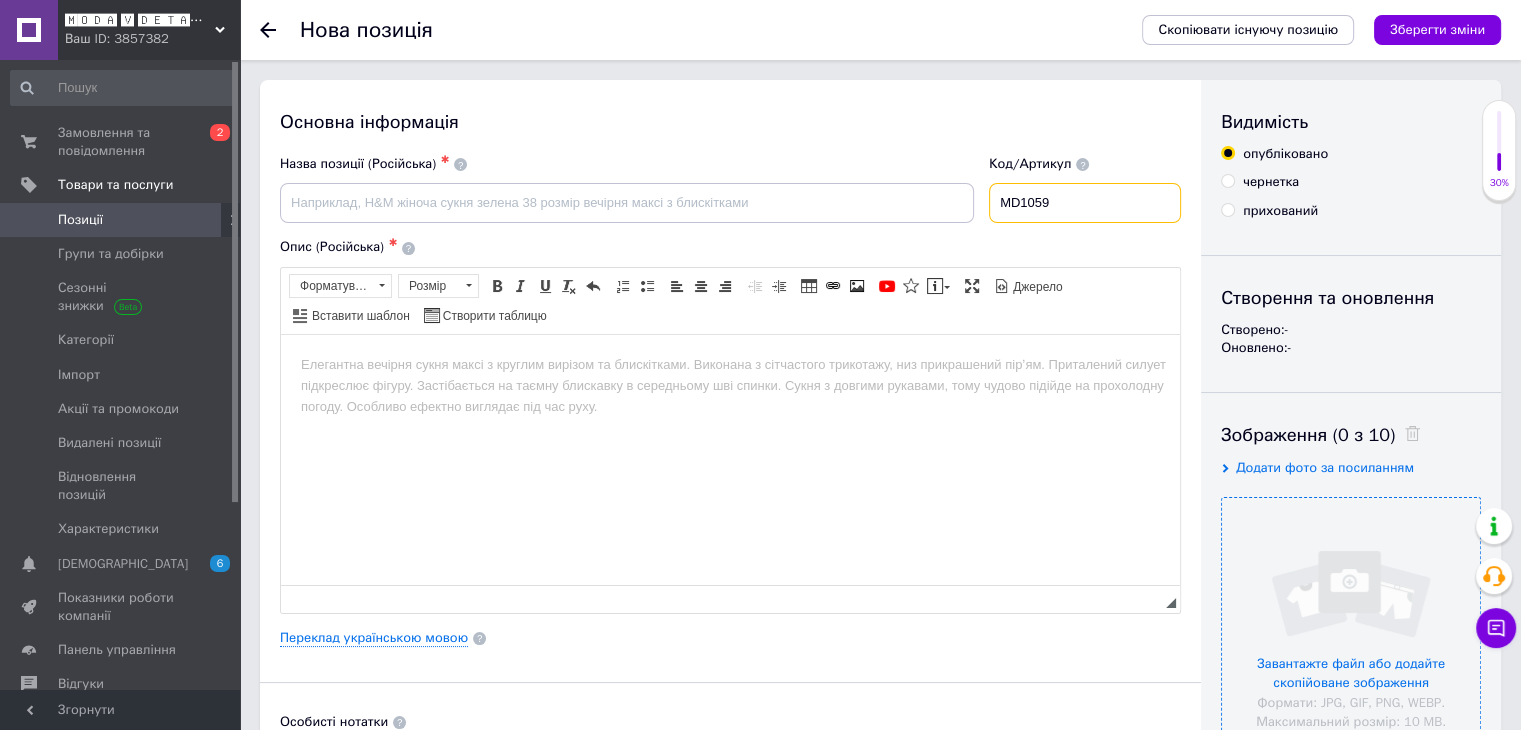 type on "MD1059" 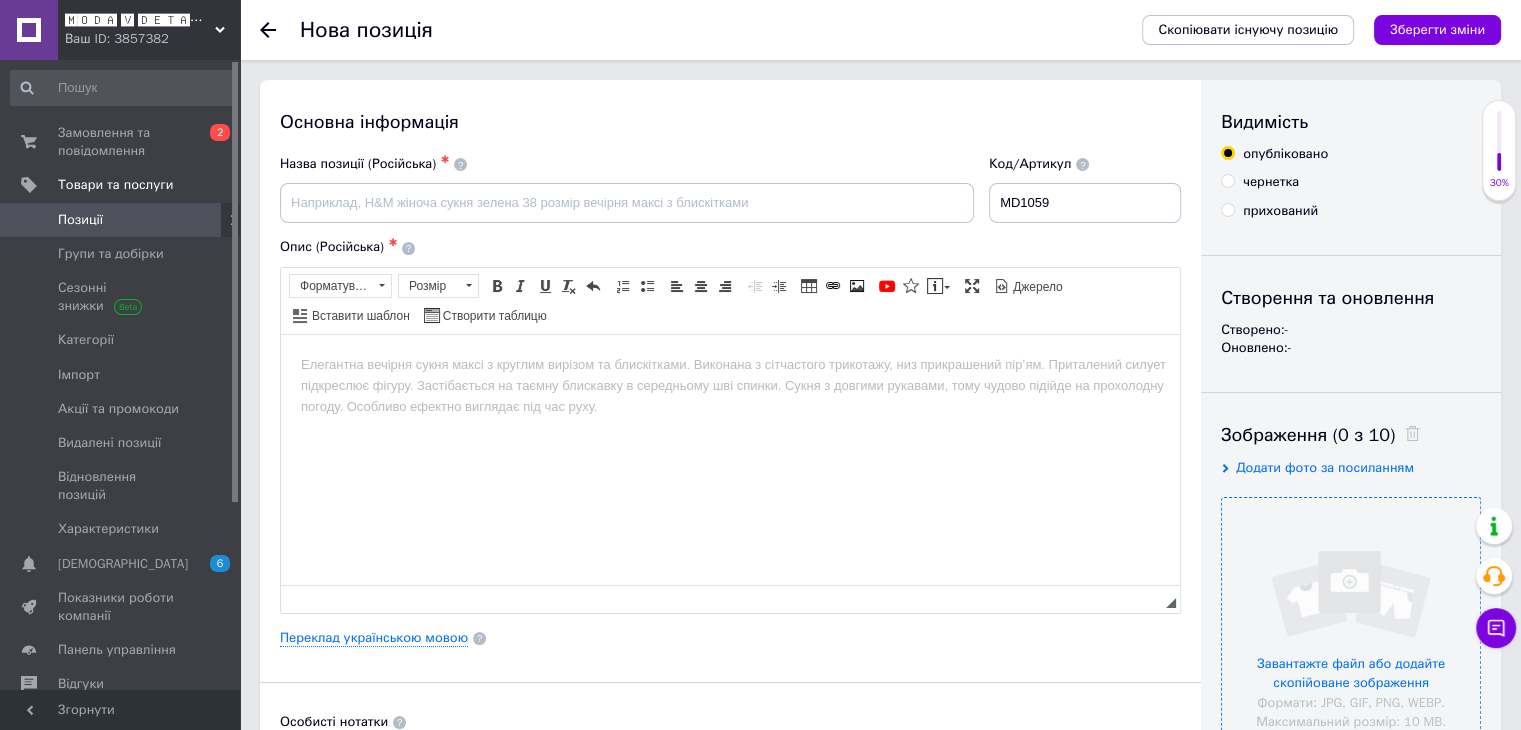 click at bounding box center [1351, 627] 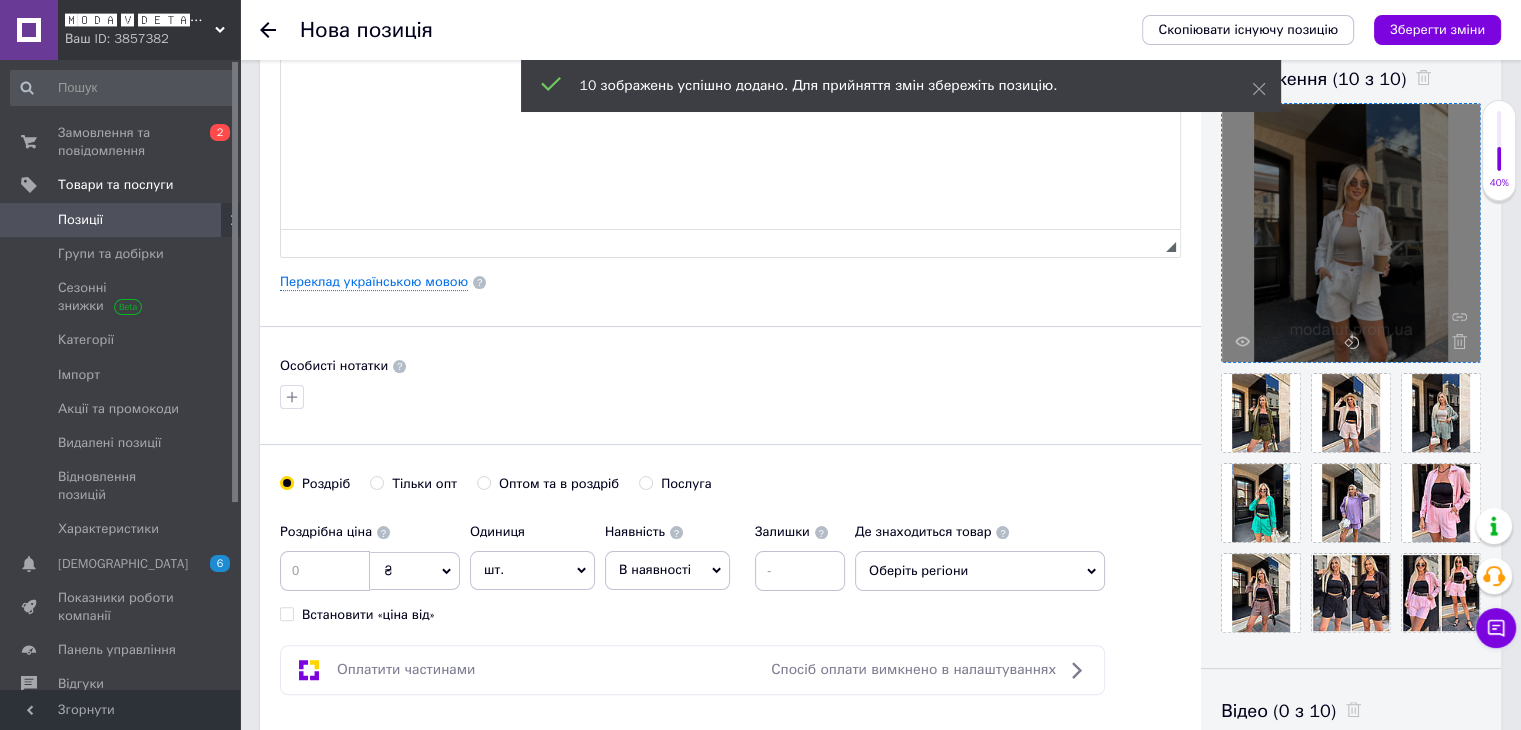 scroll, scrollTop: 400, scrollLeft: 0, axis: vertical 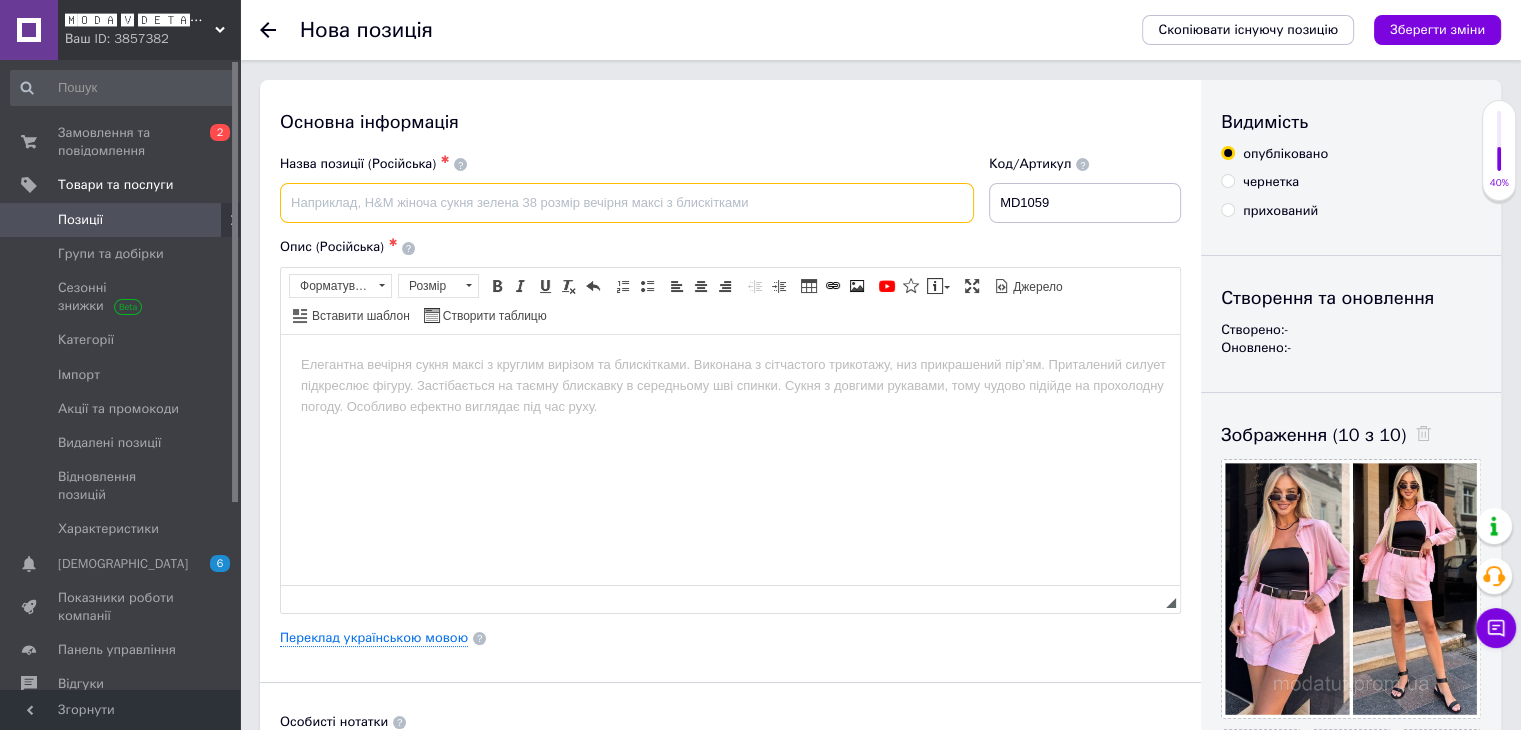 click at bounding box center (627, 203) 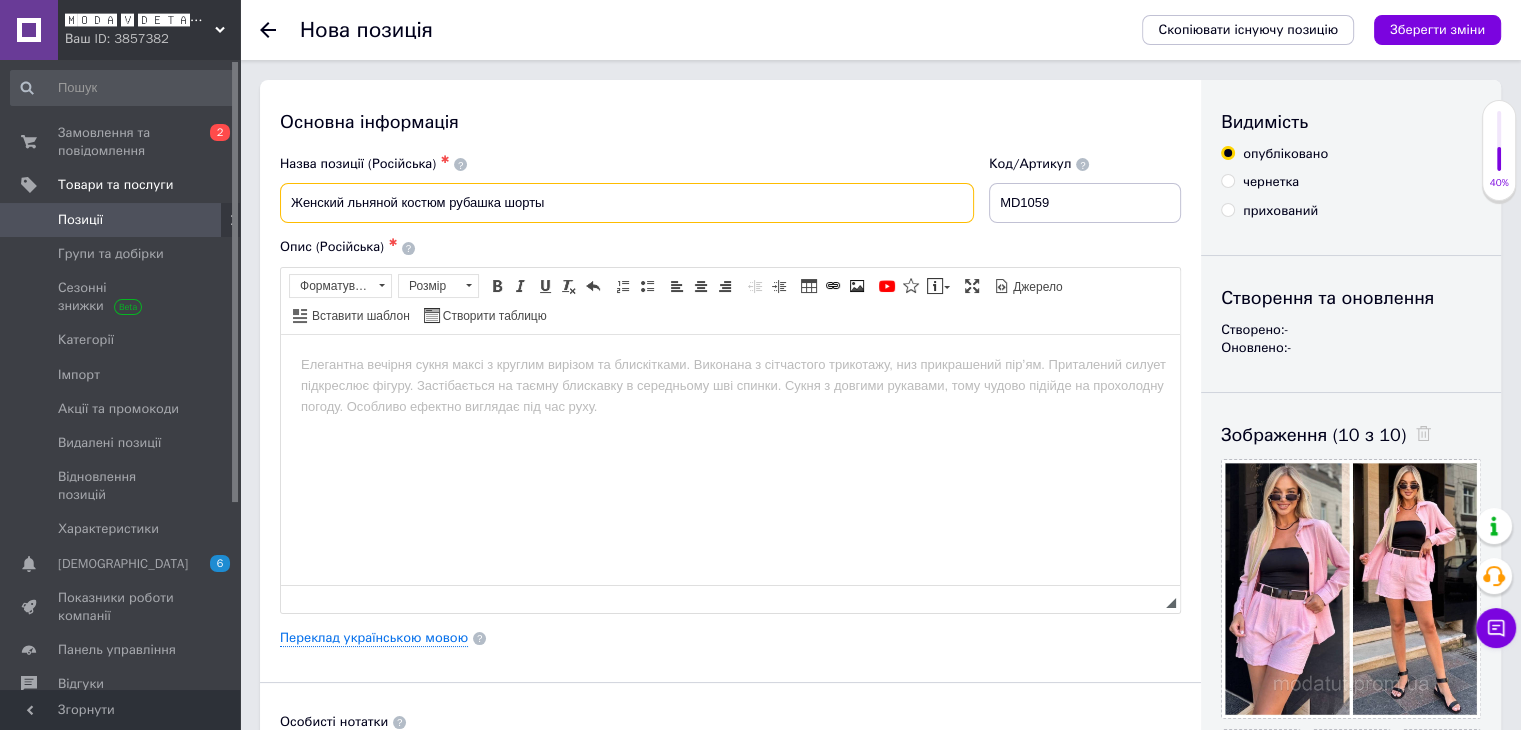 click on "Женский льняной костюм рубашка шорты" at bounding box center (627, 203) 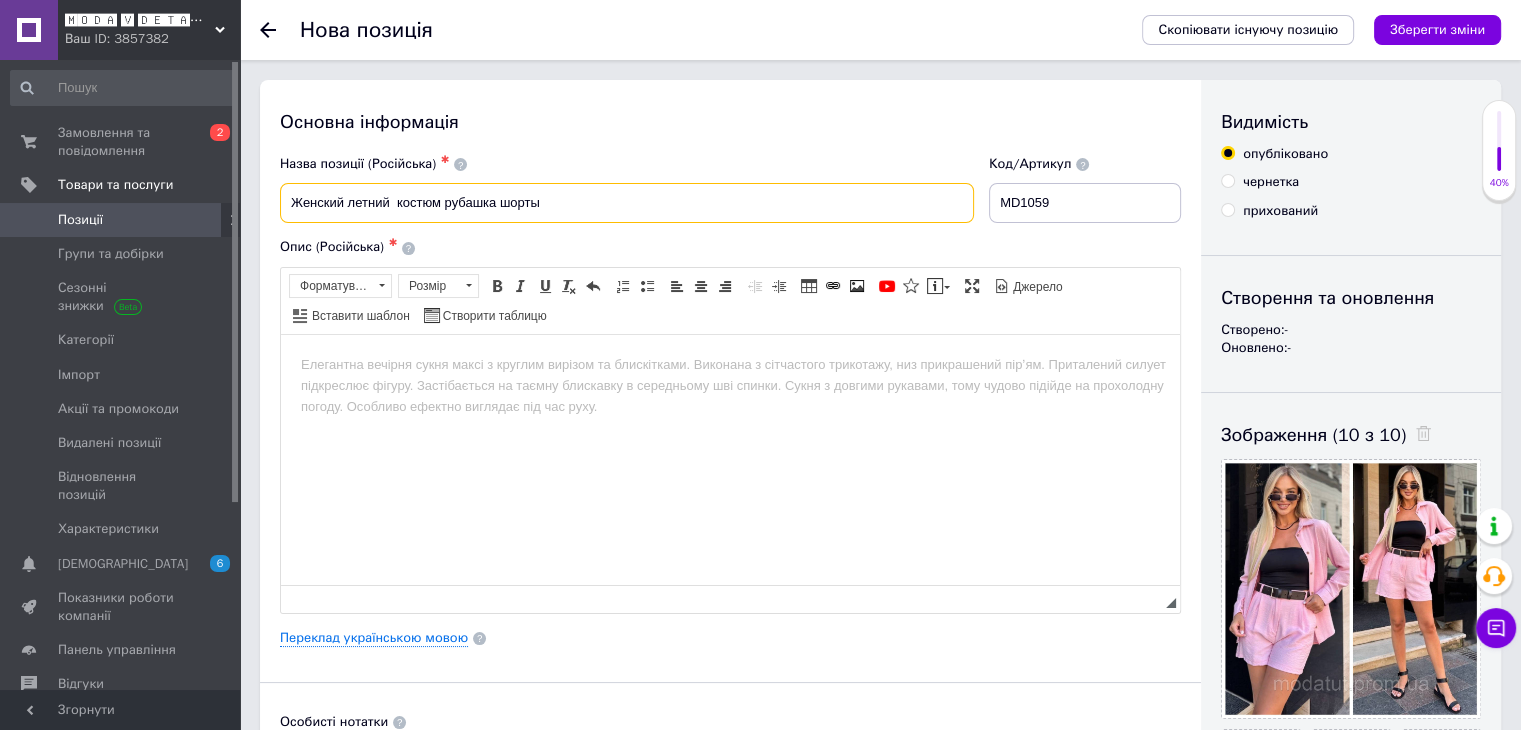 click on "Женский летний  костюм рубашка шорты" at bounding box center (627, 203) 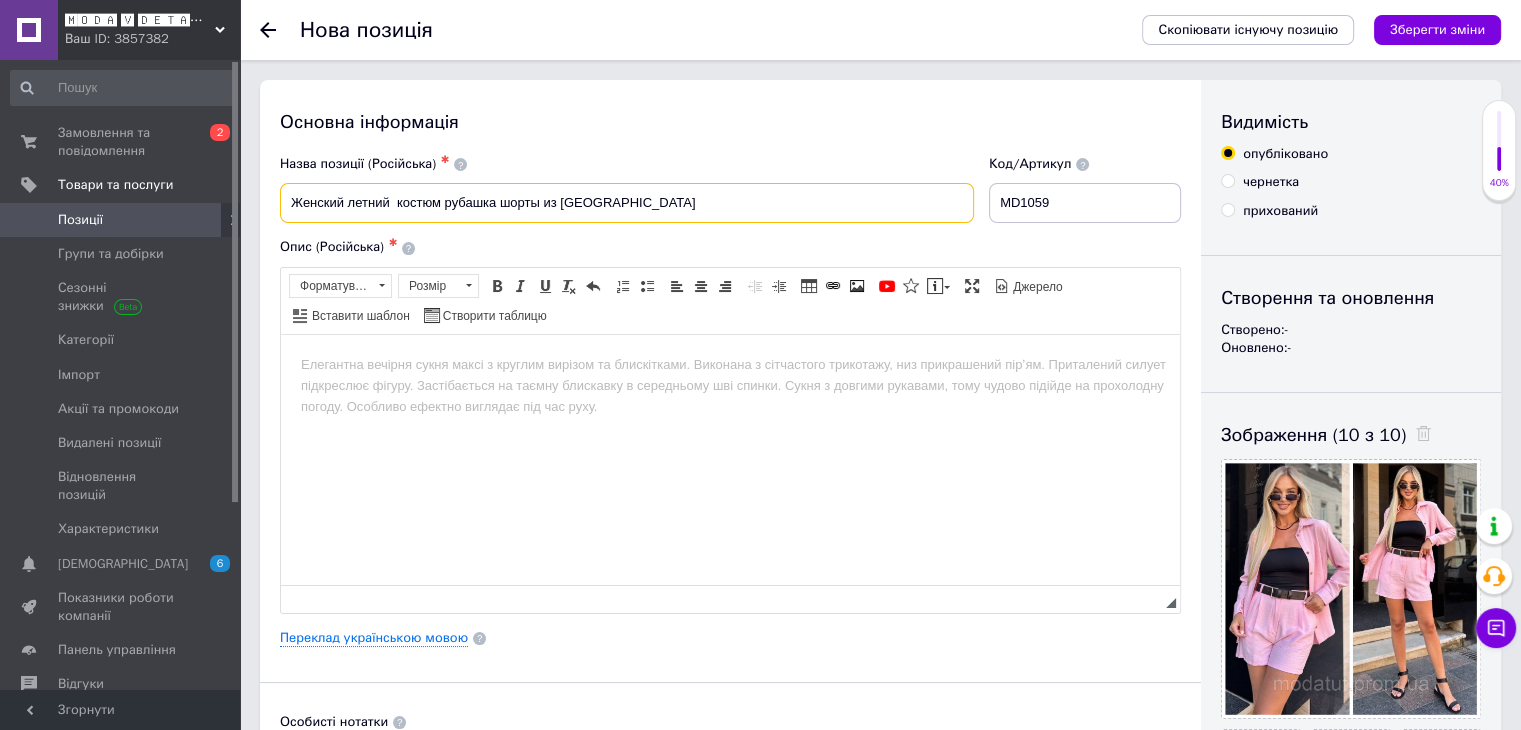type on "Женский летний  костюм рубашка шорты из льна" 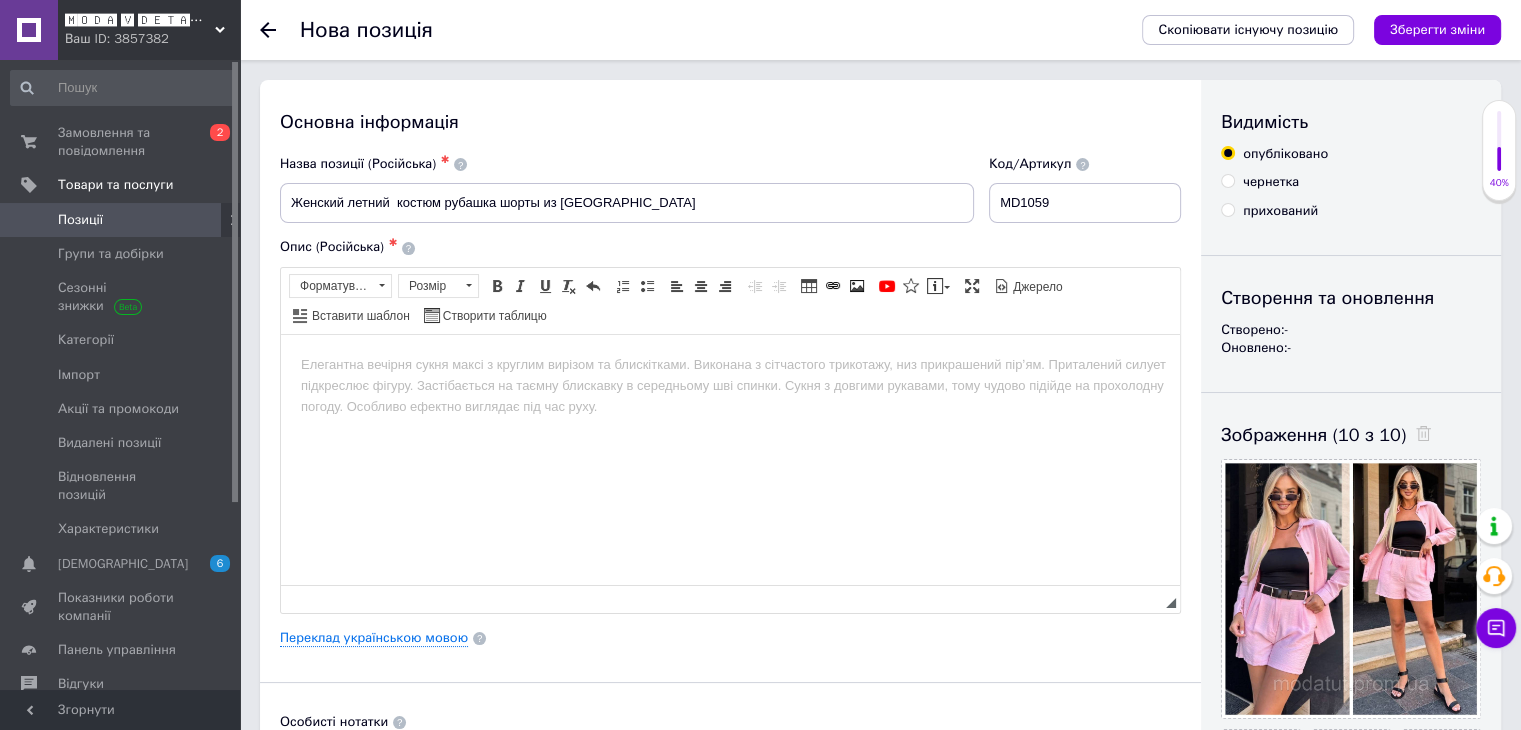 click at bounding box center (730, 364) 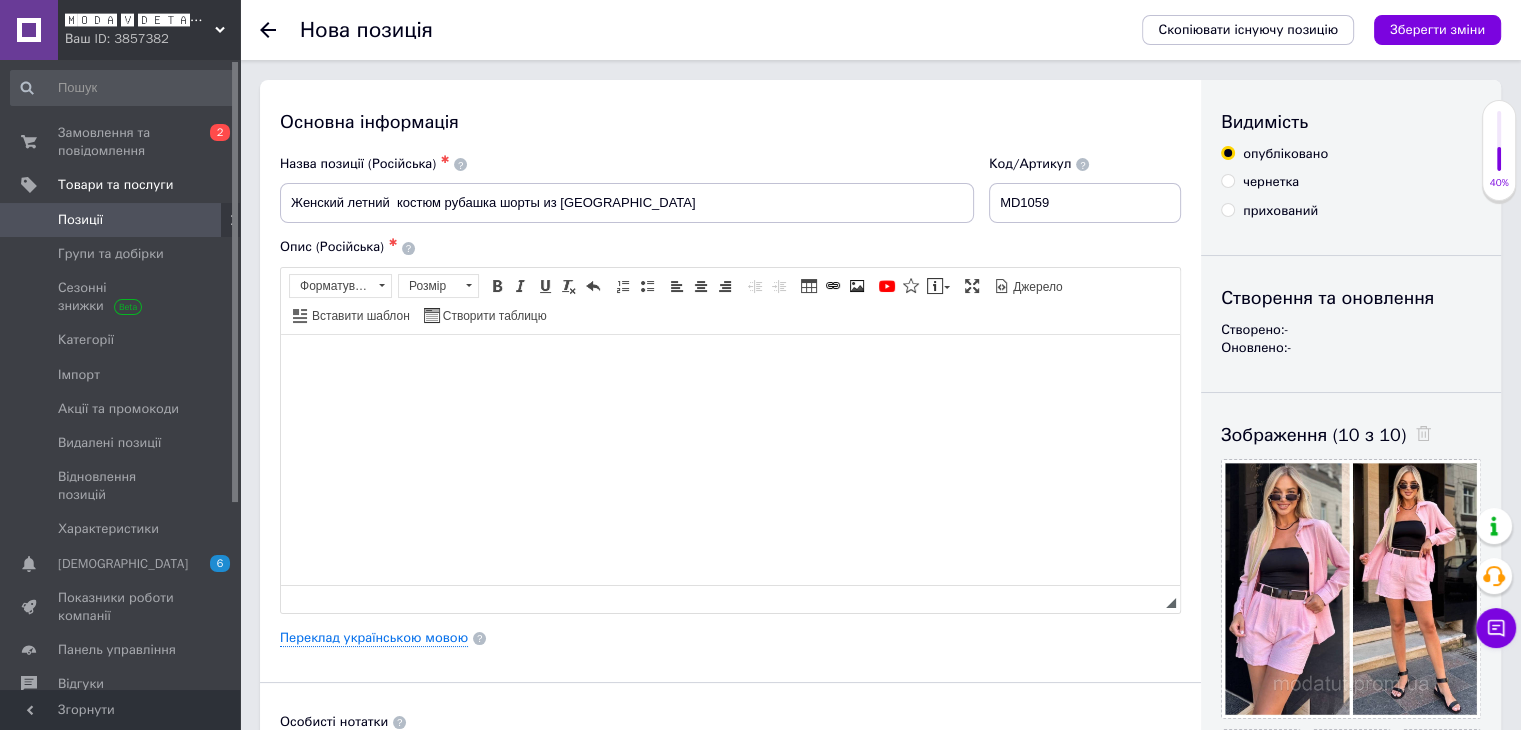 paste 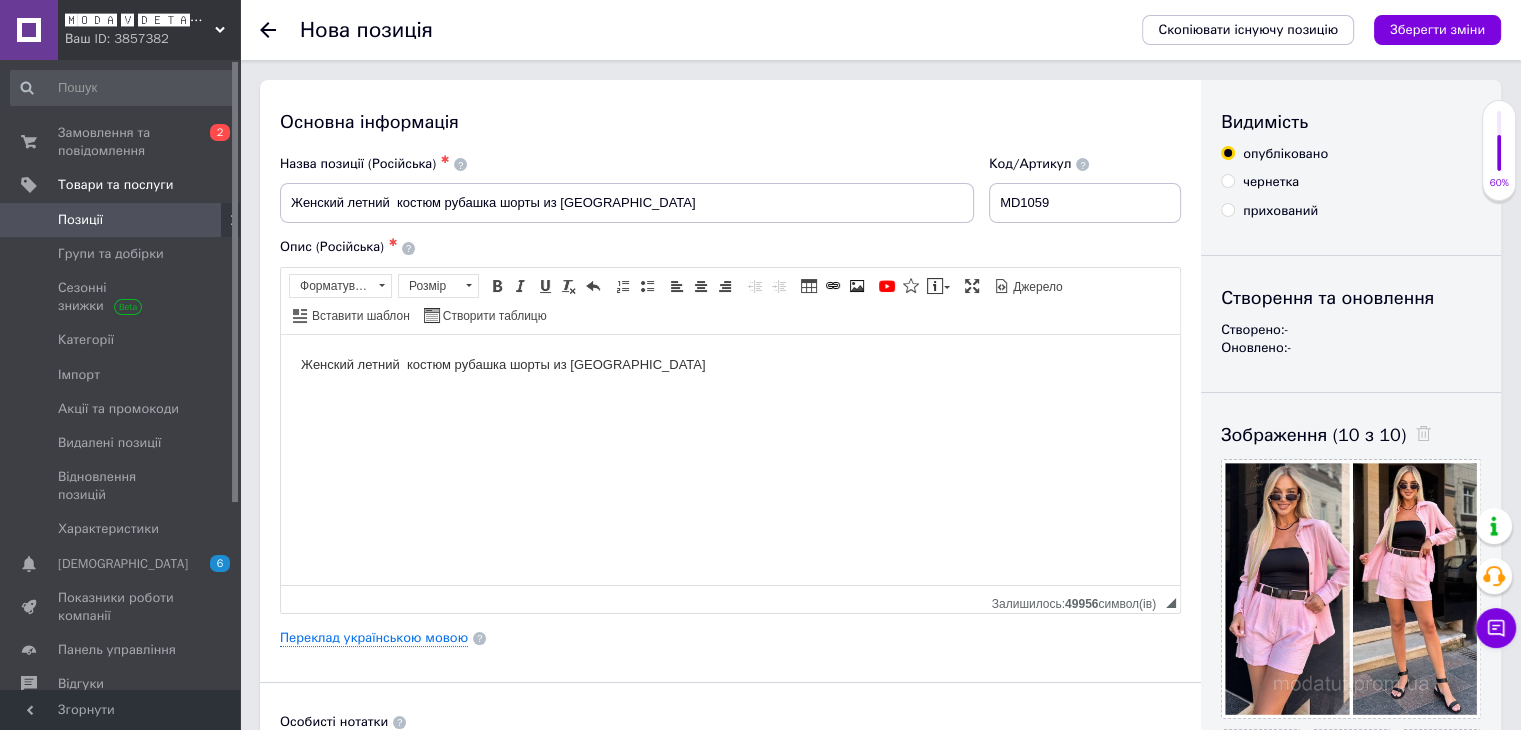 type 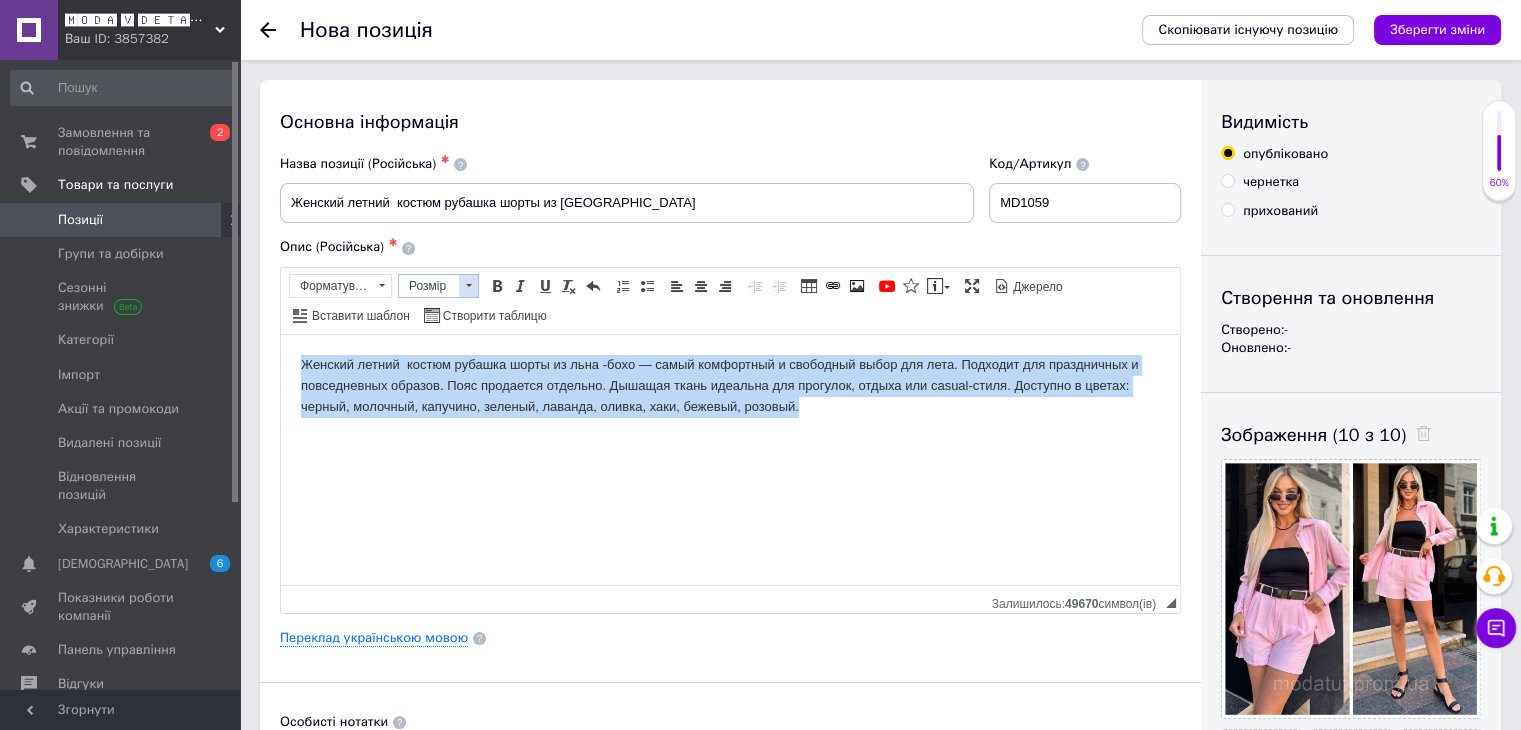 click at bounding box center (468, 286) 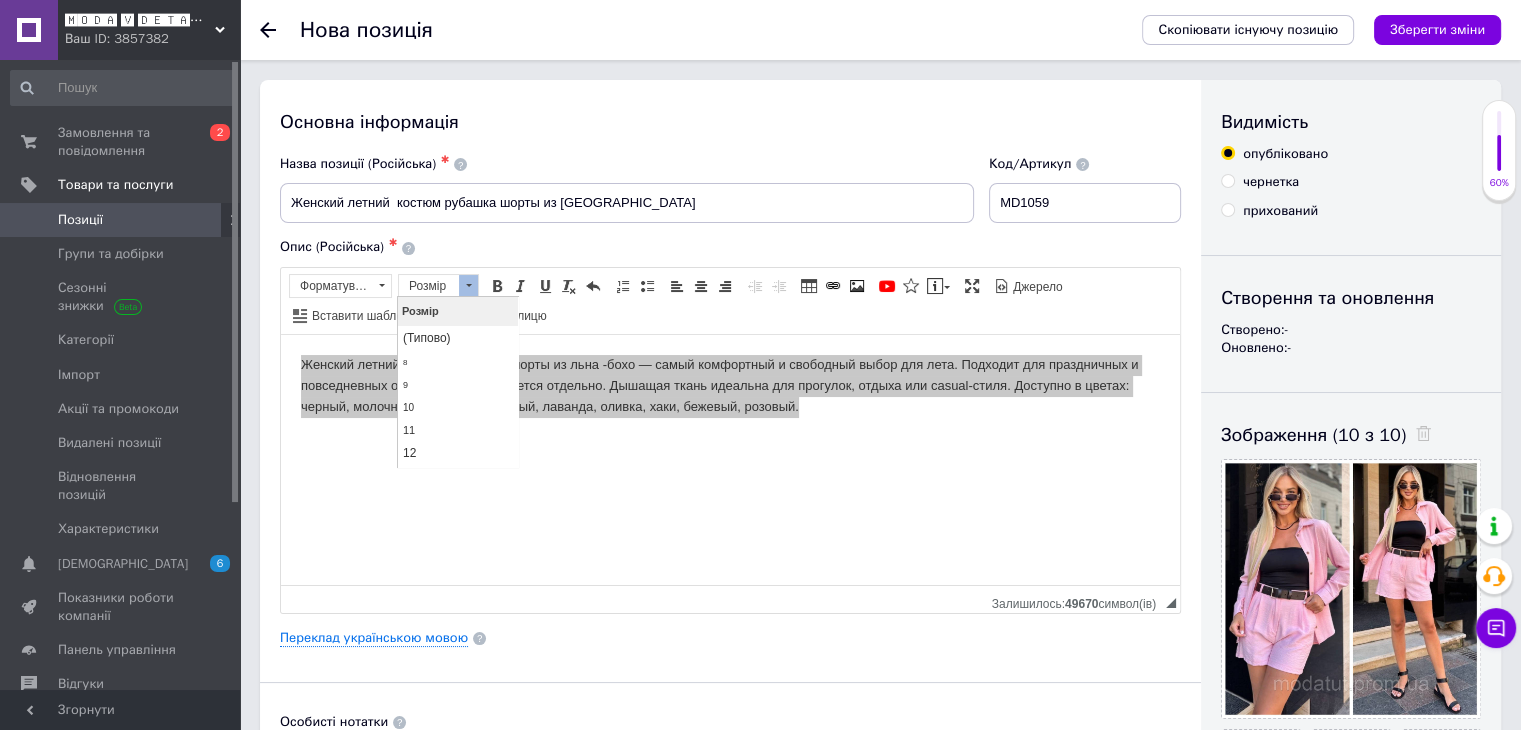 scroll, scrollTop: 0, scrollLeft: 0, axis: both 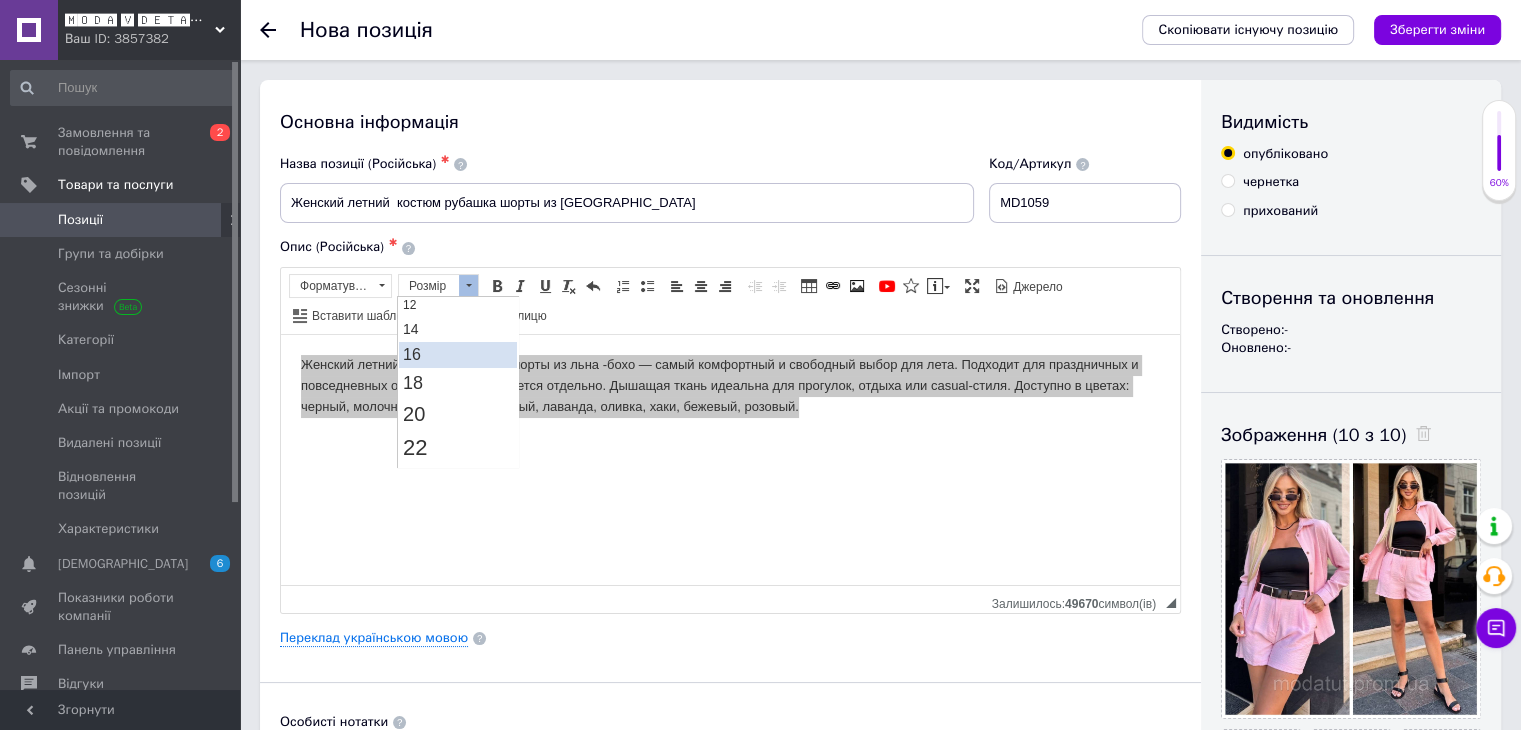 click on "16" at bounding box center [458, 355] 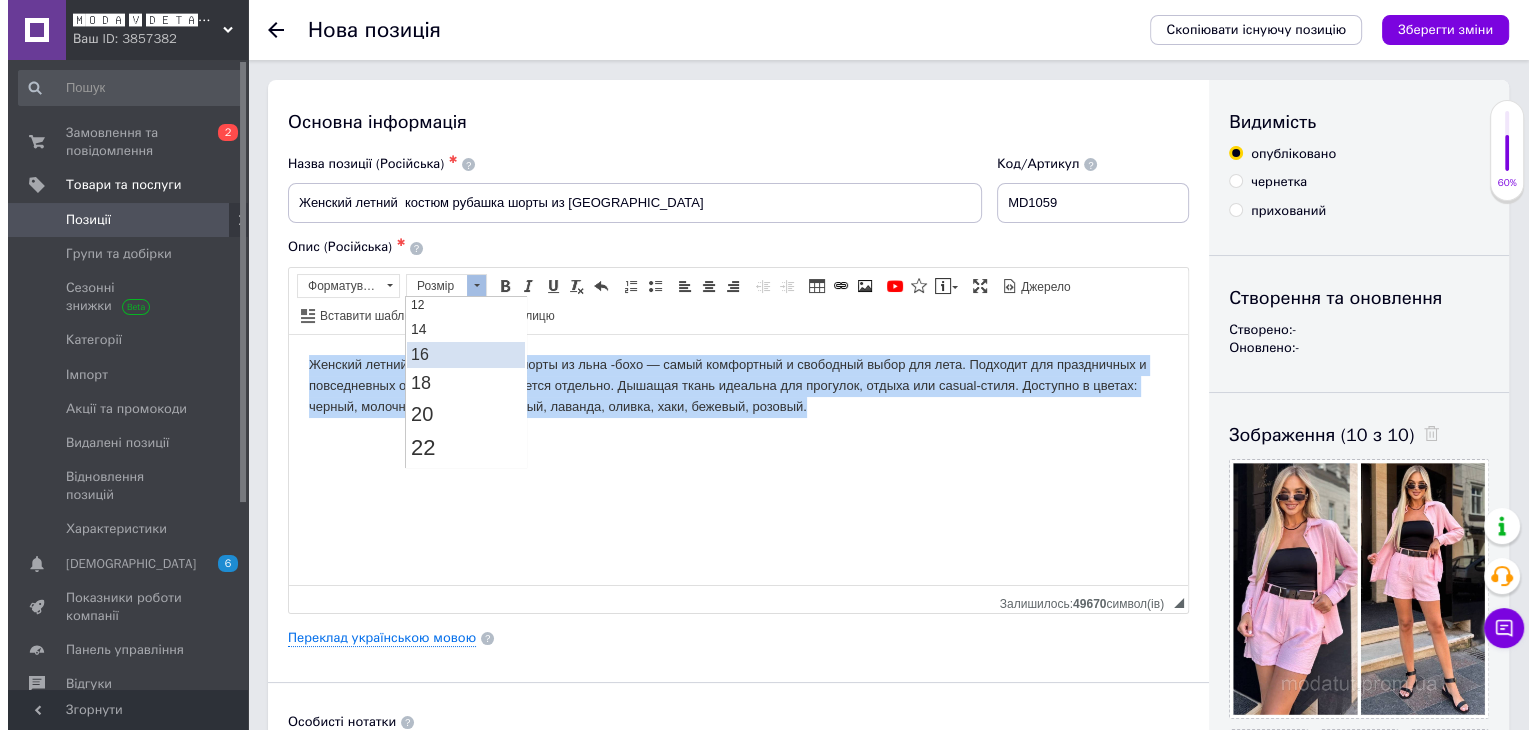 scroll, scrollTop: 0, scrollLeft: 0, axis: both 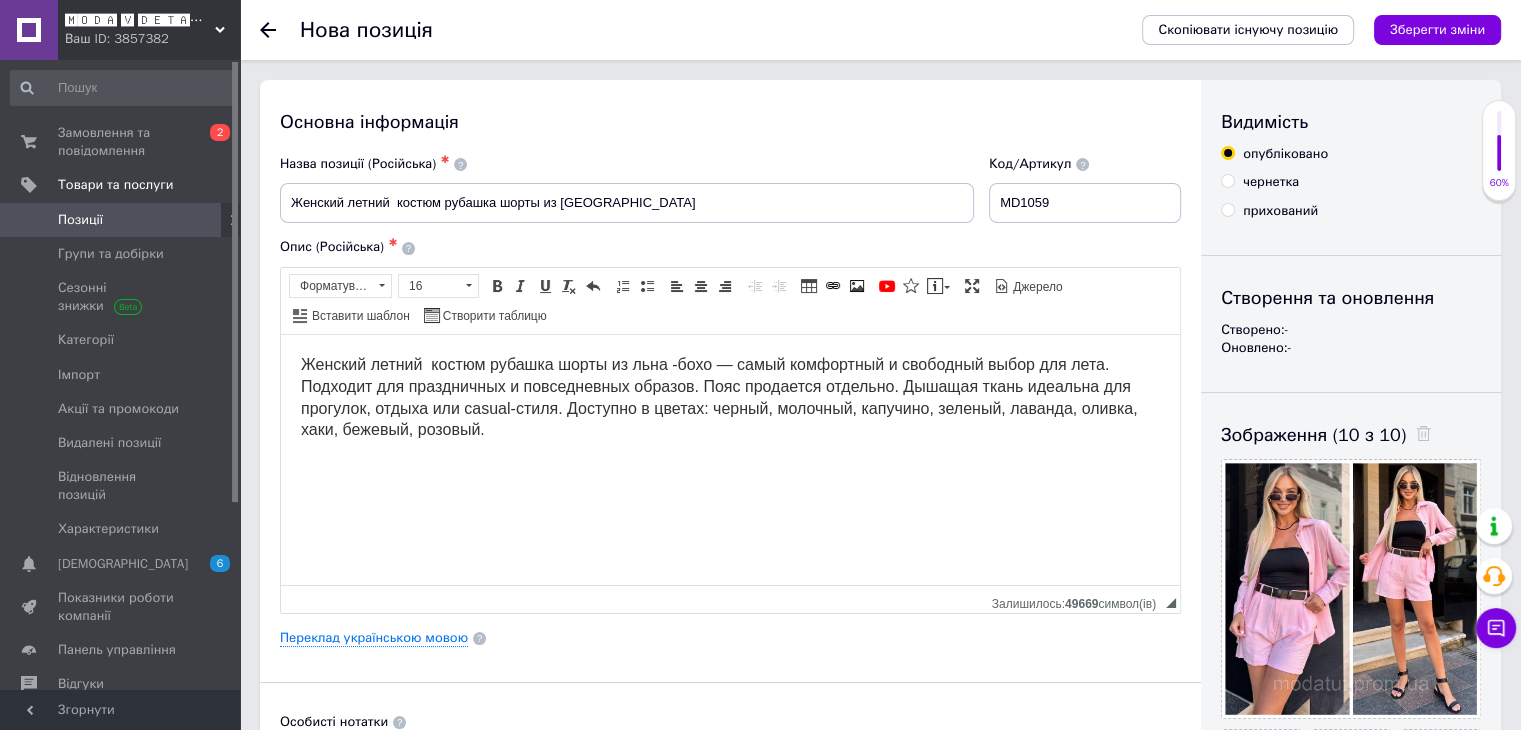click on "Основна інформація Назва позиції (Російська) ✱ Женский летний  костюм рубашка шорты из льна Код/Артикул MD1059 Опис (Російська) ✱ Женский летний  костюм рубашка шорты из льна -бохо — самый комфортный и свободный выбор для лета. Подходит для праздничных и повседневных образов. Пояс продается отдельно. Дышащая ткань идеальна для прогулок, отдыха или casual-стиля. Доступно в цветах: черный, молочный, капучино, зеленый, лаванда, оливка, хаки, бежевый, розовый. Розширений текстовий редактор, 6A37A5E9-DC5C-46E0-B252-9160FF3847A2 Панель інструментів редактора Форматування Розмір 16" at bounding box center (730, 619) 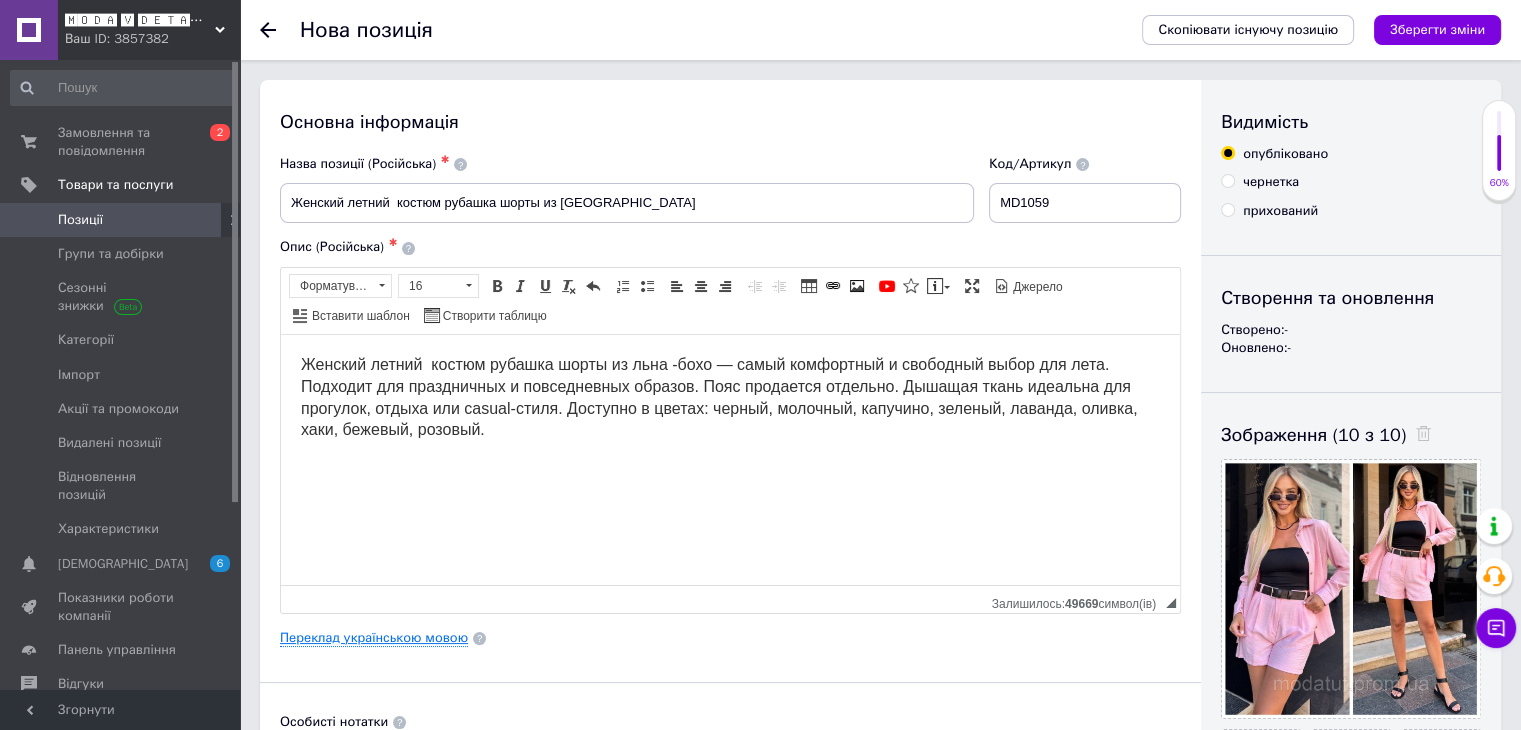 click on "Переклад українською мовою" at bounding box center [374, 638] 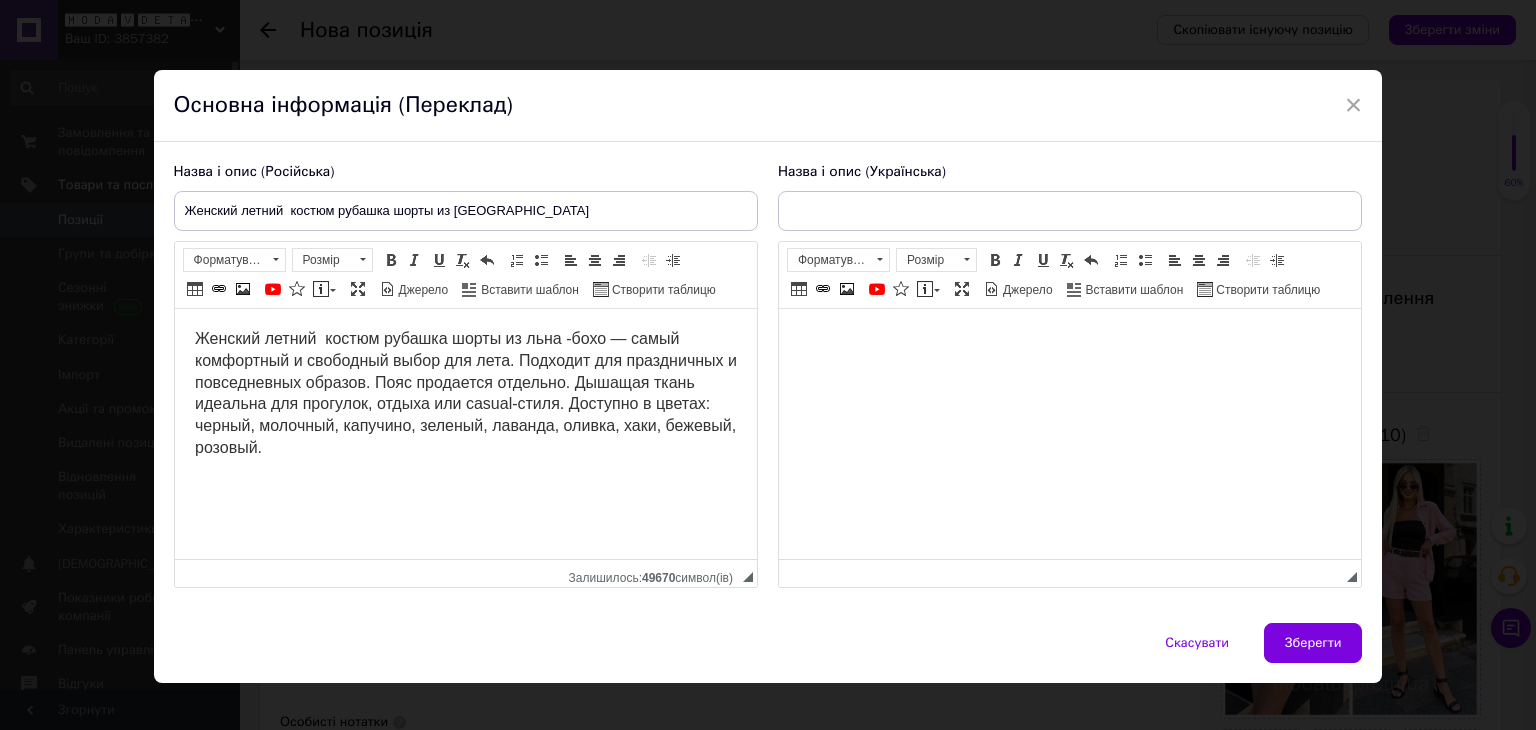 scroll, scrollTop: 0, scrollLeft: 0, axis: both 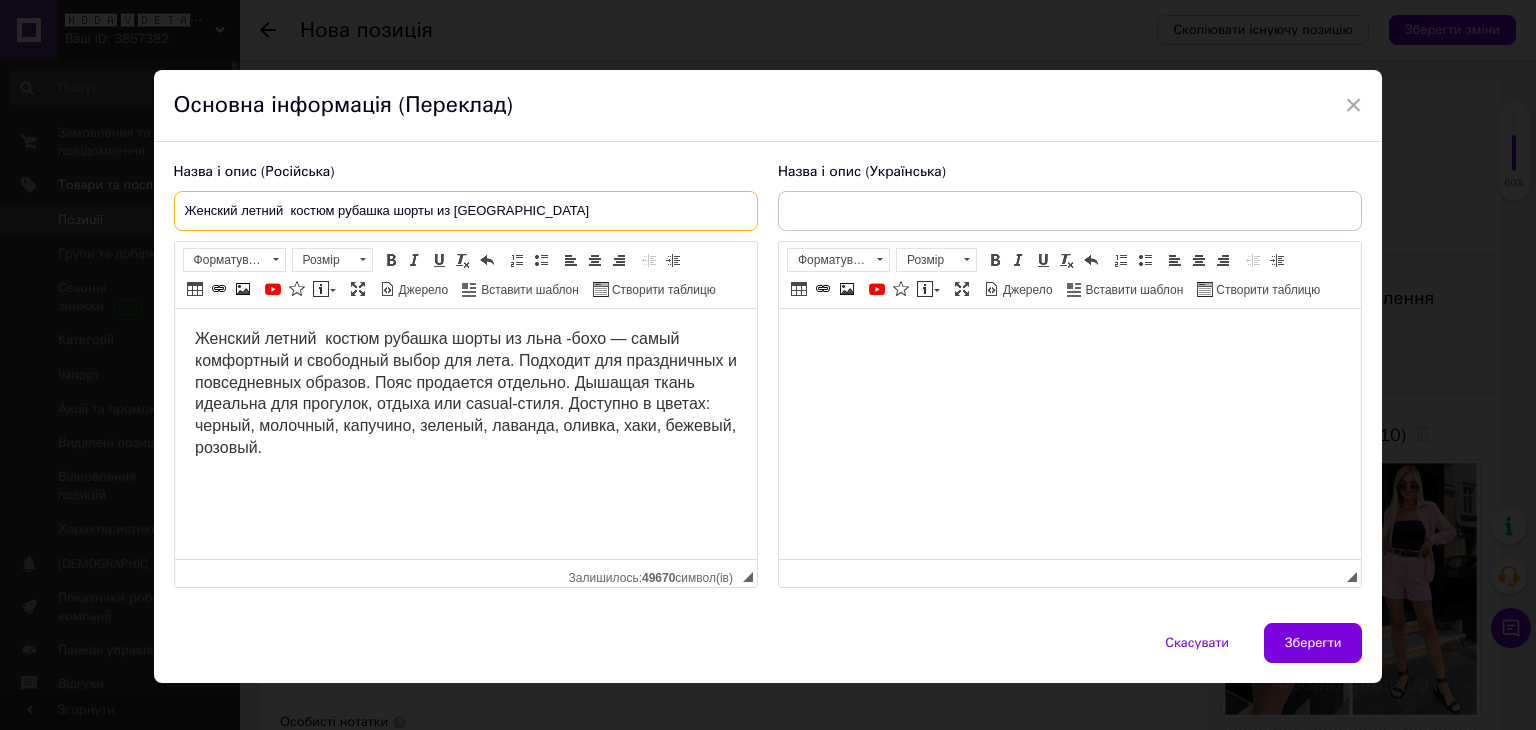 click on "Женский летний  костюм рубашка шорты из льна" at bounding box center (466, 211) 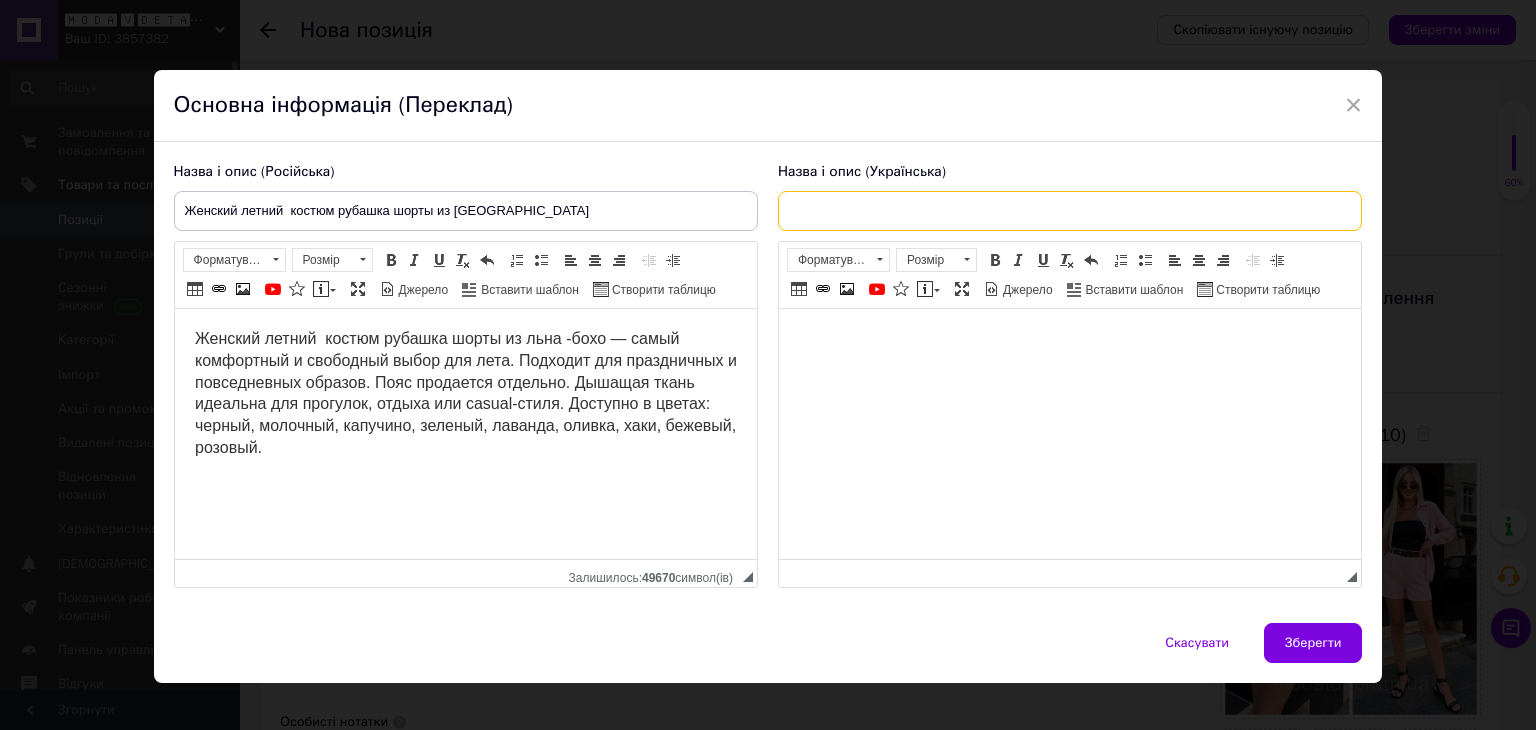 click at bounding box center (1070, 211) 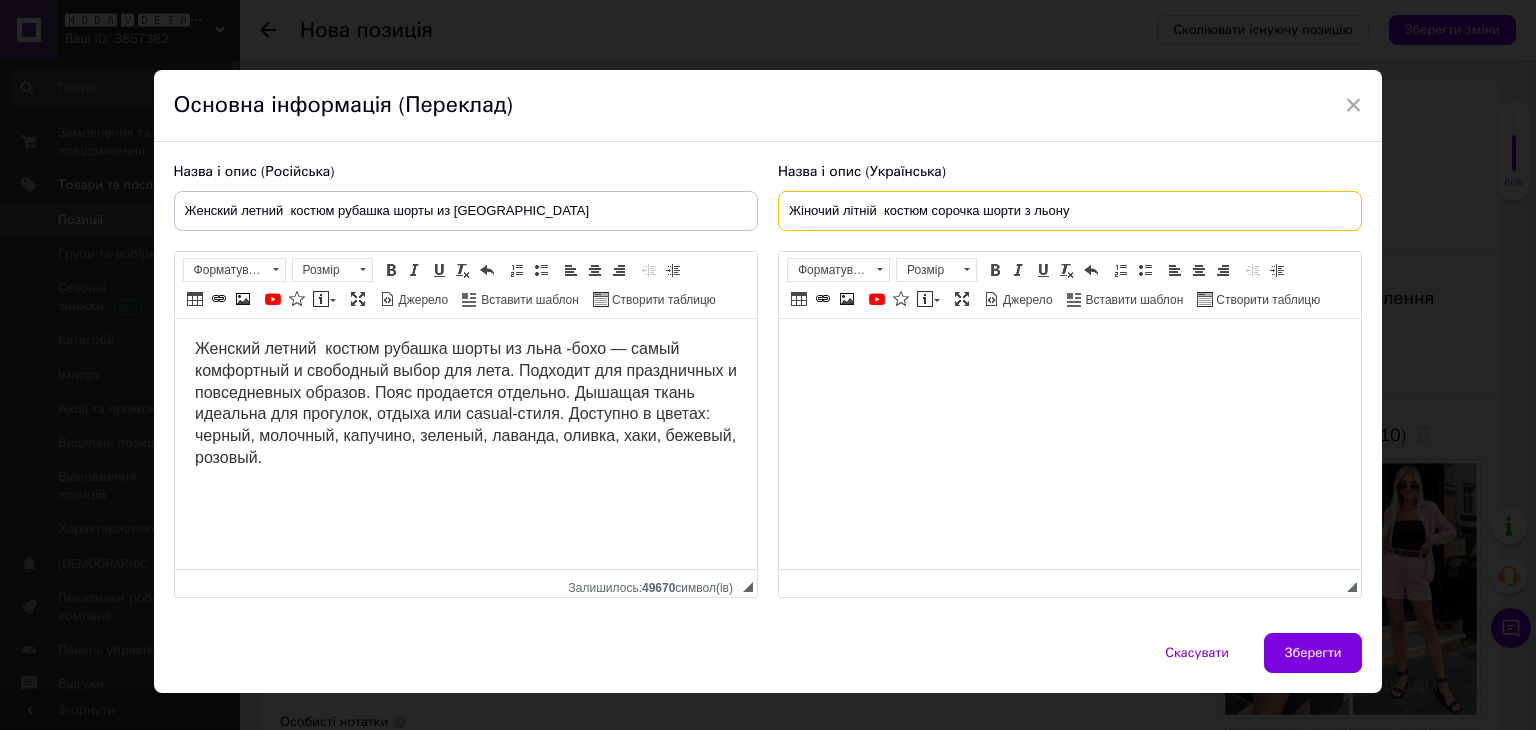 type on "Жіночий літній  костюм сорочка шорти з льону" 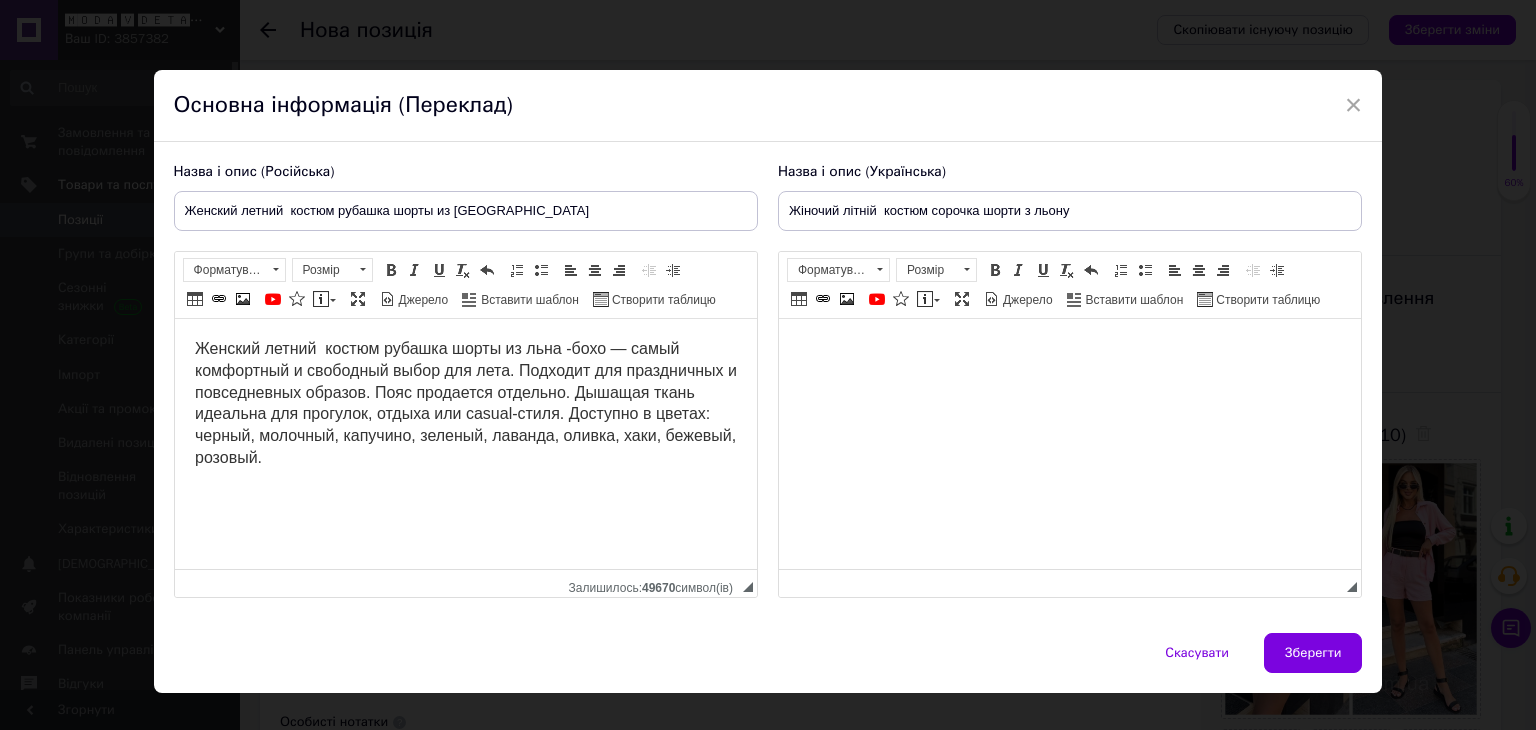click on "Женский летний  костюм рубашка шорты из льна -бохо — самый комфортный и свободный выбор для лета. Подходит для праздничных и повседневных образов. Пояс продается отдельно. Дышащая ткань идеальна для прогулок, отдыха или casual-стиля. Доступно в цветах: черный, молочный, капучино, зеленый, лаванда, оливка, хаки, бежевый, розовый." at bounding box center (465, 403) 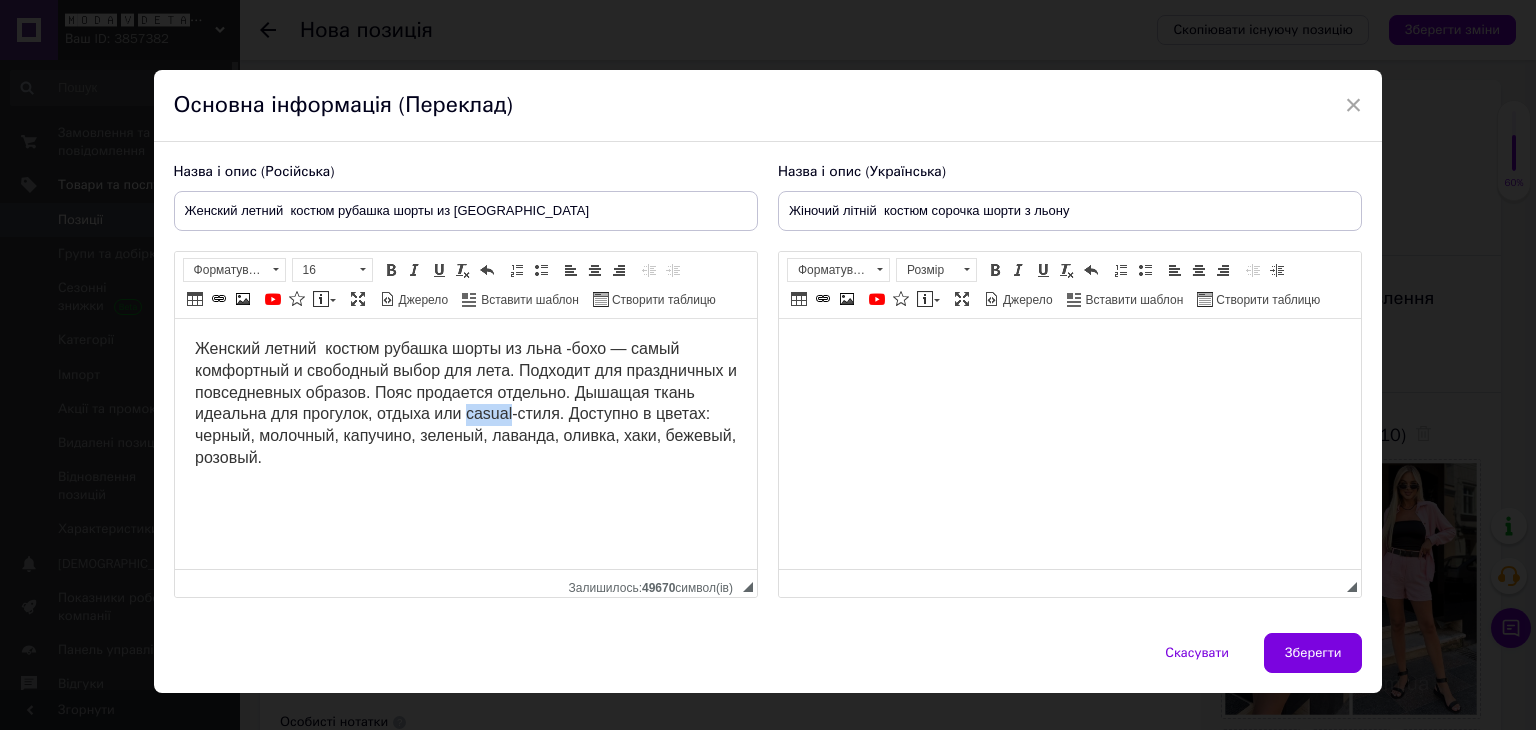 click on "Женский летний  костюм рубашка шорты из льна -бохо — самый комфортный и свободный выбор для лета. Подходит для праздничных и повседневных образов. Пояс продается отдельно. Дышащая ткань идеальна для прогулок, отдыха или casual-стиля. Доступно в цветах: черный, молочный, капучино, зеленый, лаванда, оливка, хаки, бежевый, розовый." at bounding box center [465, 403] 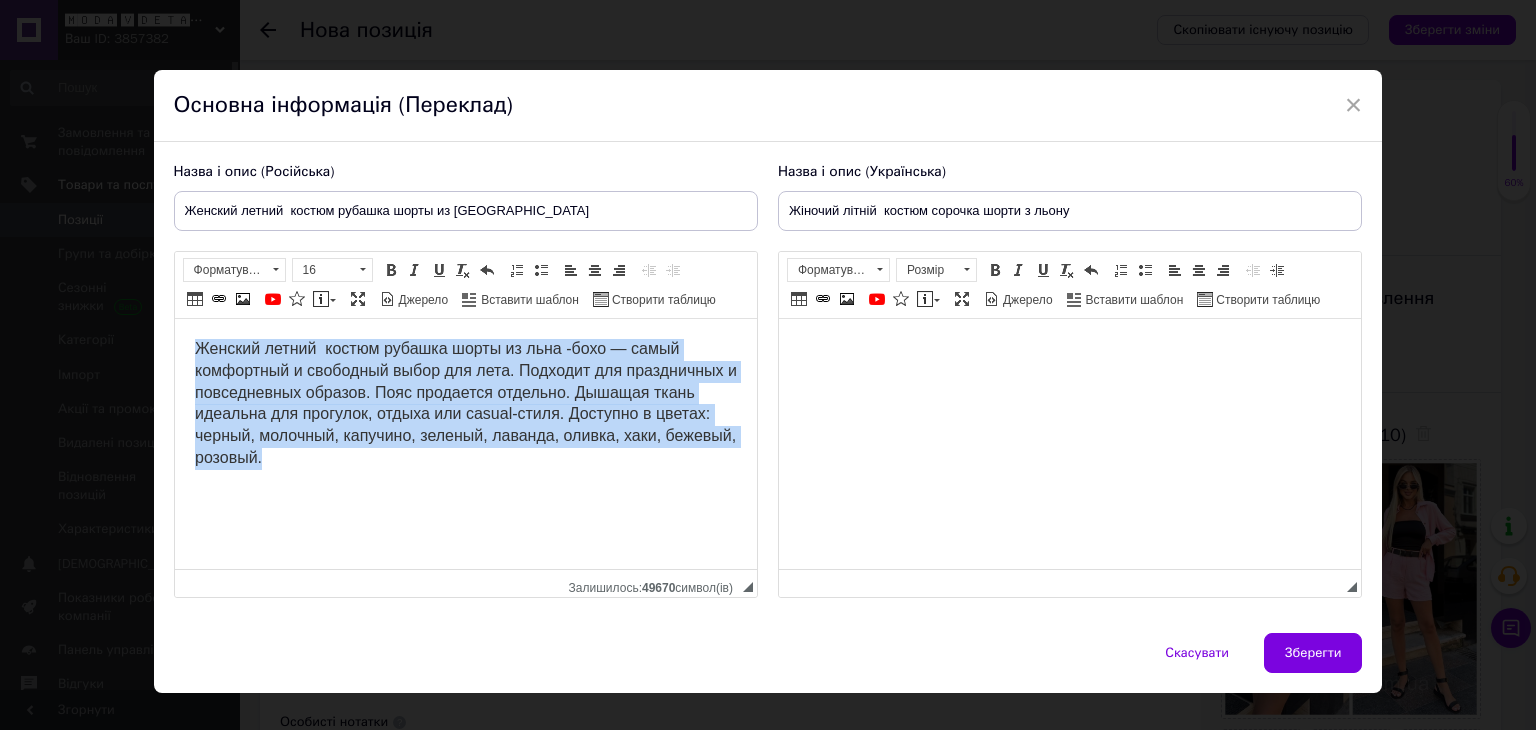 click on "Женский летний  костюм рубашка шорты из льна -бохо — самый комфортный и свободный выбор для лета. Подходит для праздничных и повседневных образов. Пояс продается отдельно. Дышащая ткань идеальна для прогулок, отдыха или casual-стиля. Доступно в цветах: черный, молочный, капучино, зеленый, лаванда, оливка, хаки, бежевый, розовый." at bounding box center (465, 403) 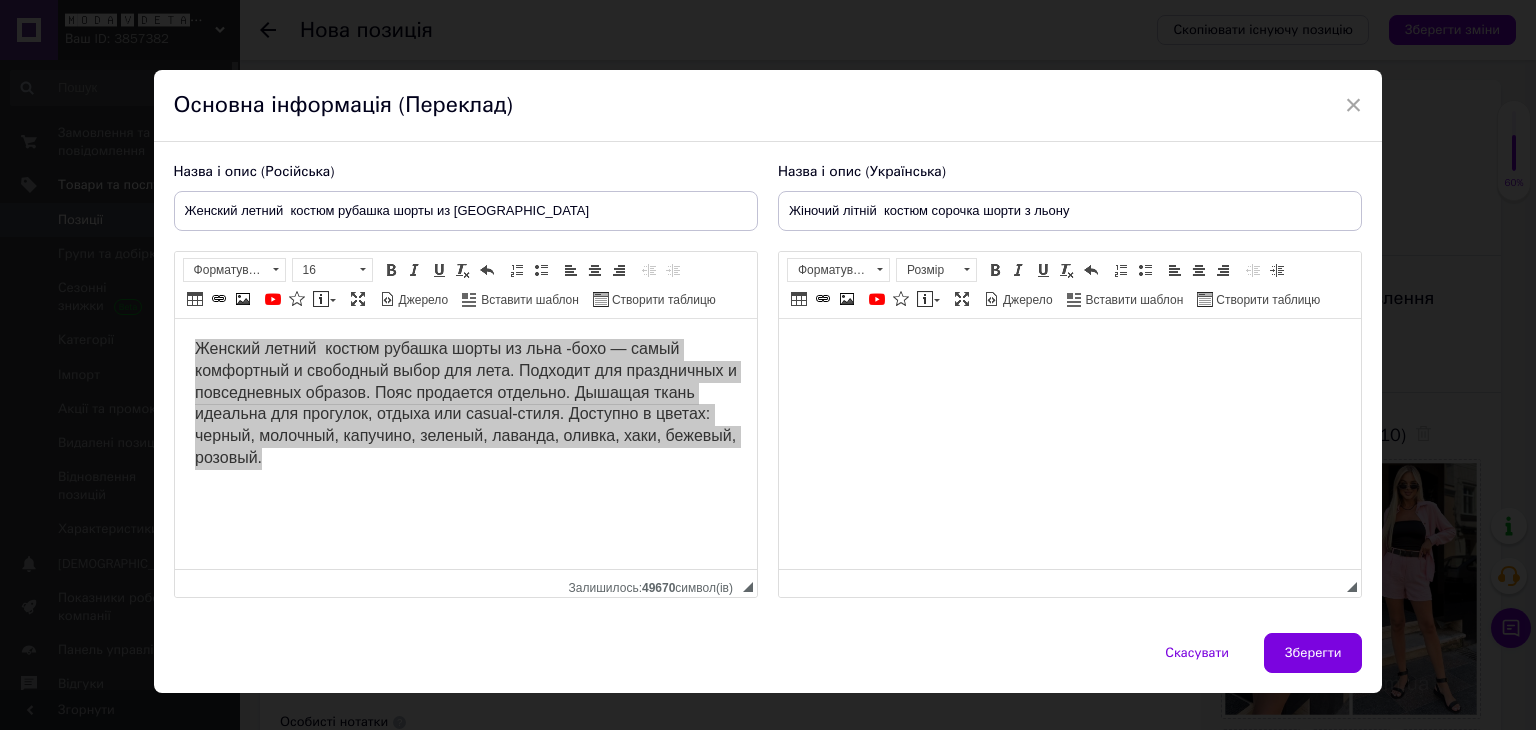 click at bounding box center (1069, 349) 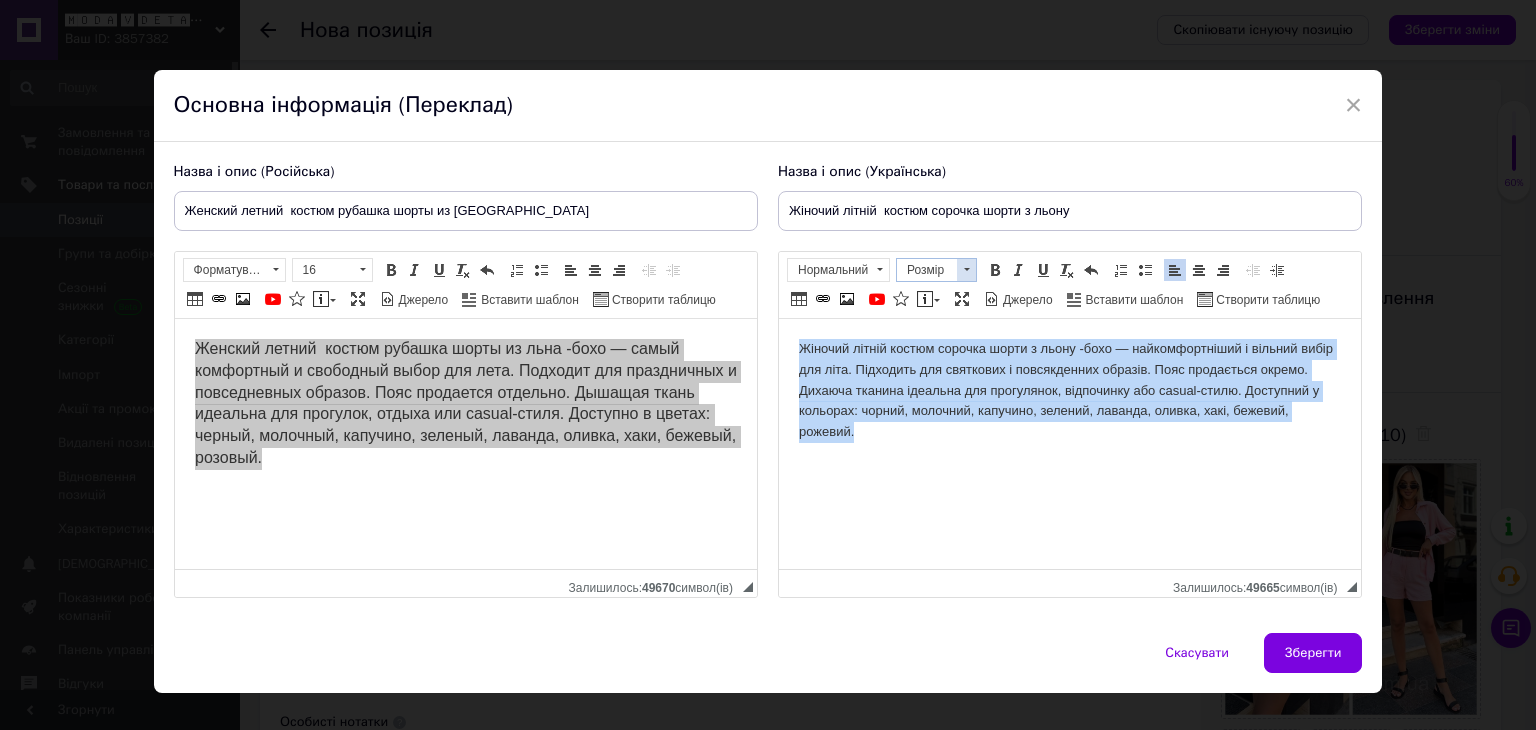 click on "Розмір" at bounding box center [927, 270] 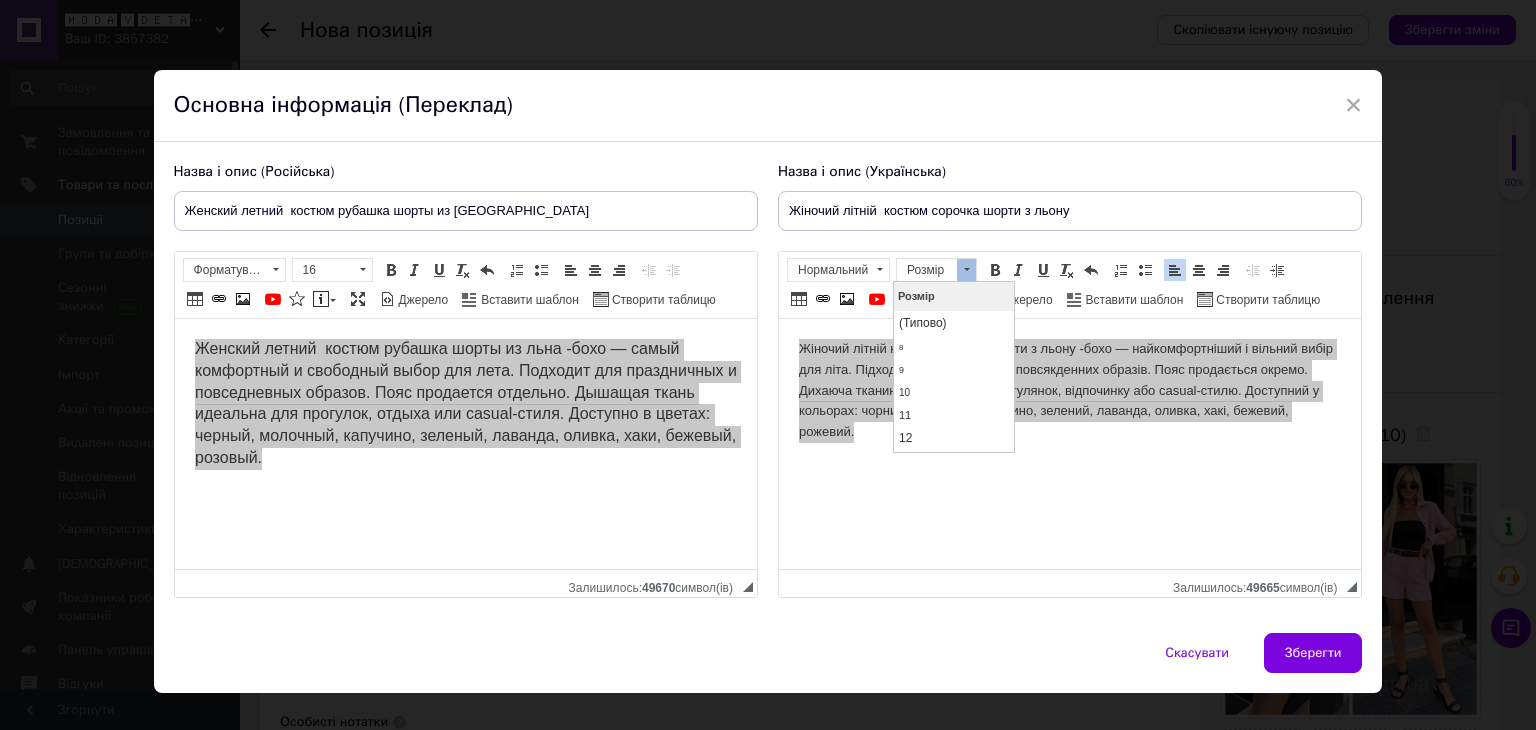 scroll, scrollTop: 148, scrollLeft: 0, axis: vertical 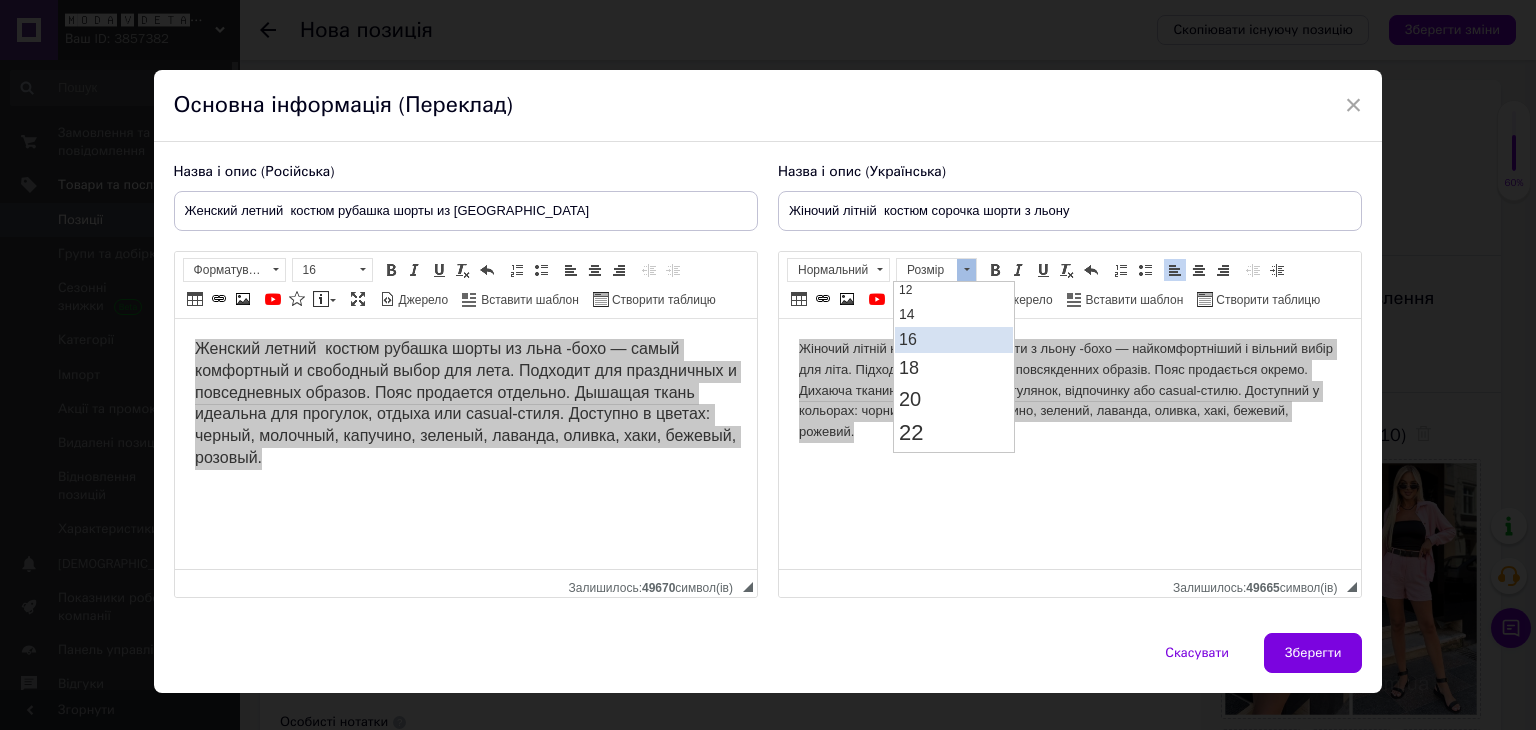 click on "16" at bounding box center (953, 339) 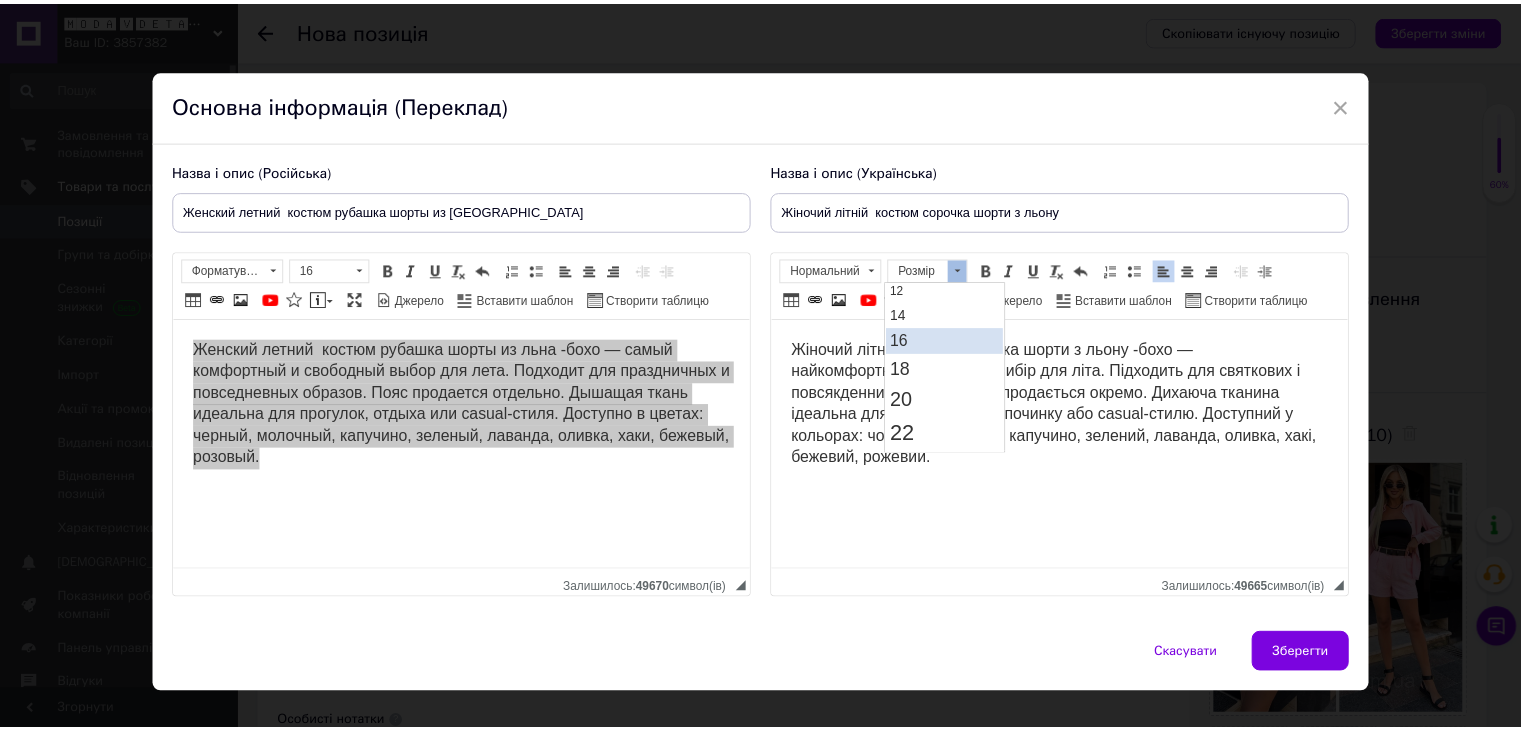 scroll, scrollTop: 0, scrollLeft: 0, axis: both 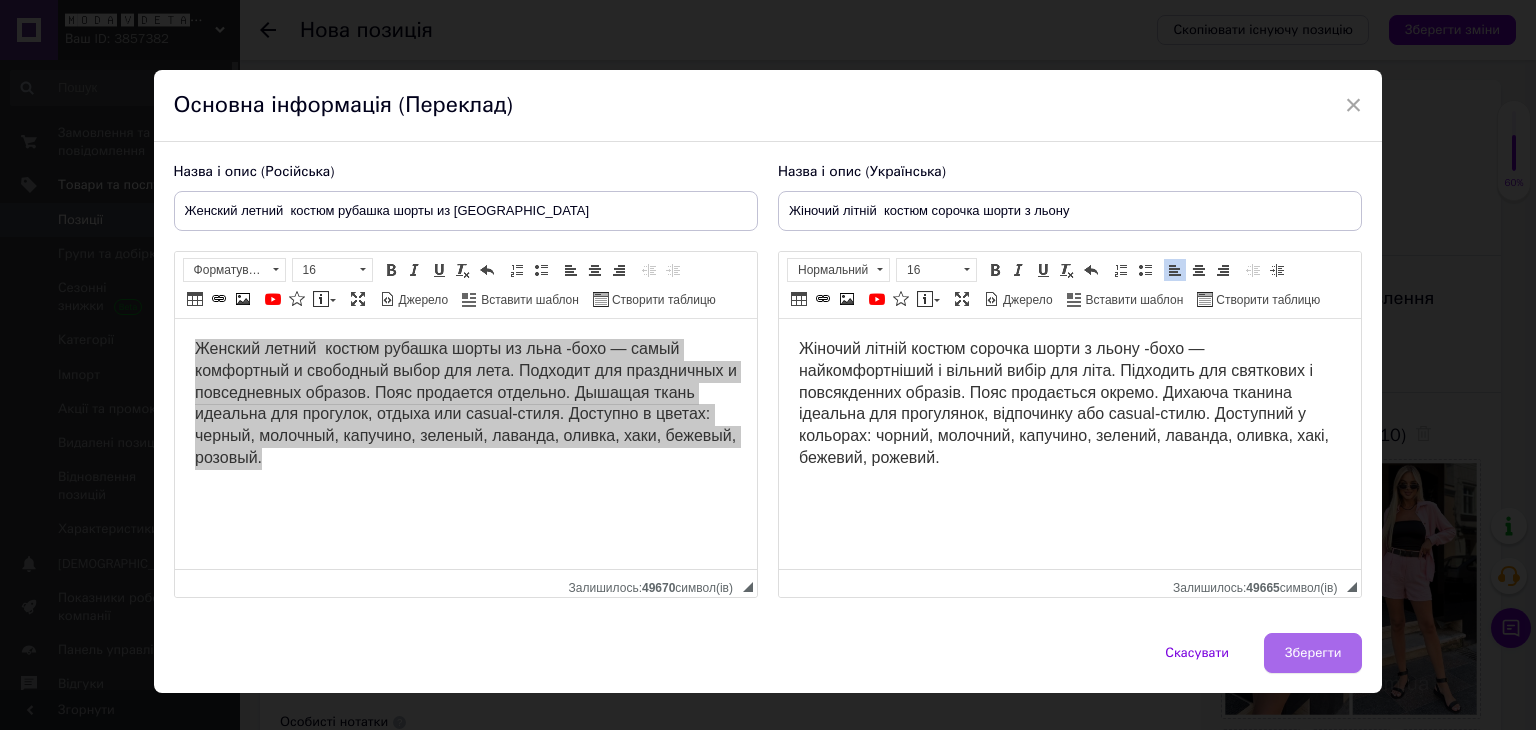 click on "Зберегти" at bounding box center (1313, 653) 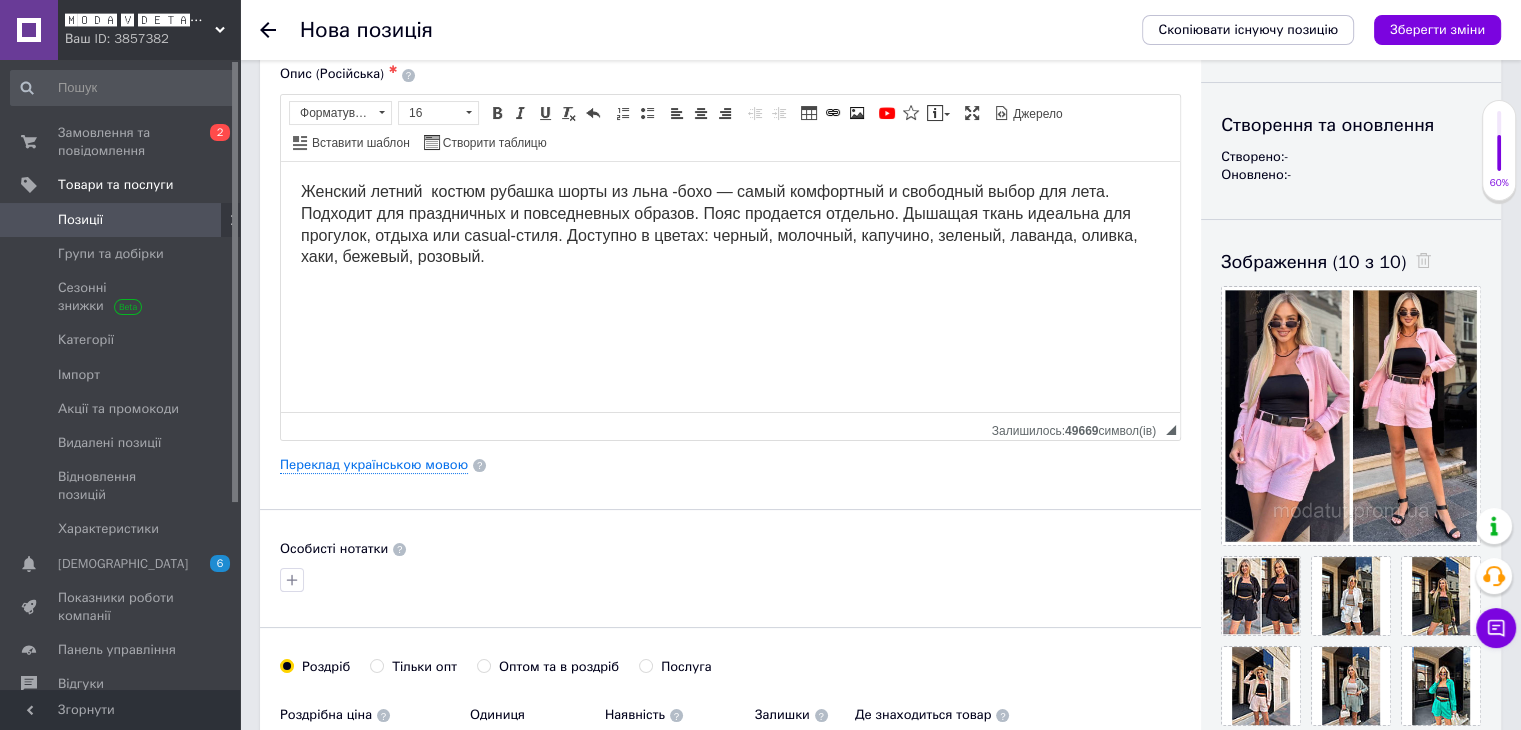 scroll, scrollTop: 200, scrollLeft: 0, axis: vertical 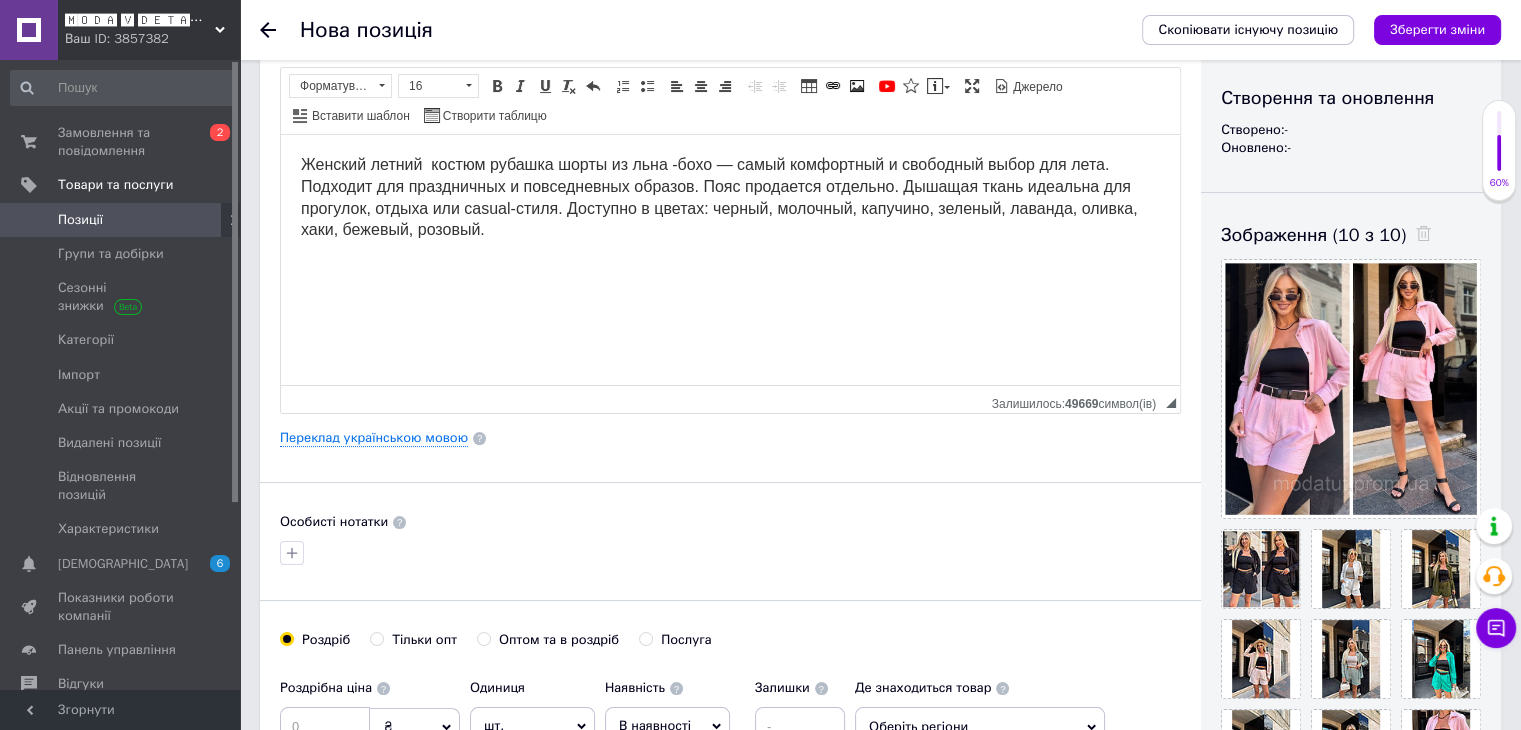 click on "Основна інформація Назва позиції (Російська) ✱ Женский летний  костюм рубашка шорты из льна Код/Артикул MD1059 Опис (Російська) ✱ Женский летний  костюм рубашка шорты из льна -бохо — самый комфортный и свободный выбор для лета. Подходит для праздничных и повседневных образов. Пояс продается отдельно. Дышащая ткань идеальна для прогулок, отдыха или casual-стиля. Доступно в цветах: черный, молочный, капучино, зеленый, лаванда, оливка, хаки, бежевый, розовый. Розширений текстовий редактор, 6A37A5E9-DC5C-46E0-B252-9160FF3847A2 Панель інструментів редактора Форматування Розмір 16" at bounding box center [730, 419] 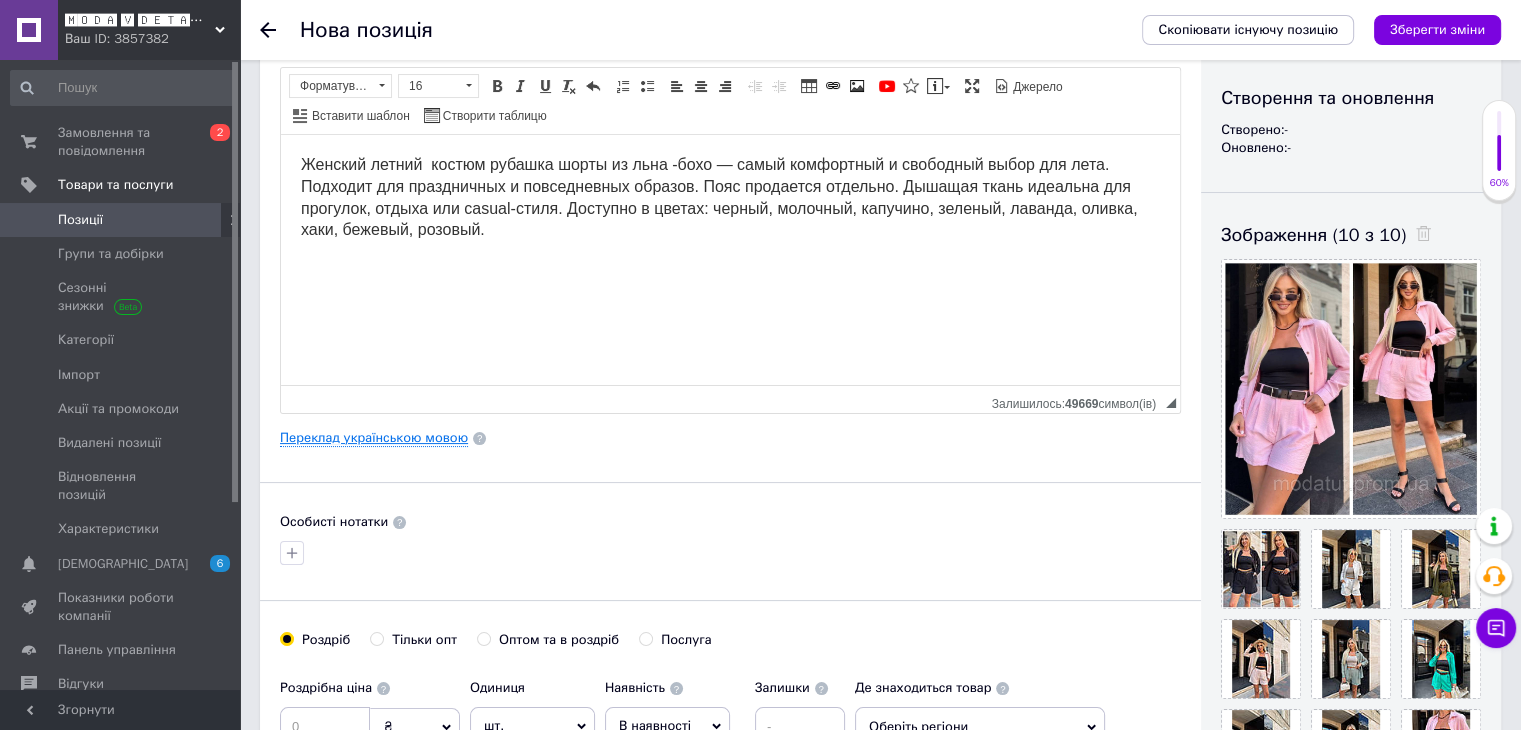 click on "Переклад українською мовою" at bounding box center (374, 438) 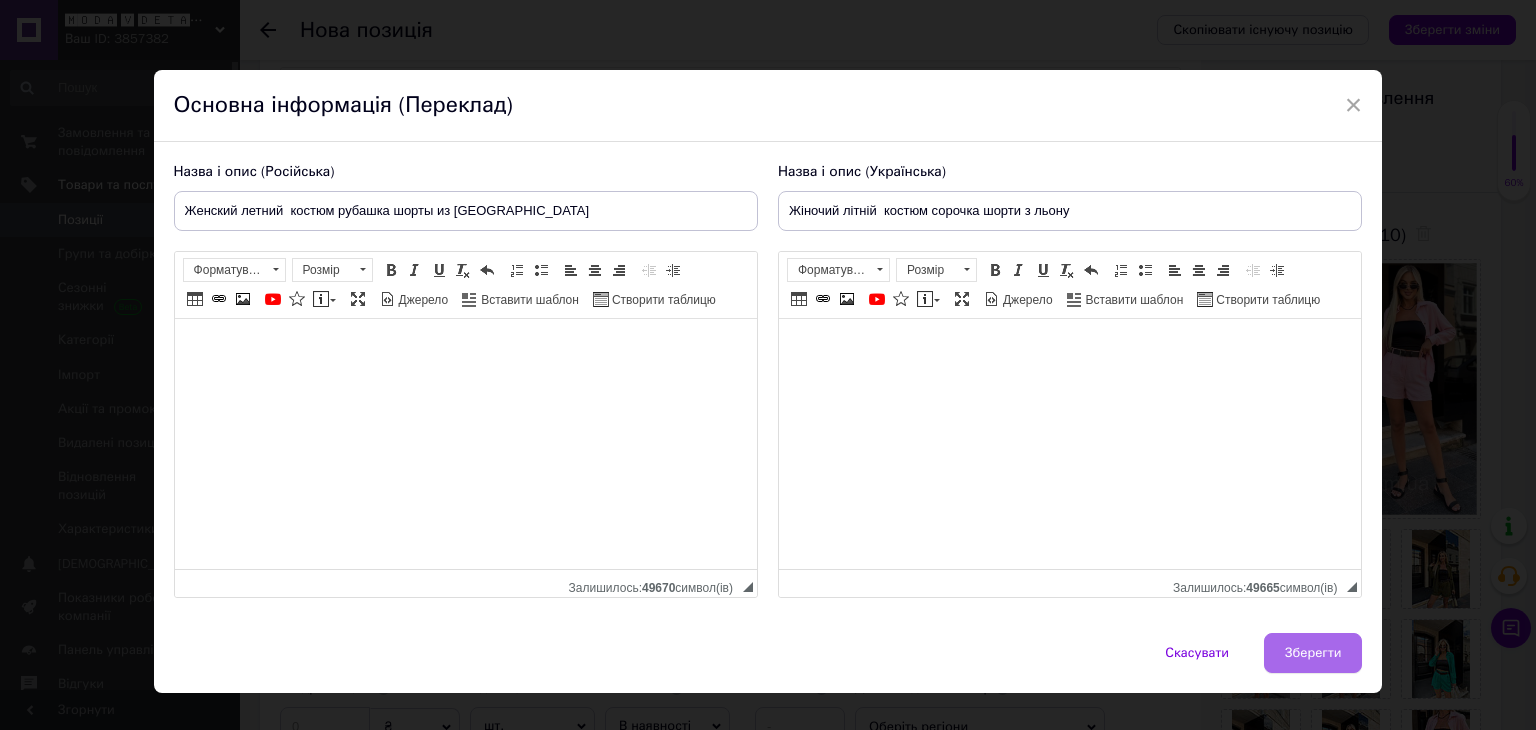 click on "Зберегти" at bounding box center [1313, 653] 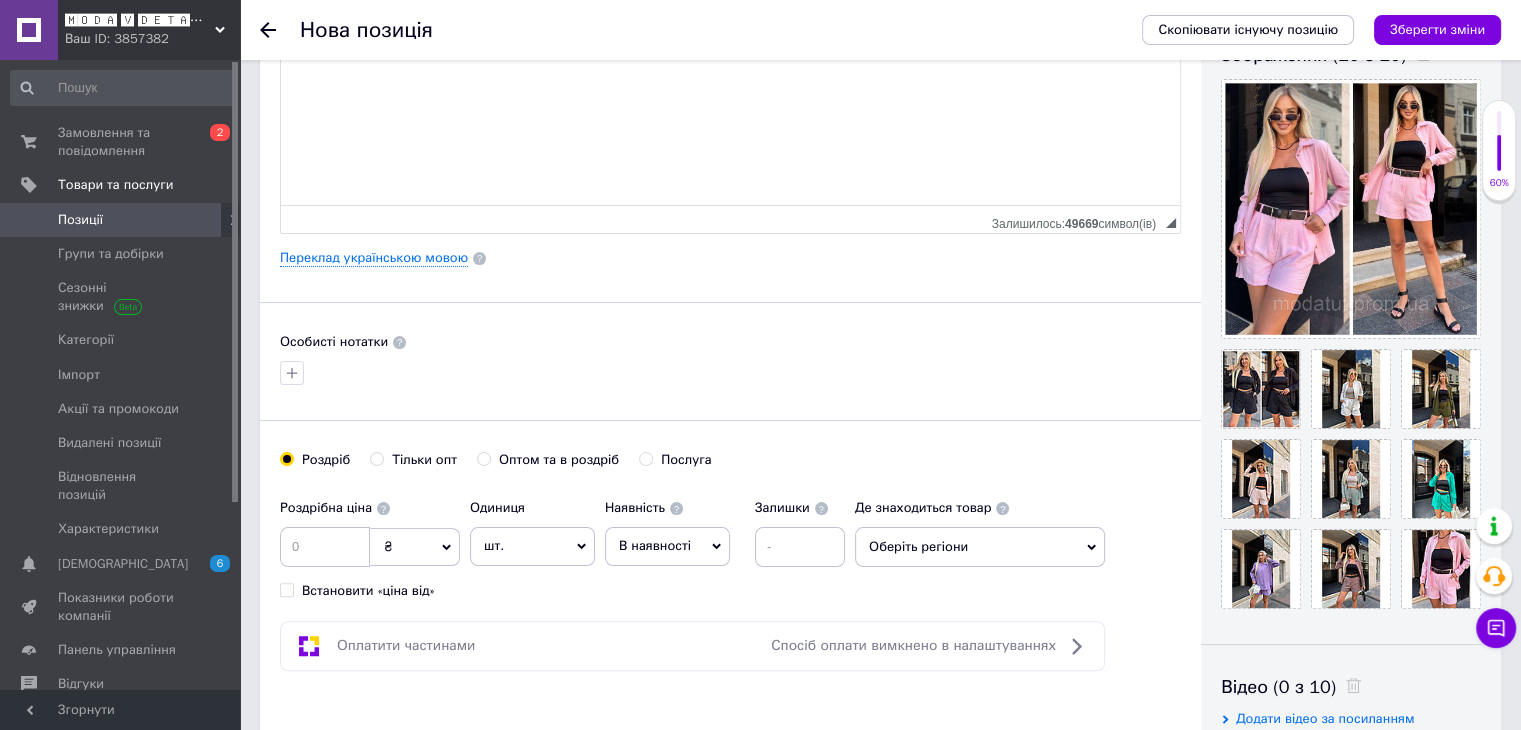 scroll, scrollTop: 500, scrollLeft: 0, axis: vertical 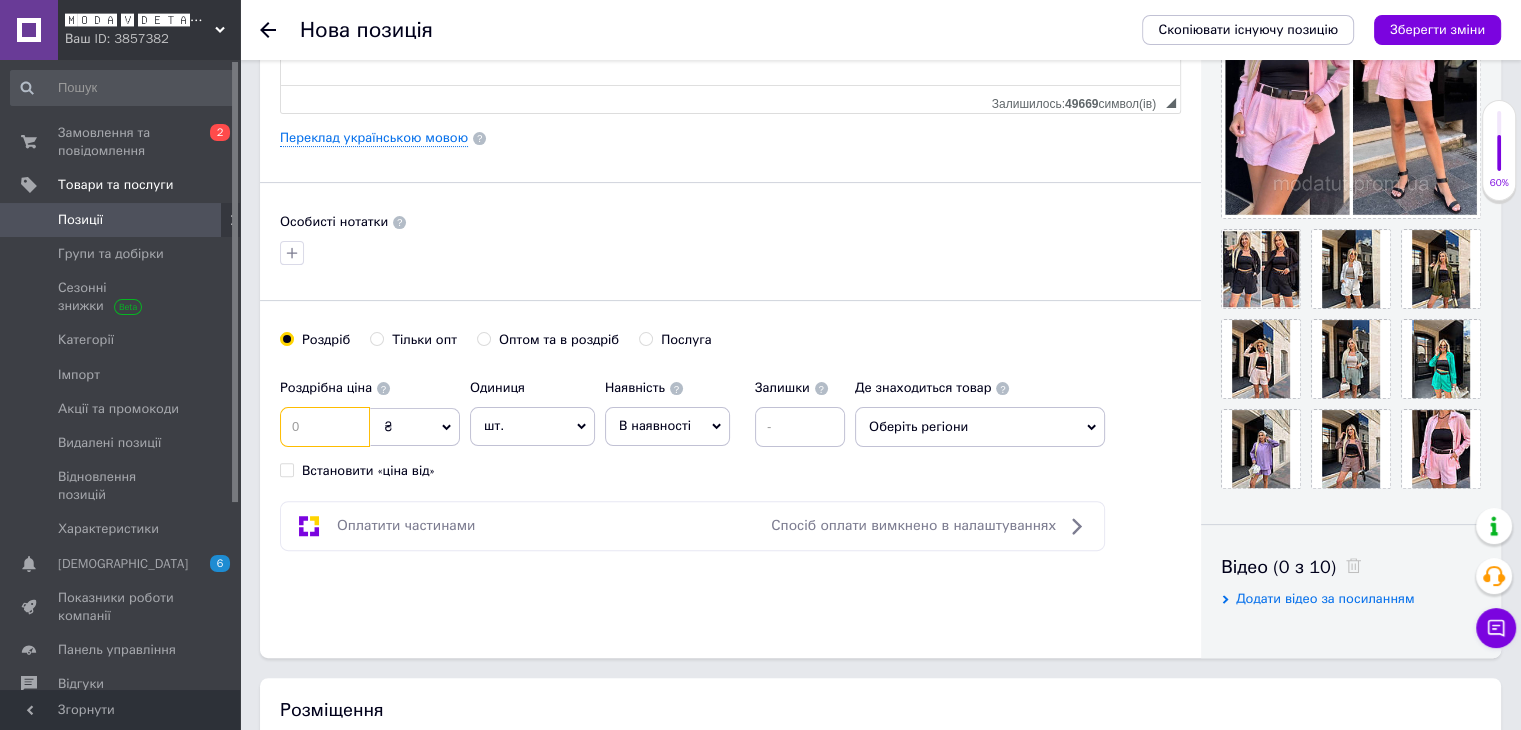 click at bounding box center [325, 427] 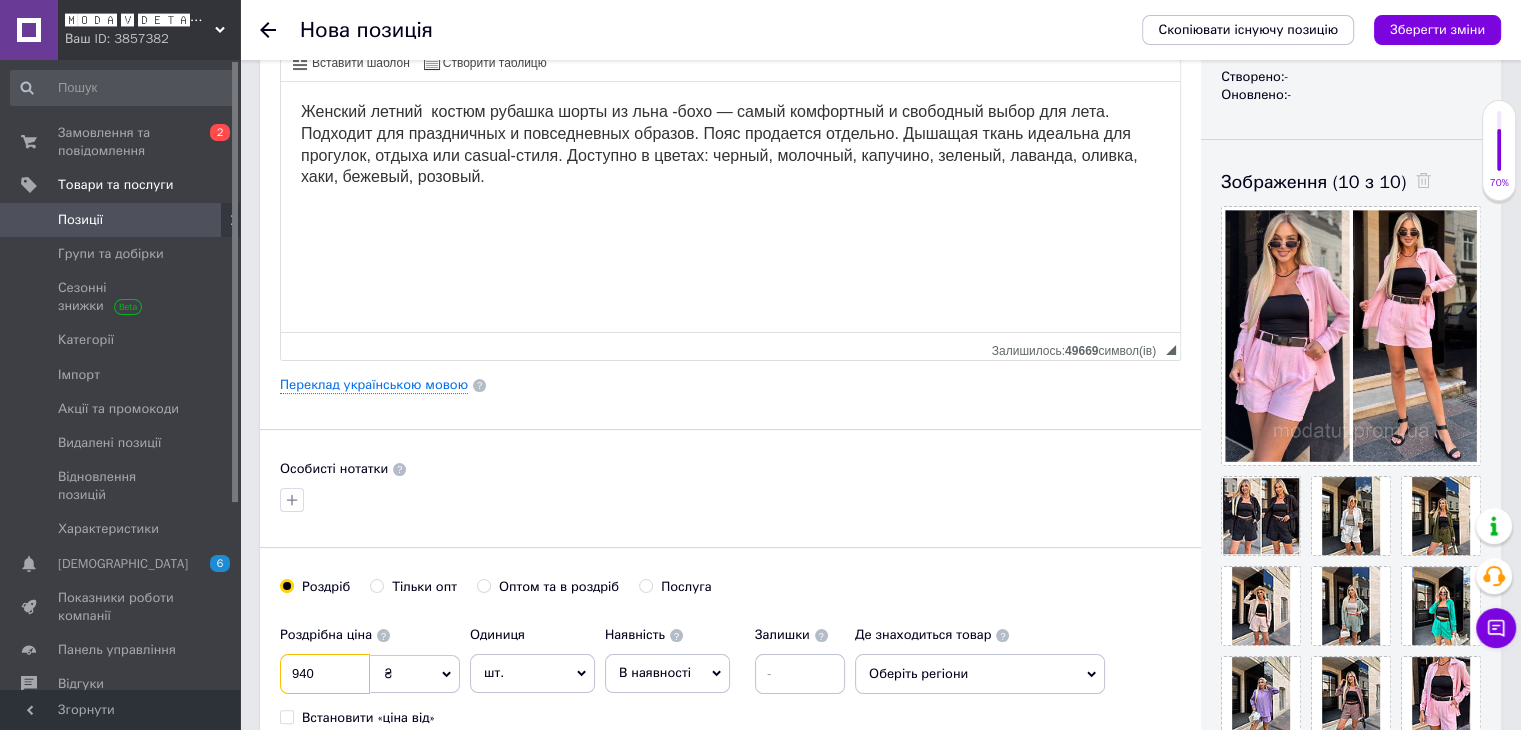 scroll, scrollTop: 0, scrollLeft: 0, axis: both 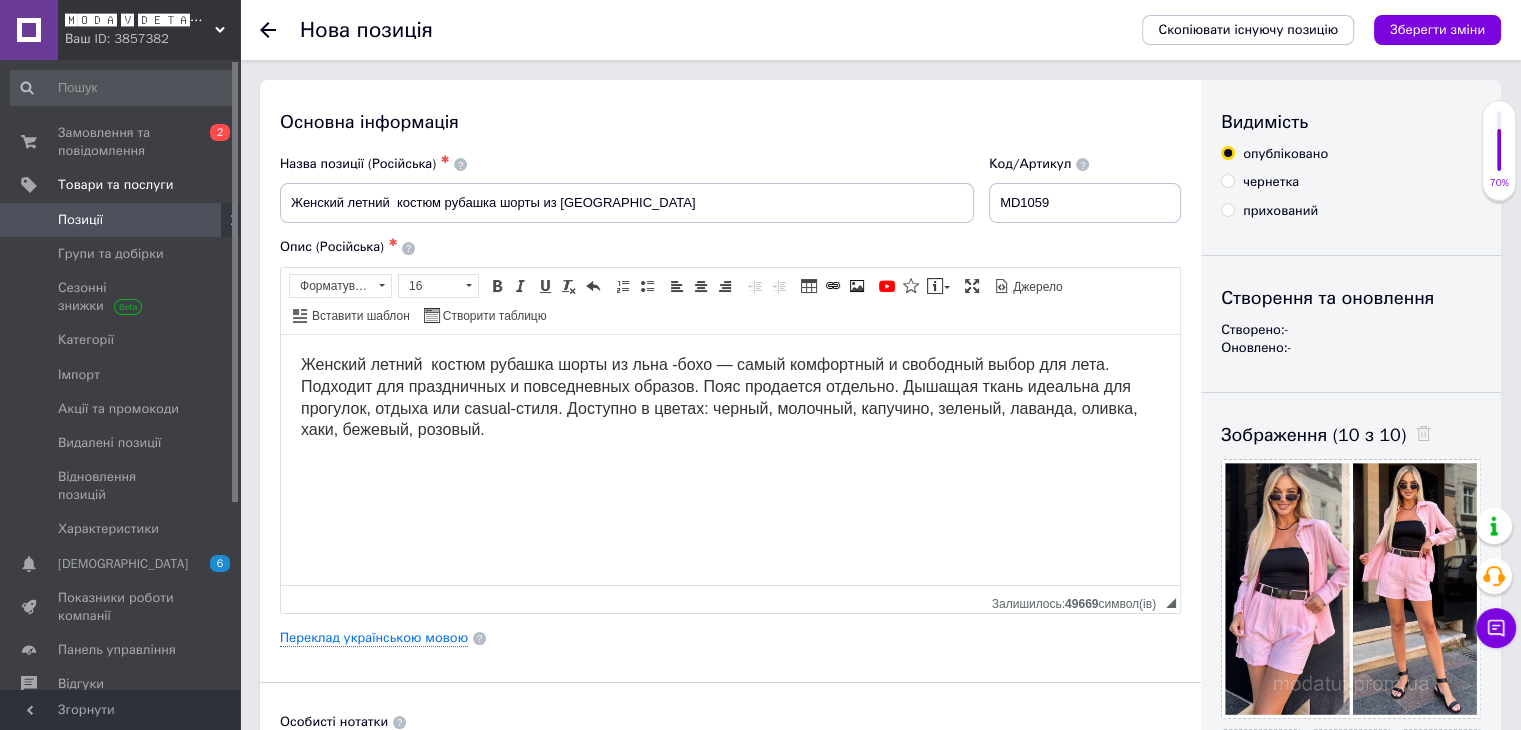 type on "940" 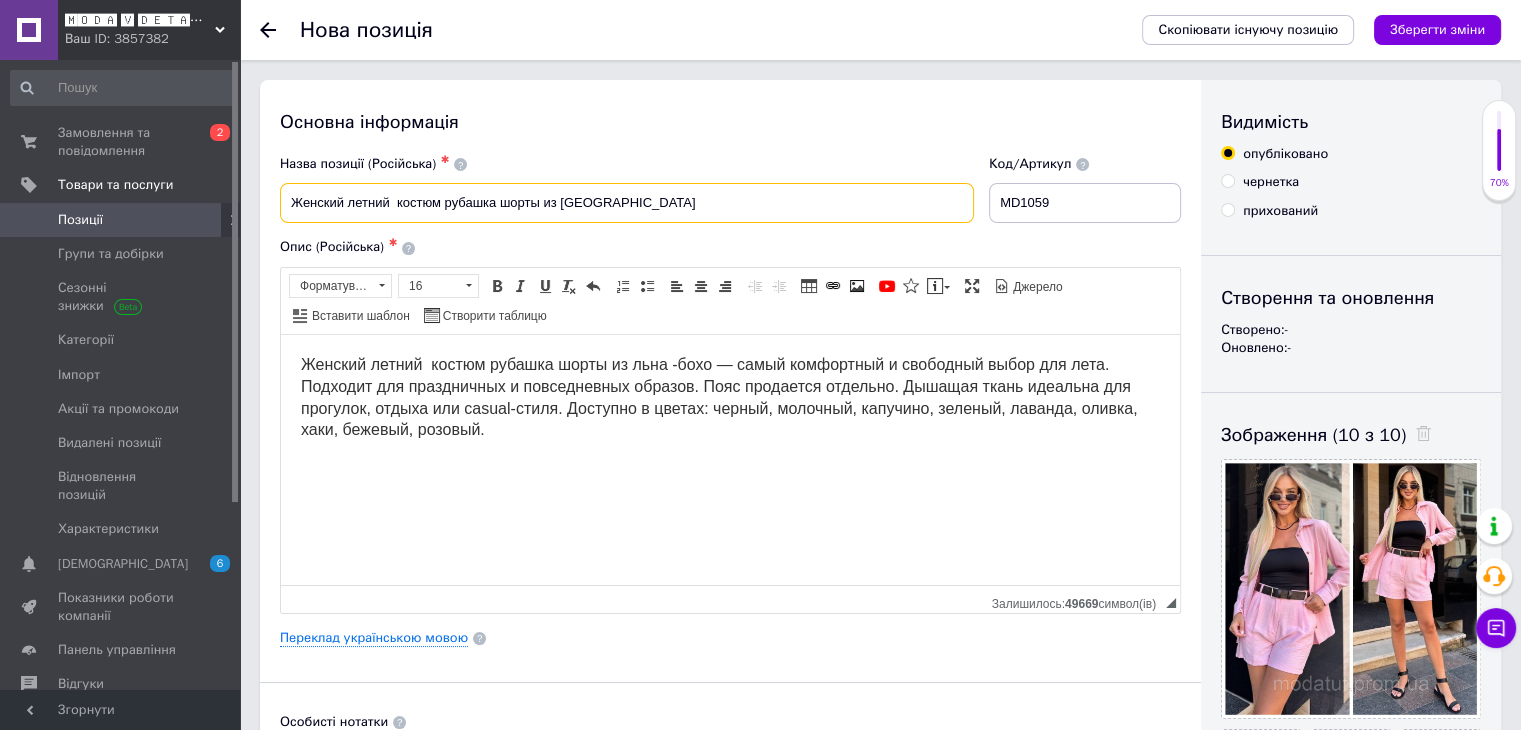 click on "Женский летний  костюм рубашка шорты из льна" at bounding box center [627, 203] 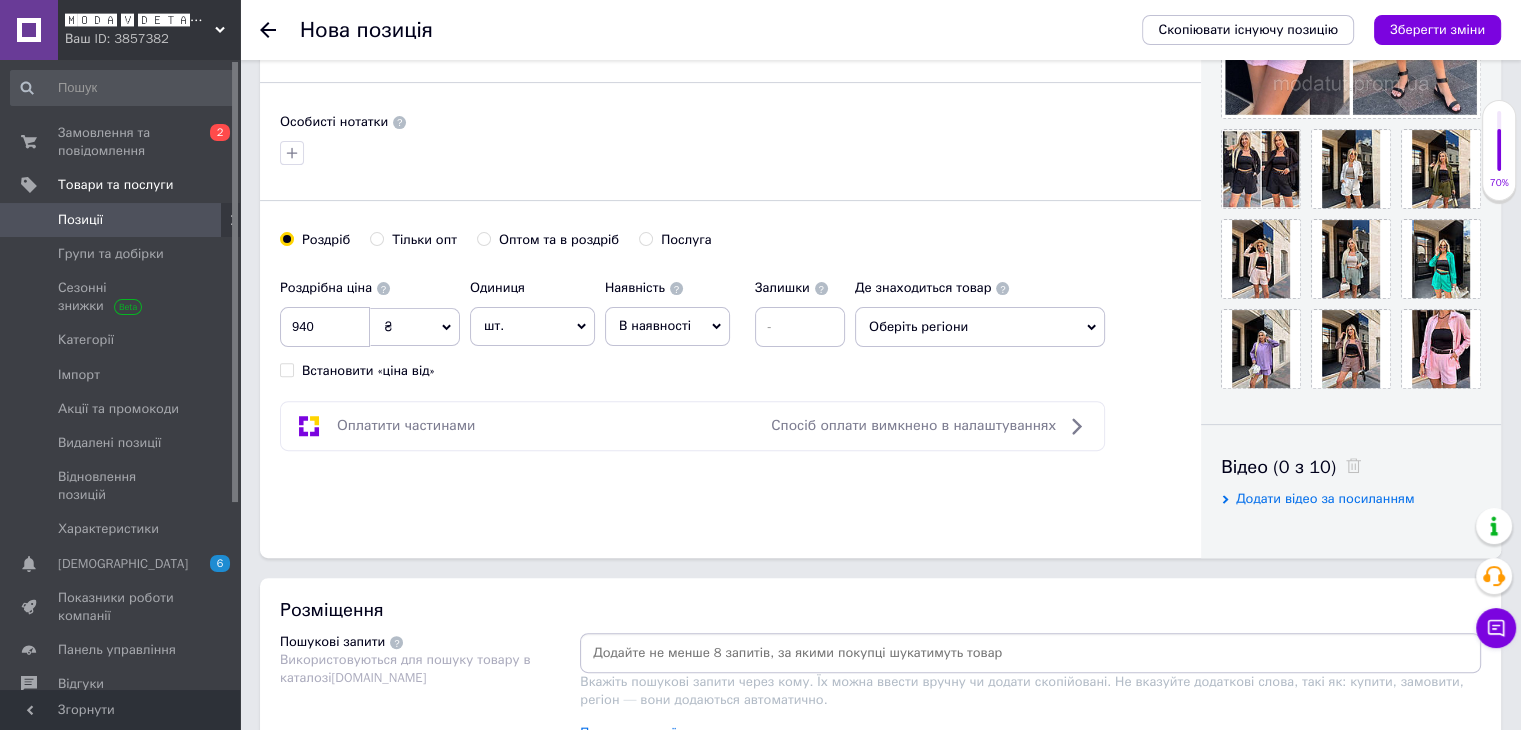 scroll, scrollTop: 800, scrollLeft: 0, axis: vertical 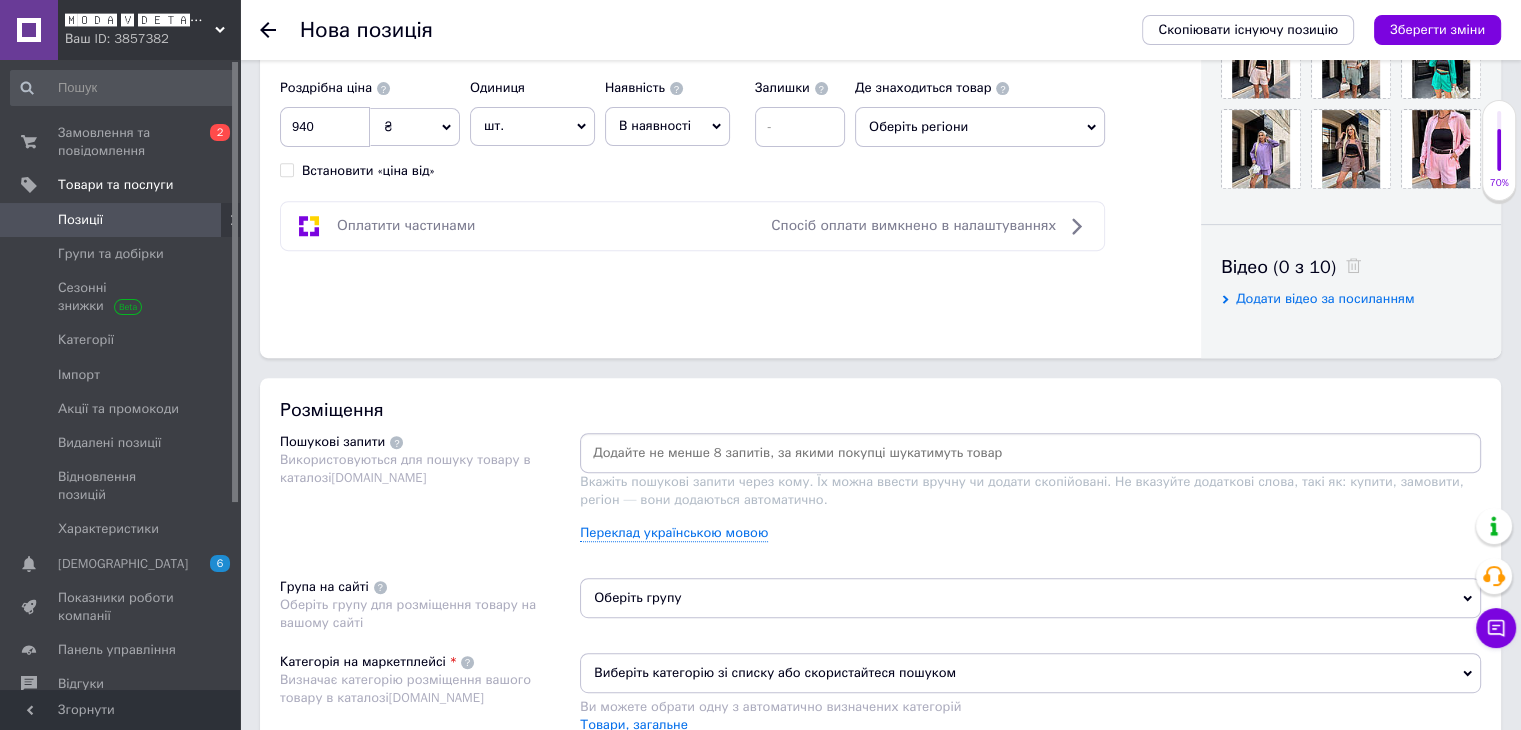 click at bounding box center (1030, 453) 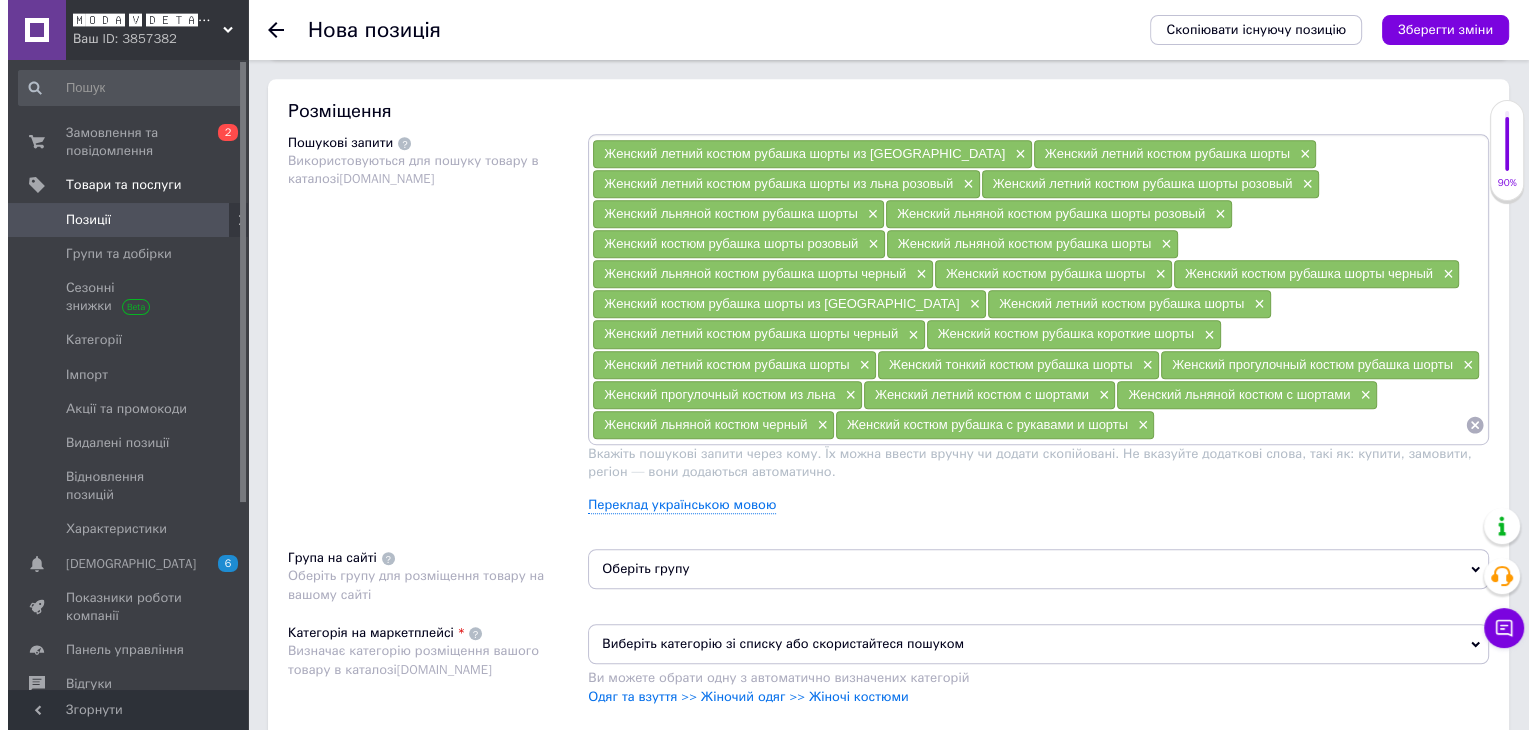 scroll, scrollTop: 1100, scrollLeft: 0, axis: vertical 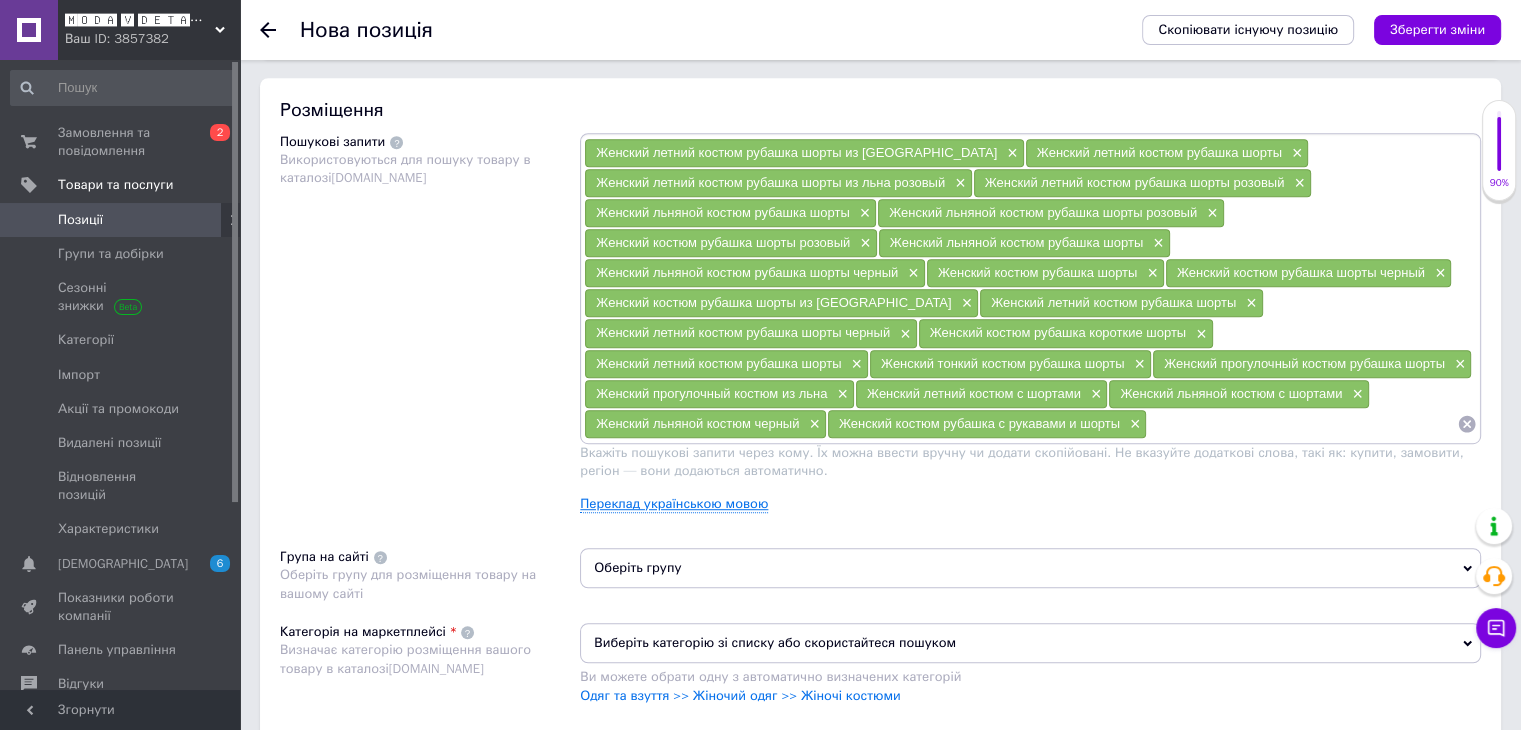 click on "Переклад українською мовою" at bounding box center [674, 504] 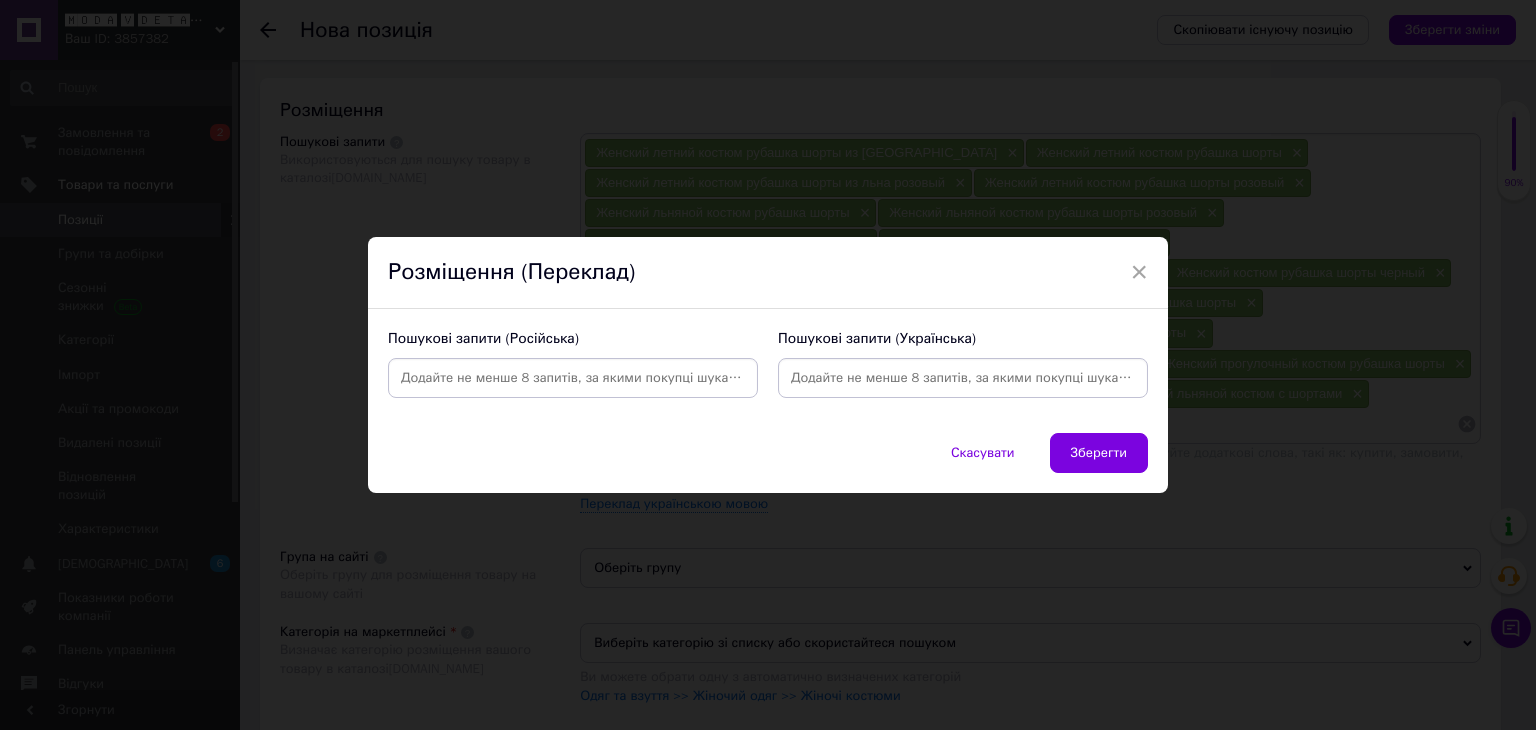 click on "×" at bounding box center [1139, 272] 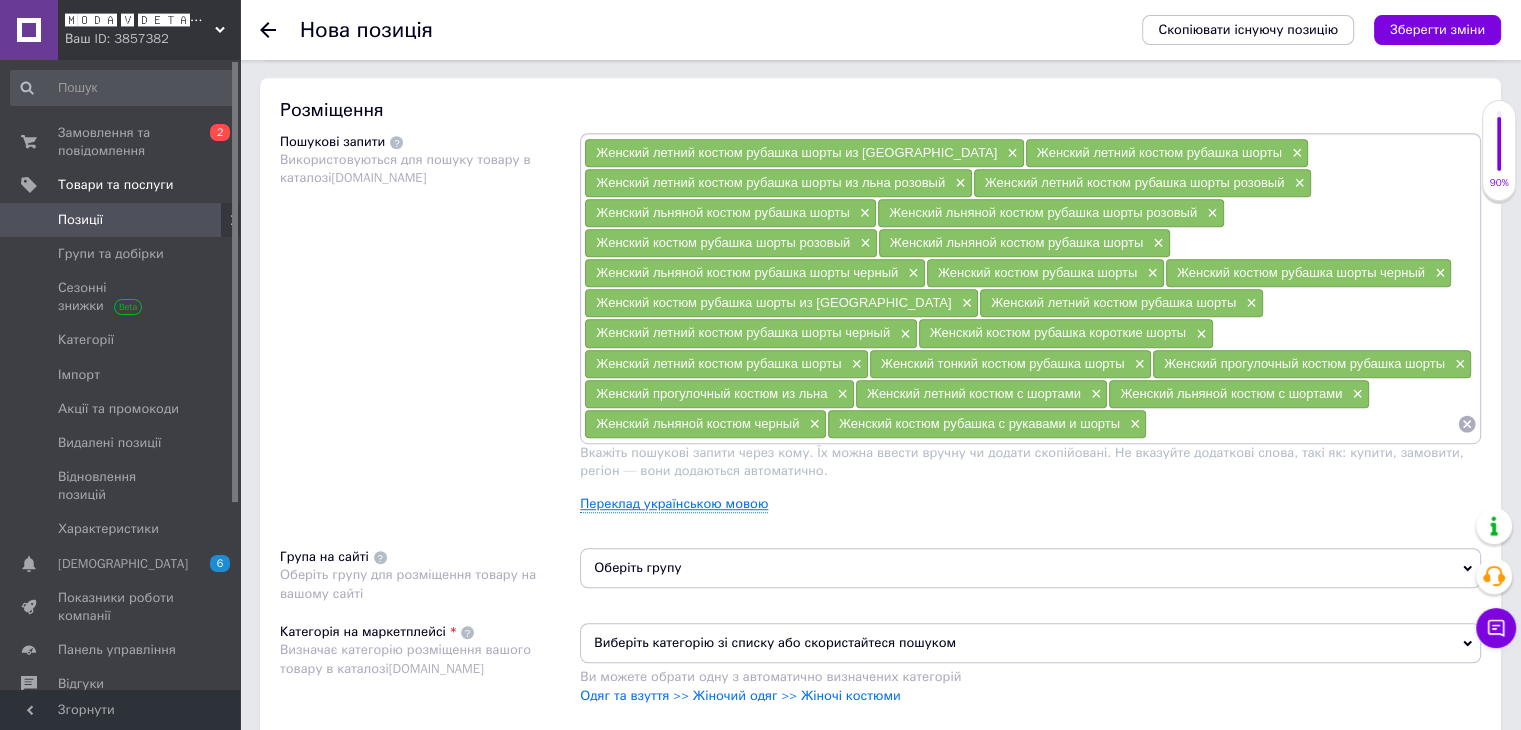 click on "Переклад українською мовою" at bounding box center [674, 504] 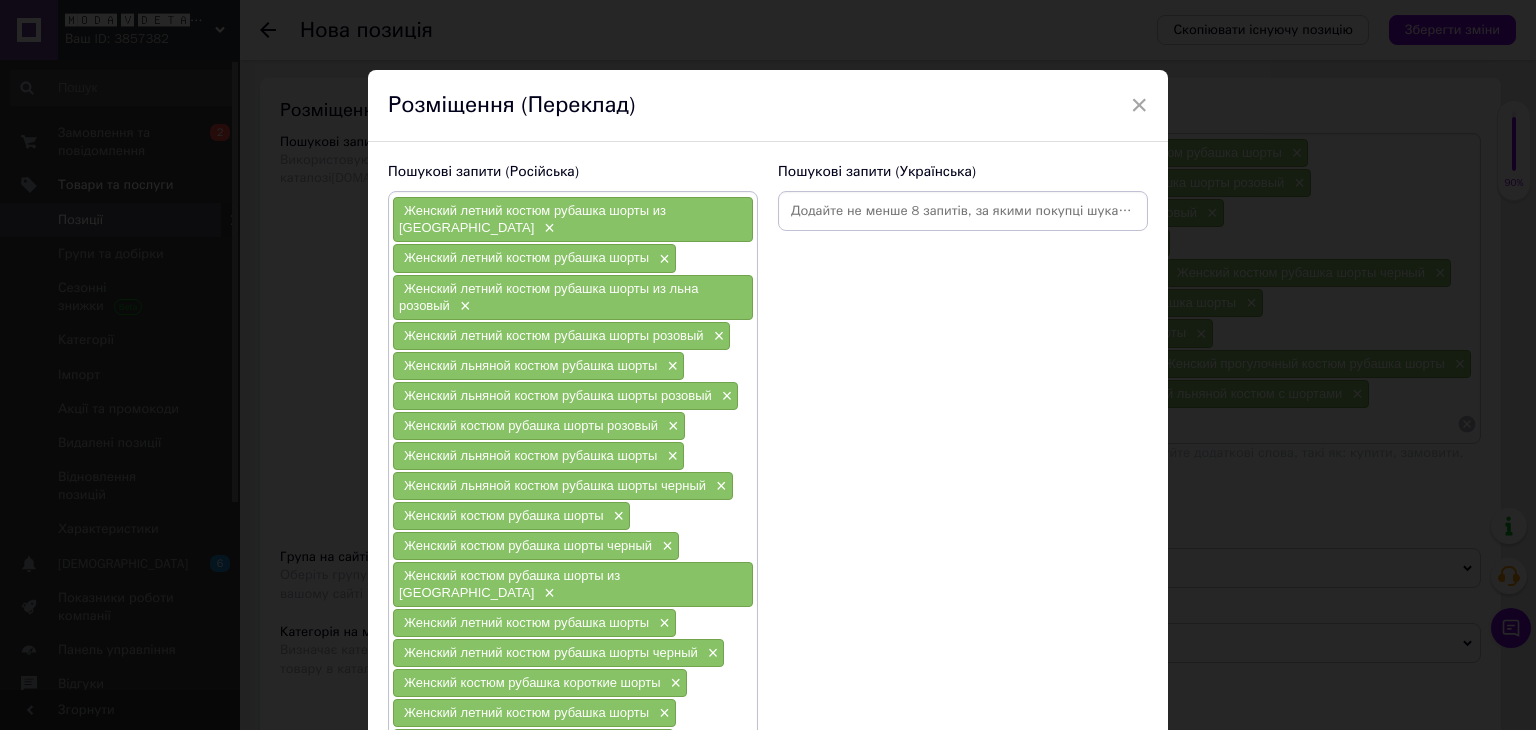 click at bounding box center [963, 211] 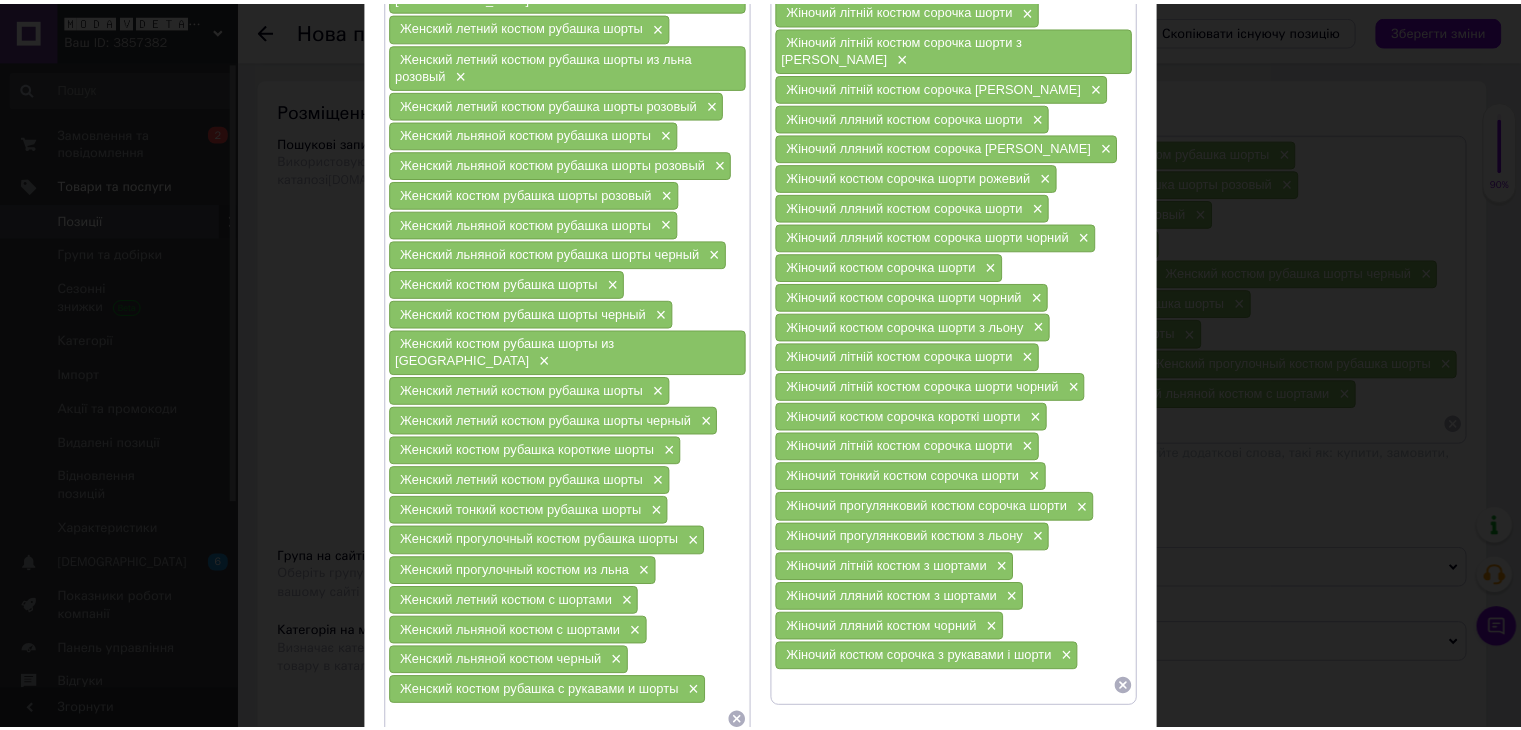 scroll, scrollTop: 362, scrollLeft: 0, axis: vertical 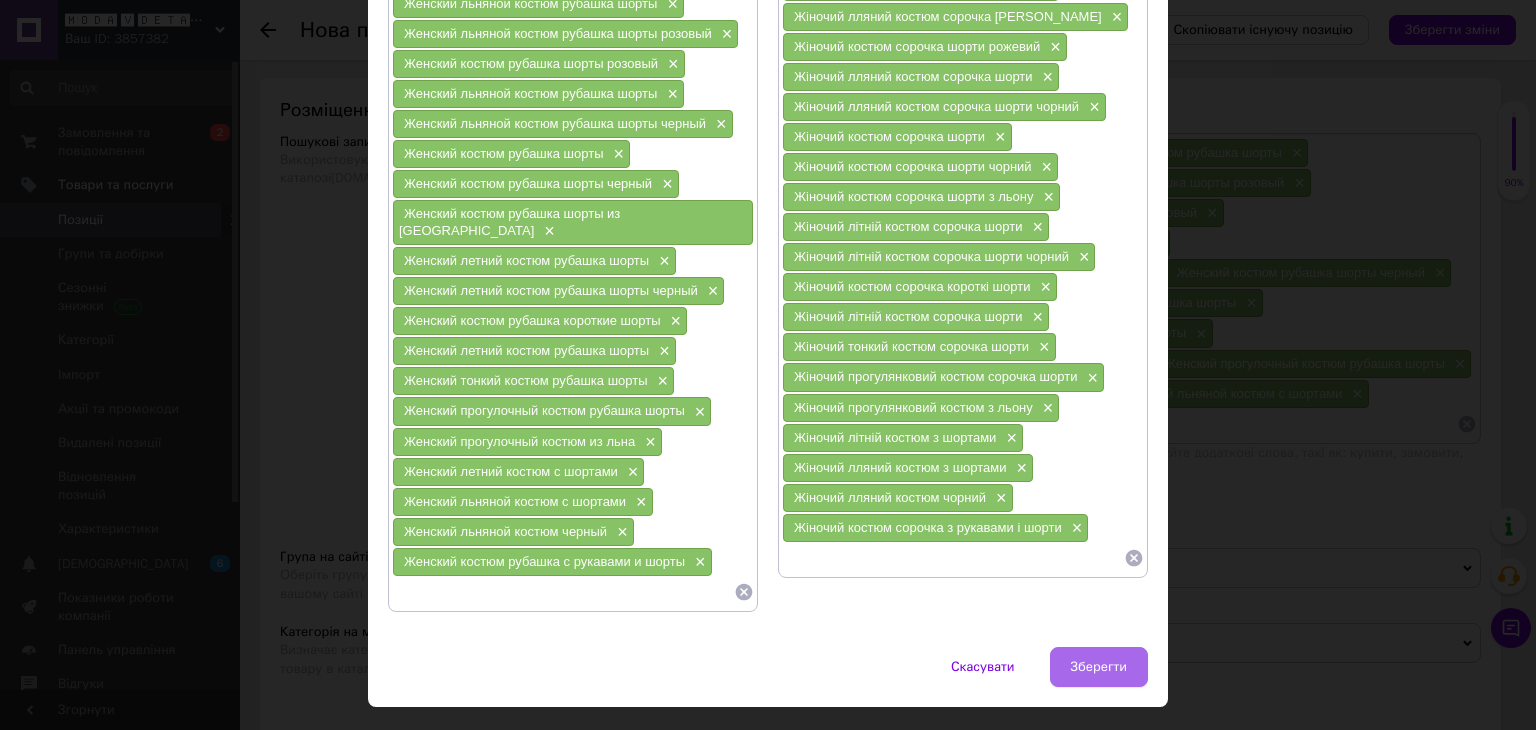 click on "Зберегти" at bounding box center [1099, 667] 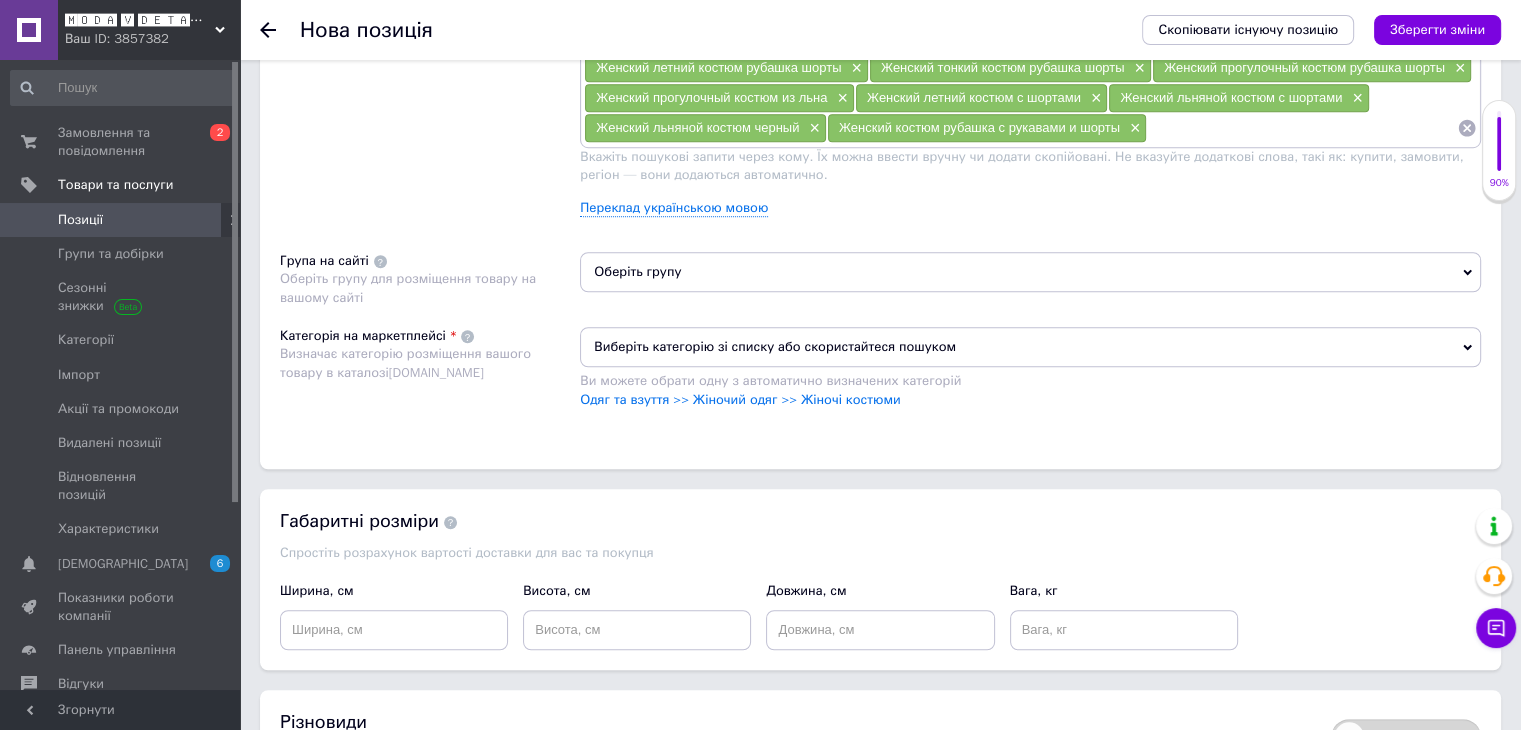 scroll, scrollTop: 1400, scrollLeft: 0, axis: vertical 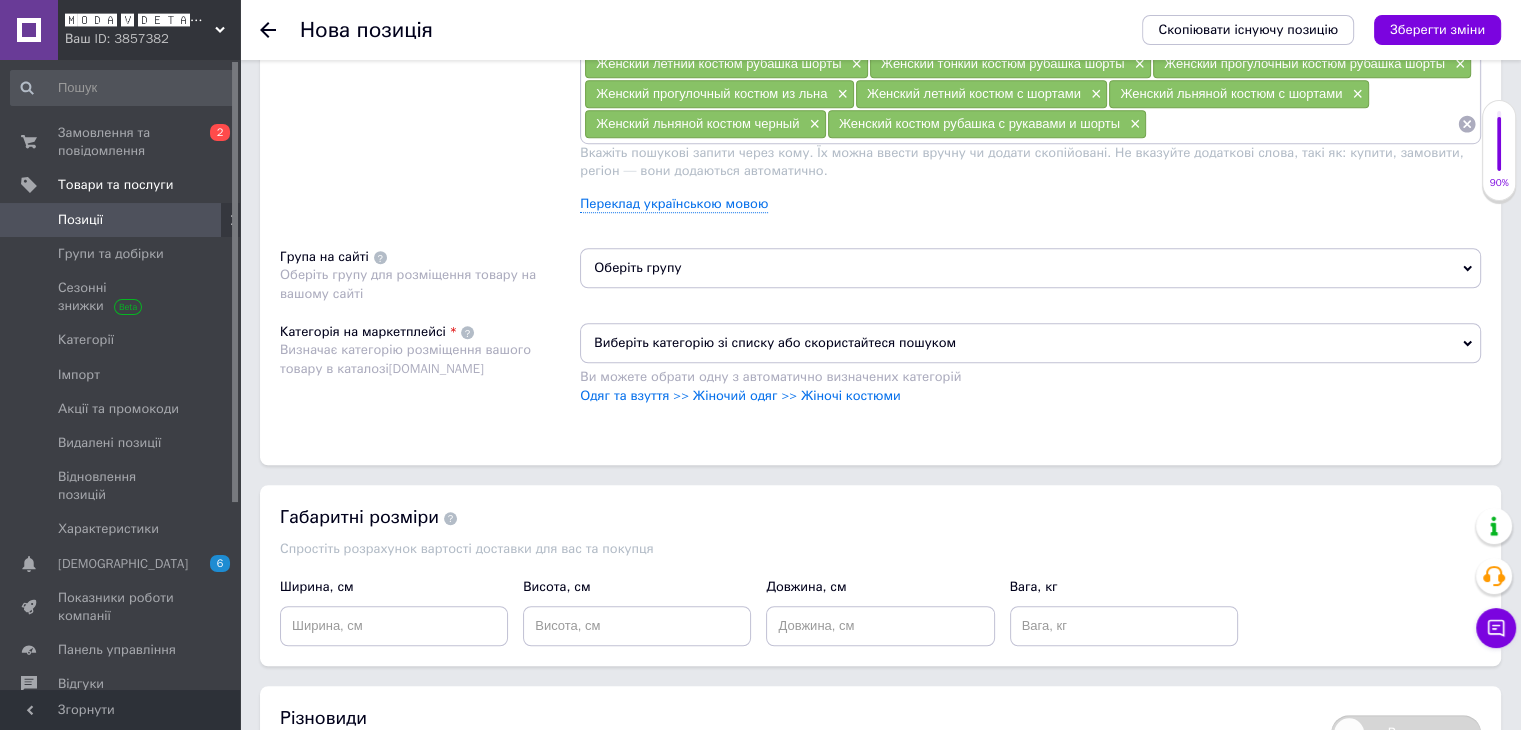 click on "Виберіть категорію зі списку або скористайтеся пошуком Ви можете обрати одну з автоматично визначених категорій Одяг та взуття >> Жіночий одяг >> Жіночі костюми" at bounding box center [1030, 373] 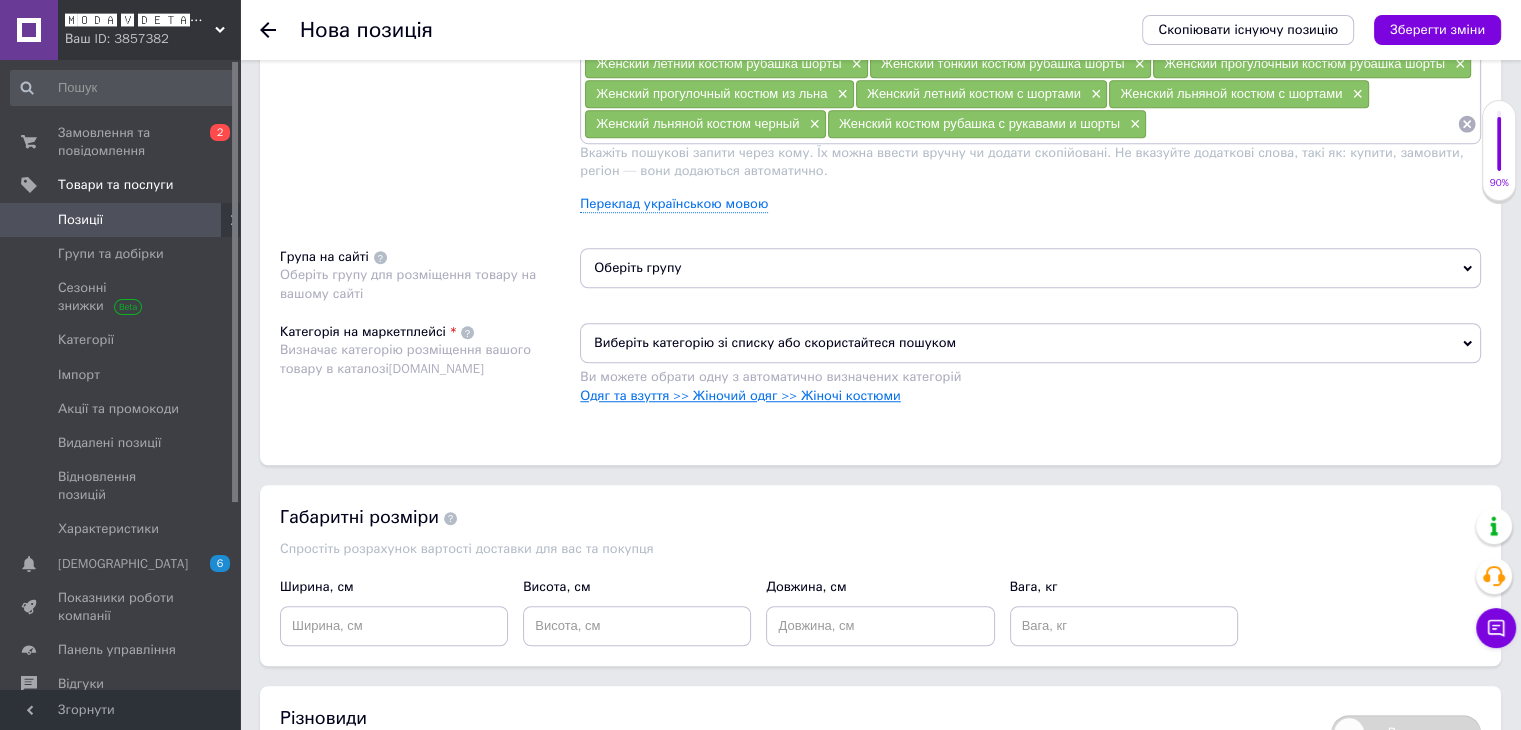 click on "Одяг та взуття >> Жіночий одяг >> Жіночі костюми" at bounding box center (740, 395) 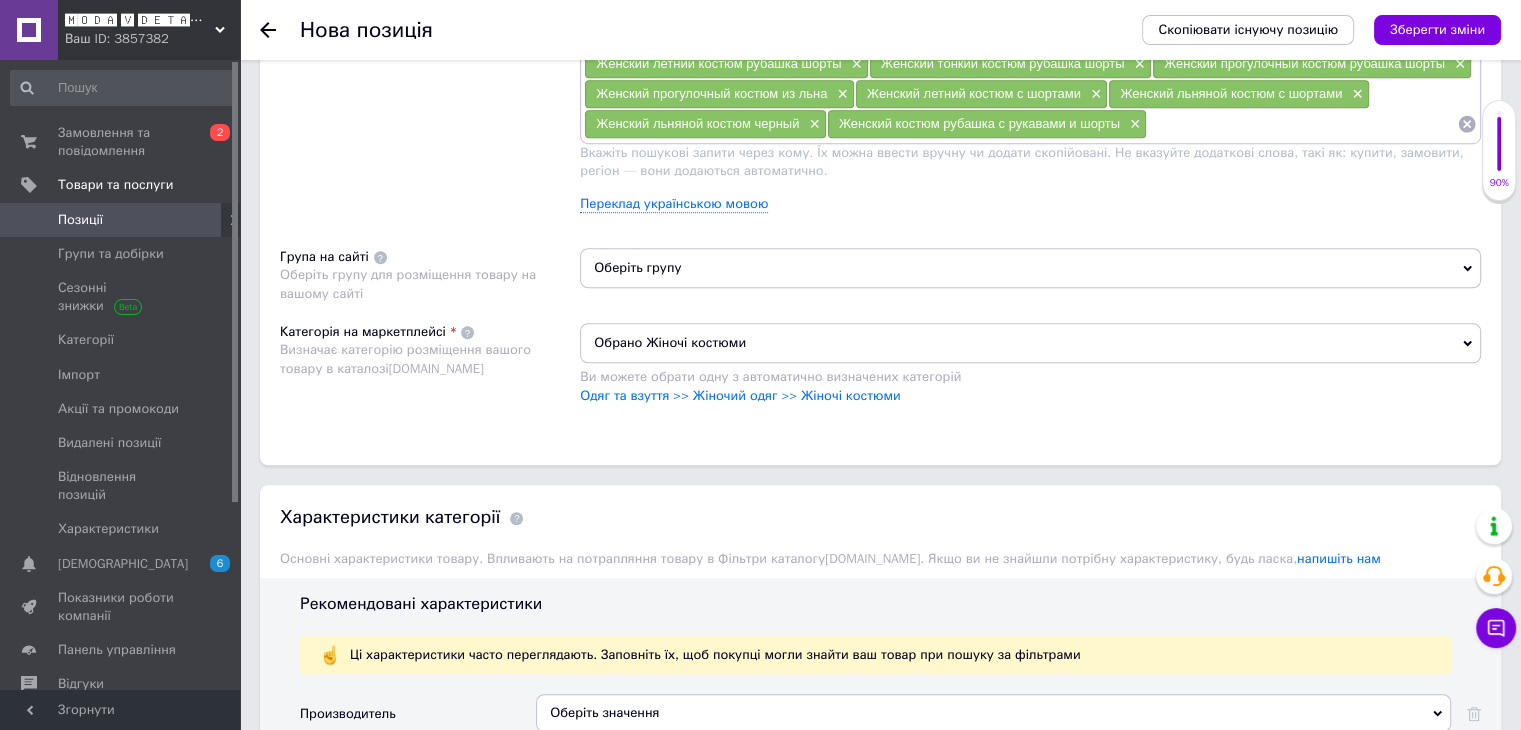 click on "Оберіть групу" at bounding box center [1030, 268] 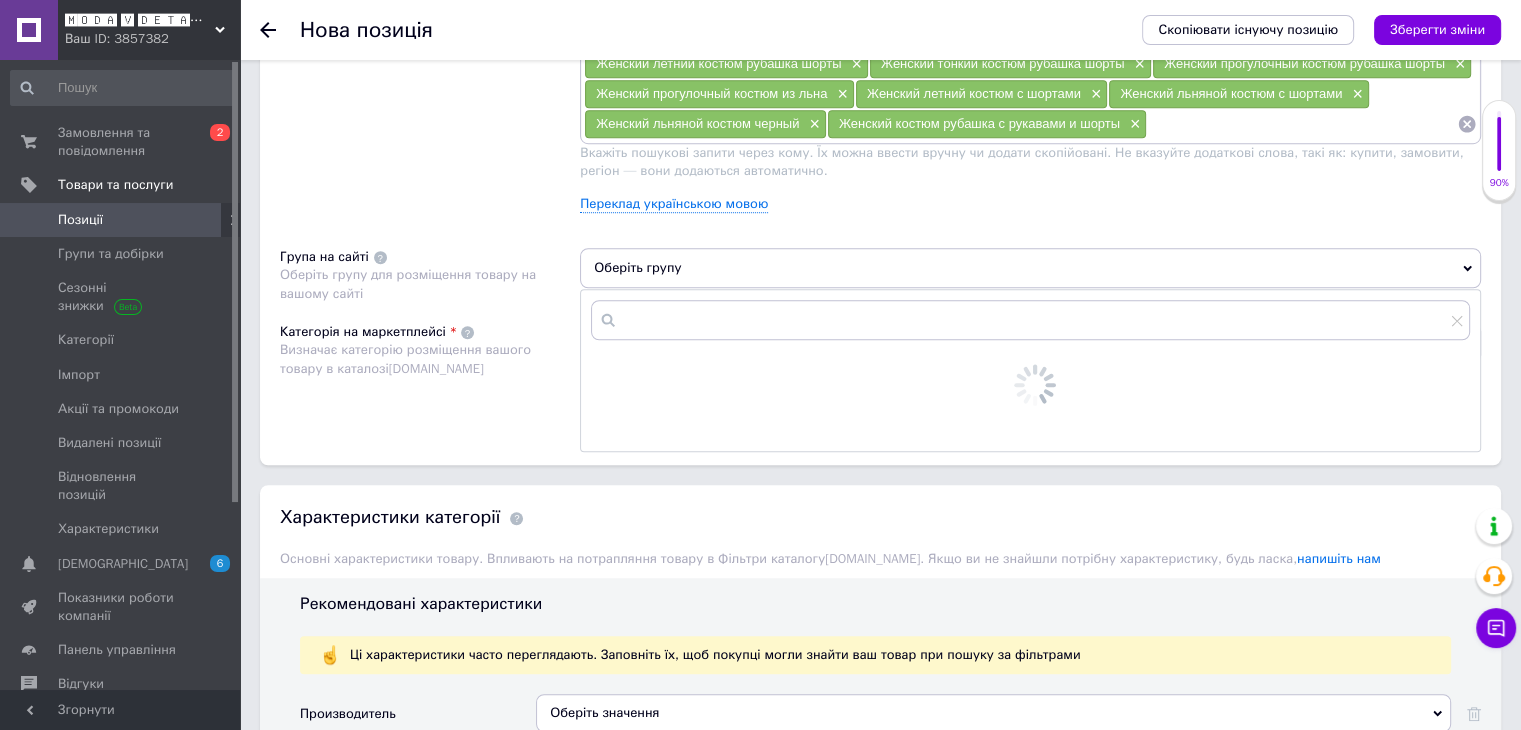 click at bounding box center [1030, 320] 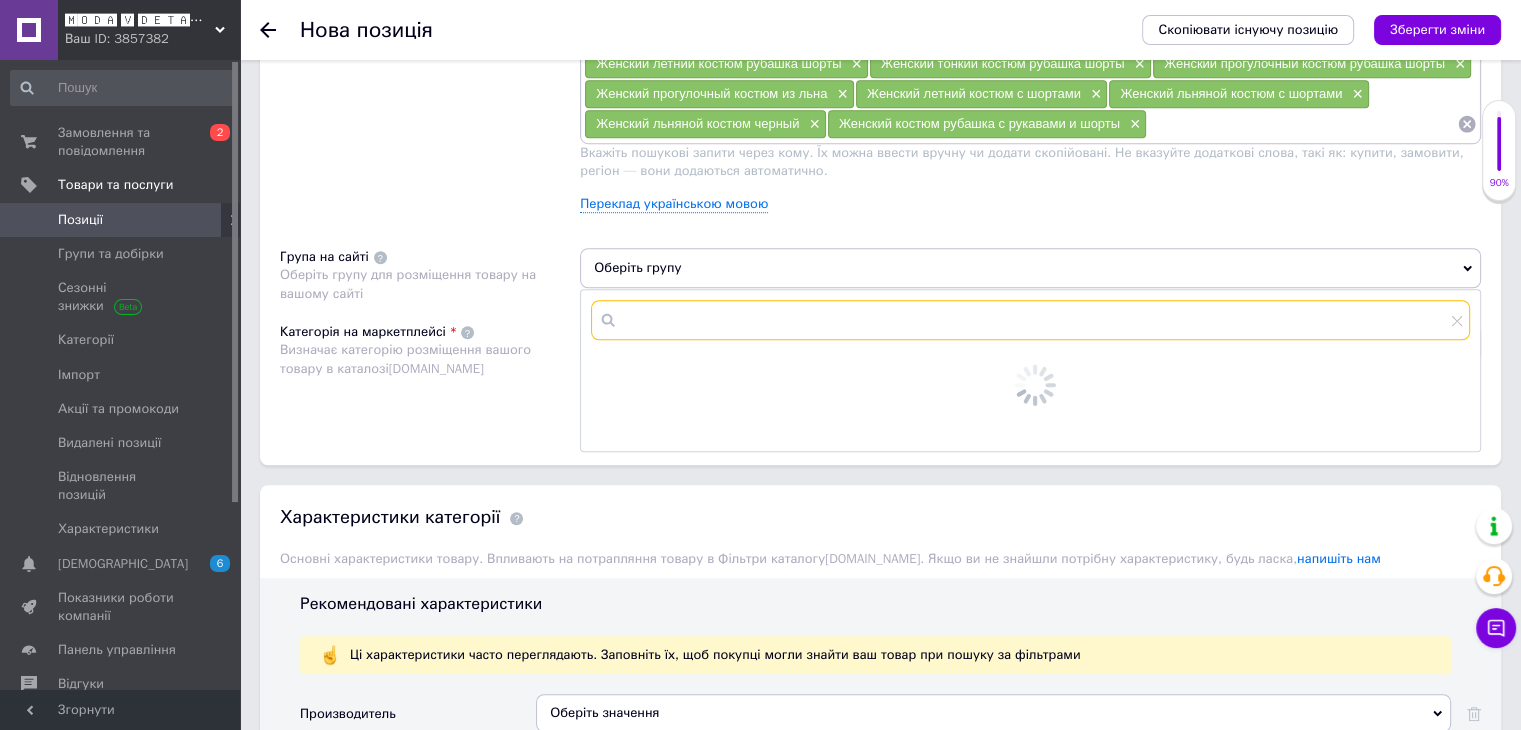 click at bounding box center [1030, 320] 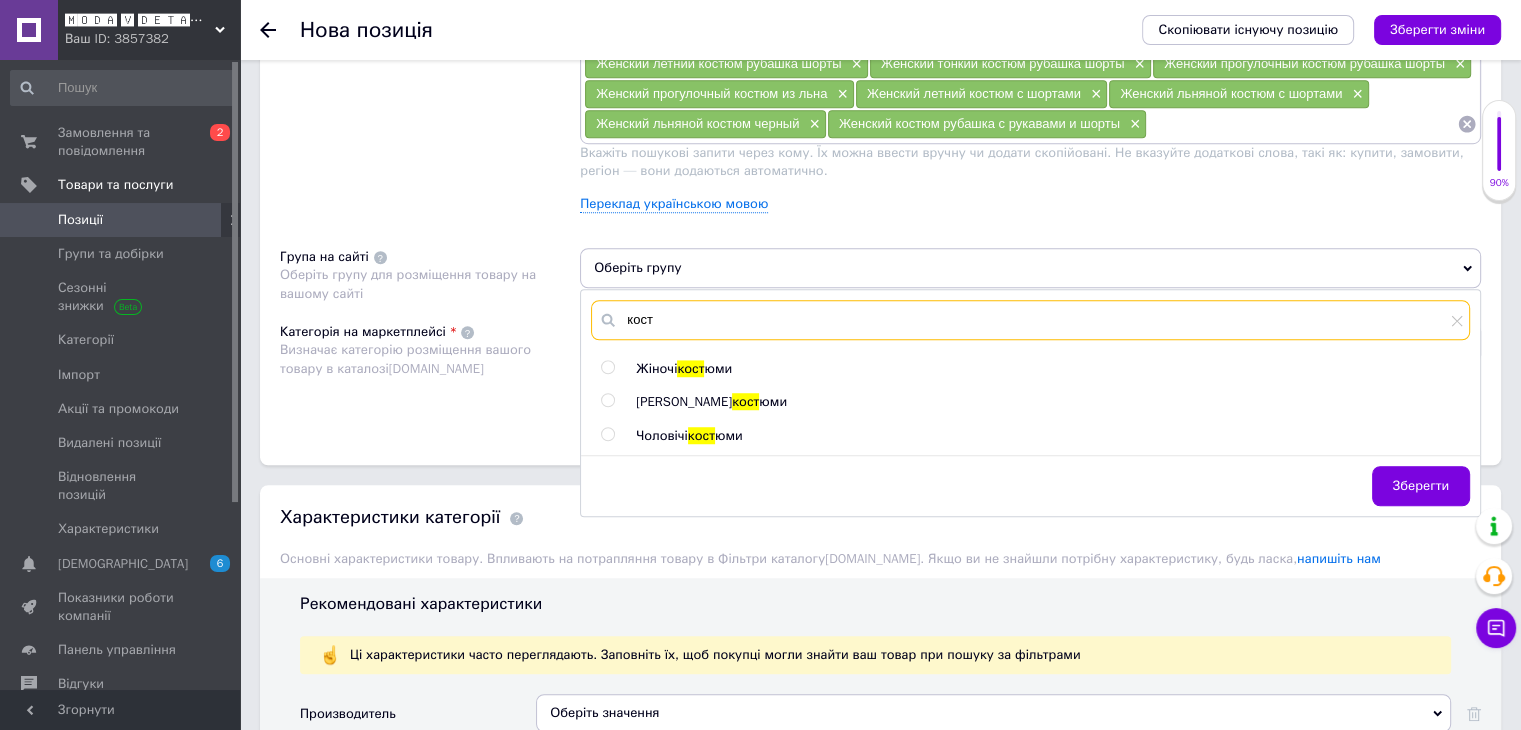 type on "кост" 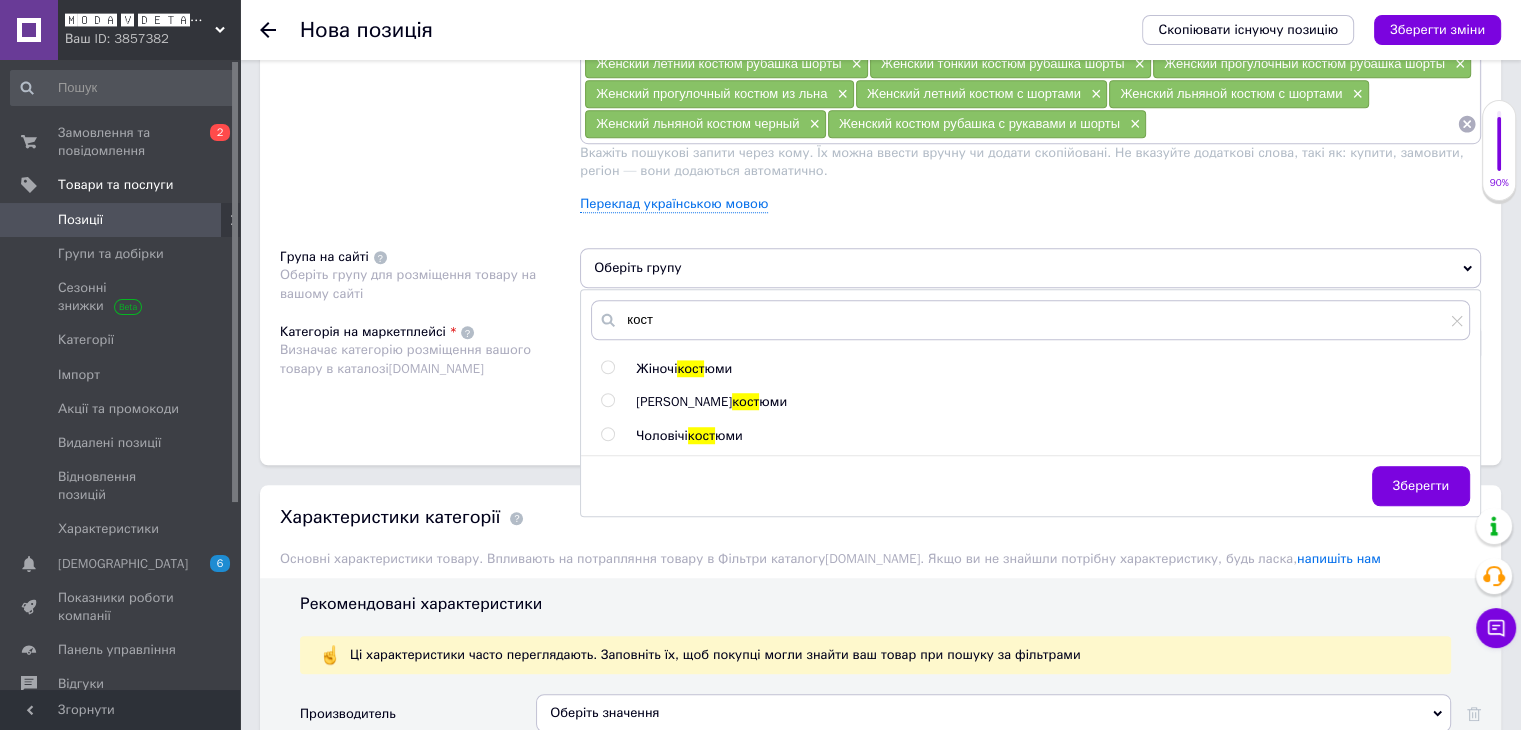 click on "юми" at bounding box center [718, 368] 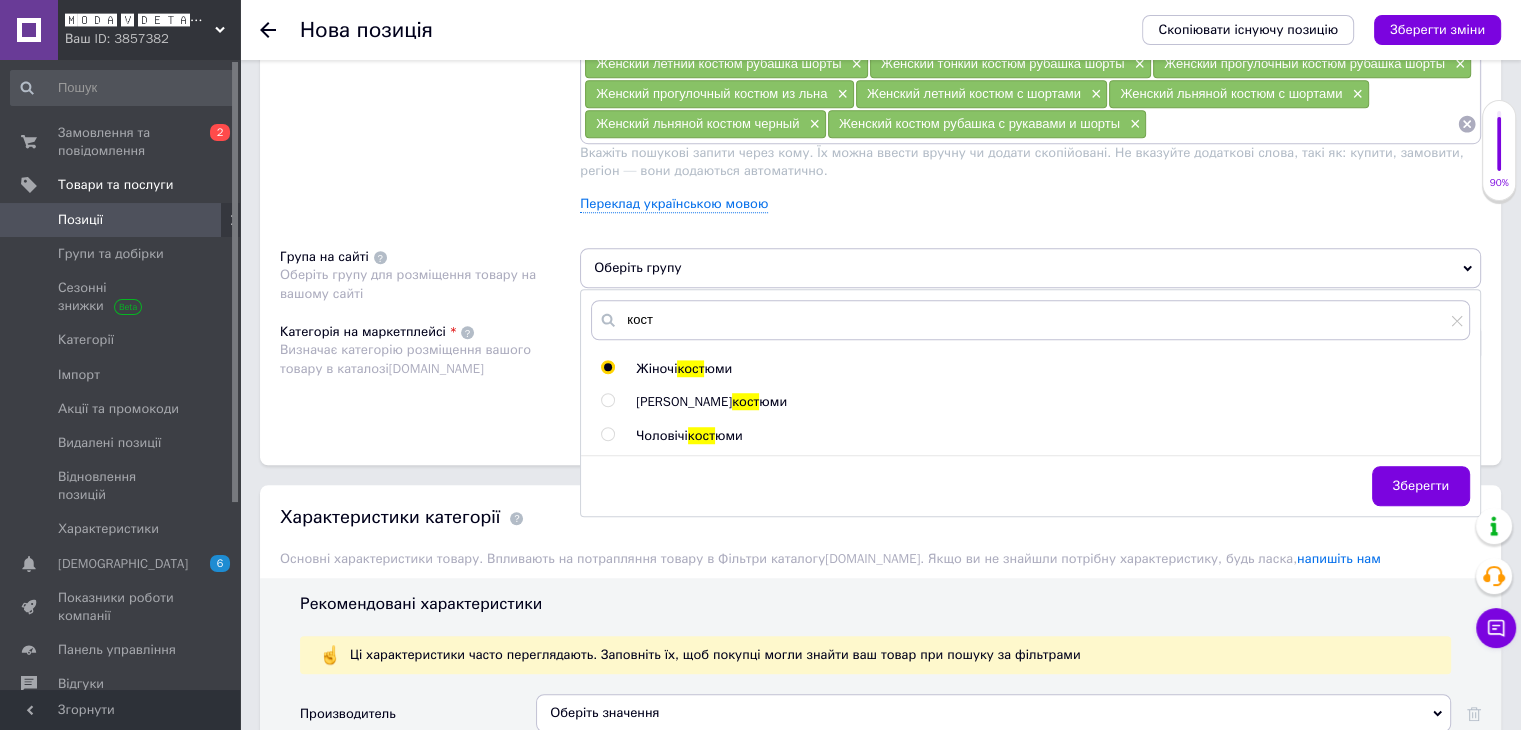 radio on "true" 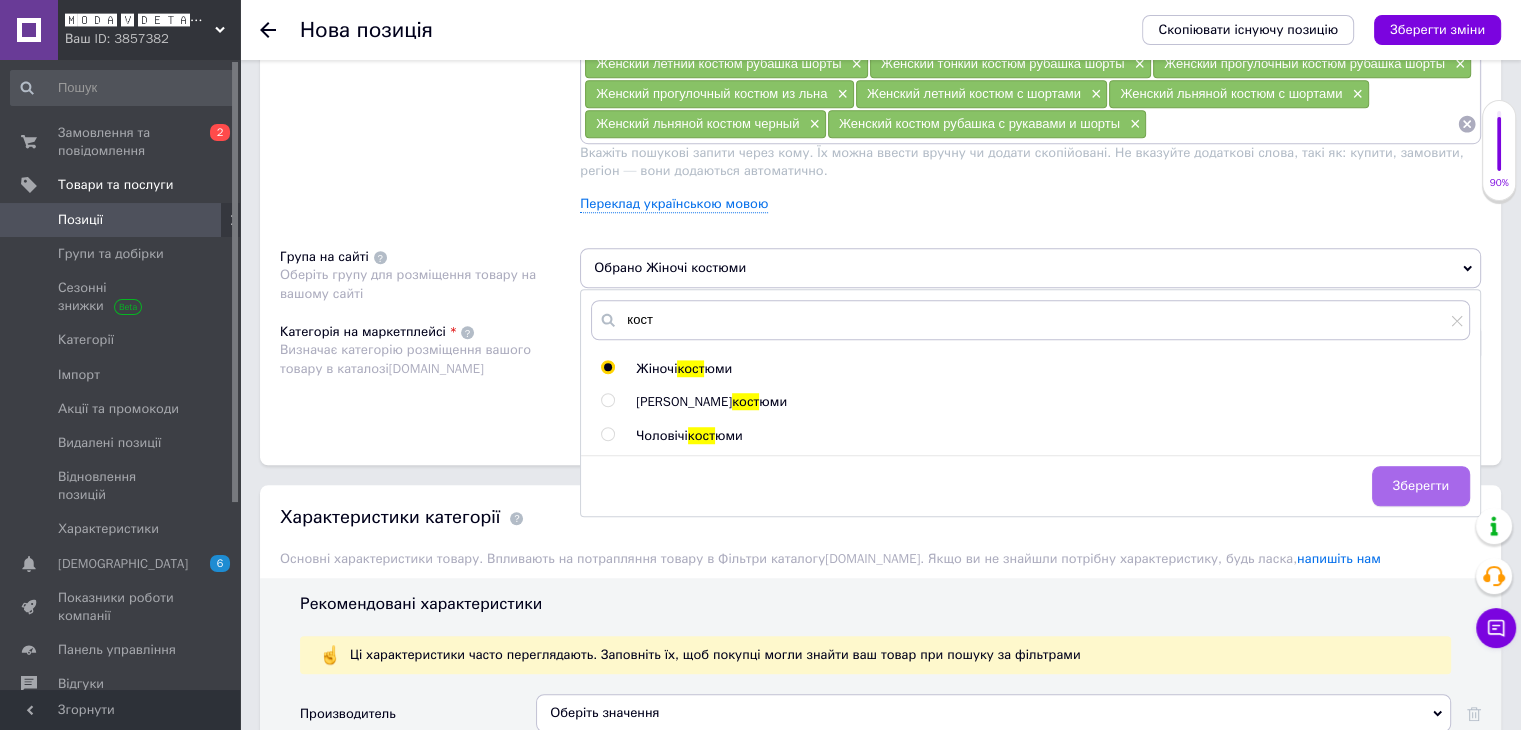 click on "Зберегти" at bounding box center [1421, 486] 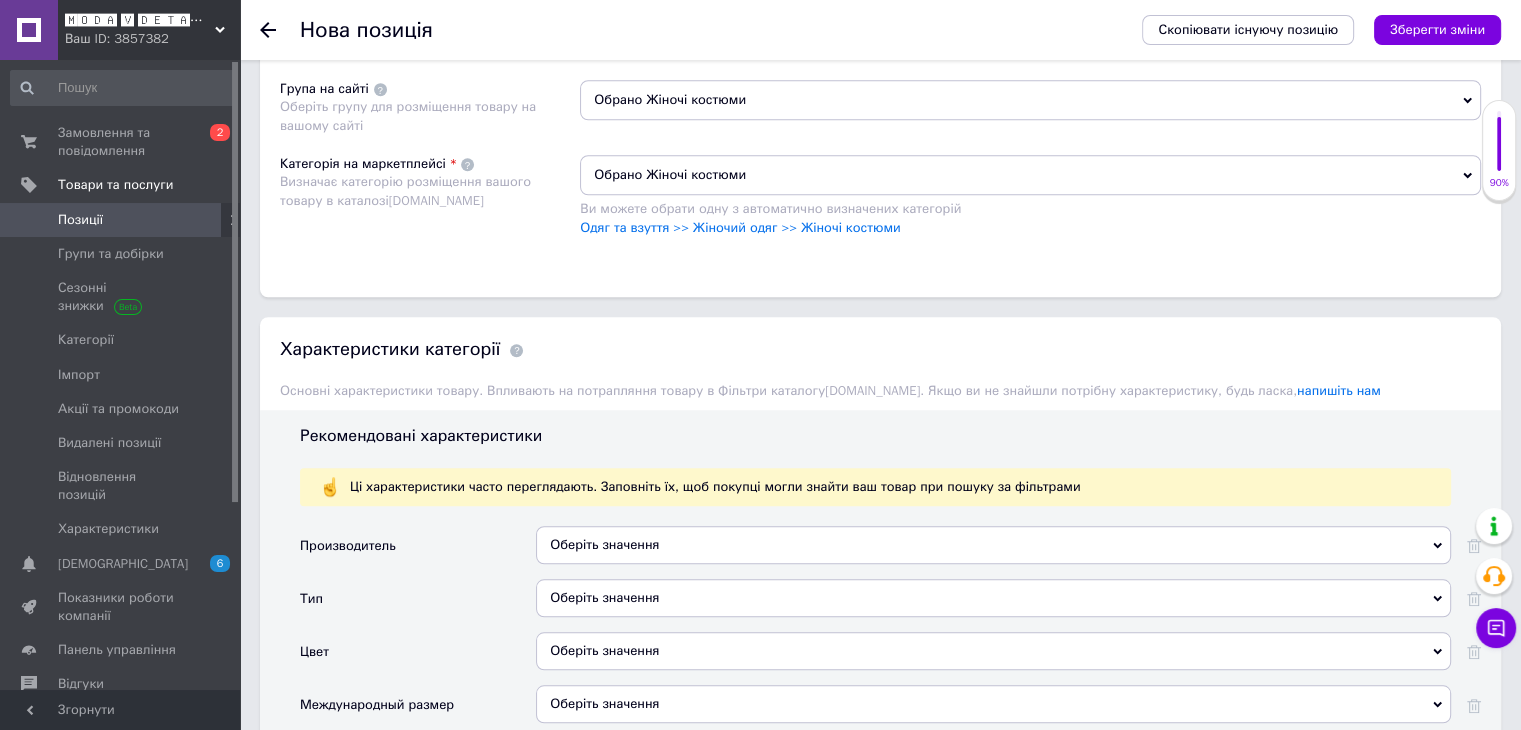 scroll, scrollTop: 1700, scrollLeft: 0, axis: vertical 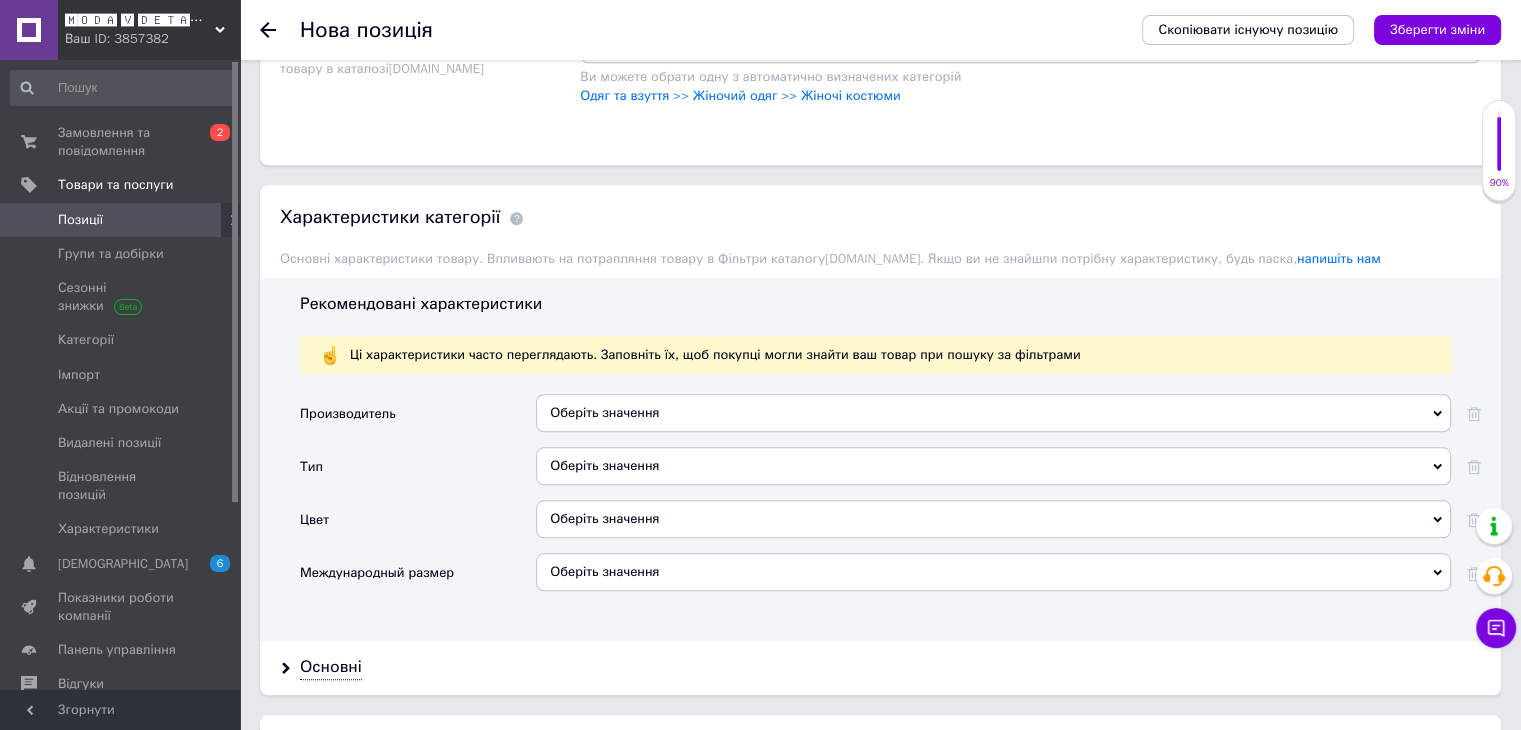 click on "Оберіть значення" at bounding box center (993, 466) 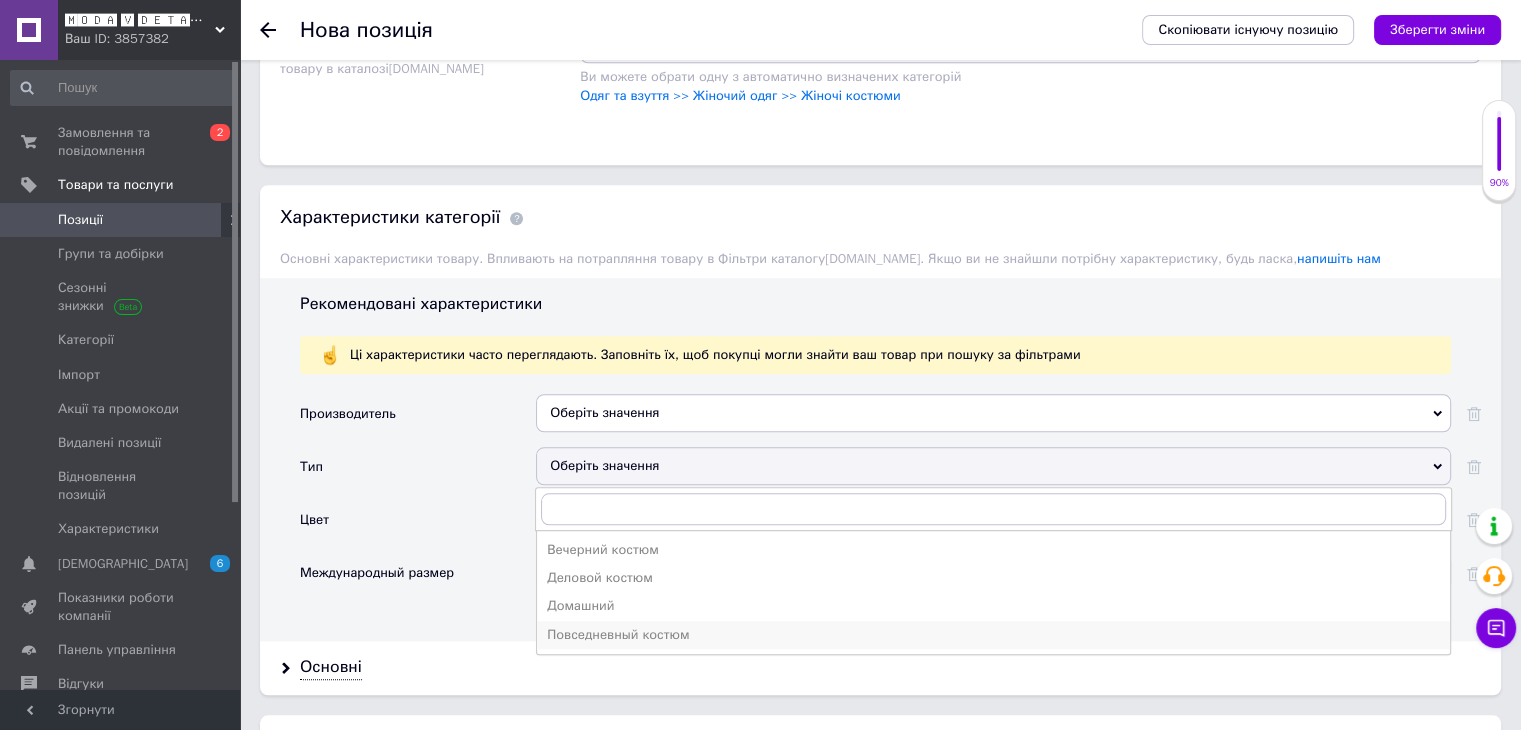 click on "Повседневный костюм" at bounding box center [993, 635] 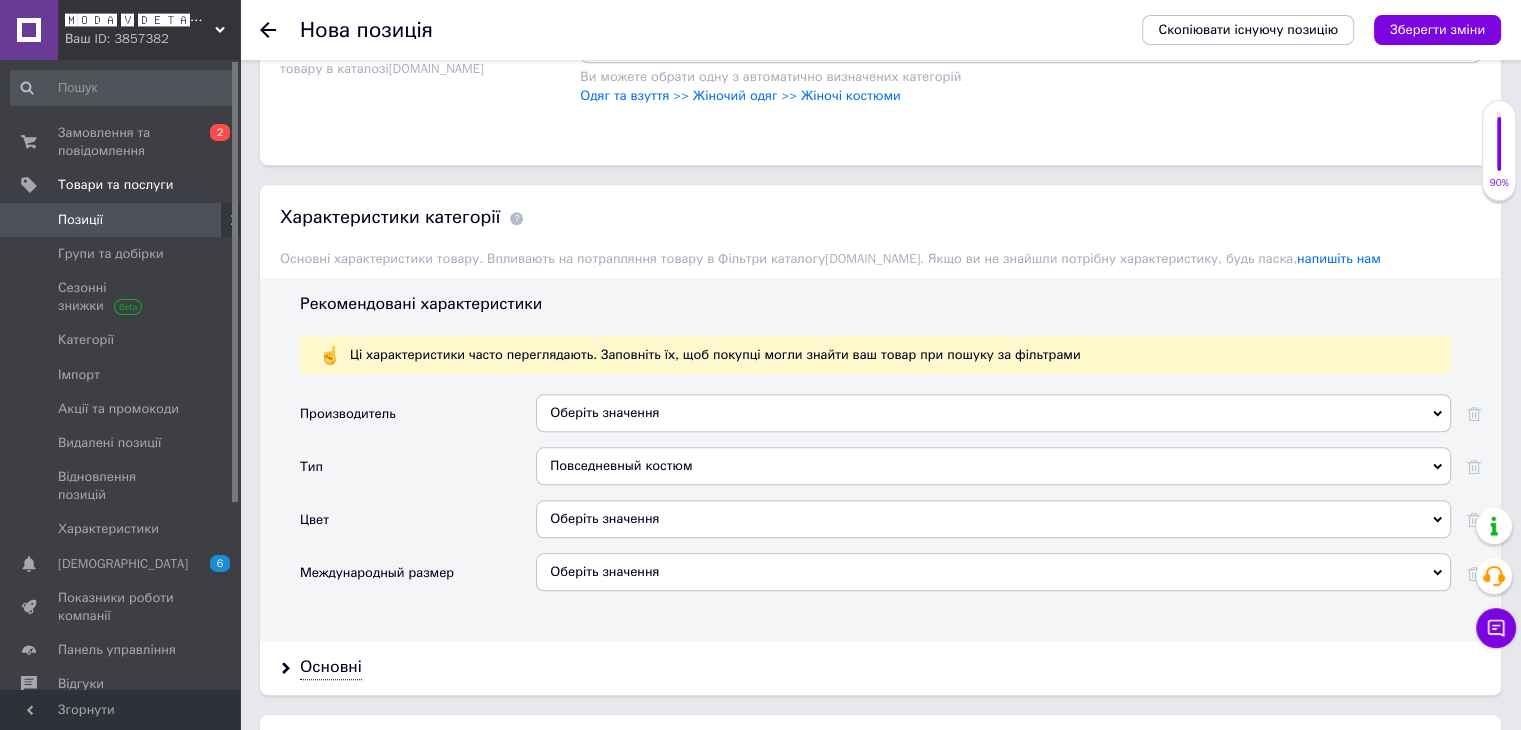 click on "Оберіть значення" at bounding box center (993, 519) 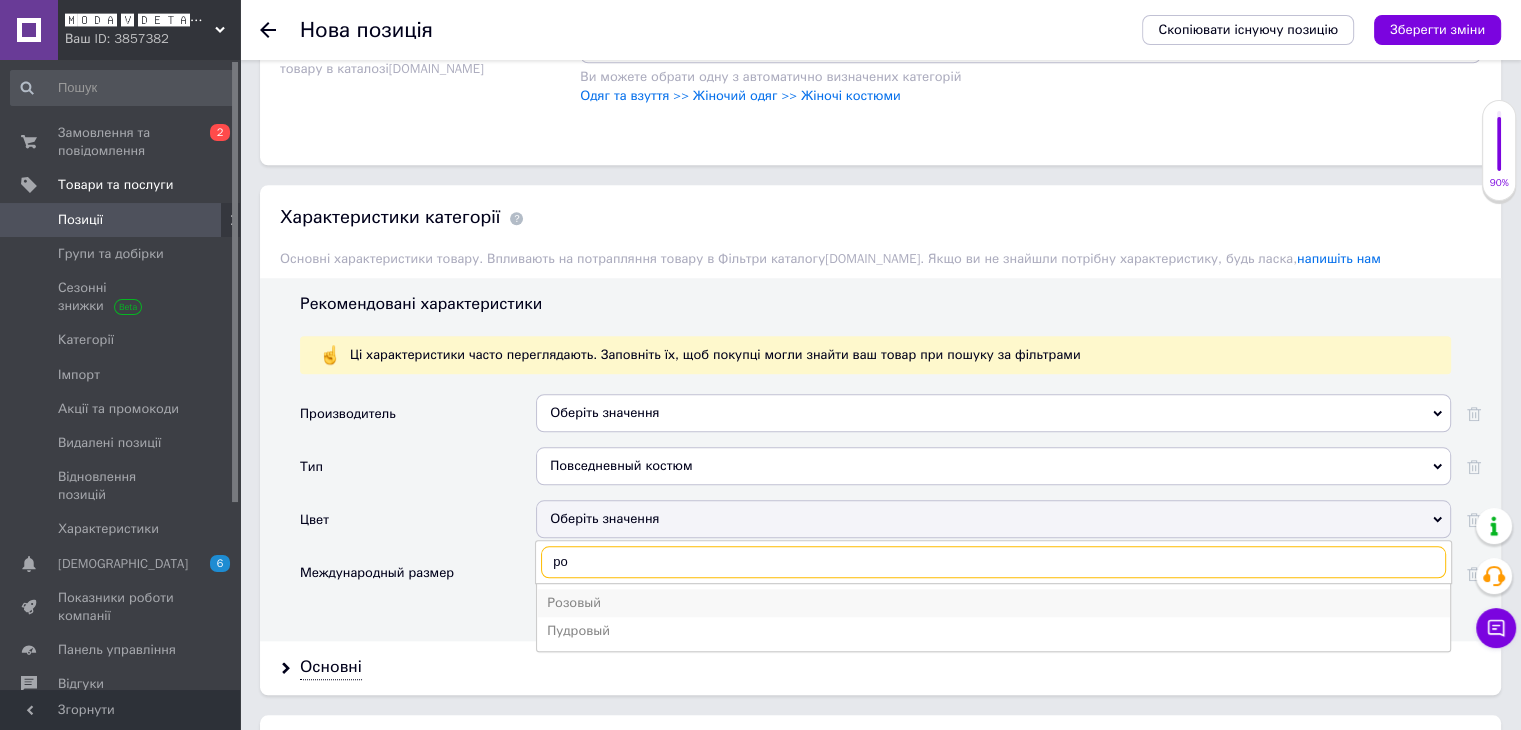 type on "ро" 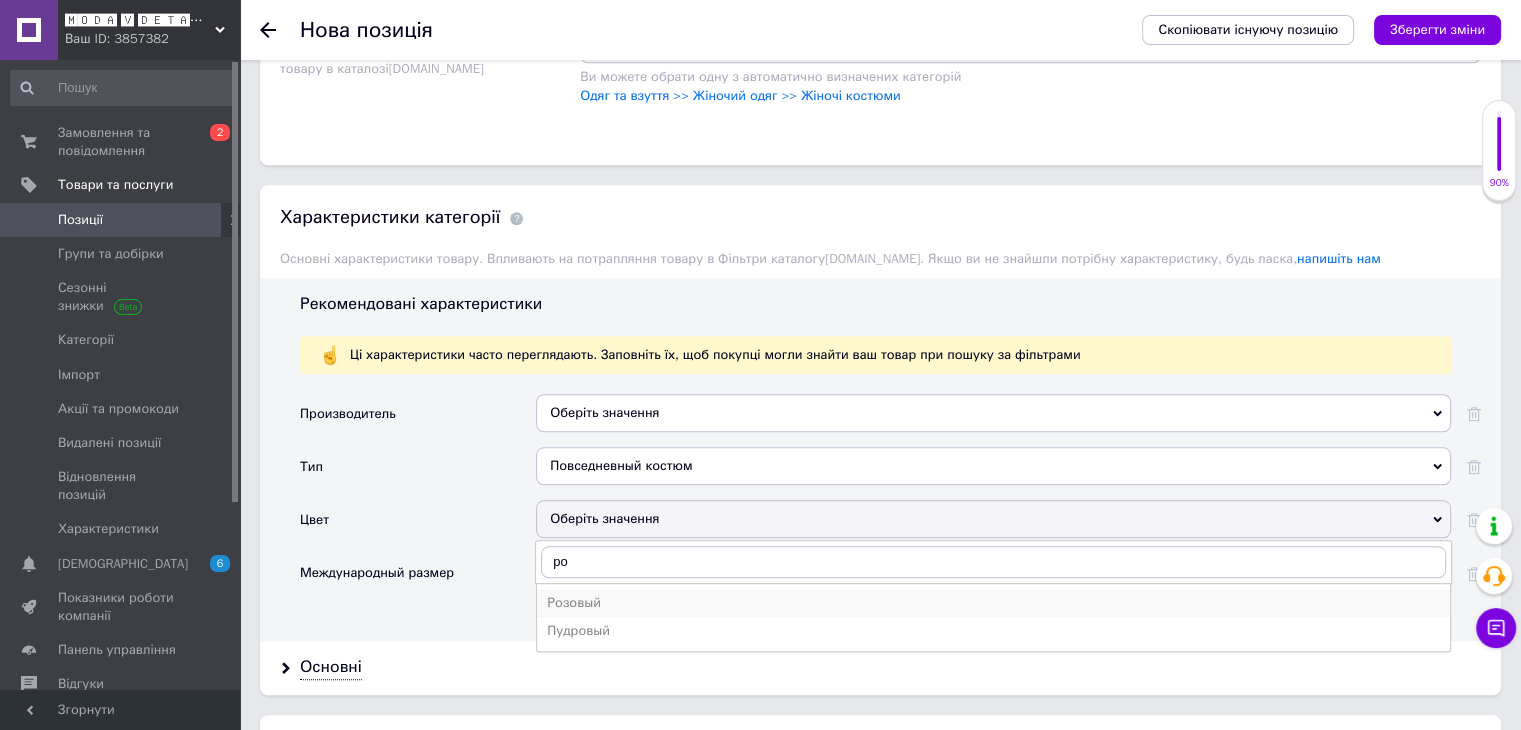 click on "Розовый" at bounding box center (993, 603) 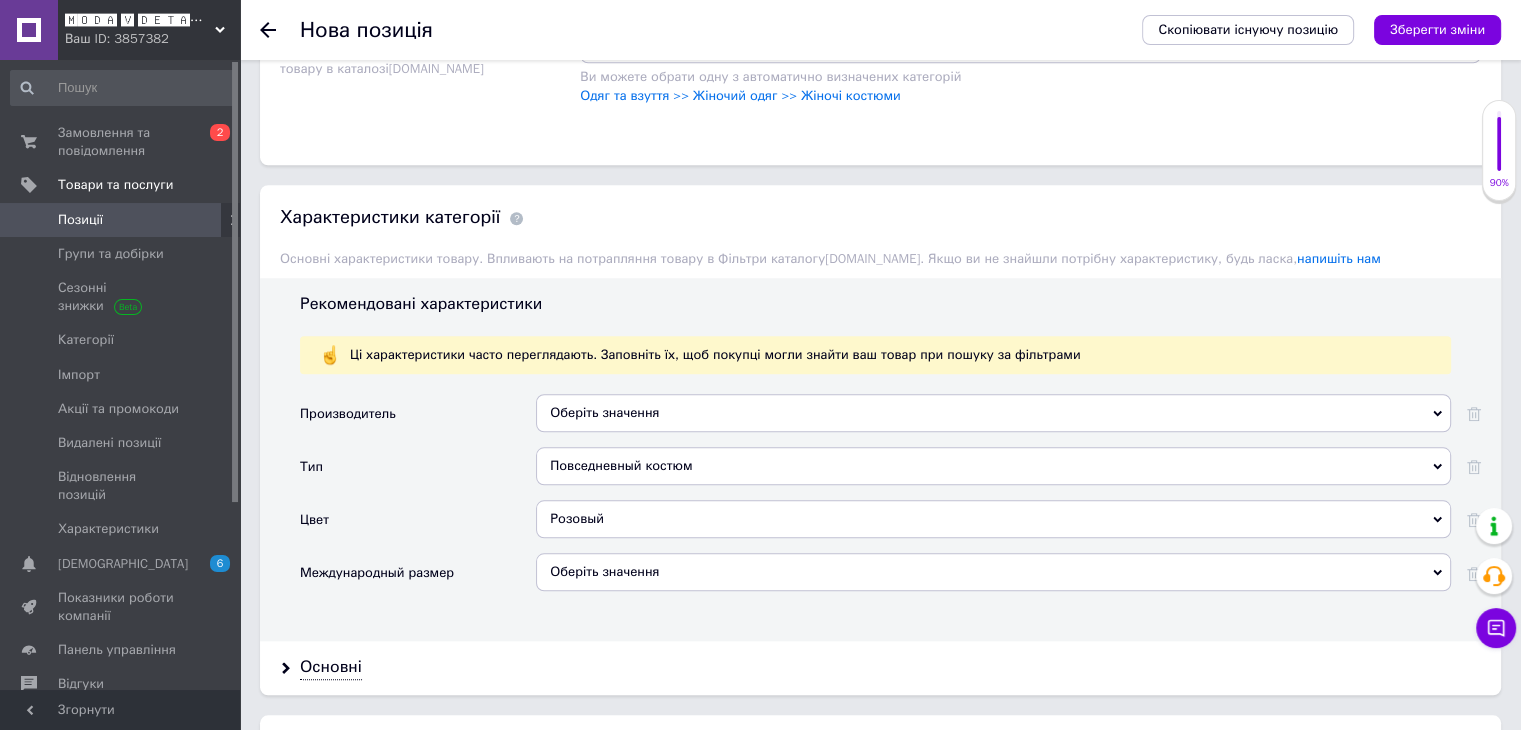 click on "Оберіть значення" at bounding box center (993, 572) 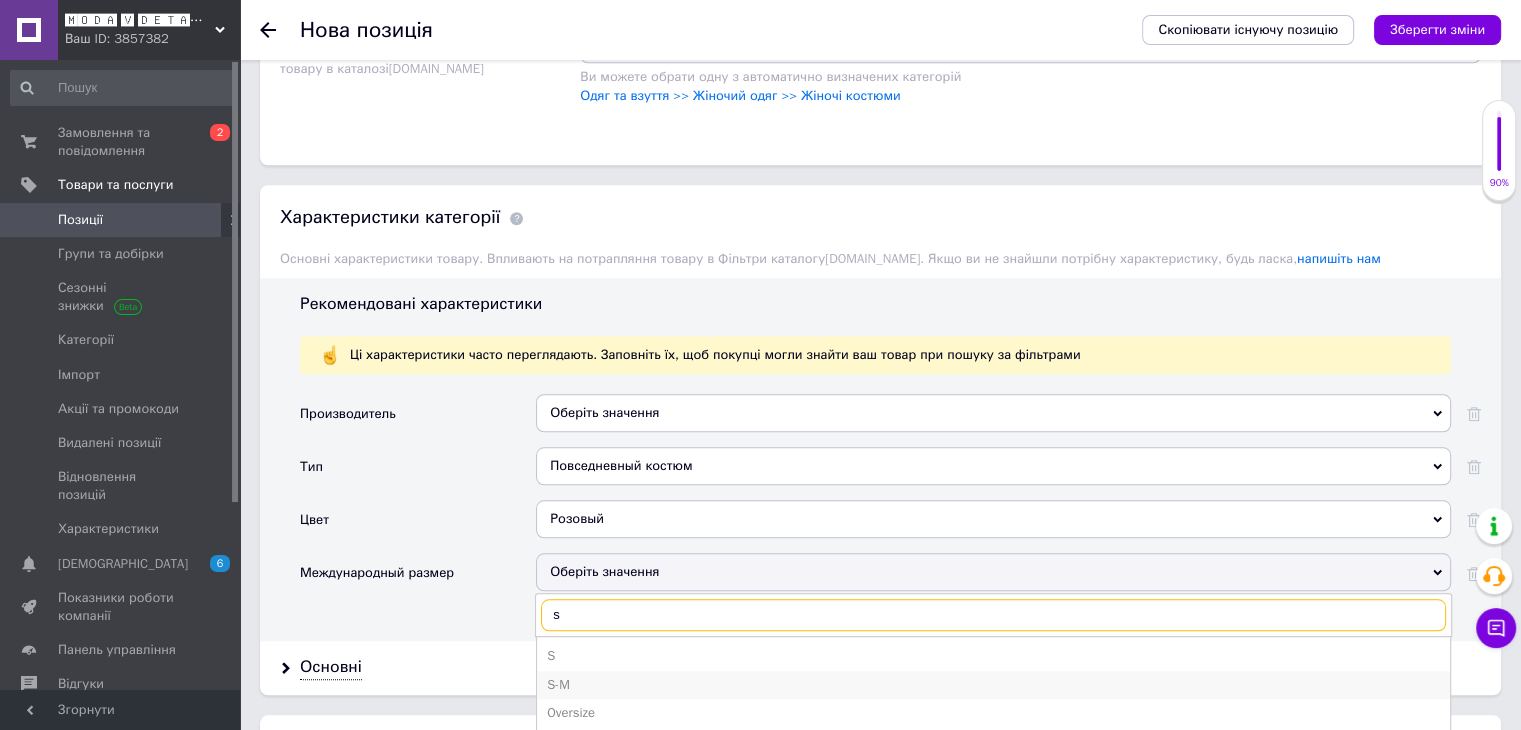 type on "s" 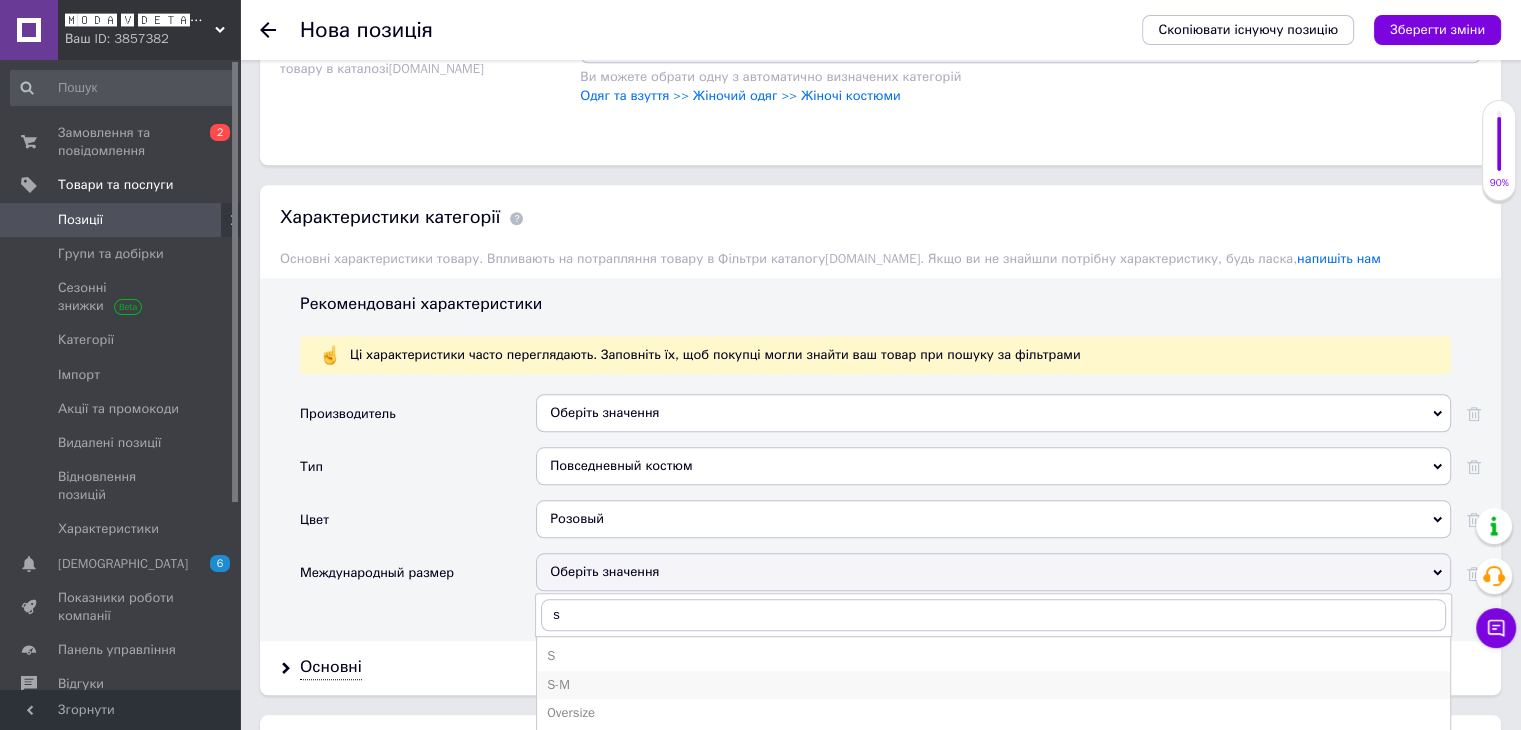 click on "S-M" at bounding box center [993, 685] 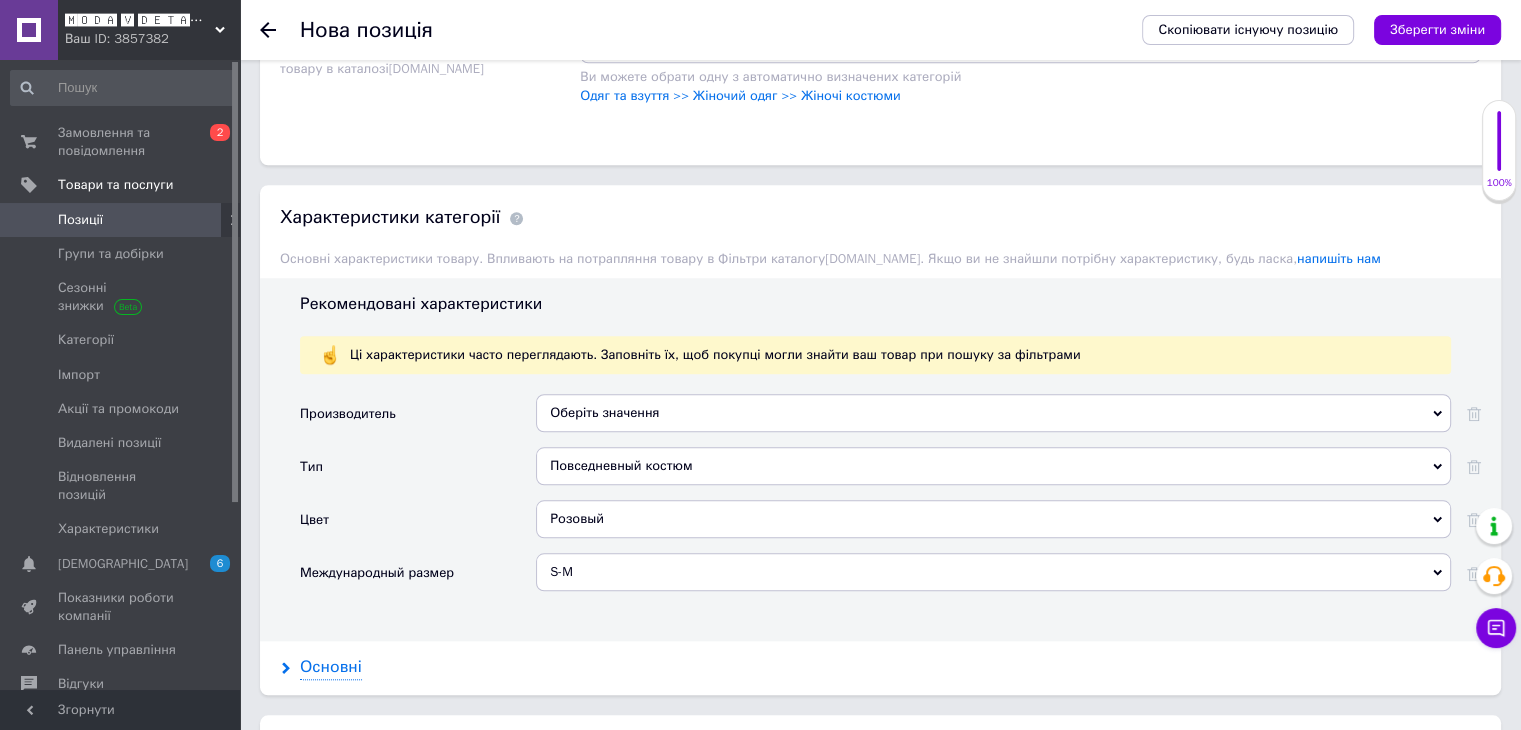 click on "Основні" at bounding box center (331, 667) 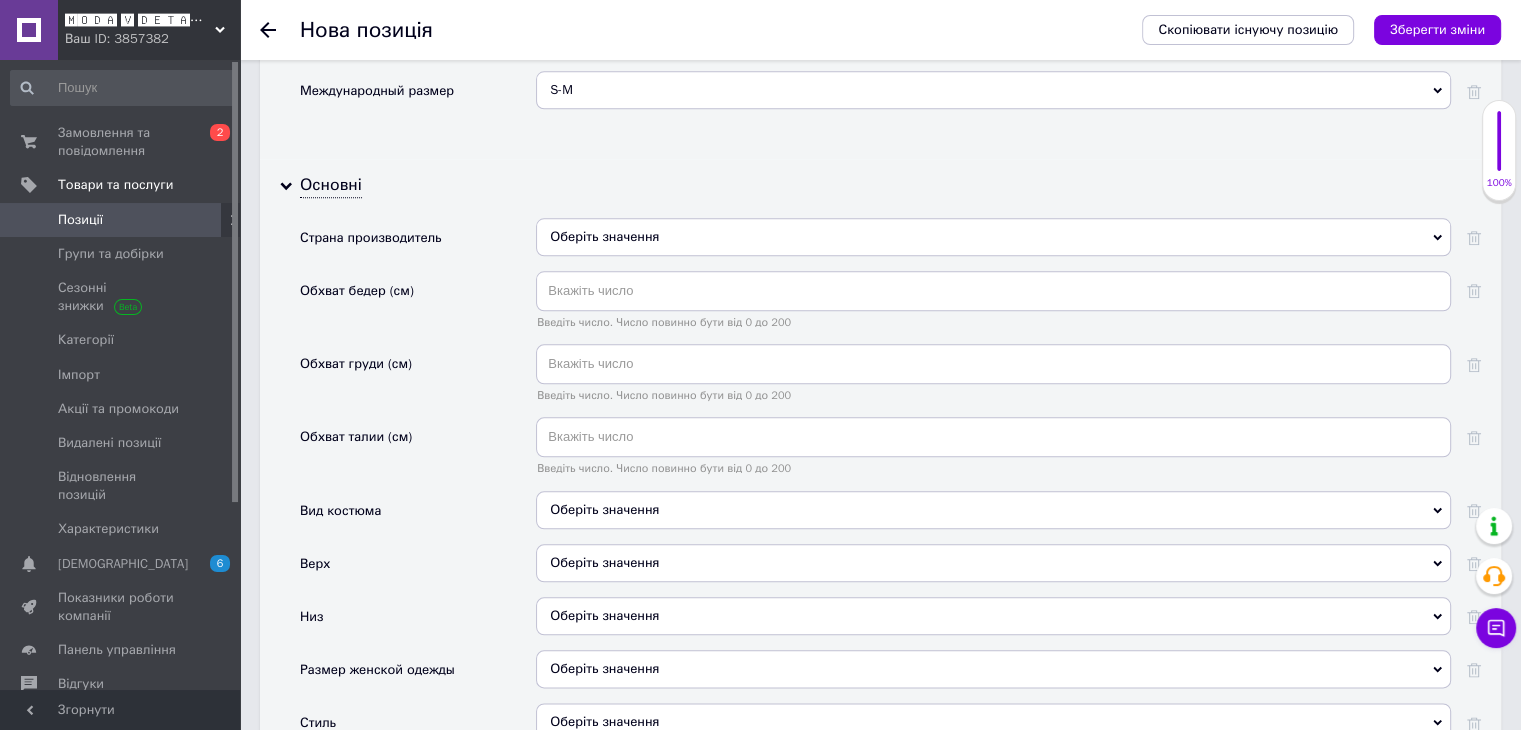 scroll, scrollTop: 2200, scrollLeft: 0, axis: vertical 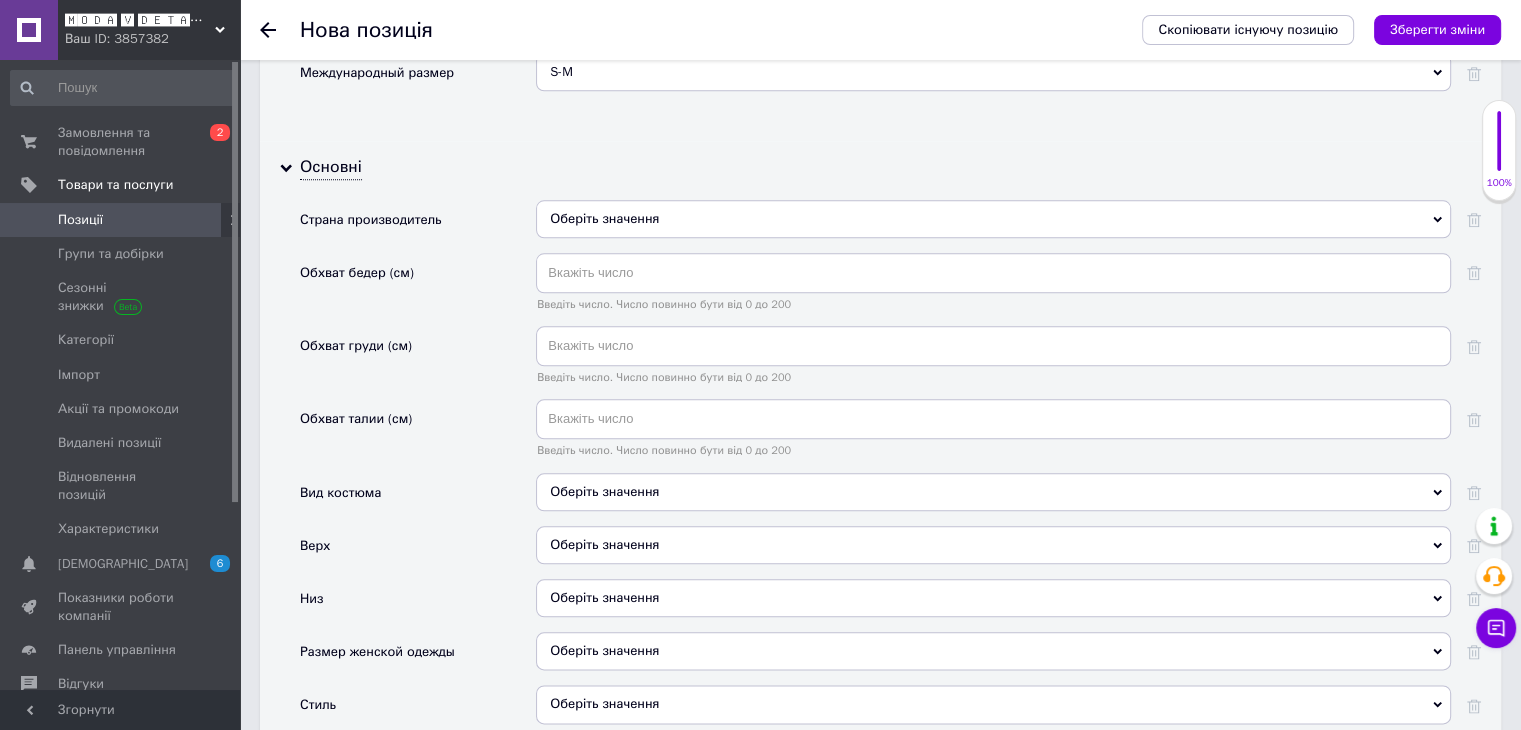 click on "Оберіть значення" at bounding box center (993, 492) 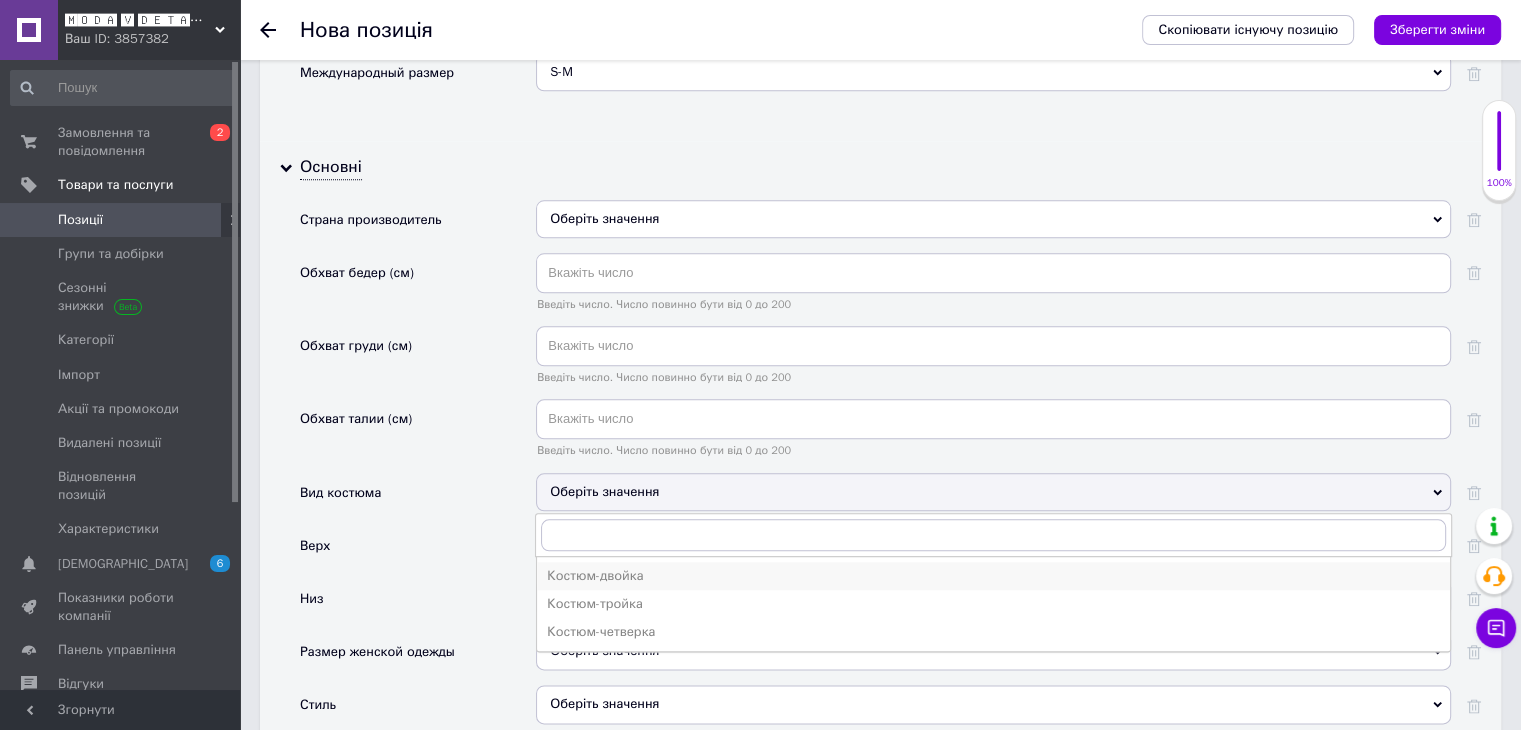 click on "Костюм-двойка" at bounding box center (993, 576) 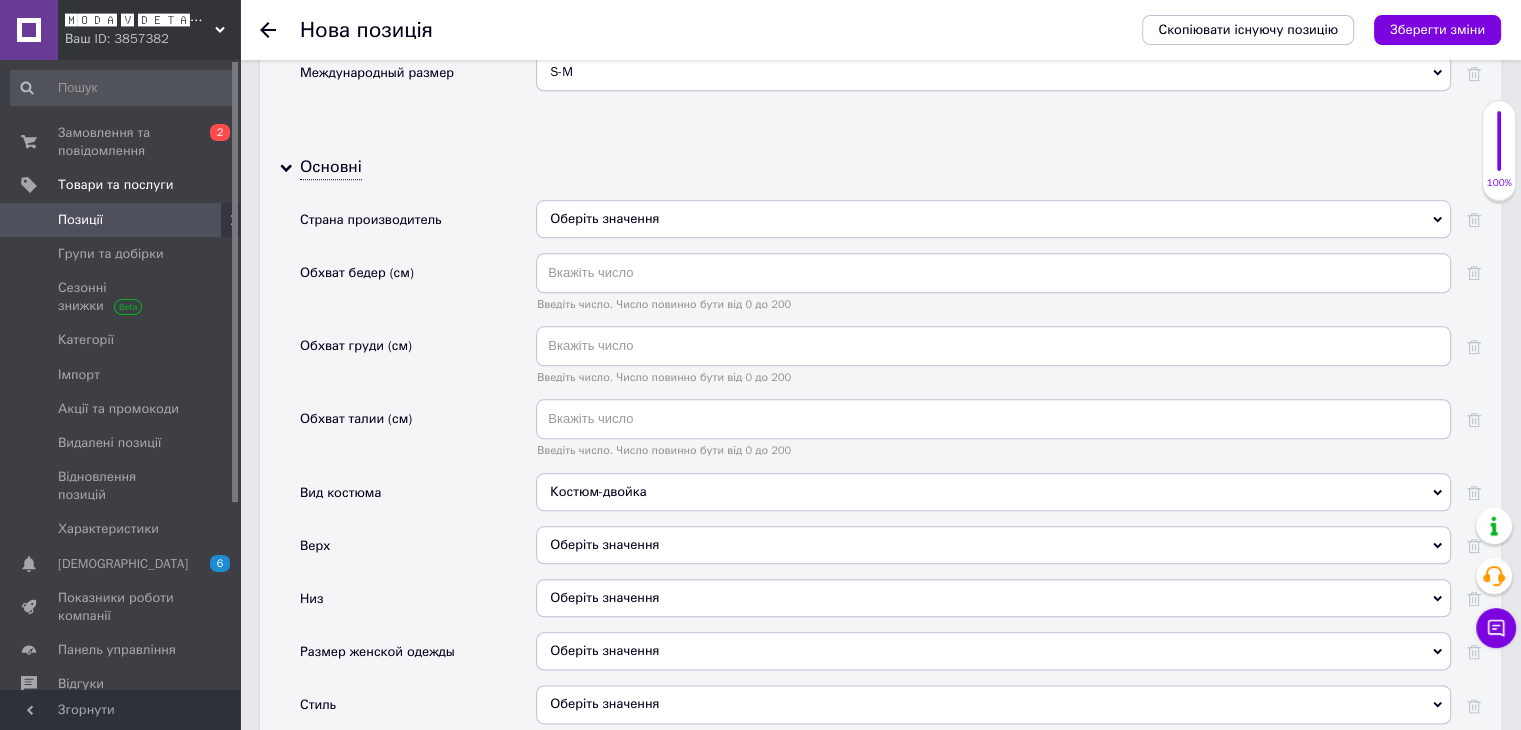 click on "Оберіть значення" at bounding box center (993, 545) 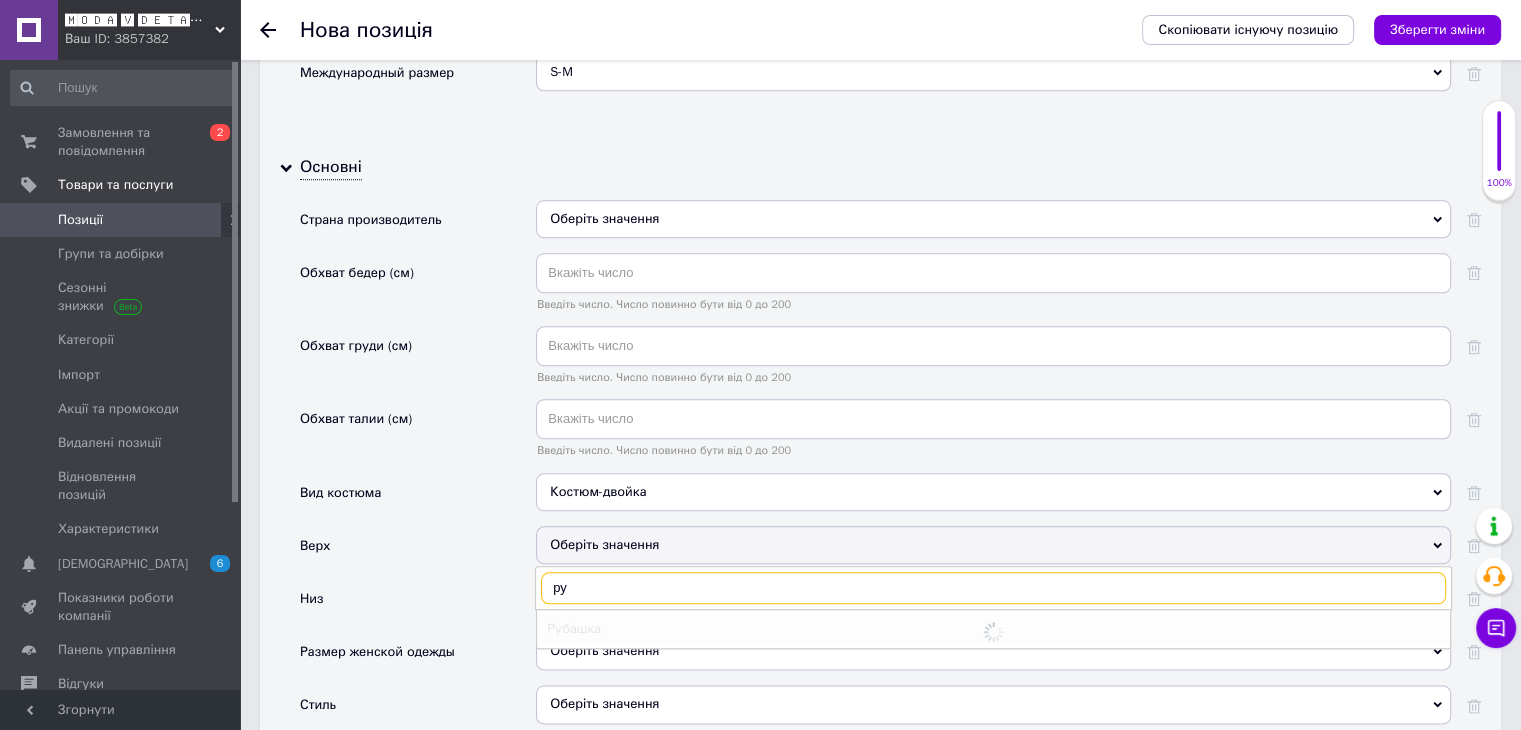 type on "ру" 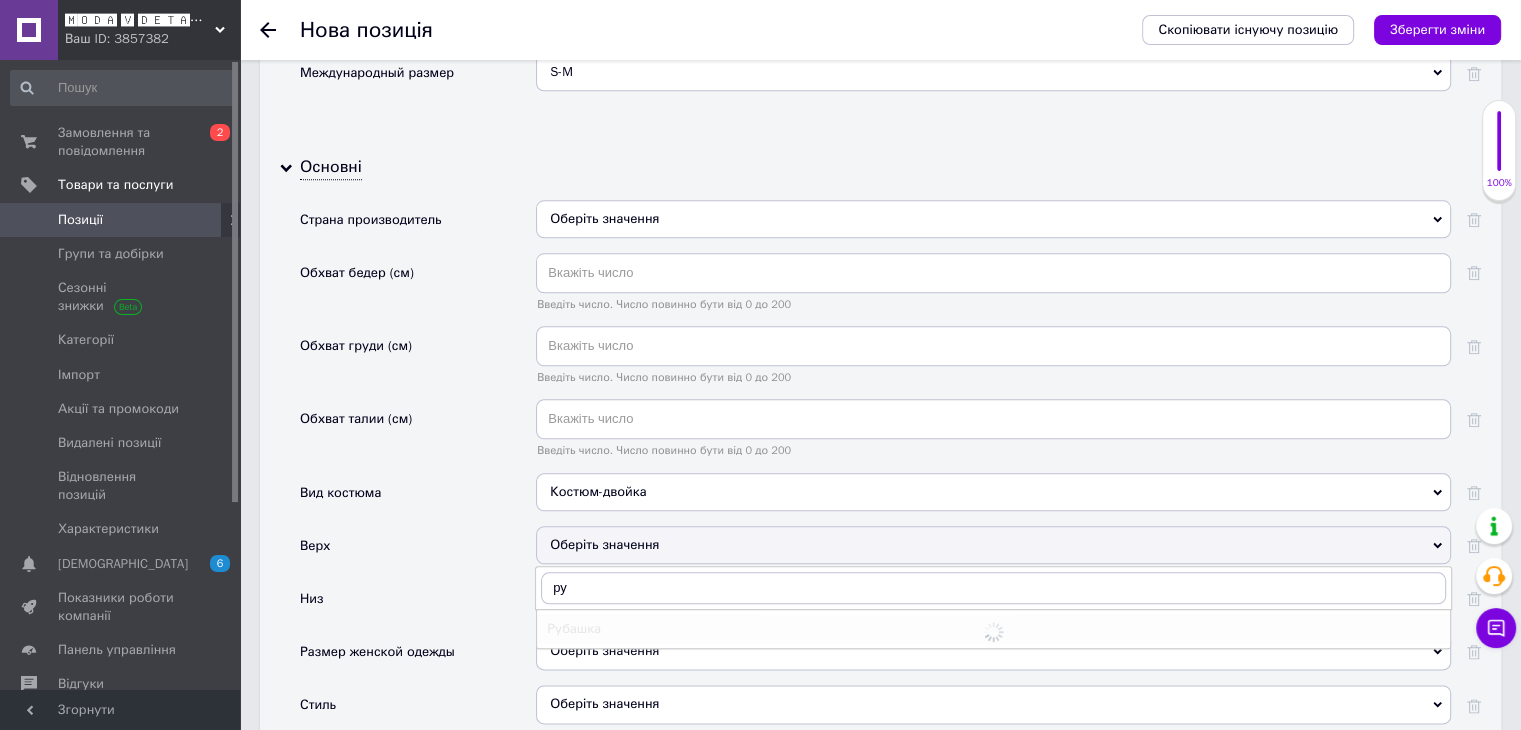 click at bounding box center (993, 632) 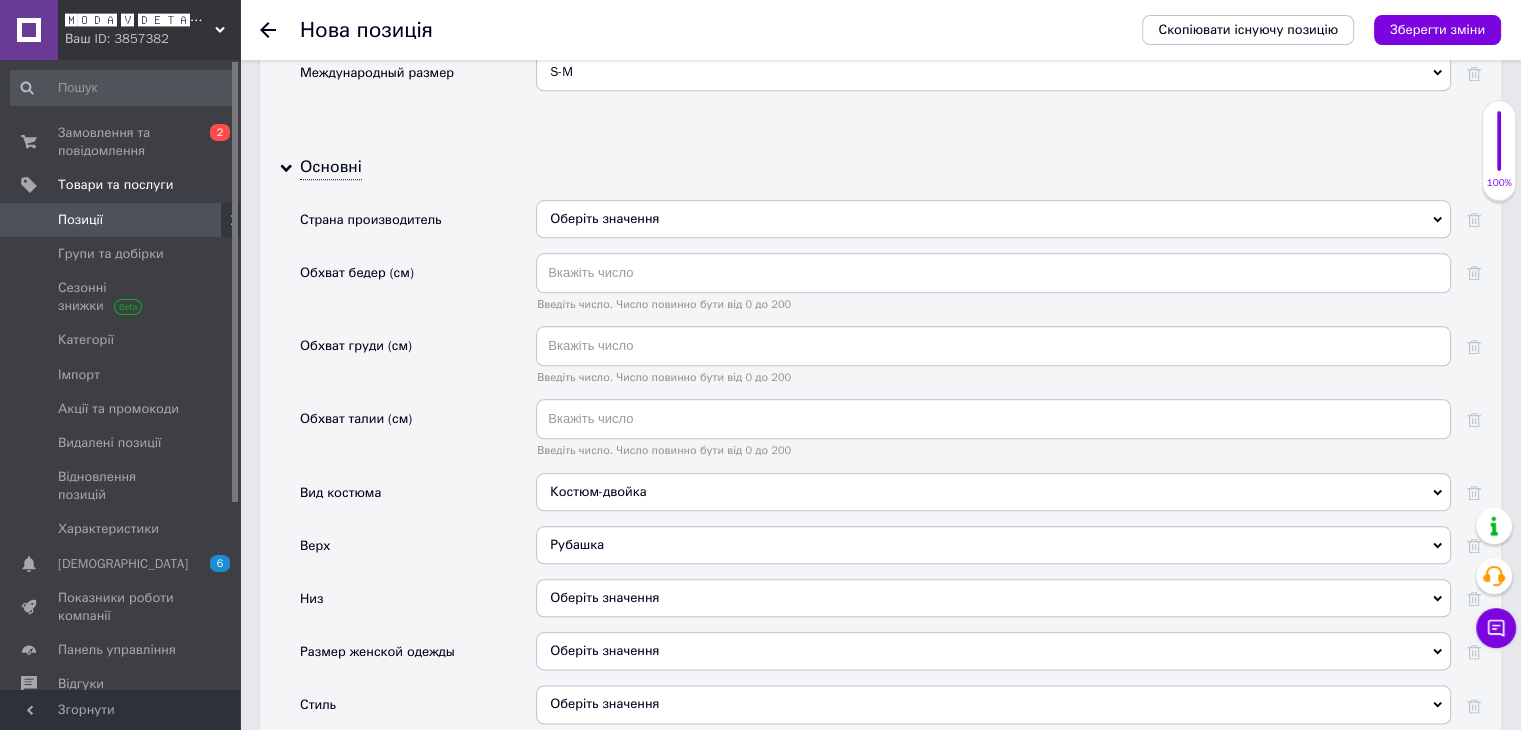 click on "Оберіть значення" at bounding box center (993, 598) 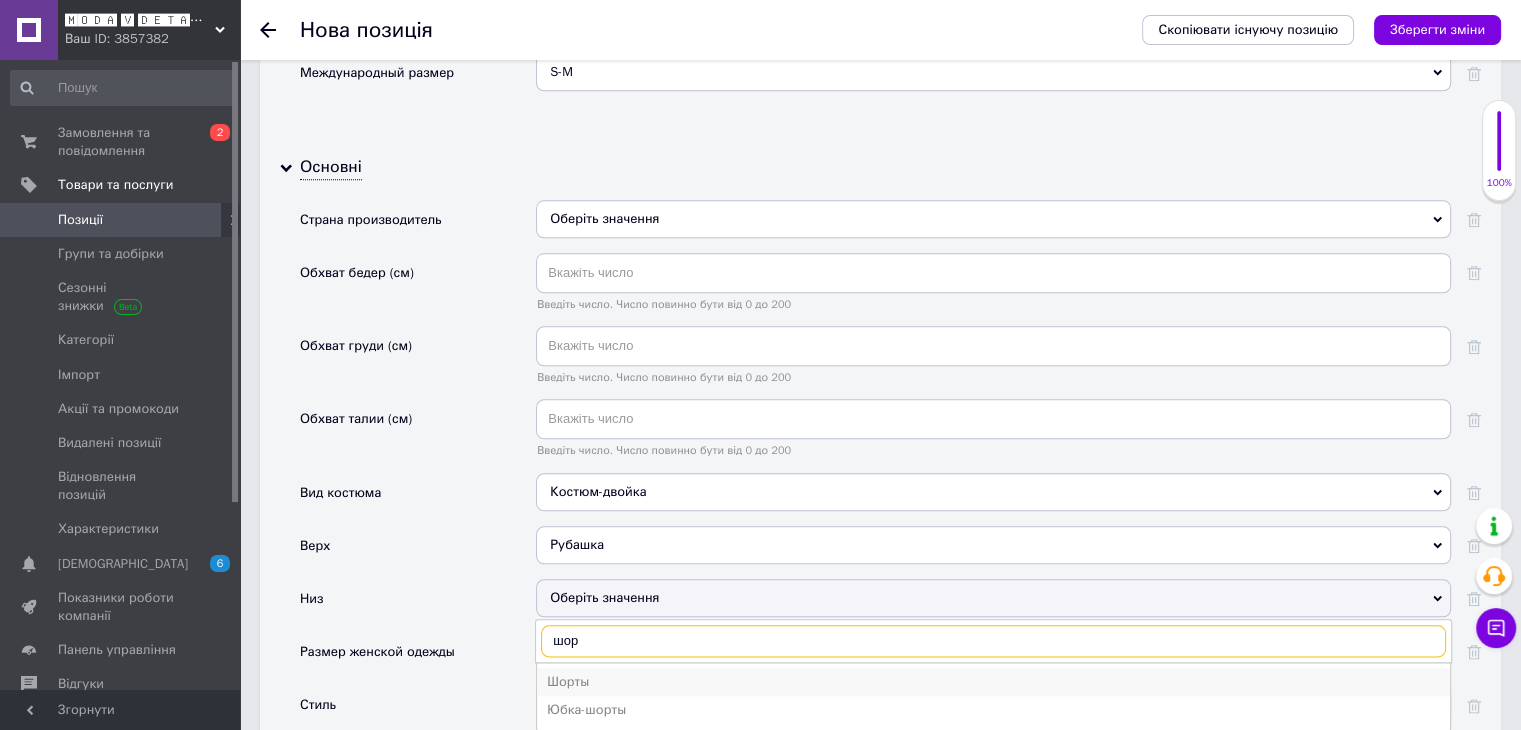 type on "шор" 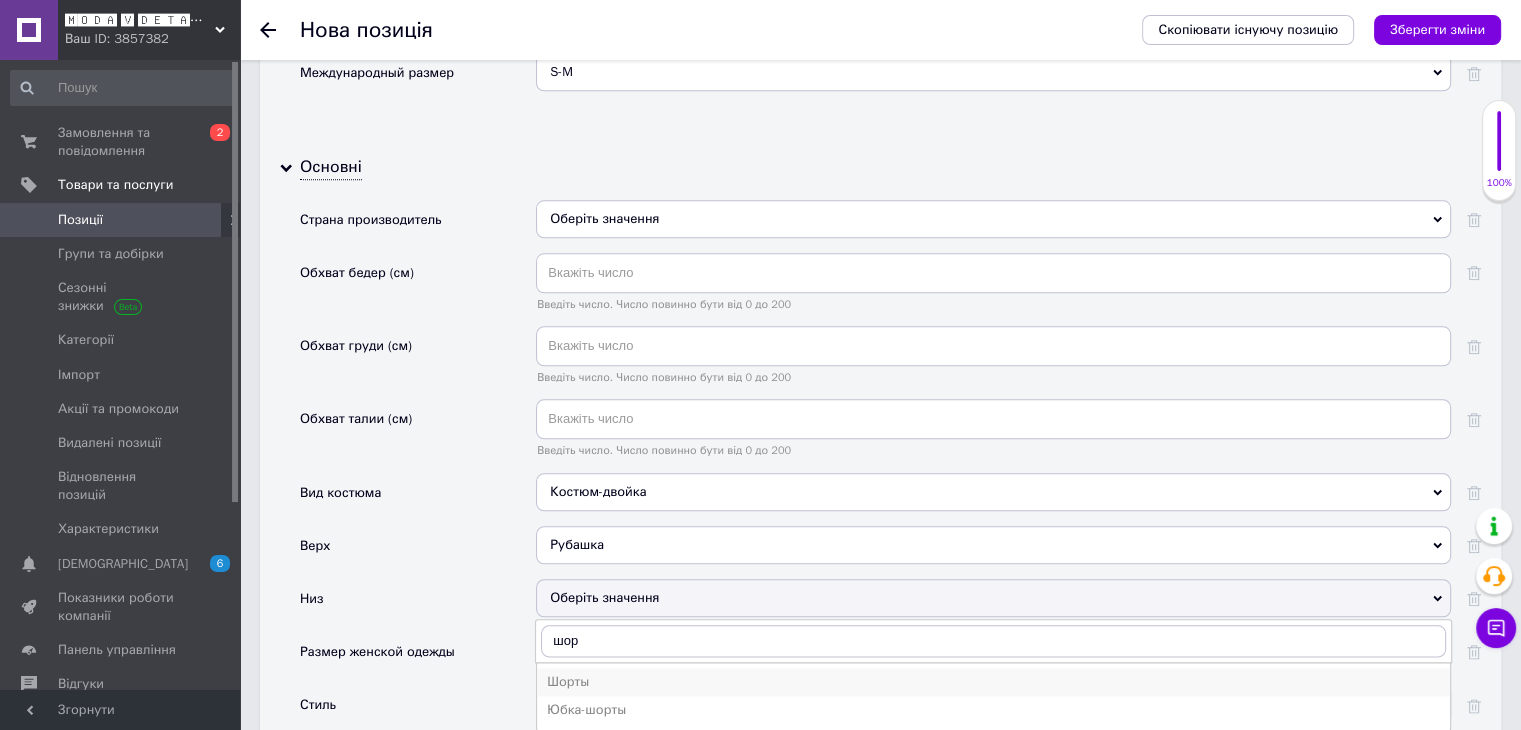 click on "Шорты" at bounding box center [993, 682] 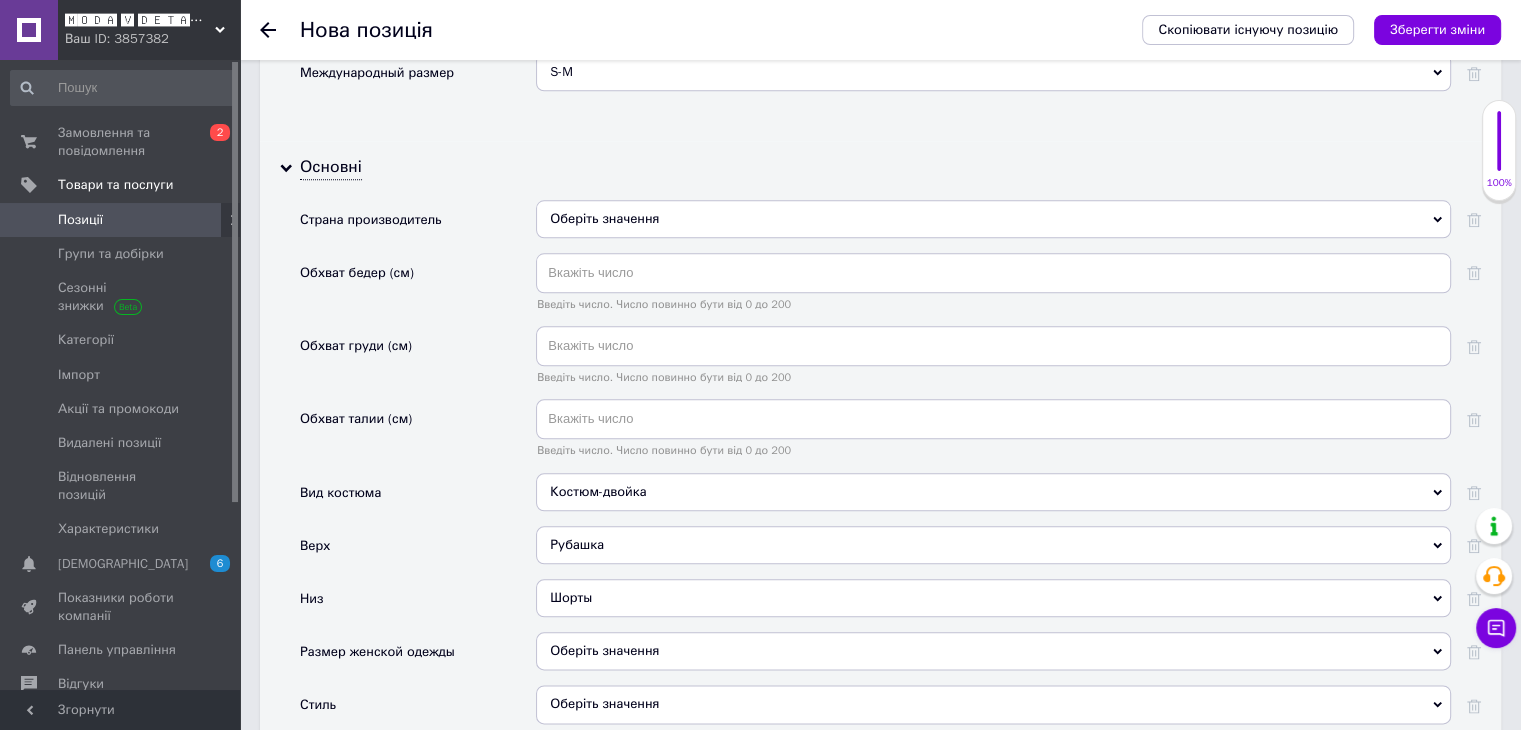 click on "Оберіть значення" at bounding box center [993, 651] 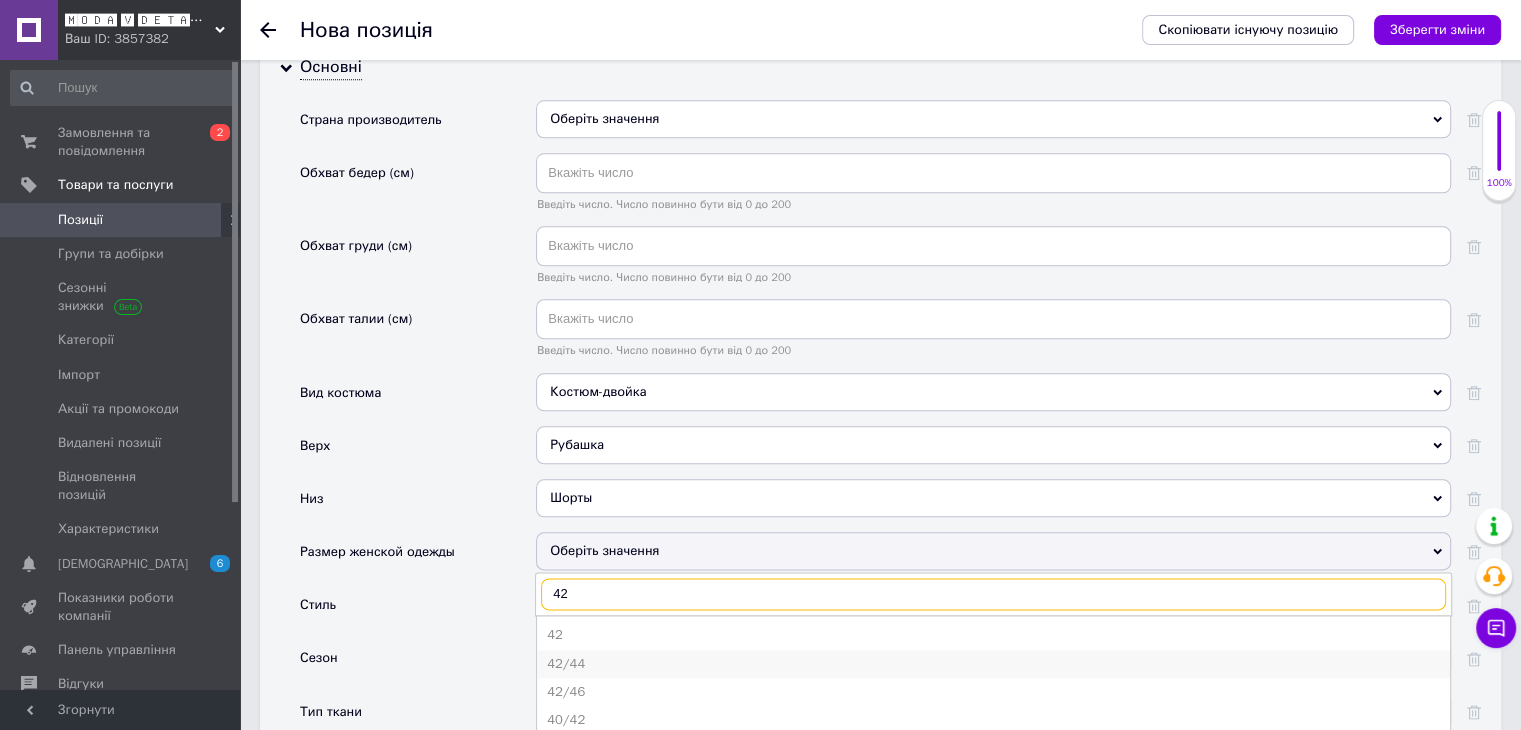 type on "42" 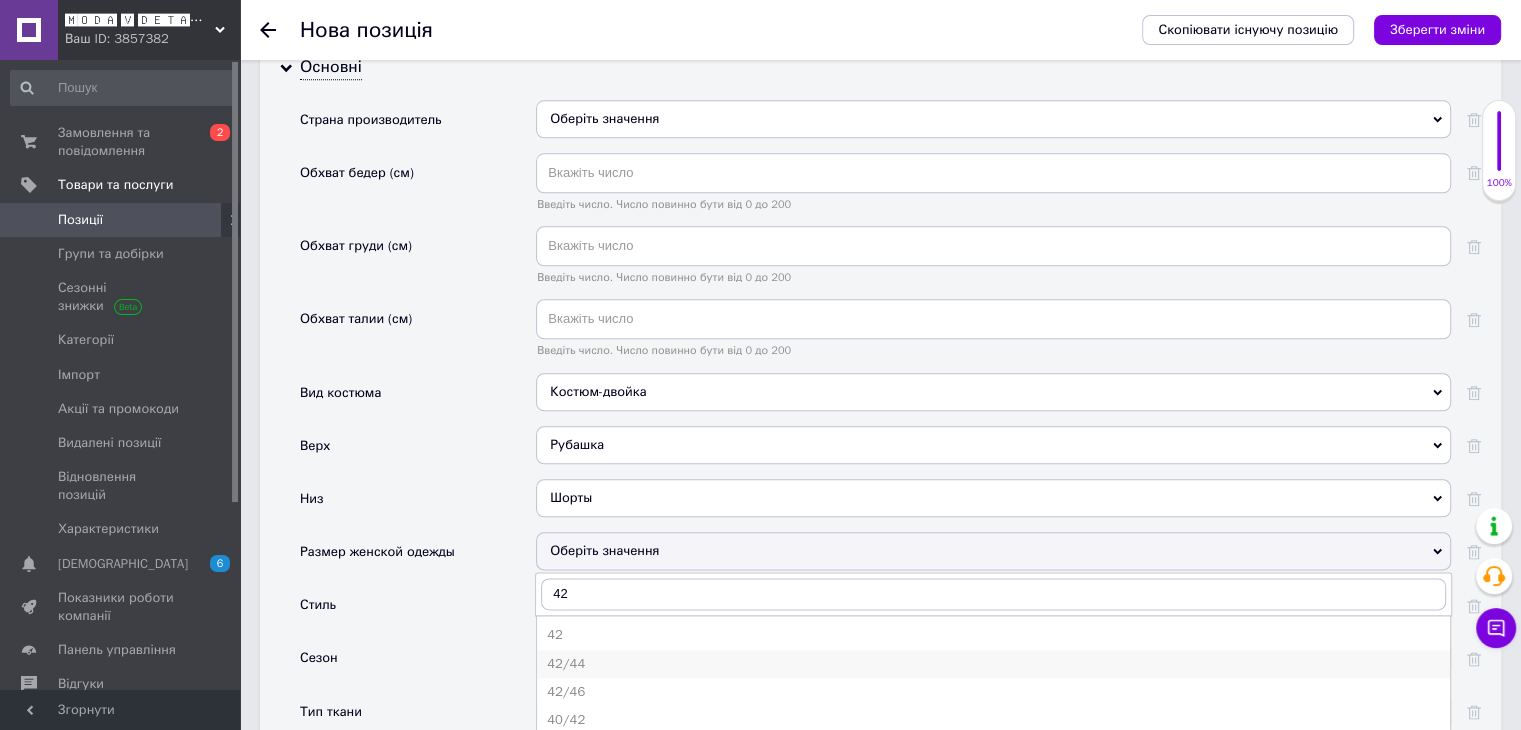 click on "42/44" at bounding box center (993, 664) 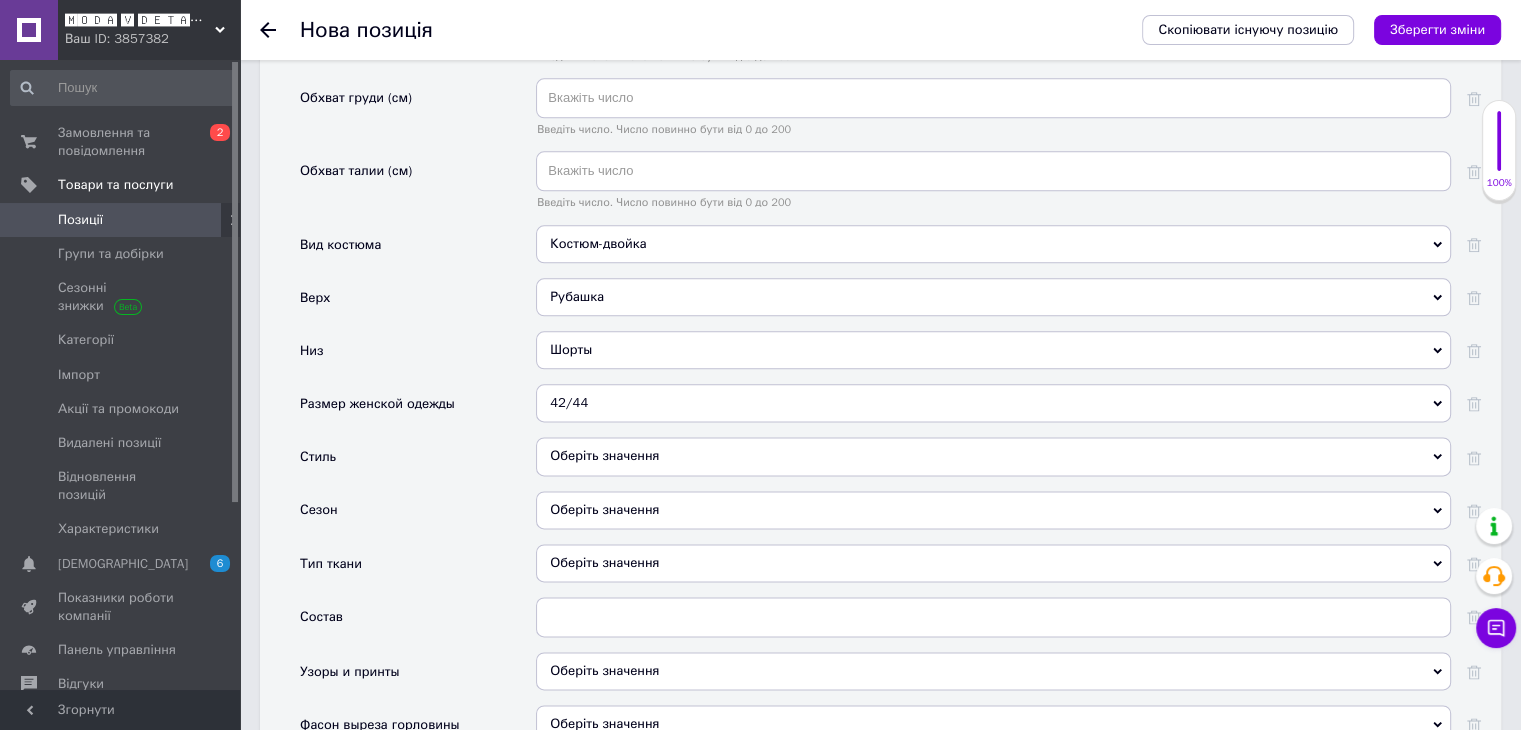 scroll, scrollTop: 2500, scrollLeft: 0, axis: vertical 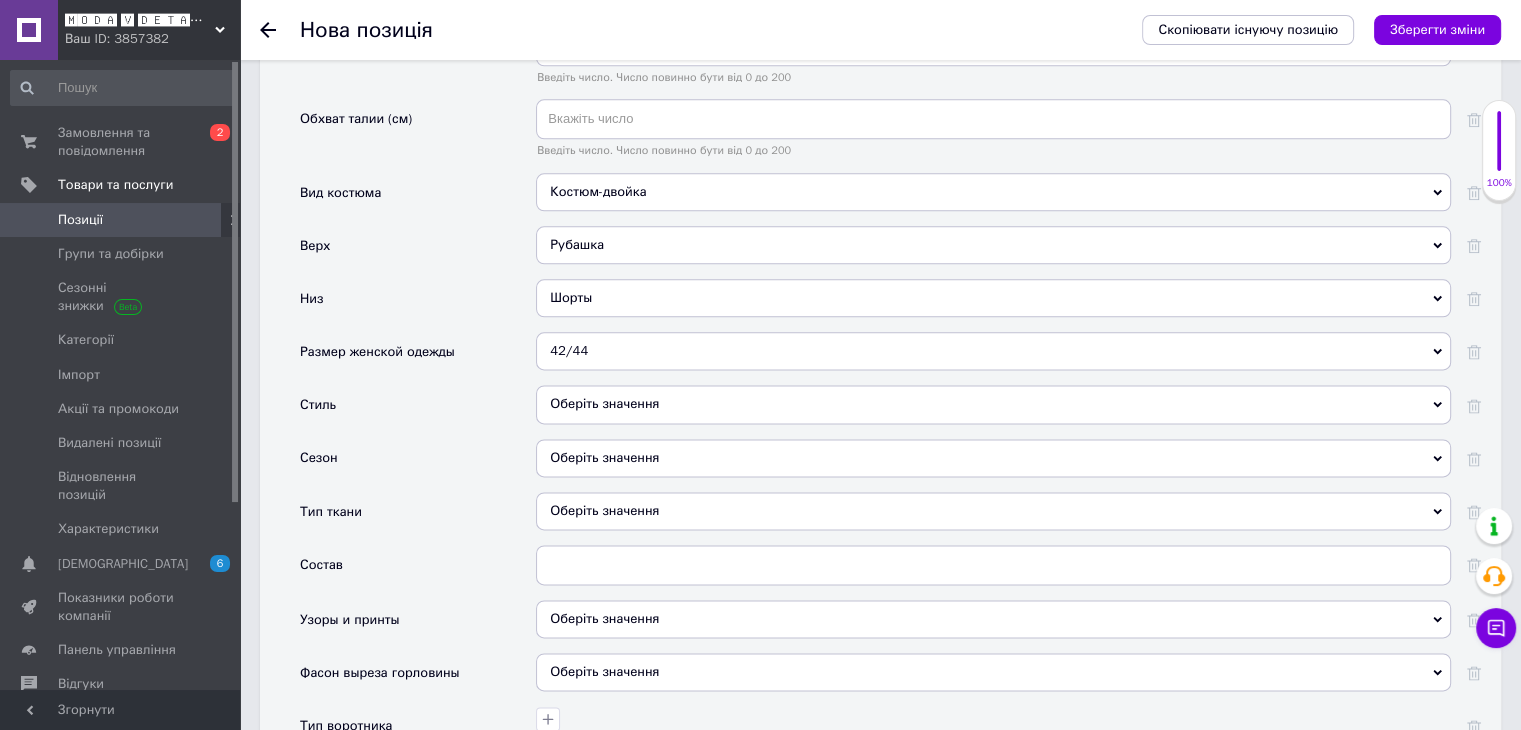 click on "Оберіть значення" at bounding box center (993, 404) 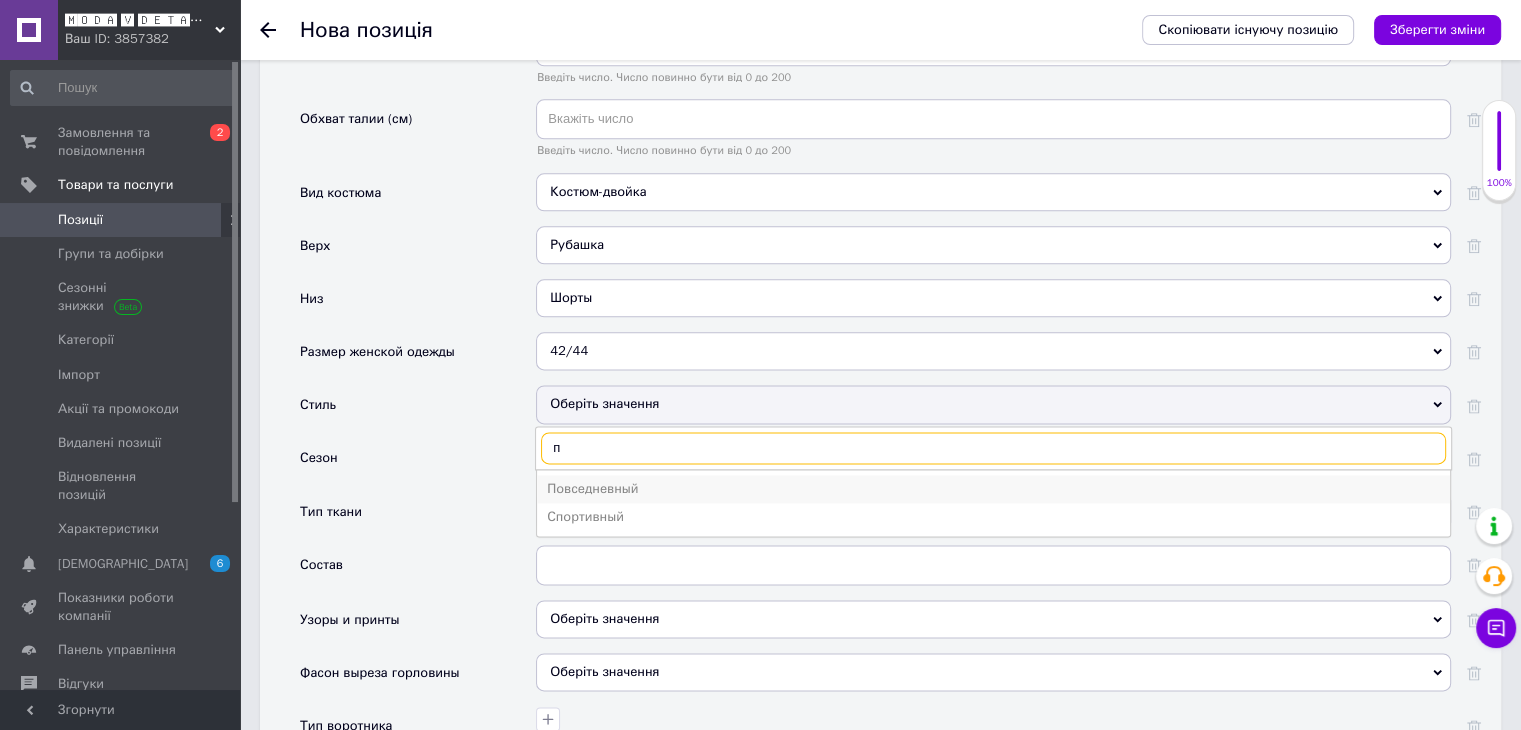 type on "п" 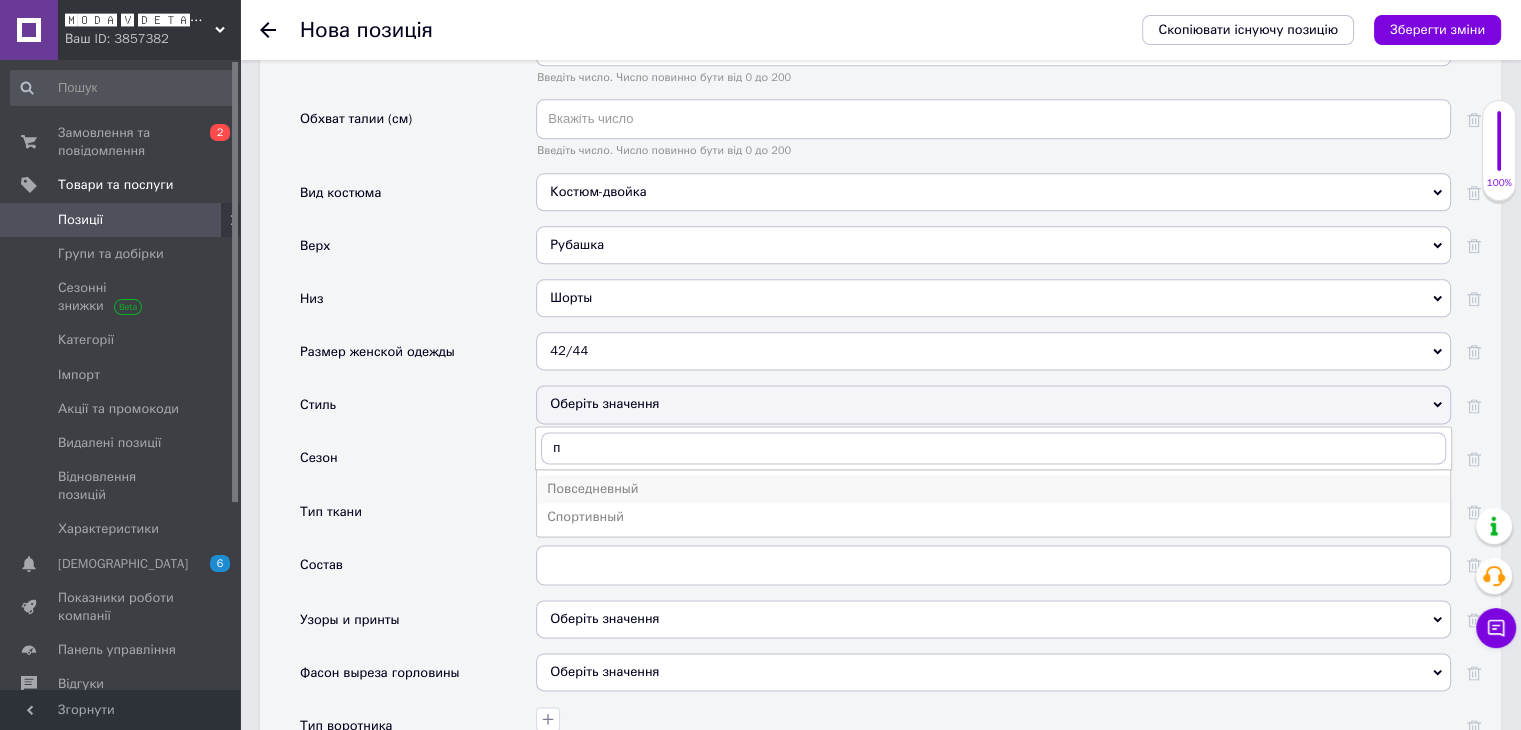click on "Повседневный" at bounding box center (993, 489) 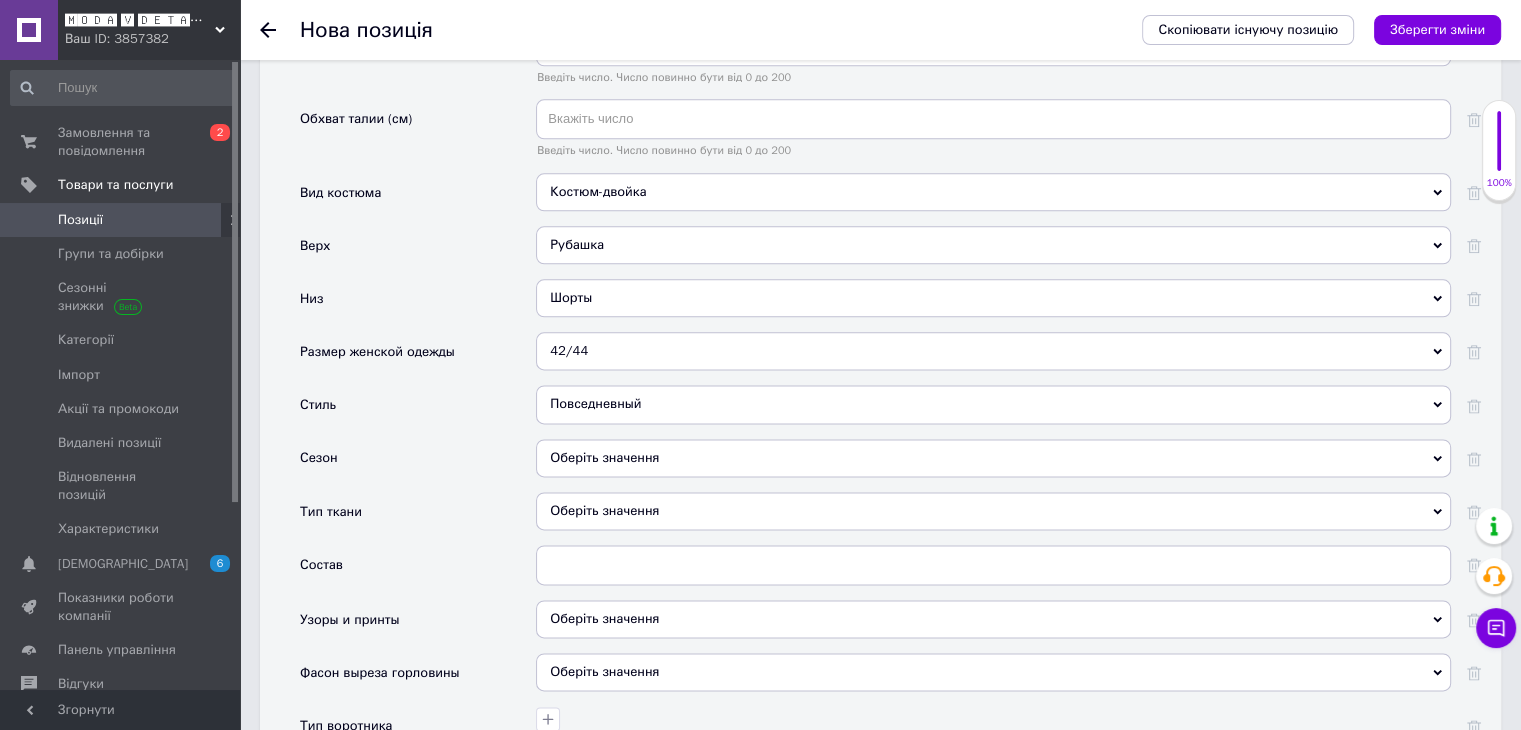 click on "Оберіть значення" at bounding box center [993, 458] 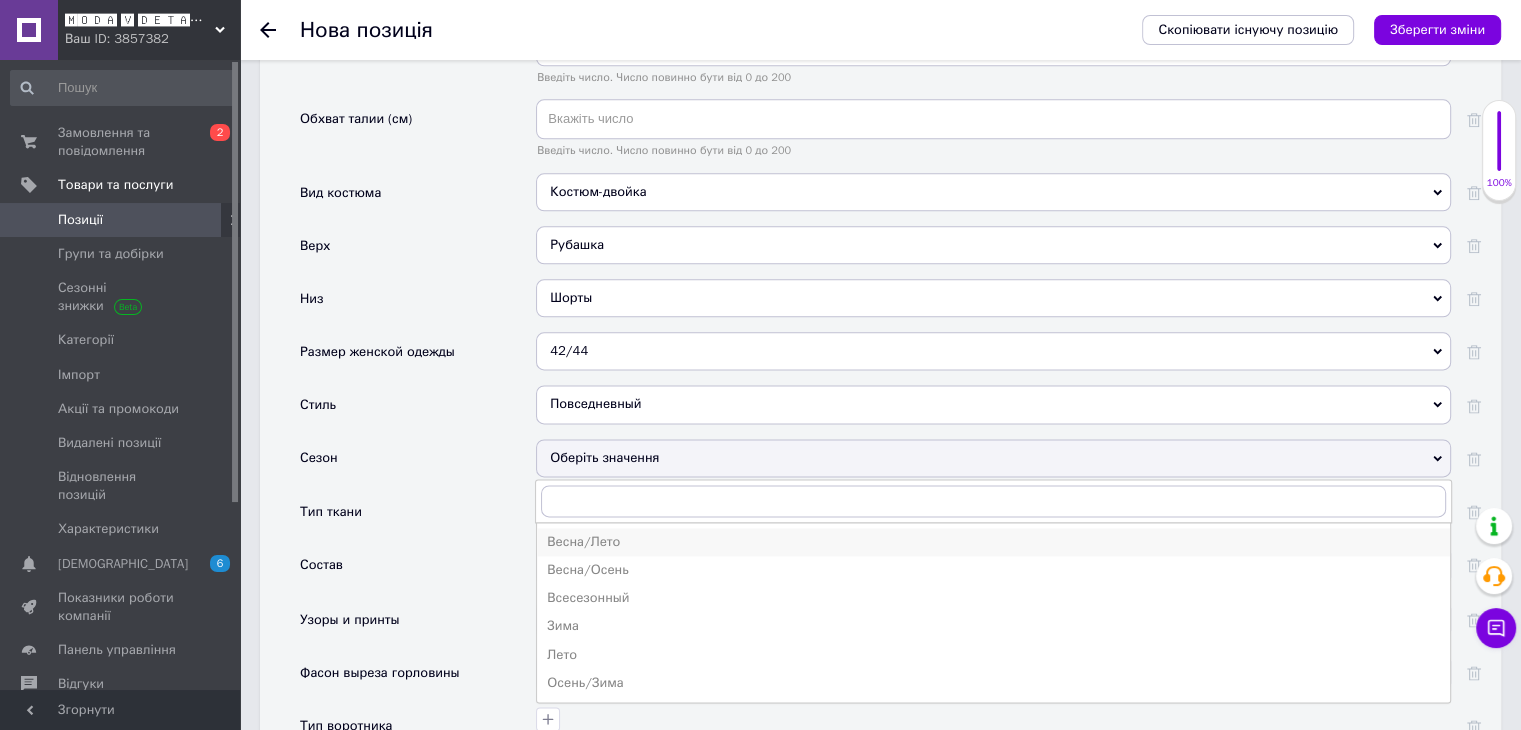 click on "Весна/Лето" at bounding box center (993, 542) 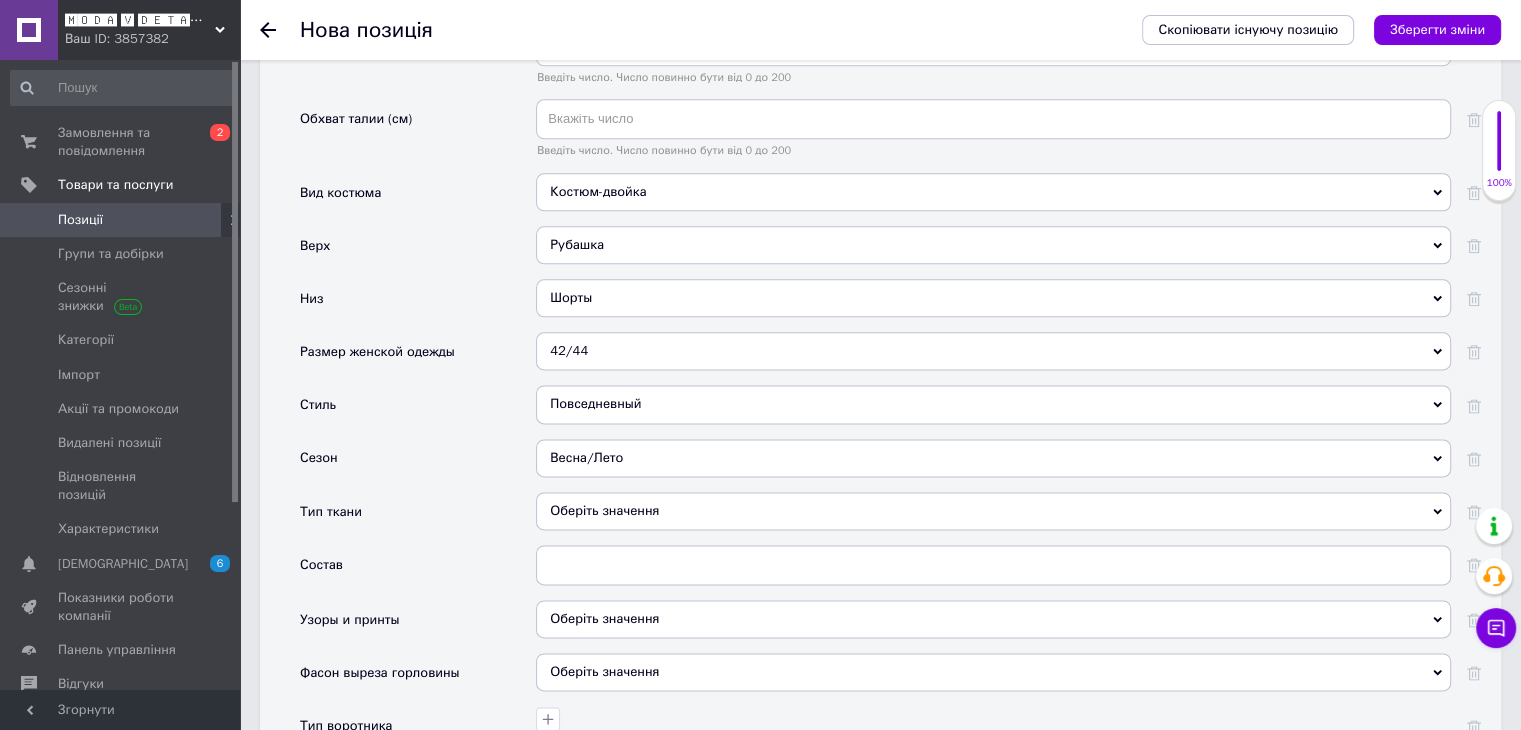click on "Оберіть значення" at bounding box center (993, 511) 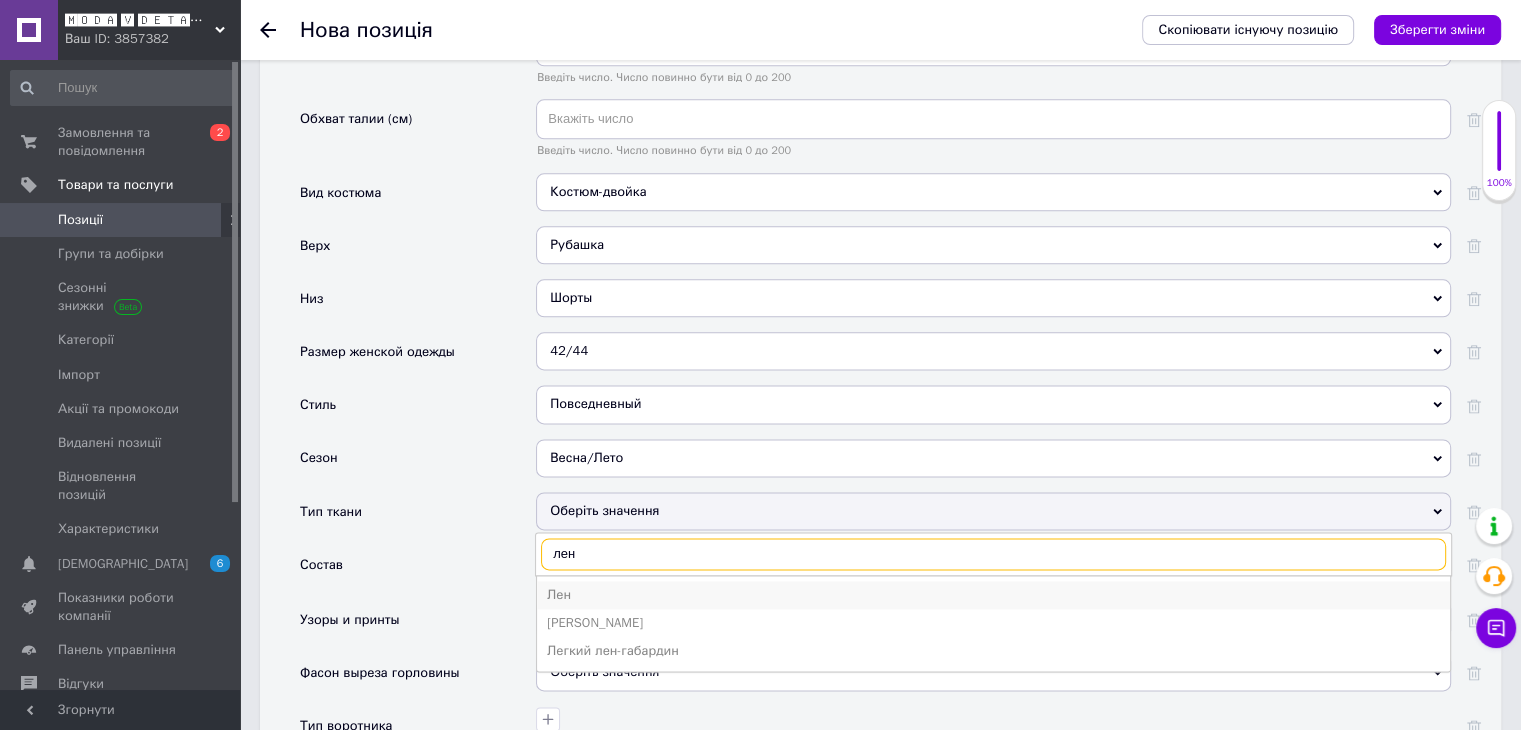 type on "лен" 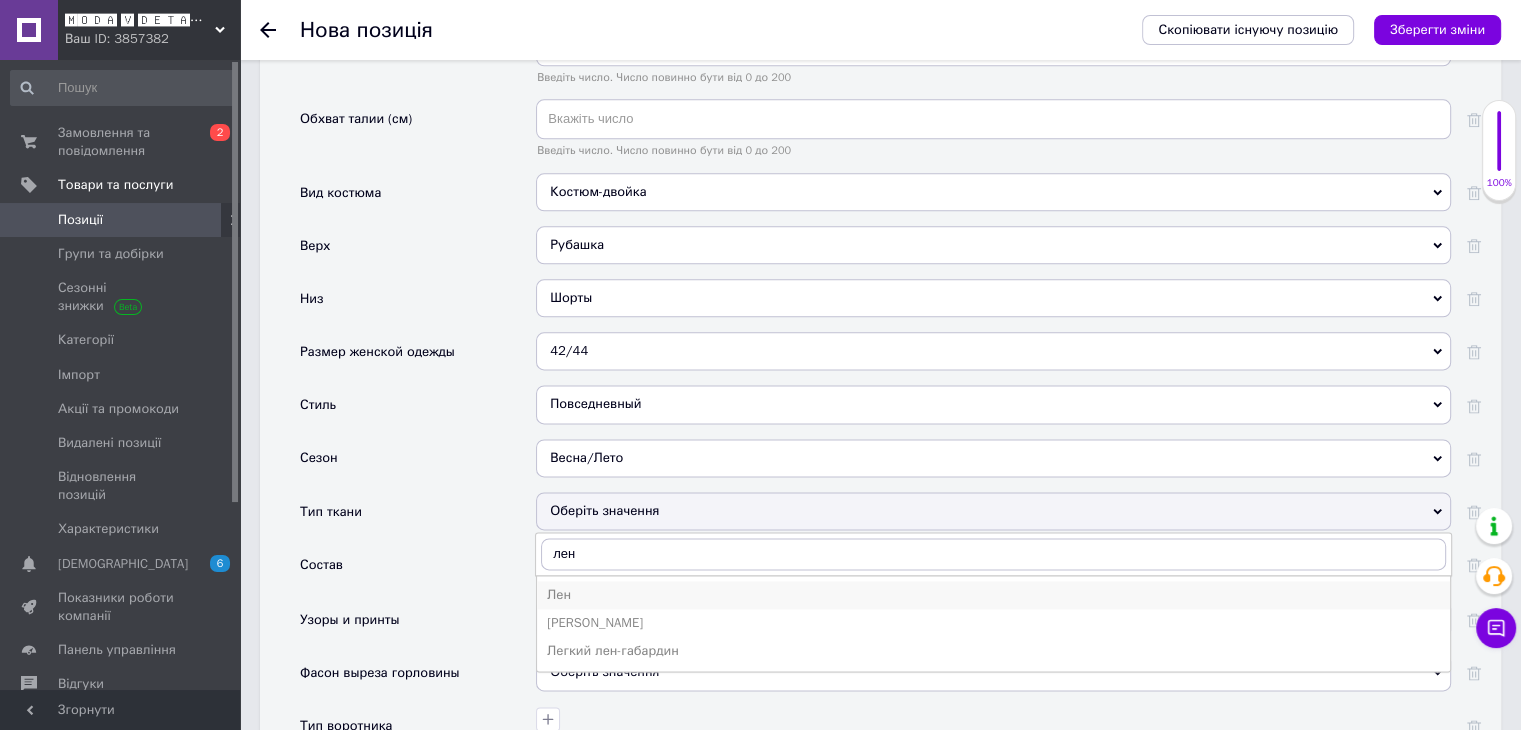 click on "Лен" at bounding box center (993, 595) 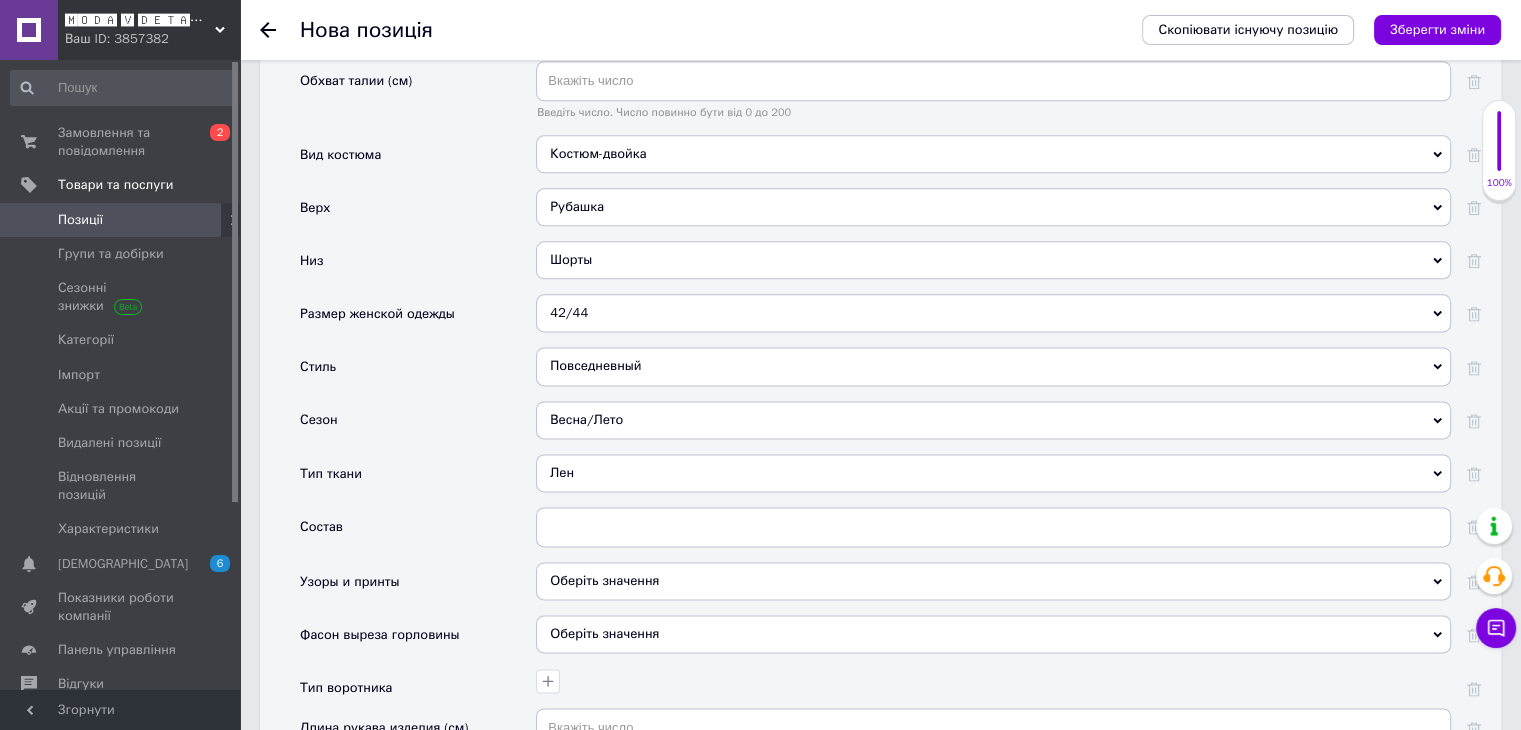 scroll, scrollTop: 2600, scrollLeft: 0, axis: vertical 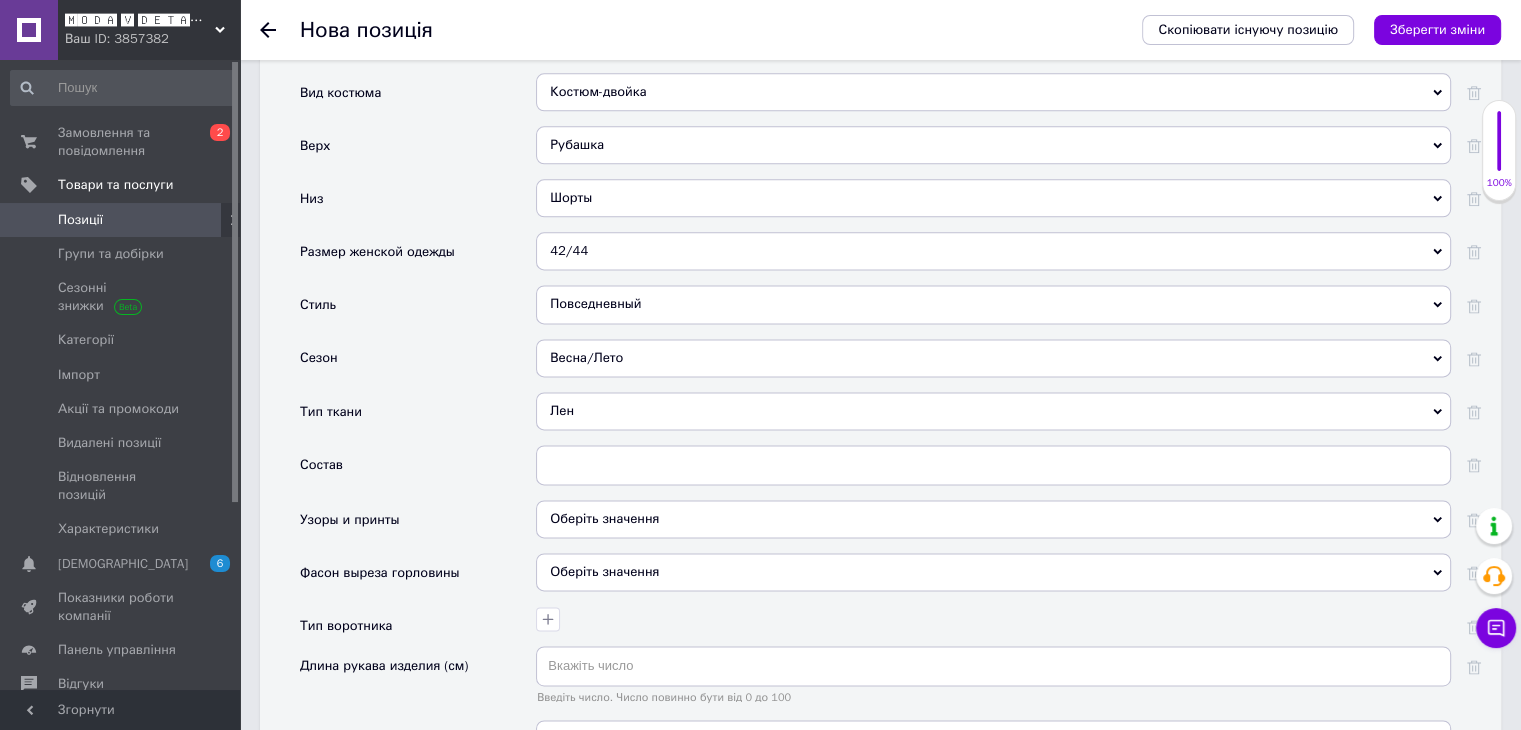 click on "Оберіть значення" at bounding box center [993, 519] 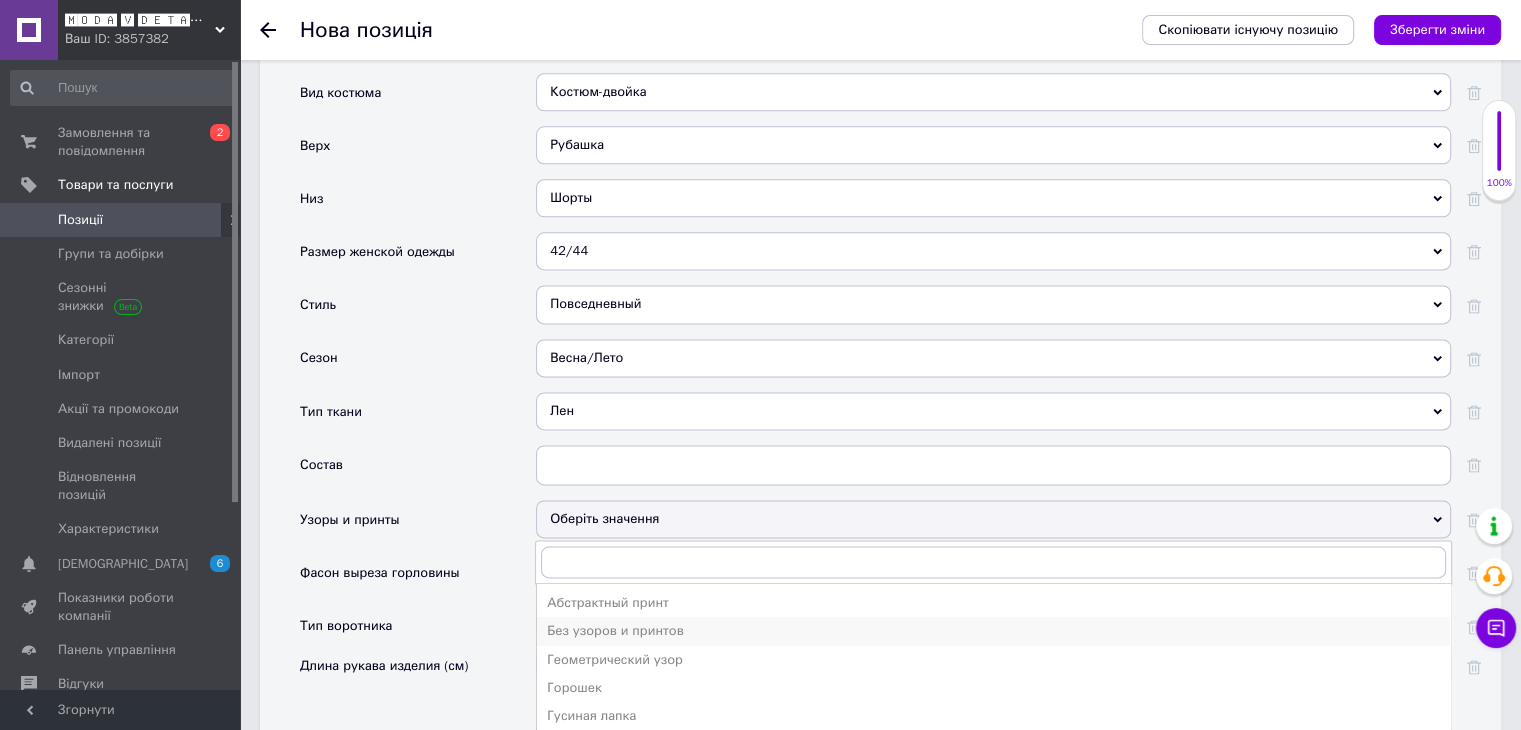 click on "Без узоров и принтов" at bounding box center (993, 631) 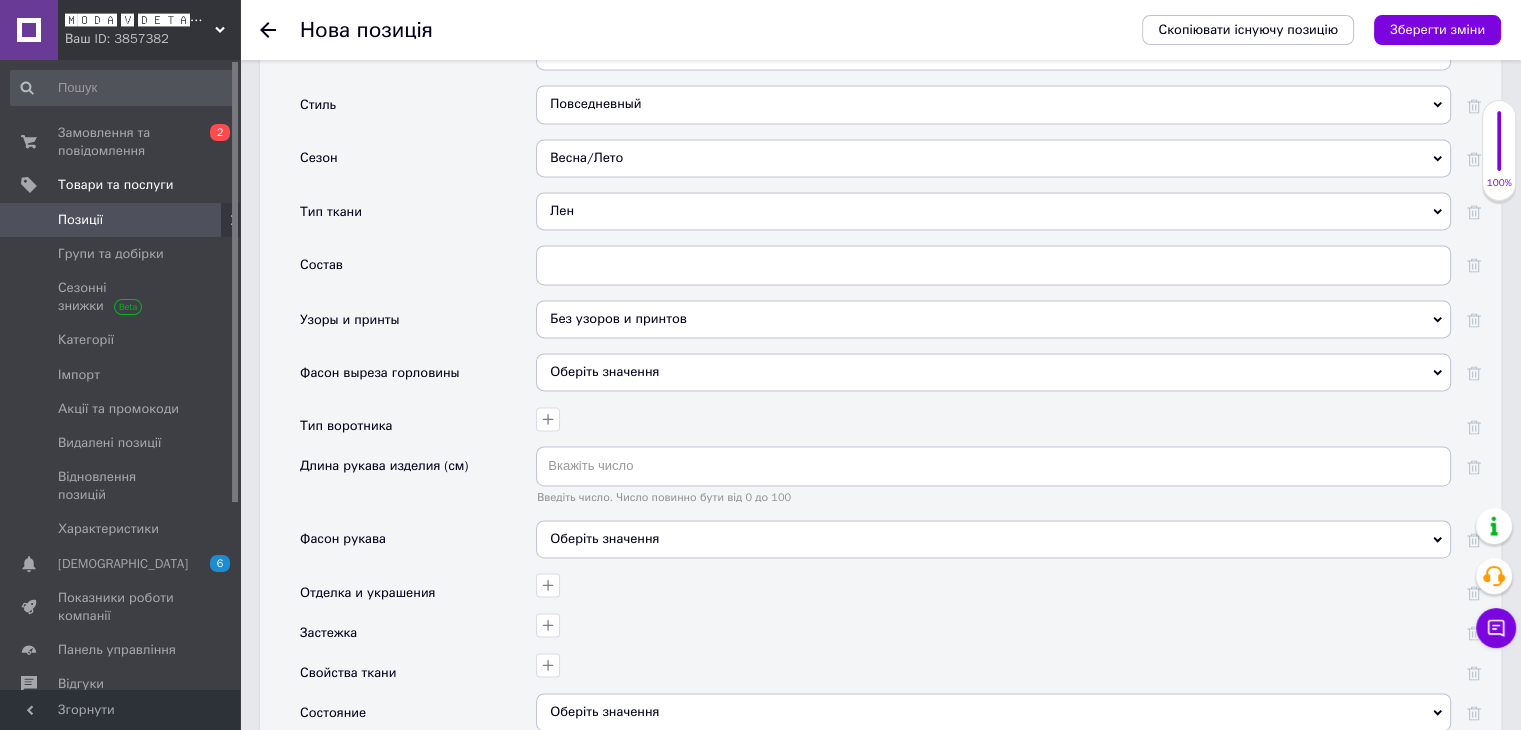 scroll, scrollTop: 2900, scrollLeft: 0, axis: vertical 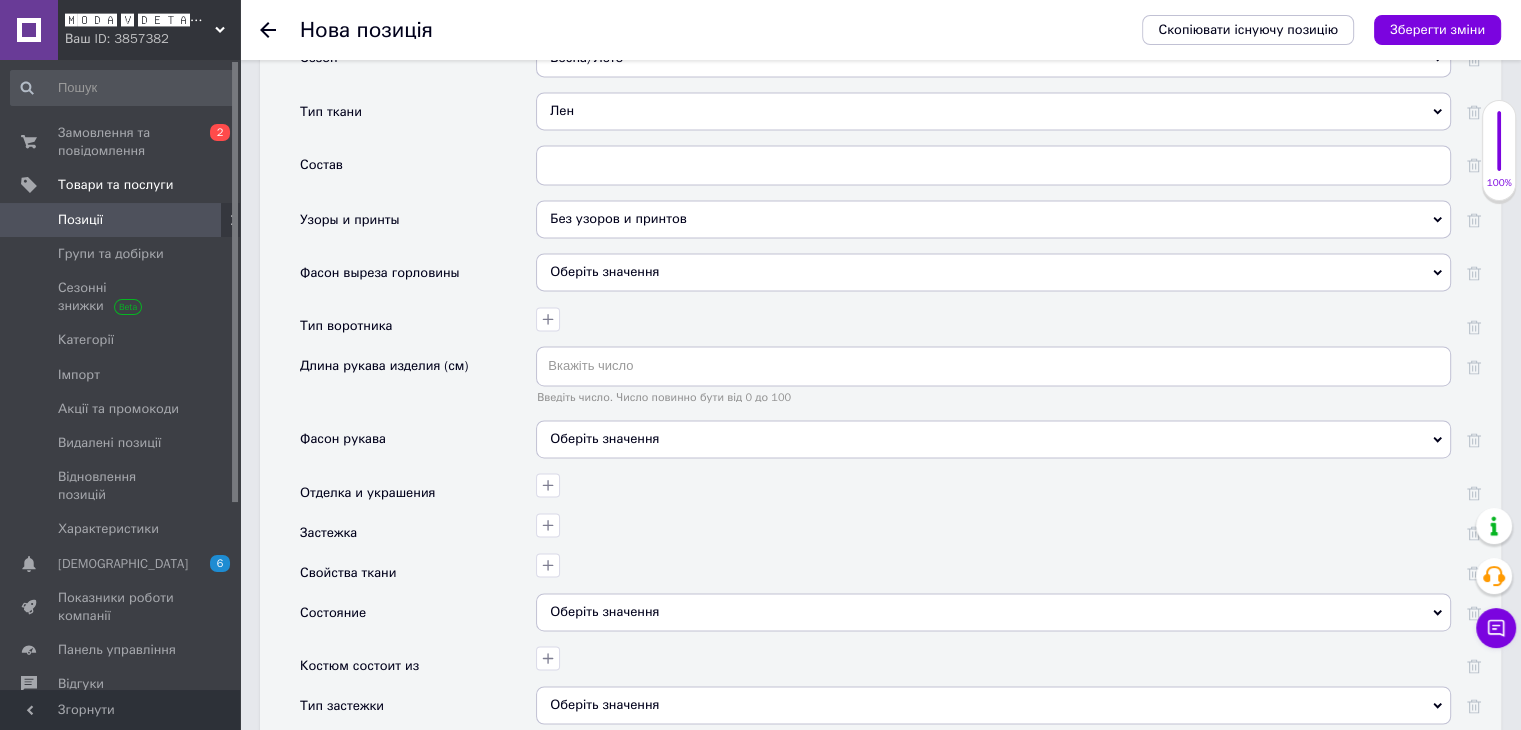 click on "Оберіть значення" at bounding box center (993, 439) 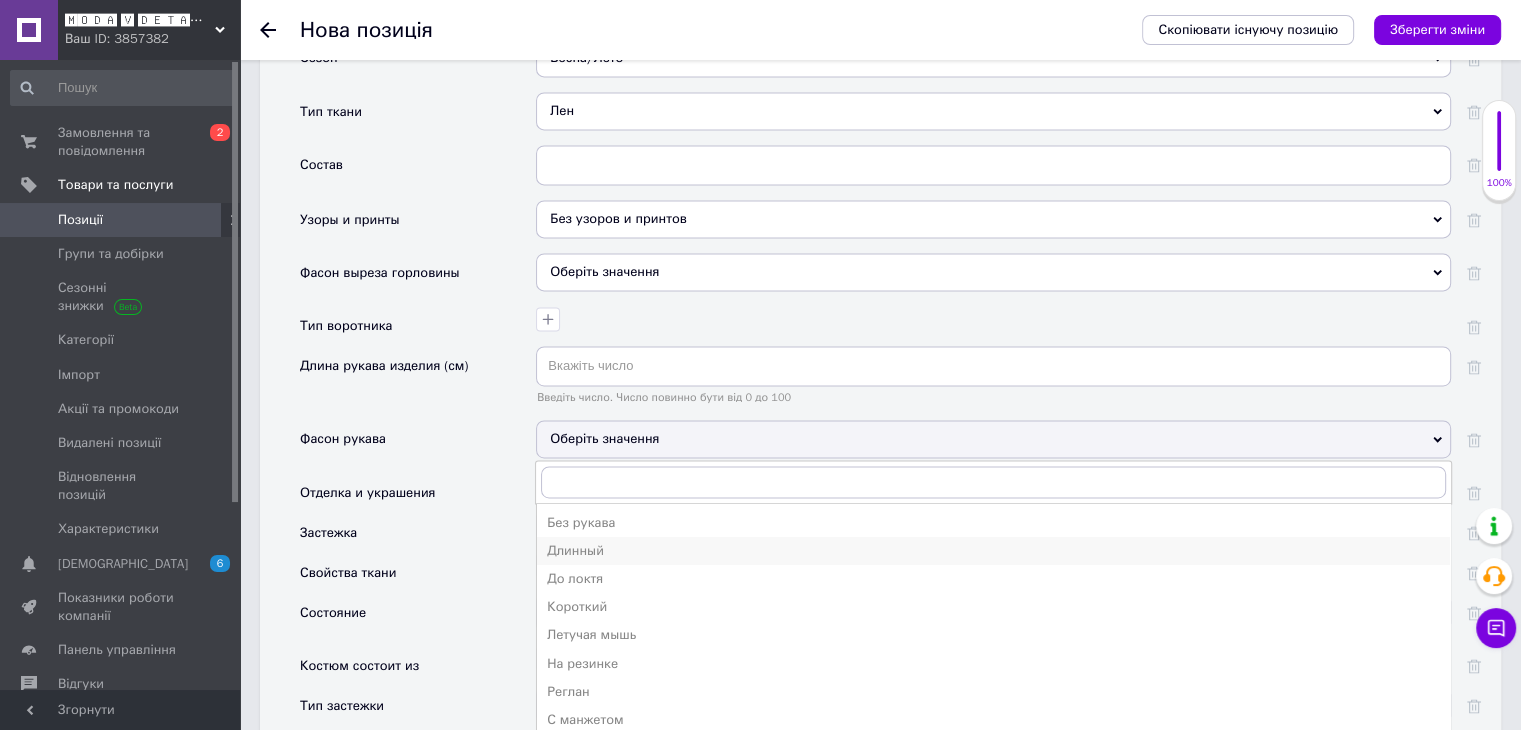 click on "Длинный" at bounding box center (993, 551) 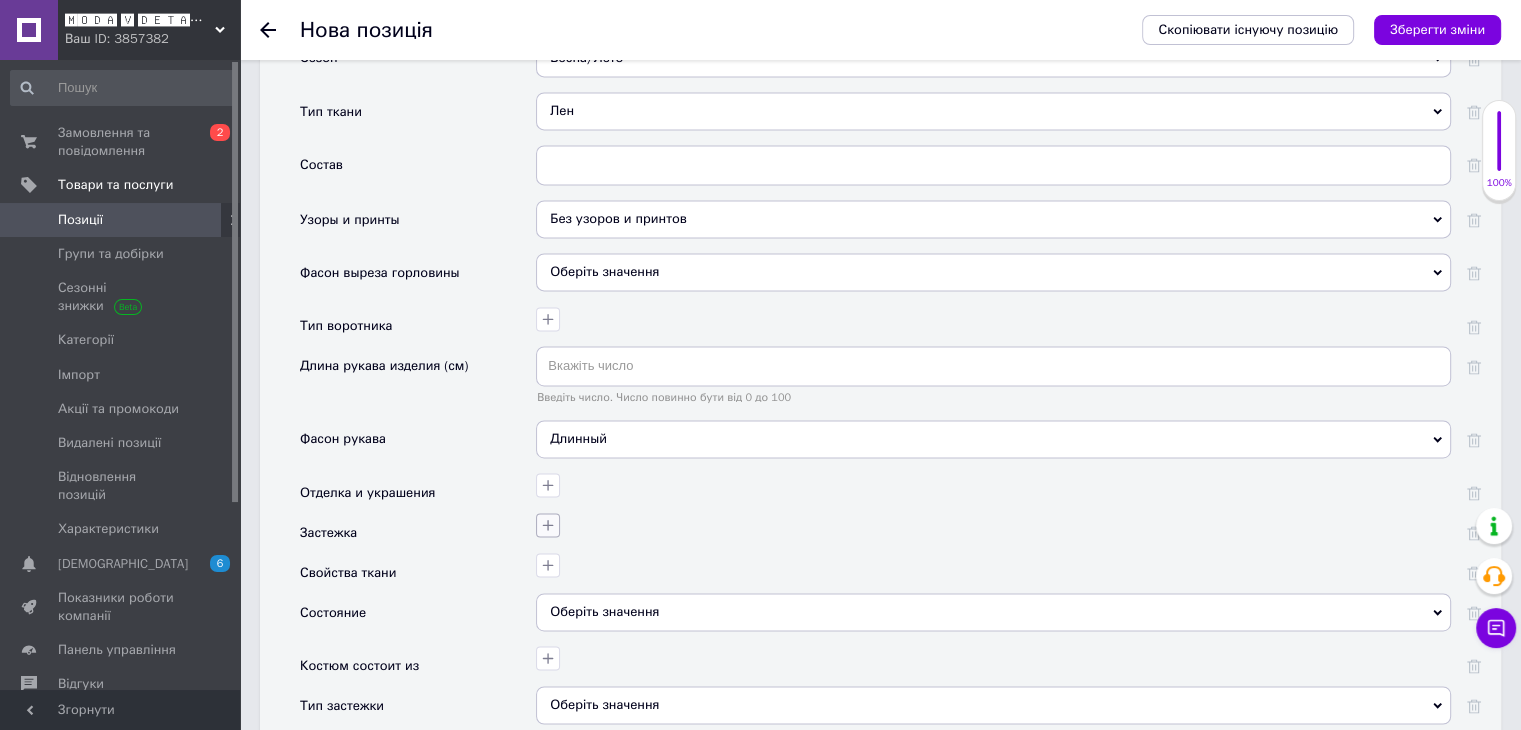 click 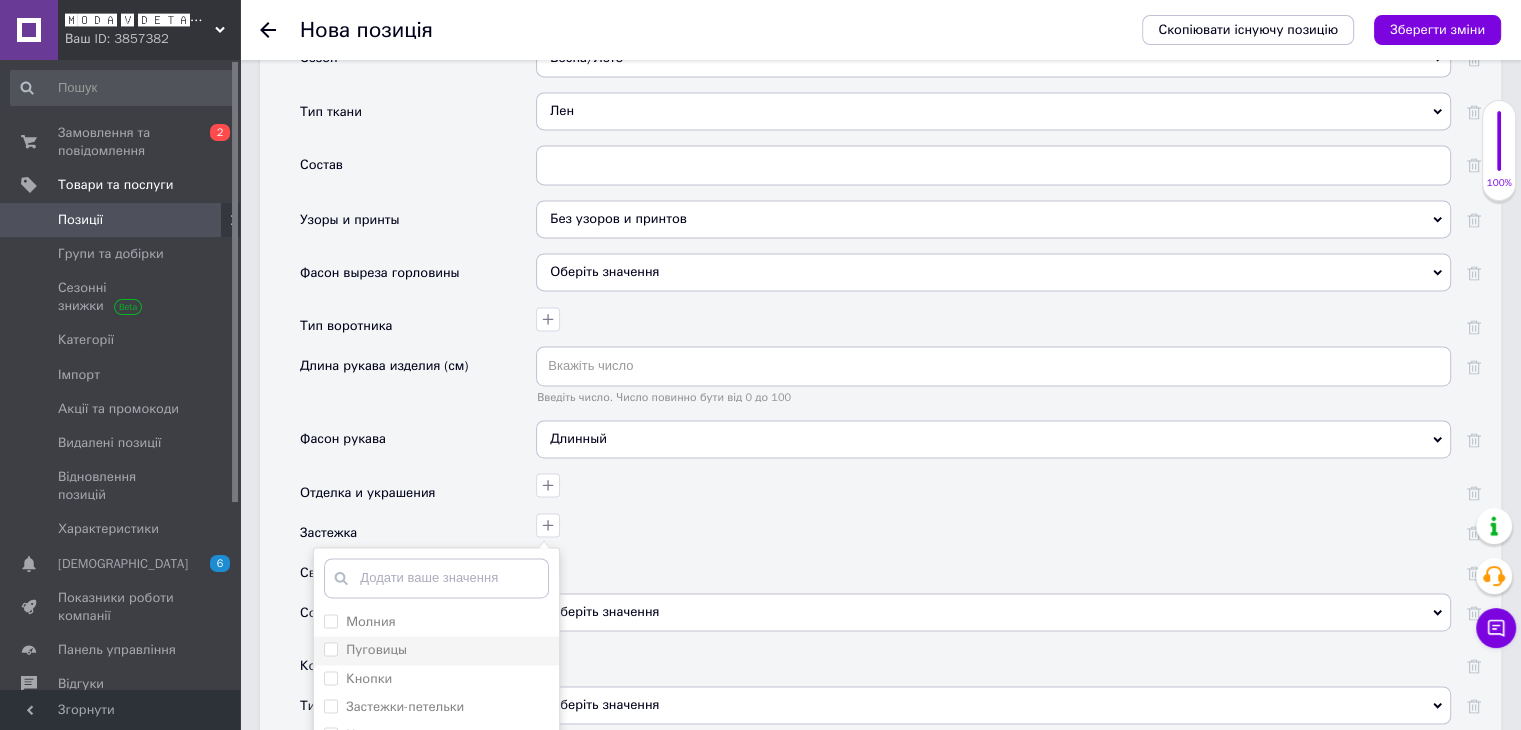 click on "Пуговицы" at bounding box center [376, 649] 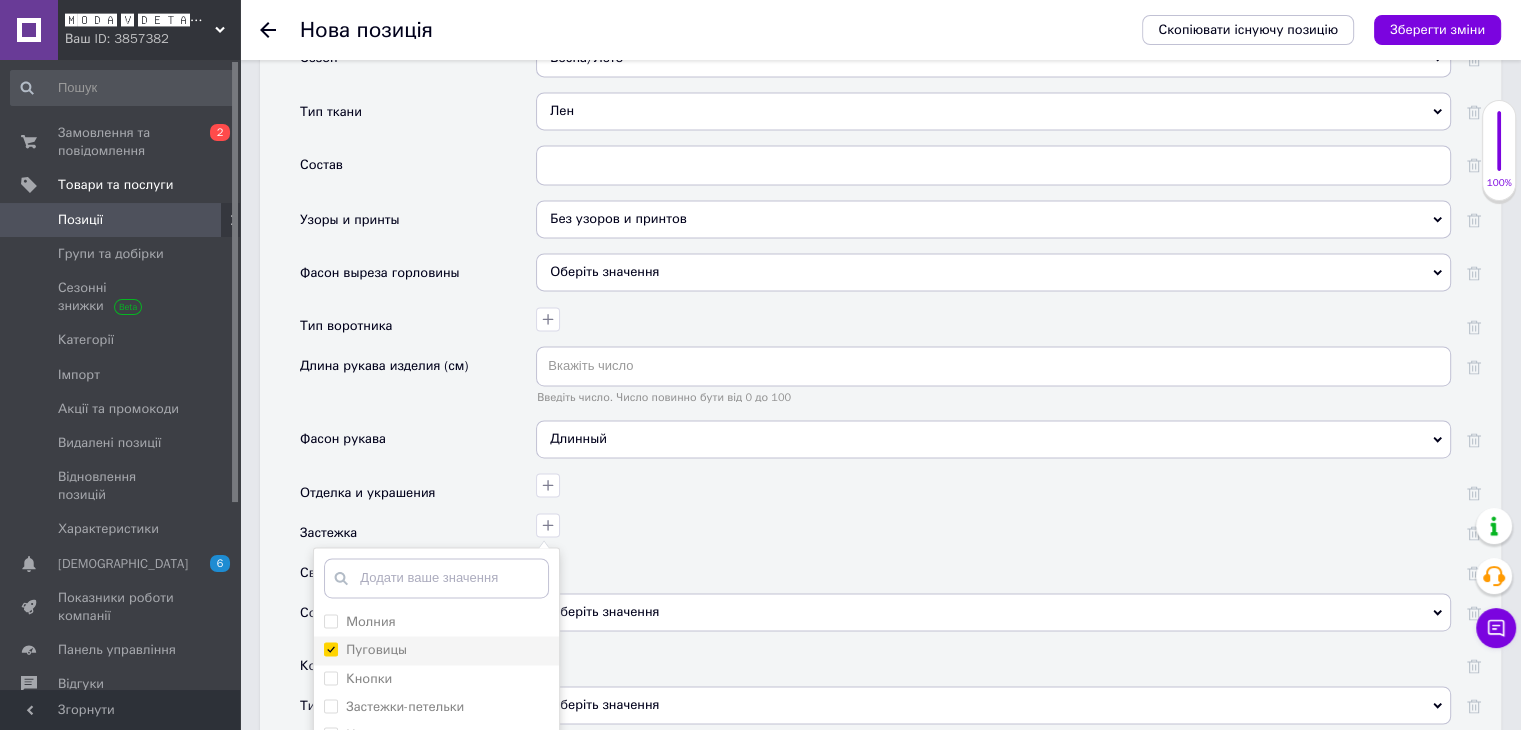 checkbox on "true" 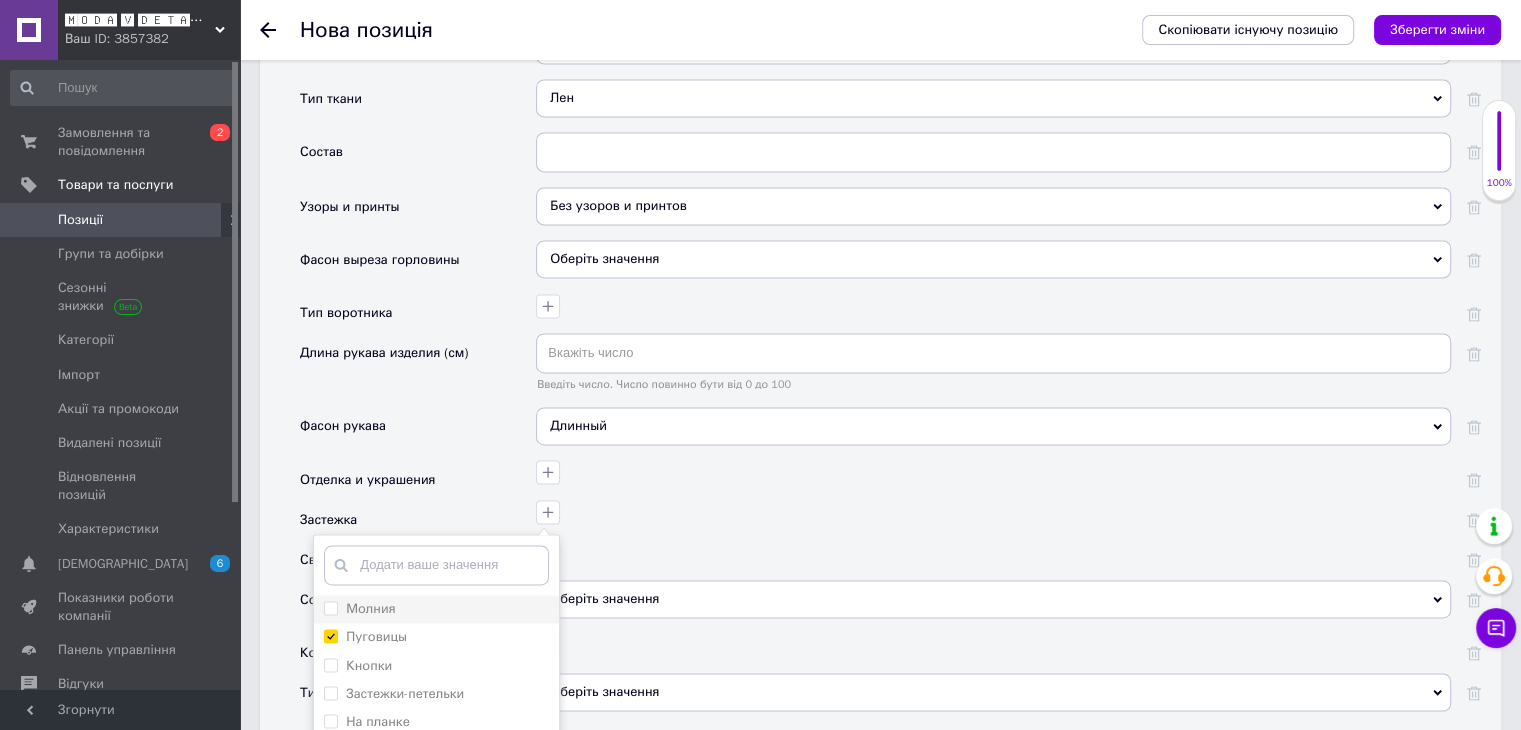 scroll, scrollTop: 3100, scrollLeft: 0, axis: vertical 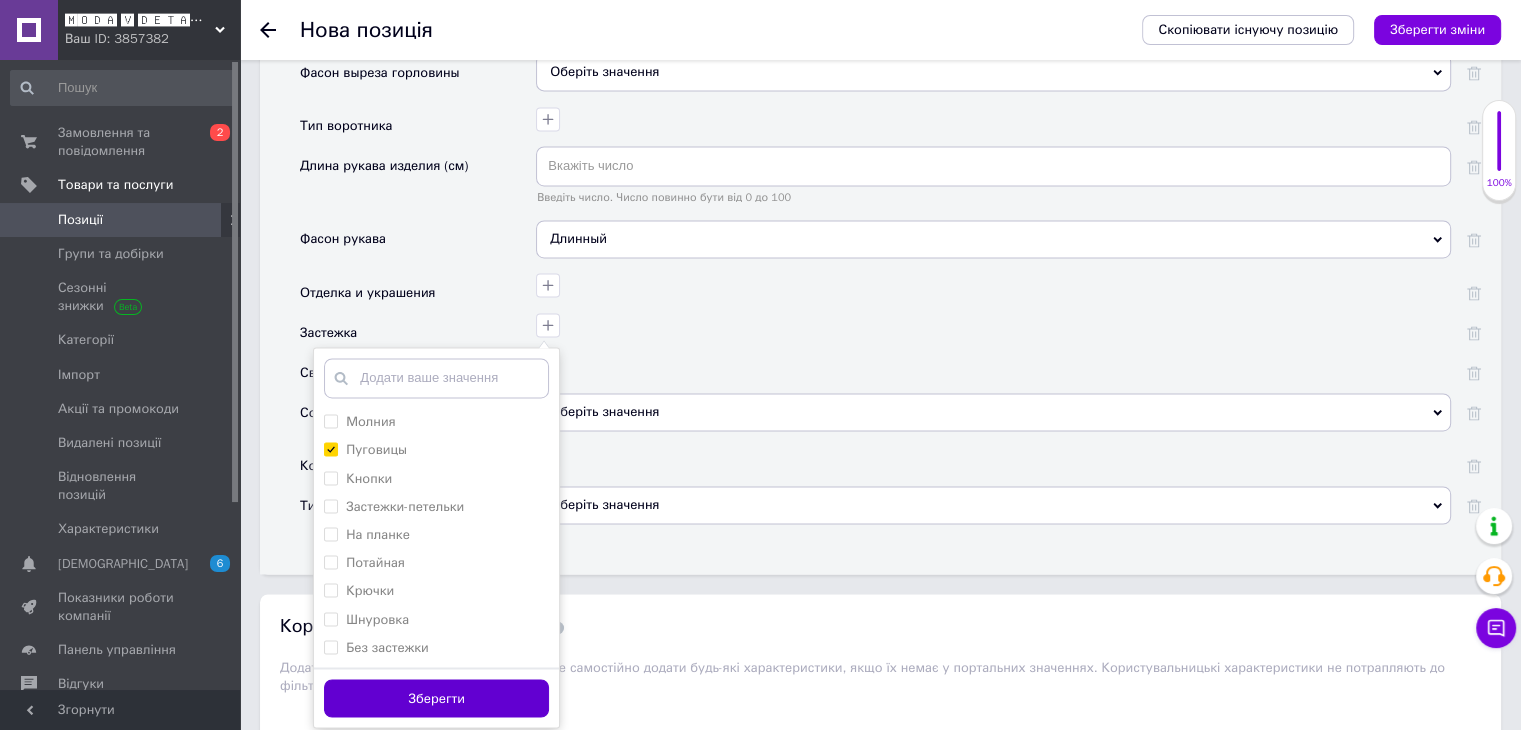 click on "Зберегти" at bounding box center (436, 698) 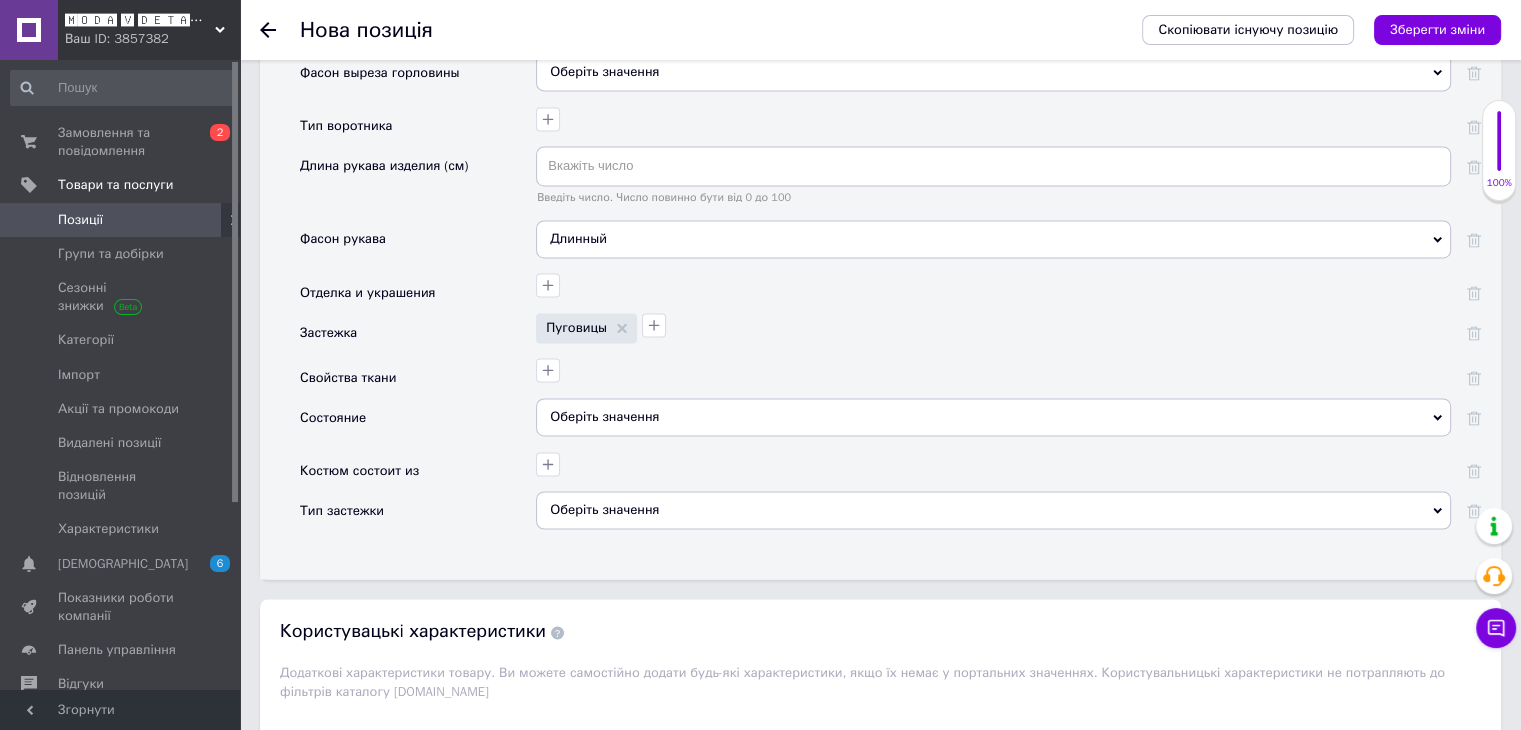 click on "Оберіть значення" at bounding box center (993, 417) 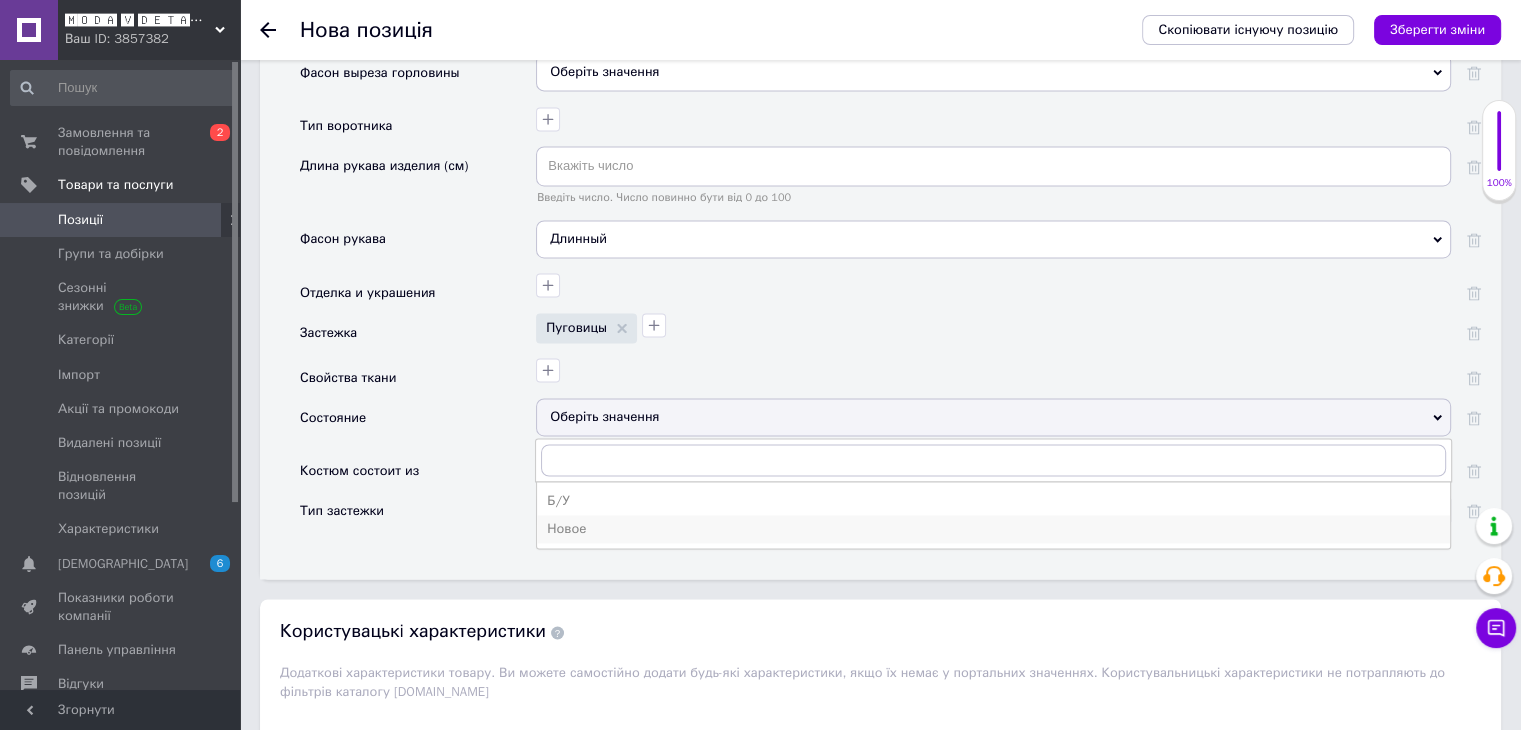 click on "Новое" at bounding box center (993, 529) 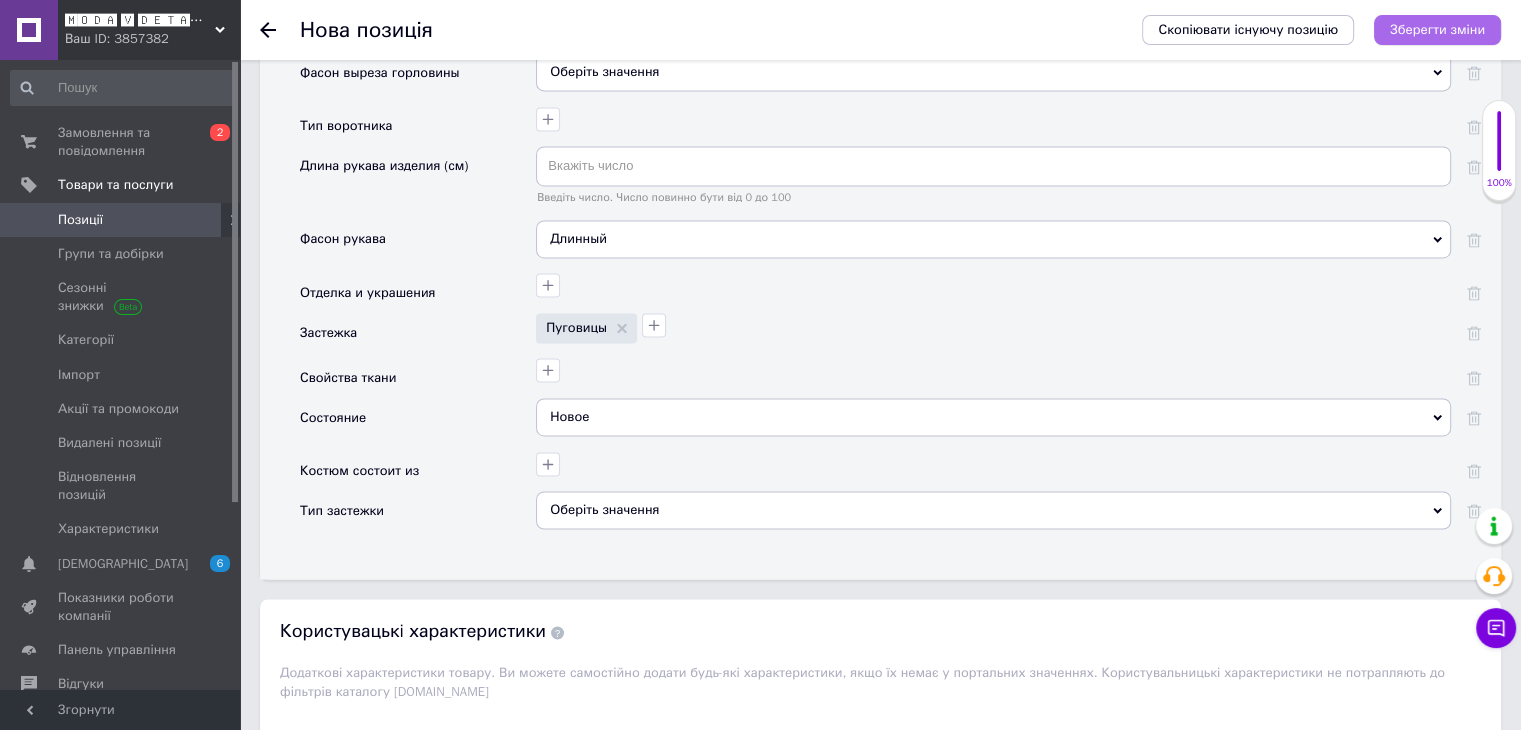 click on "Зберегти зміни" at bounding box center [1437, 29] 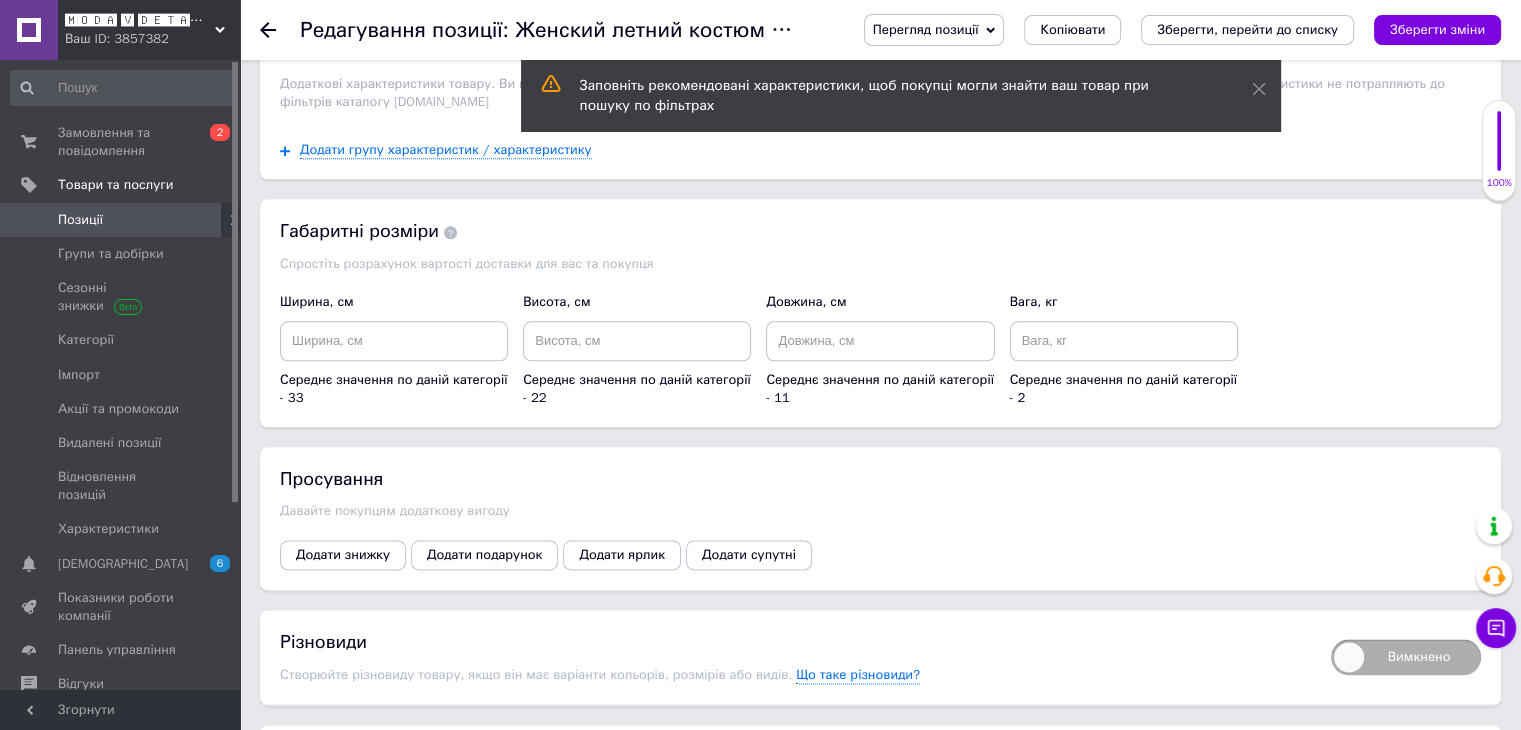 scroll, scrollTop: 2509, scrollLeft: 0, axis: vertical 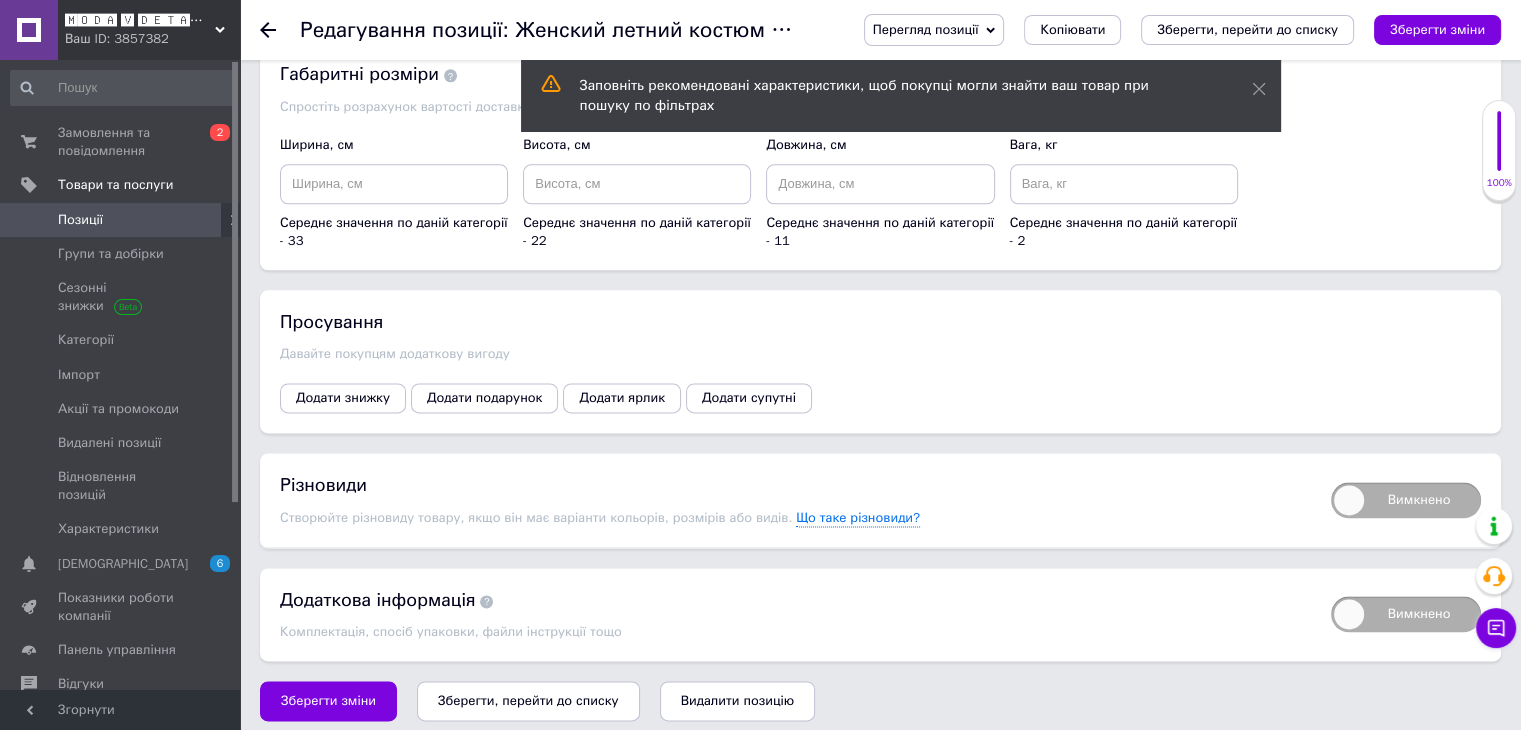 click on "Вимкнено" at bounding box center [1406, 500] 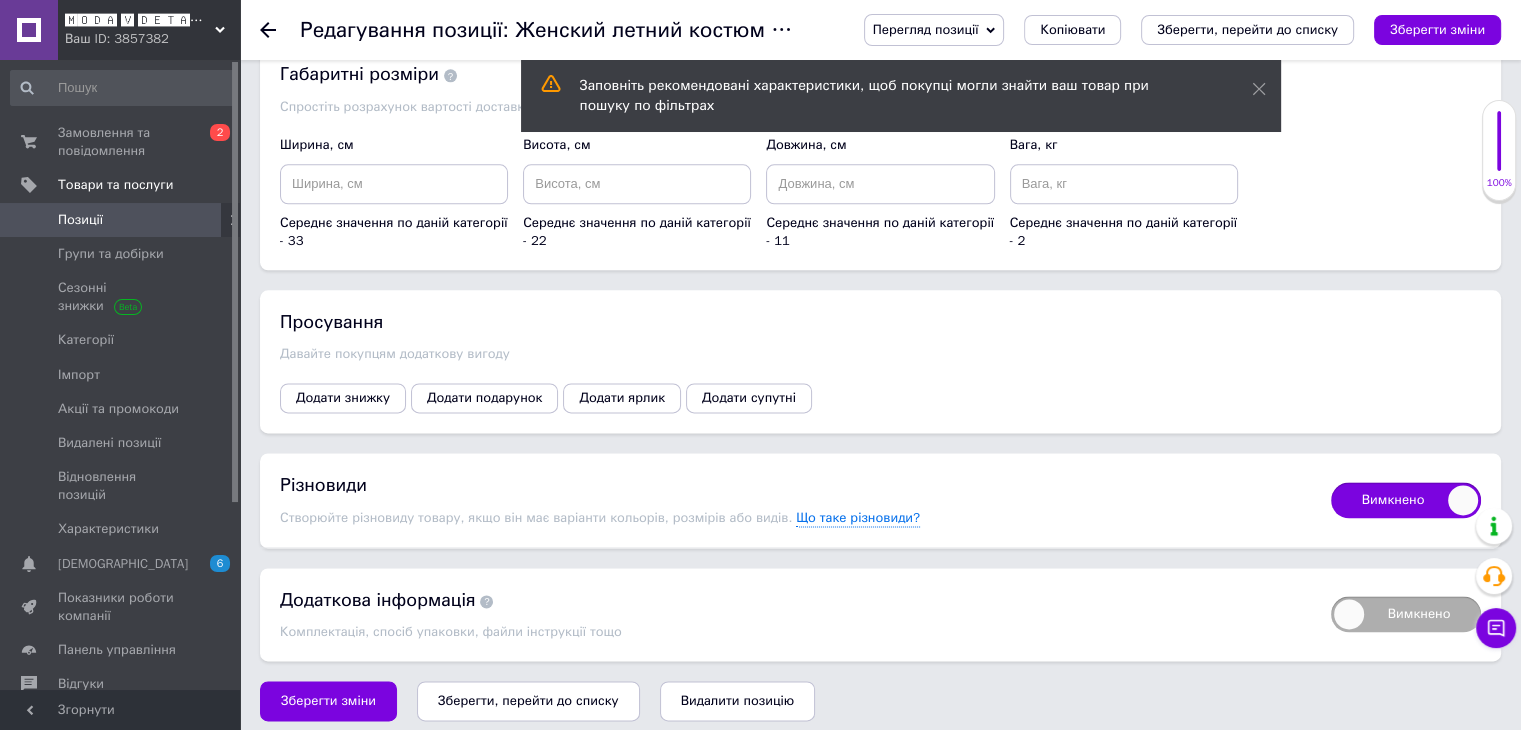 checkbox on "true" 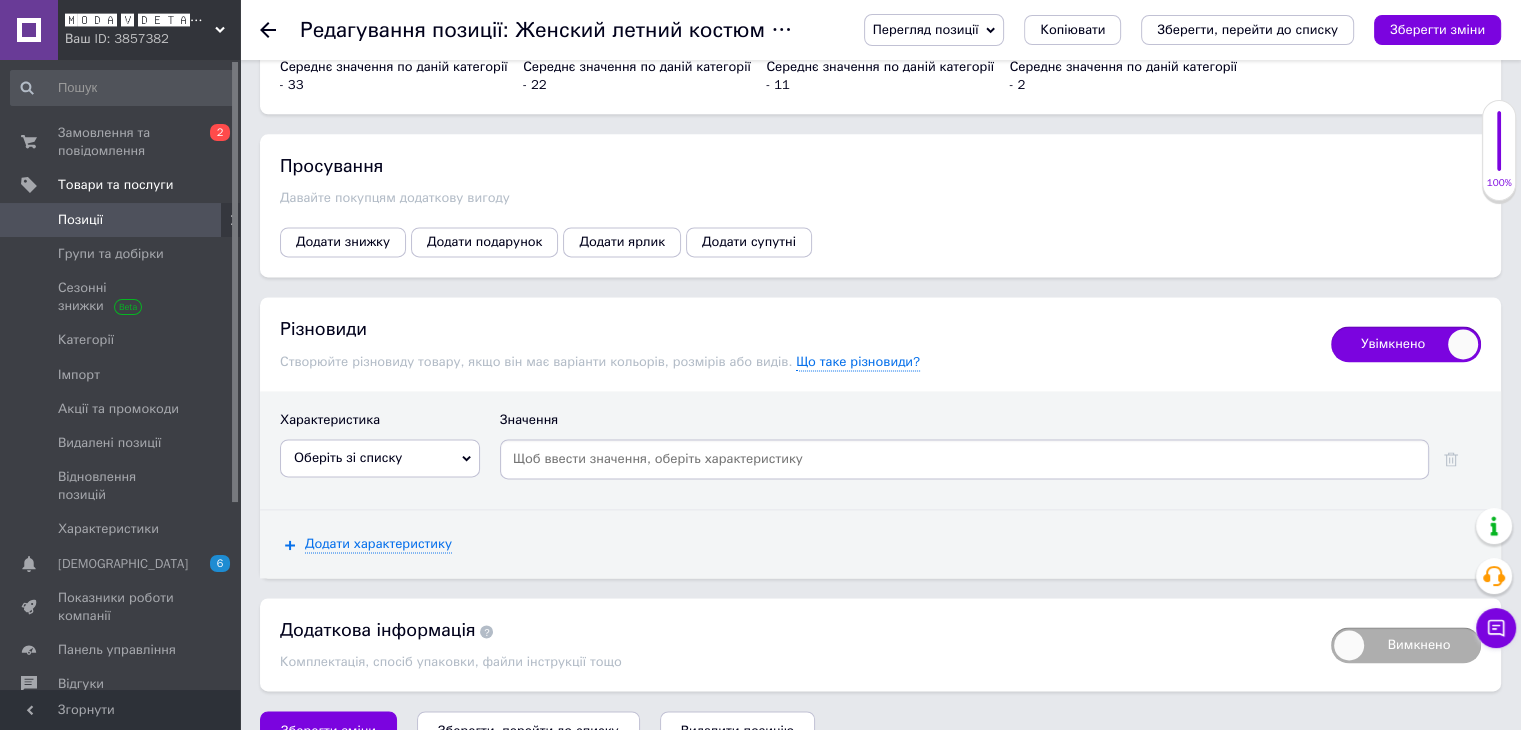 scroll, scrollTop: 2695, scrollLeft: 0, axis: vertical 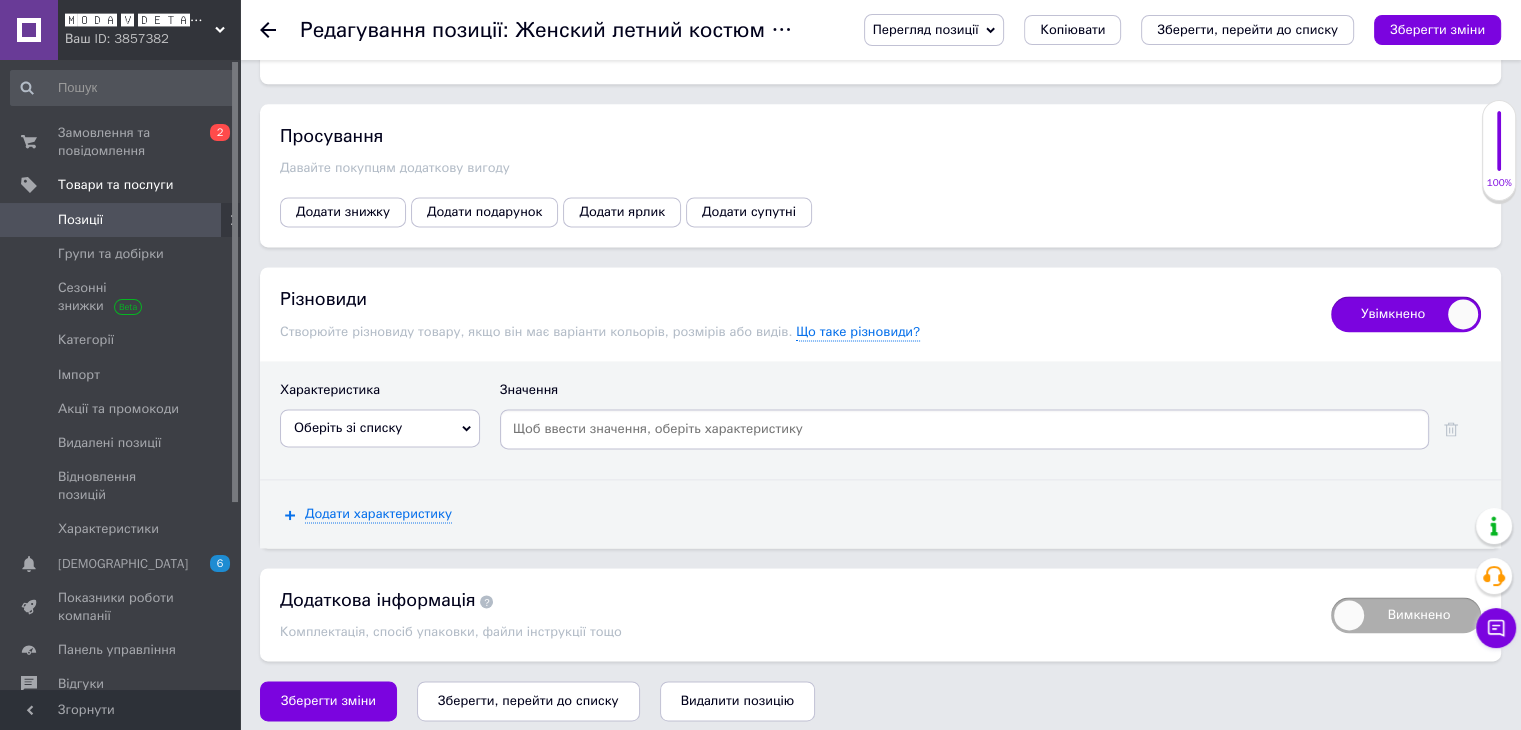 click on "Оберіть зі списку" at bounding box center (380, 428) 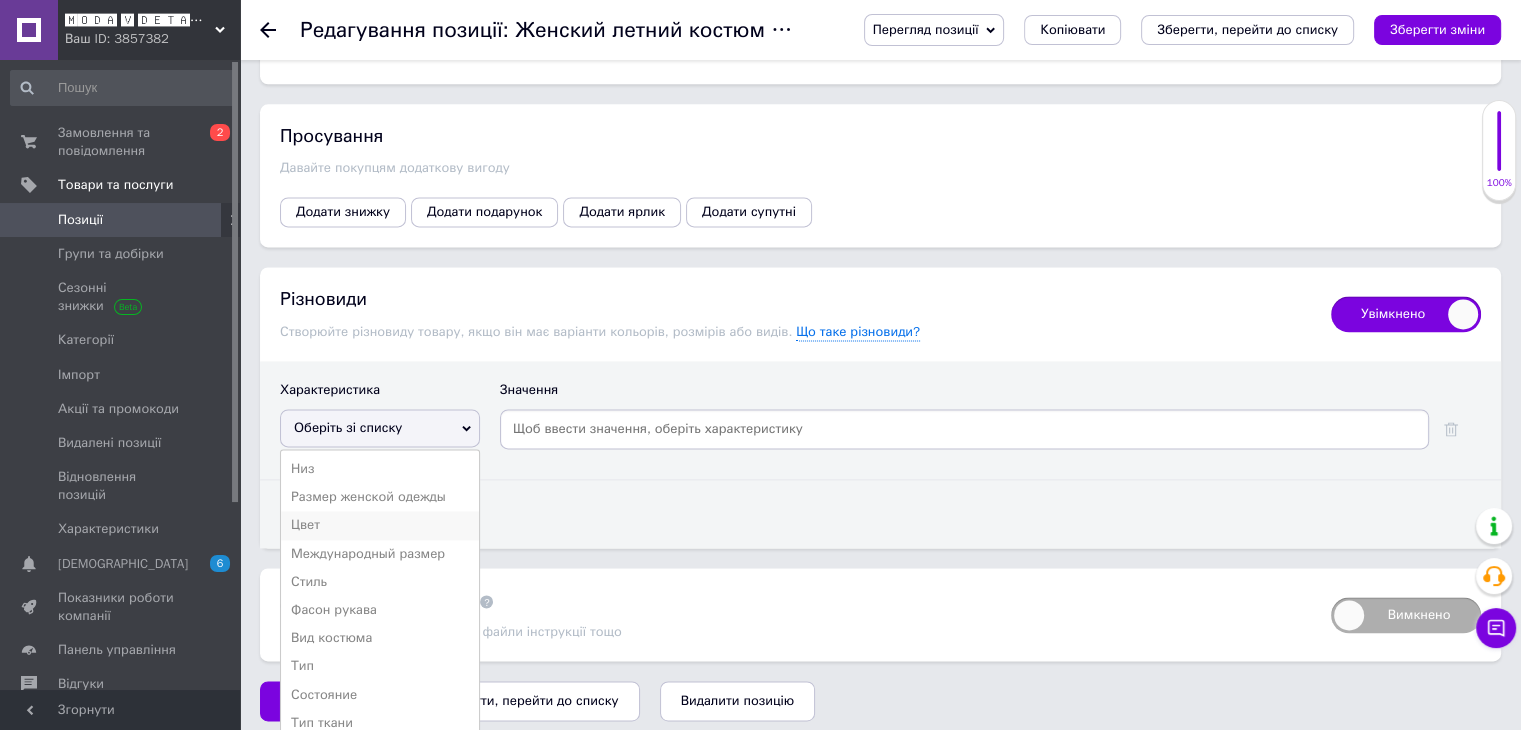 click on "Цвет" at bounding box center [380, 525] 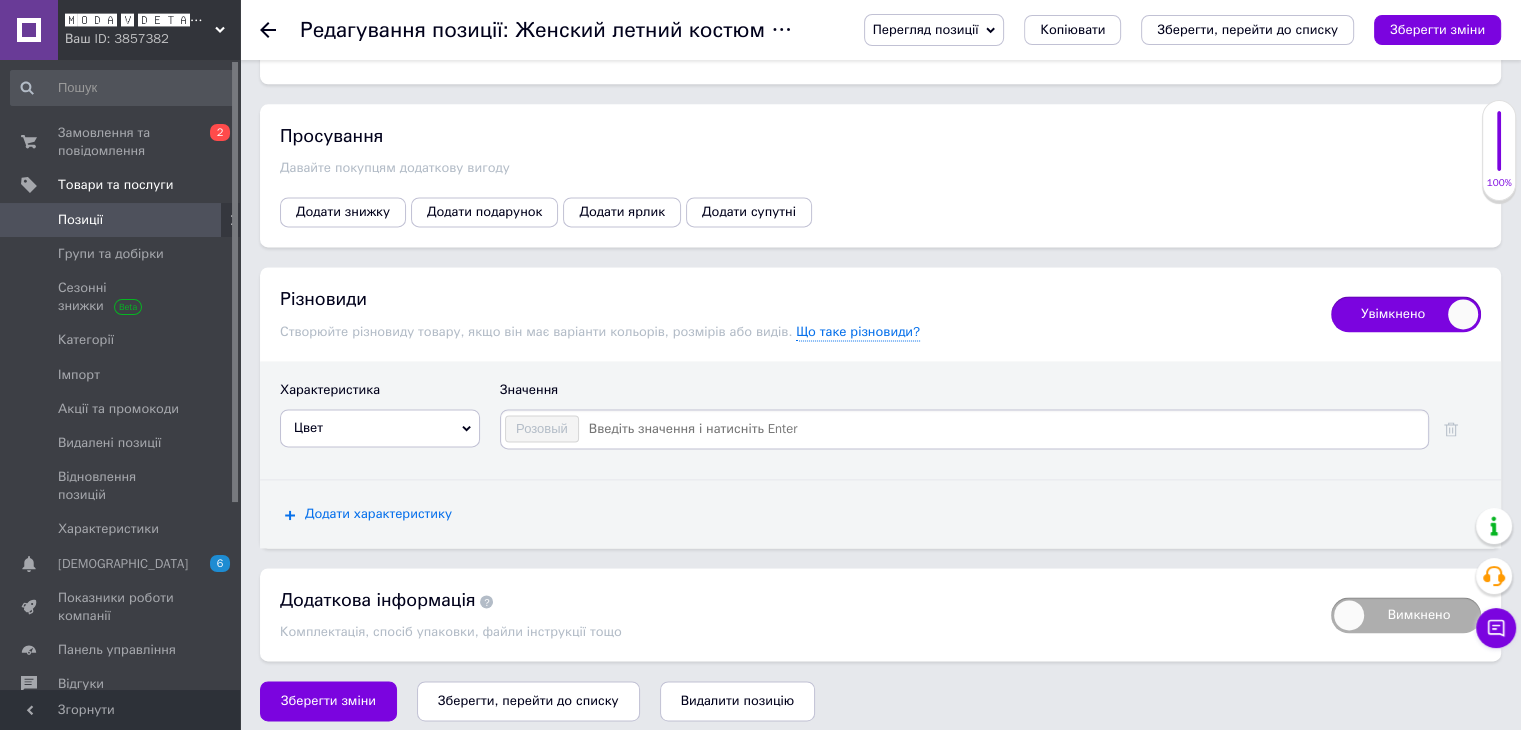 click on "Додати характеристику" at bounding box center [378, 514] 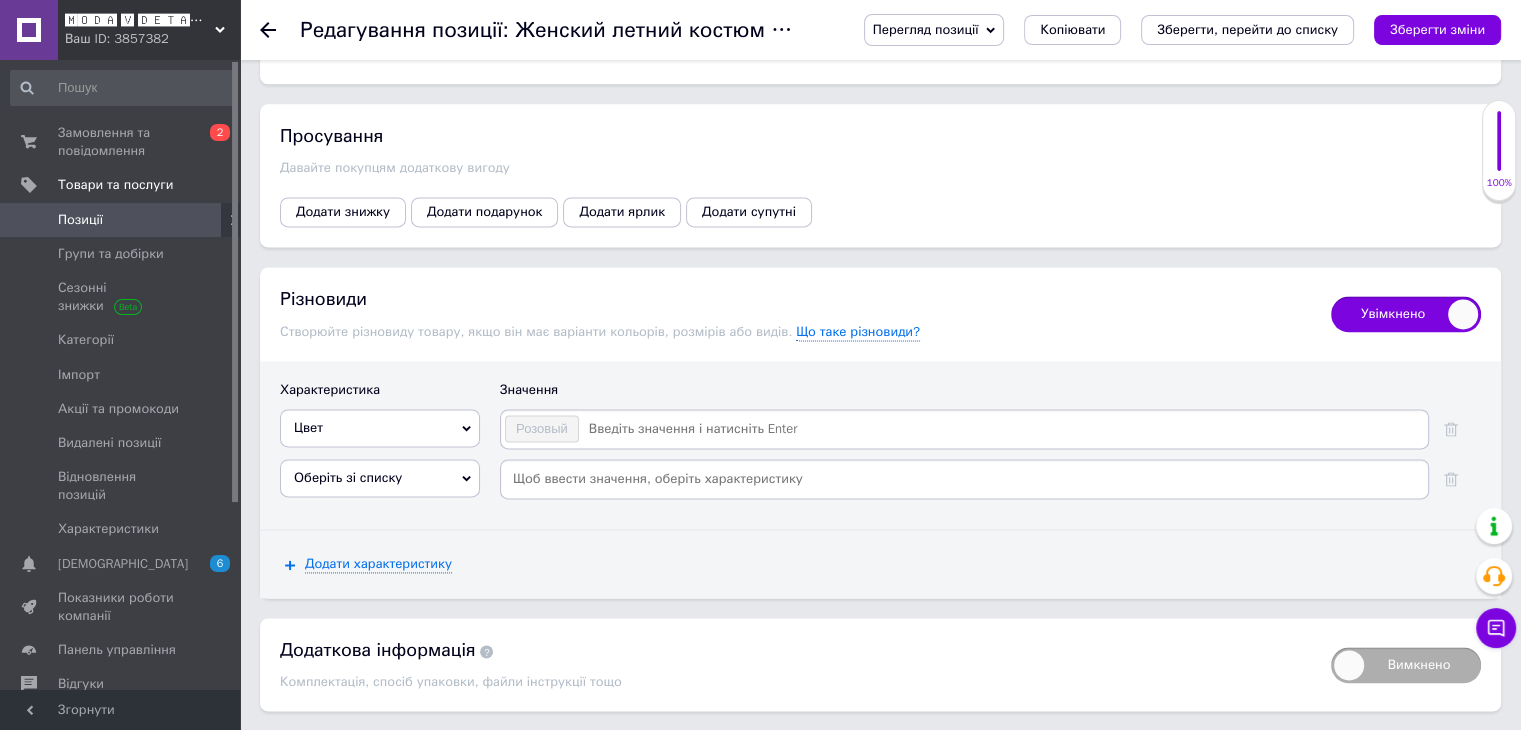 click on "Оберіть зі списку" at bounding box center [380, 478] 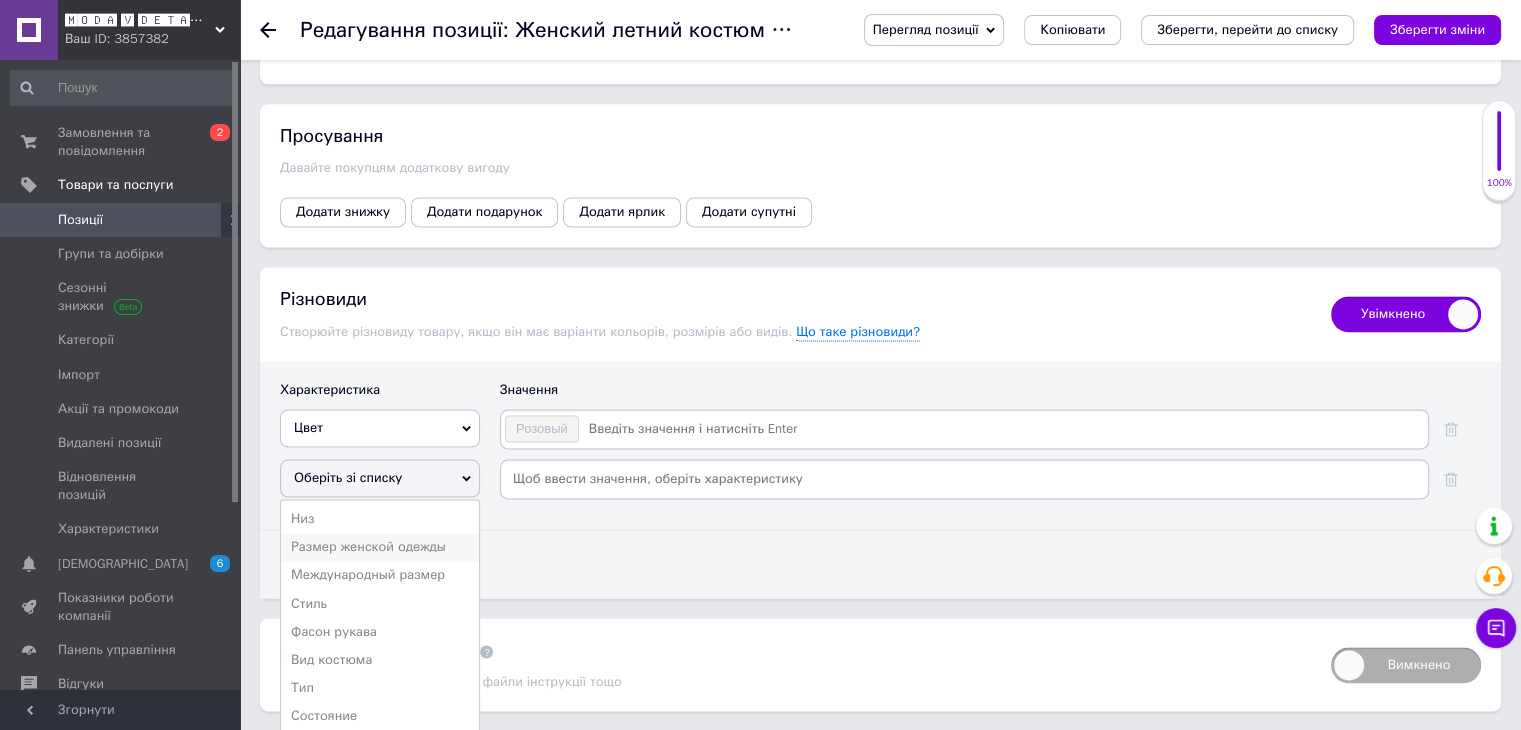 click on "Размер женской одежды" at bounding box center (380, 547) 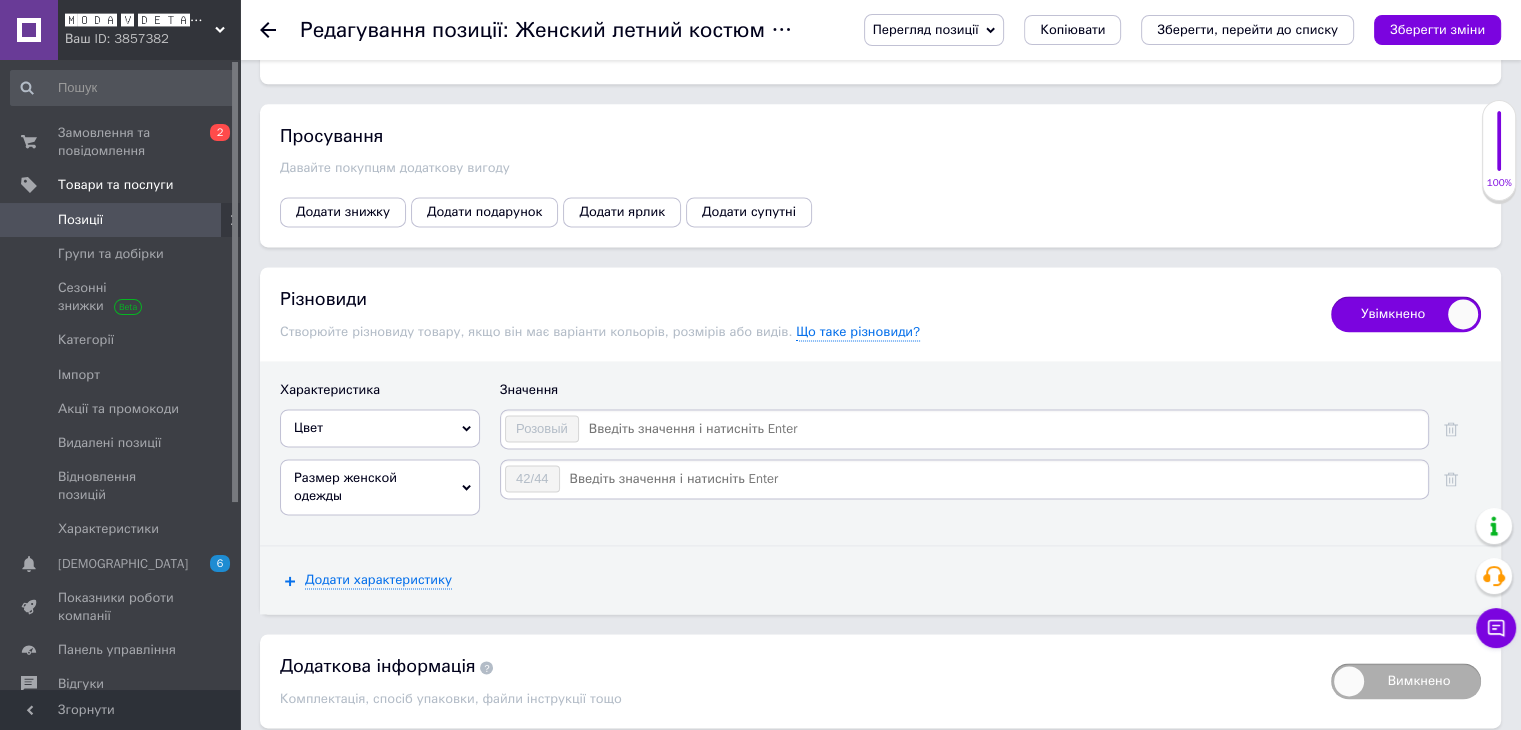 click at bounding box center (1002, 429) 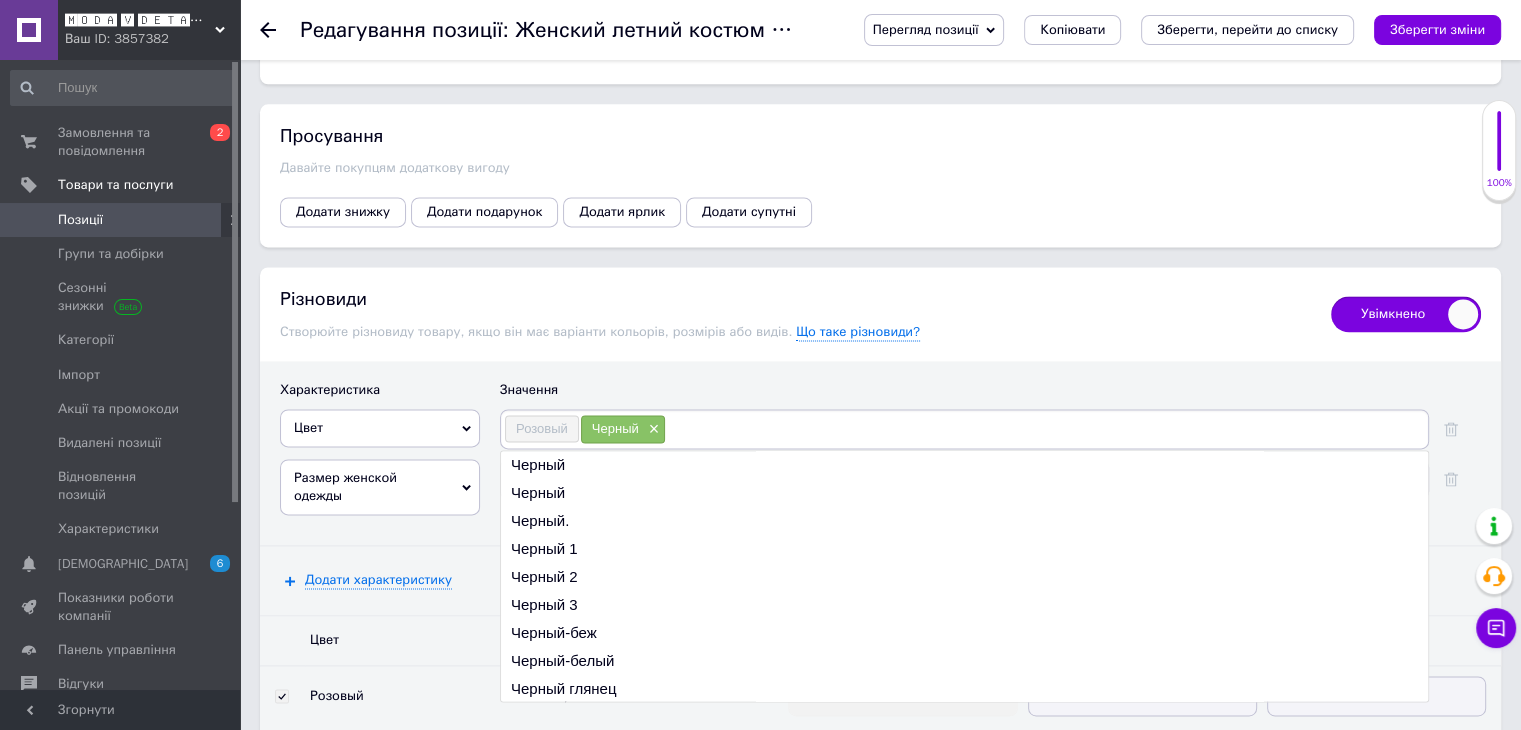 paste on "Молочный" 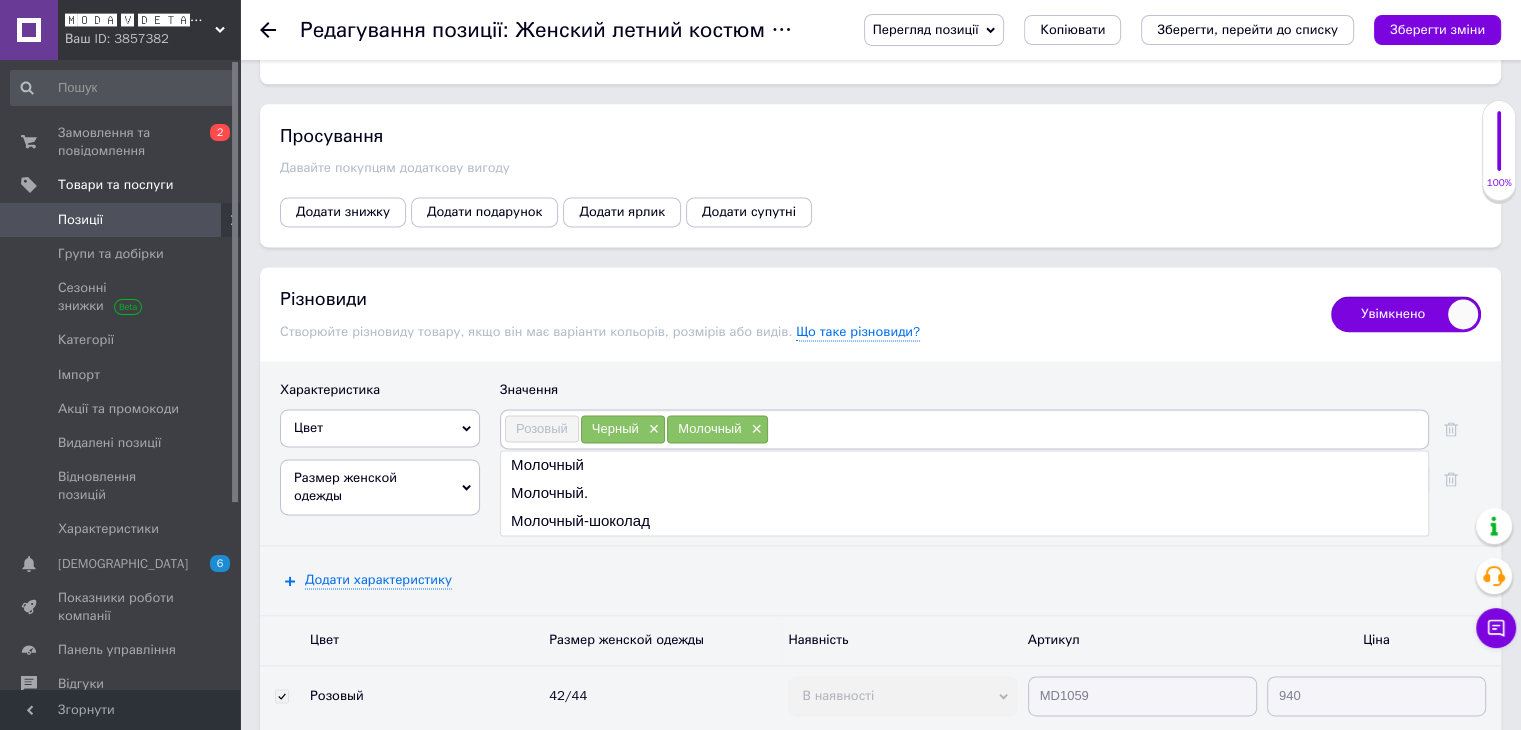 paste on "Капучино" 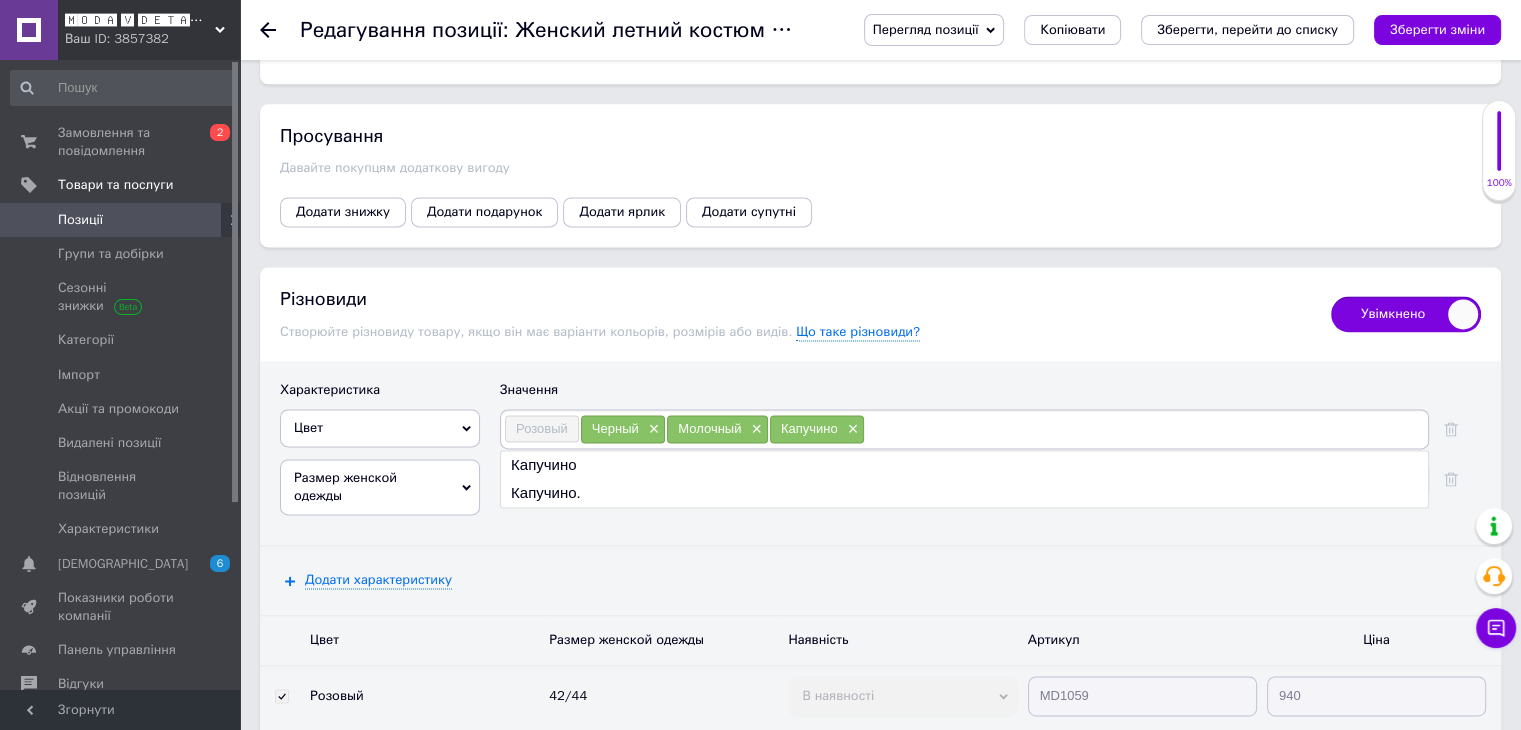 paste on "Зеленый" 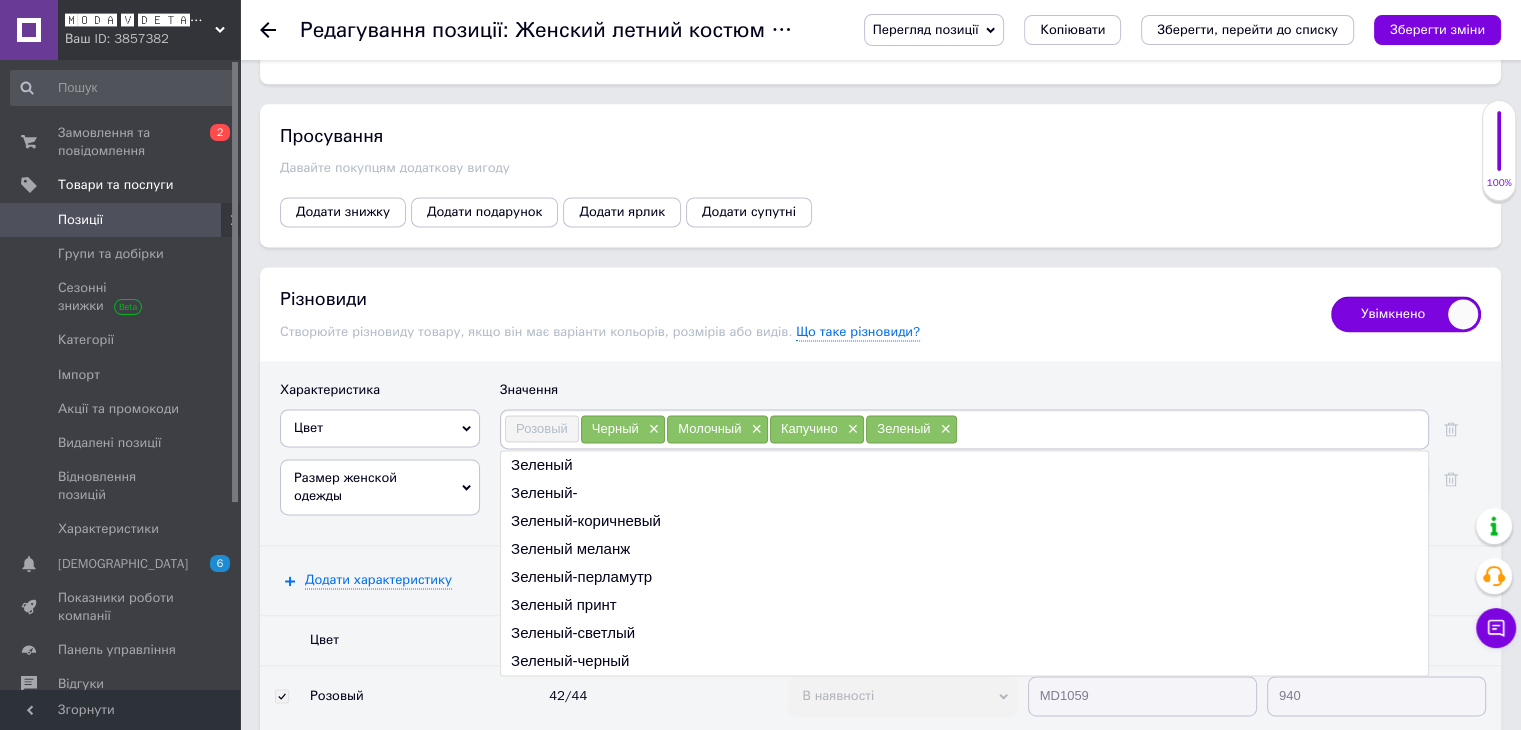 paste on "Лавандовый" 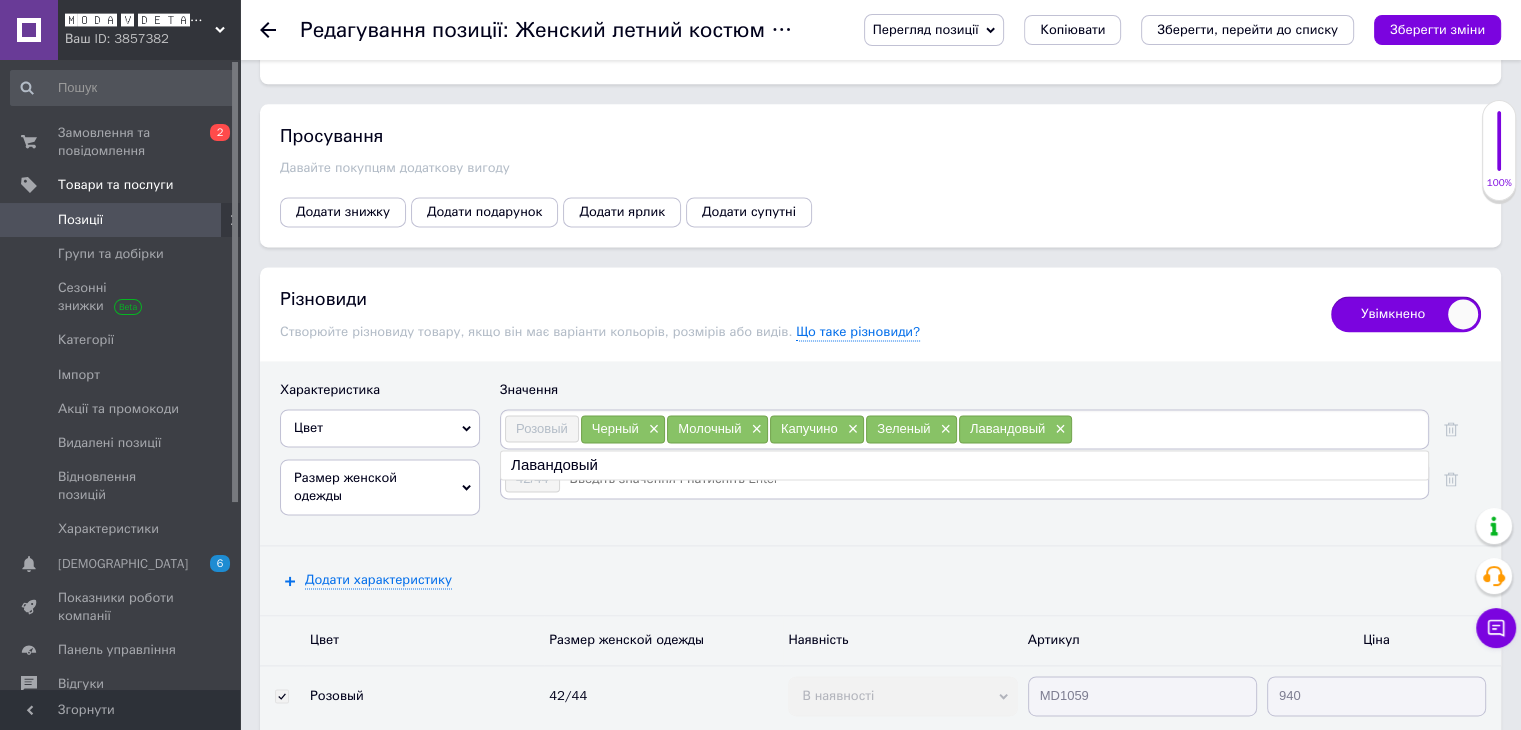 paste on "Оливковый" 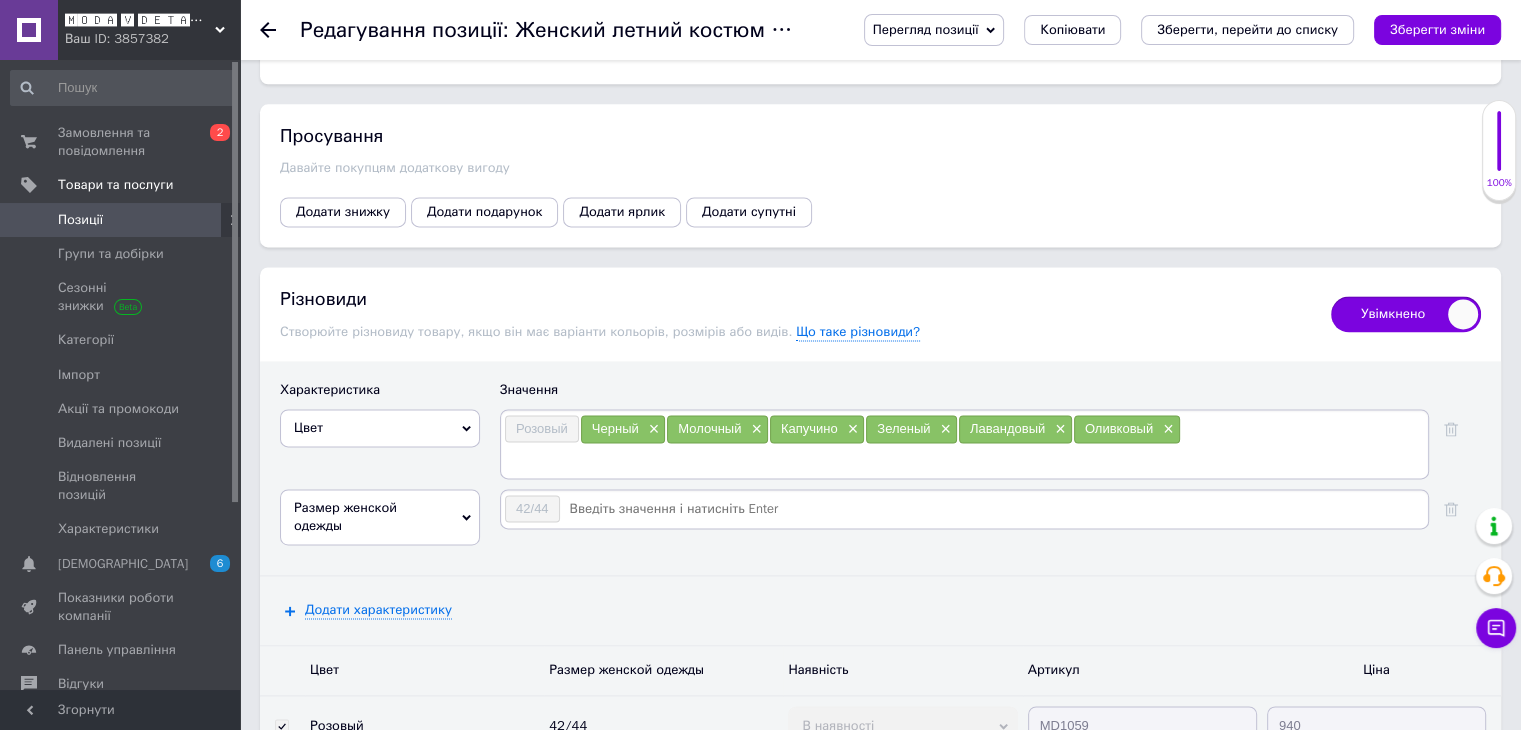 paste on "Хаки" 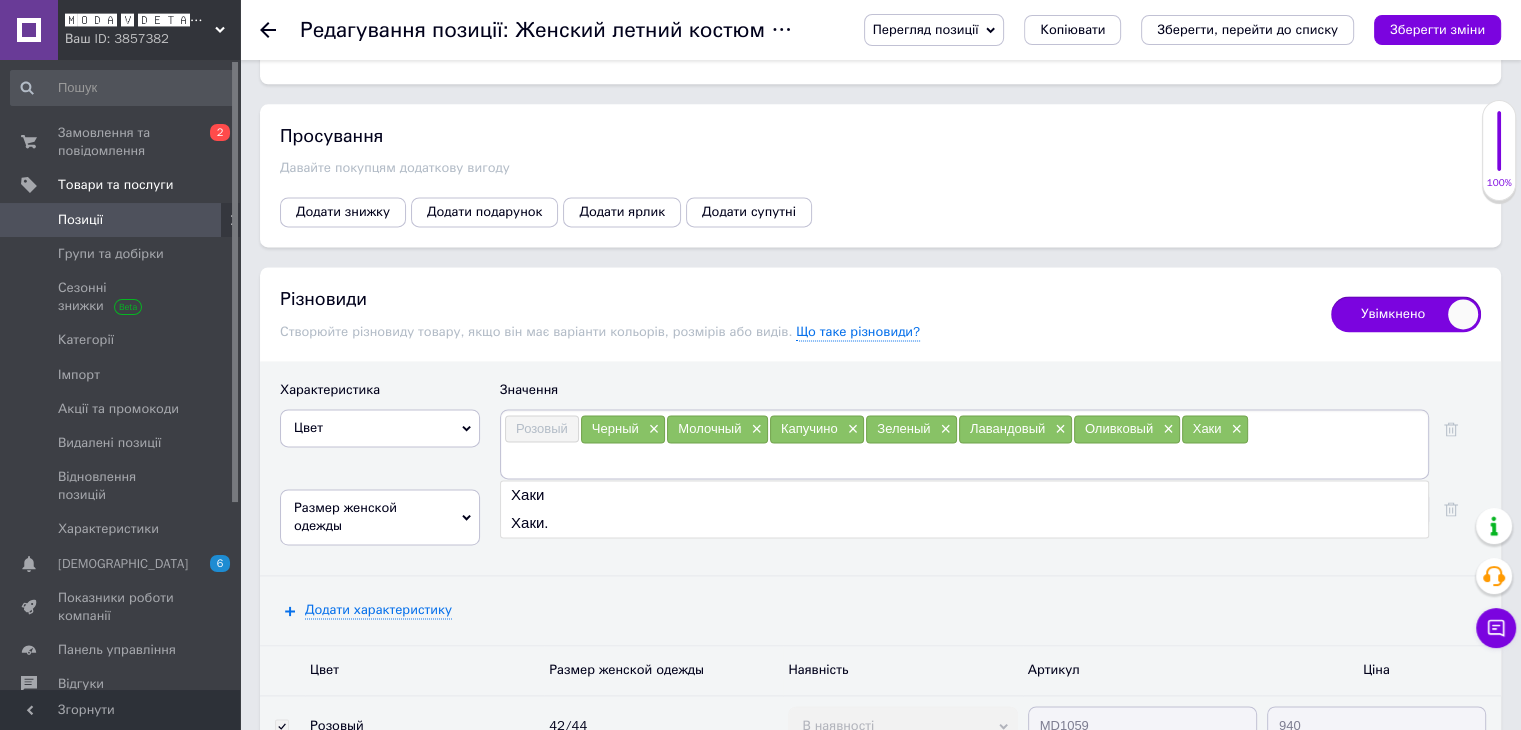 paste on "Бежевый" 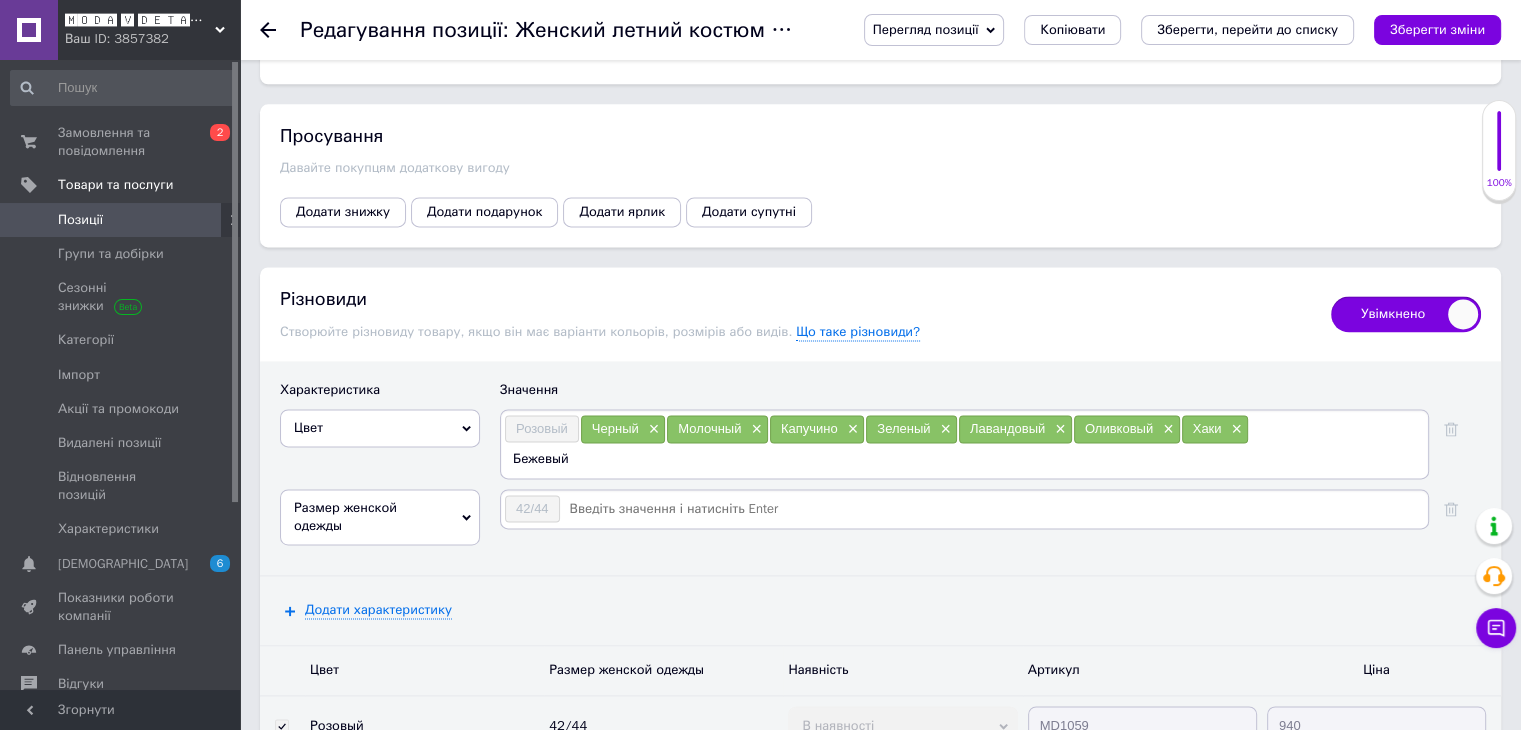 type 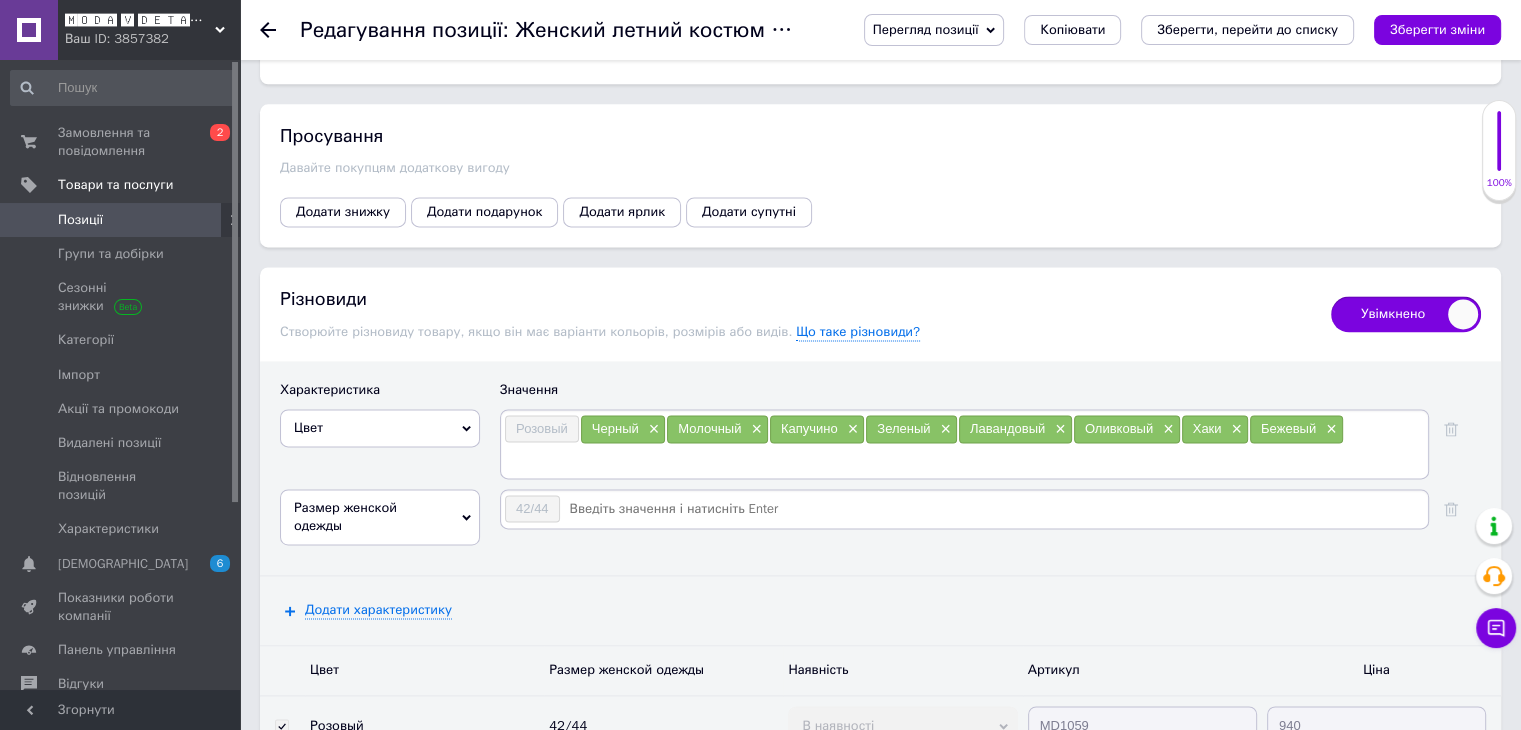 click on "Размер женской одежды" at bounding box center [380, 517] 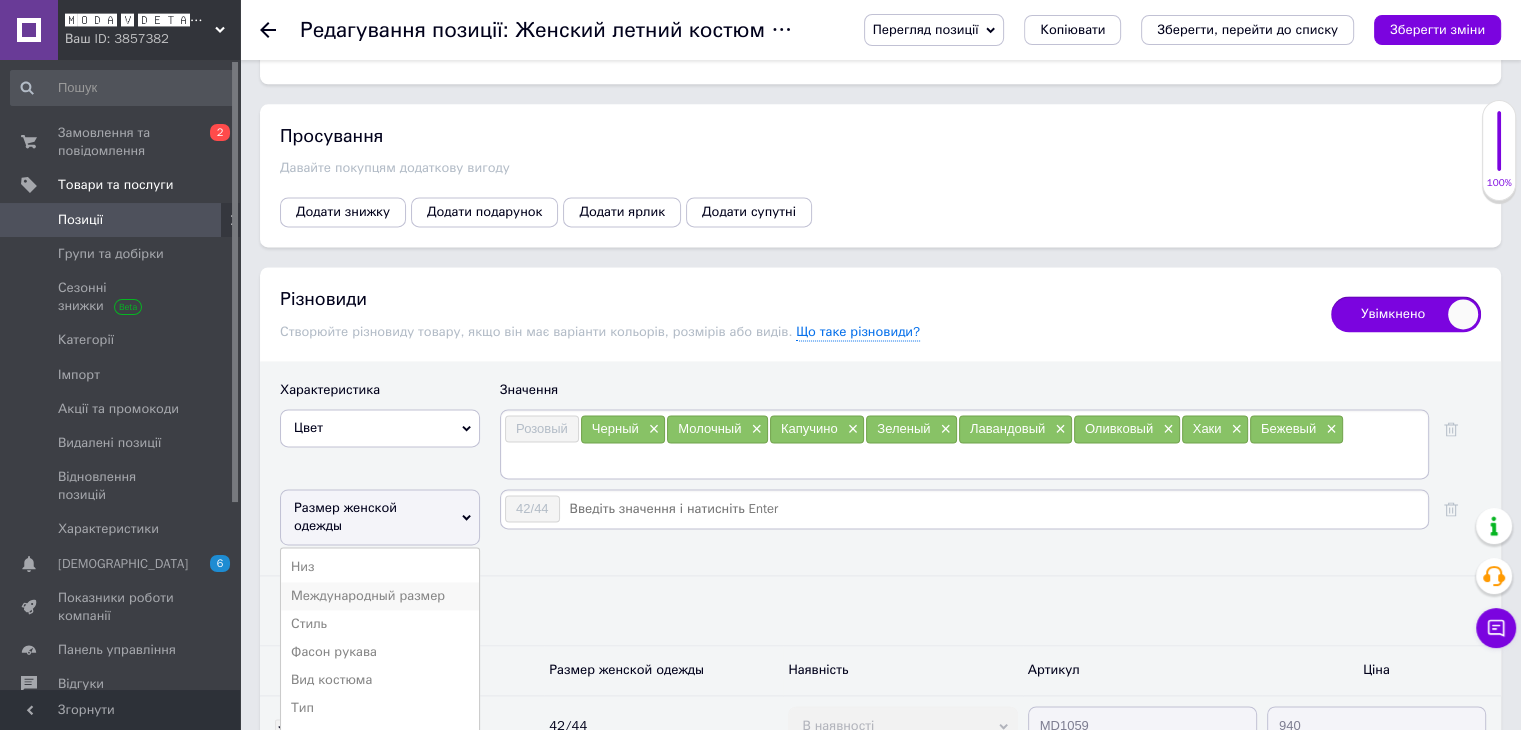 click on "Международный размер" at bounding box center (380, 596) 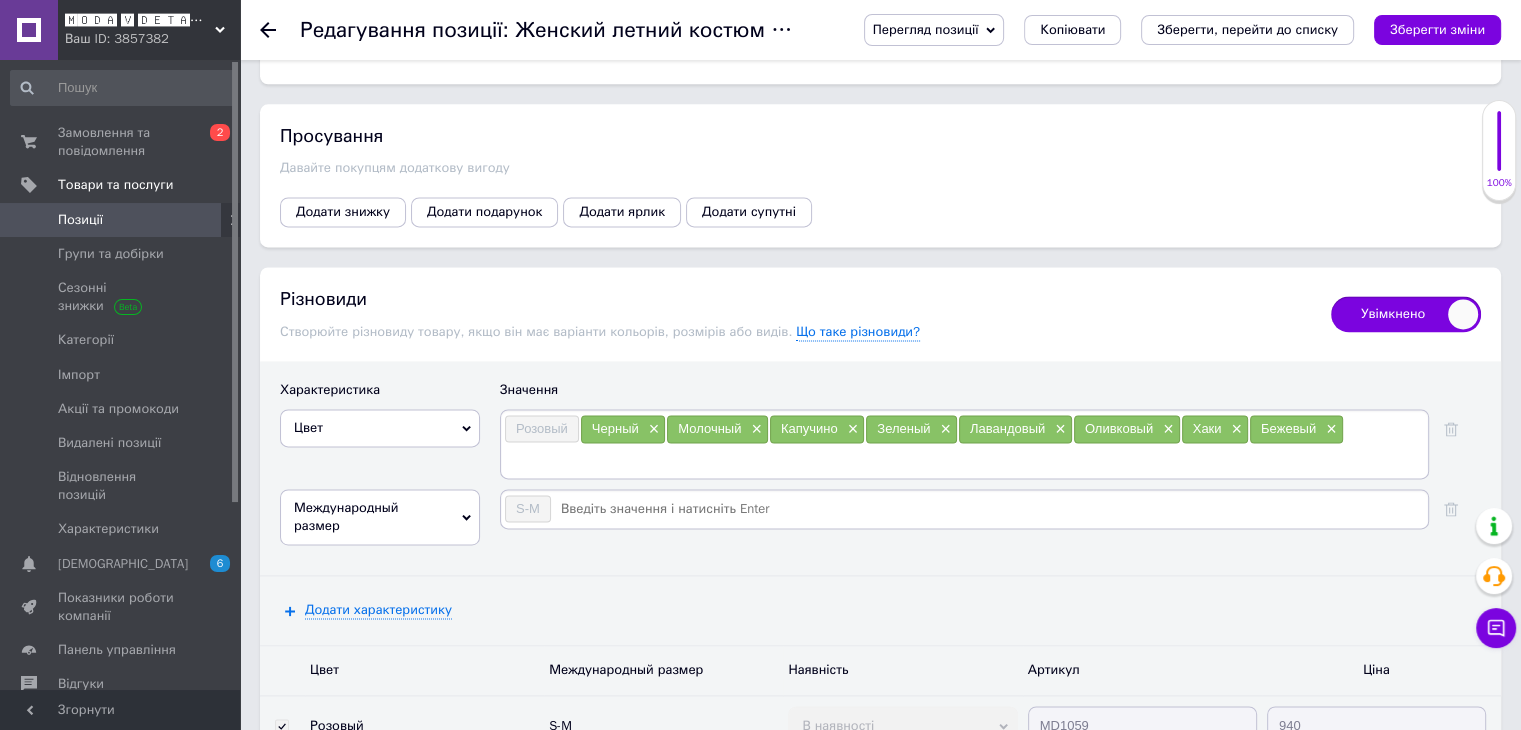 click at bounding box center [988, 509] 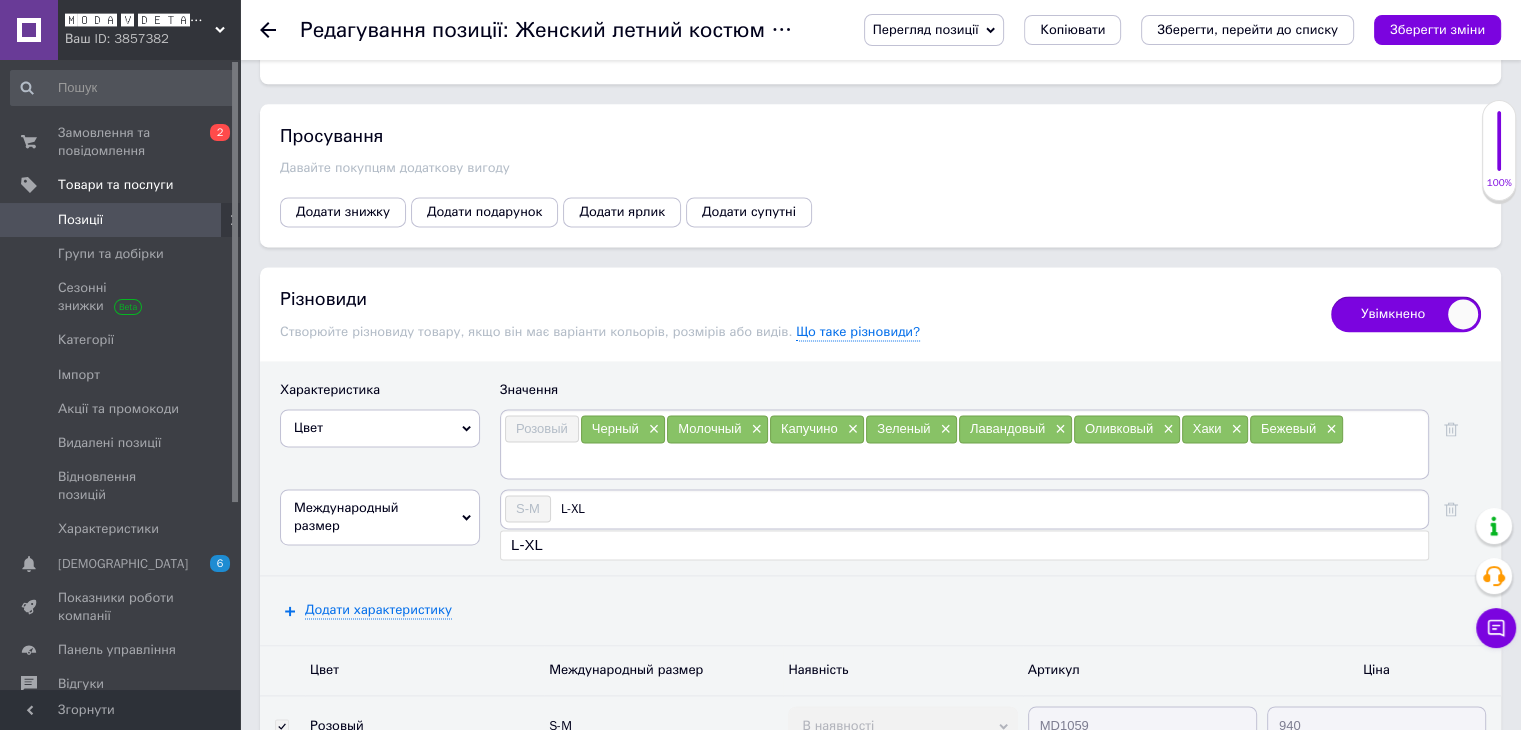 type 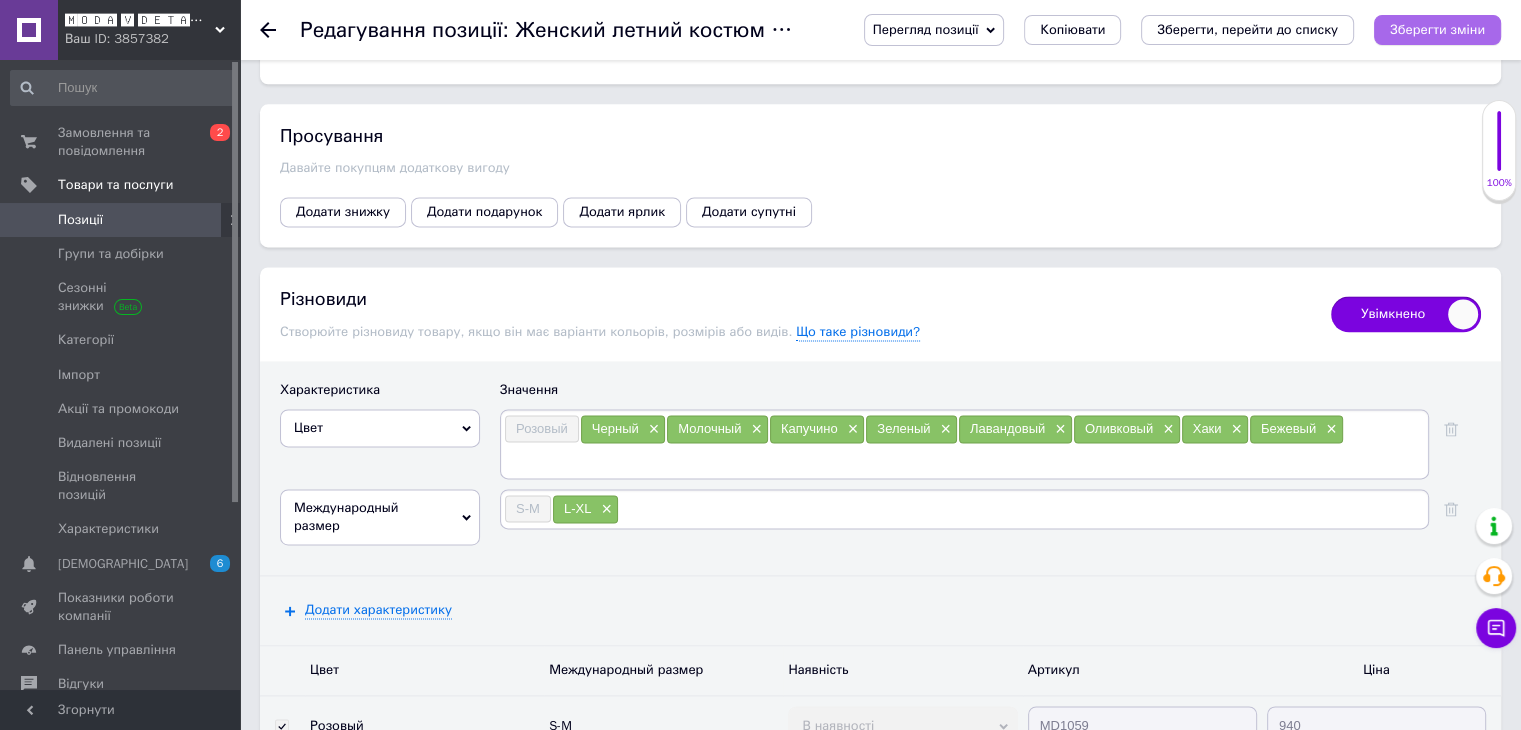 click on "Зберегти зміни" at bounding box center [1437, 30] 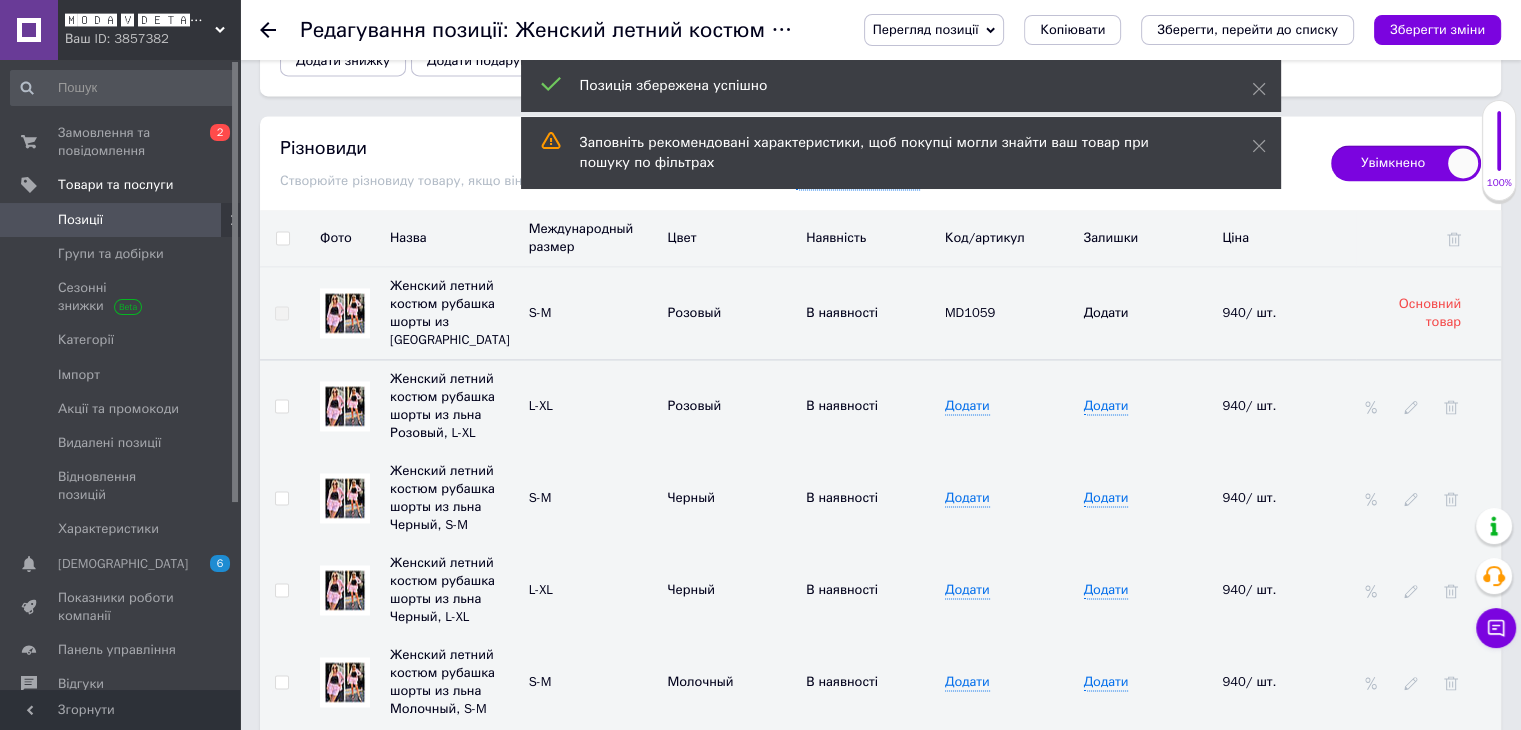 scroll, scrollTop: 2895, scrollLeft: 0, axis: vertical 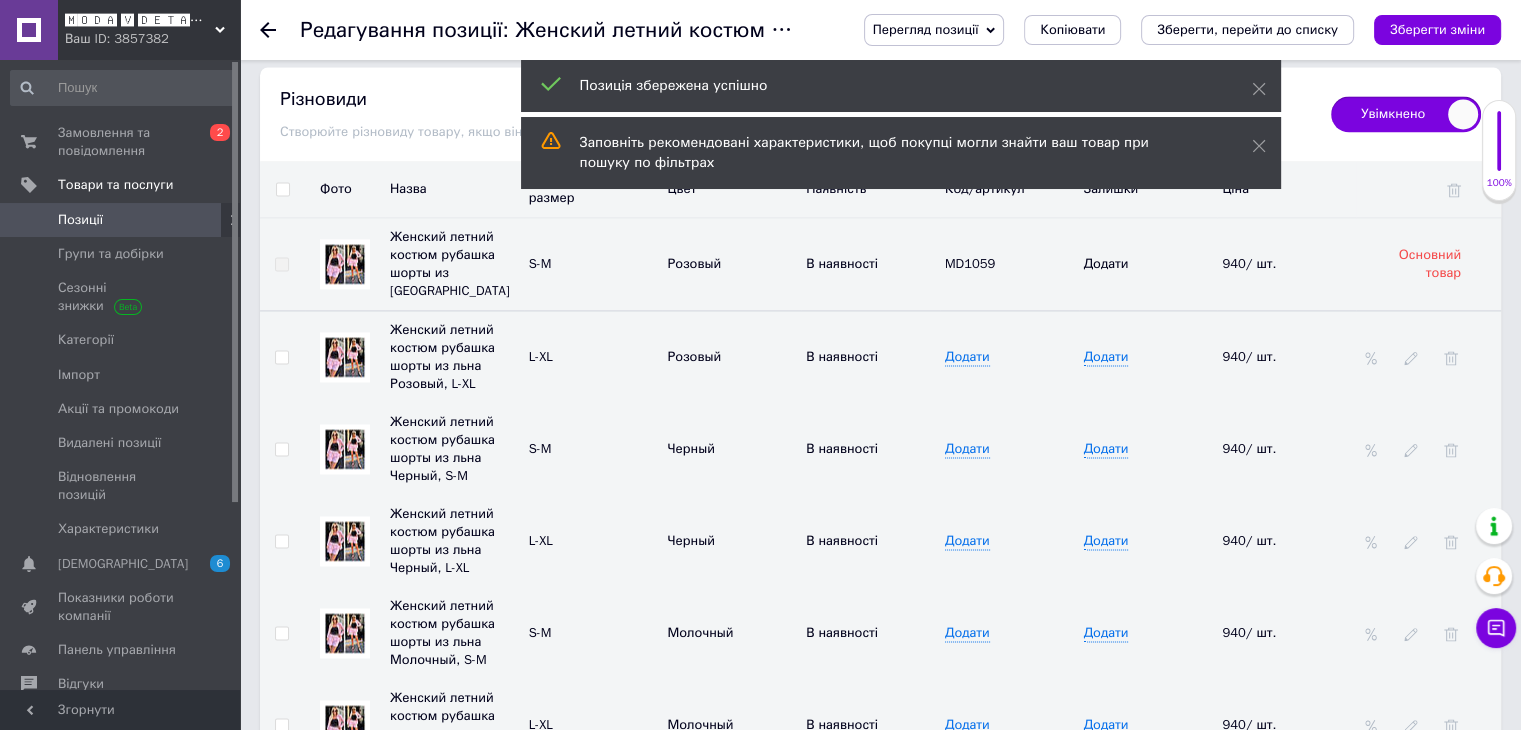click at bounding box center (282, 449) 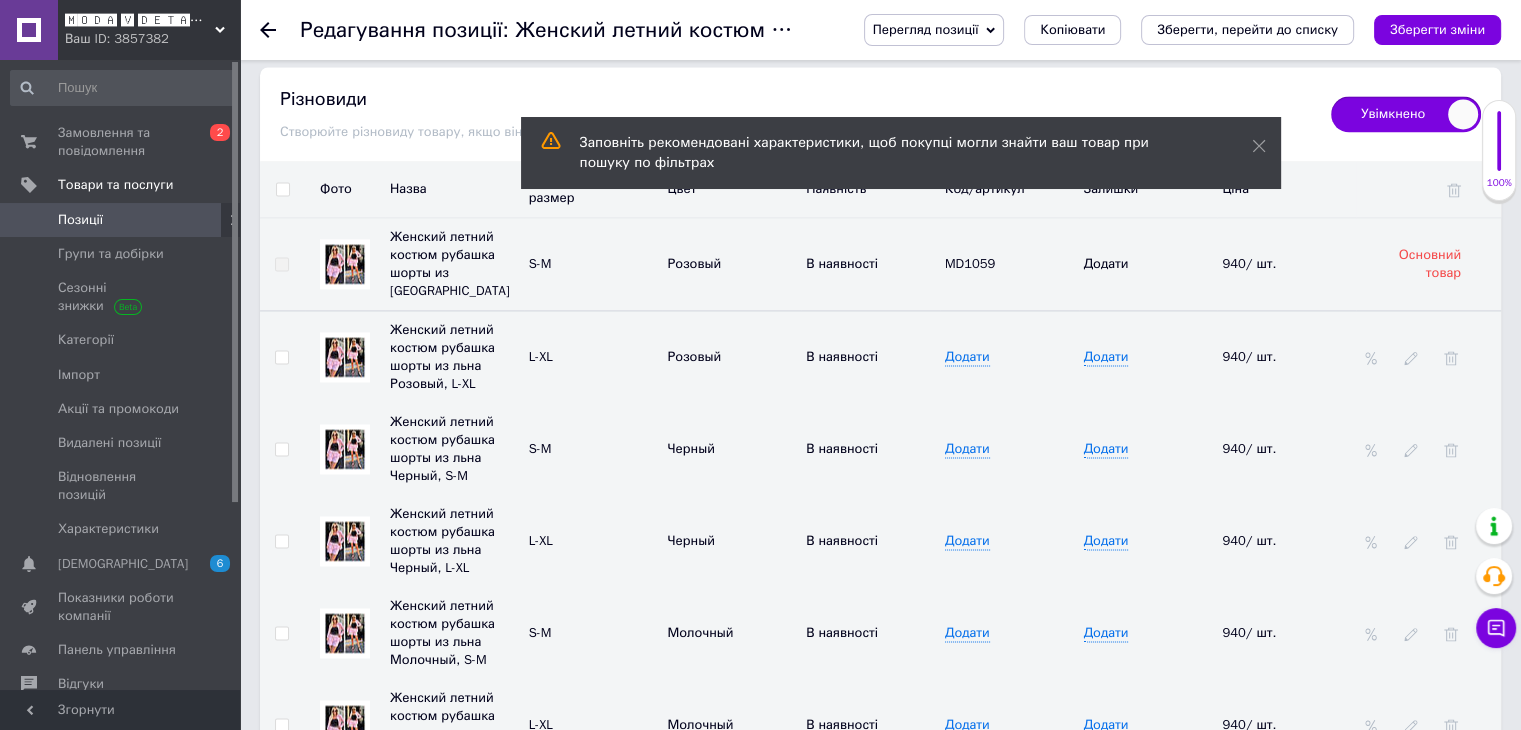 click at bounding box center (281, 449) 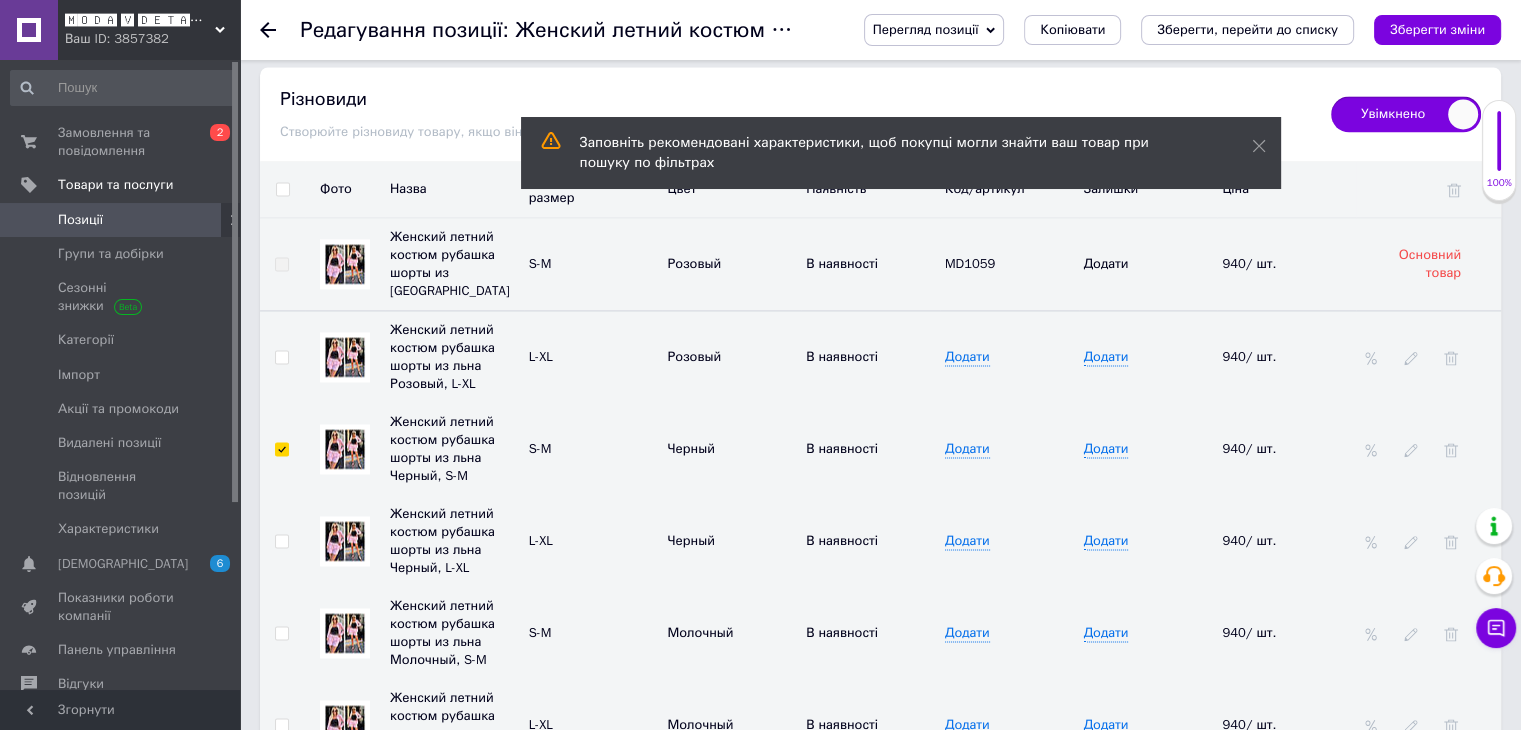 checkbox on "true" 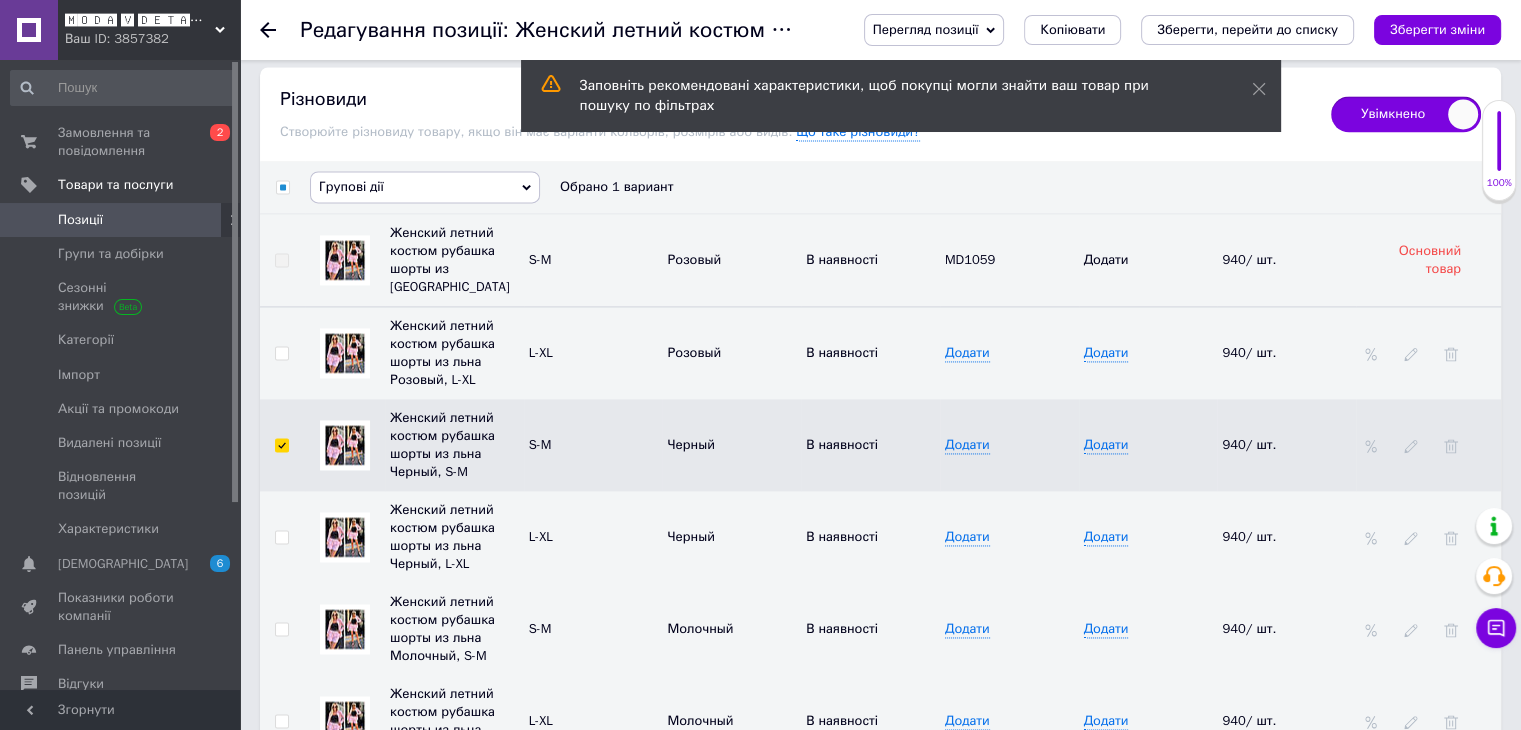 click at bounding box center (281, 537) 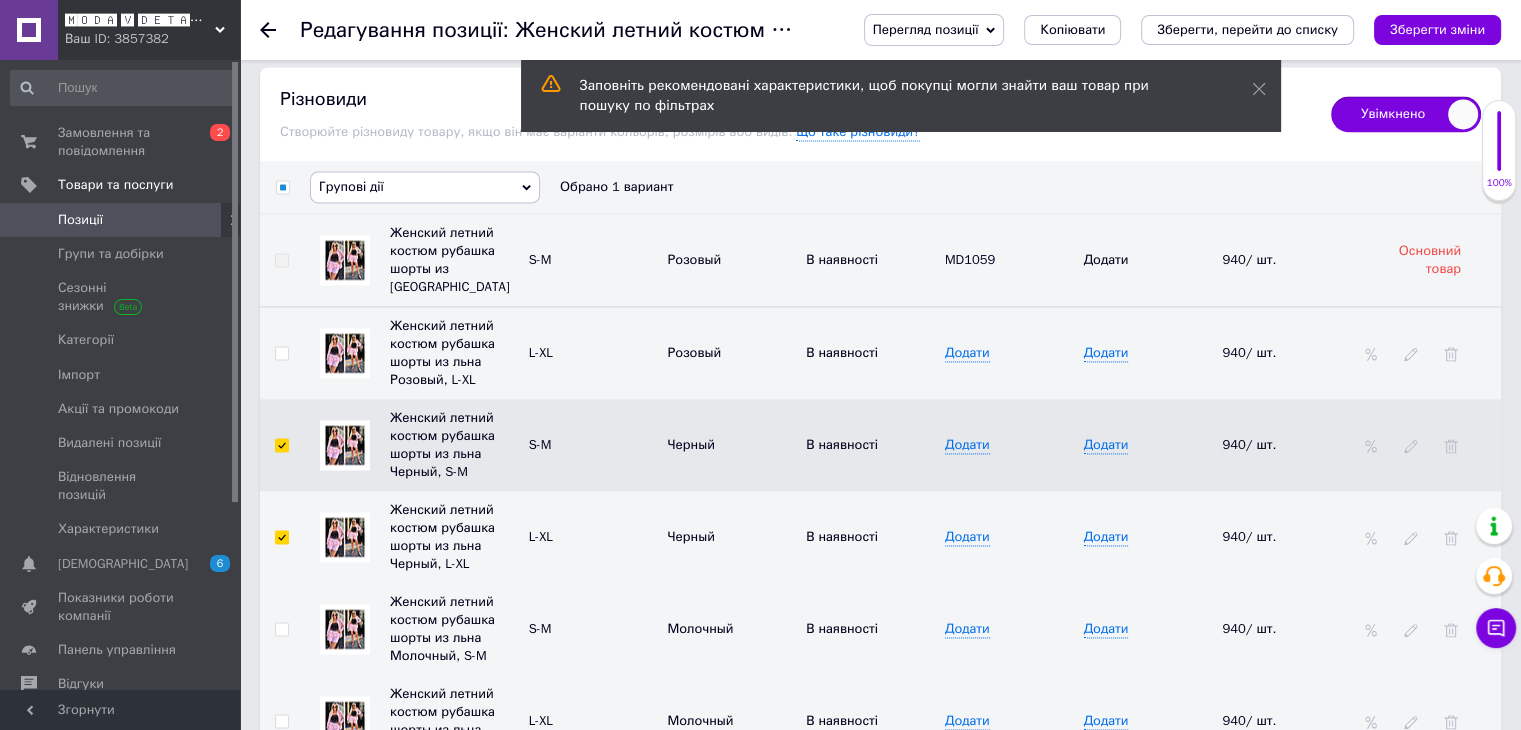 checkbox on "true" 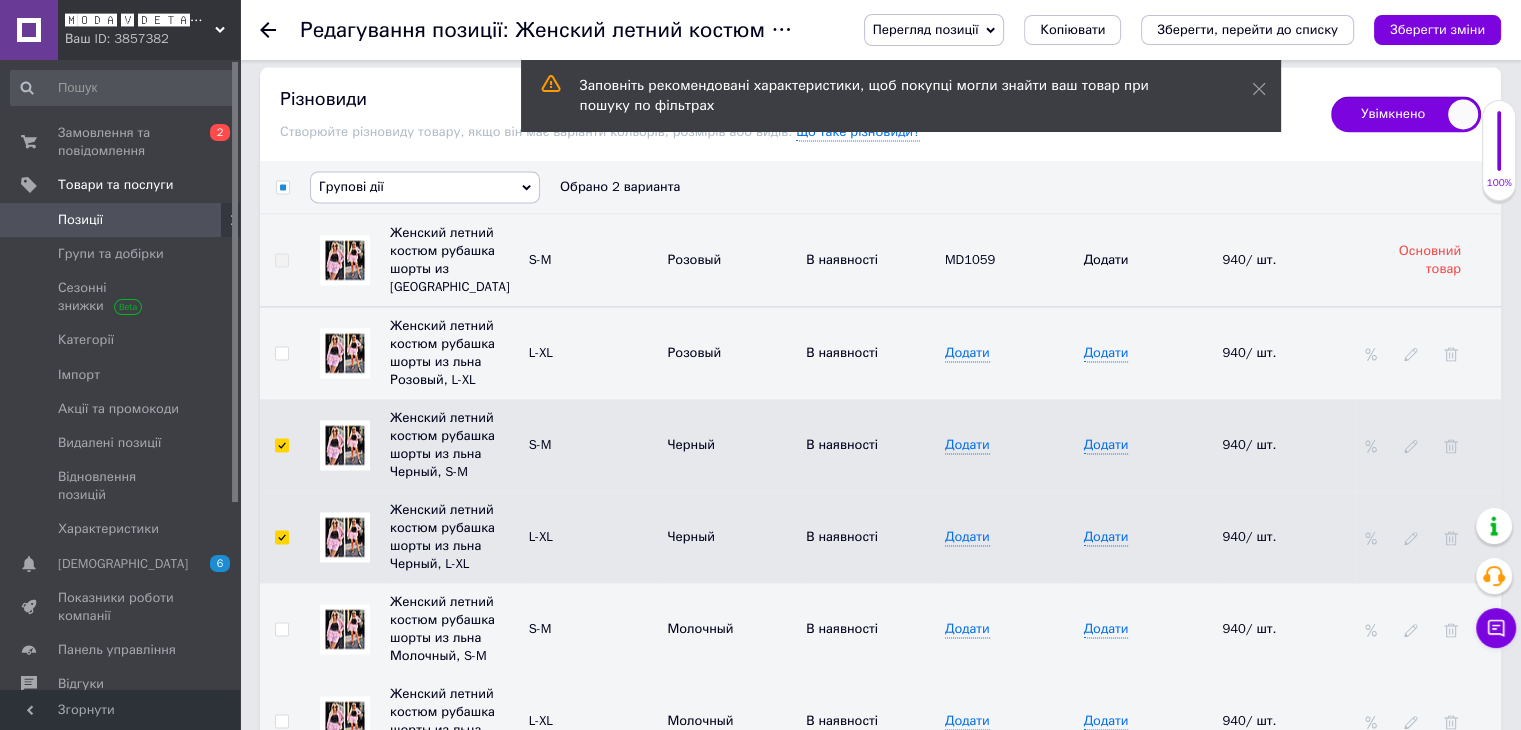 click on "Групові дії" at bounding box center (425, 187) 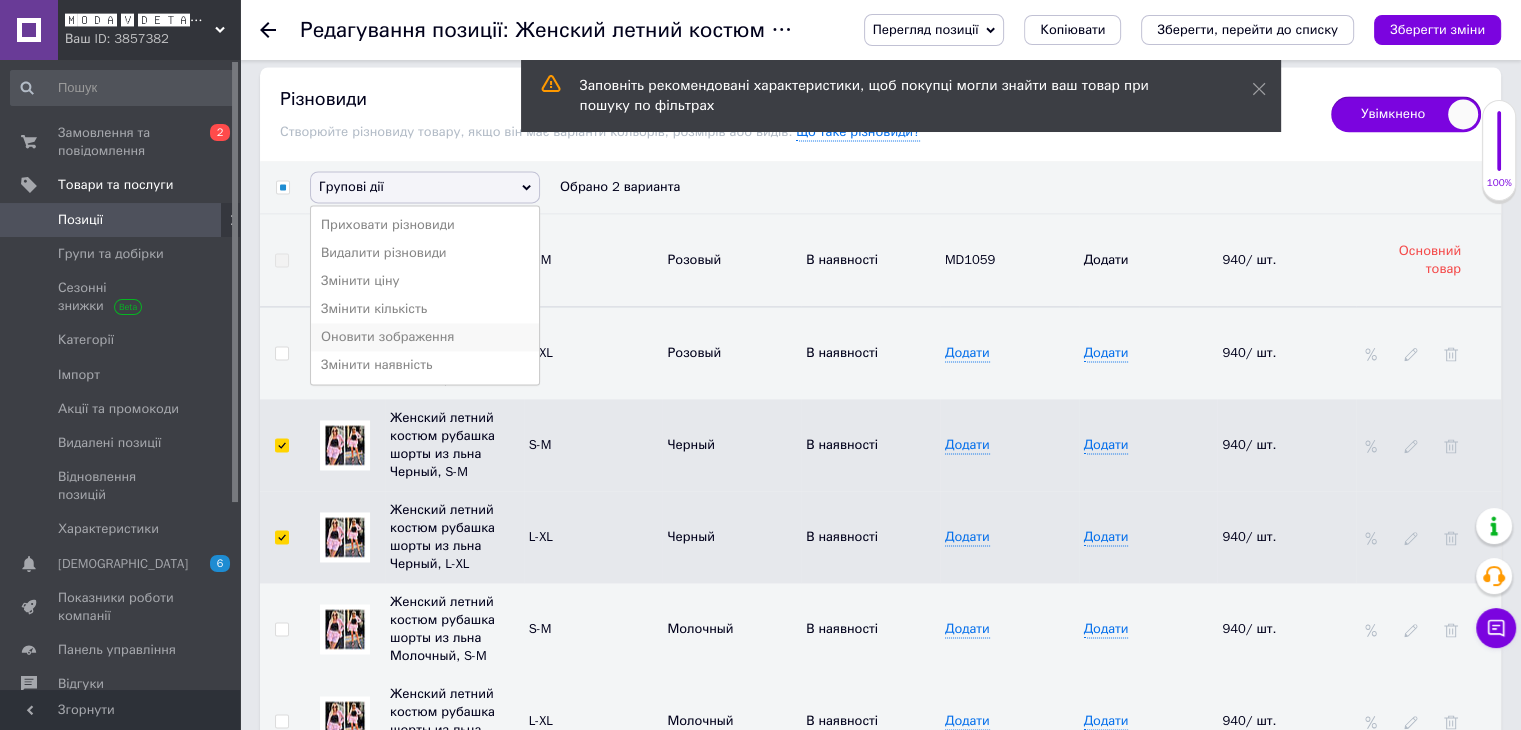 click on "Оновити зображення" at bounding box center (425, 337) 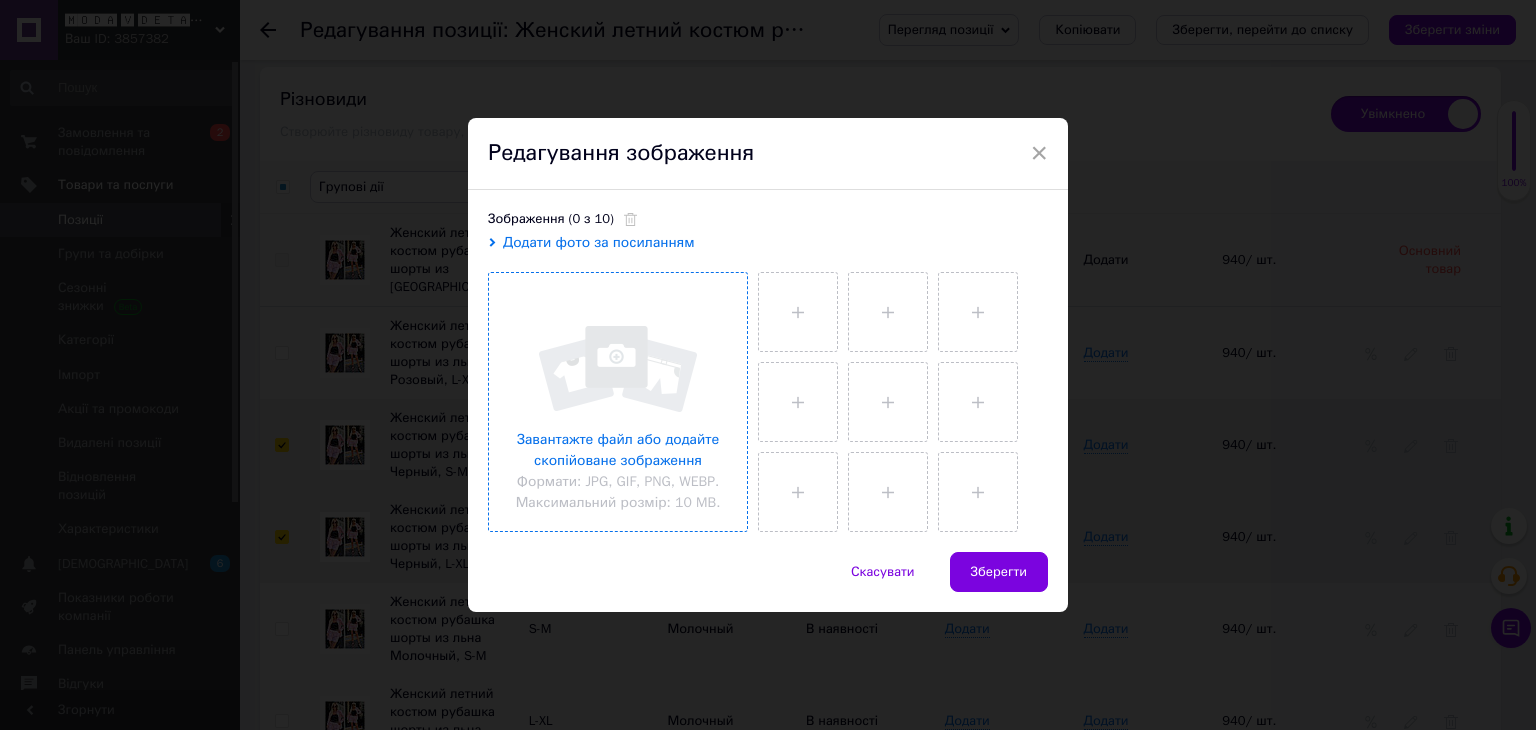 click at bounding box center [618, 402] 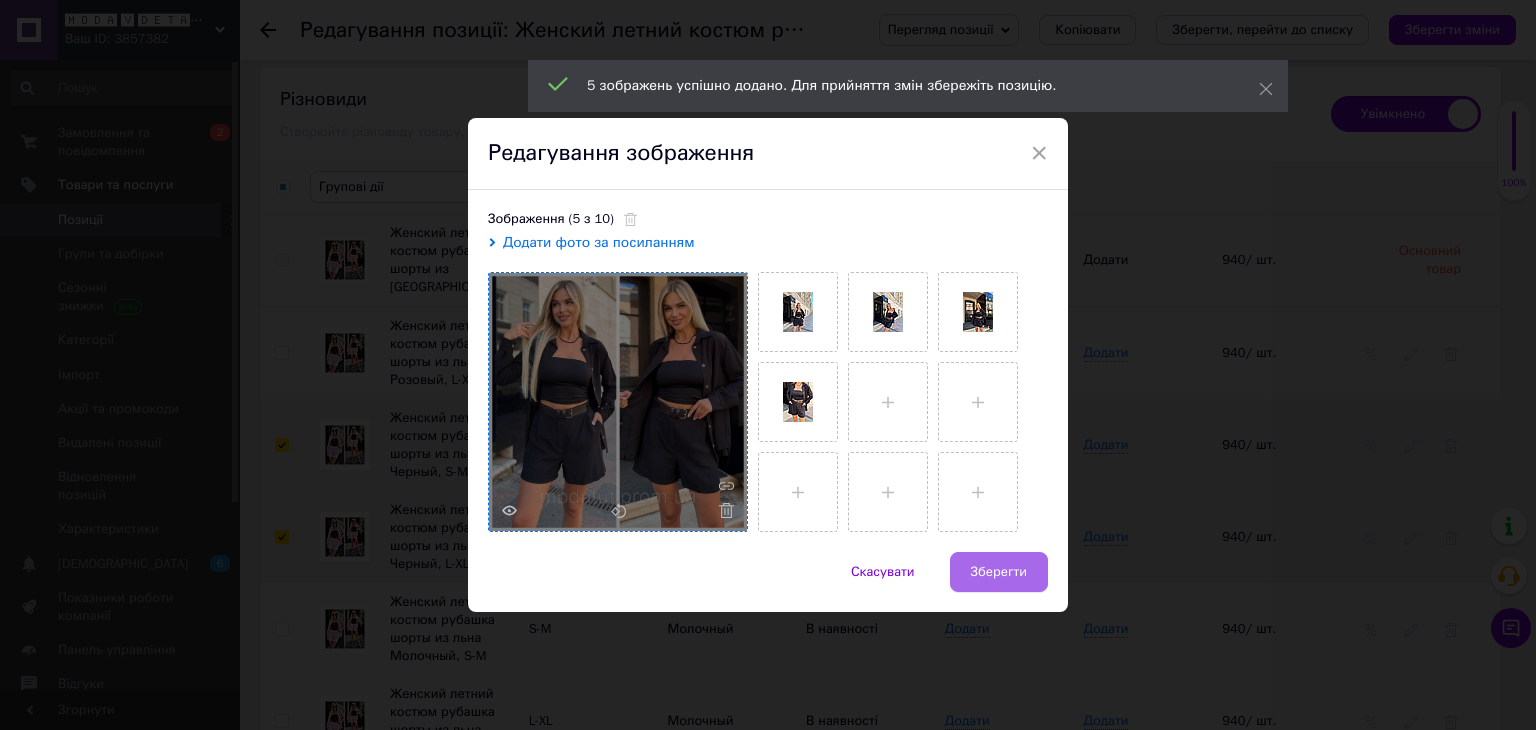 click on "Зберегти" at bounding box center [999, 572] 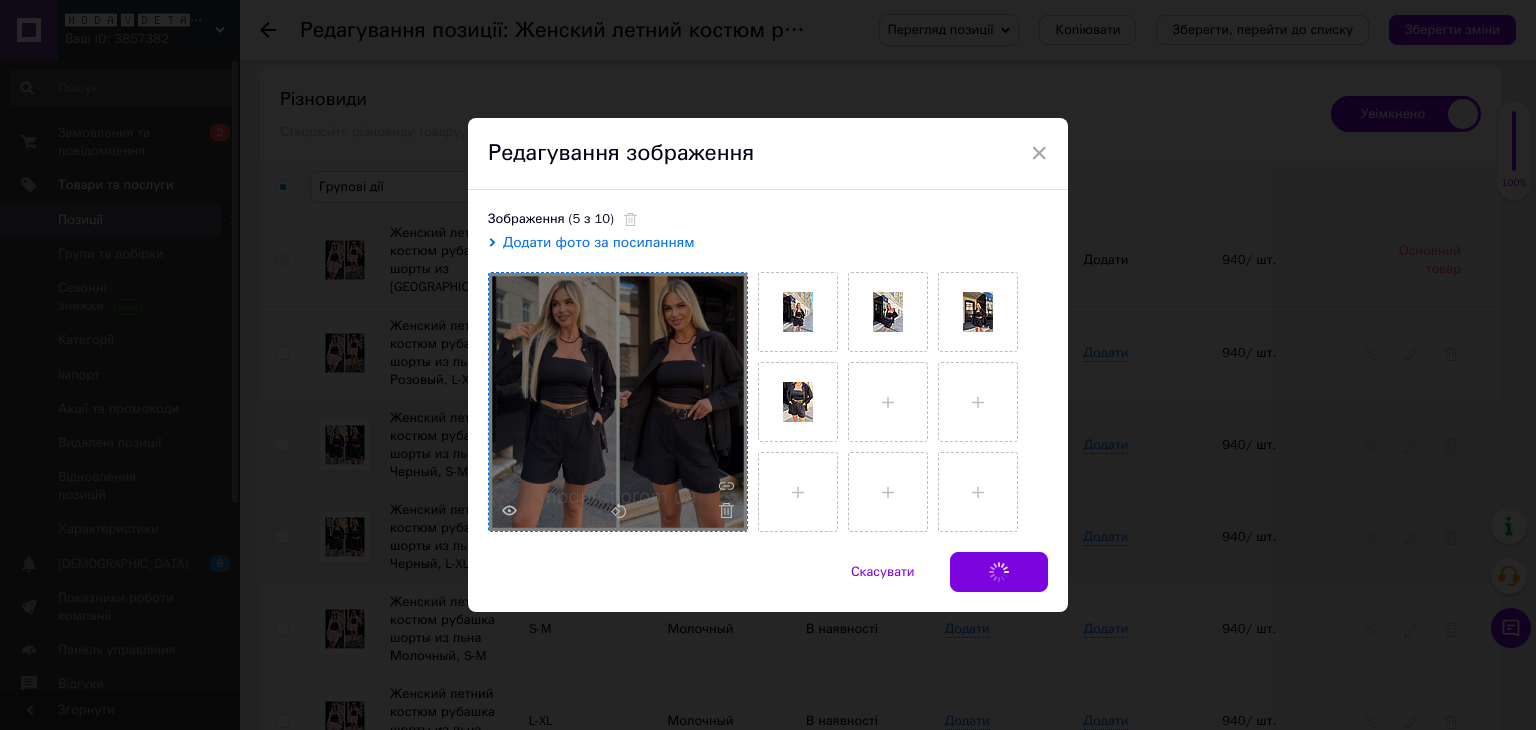 checkbox on "false" 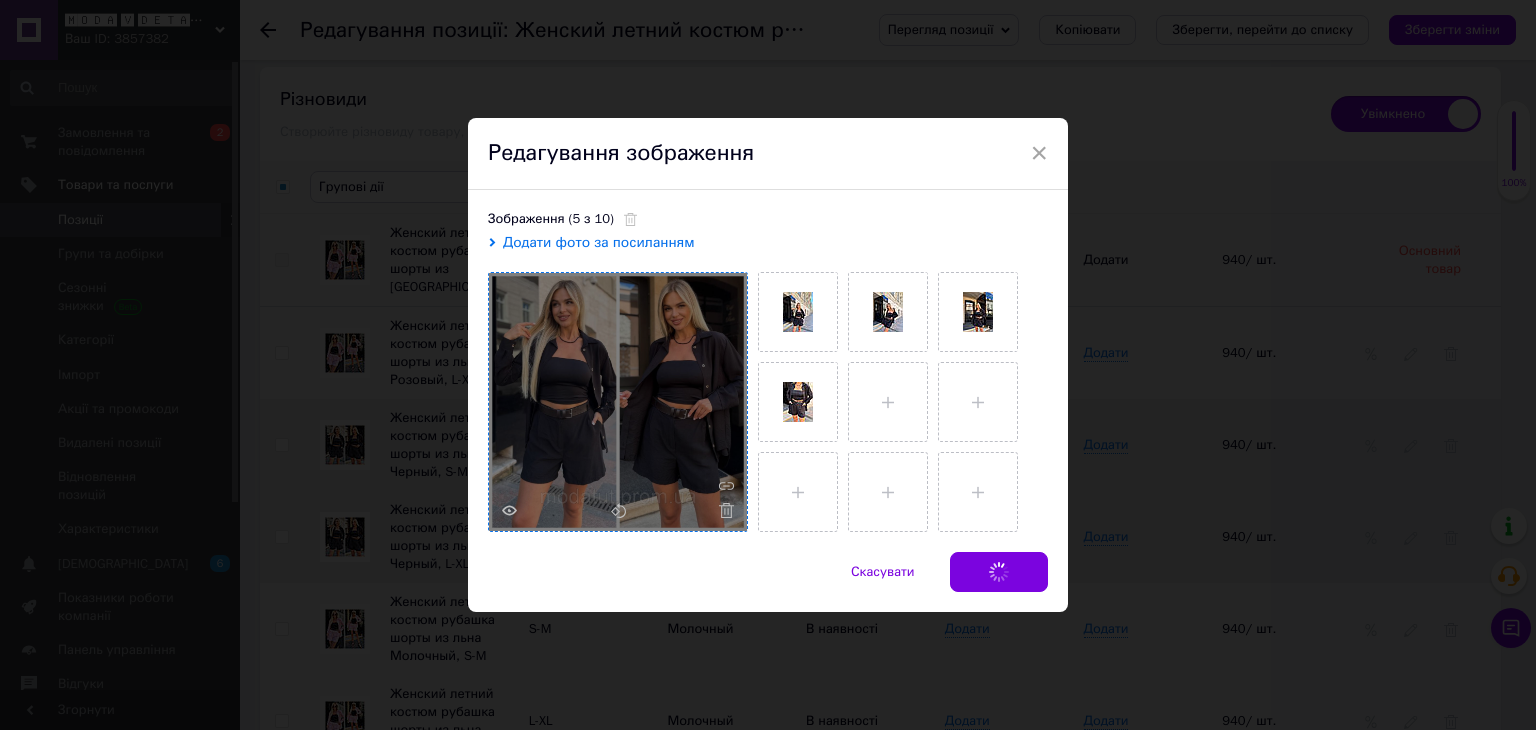 checkbox on "false" 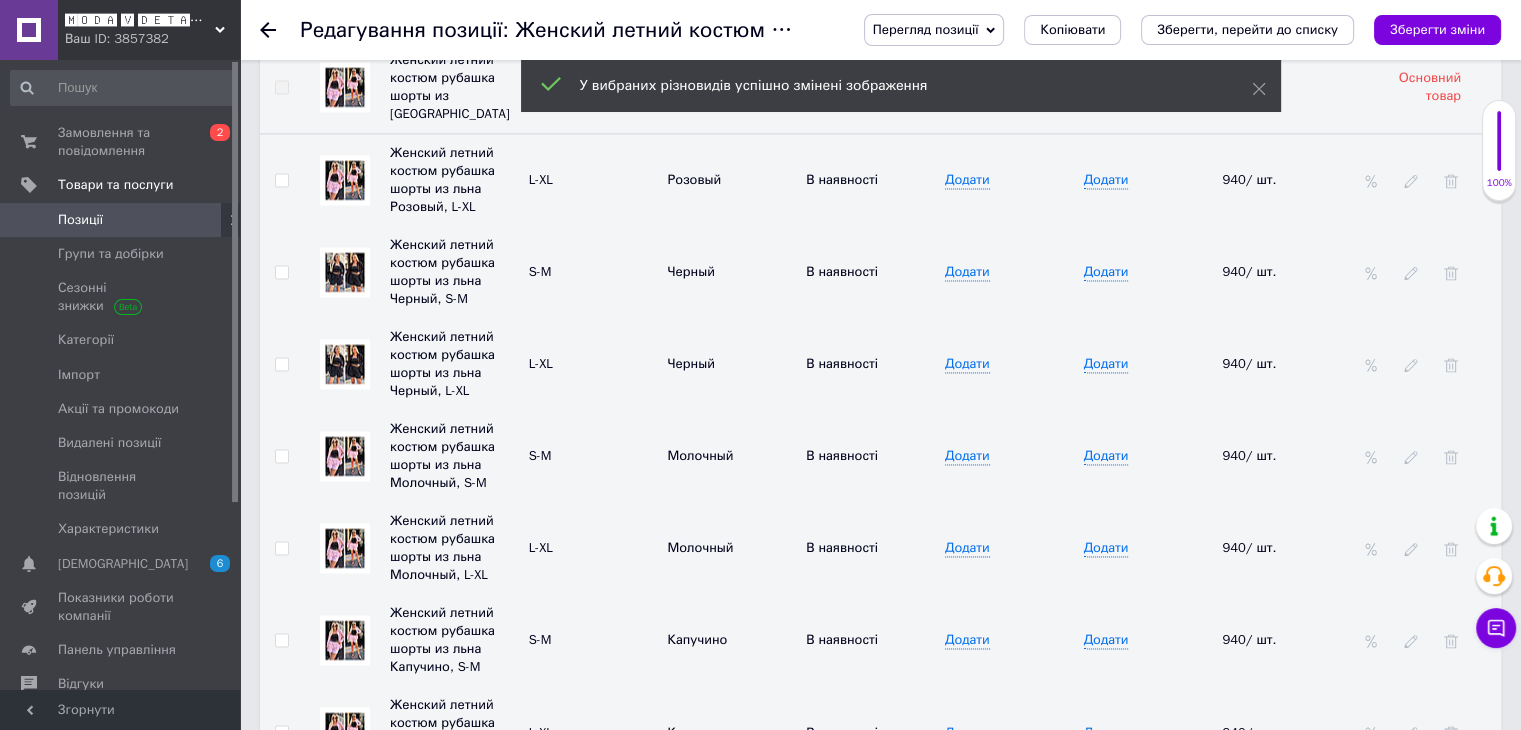 scroll, scrollTop: 3095, scrollLeft: 0, axis: vertical 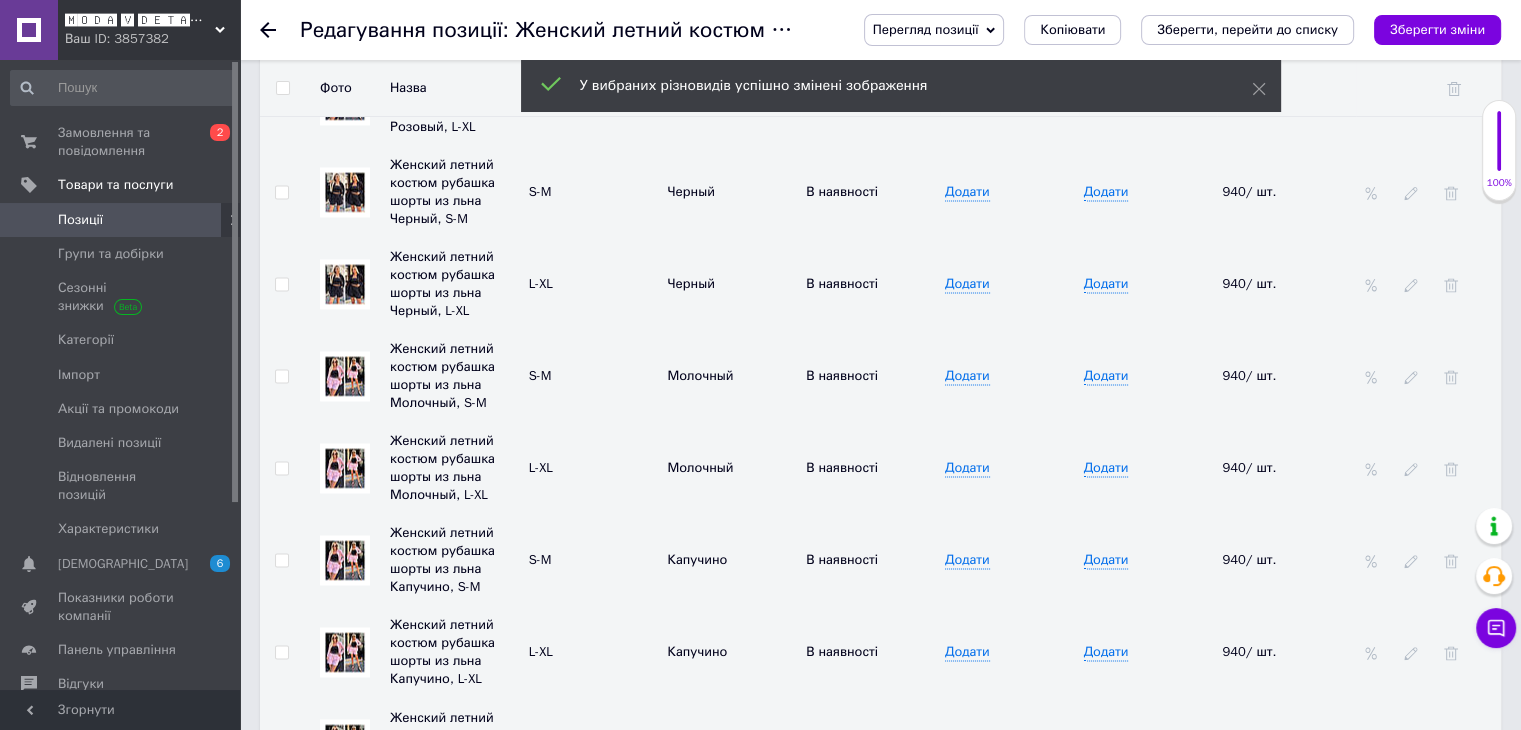 click at bounding box center [281, 376] 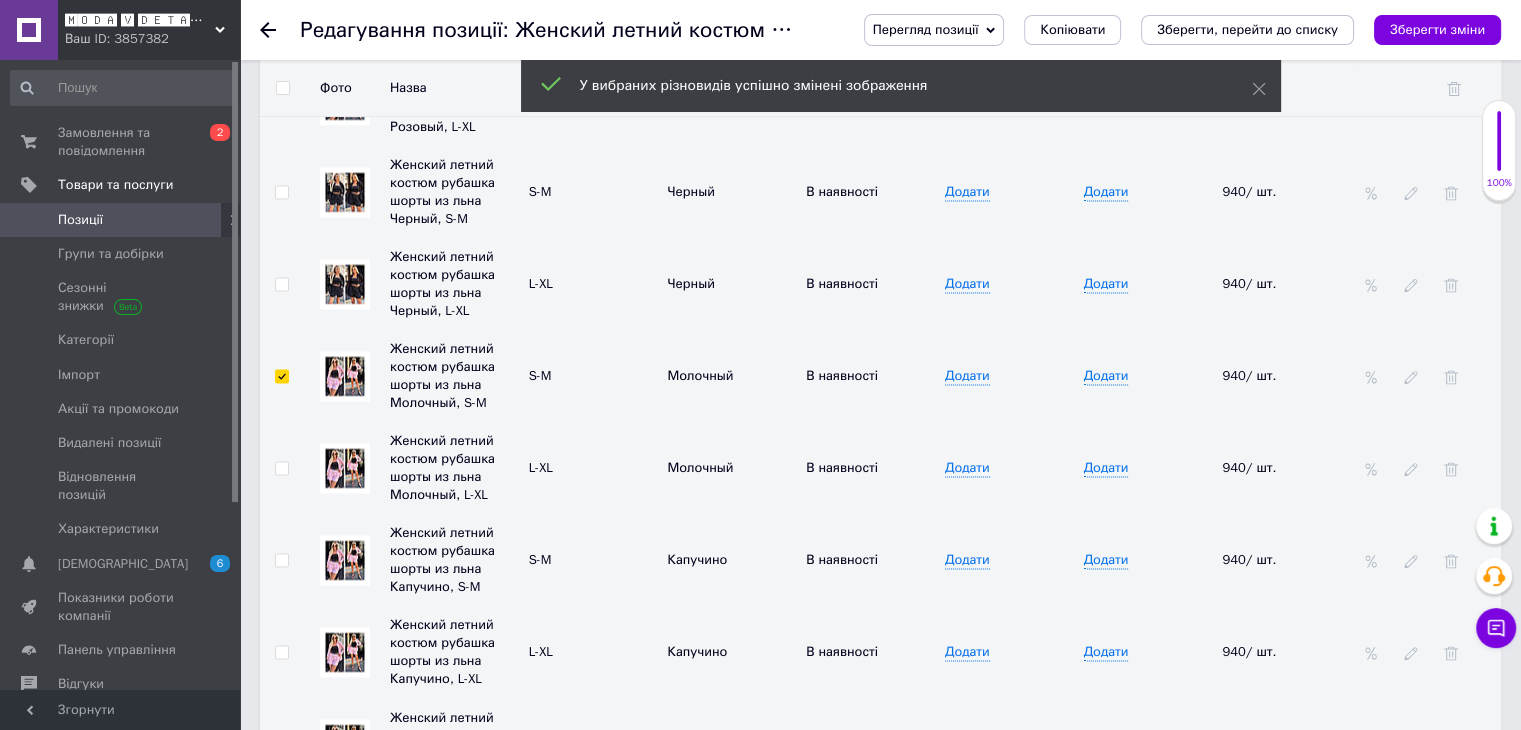 checkbox on "true" 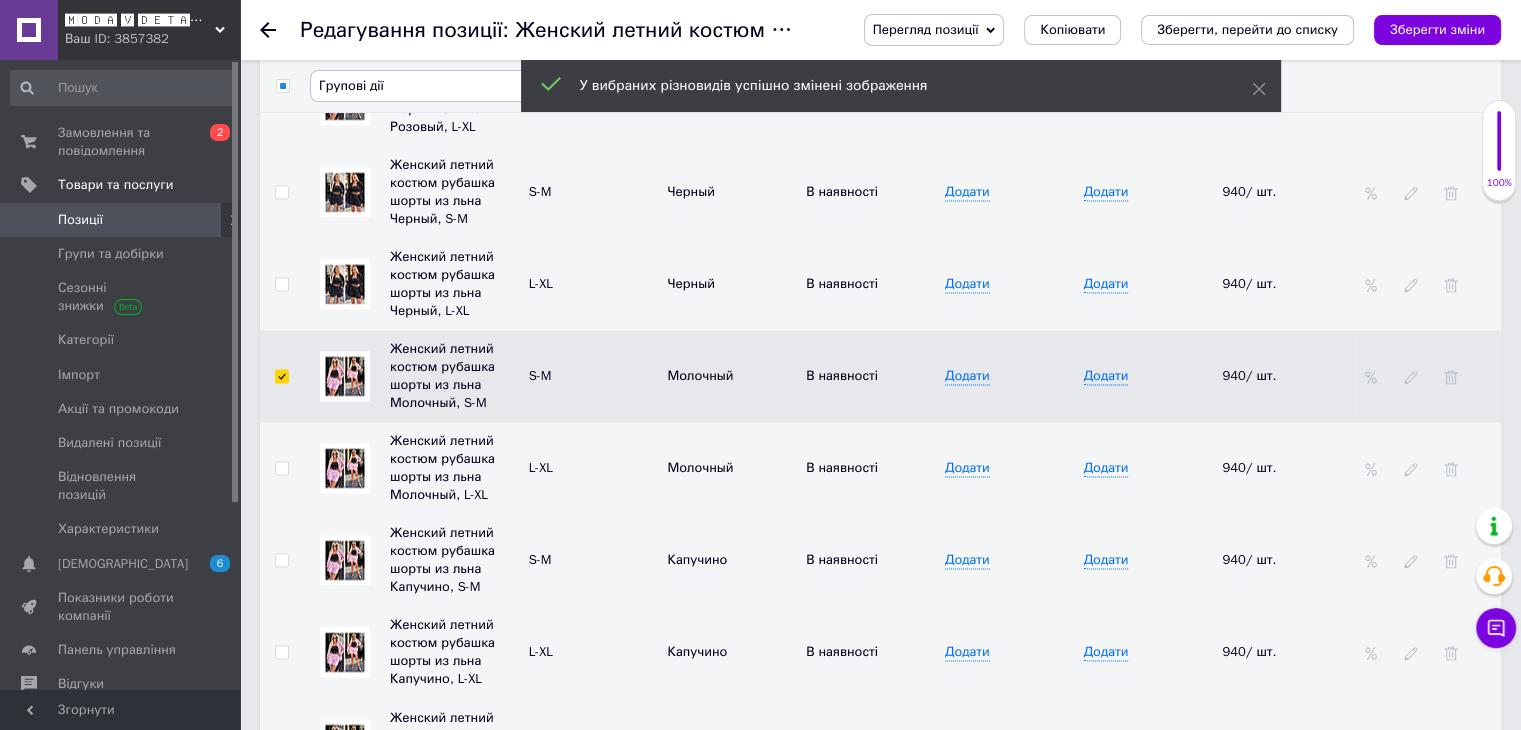 click at bounding box center (281, 468) 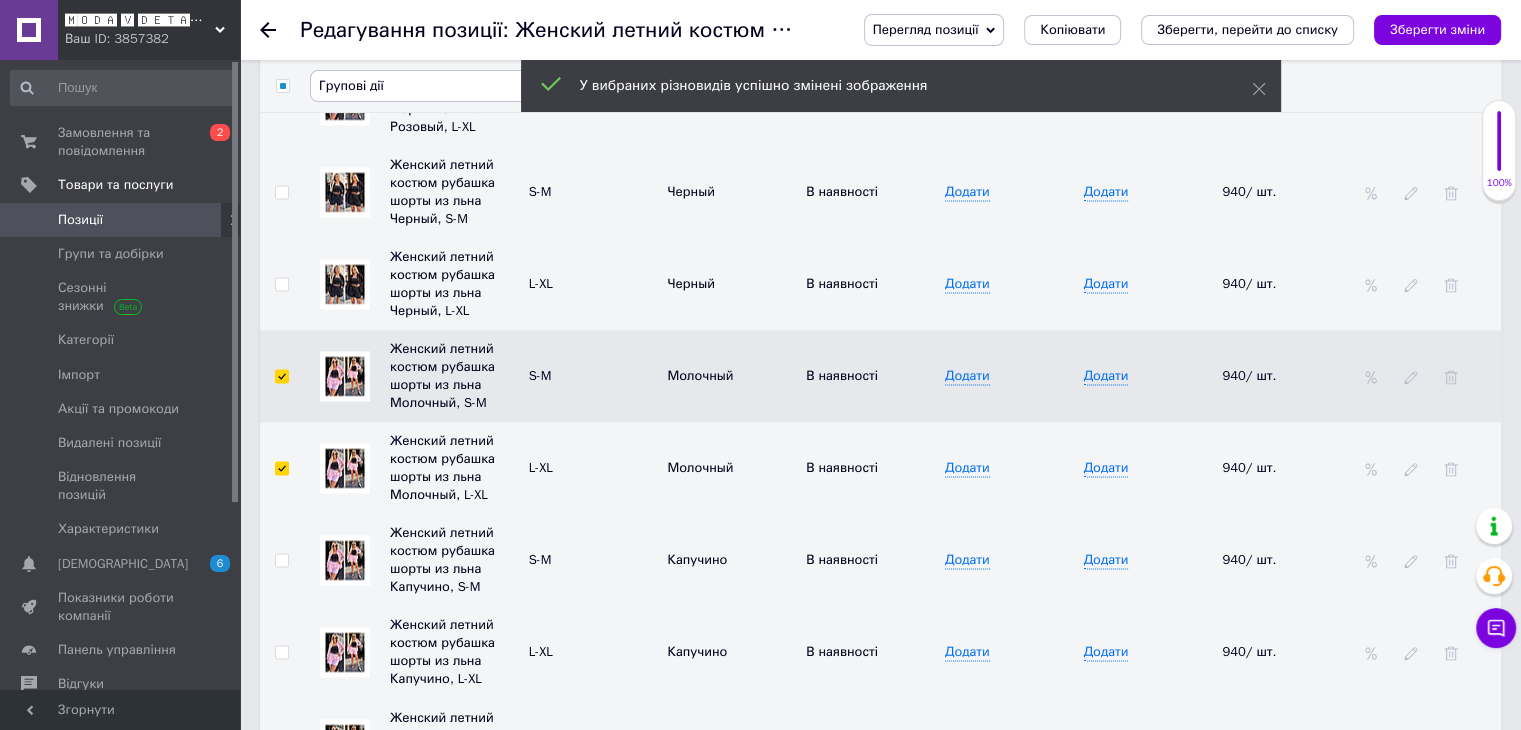 checkbox on "true" 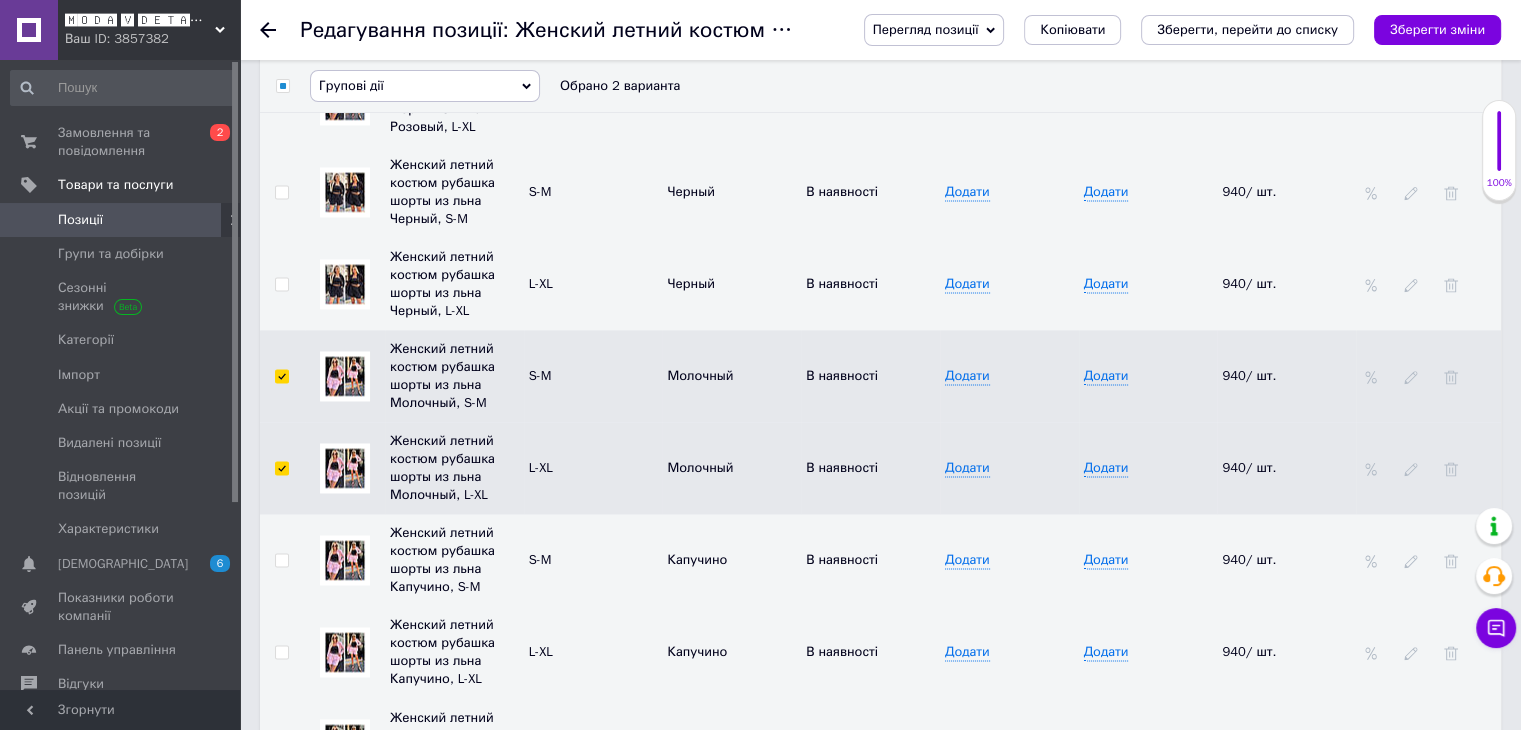click on "Групові дії" at bounding box center (425, 86) 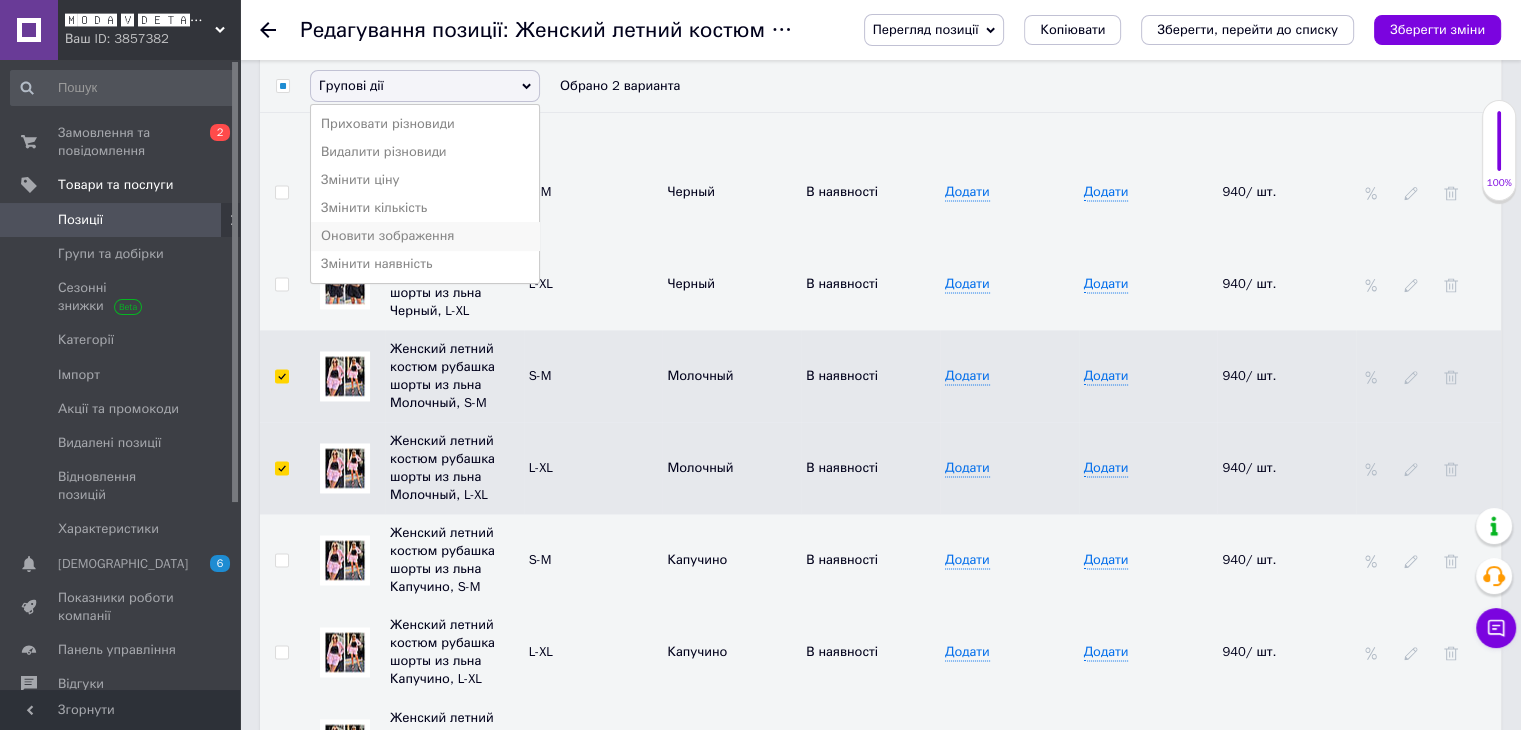 click on "Оновити зображення" at bounding box center [425, 236] 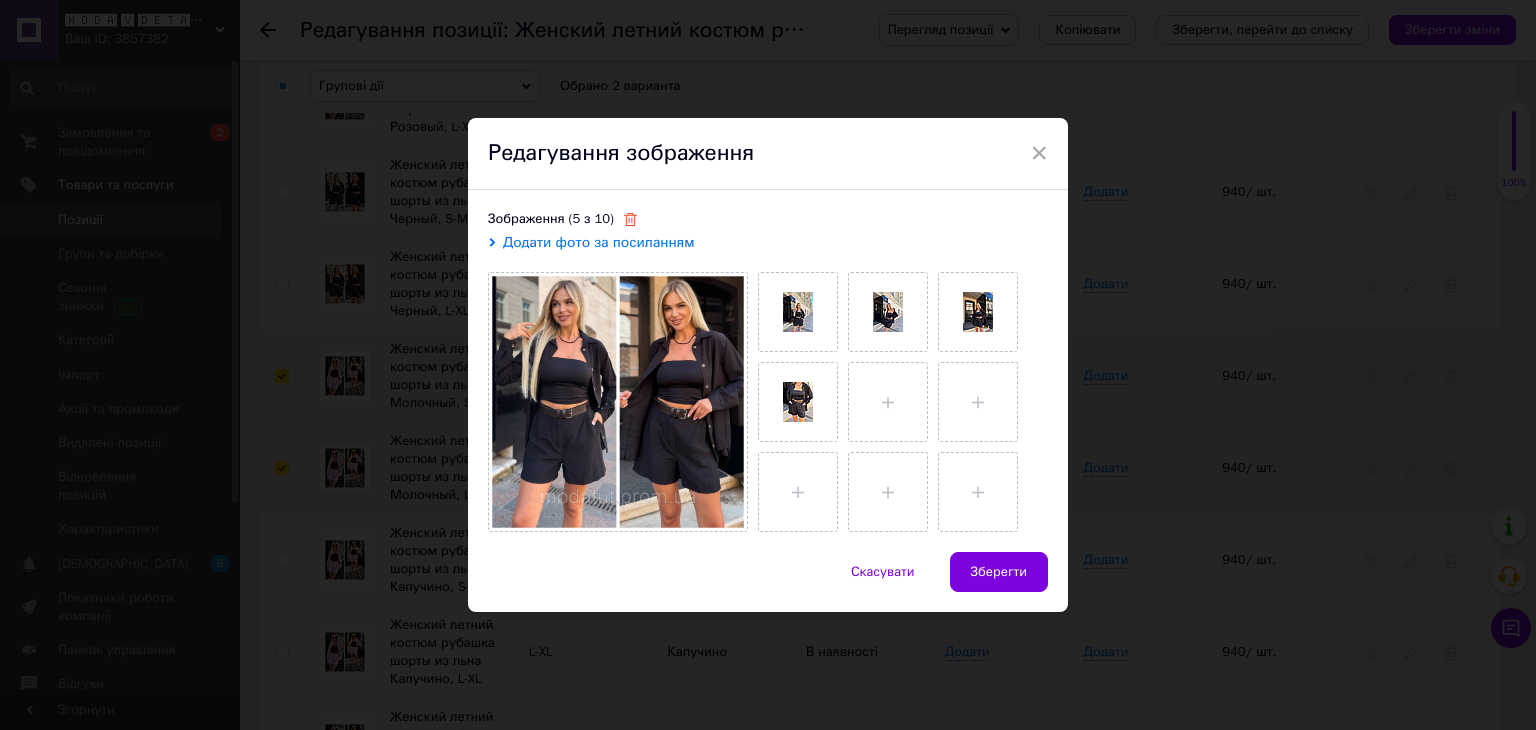 click 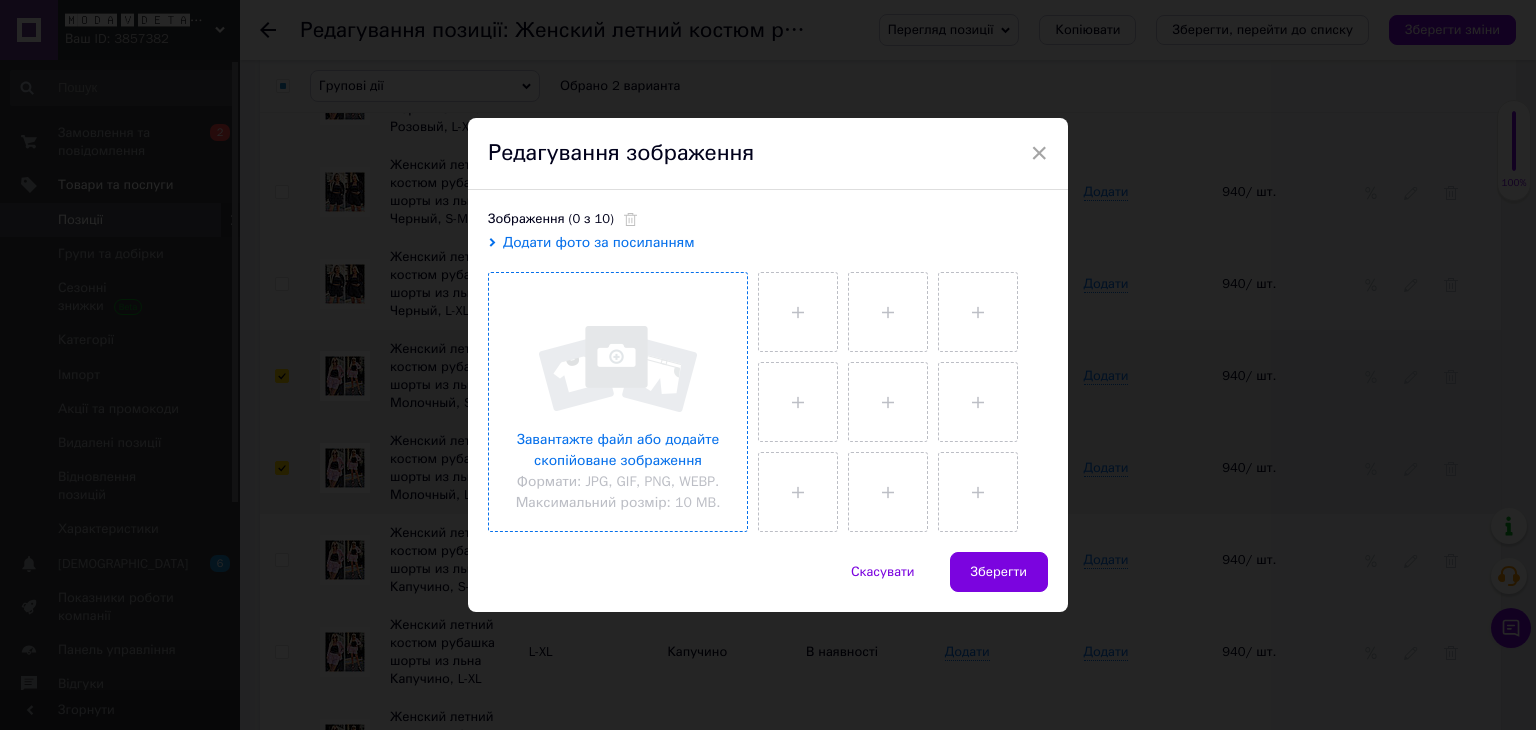 click at bounding box center (618, 402) 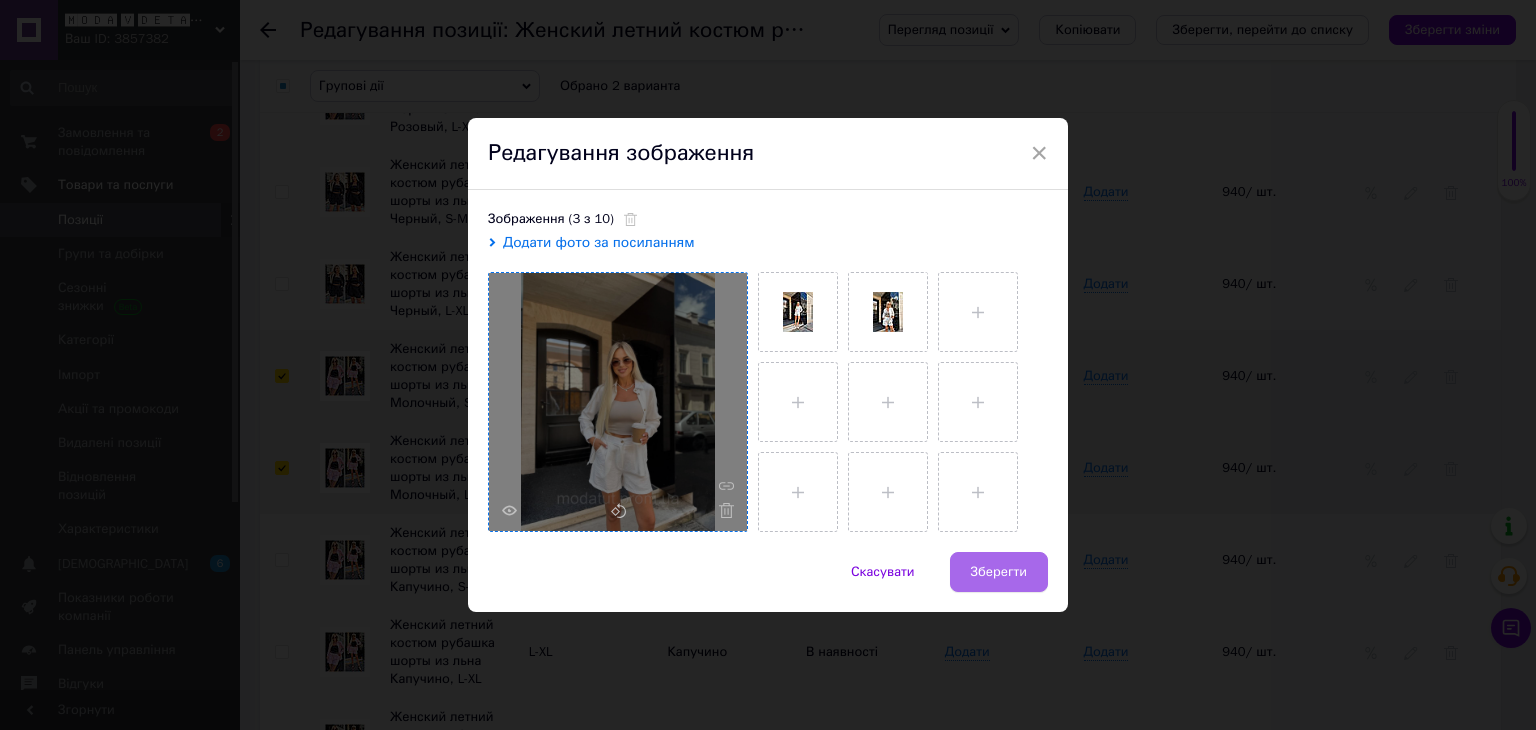 click on "Зберегти" at bounding box center (999, 572) 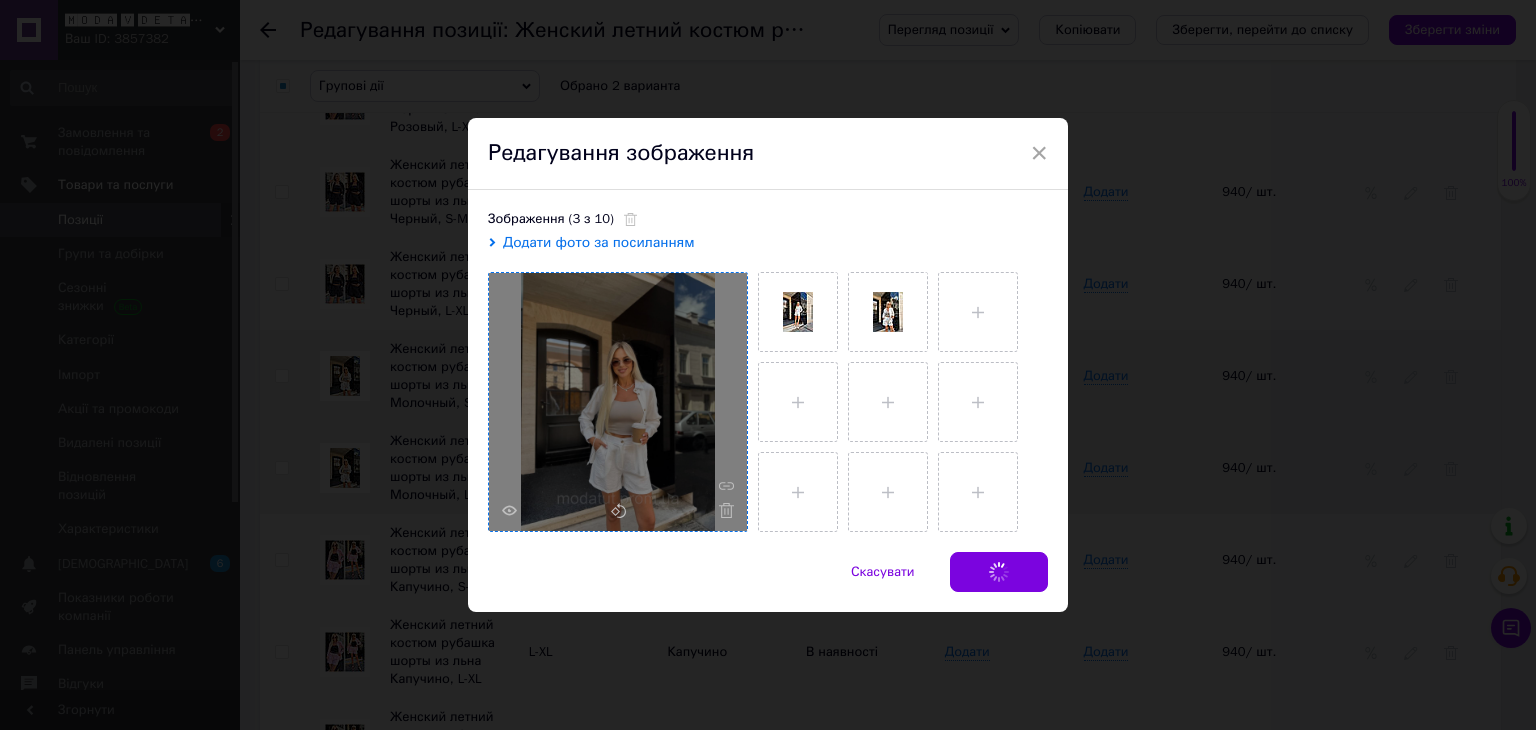 checkbox on "false" 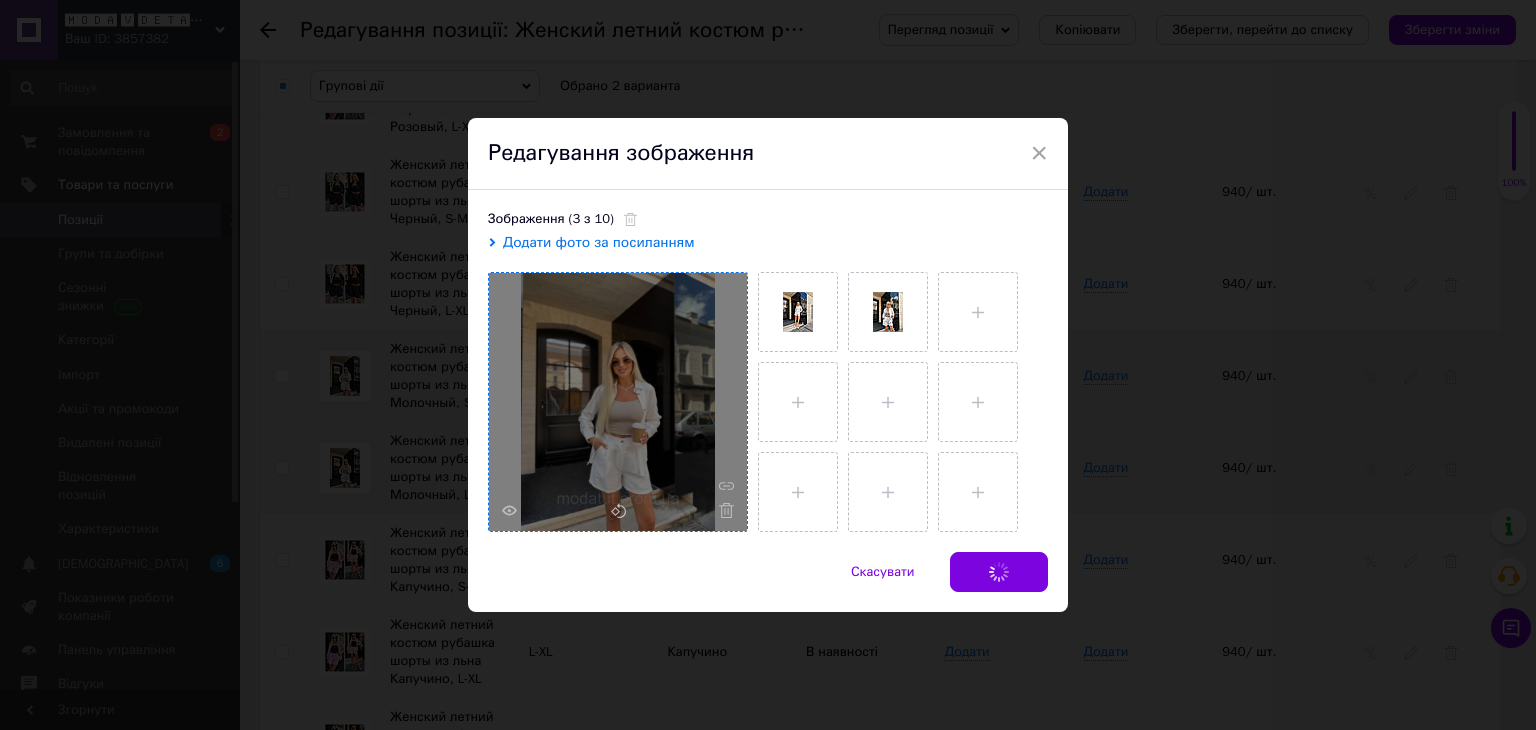 checkbox on "false" 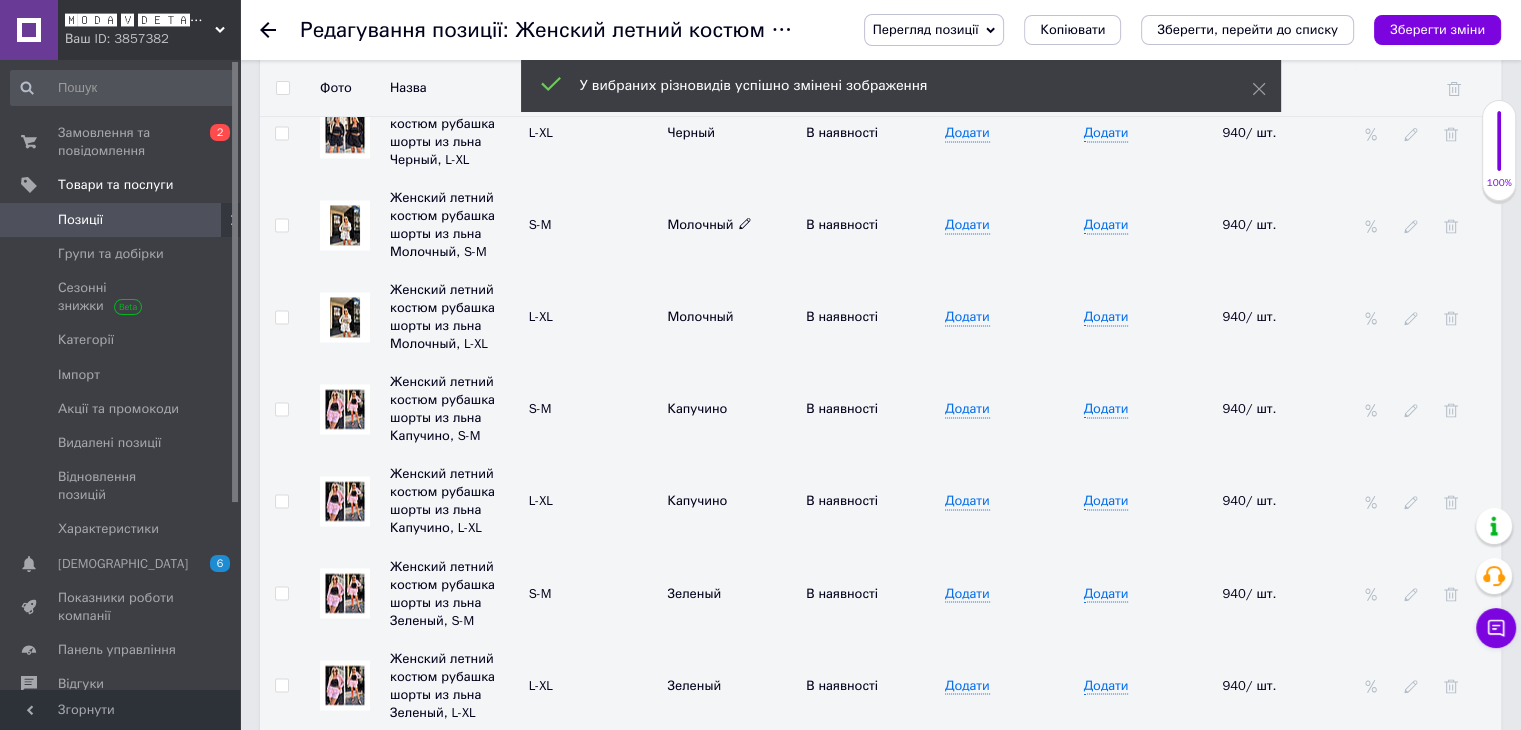 scroll, scrollTop: 3295, scrollLeft: 0, axis: vertical 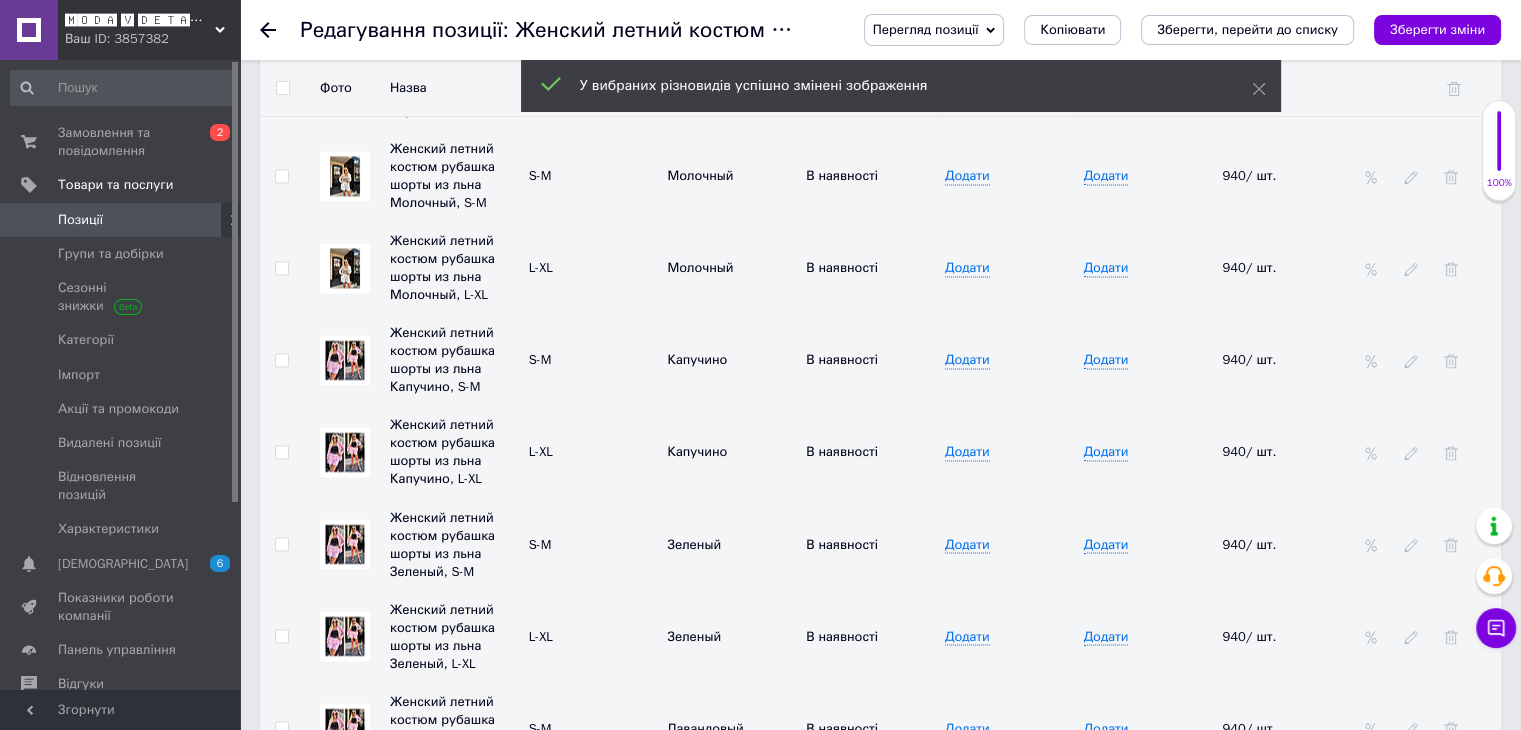 click at bounding box center [281, 360] 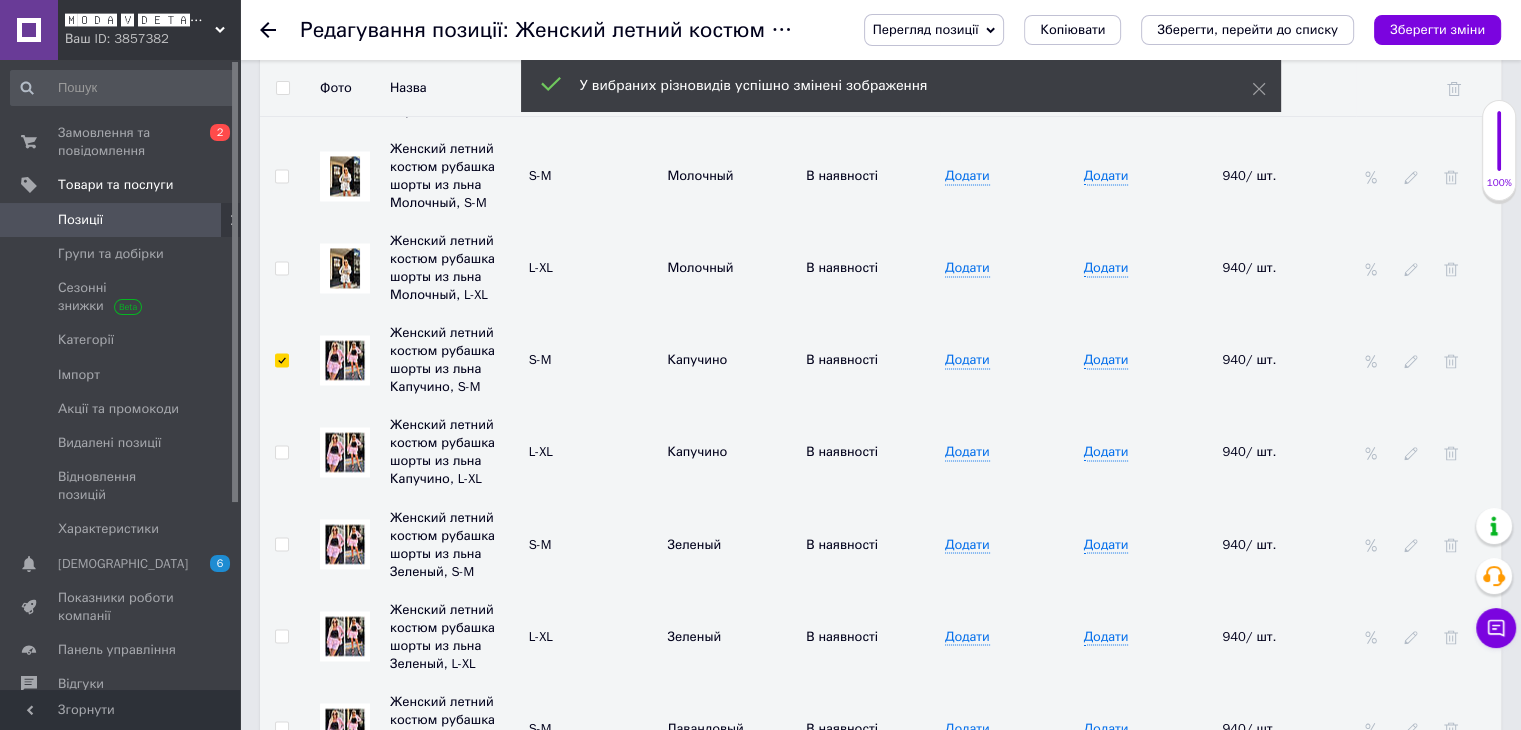 checkbox on "true" 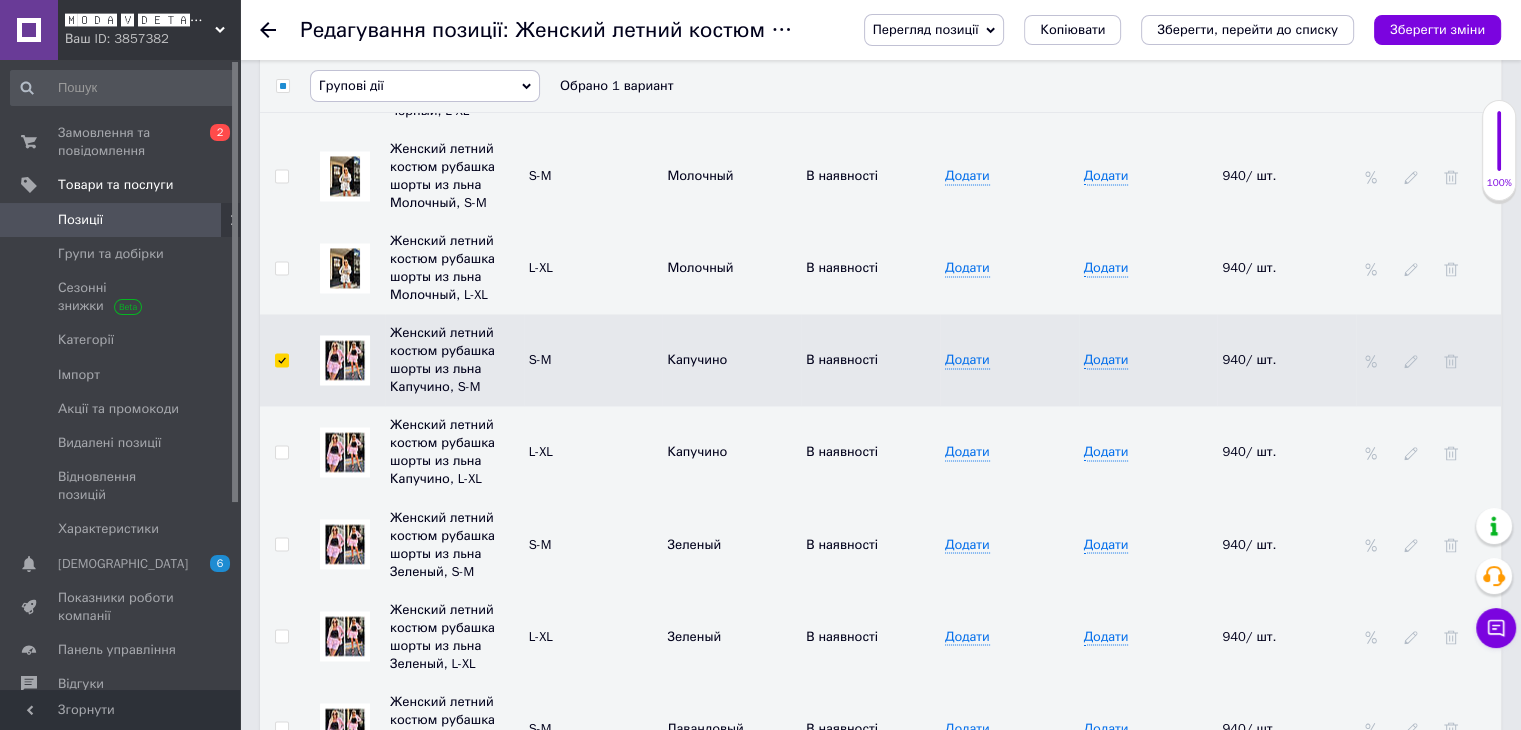 click at bounding box center (281, 452) 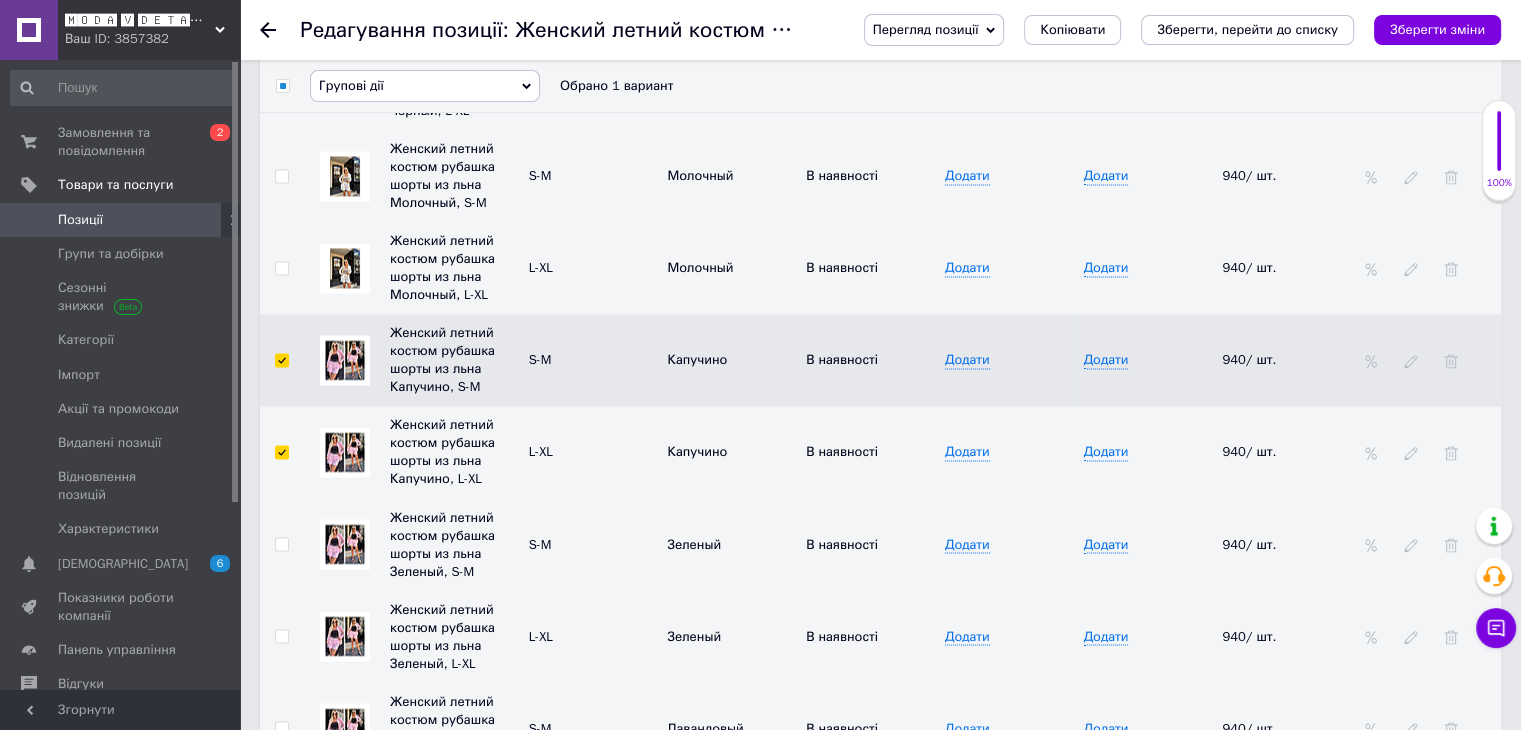 checkbox on "true" 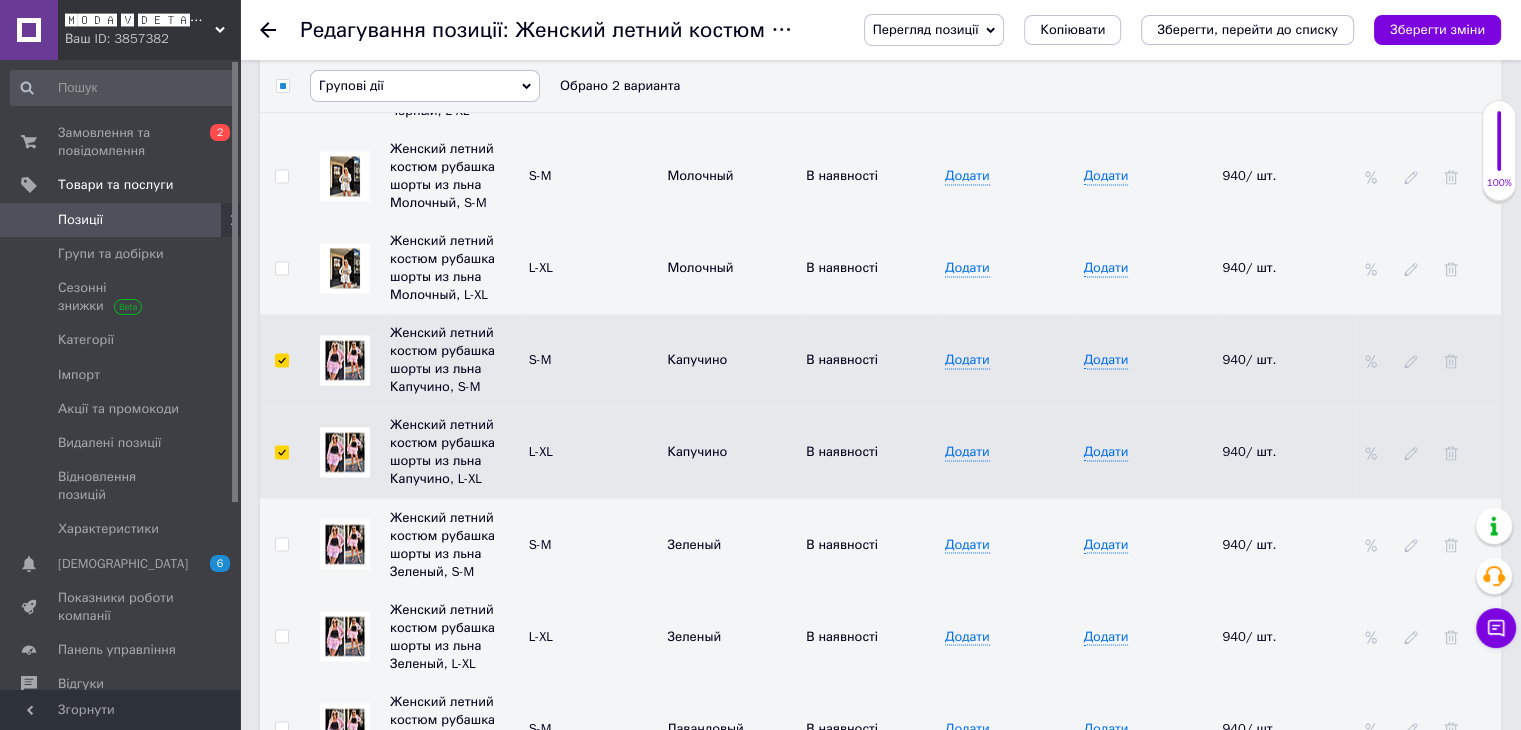 click on "Групові дії" at bounding box center [425, 86] 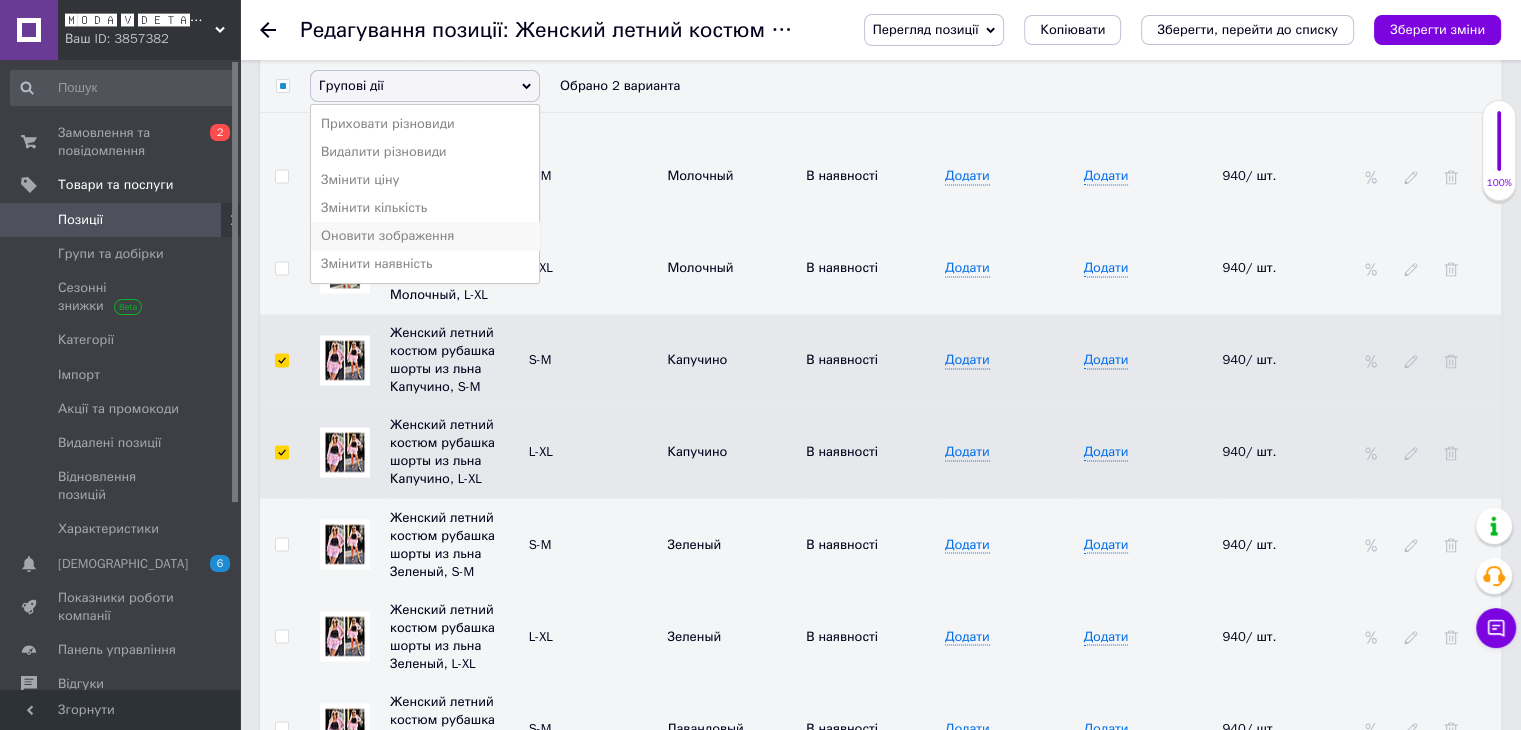 click on "Оновити зображення" at bounding box center (425, 236) 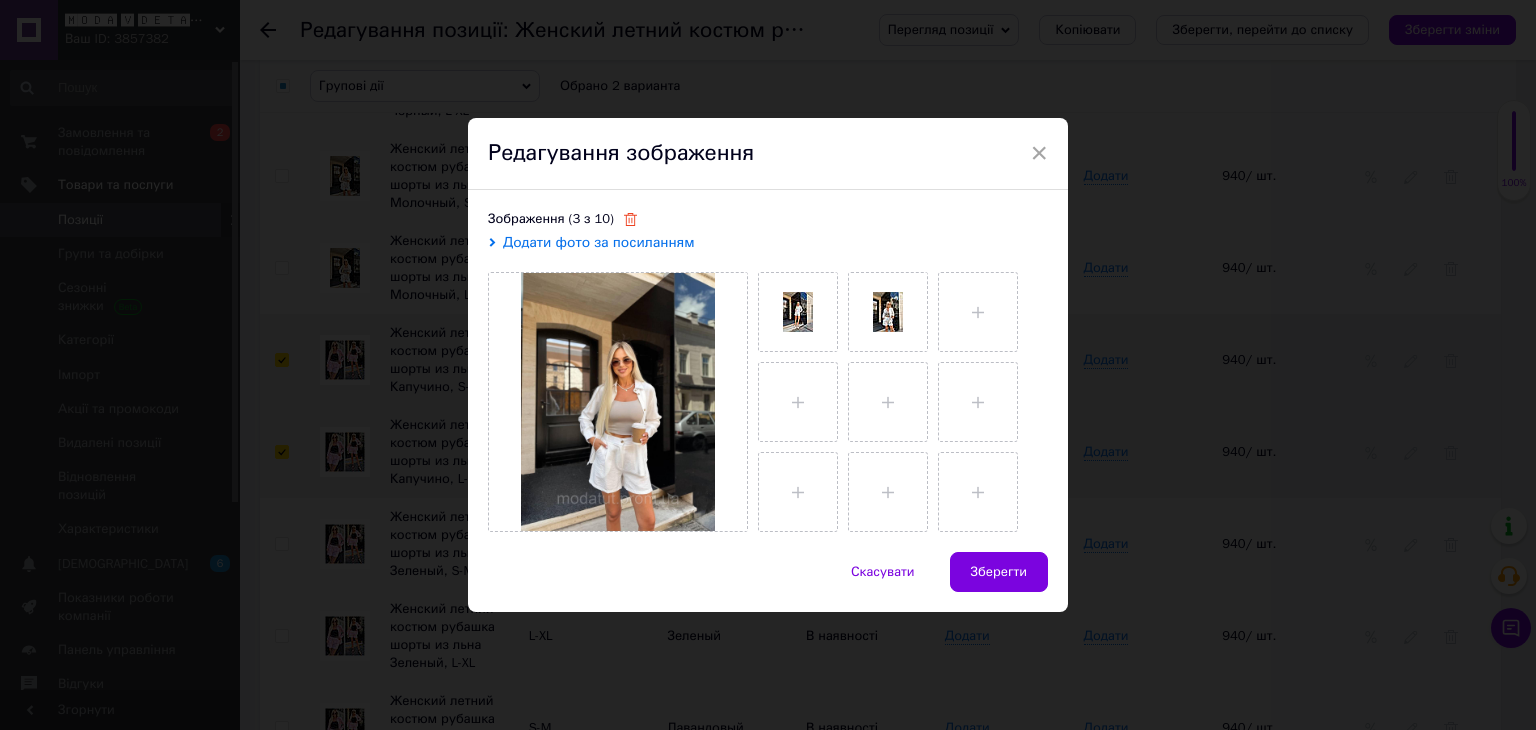click 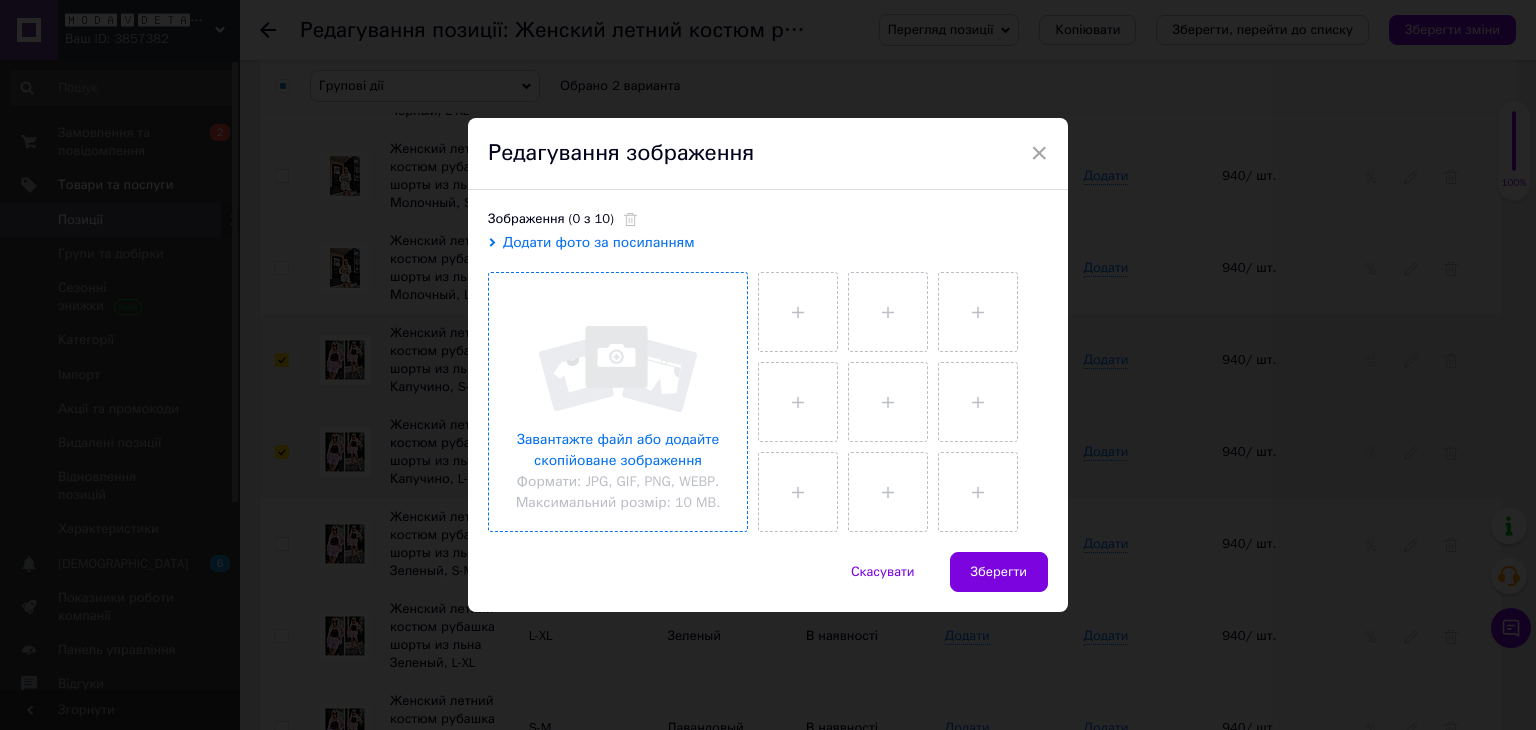 click at bounding box center [618, 402] 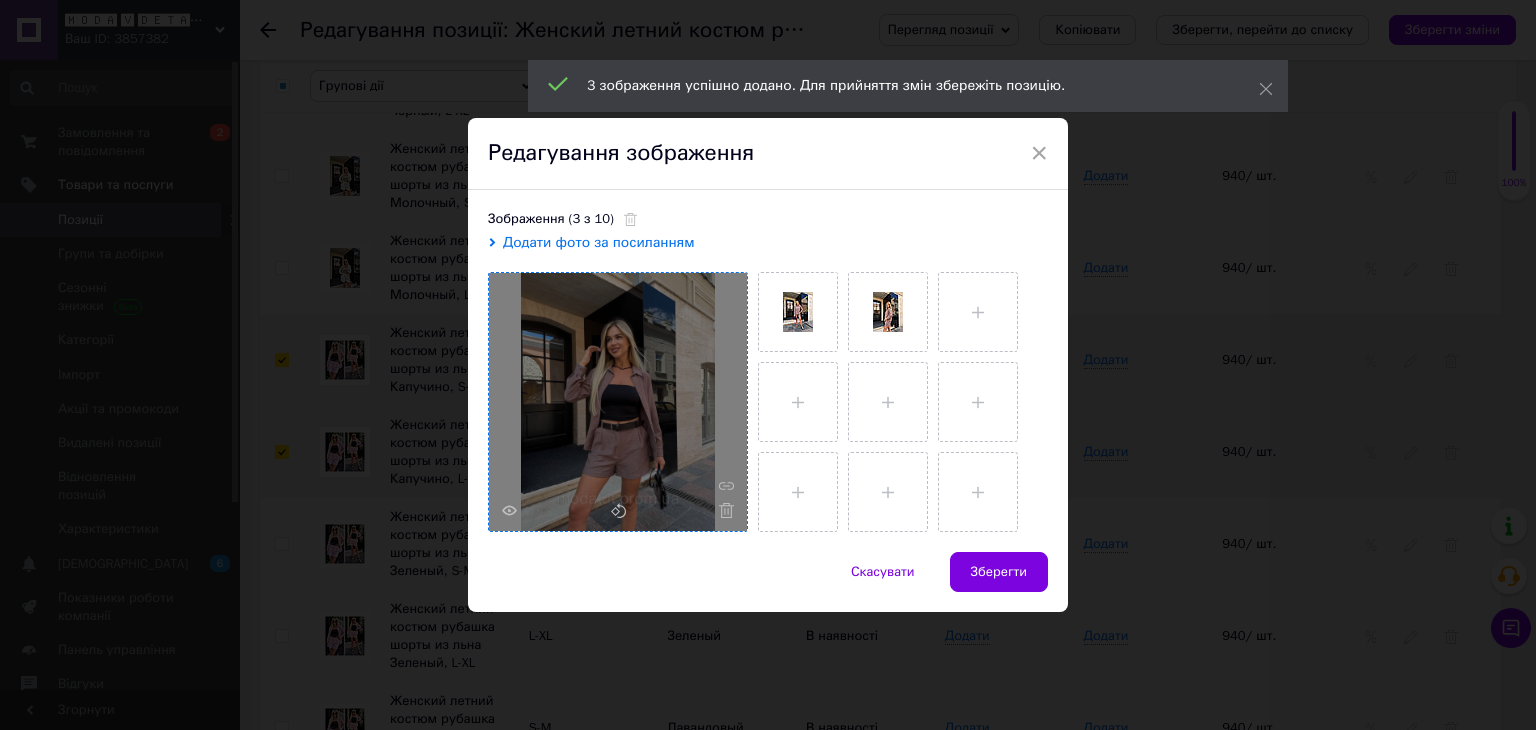click on "Зберегти" at bounding box center [999, 572] 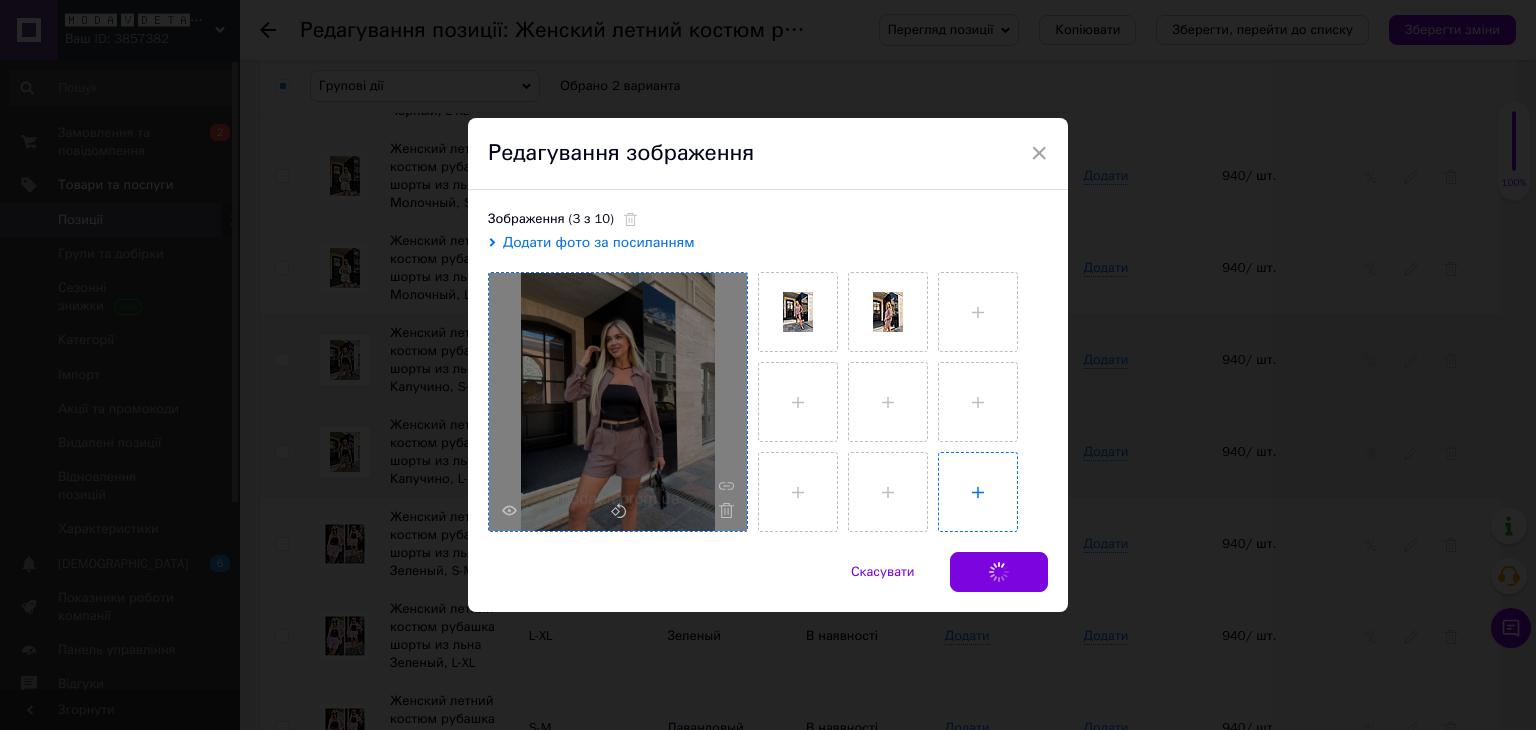 checkbox on "false" 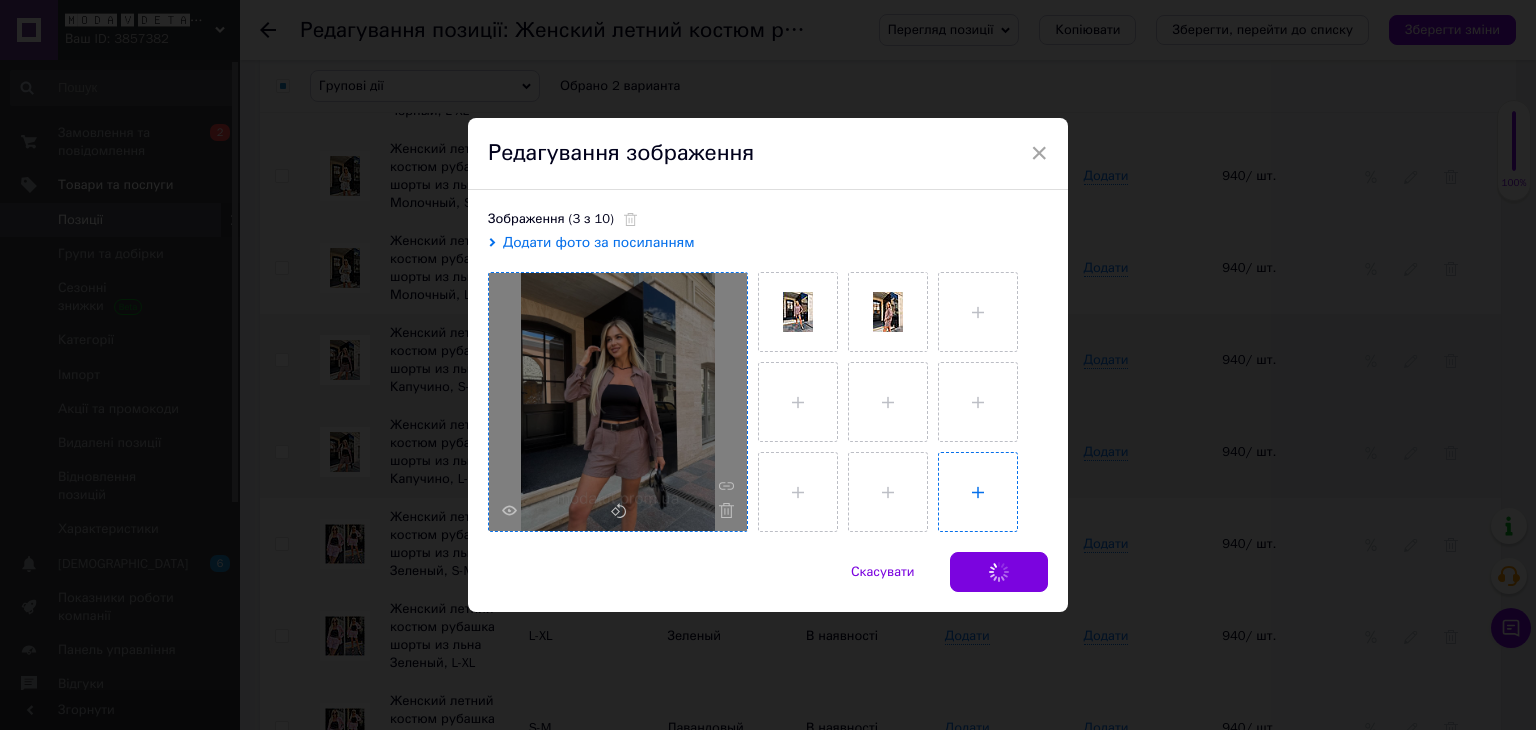 checkbox on "false" 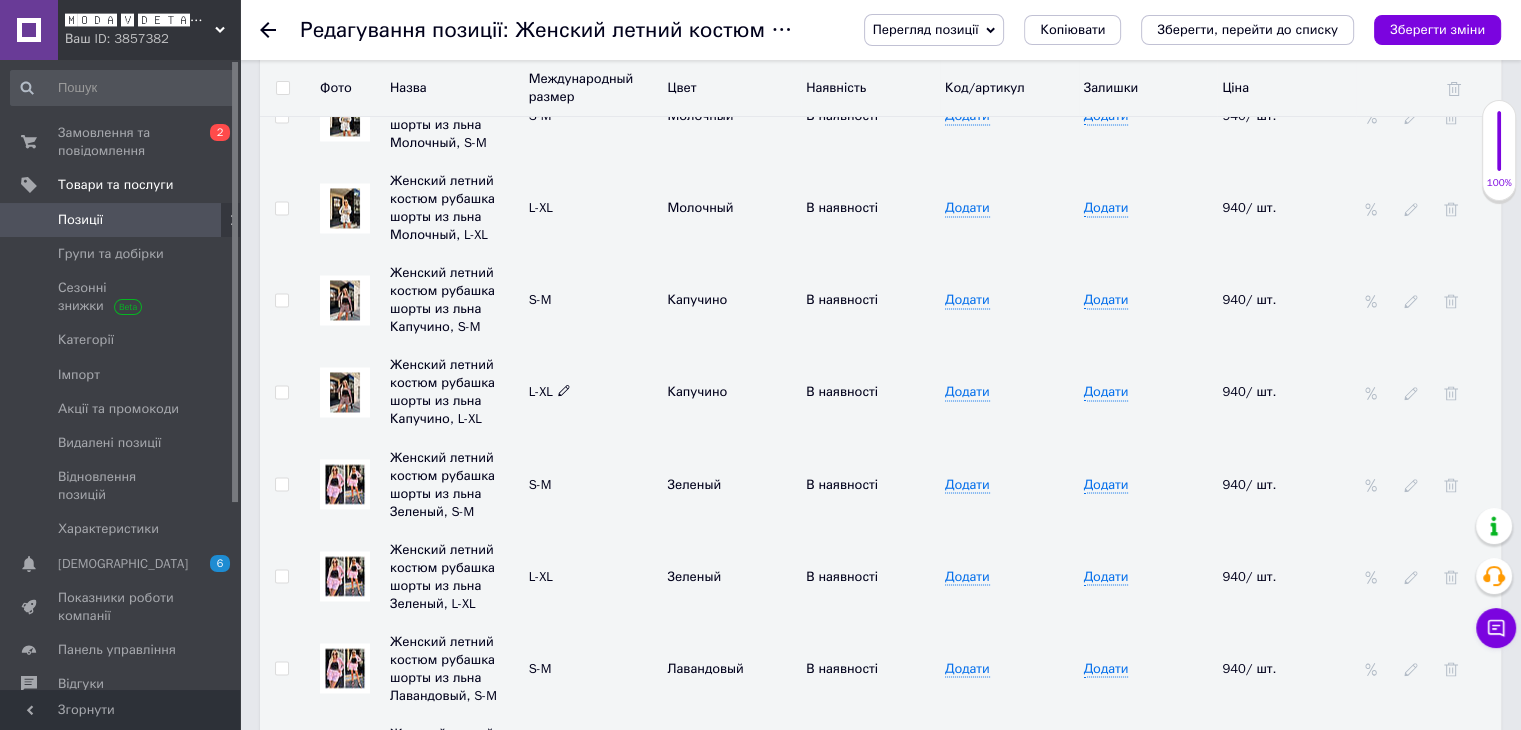 scroll, scrollTop: 3395, scrollLeft: 0, axis: vertical 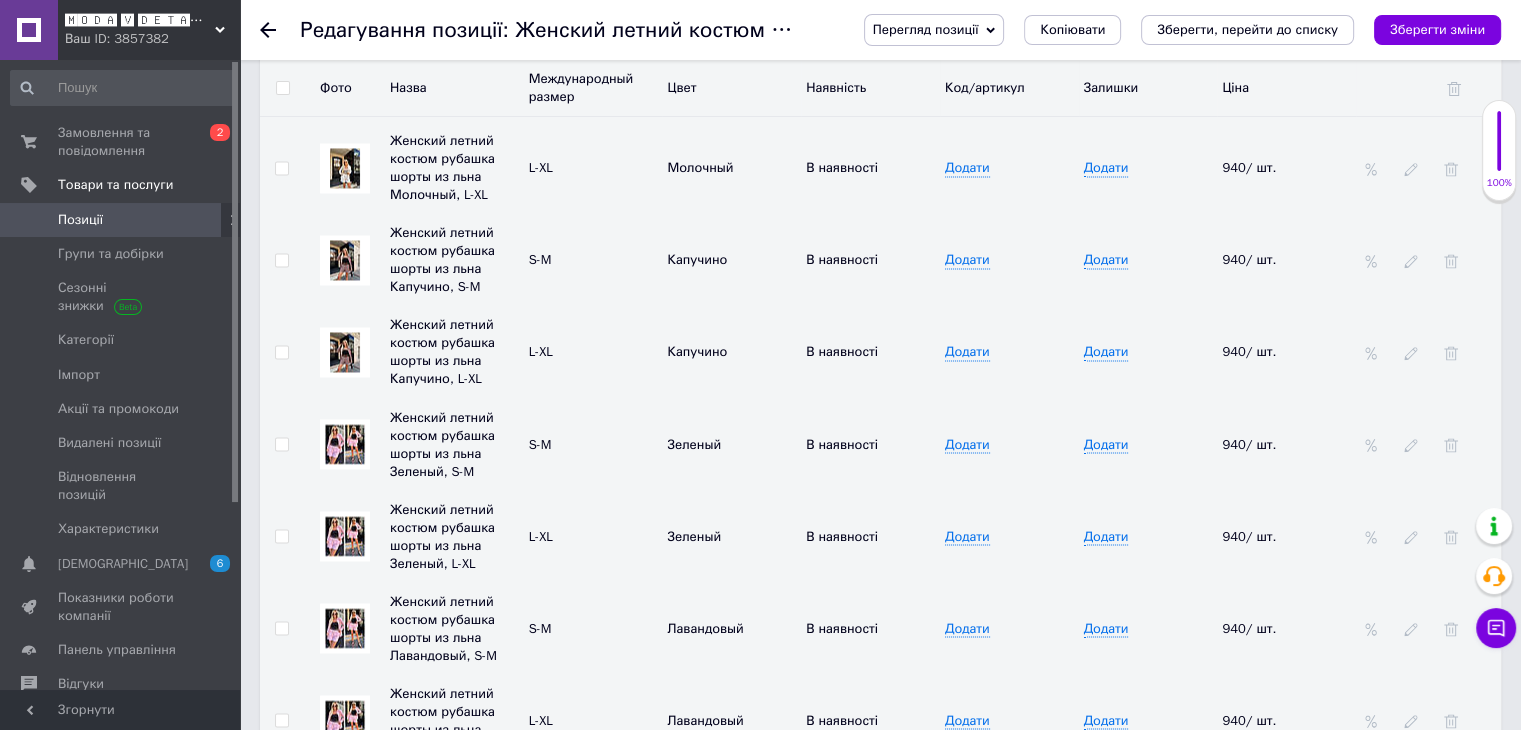 click at bounding box center [281, 444] 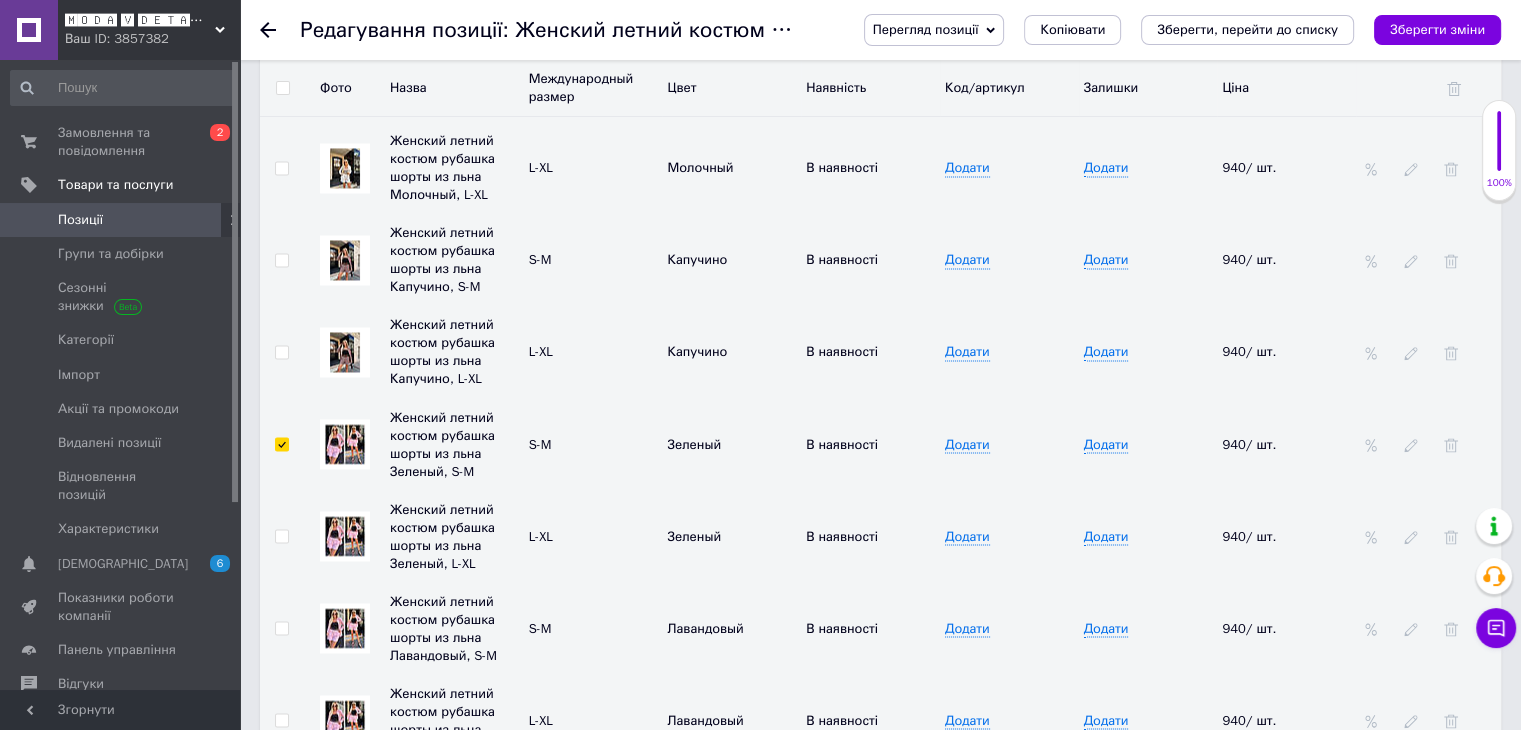 checkbox on "true" 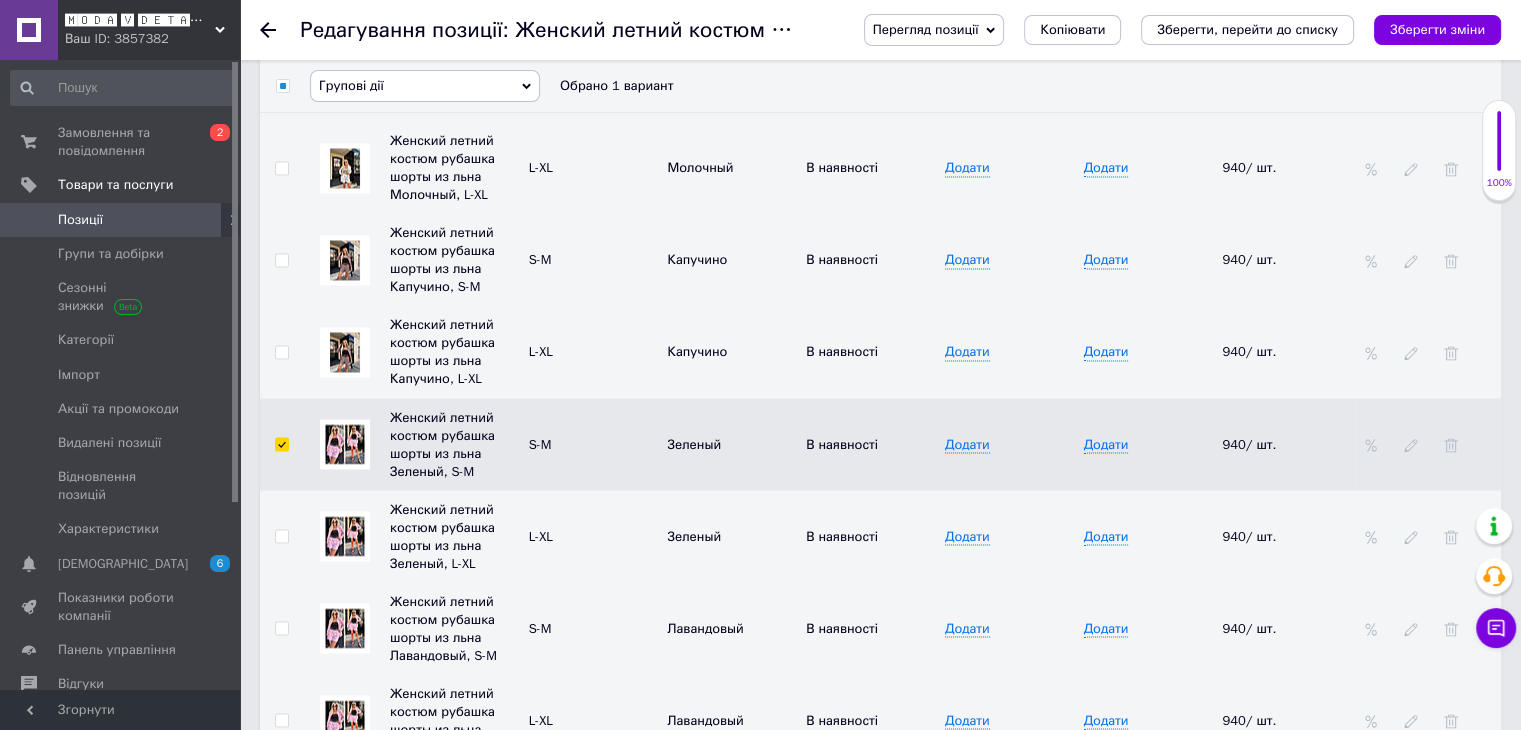 click at bounding box center [281, 536] 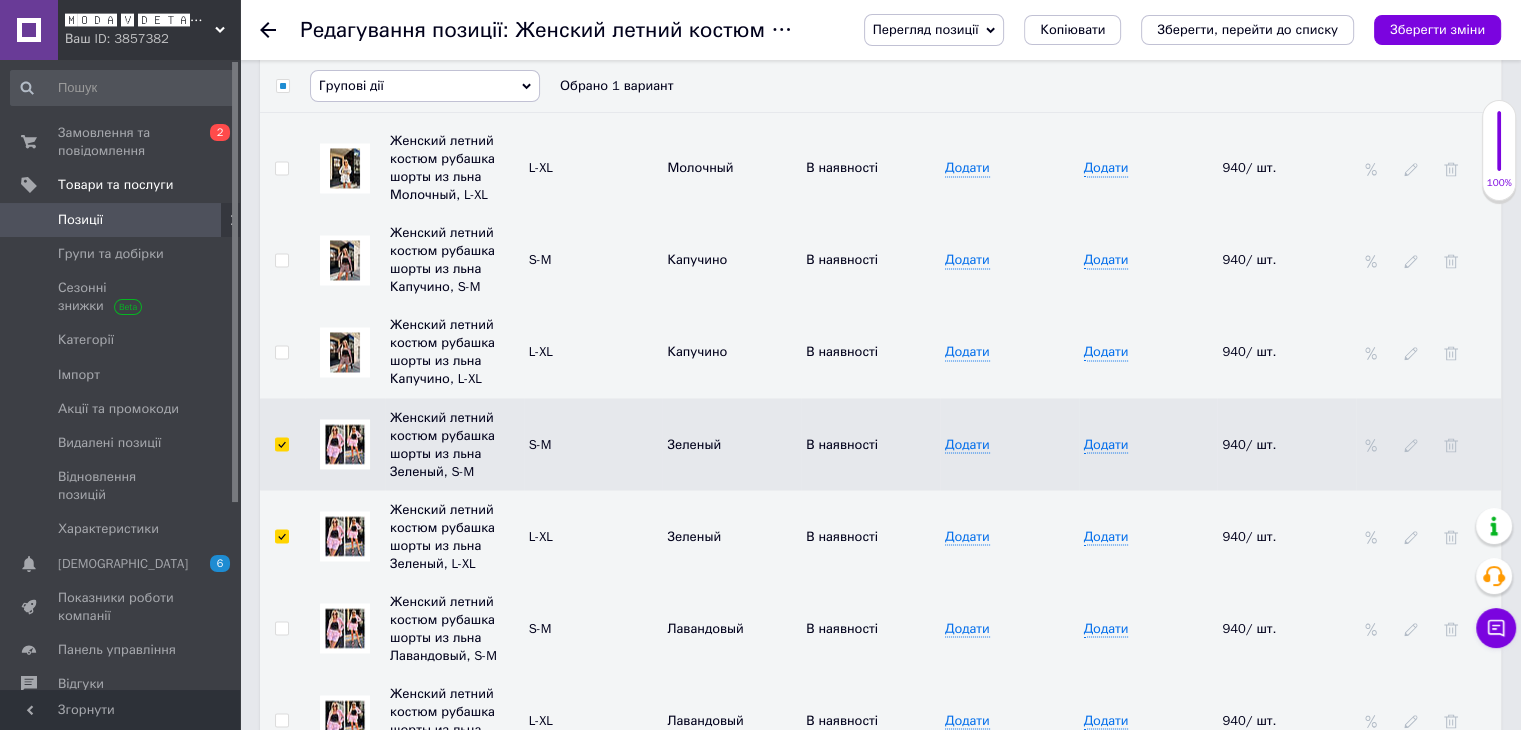 checkbox on "true" 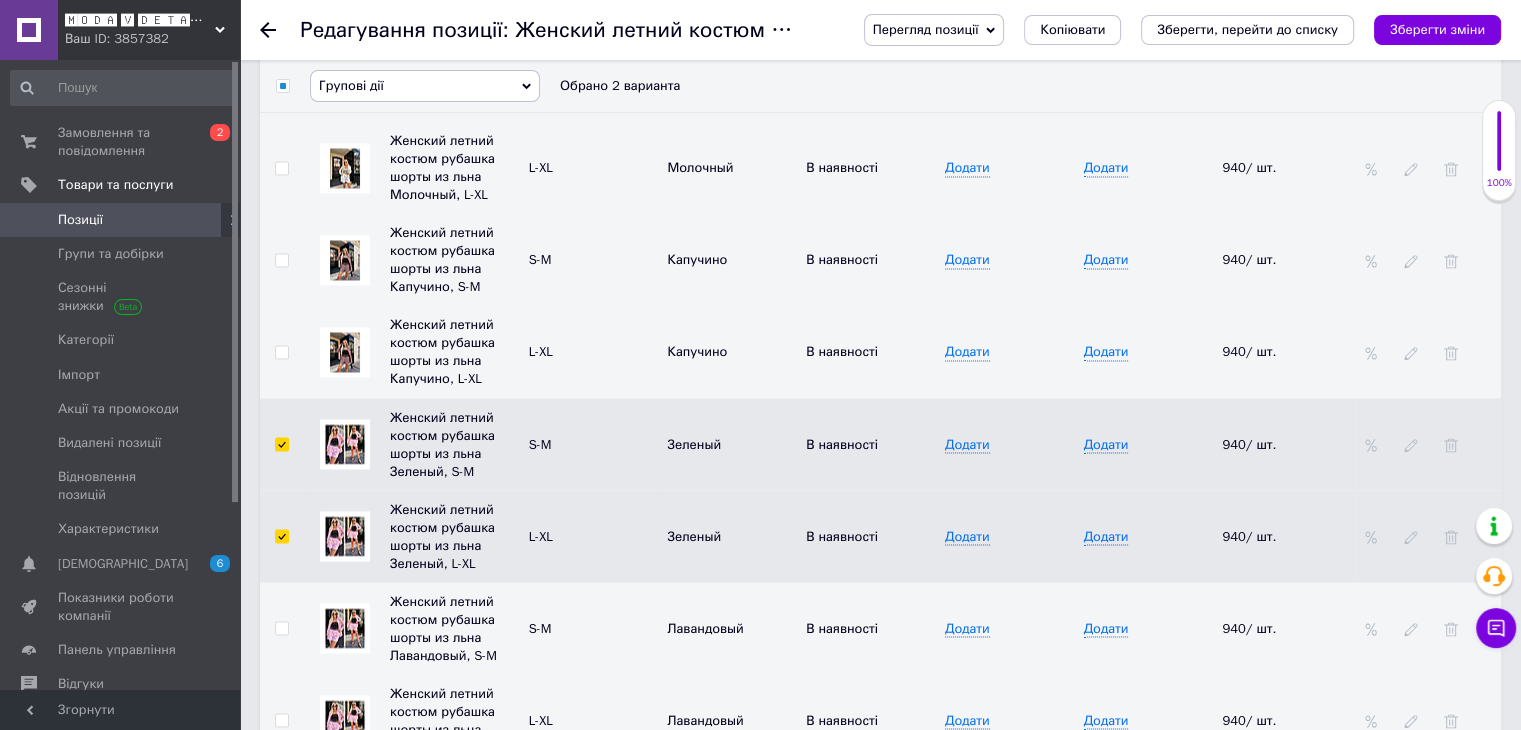 click on "Групові дії" at bounding box center [425, 86] 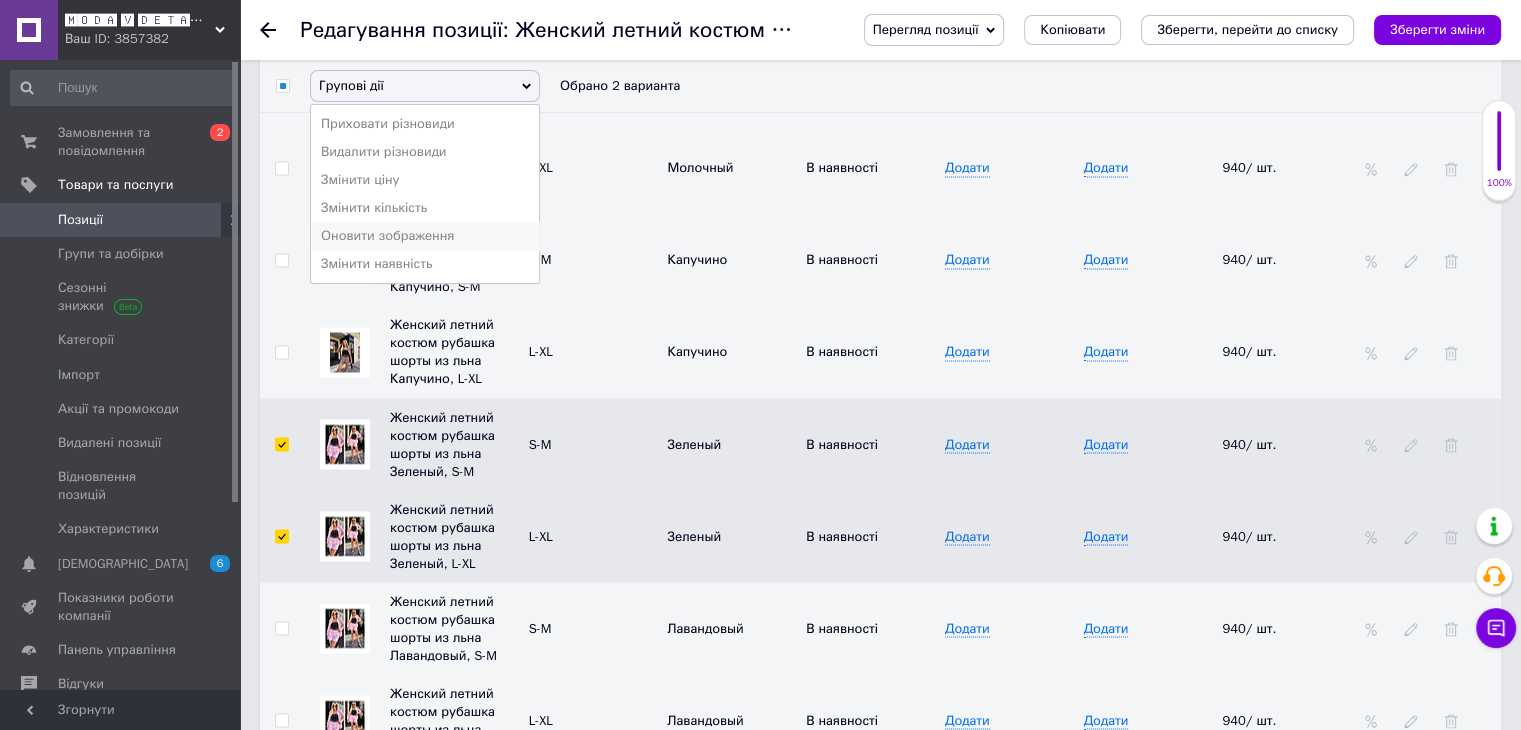 click on "Оновити зображення" at bounding box center [425, 236] 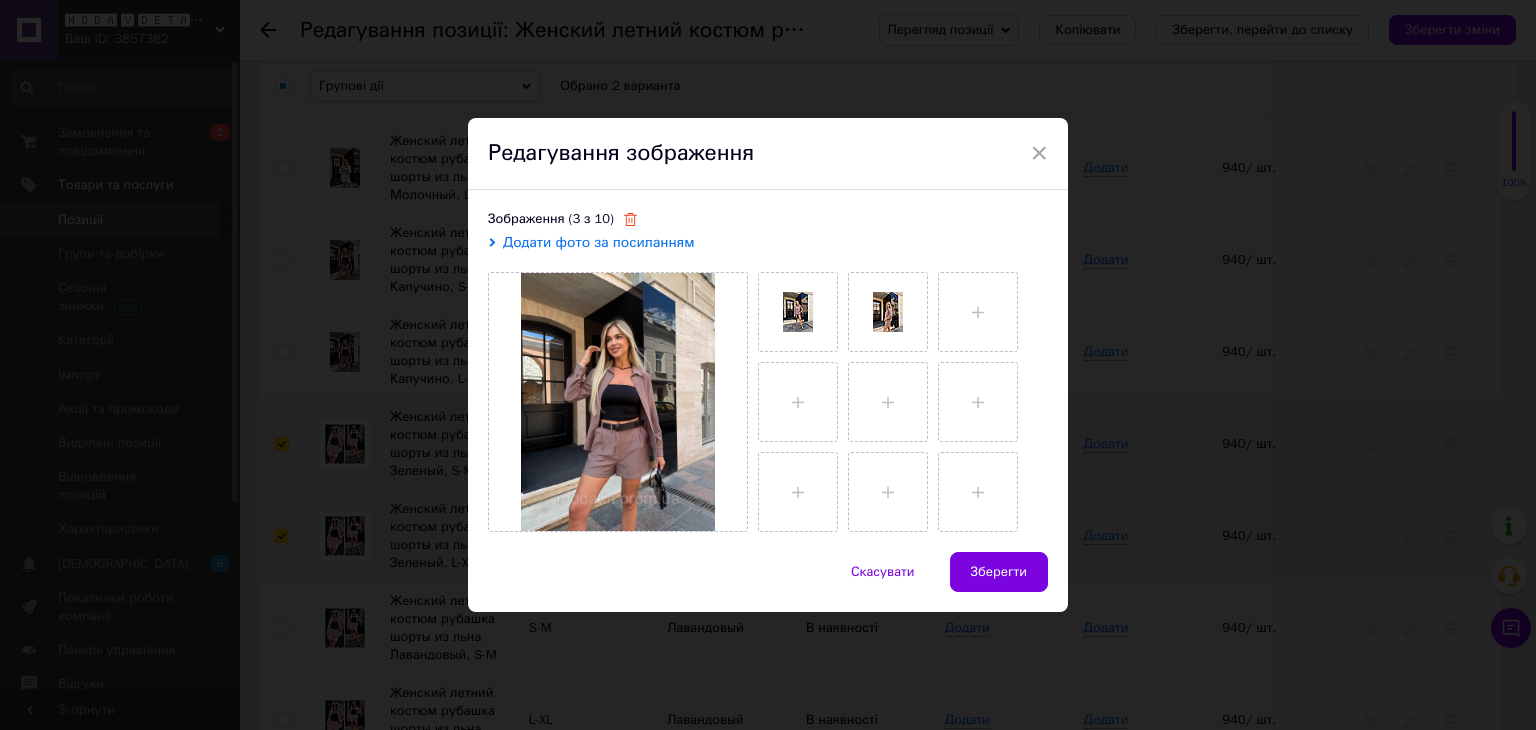 click 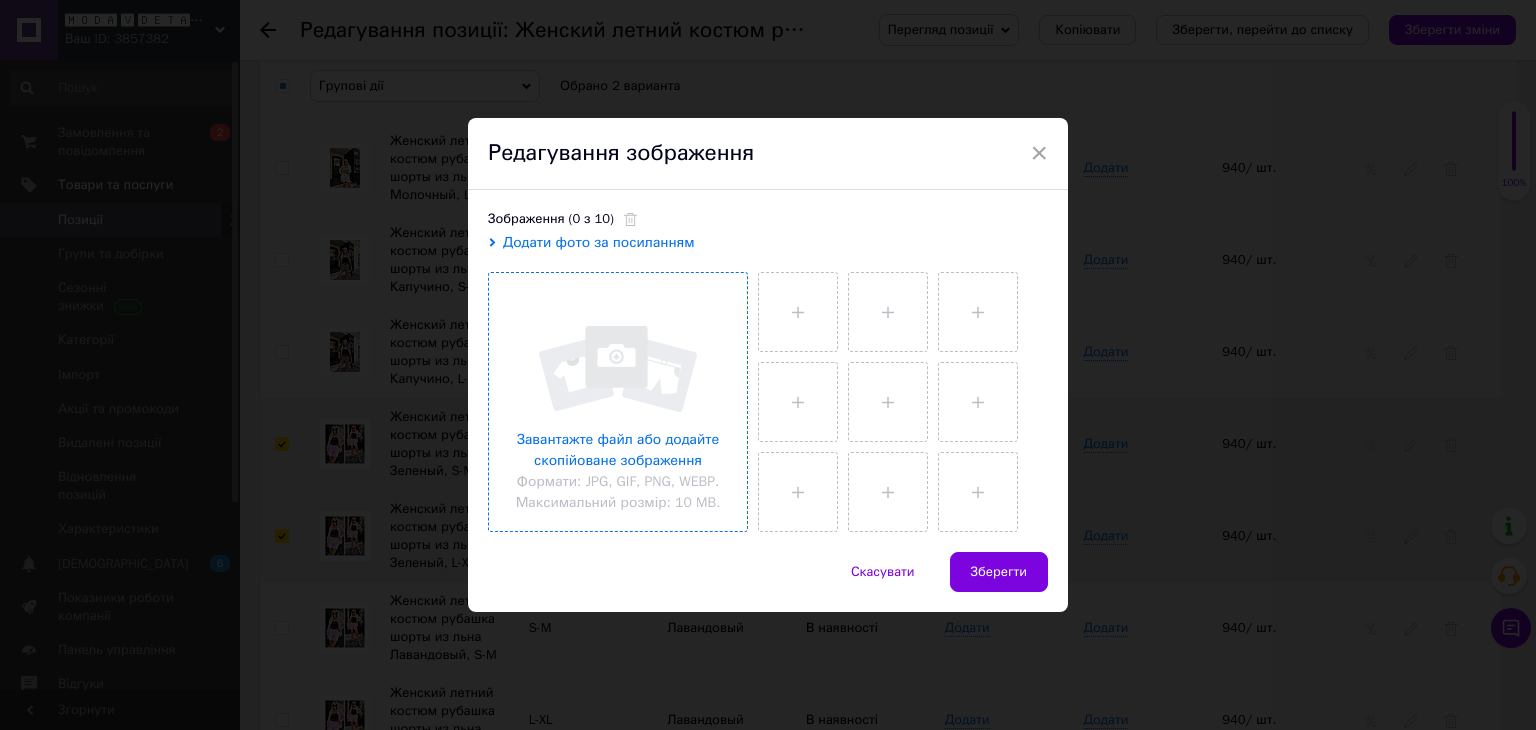 click at bounding box center [618, 402] 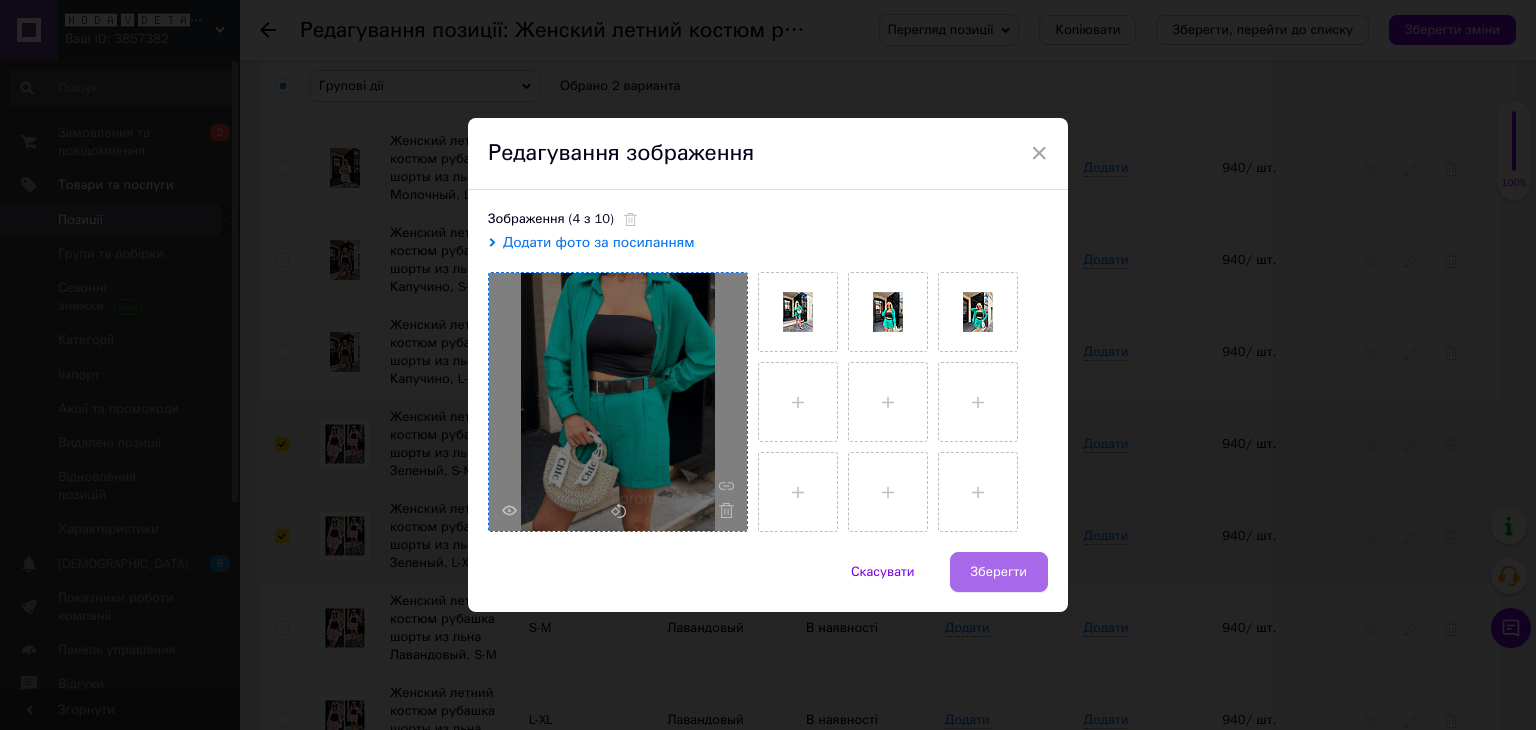 click on "Зберегти" at bounding box center [999, 572] 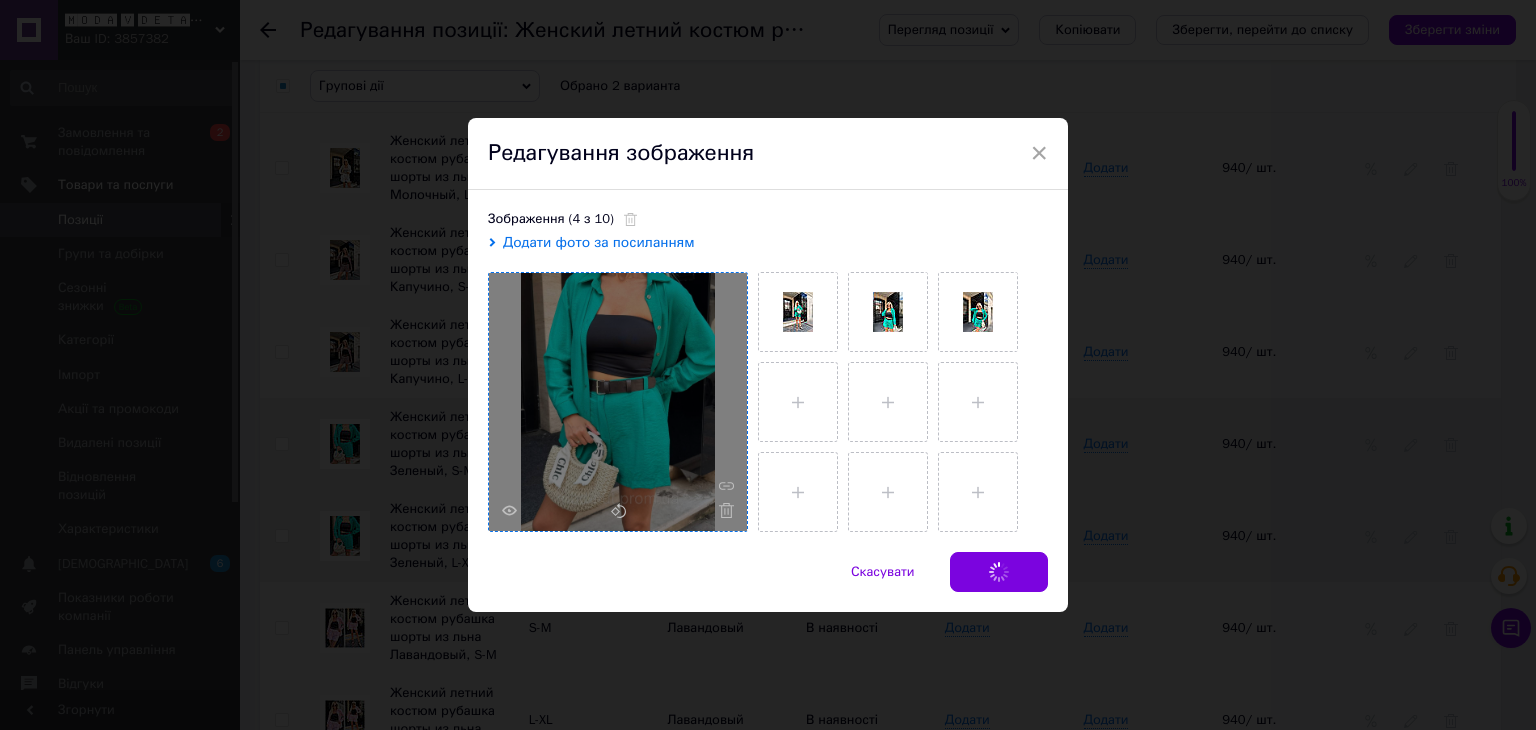 checkbox on "false" 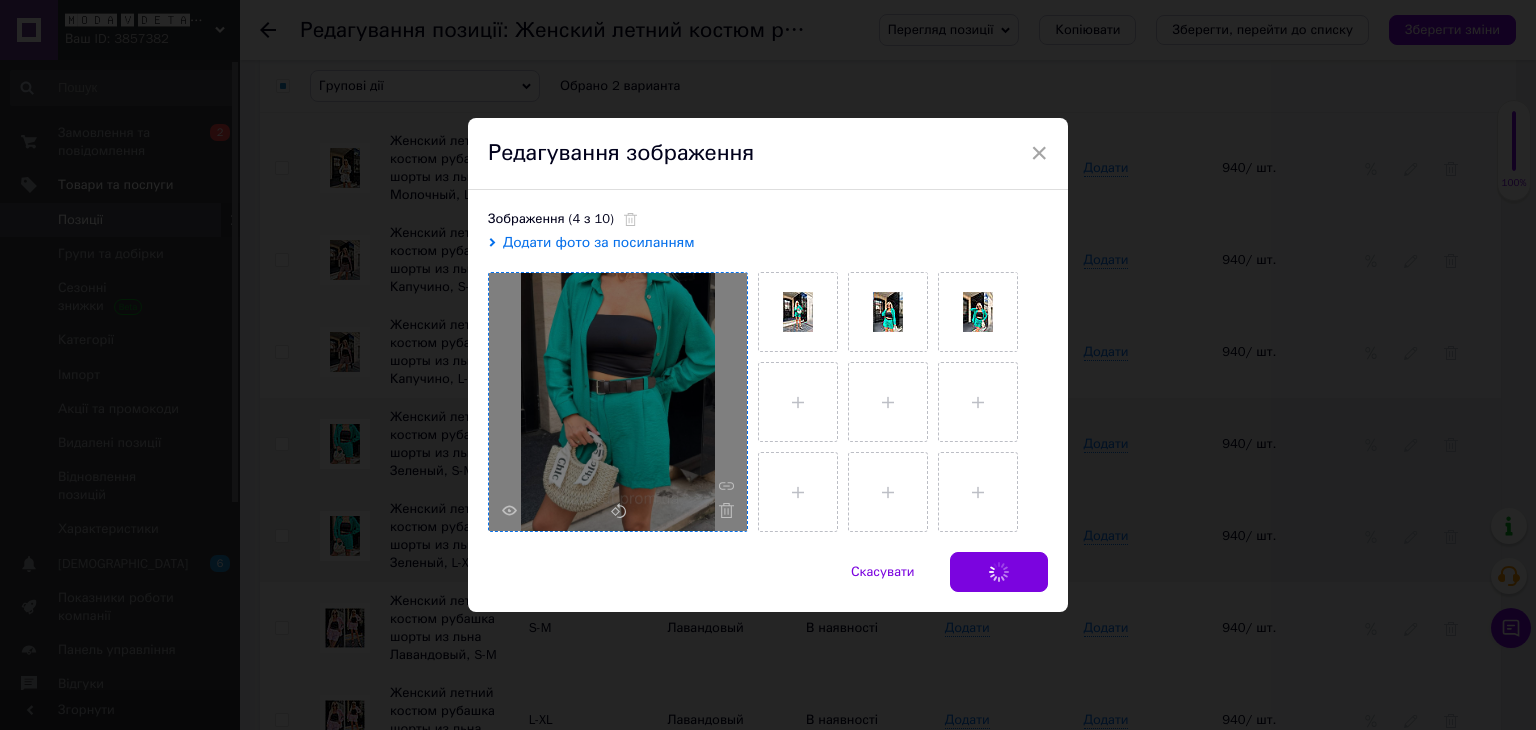 checkbox on "false" 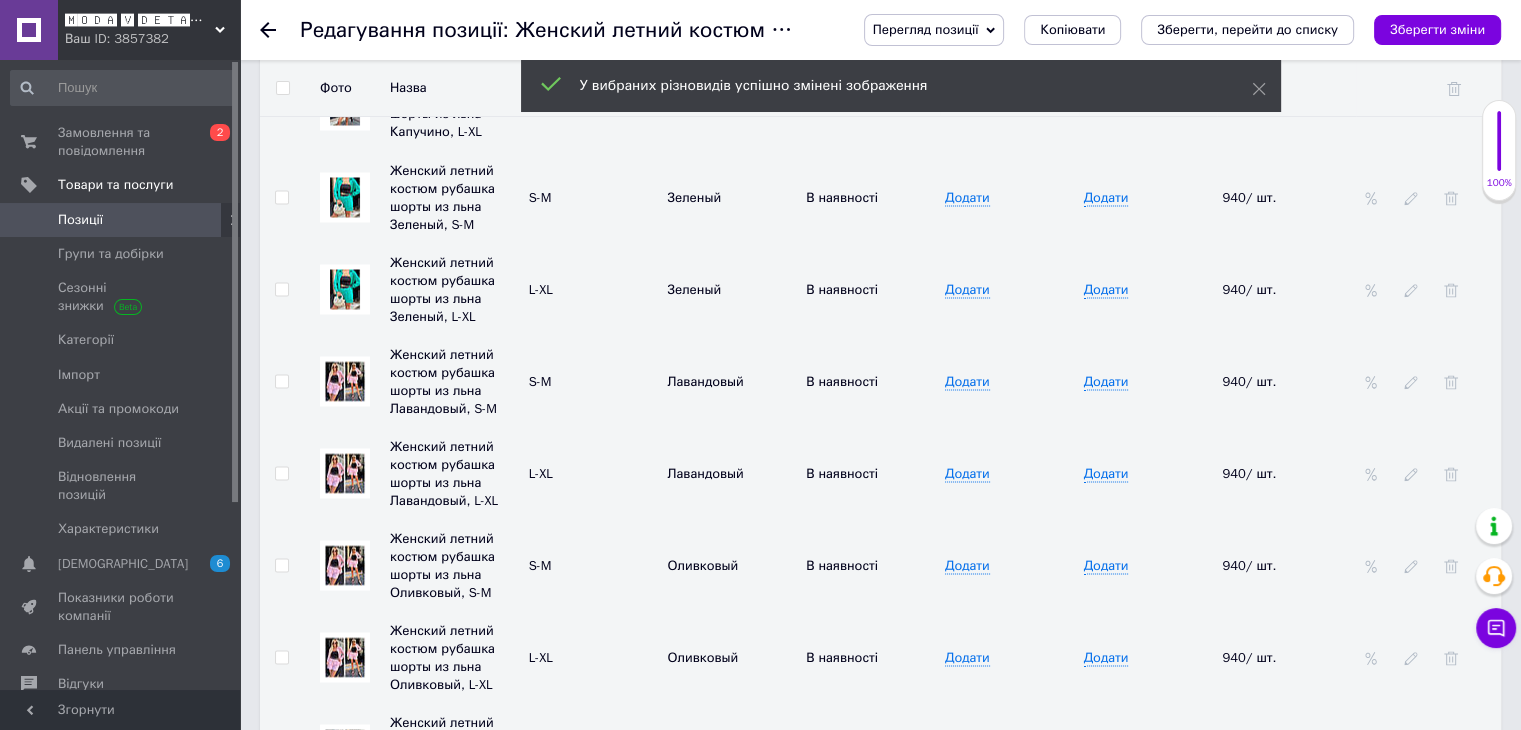 scroll, scrollTop: 3695, scrollLeft: 0, axis: vertical 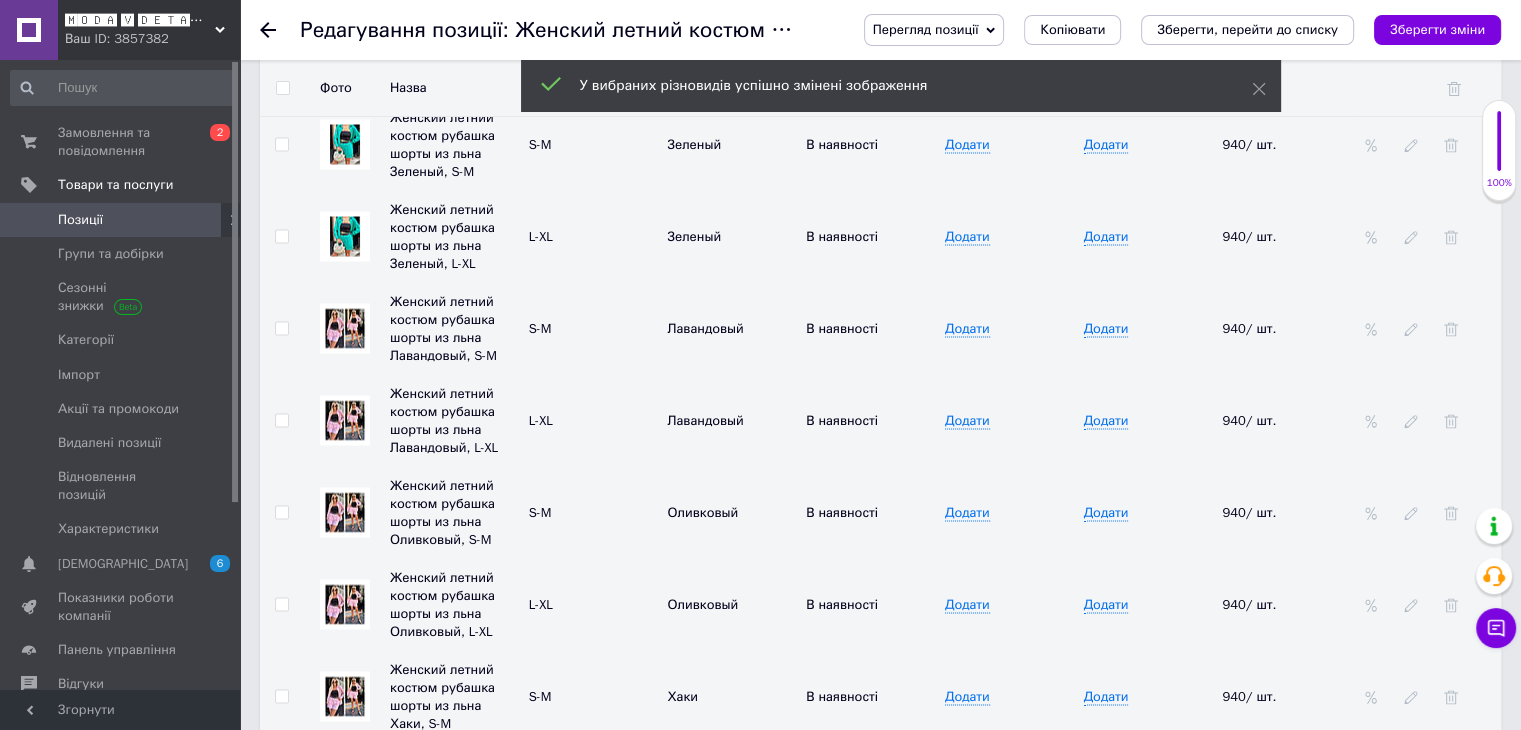 click at bounding box center [281, 328] 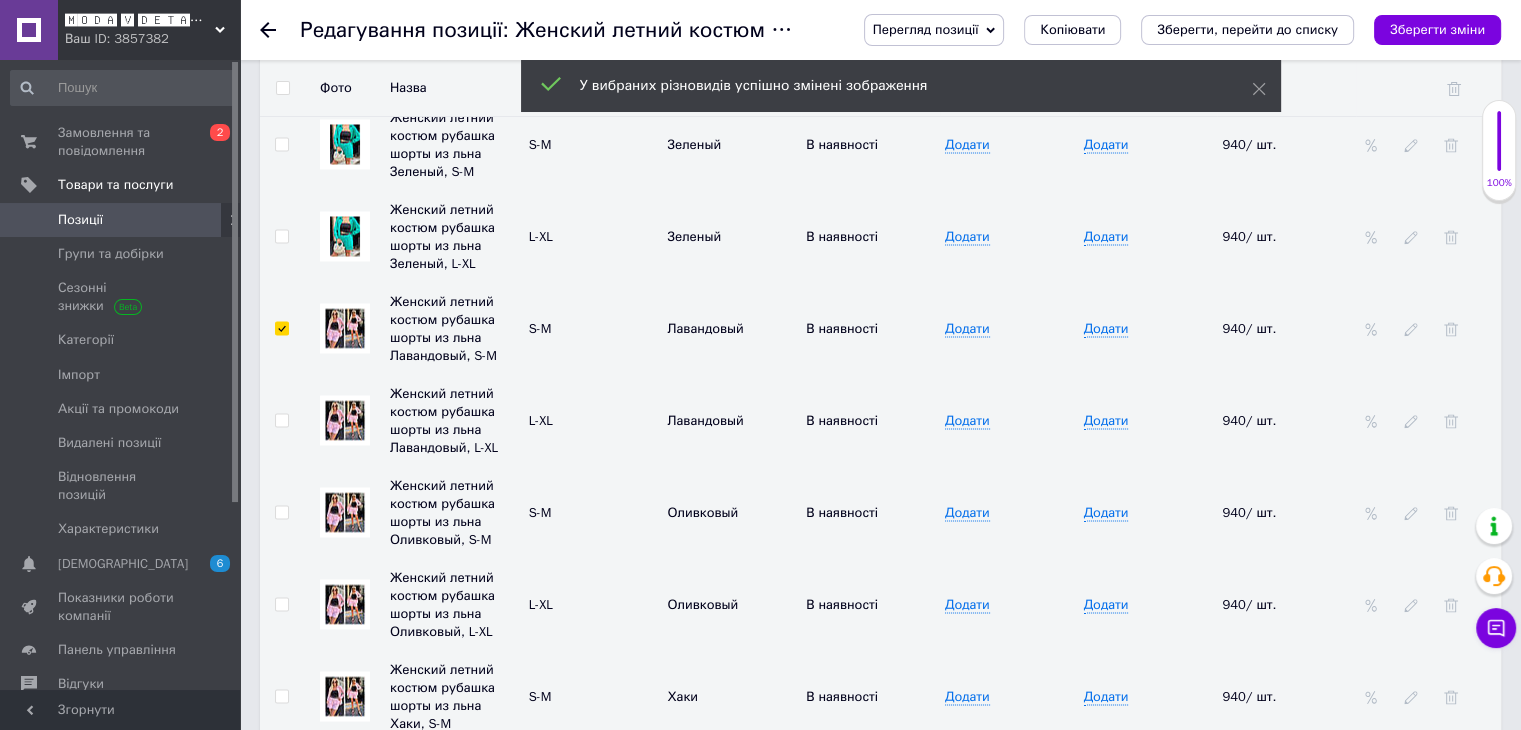 checkbox on "true" 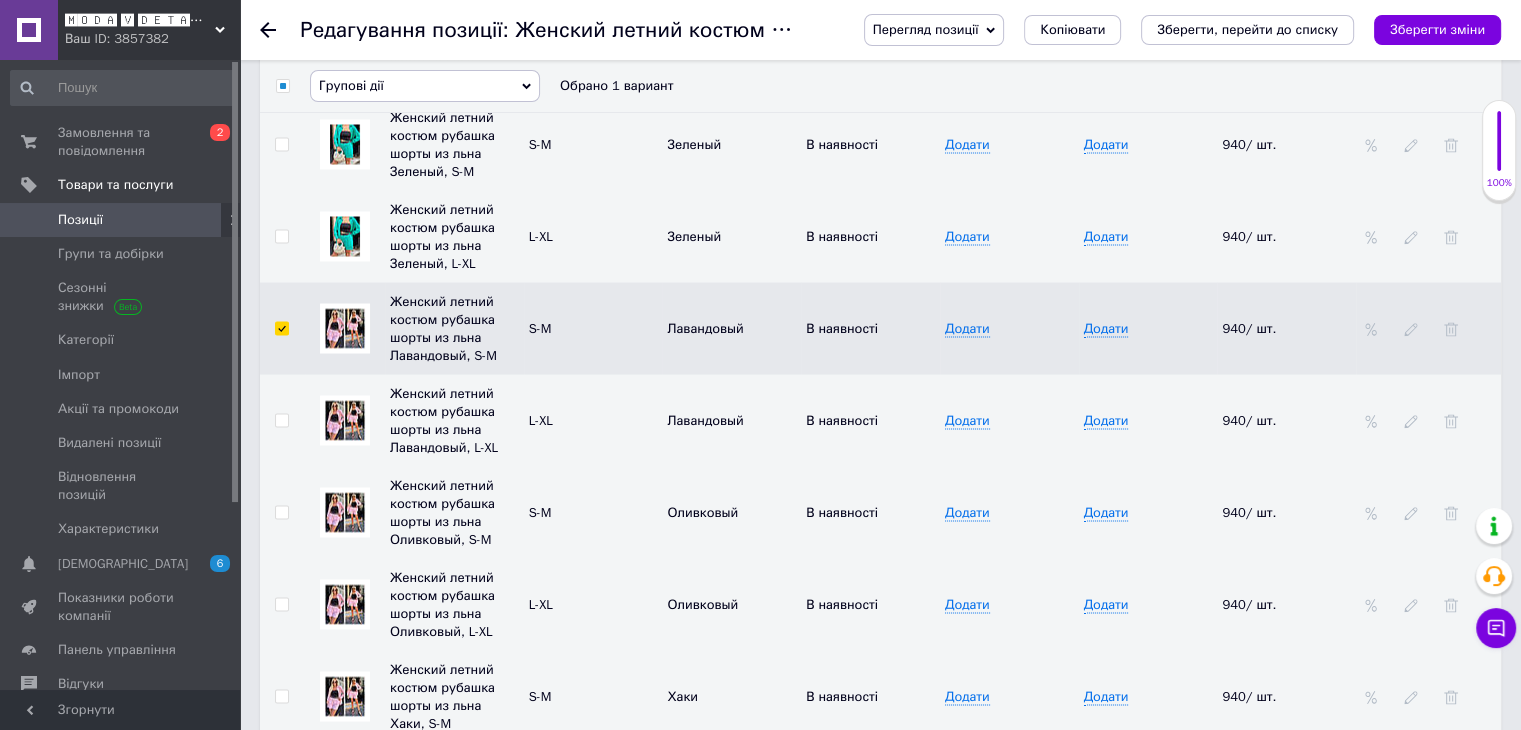 click at bounding box center [281, 420] 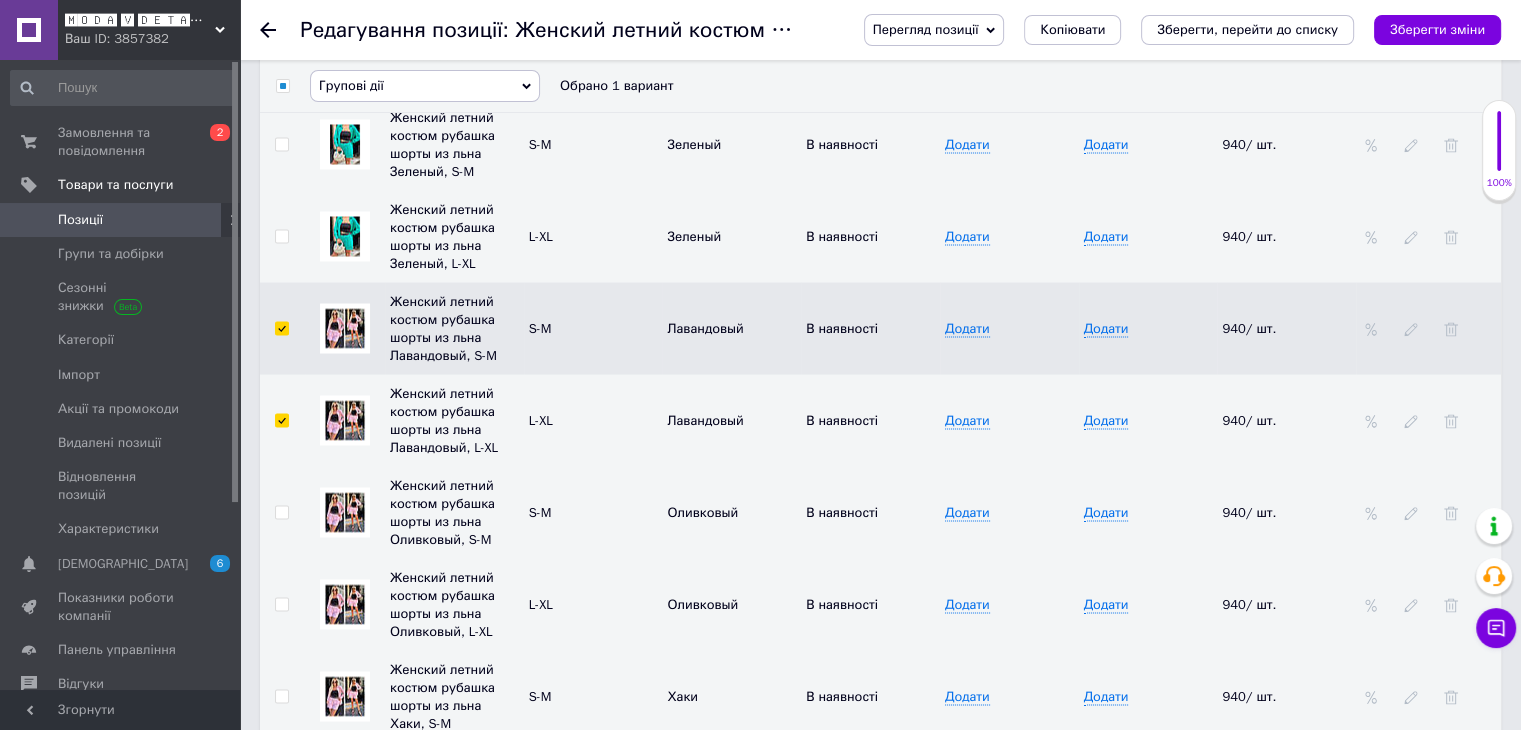 checkbox on "true" 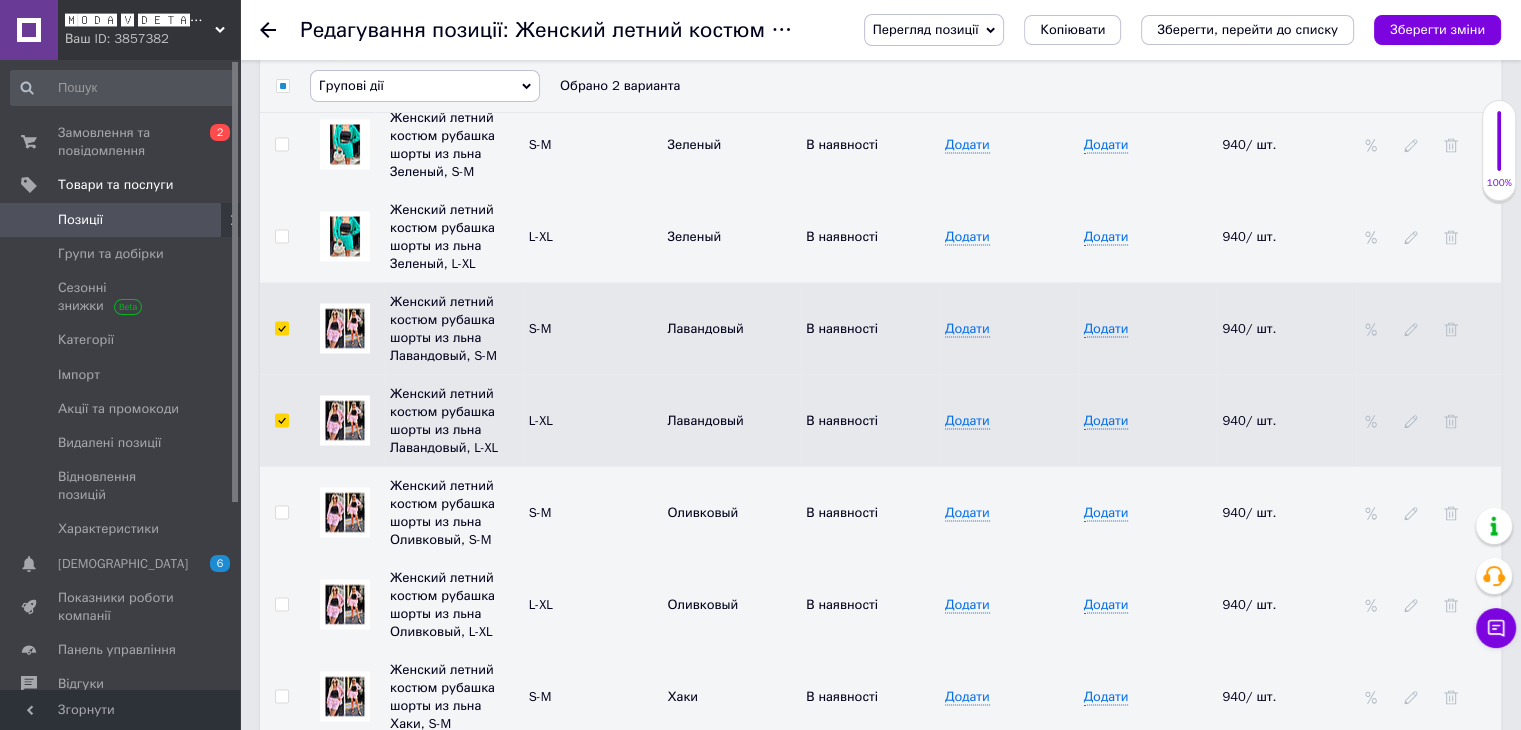 click on "Групові дії" at bounding box center (425, 86) 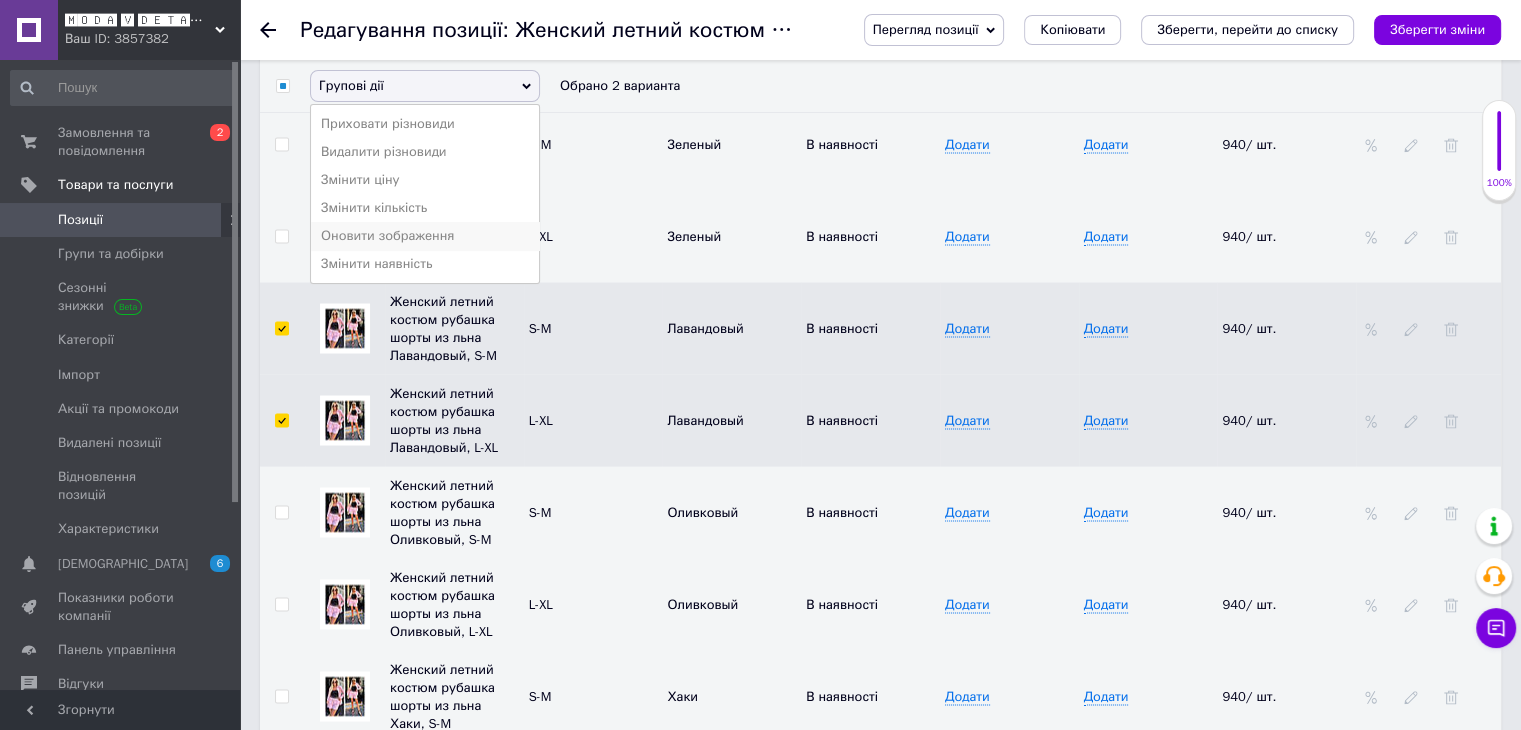 click on "Оновити зображення" at bounding box center [425, 236] 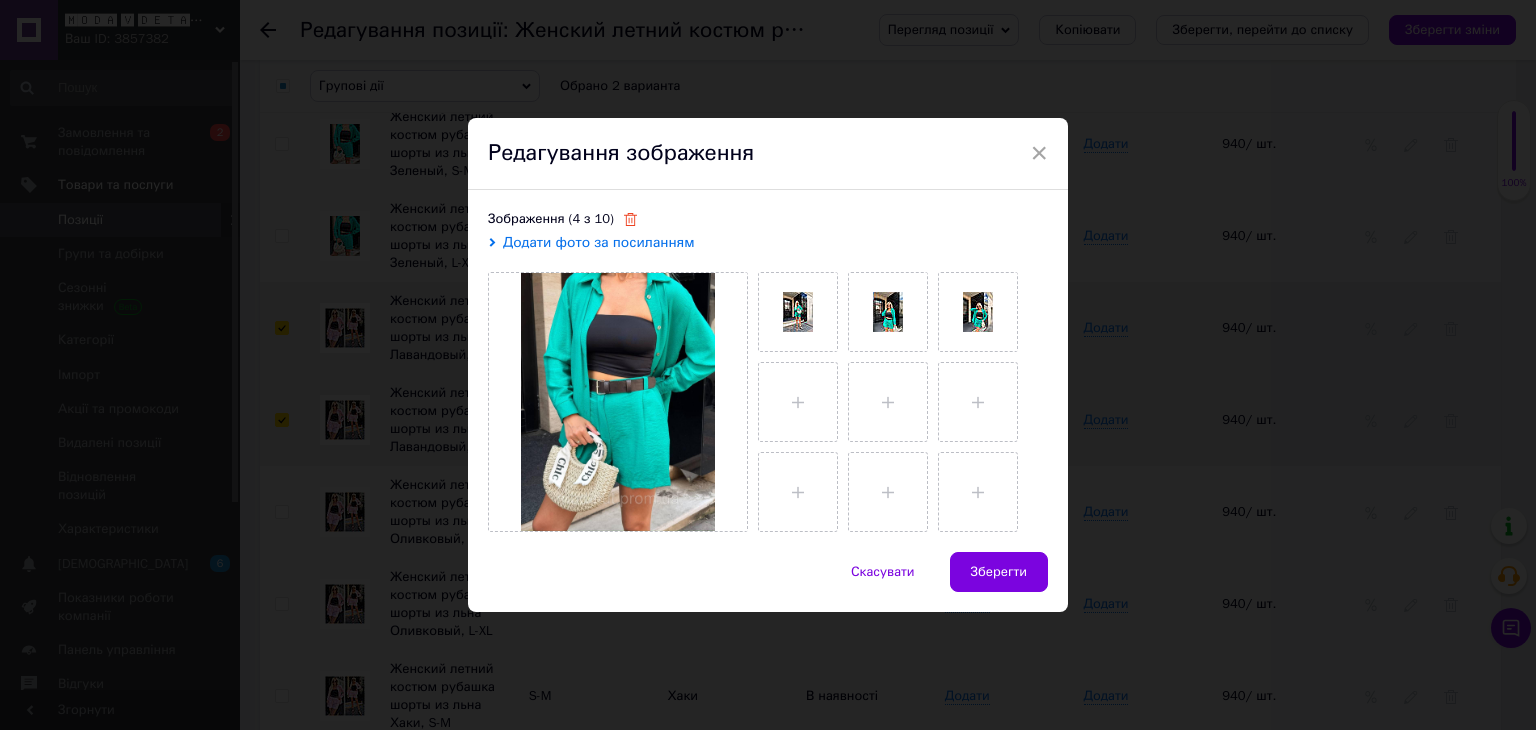 click 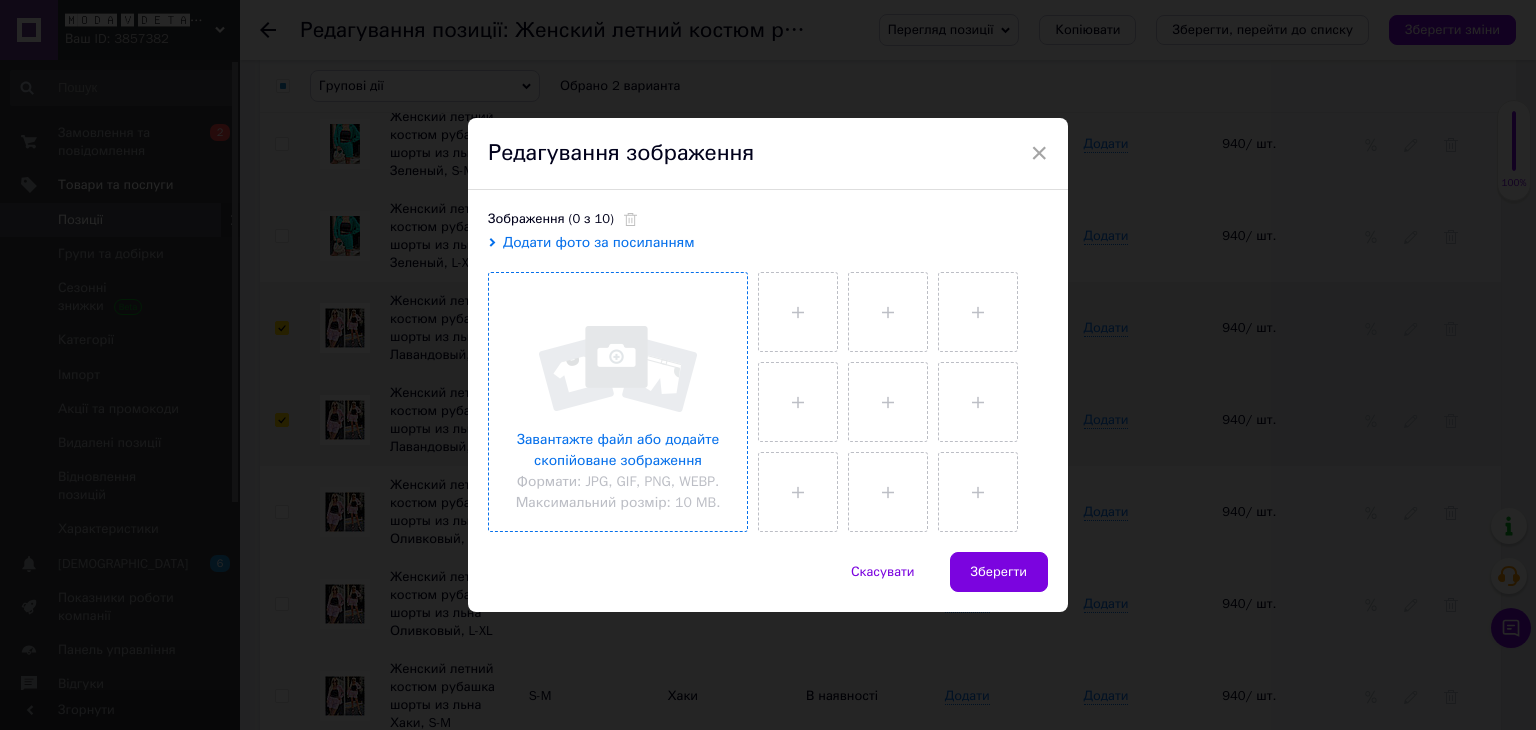 click at bounding box center [618, 402] 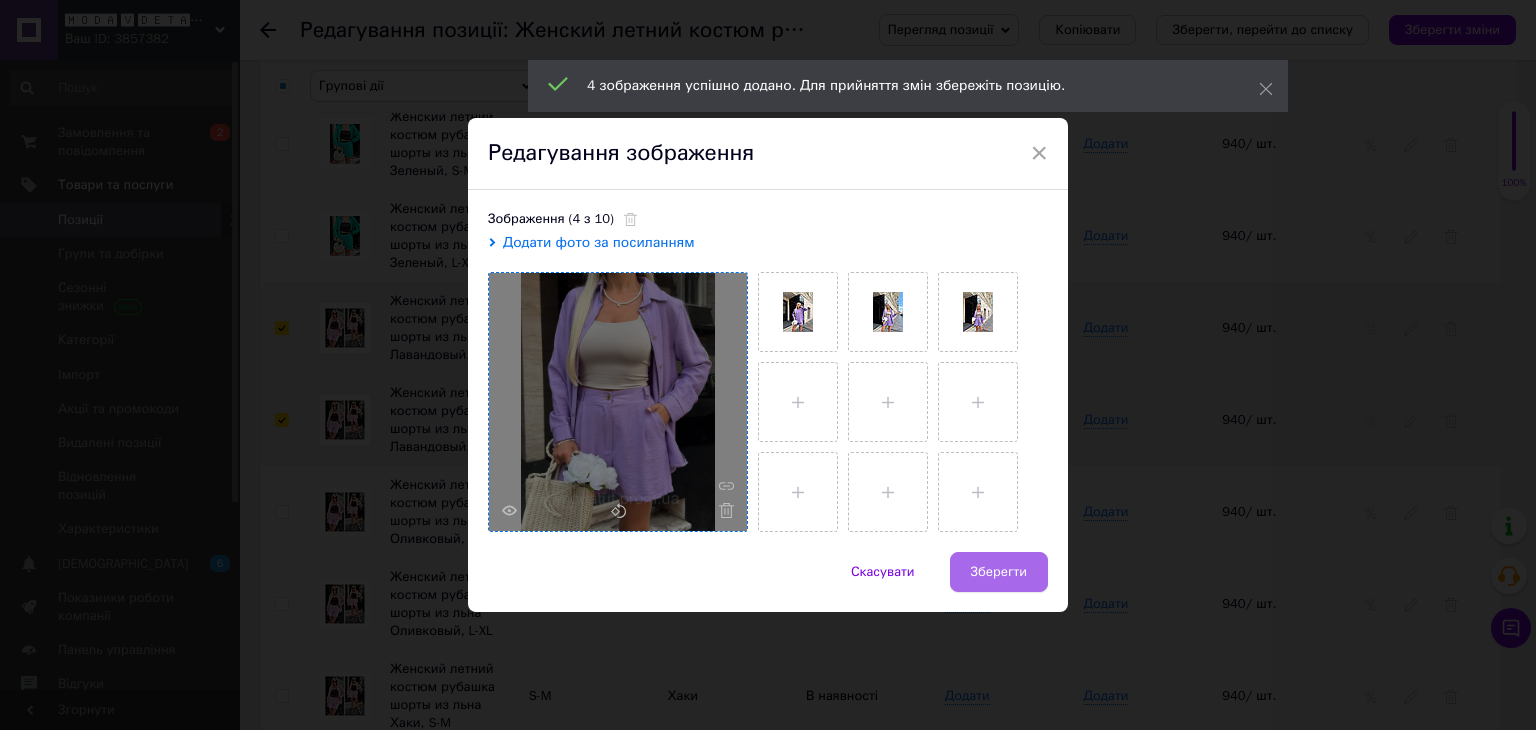 click on "Зберегти" at bounding box center (999, 572) 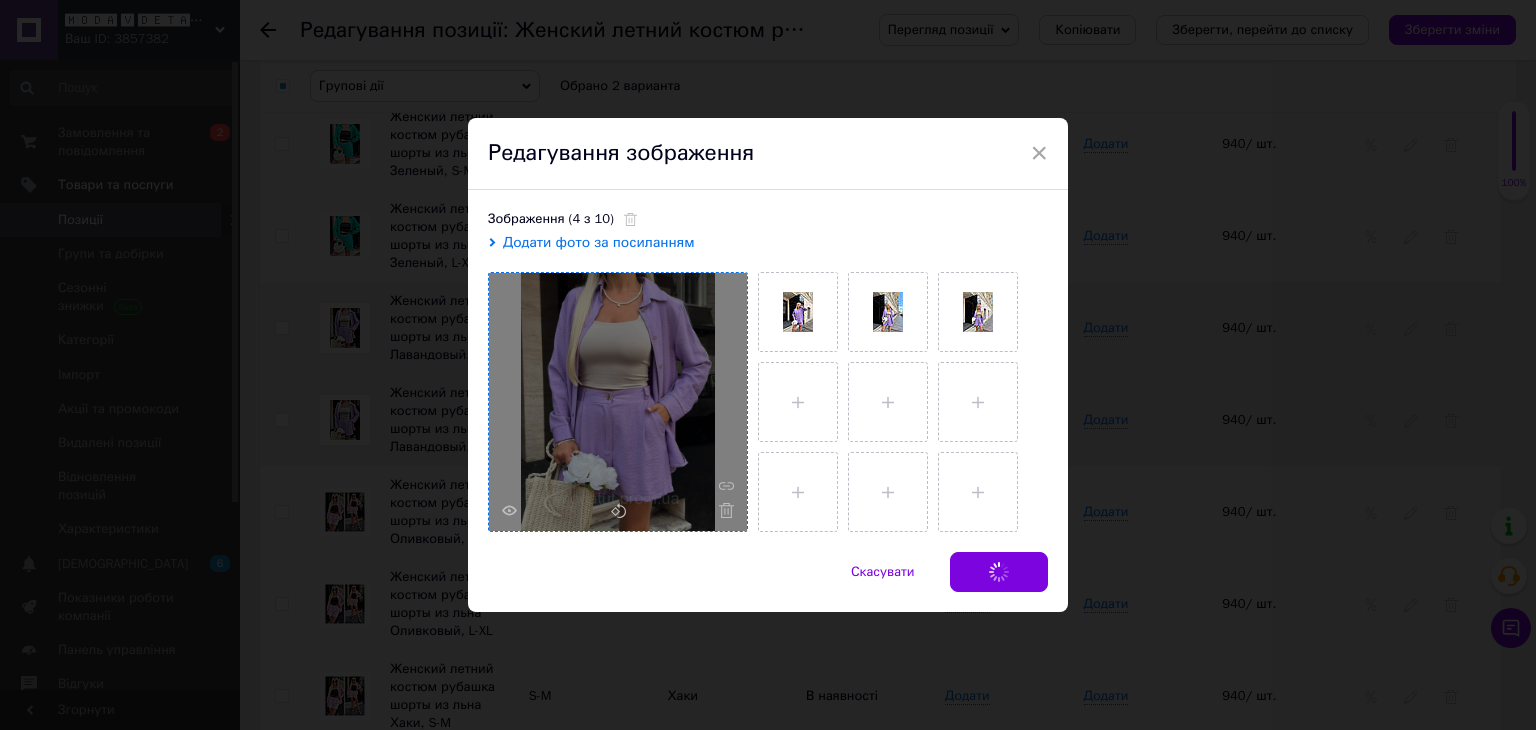 checkbox on "false" 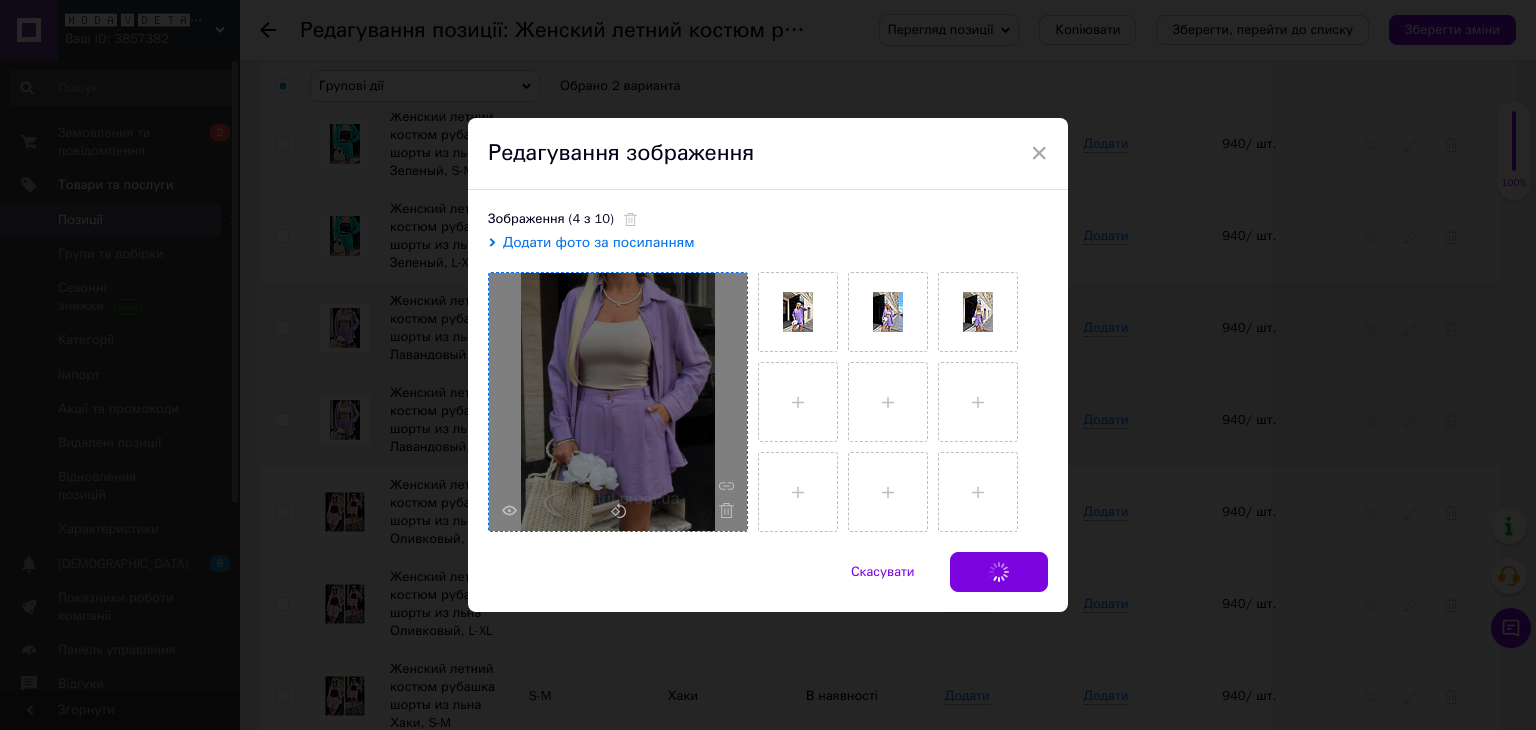 checkbox on "false" 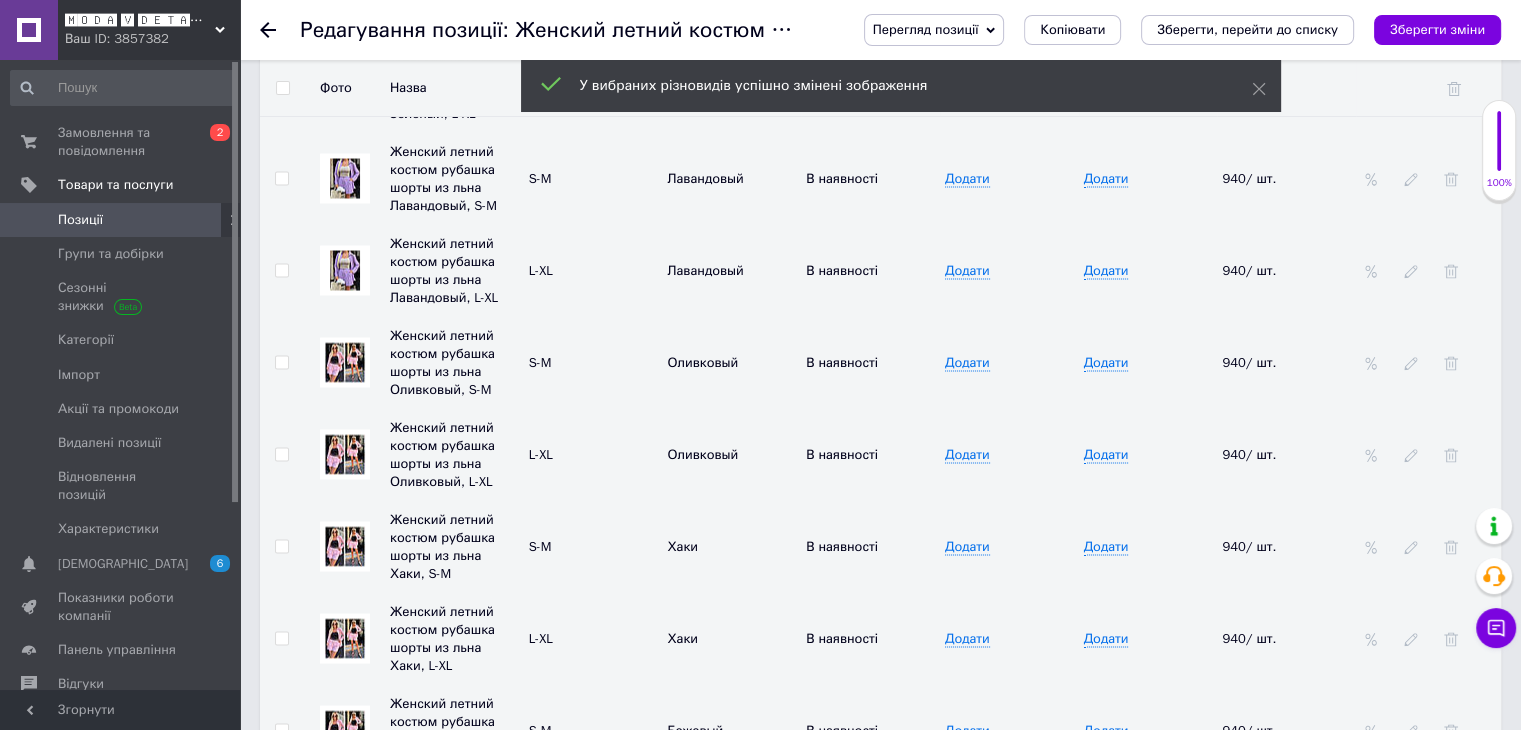 scroll, scrollTop: 3895, scrollLeft: 0, axis: vertical 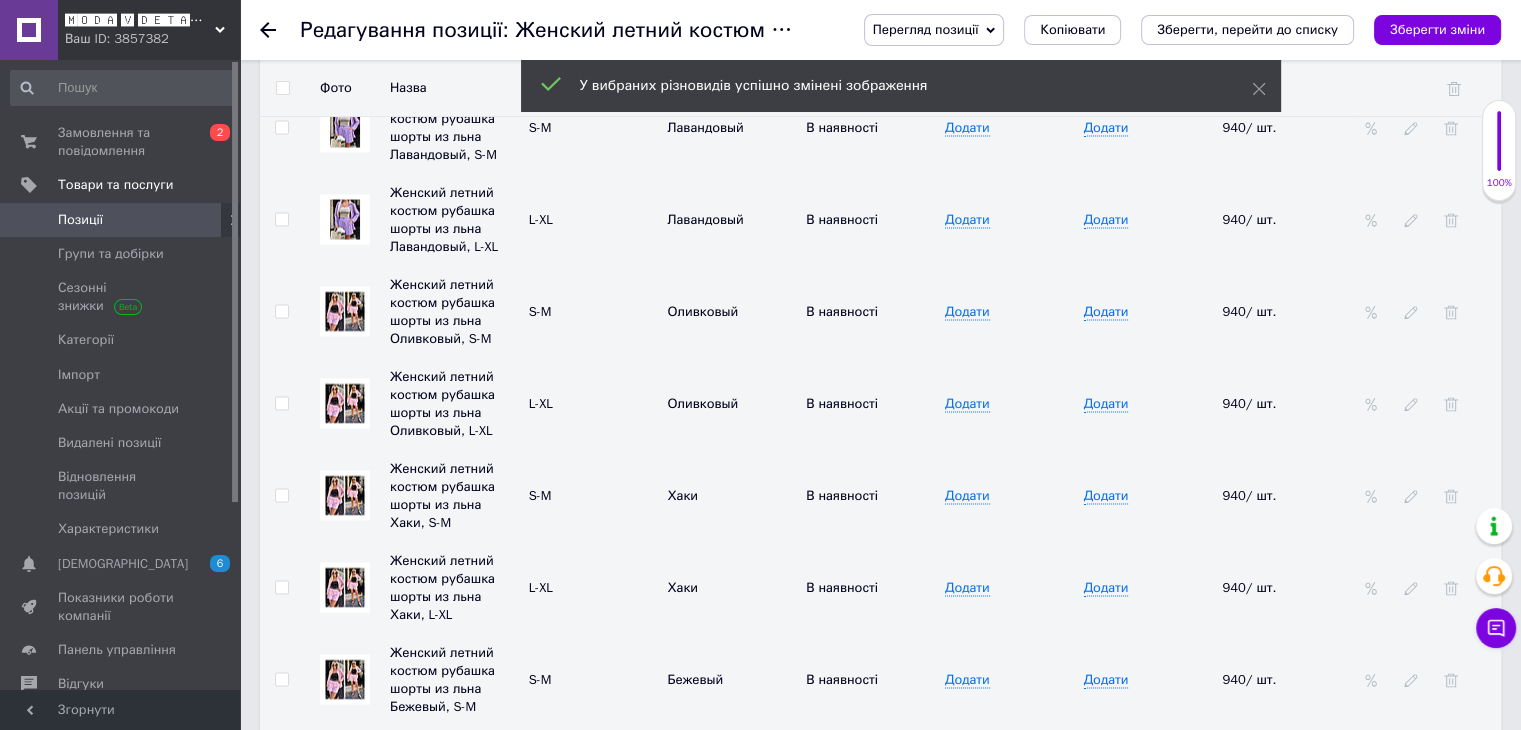 click at bounding box center [281, 312] 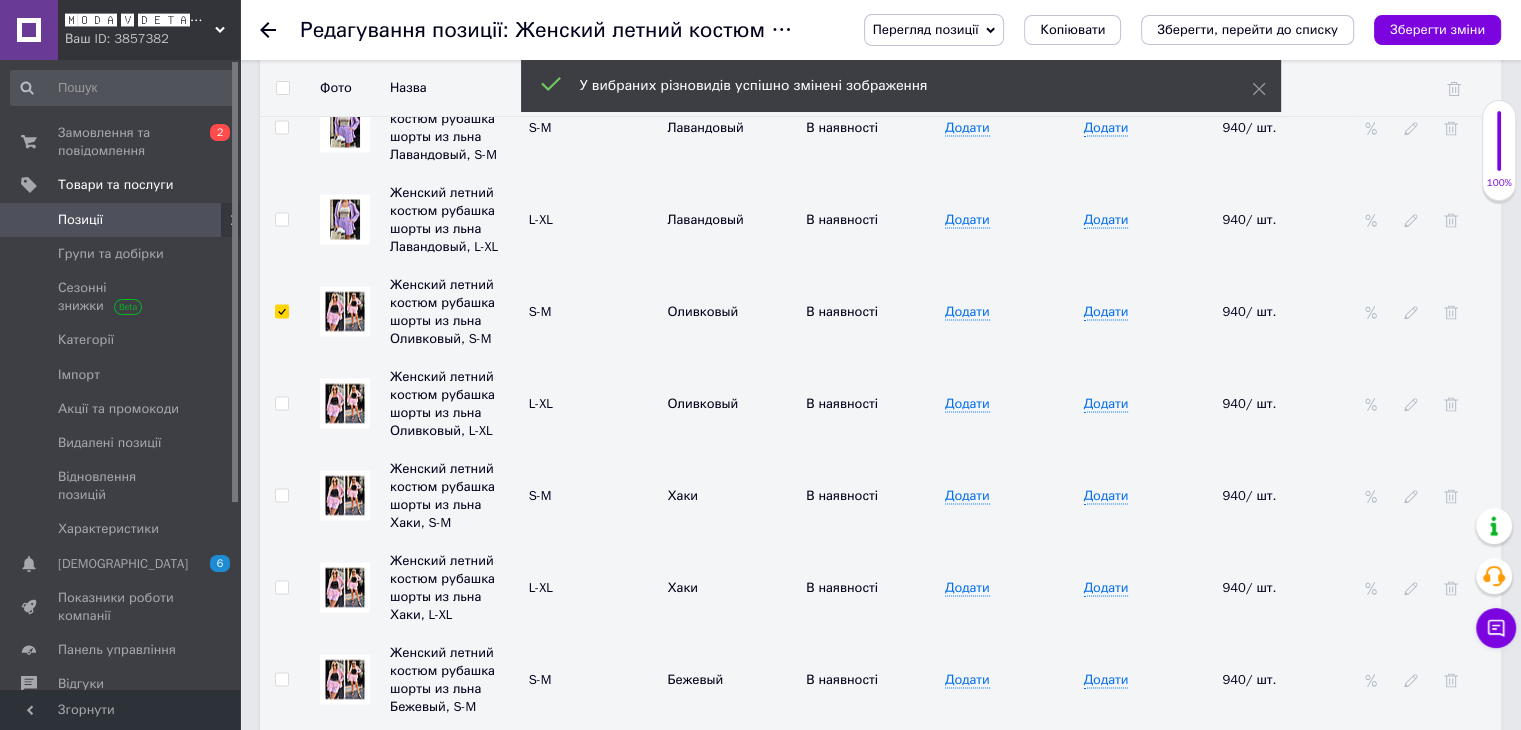 checkbox on "true" 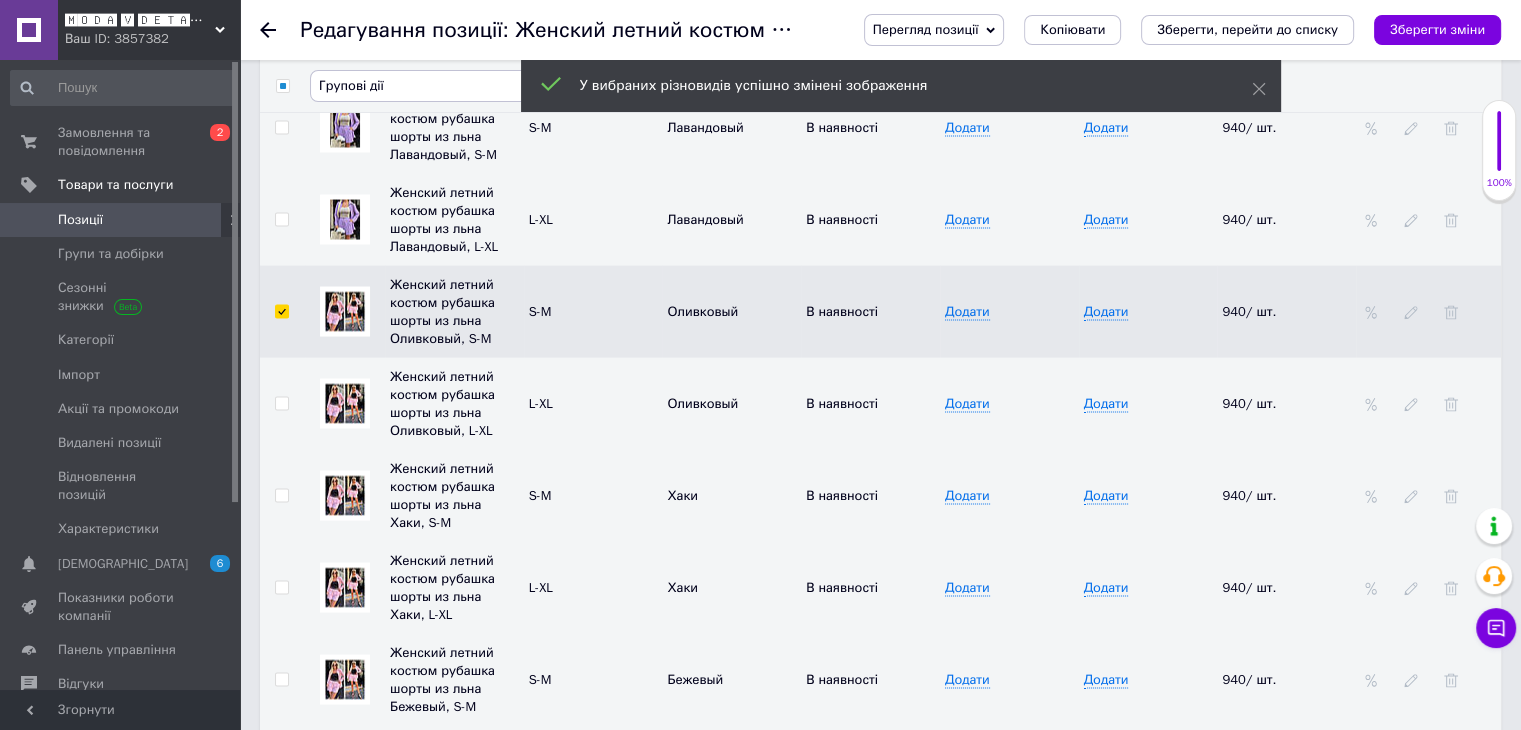 click at bounding box center (281, 404) 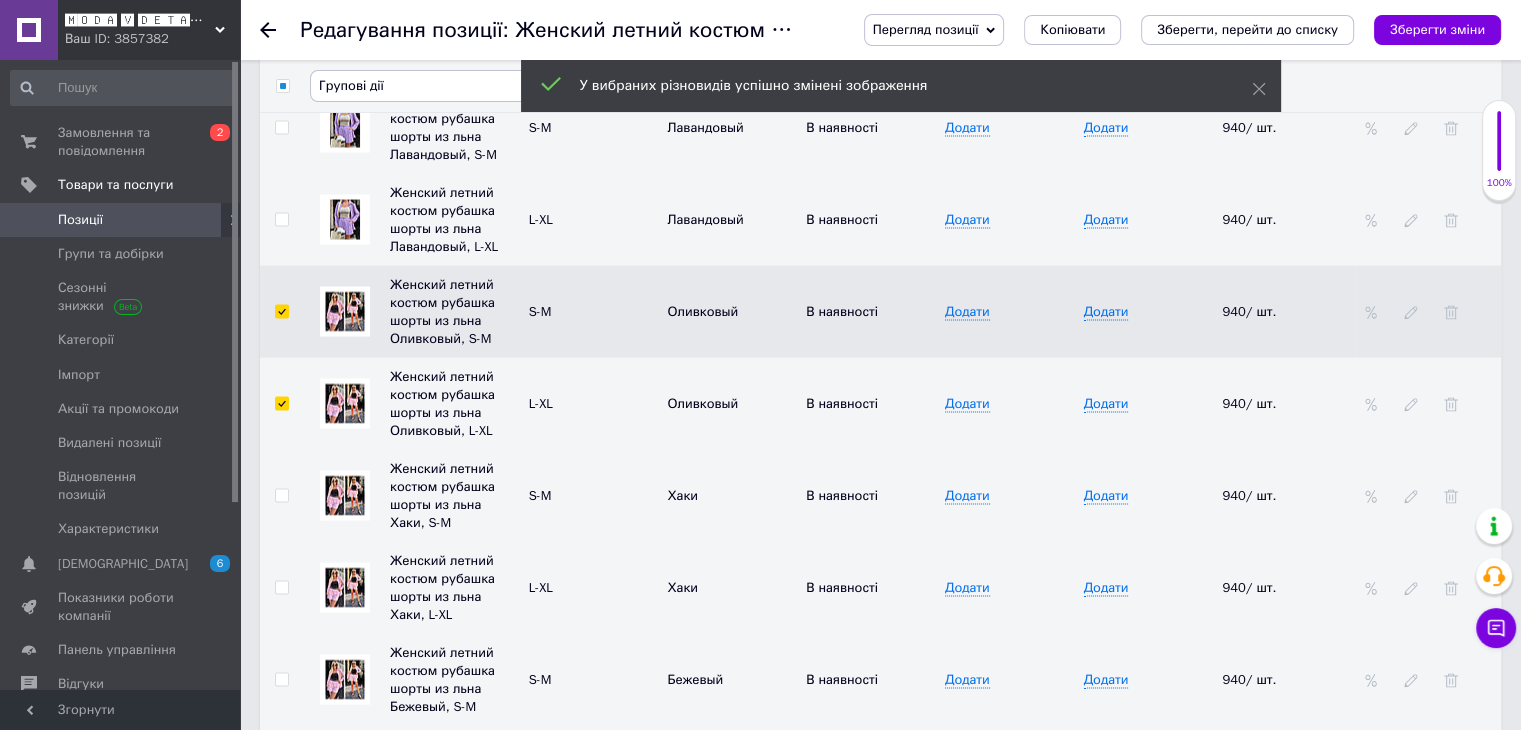 checkbox on "true" 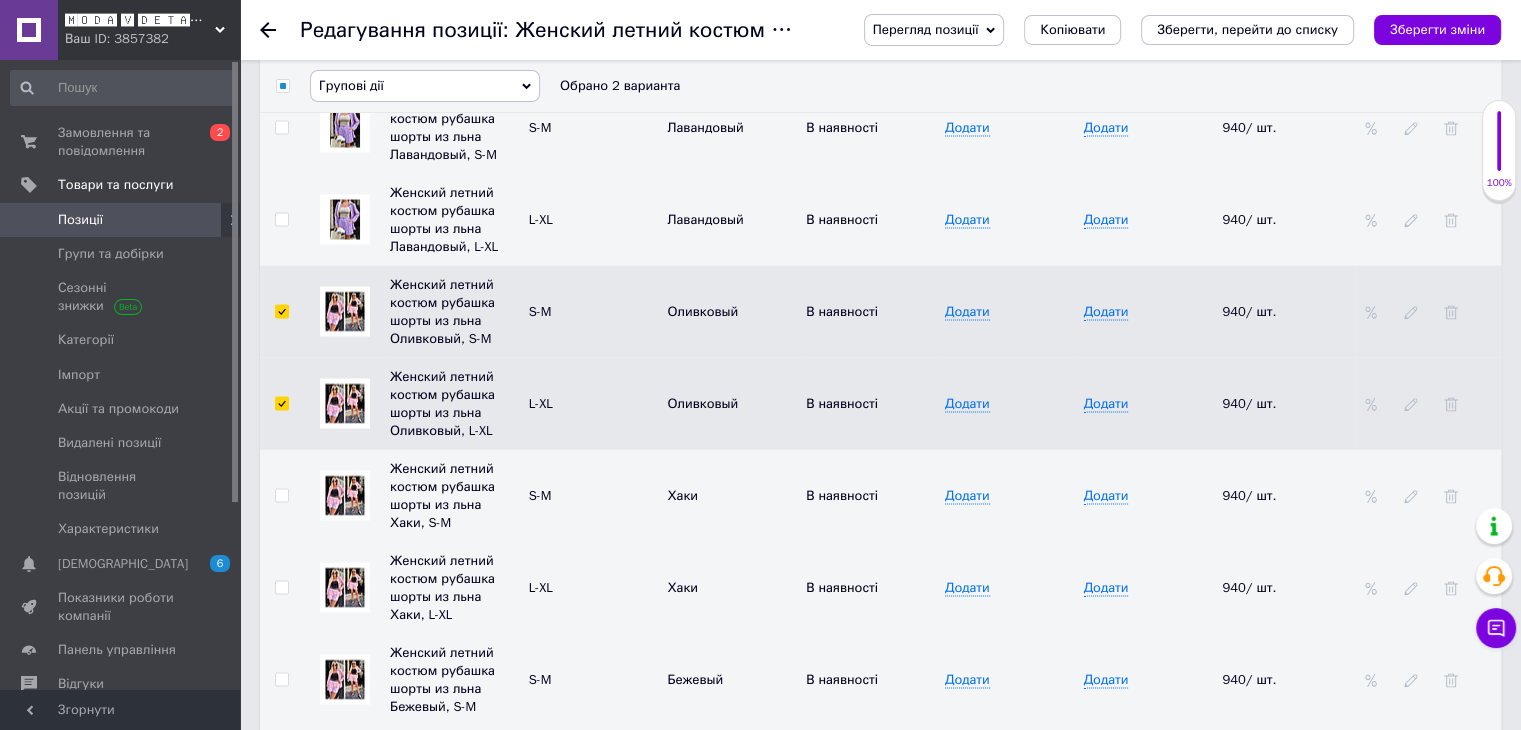 click on "Групові дії" at bounding box center [425, 86] 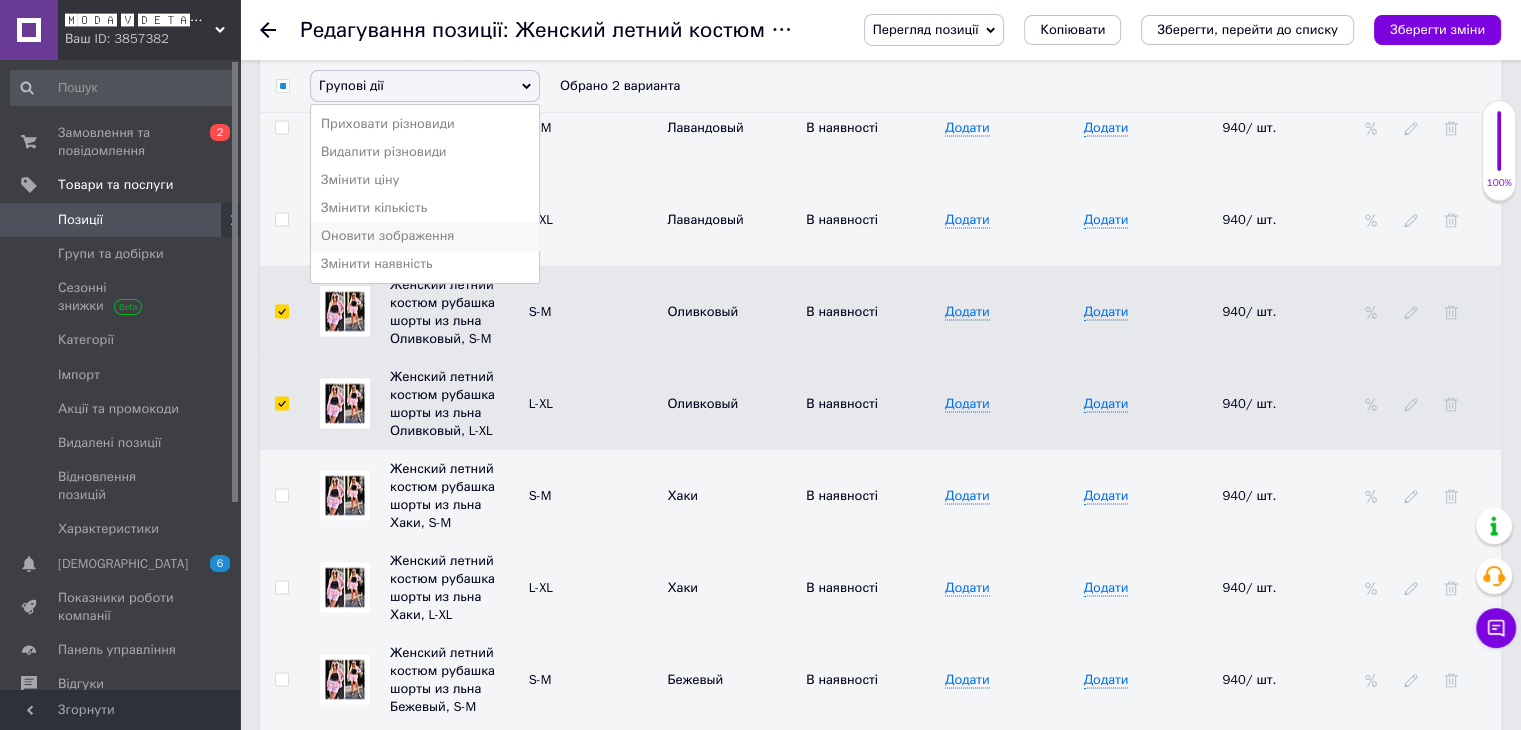 click on "Оновити зображення" at bounding box center (425, 236) 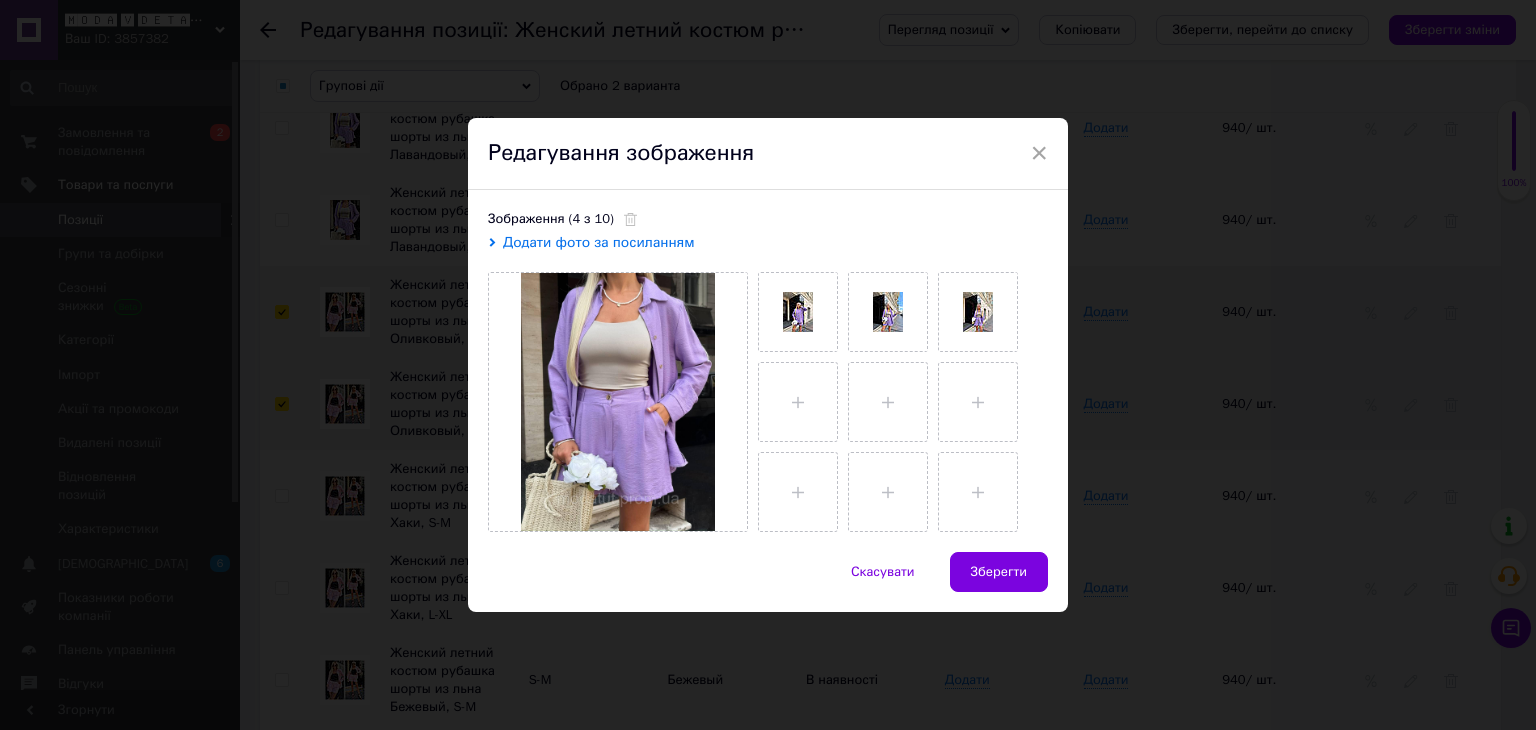 click 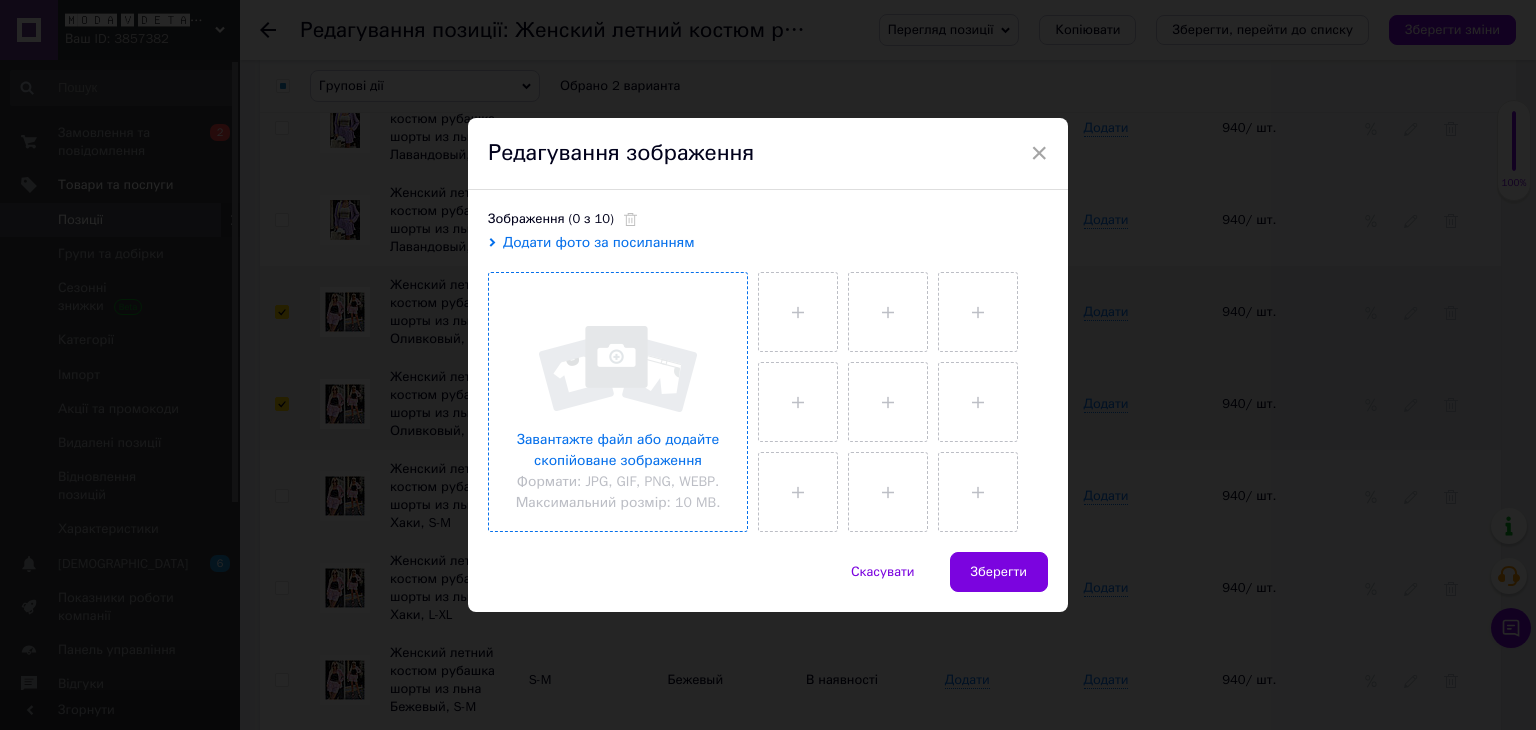 click at bounding box center [618, 402] 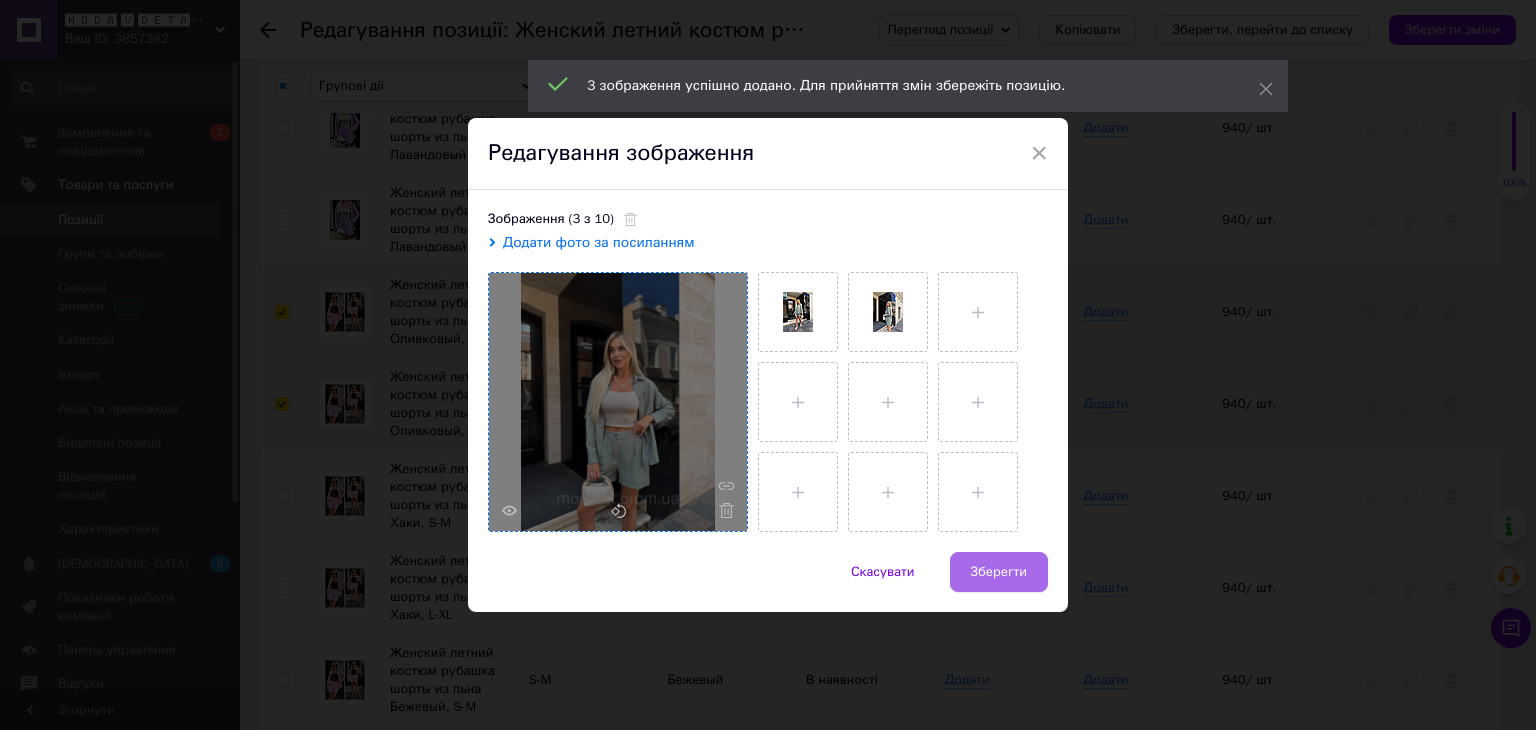 click on "Зберегти" at bounding box center (999, 572) 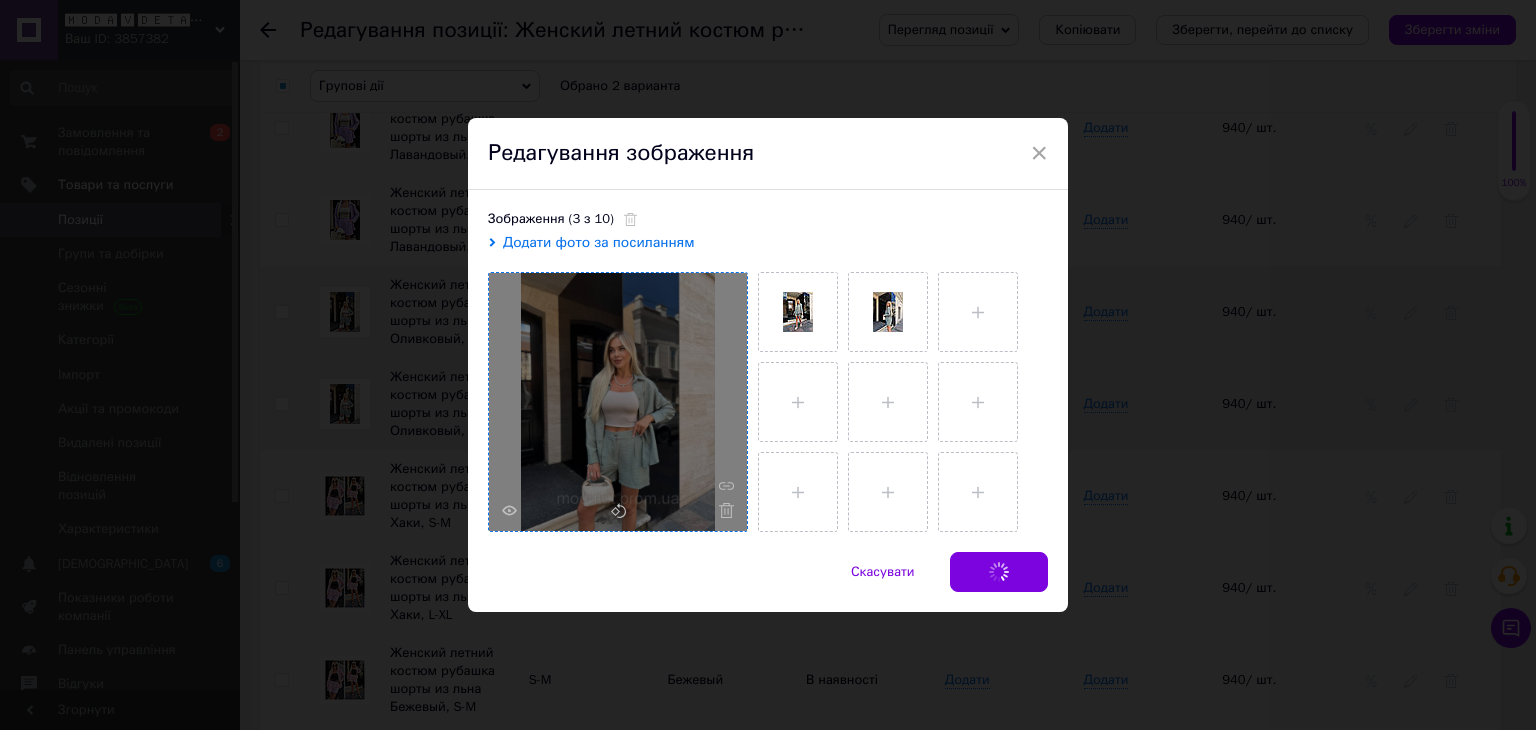checkbox on "false" 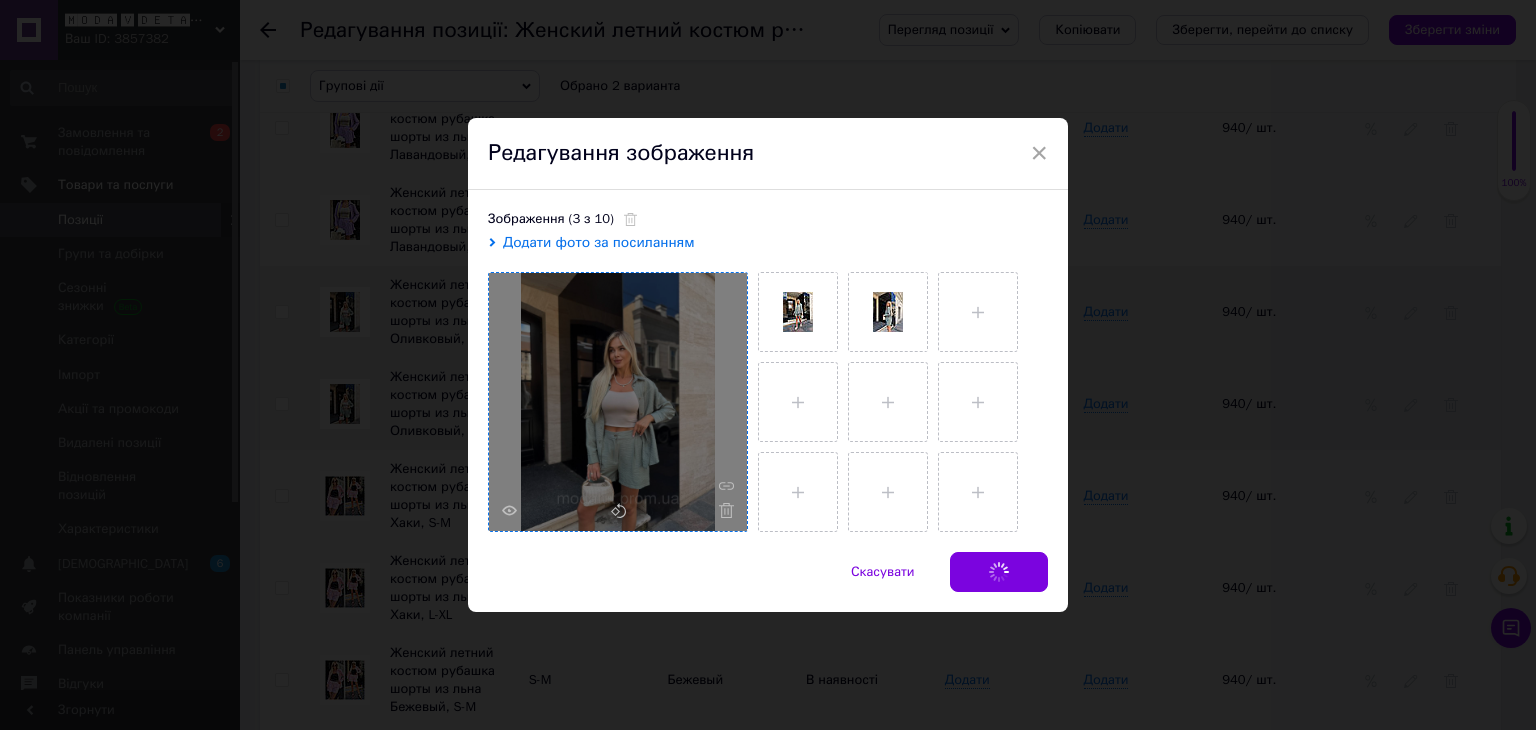 checkbox on "false" 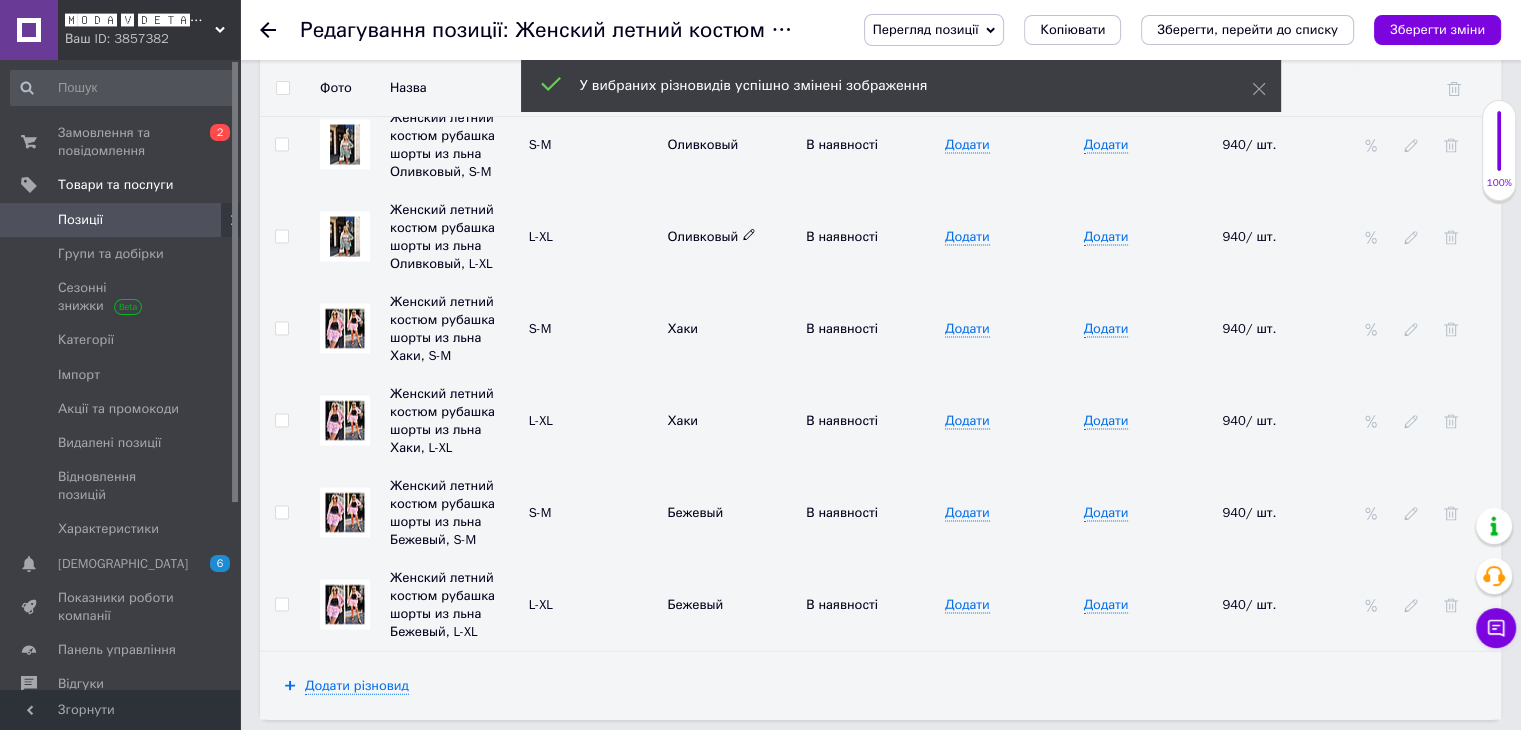 scroll, scrollTop: 4095, scrollLeft: 0, axis: vertical 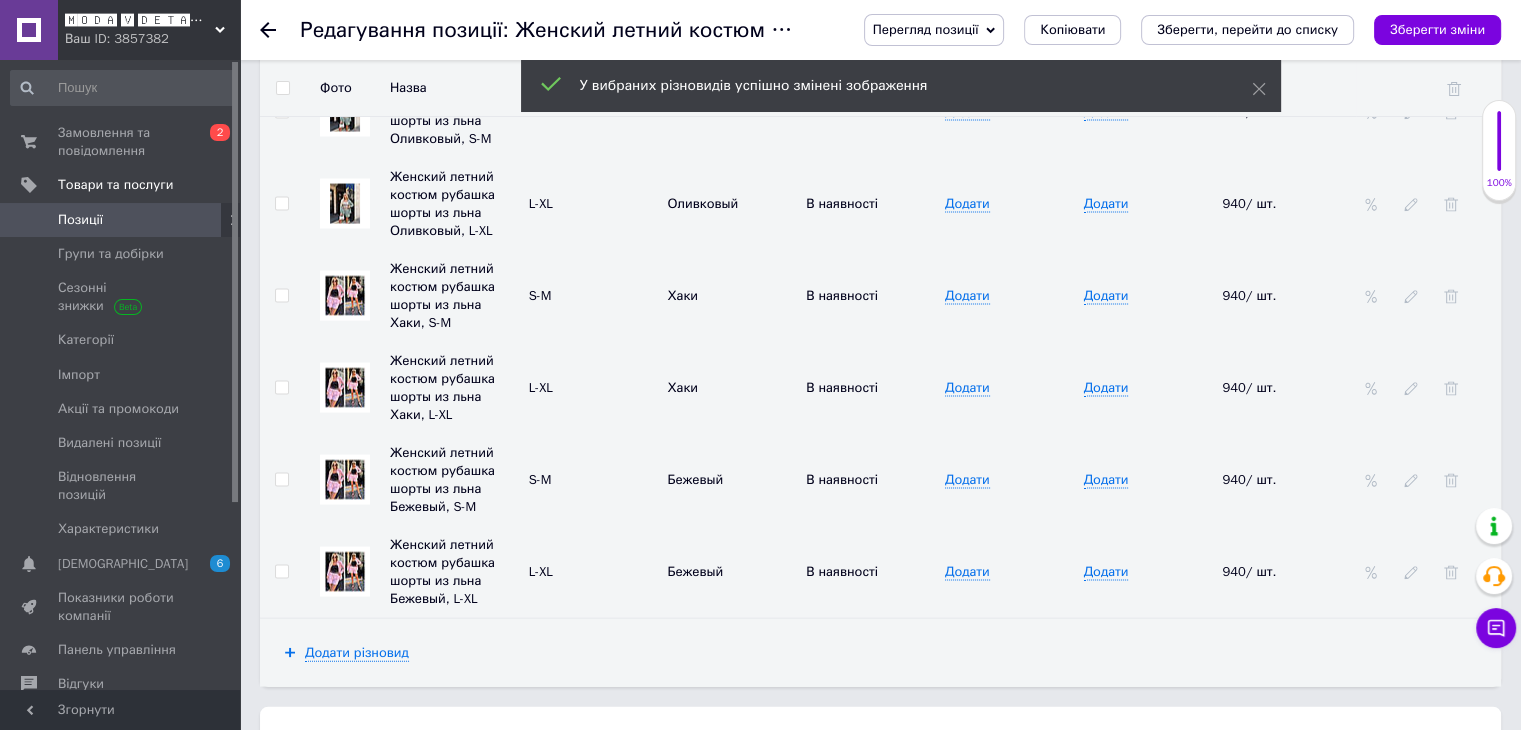 click at bounding box center [281, 296] 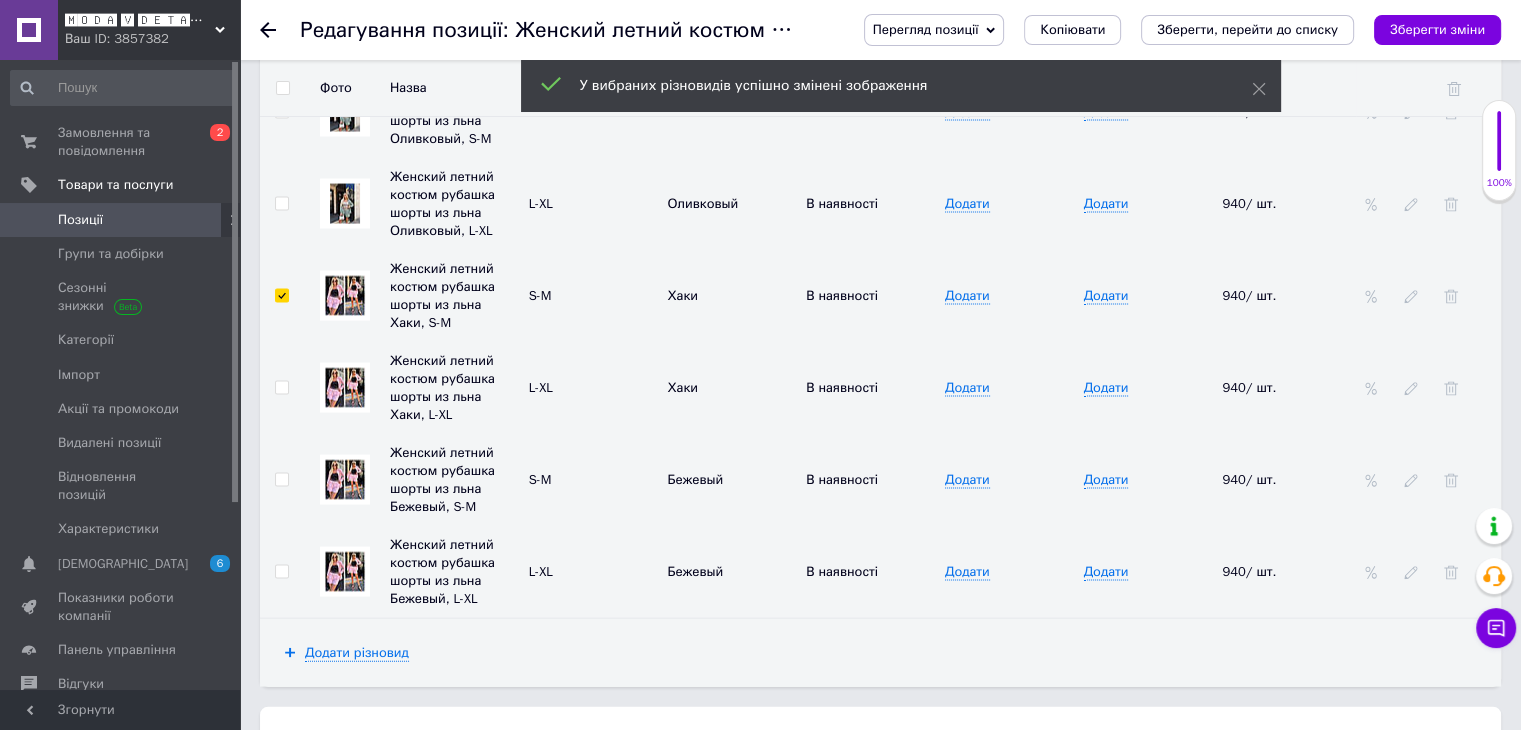 checkbox on "true" 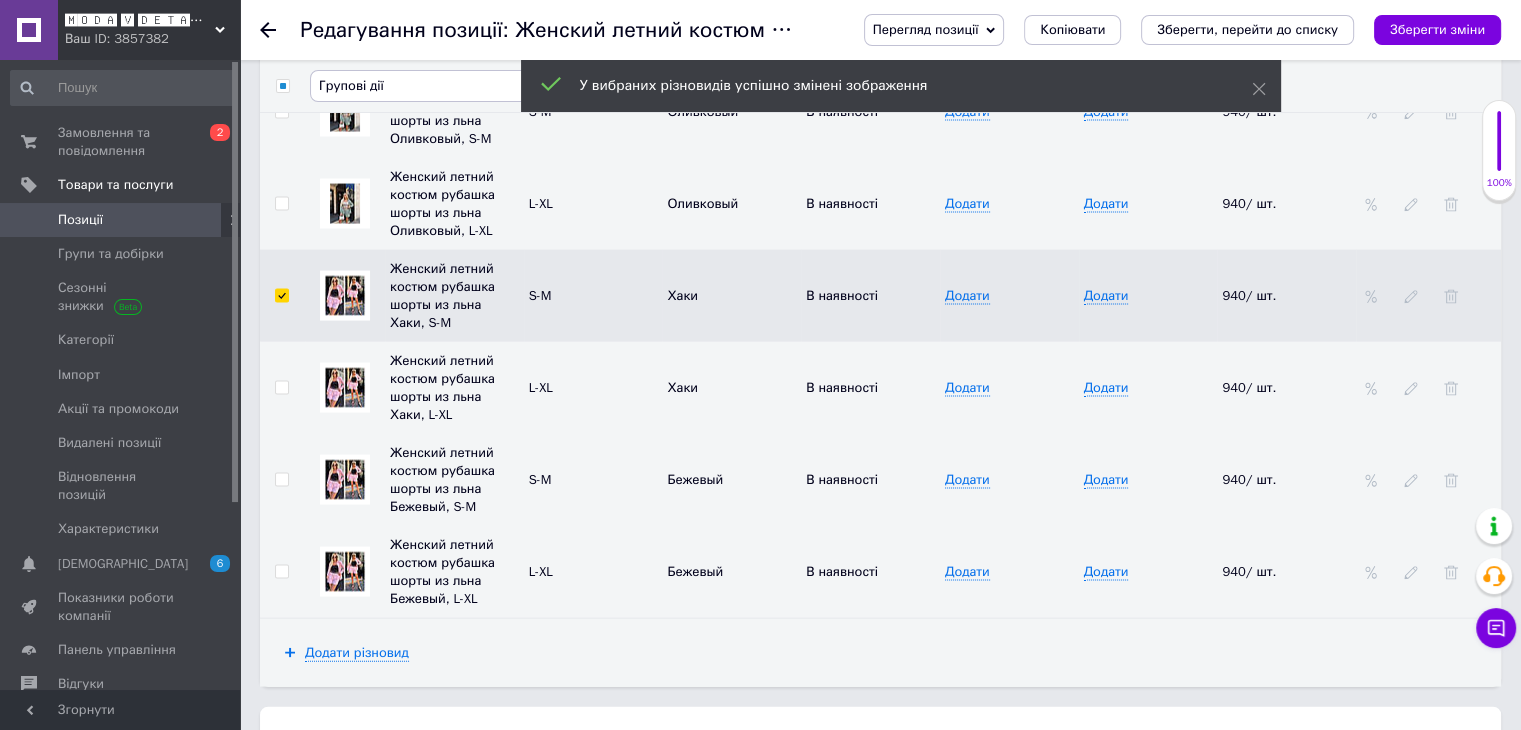 click at bounding box center (281, 388) 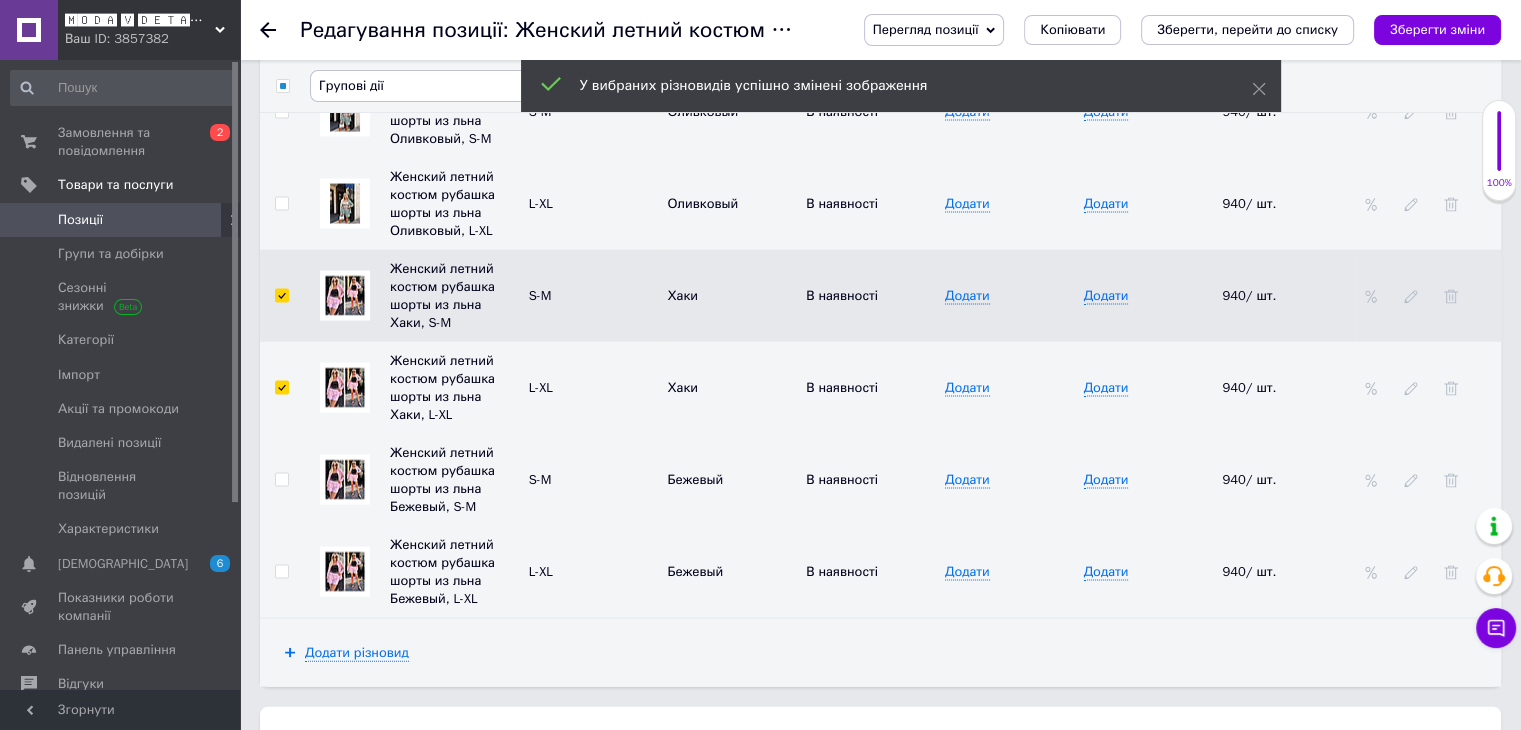 checkbox on "true" 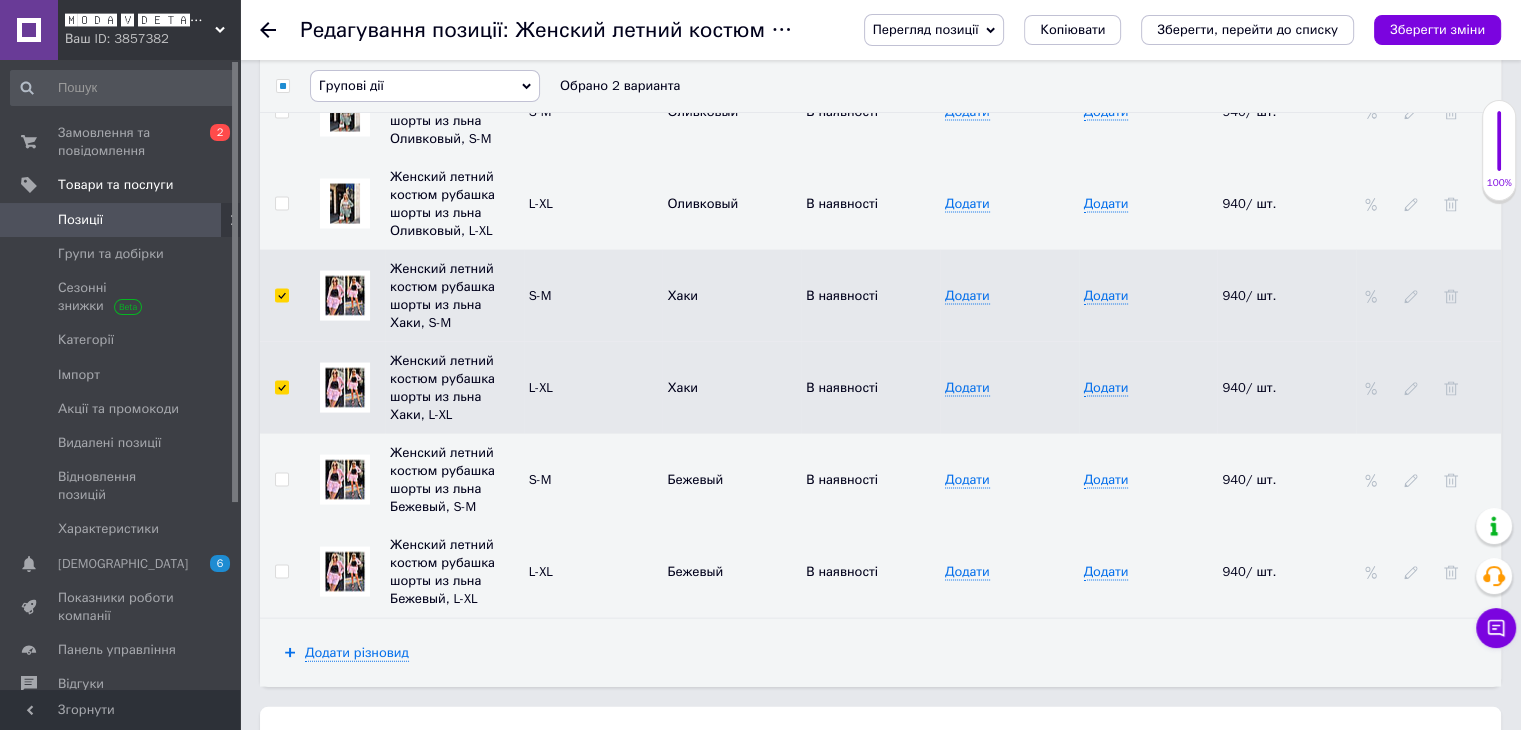 click on "Групові дії" at bounding box center [425, 86] 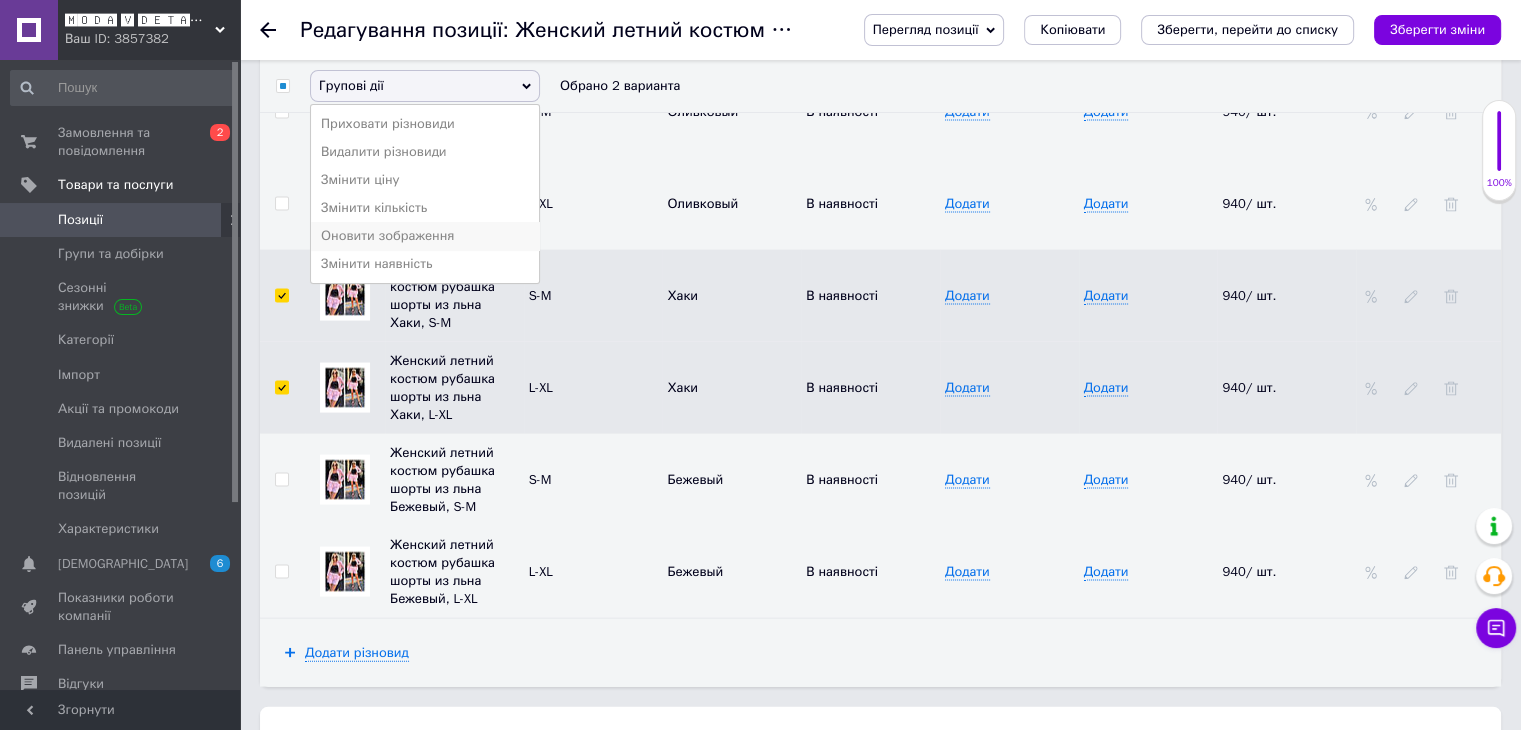 click on "Оновити зображення" at bounding box center (425, 236) 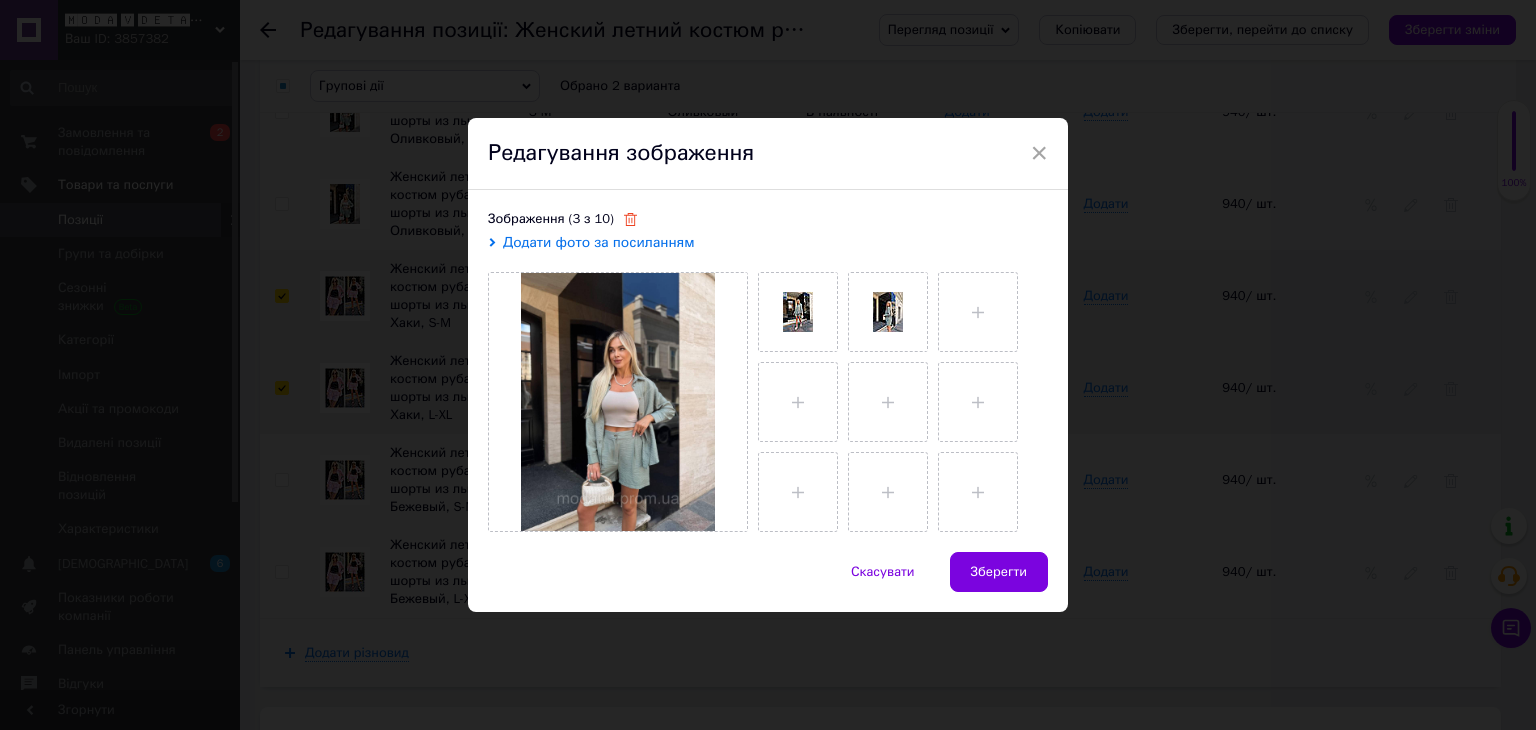 click 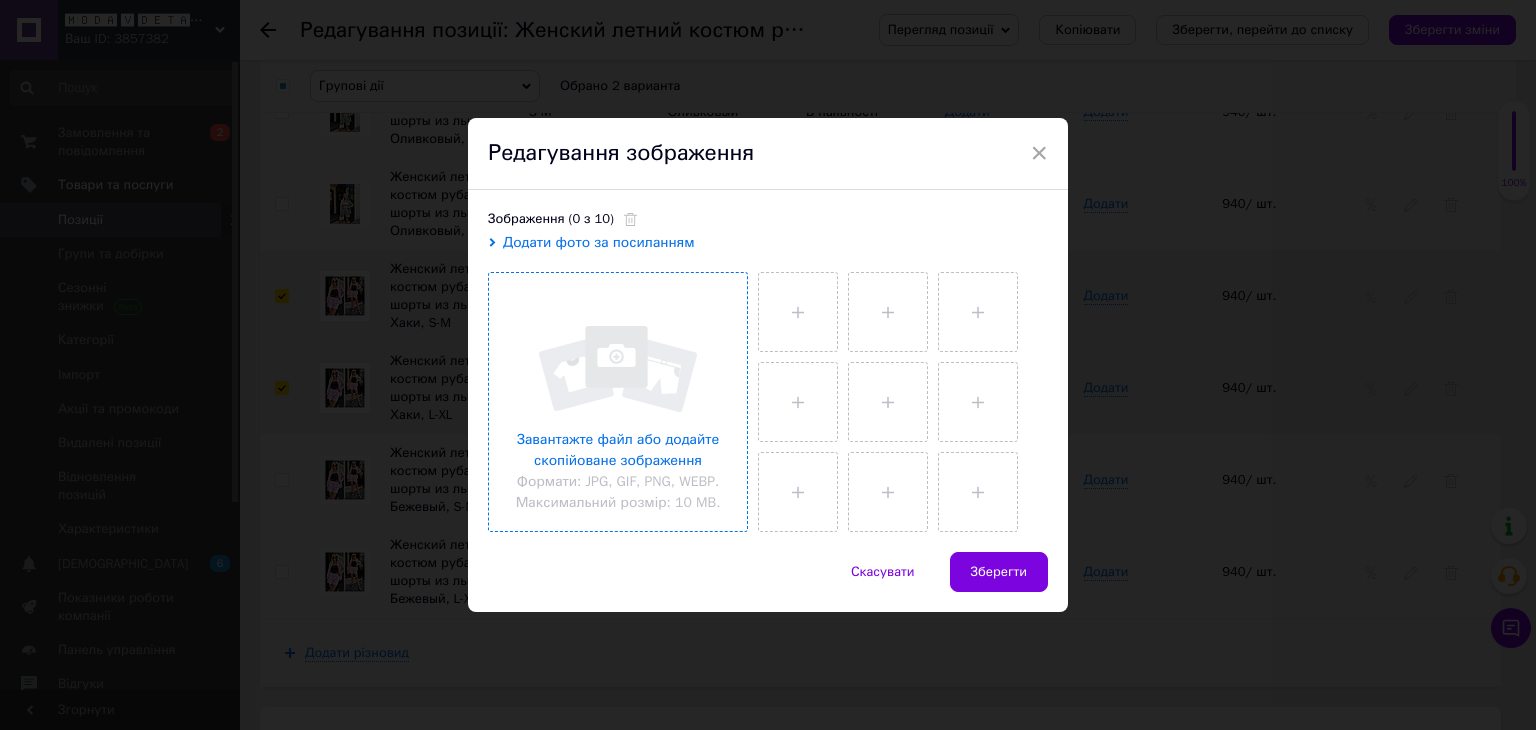 click at bounding box center (618, 402) 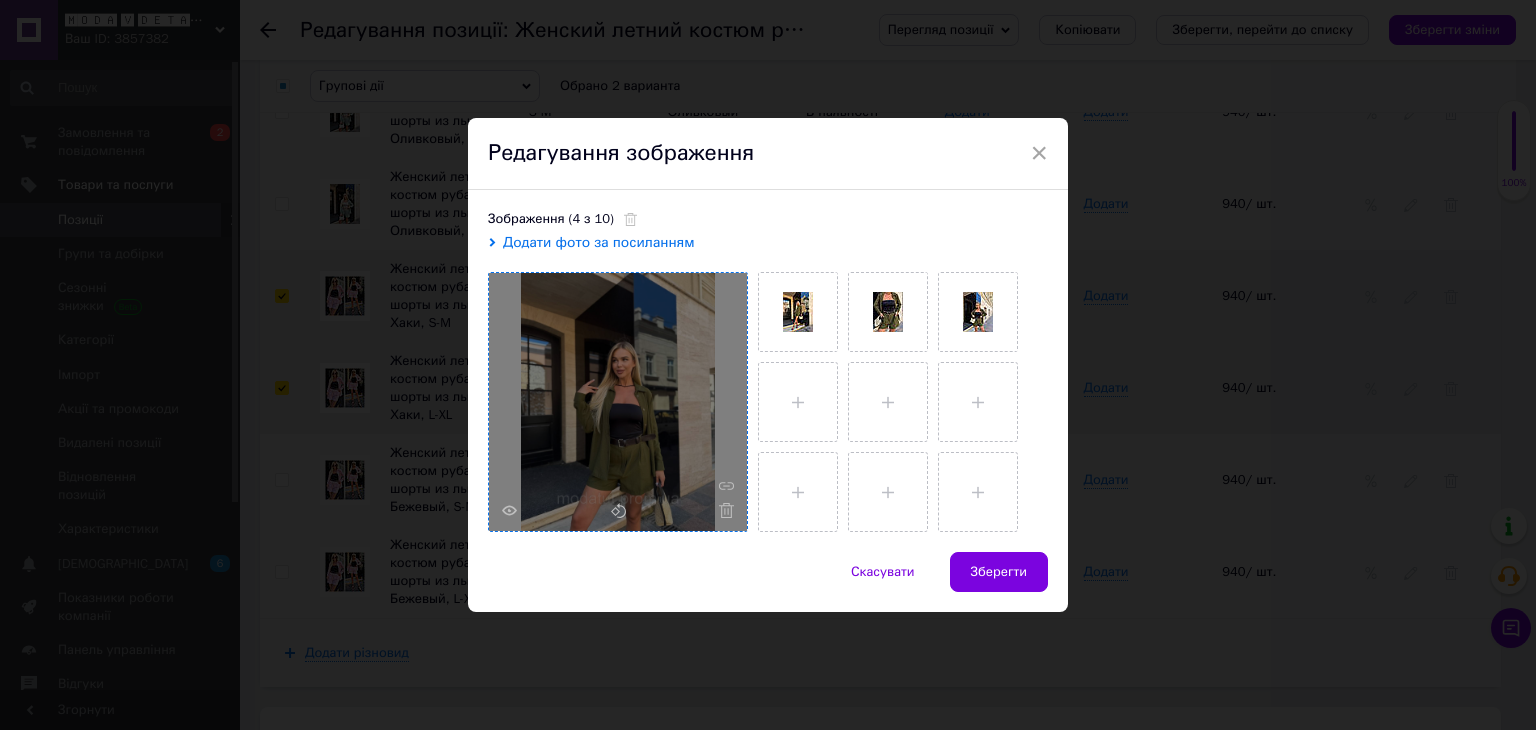 click on "Зберегти" at bounding box center [999, 572] 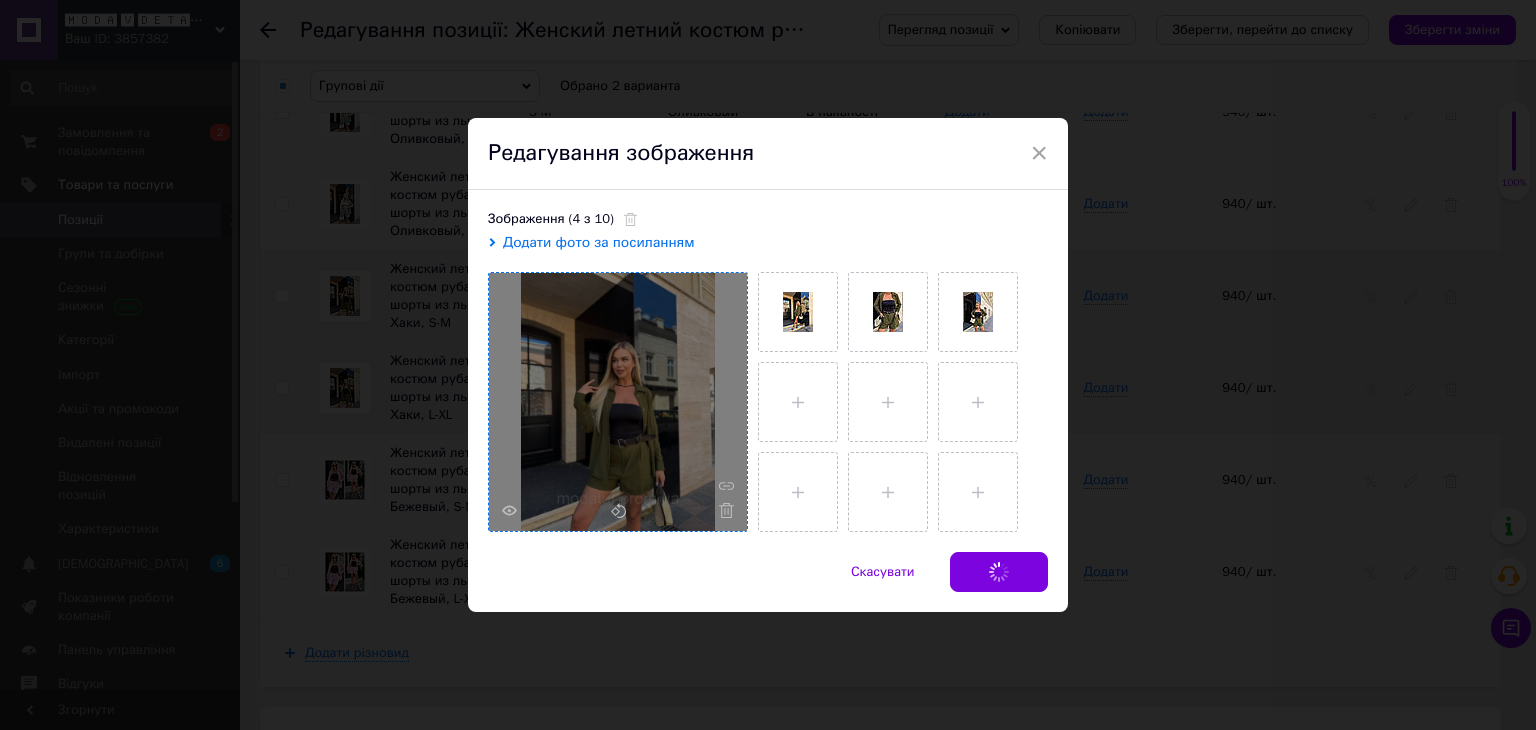 checkbox on "false" 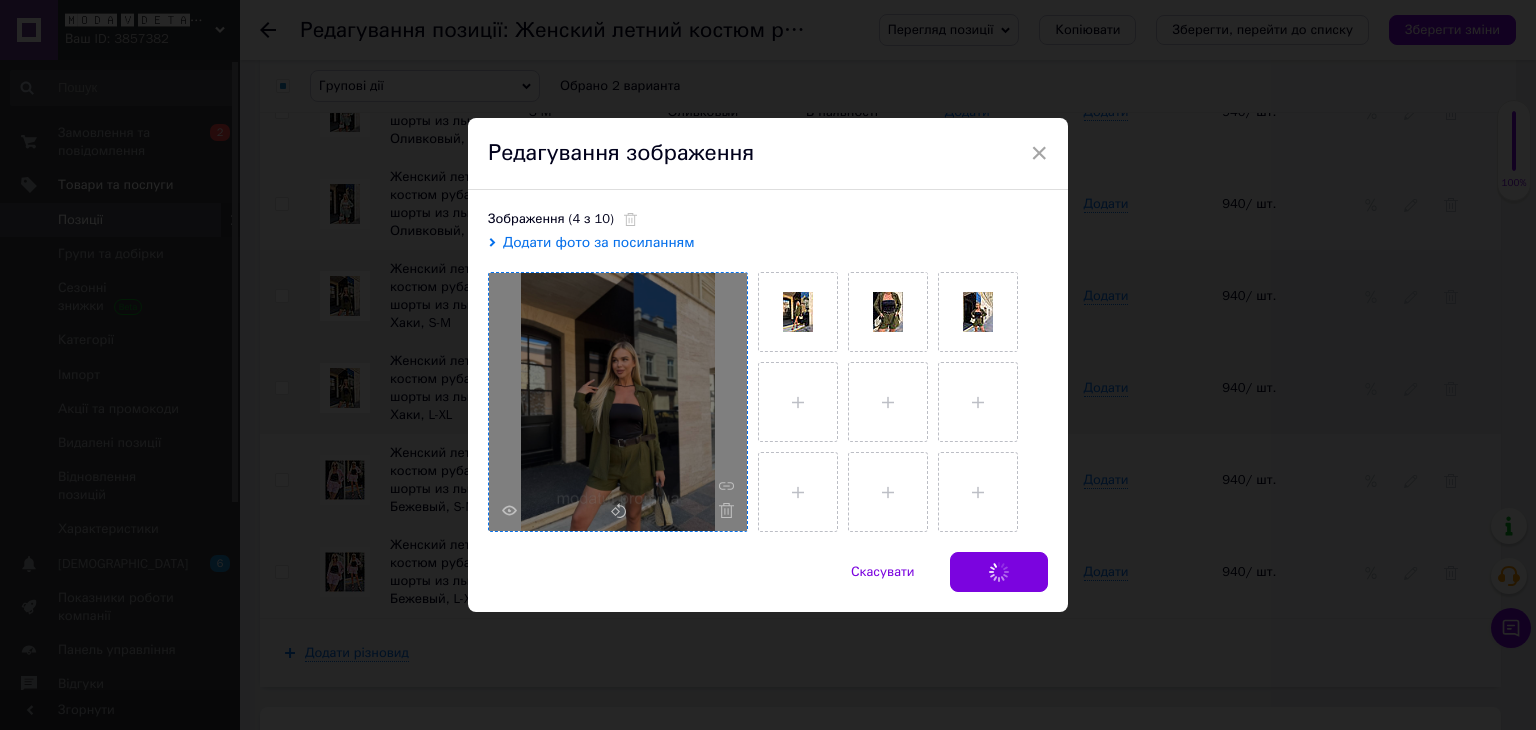 checkbox on "false" 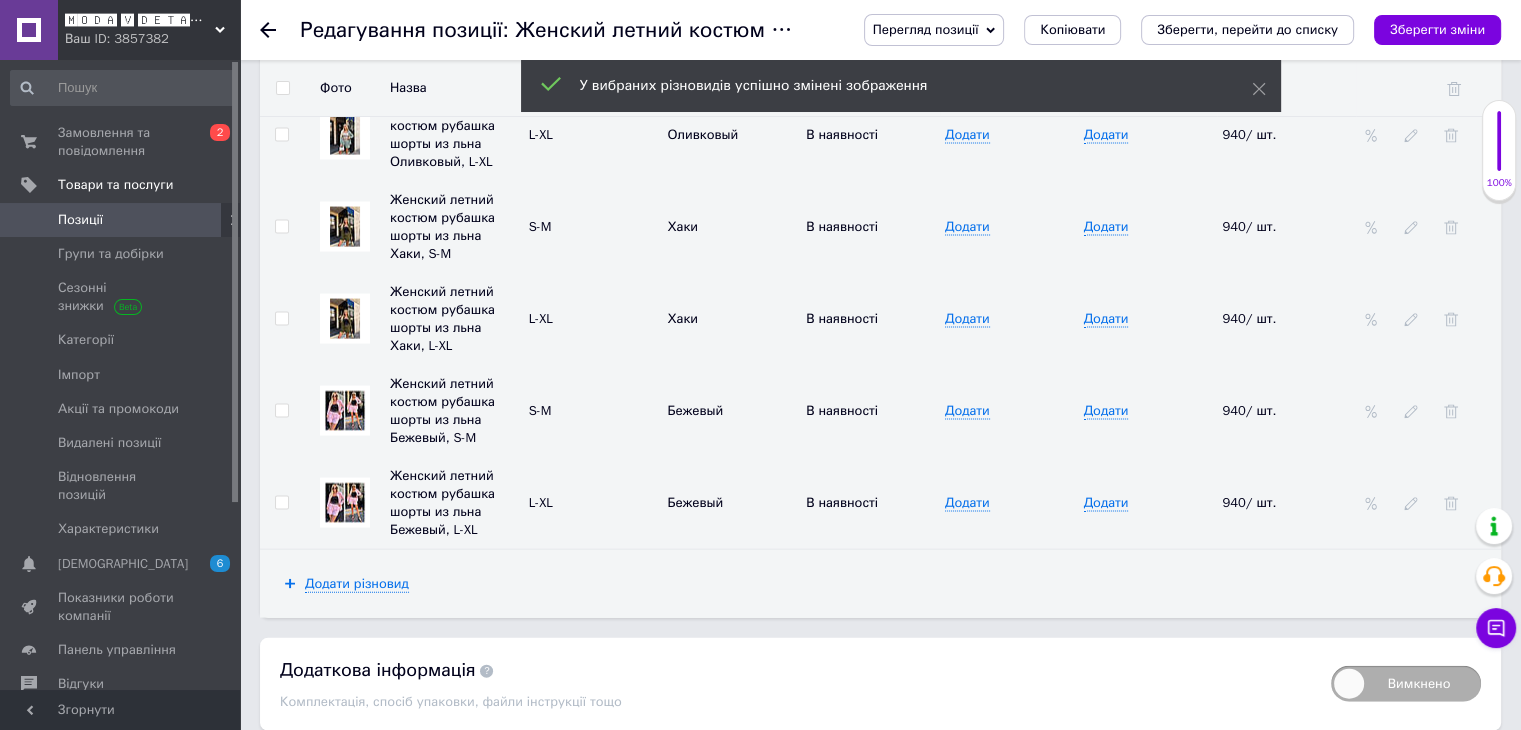 scroll, scrollTop: 4195, scrollLeft: 0, axis: vertical 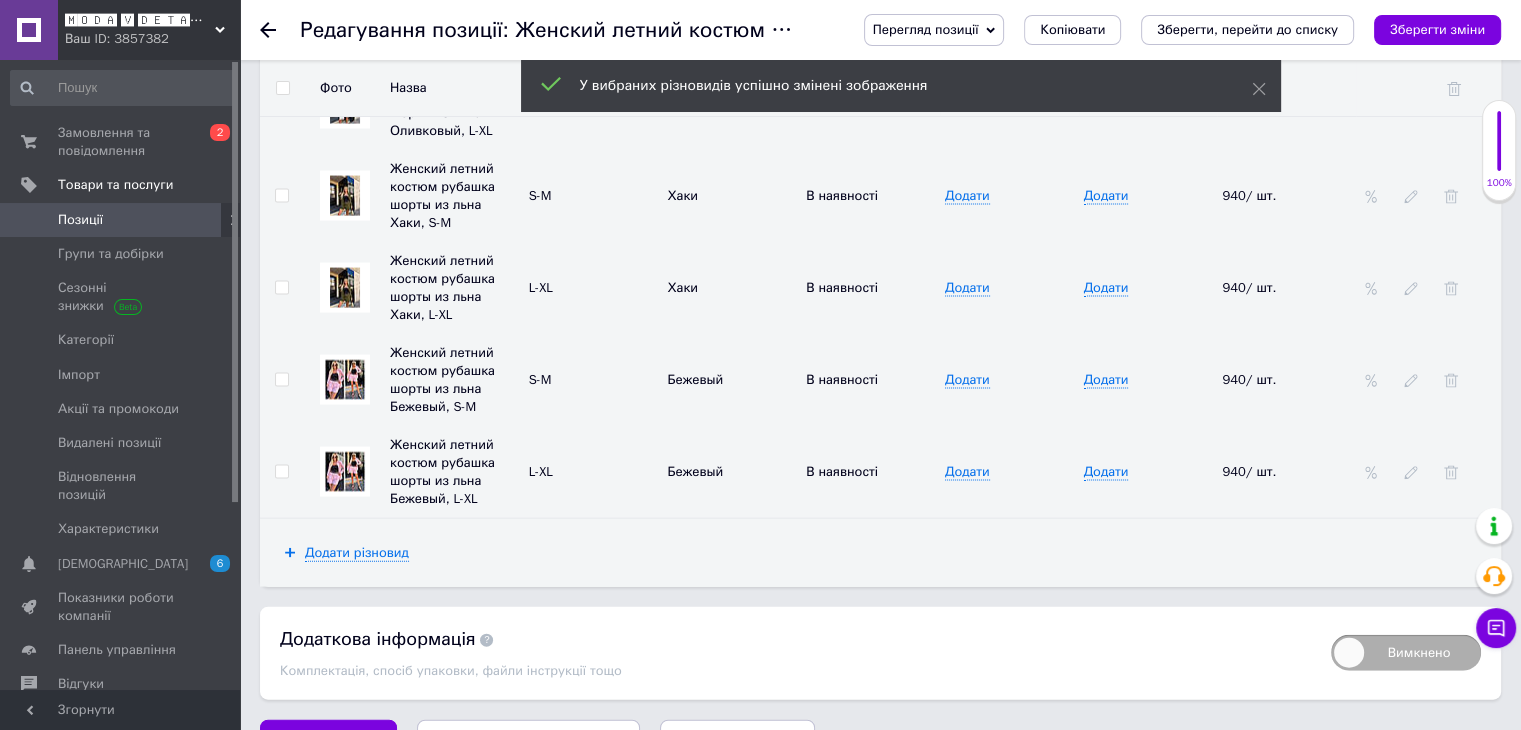 drag, startPoint x: 278, startPoint y: 332, endPoint x: 285, endPoint y: 355, distance: 24.04163 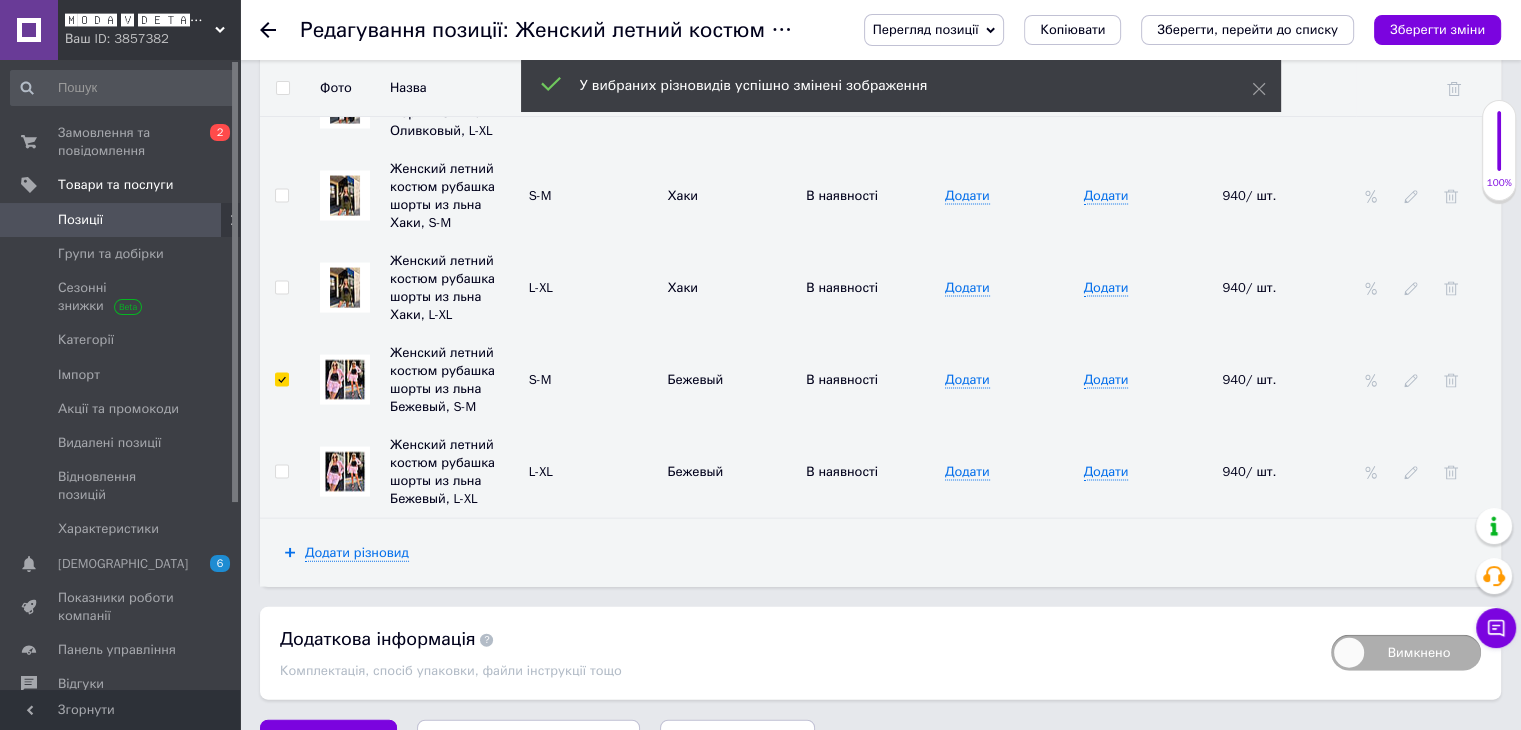 checkbox on "true" 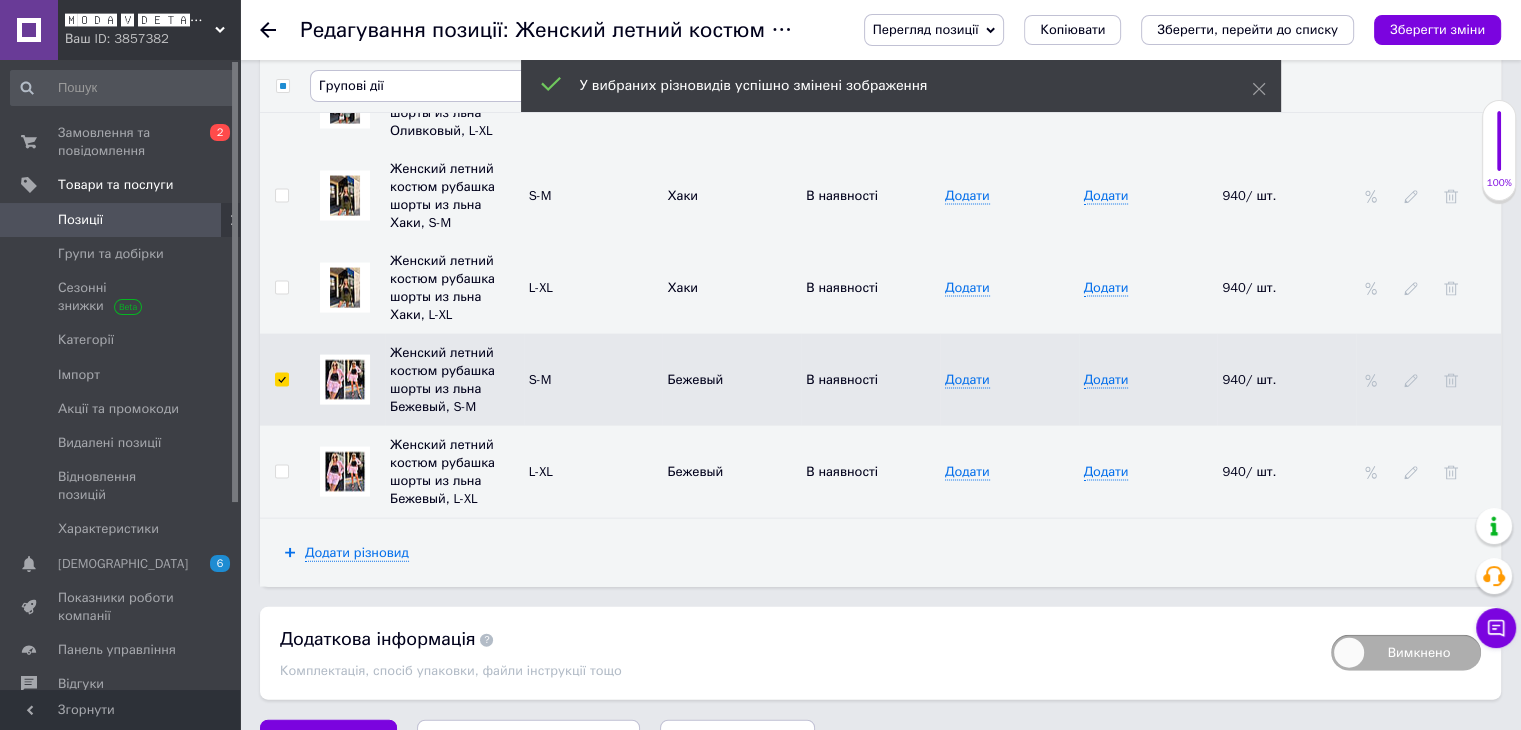 click at bounding box center [282, 472] 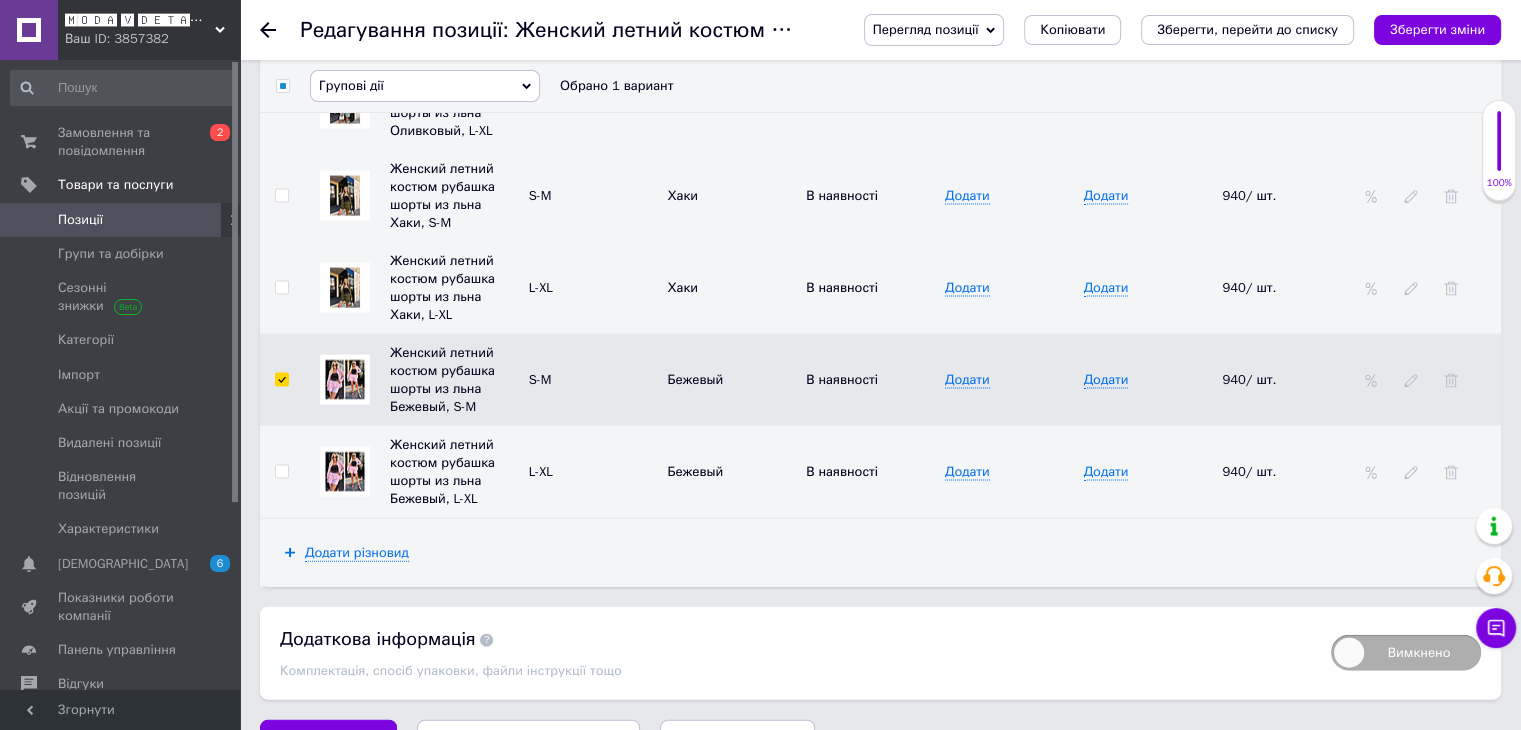 click at bounding box center [282, 472] 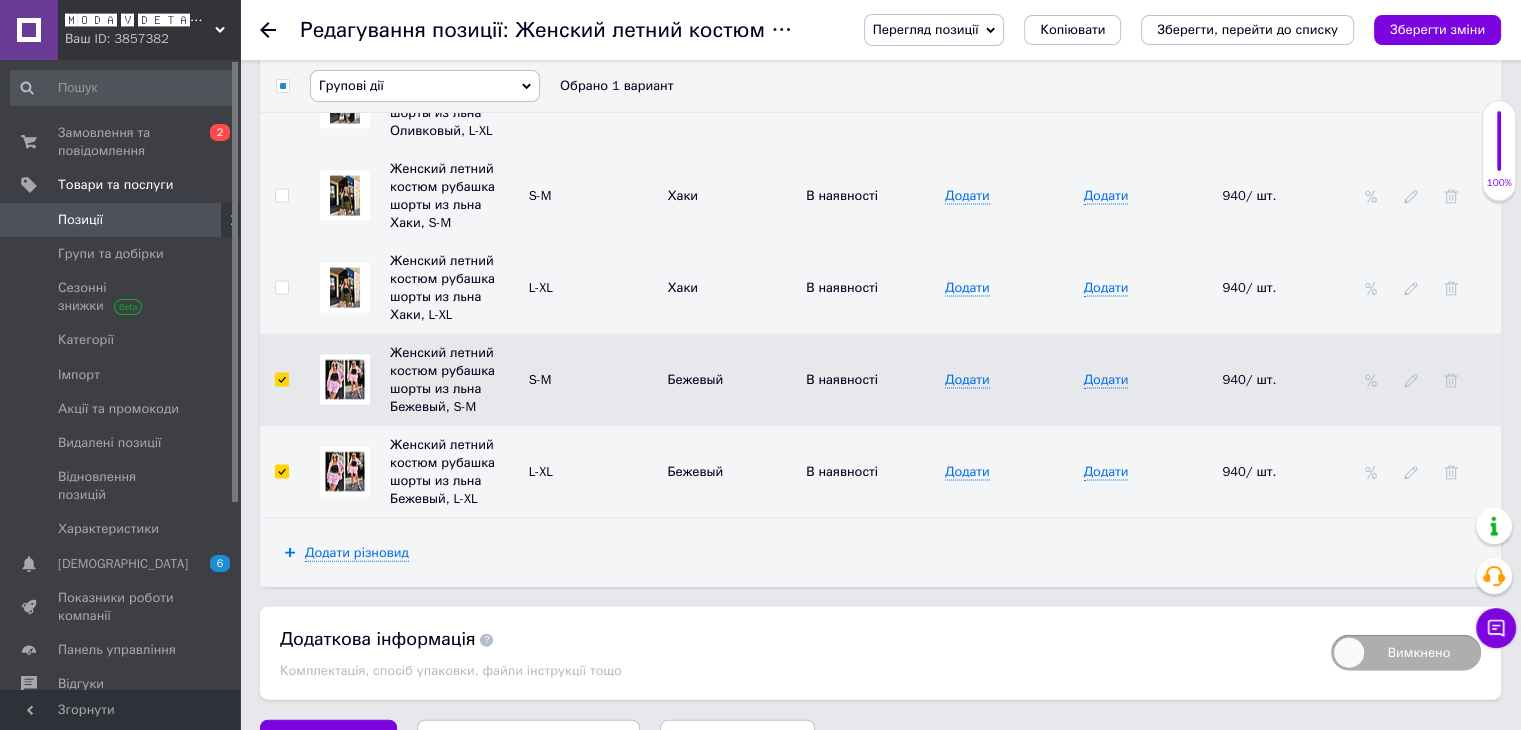 checkbox on "true" 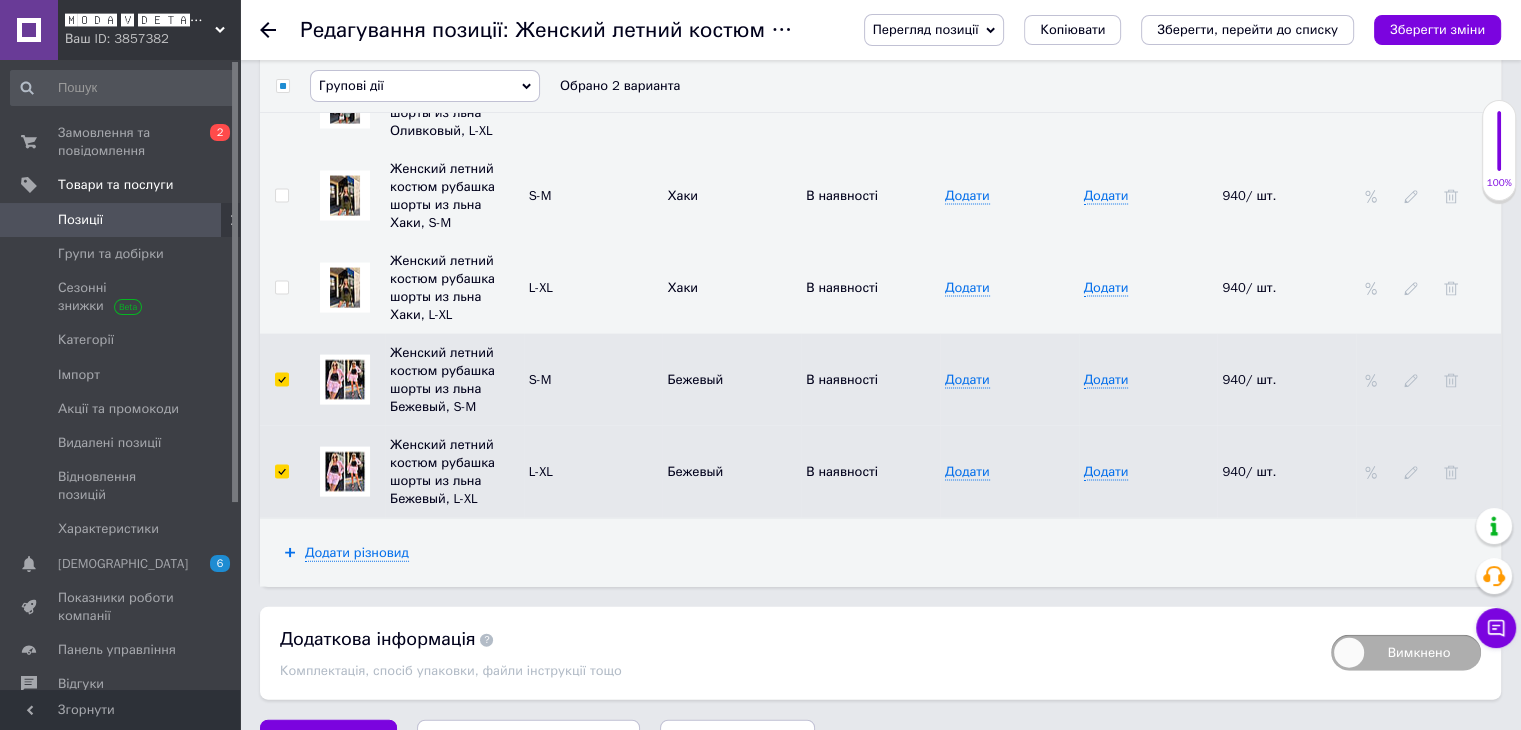 click on "Групові дії" at bounding box center [425, 86] 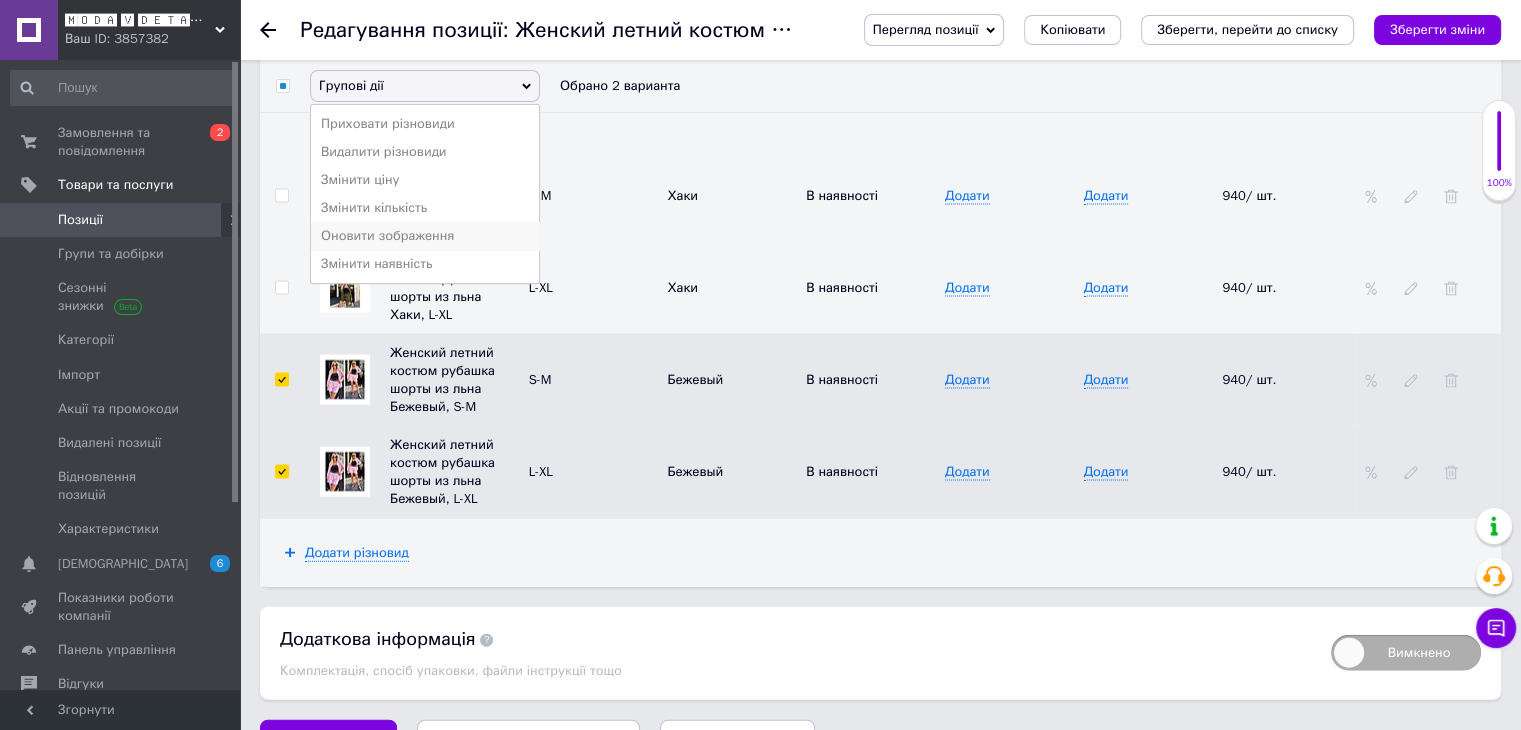 click on "Оновити зображення" at bounding box center [425, 236] 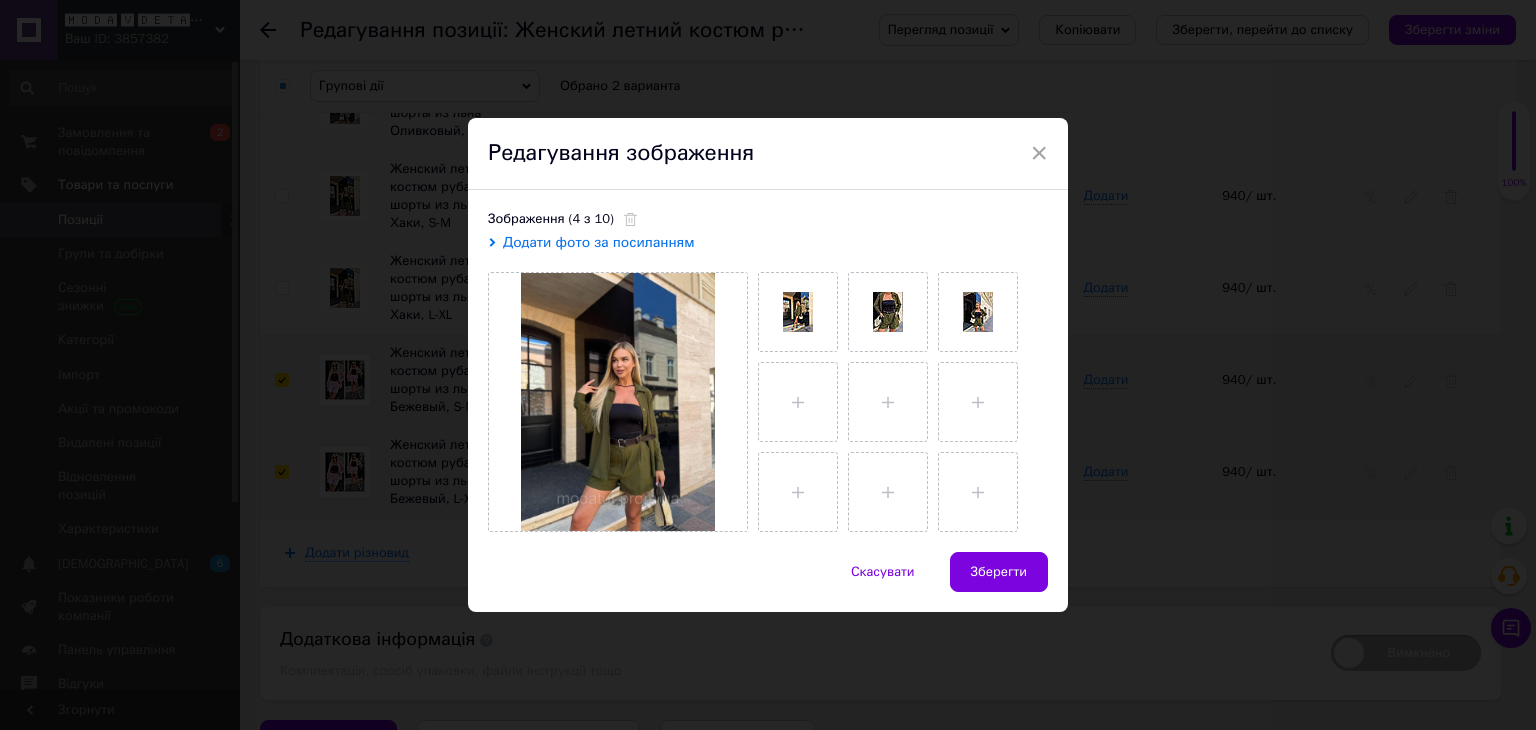 drag, startPoint x: 632, startPoint y: 216, endPoint x: 629, endPoint y: 232, distance: 16.27882 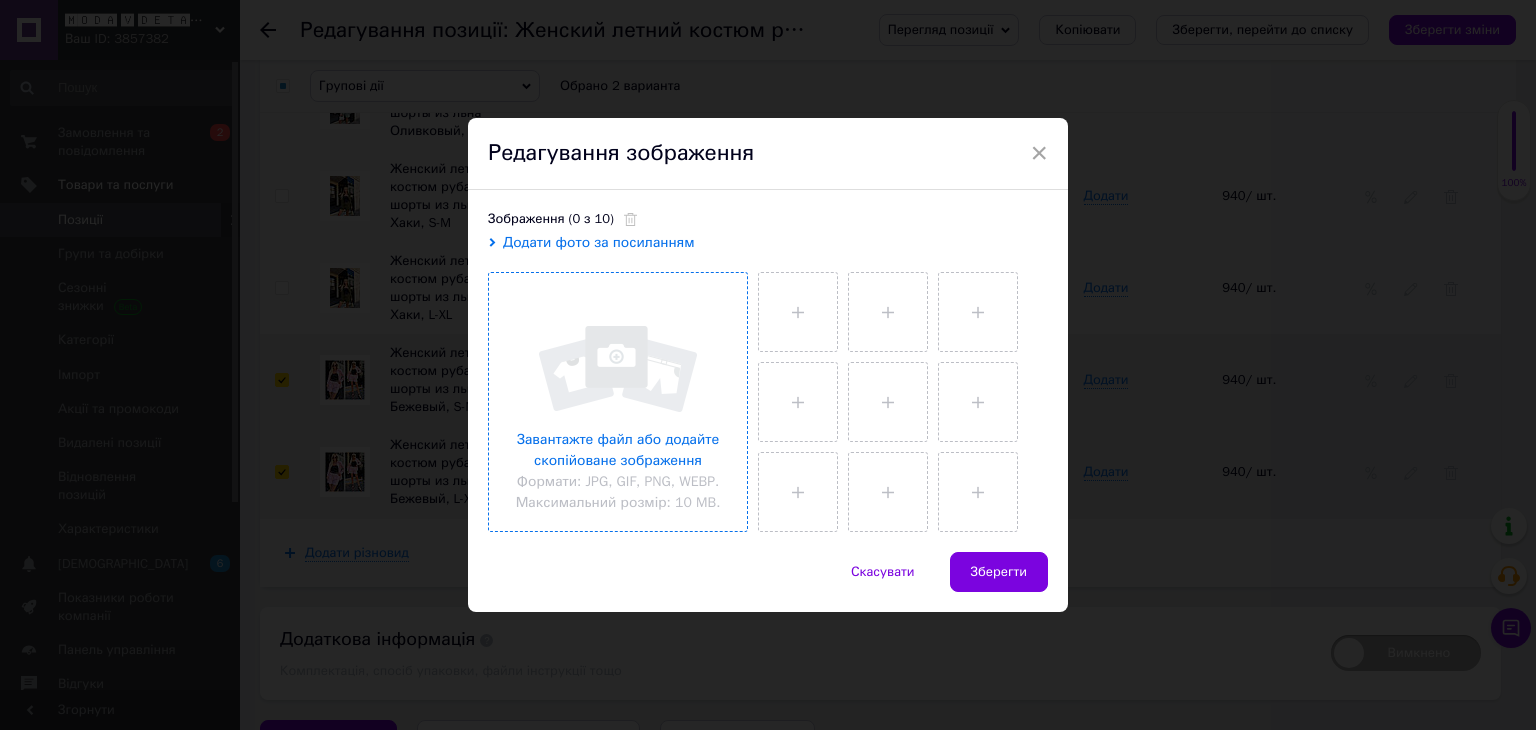 click at bounding box center (618, 402) 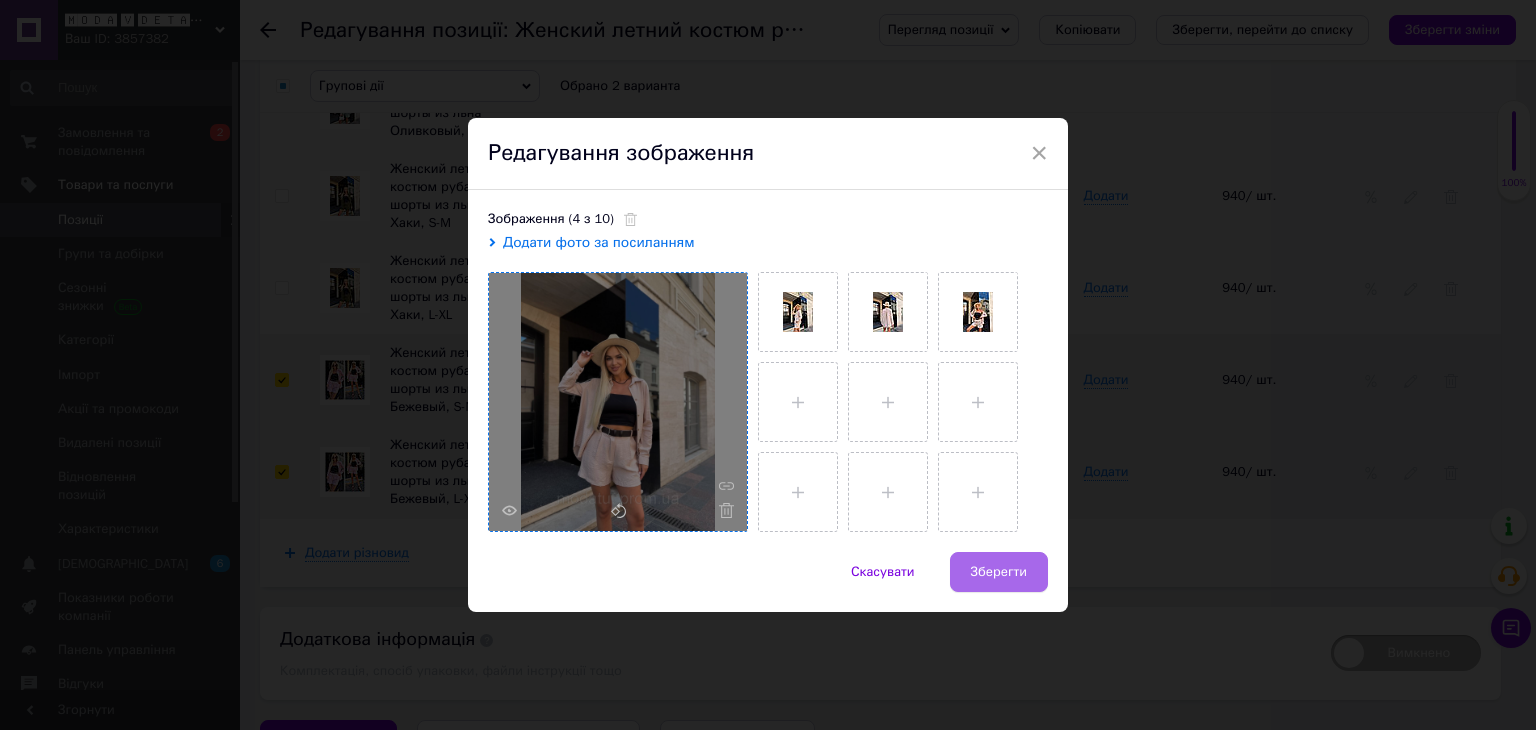 click on "Зберегти" at bounding box center [999, 572] 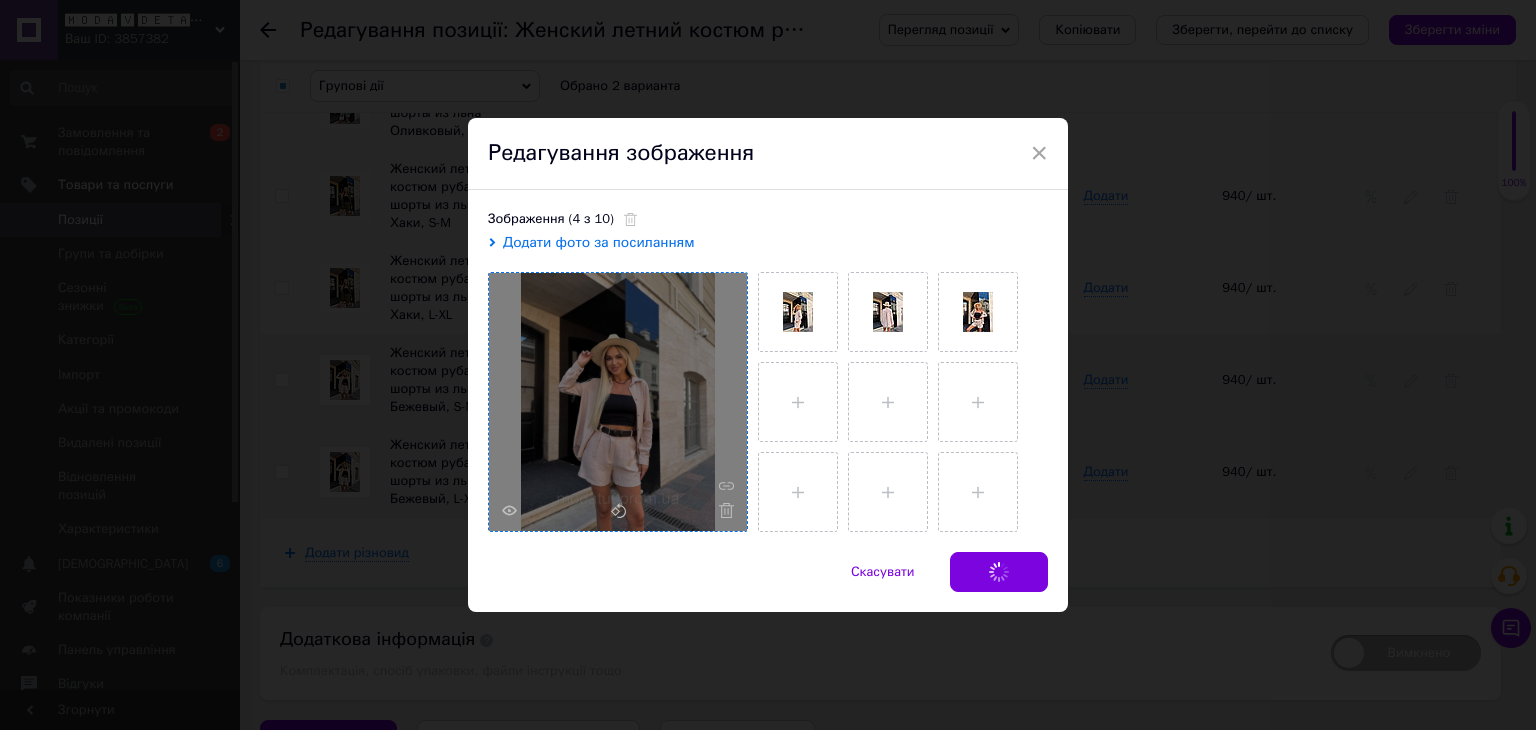 checkbox on "false" 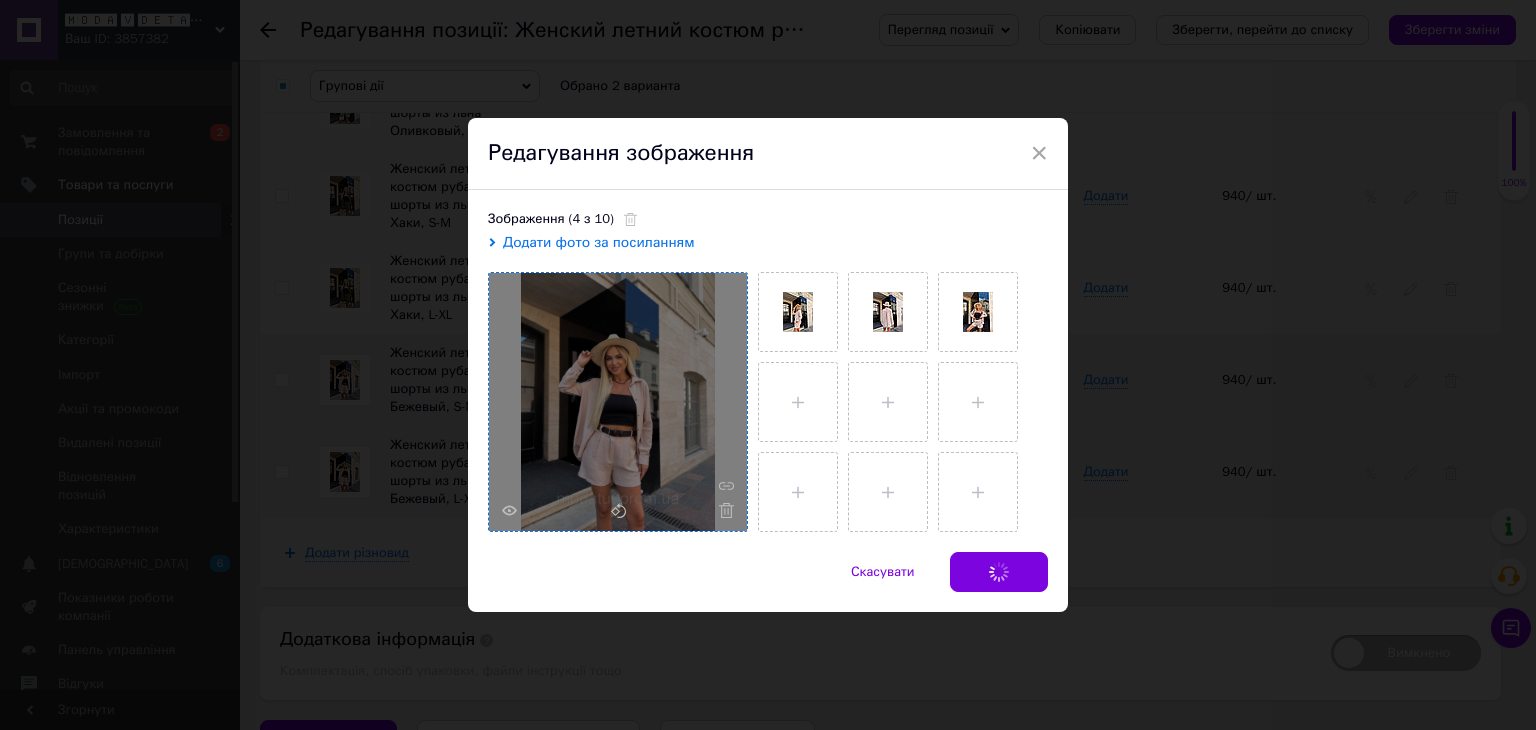 checkbox on "false" 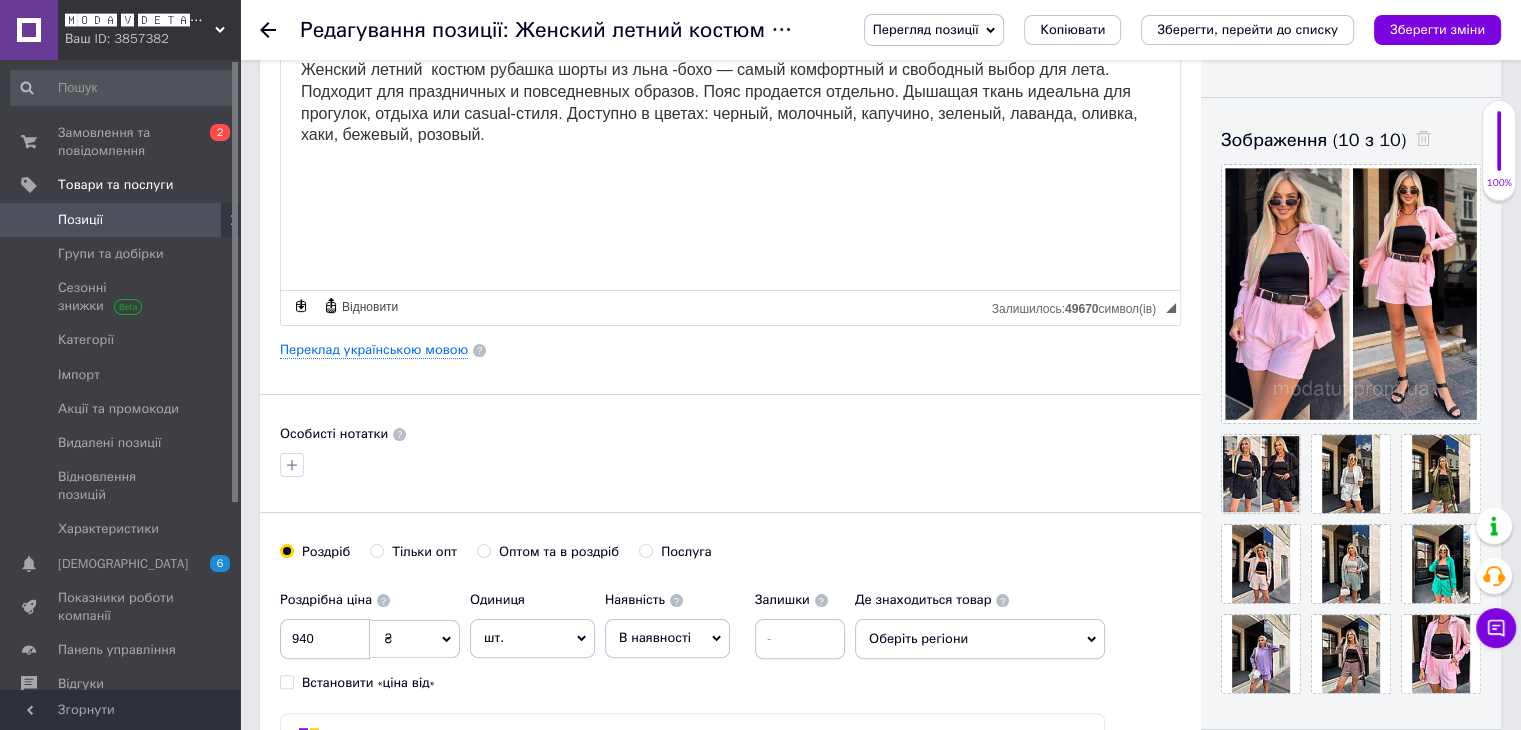 scroll, scrollTop: 0, scrollLeft: 0, axis: both 